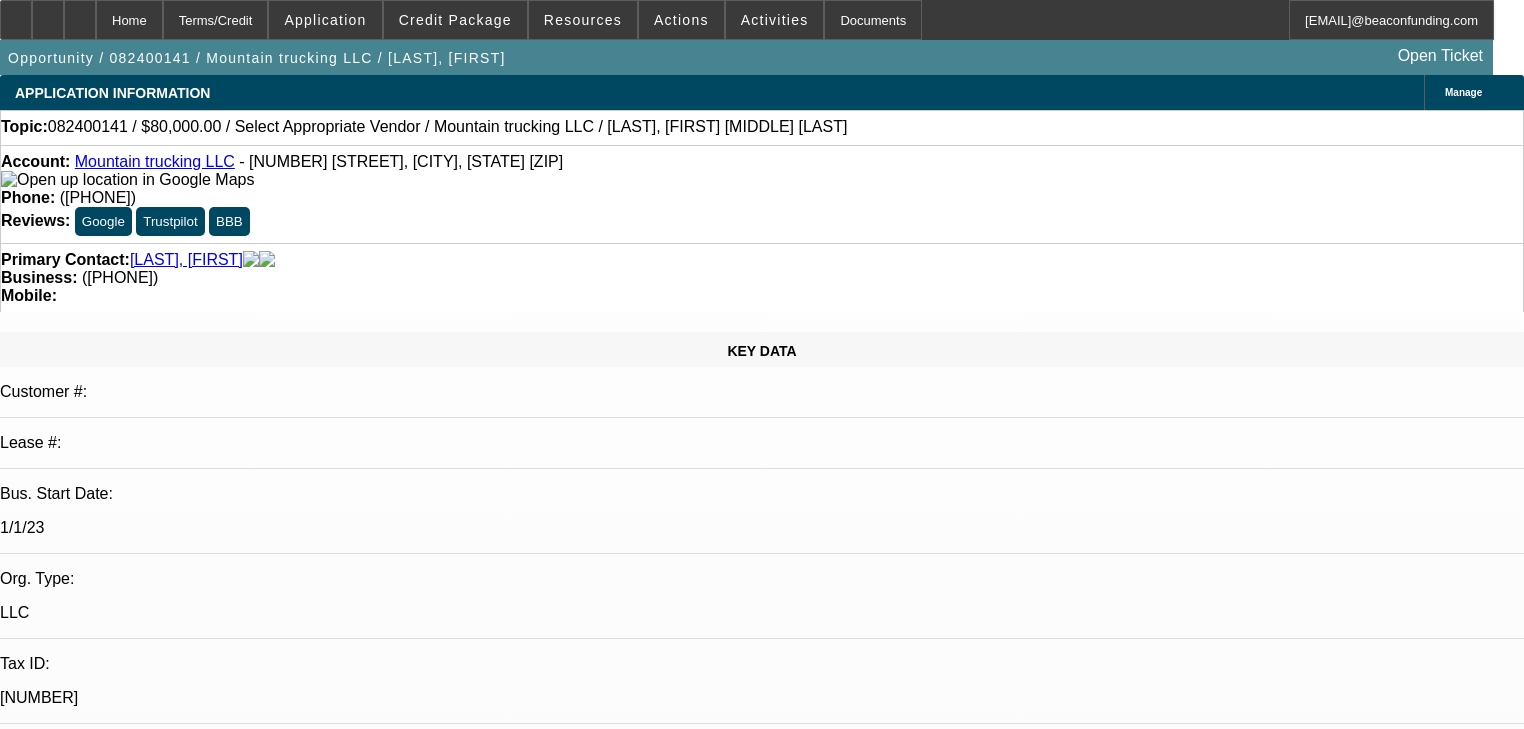 select on "0" 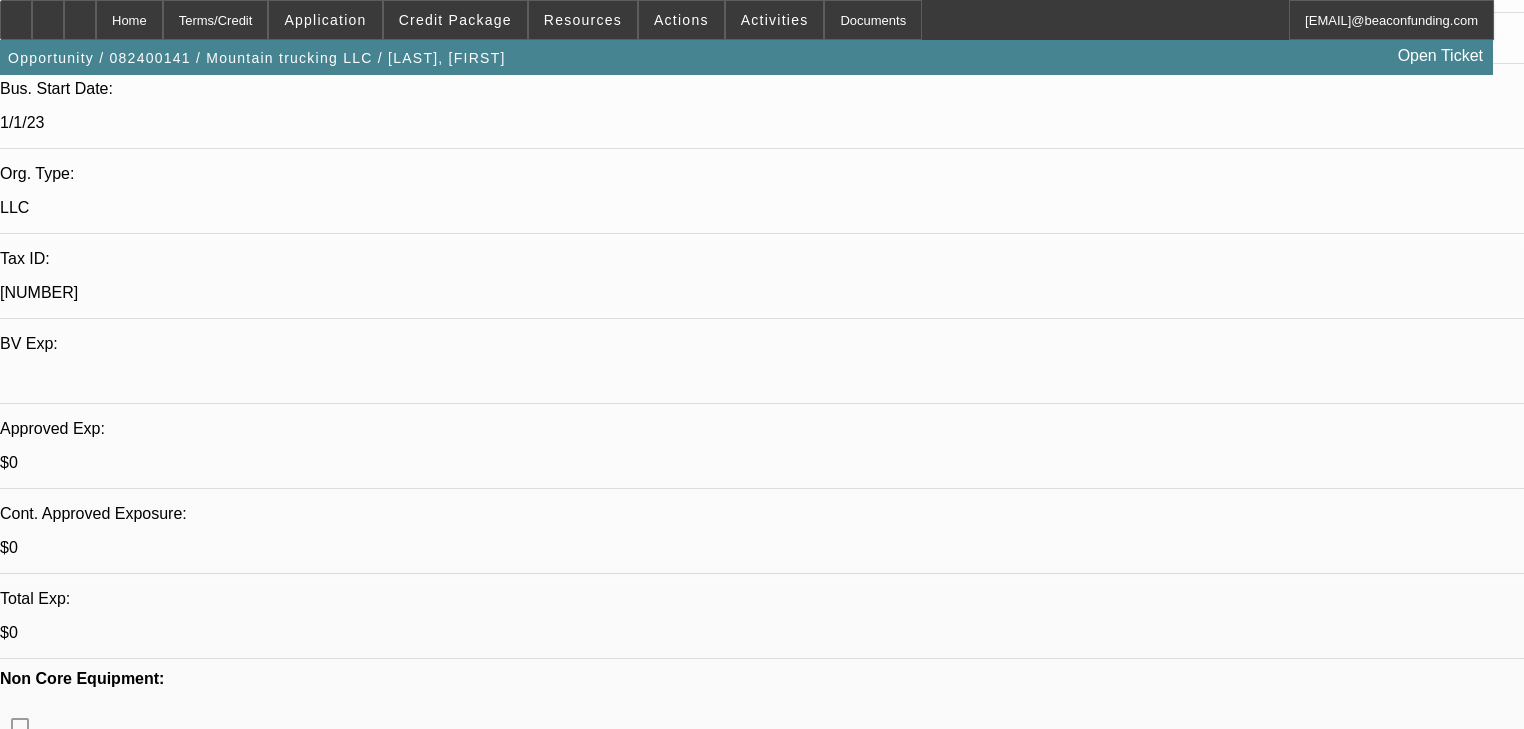 scroll, scrollTop: 480, scrollLeft: 0, axis: vertical 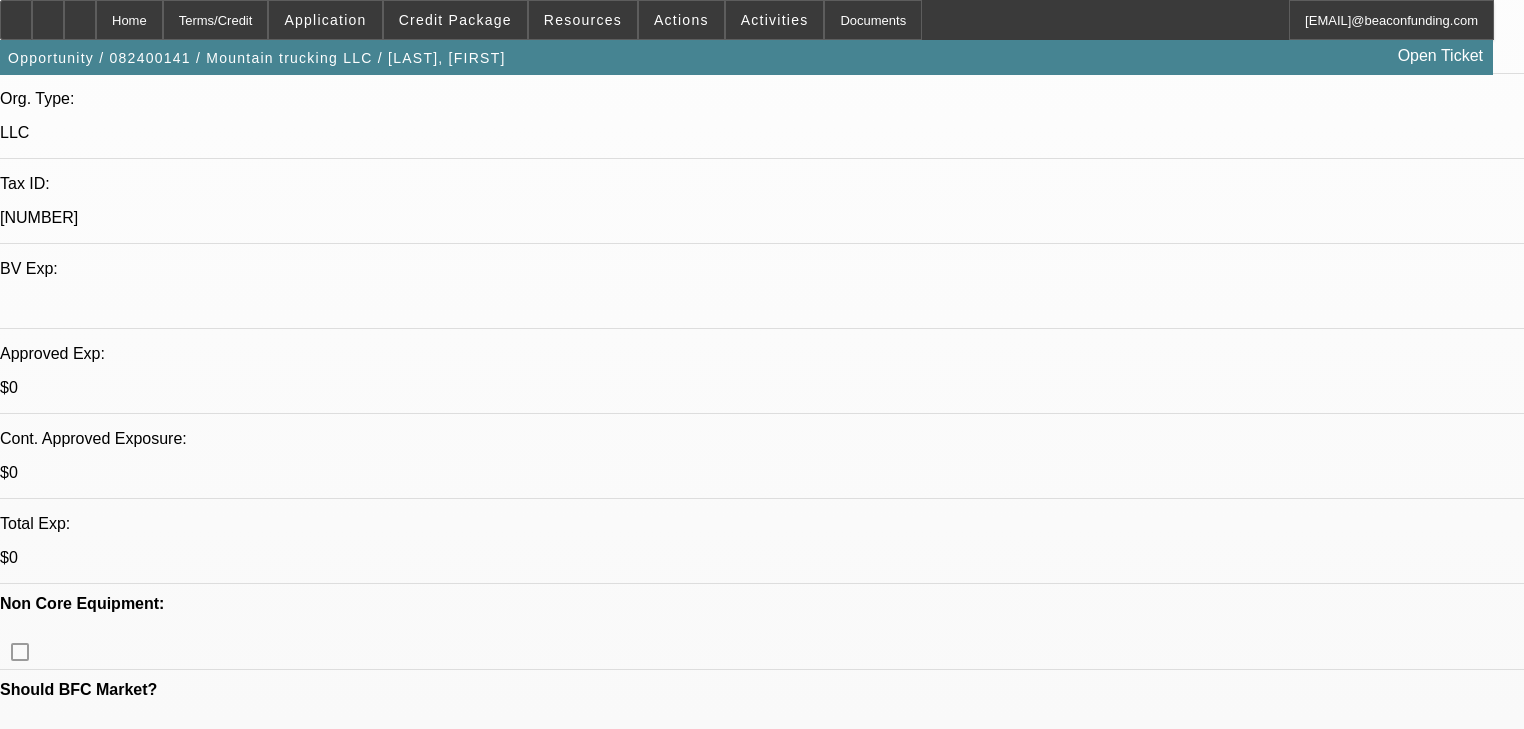 click on "613" at bounding box center [453, 2631] 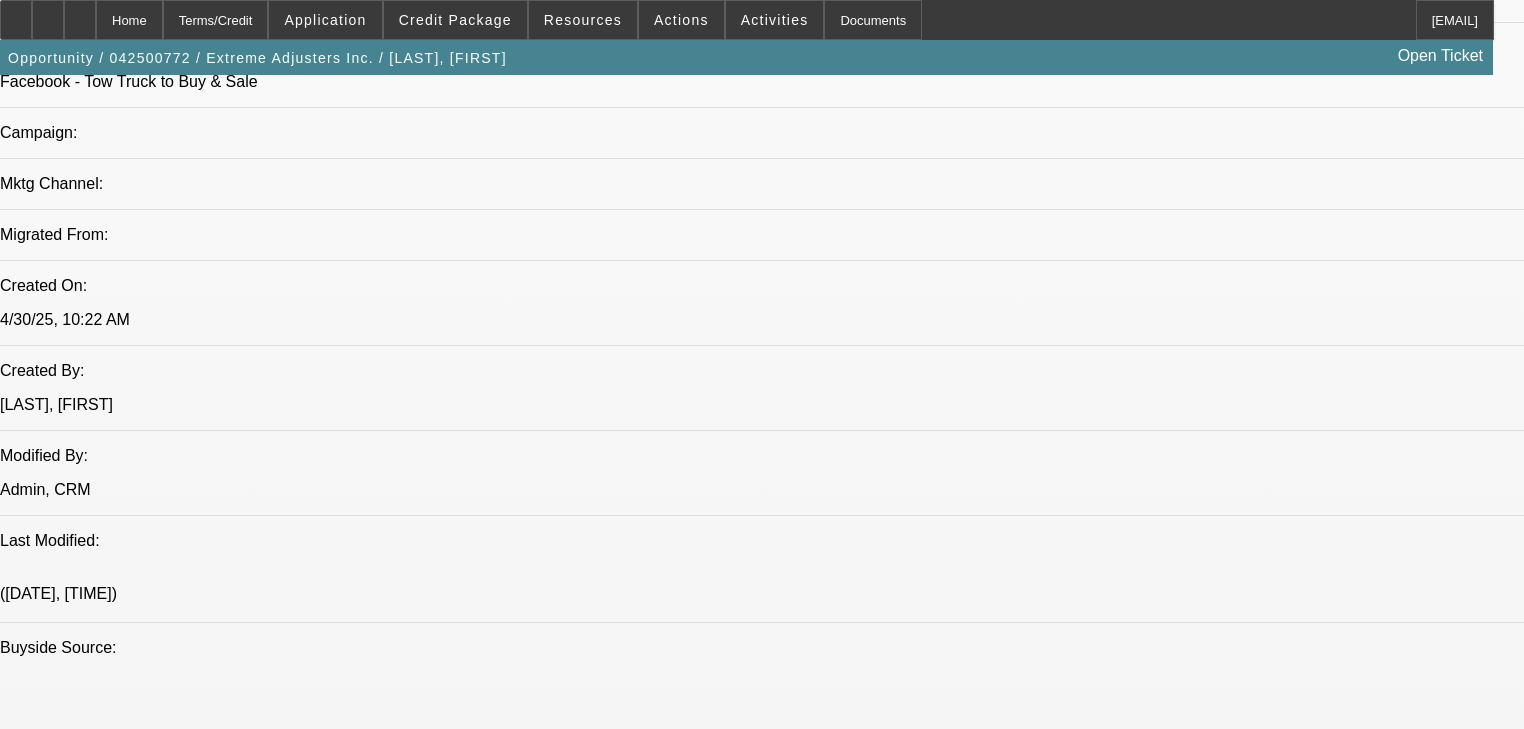 scroll, scrollTop: 0, scrollLeft: 0, axis: both 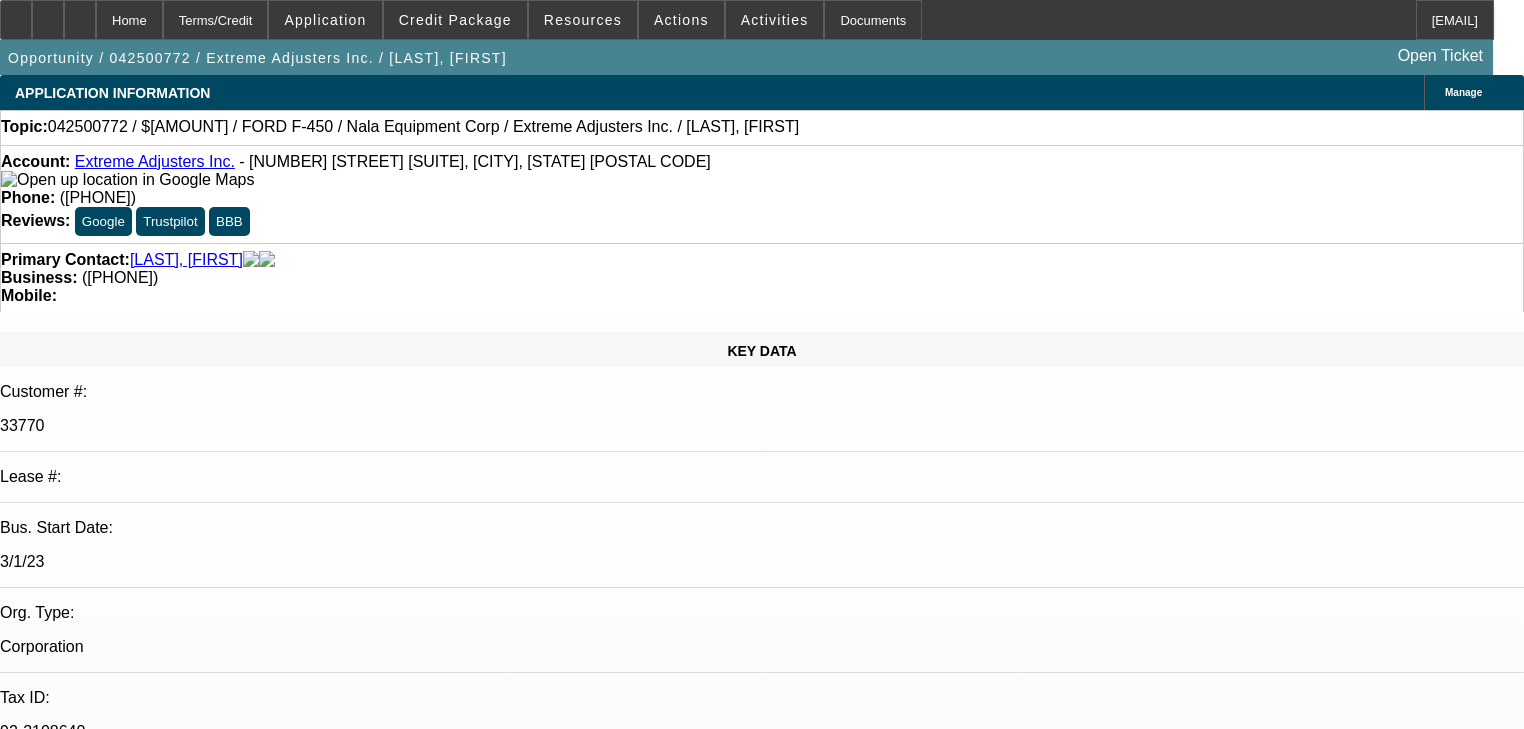 select on "0" 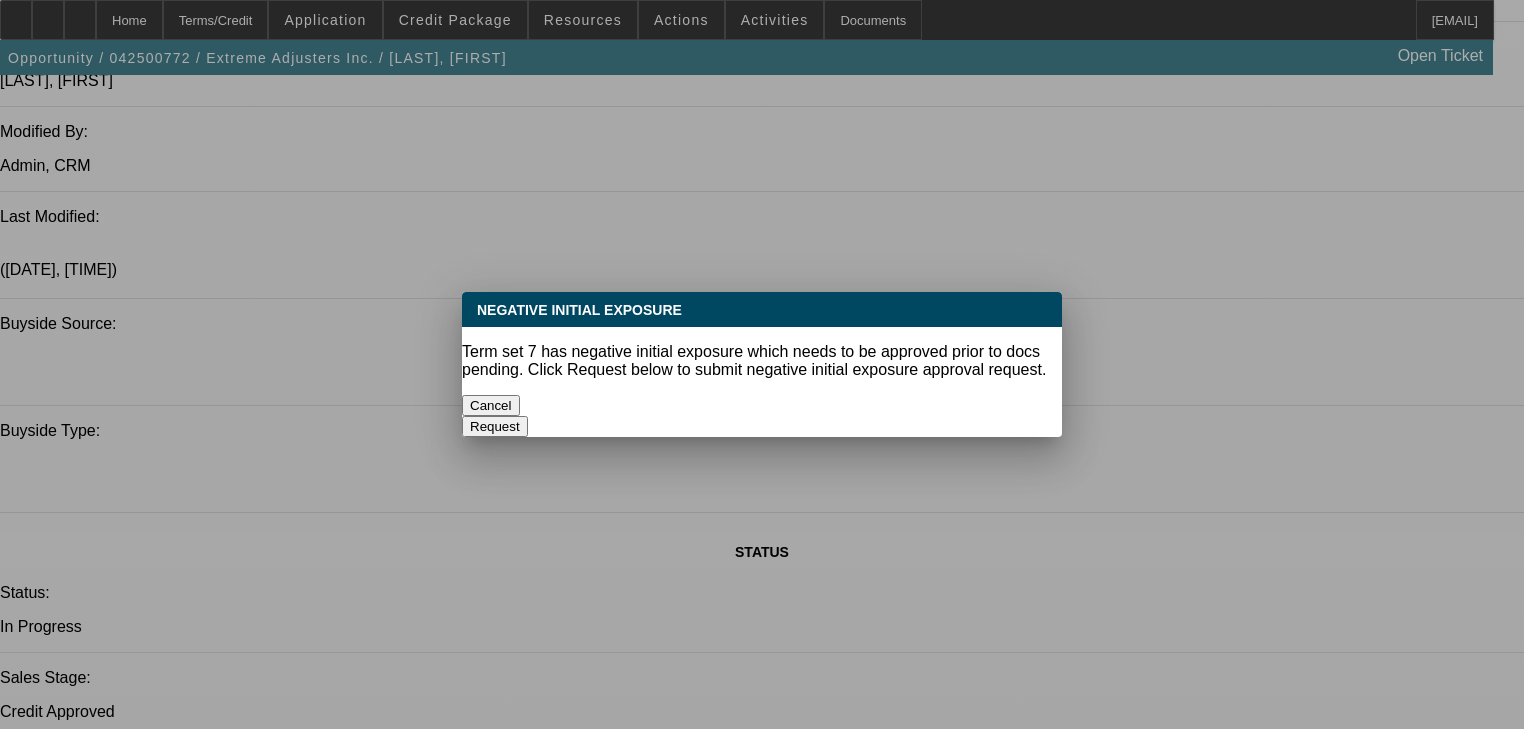 click on "Cancel" at bounding box center (491, 405) 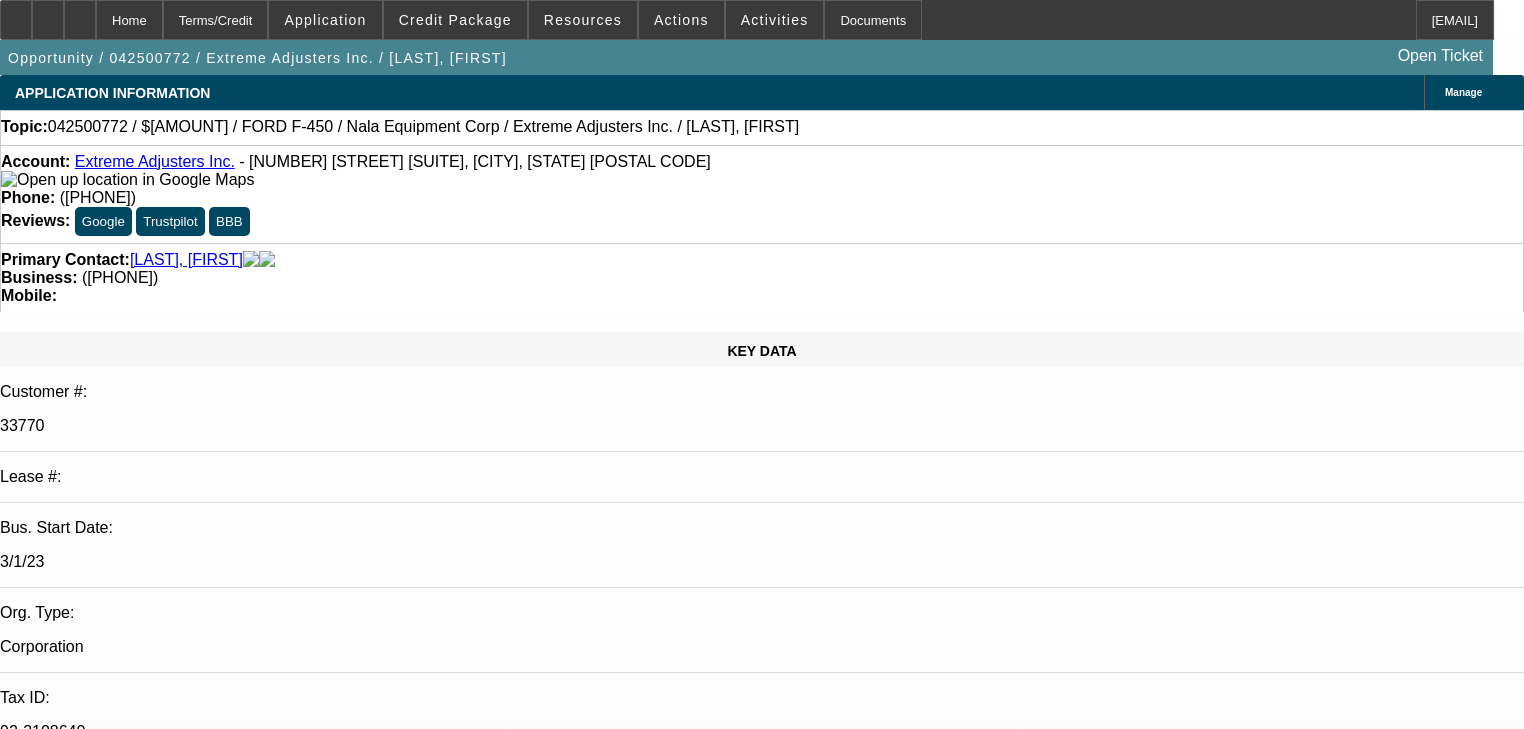 scroll, scrollTop: 1701, scrollLeft: 0, axis: vertical 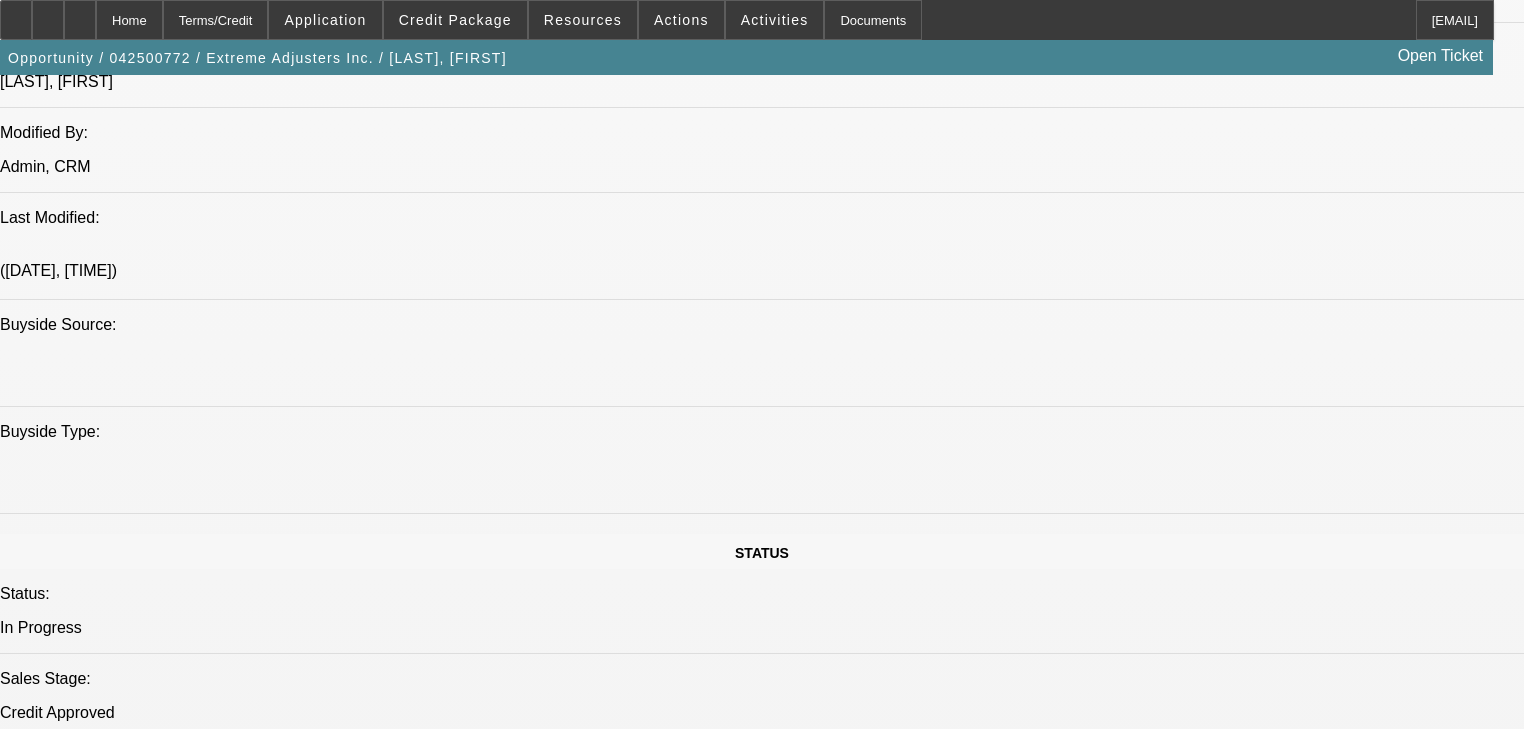 click on "Credit Decision - Contingent Approval
Contingent Approval - APPROVED BY NMEF:
Approved Vendor(s): To Be Determined.
Equipment: 2018 Ford F-450.
Vendor Invoice: $69,999.00.
Down Payment: $3,499.95 (5%).
Finance Amount: $66,499.05.
Term: 52 Months.
Rate A3 - 15.25% @ 52 months.
GPS Required.
ACH REQUIRED.
Arida, George - 8/6/25, 10:38 AM" at bounding box center (779, 5961) 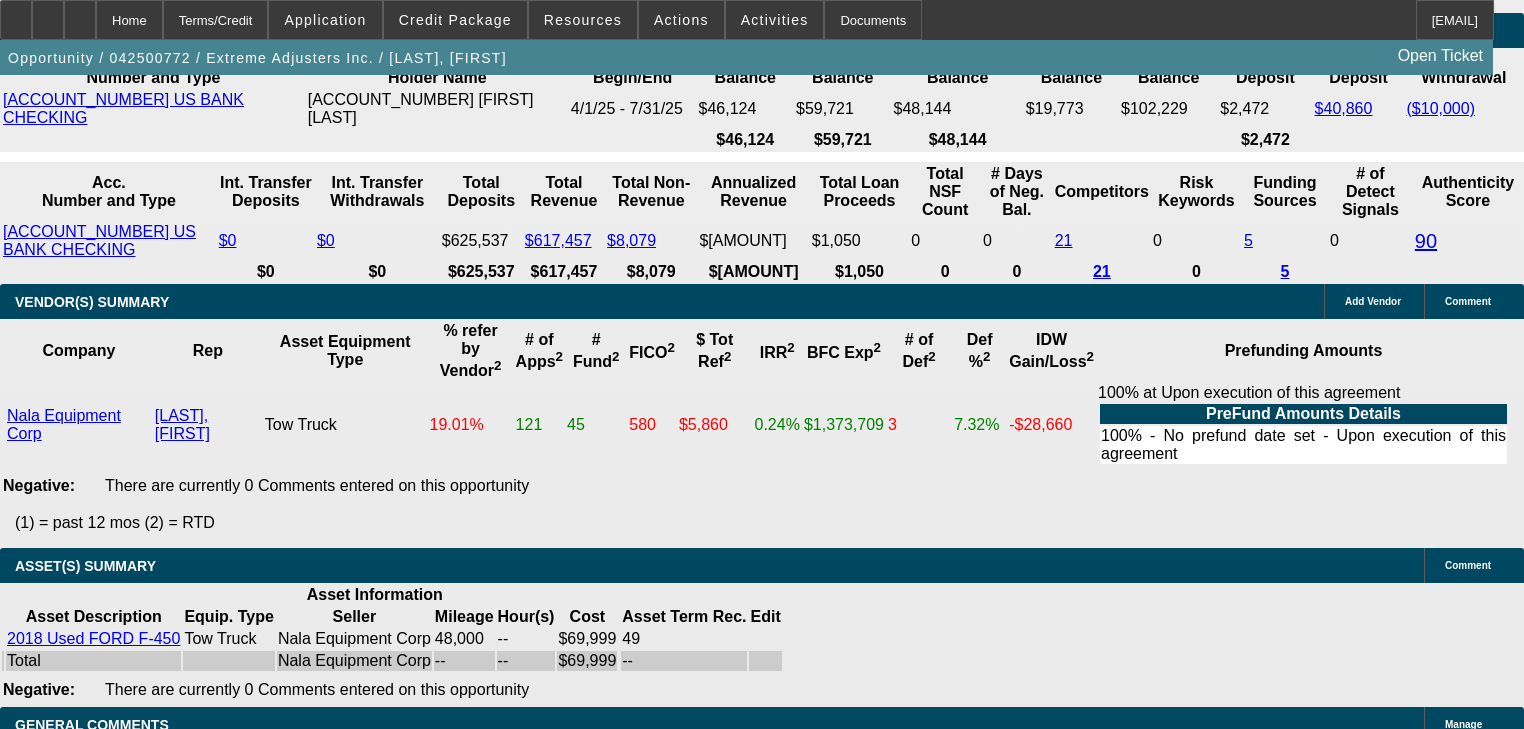 scroll, scrollTop: 3941, scrollLeft: 0, axis: vertical 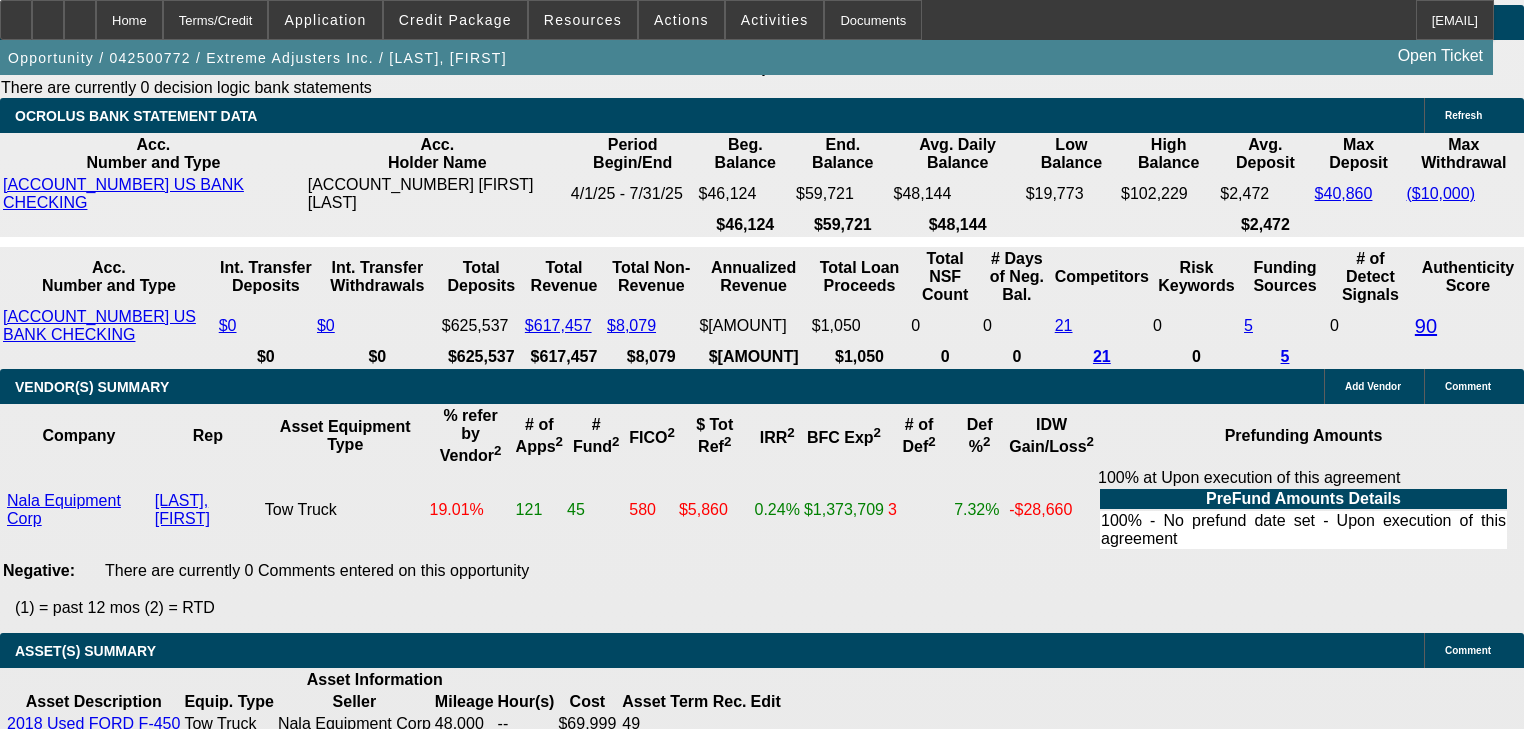 click on "13.4" at bounding box center [488, 2058] 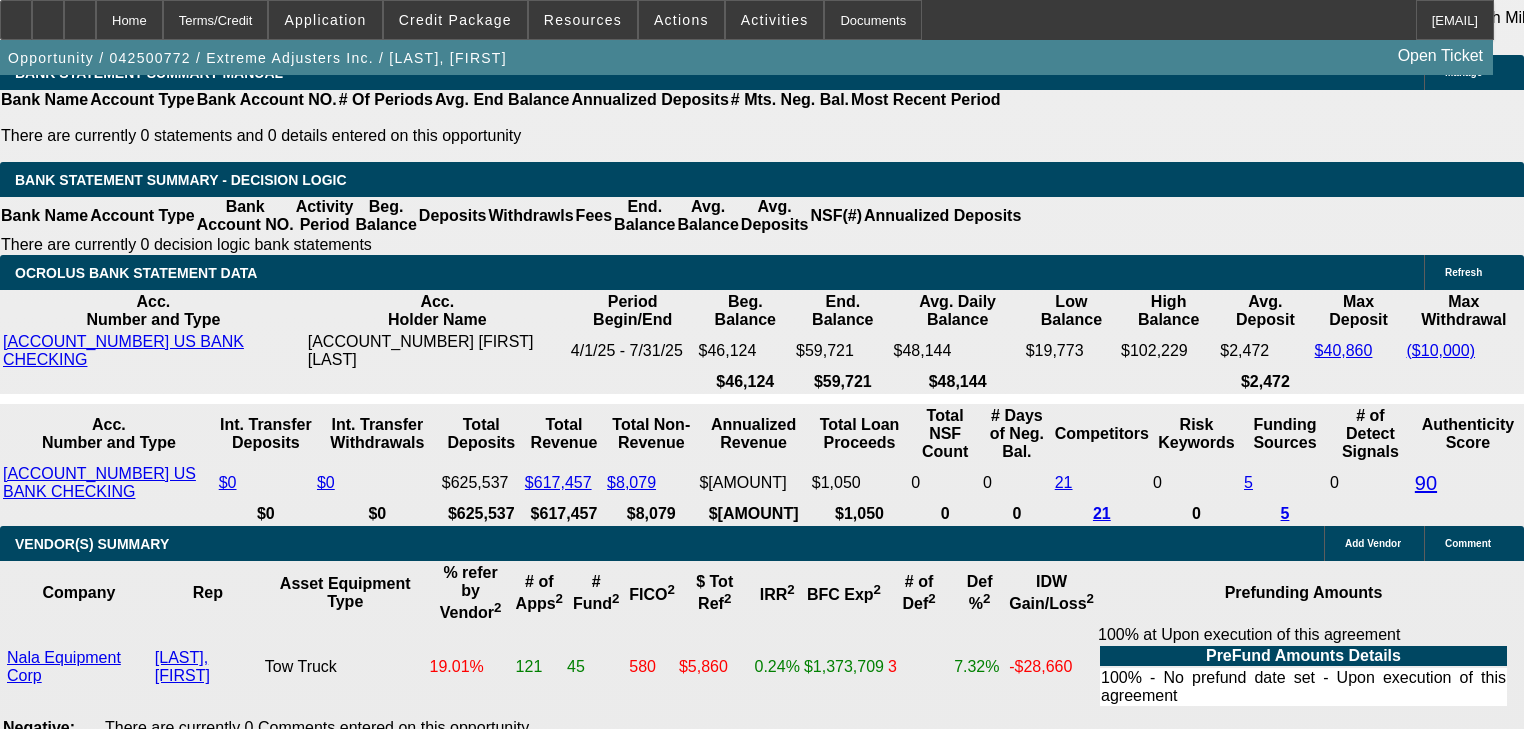 scroll, scrollTop: 3781, scrollLeft: 0, axis: vertical 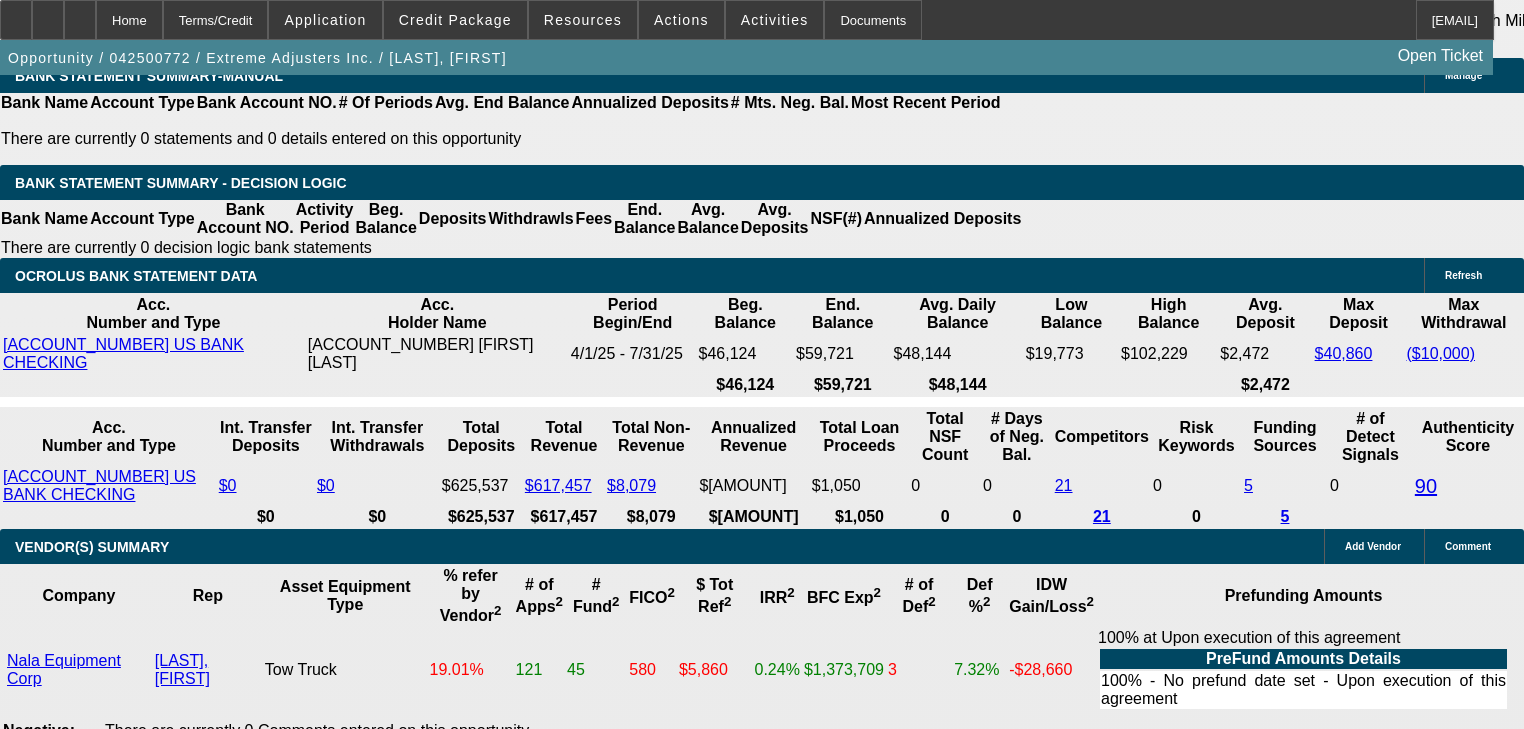 type on "18" 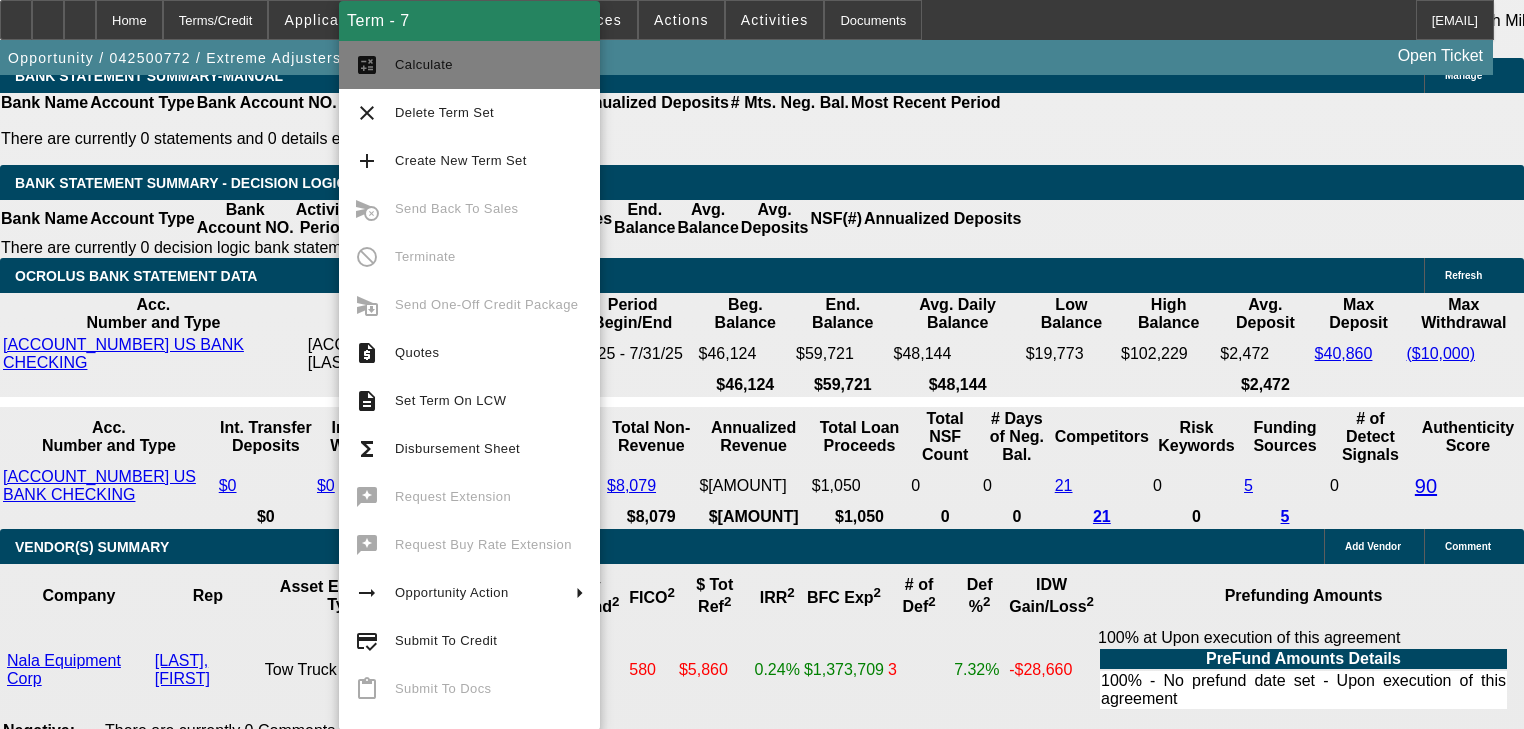 click on "calculate
Calculate" at bounding box center [469, 65] 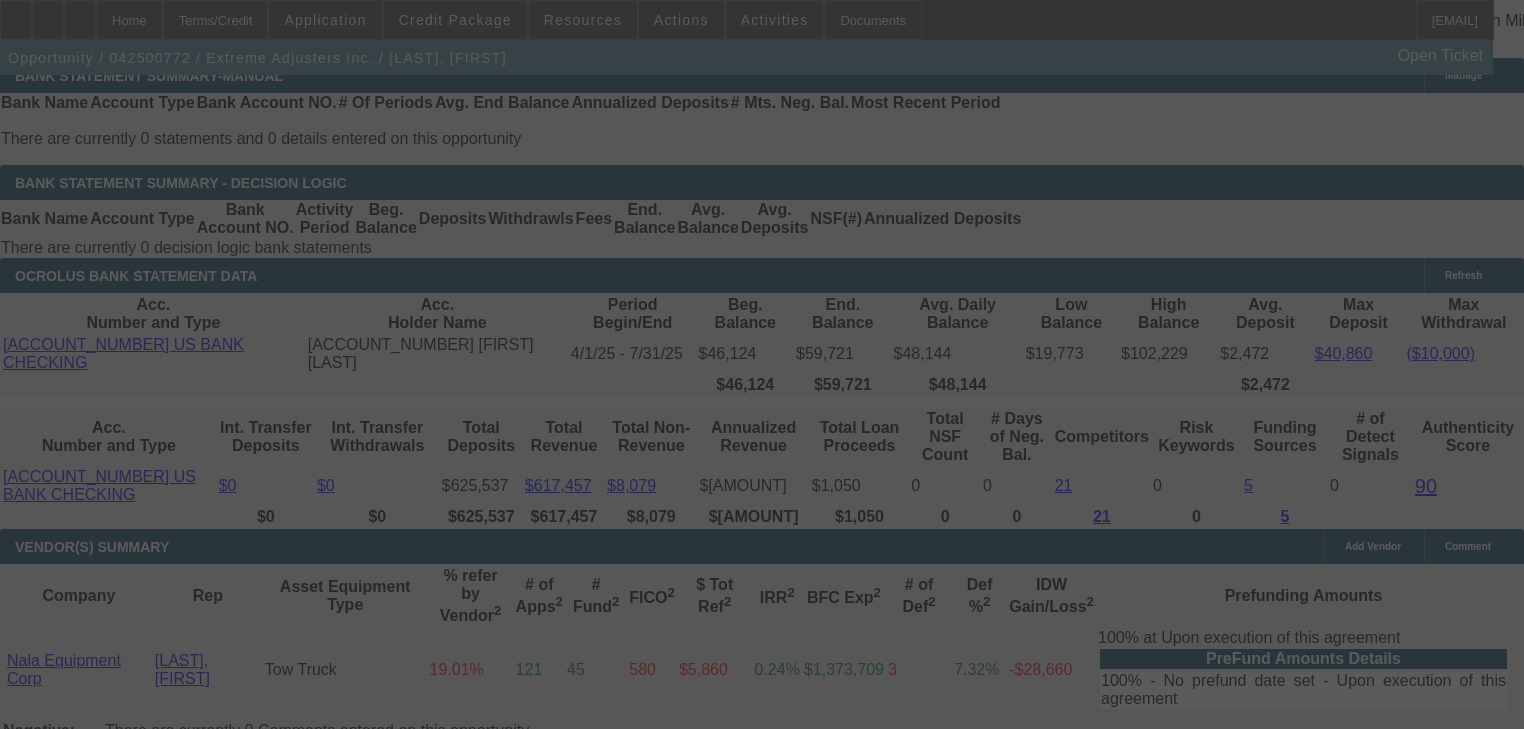 select on "0" 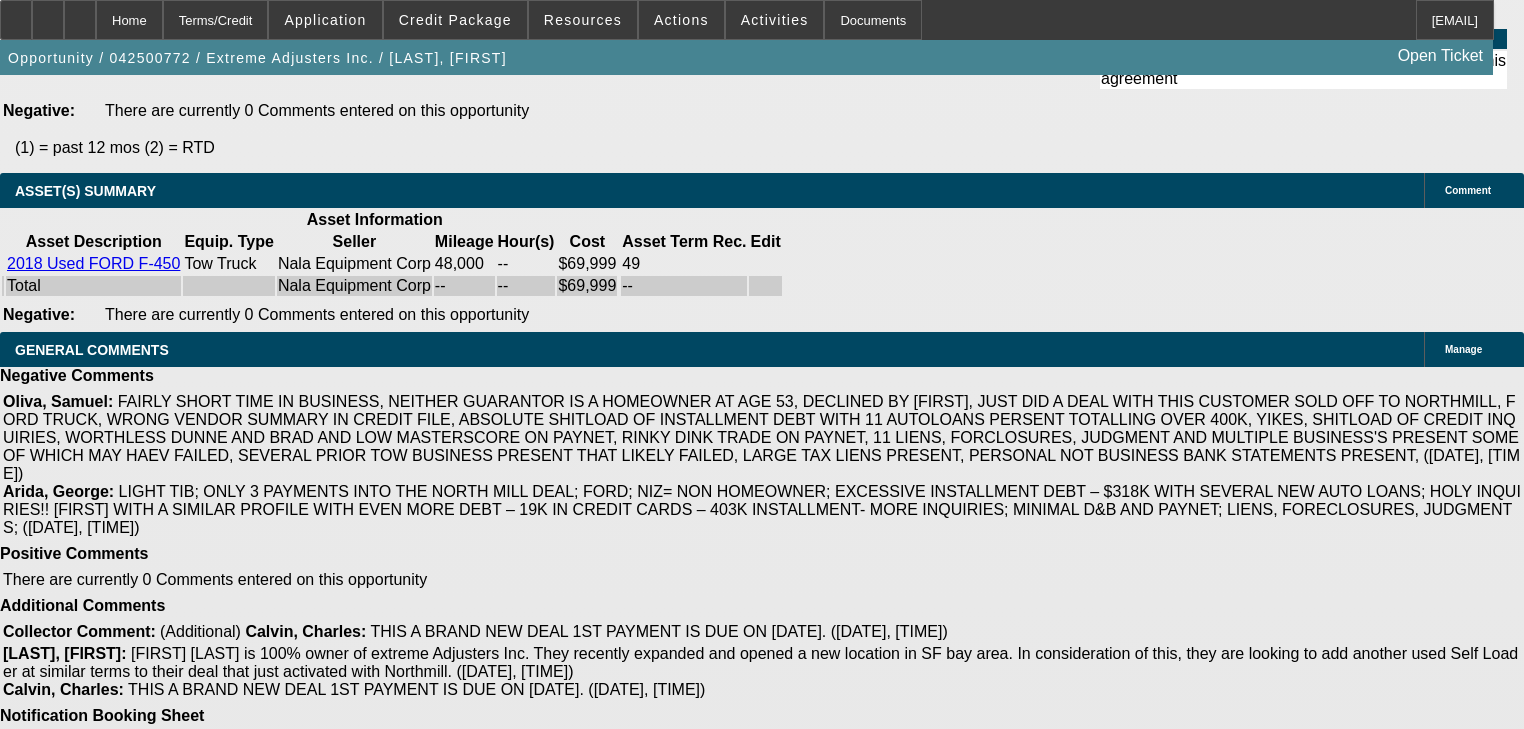 scroll, scrollTop: 4471, scrollLeft: 0, axis: vertical 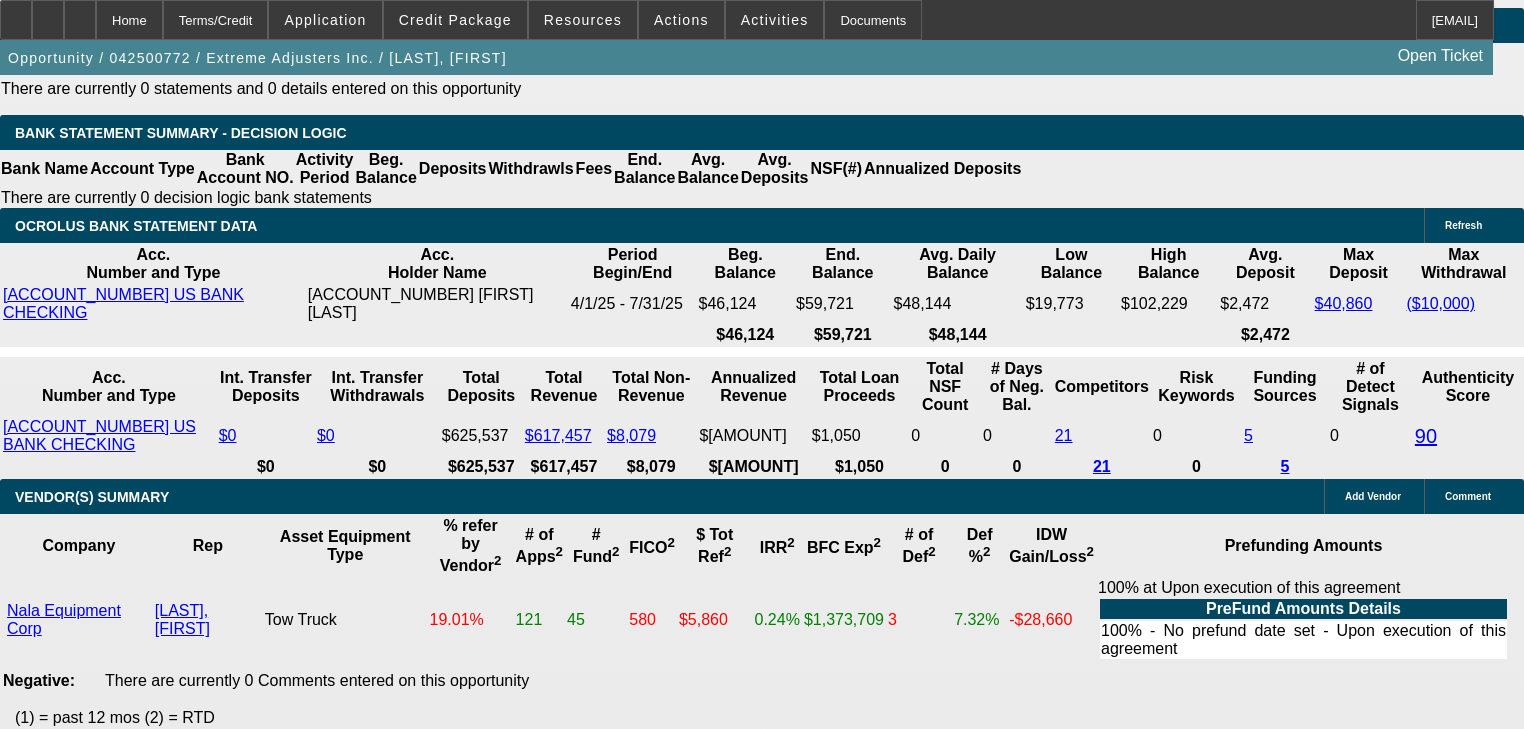 click on "5% 10% 15% 20% $" 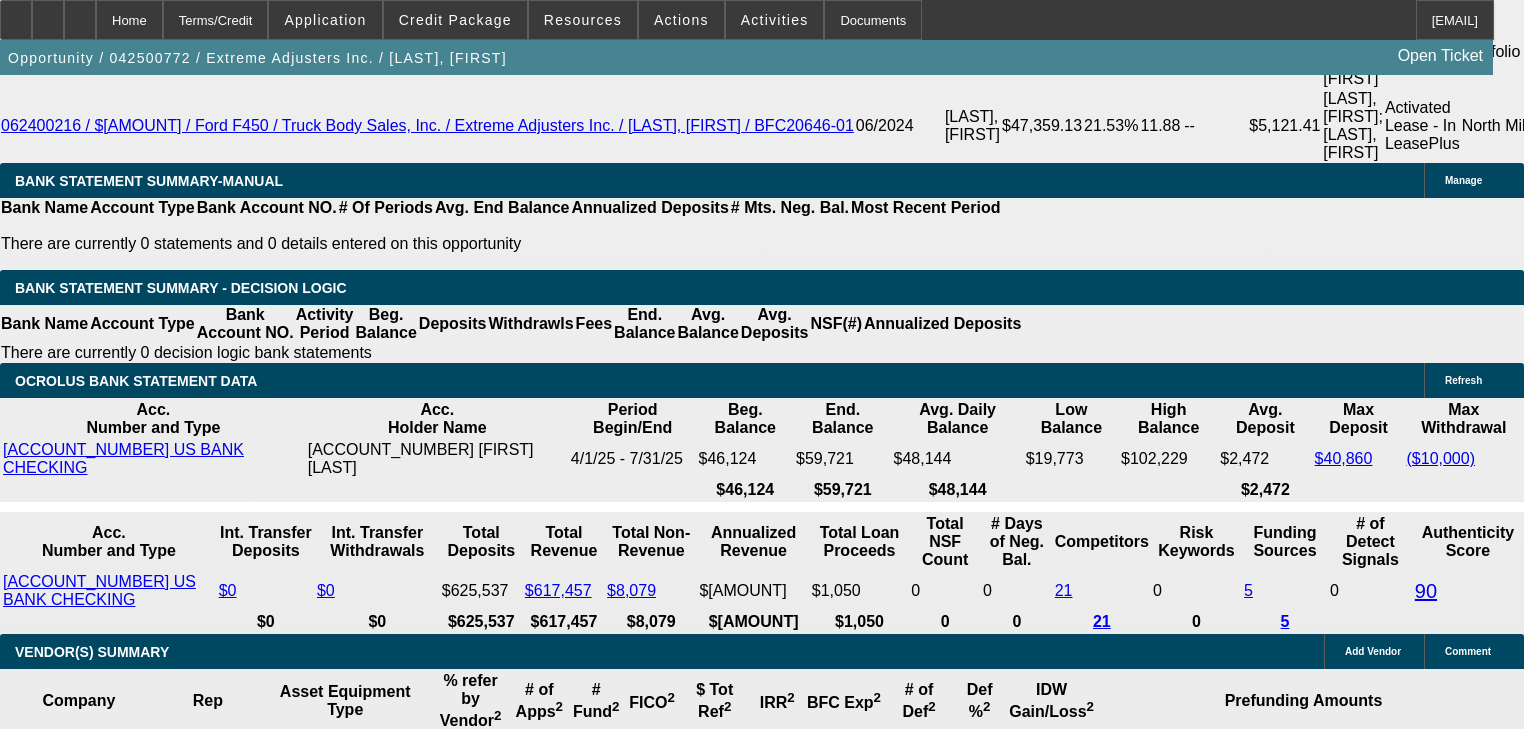scroll, scrollTop: 3671, scrollLeft: 0, axis: vertical 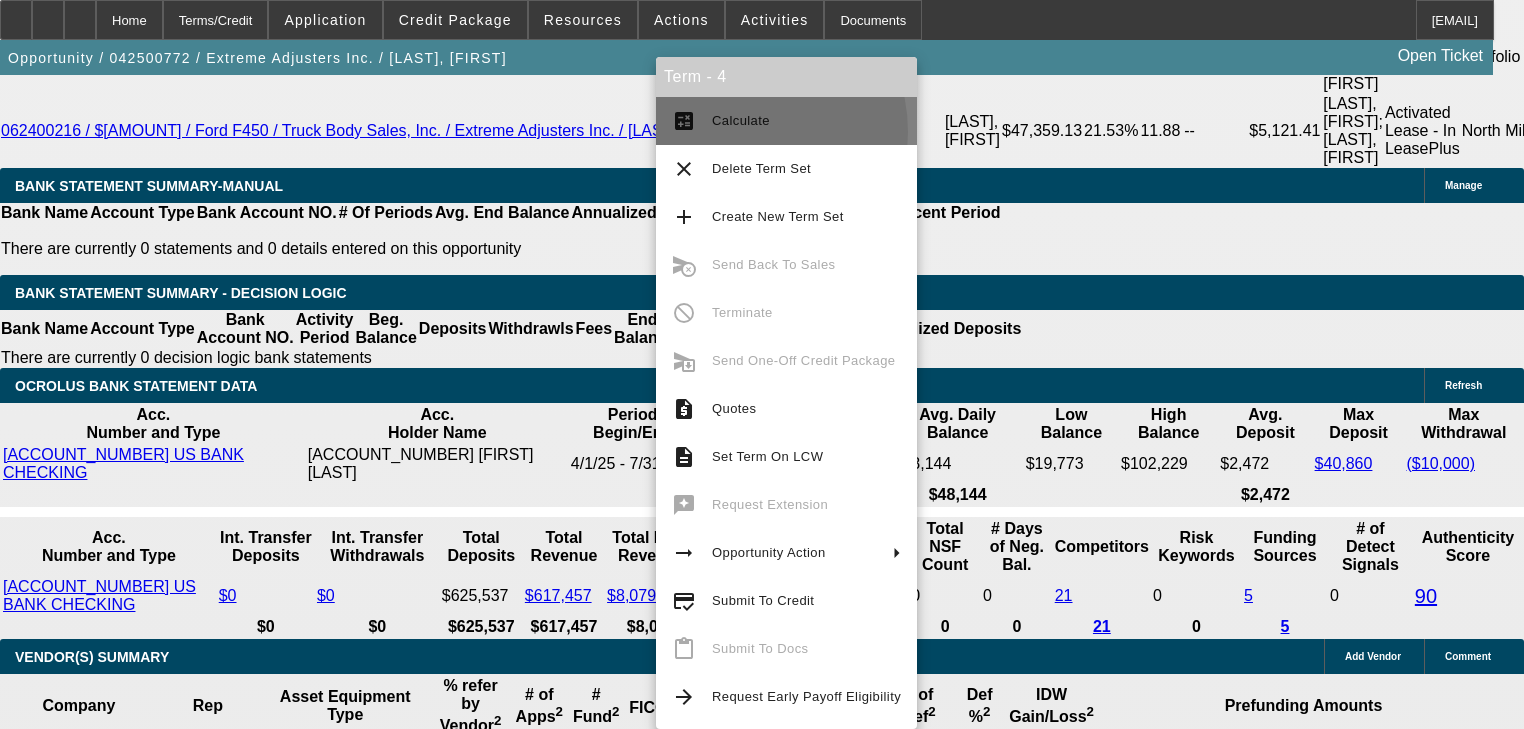 click on "calculate
Calculate" at bounding box center [786, 121] 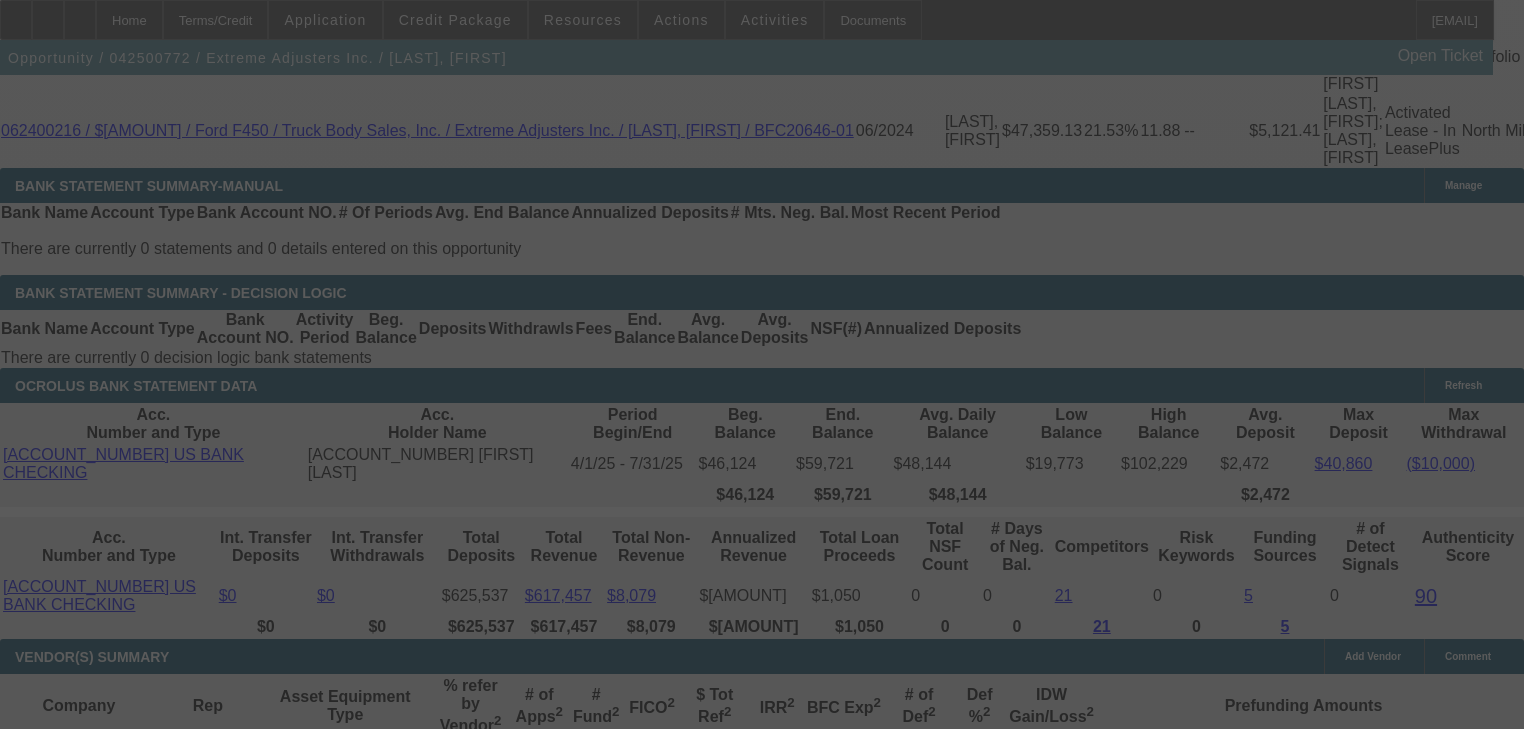 select on "2" 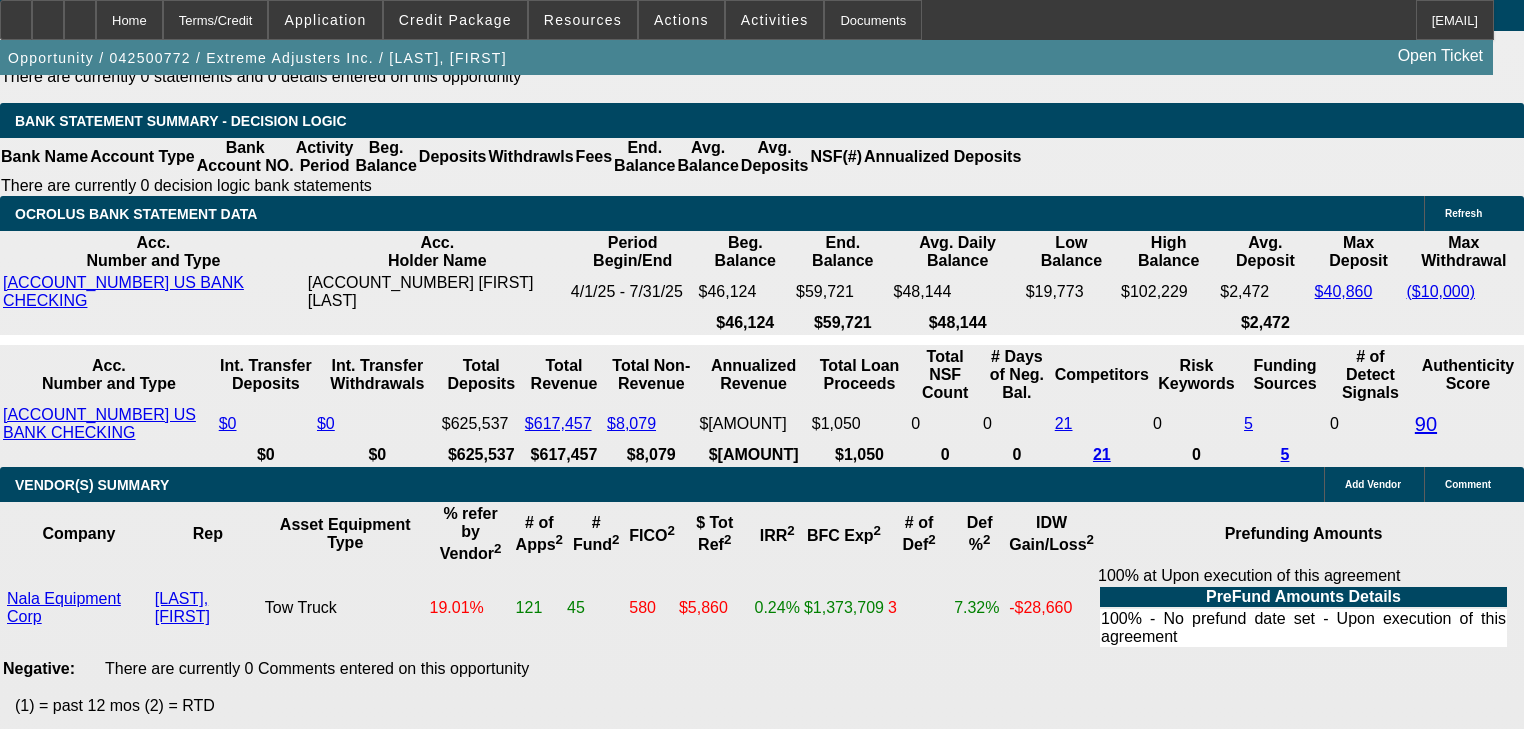 scroll, scrollTop: 3911, scrollLeft: 0, axis: vertical 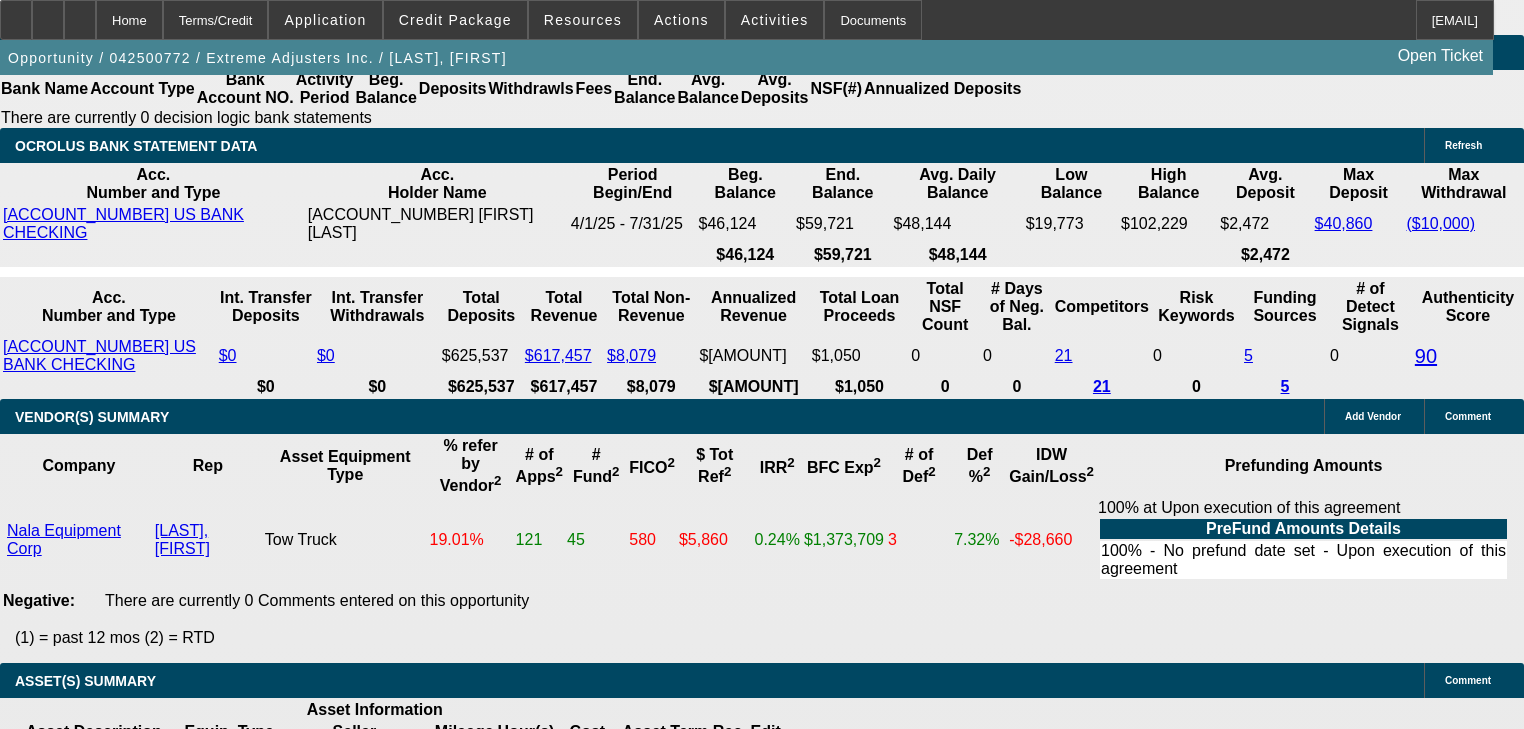 click on "36" at bounding box center [1178, 2088] 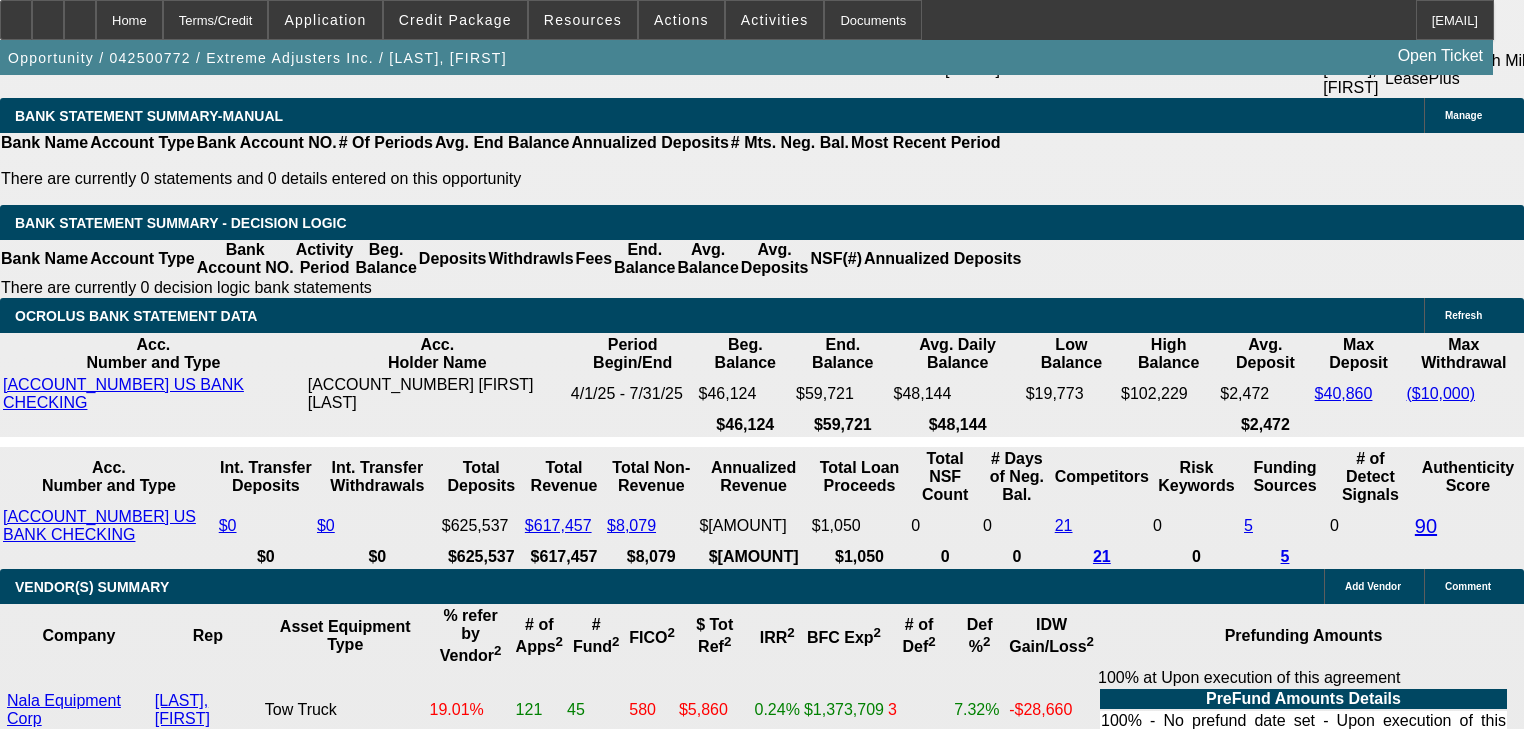 scroll, scrollTop: 3751, scrollLeft: 0, axis: vertical 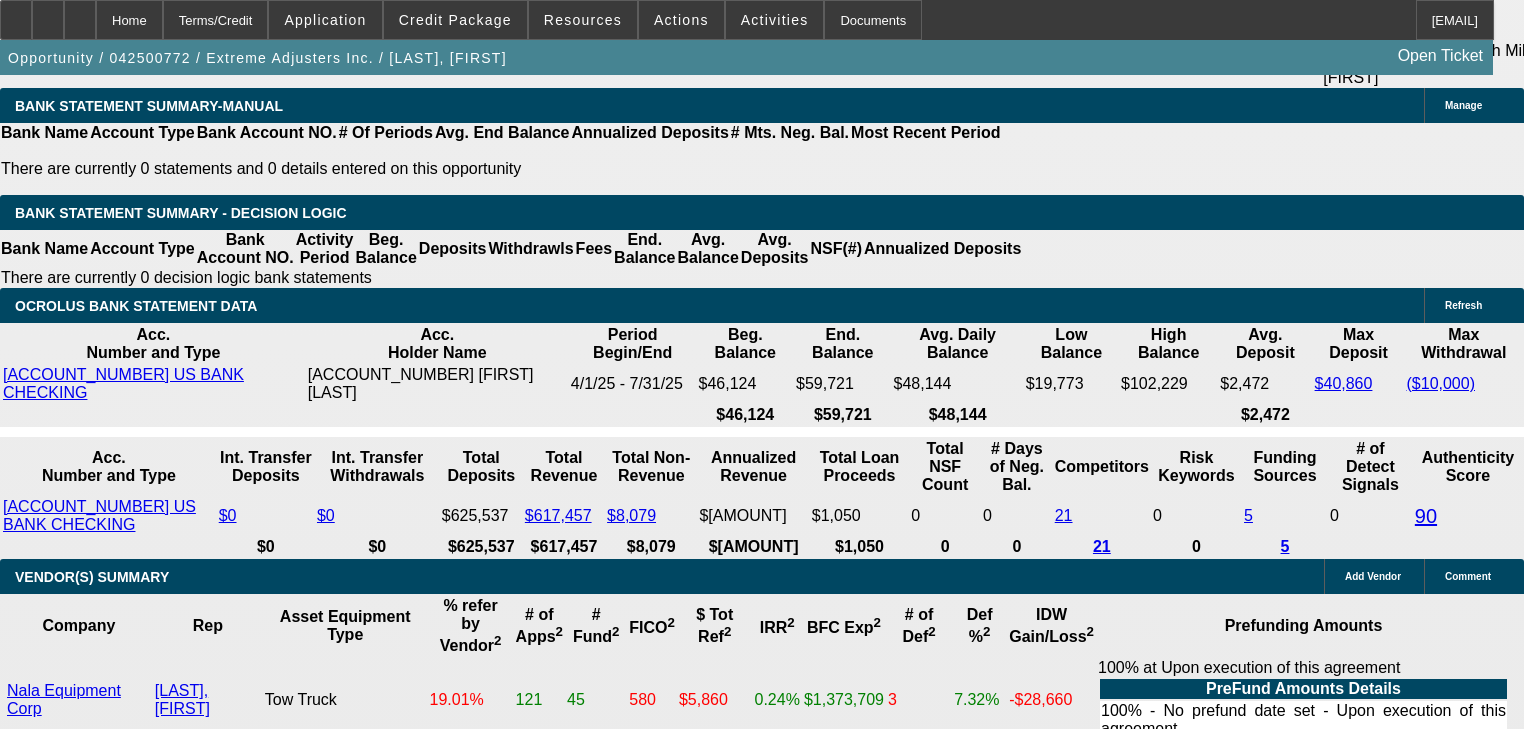 type on "$3,653.68" 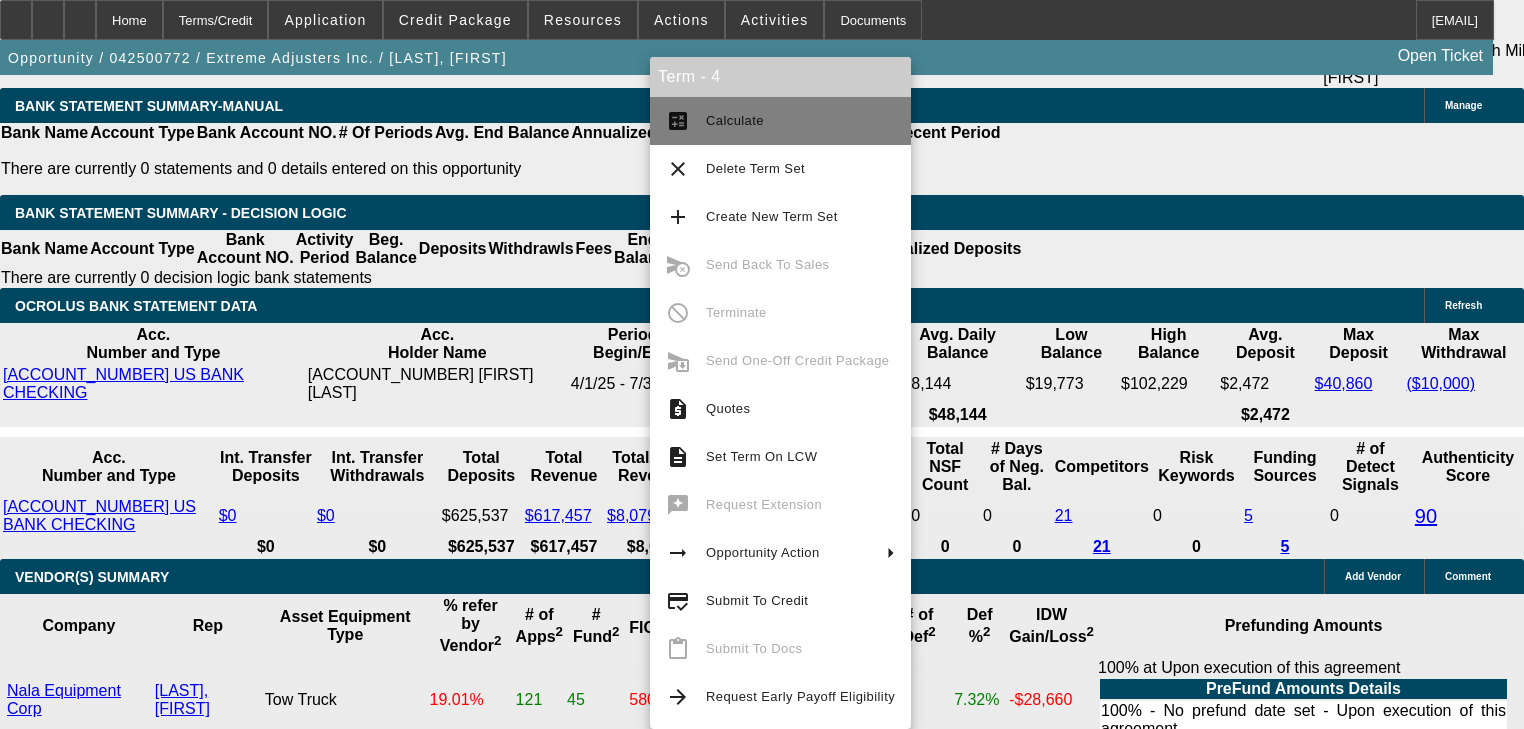click on "calculate
Calculate" at bounding box center (780, 121) 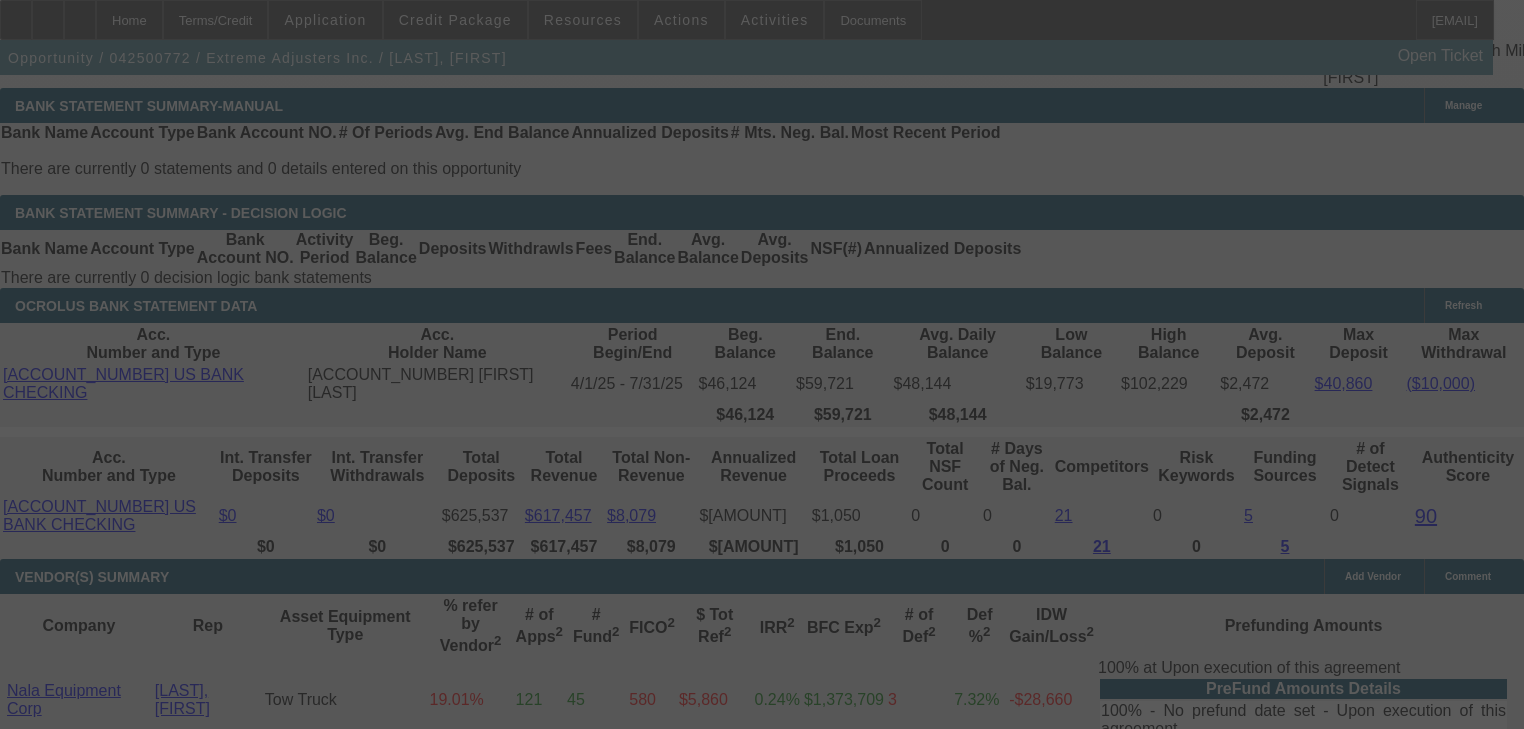 select on "2" 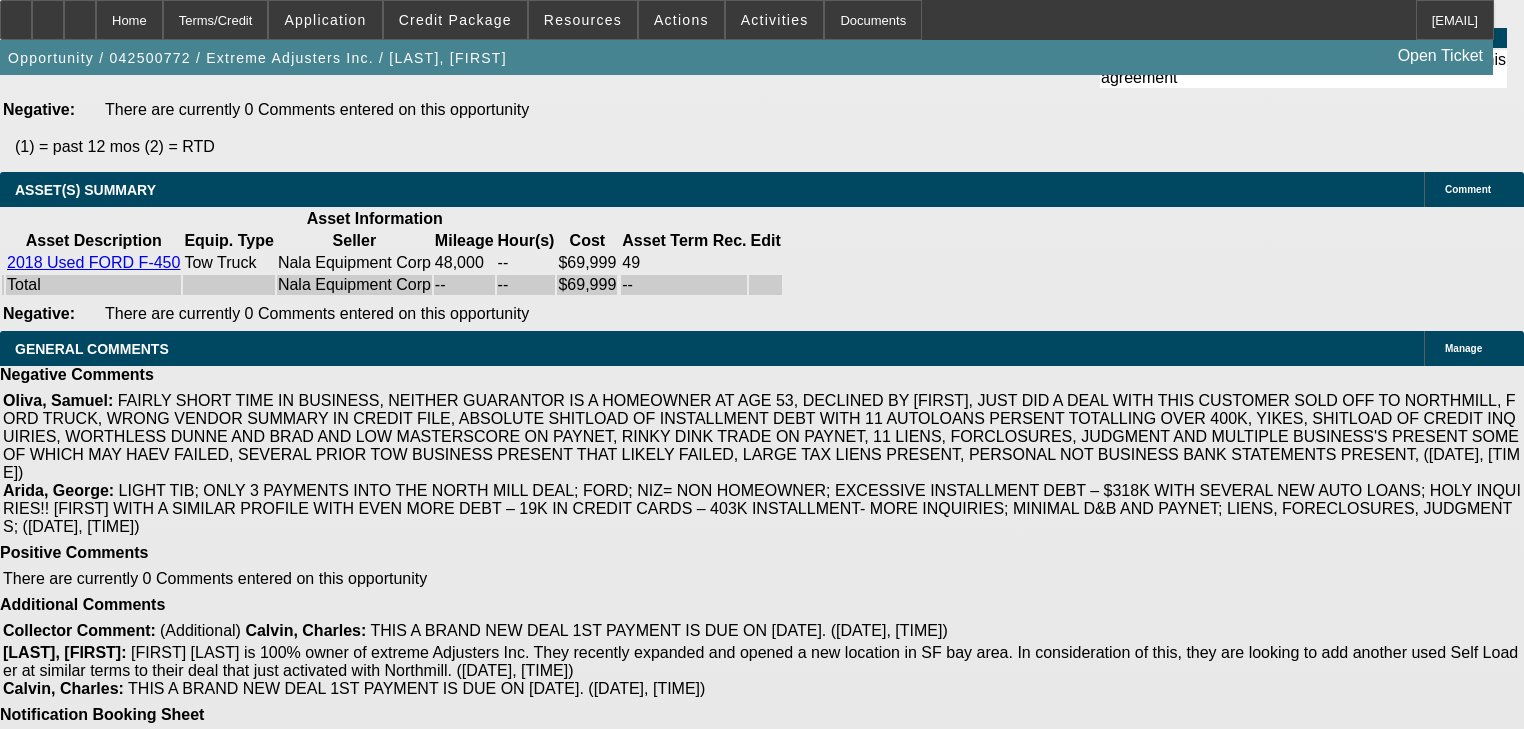 scroll, scrollTop: 4601, scrollLeft: 0, axis: vertical 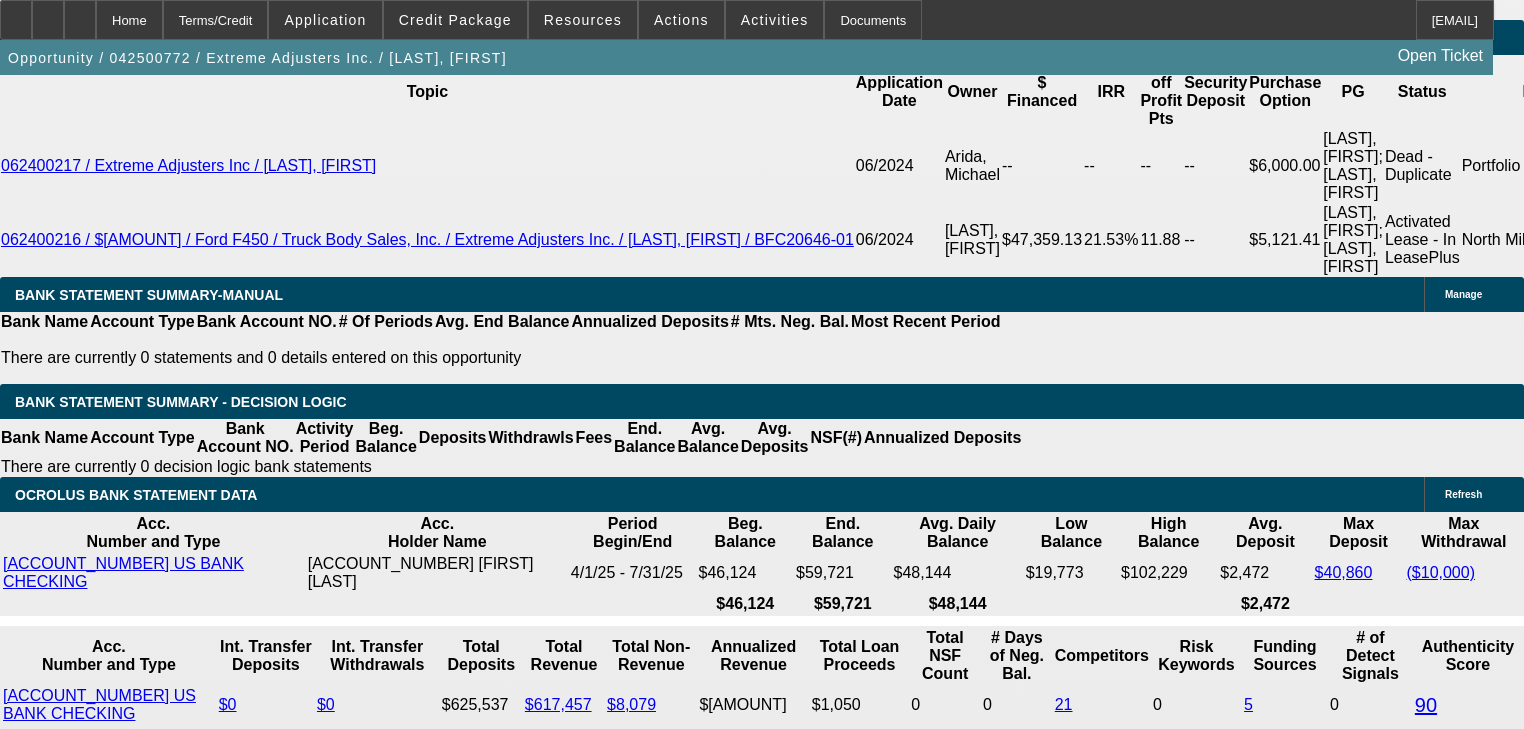 click on "Equip-Used.com" 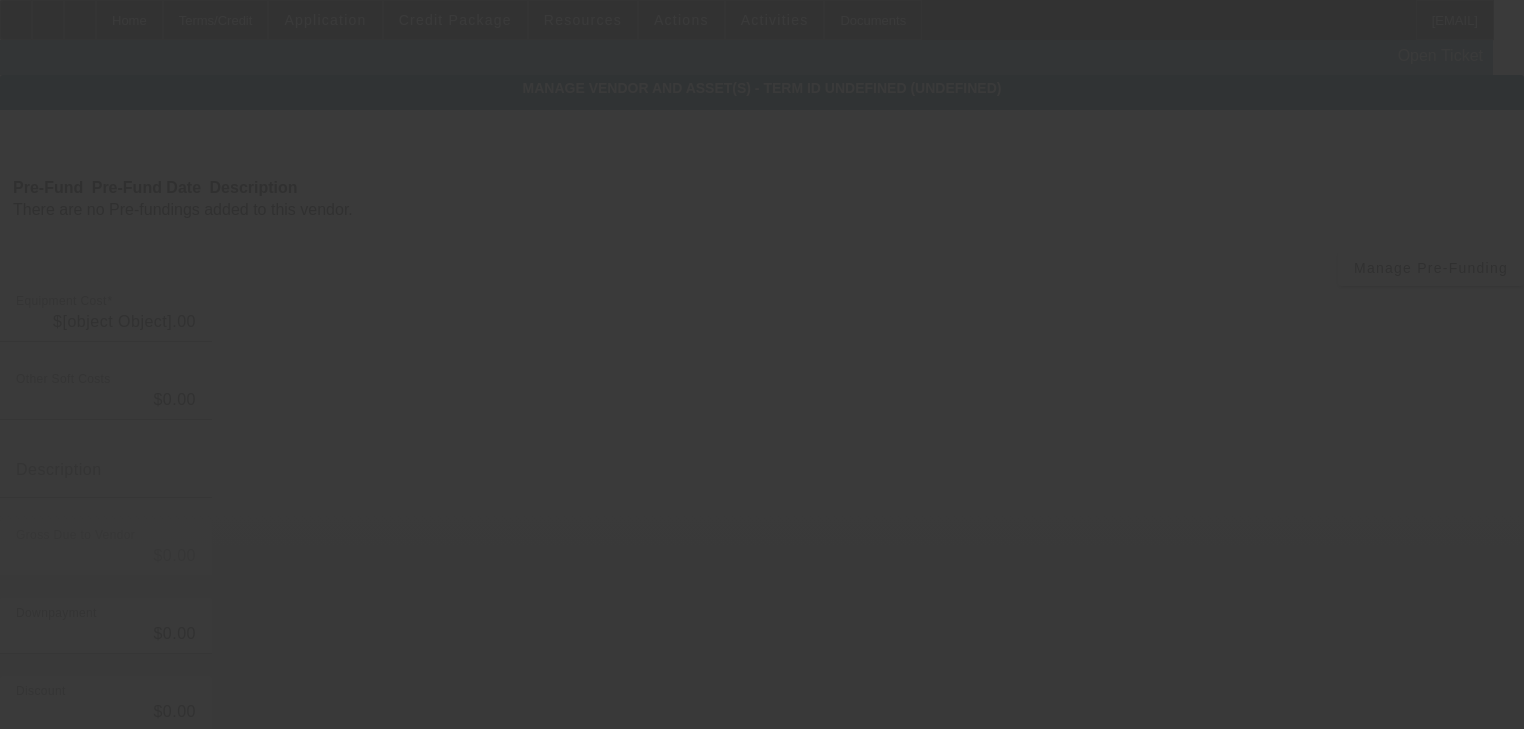 type on "$65,000.00" 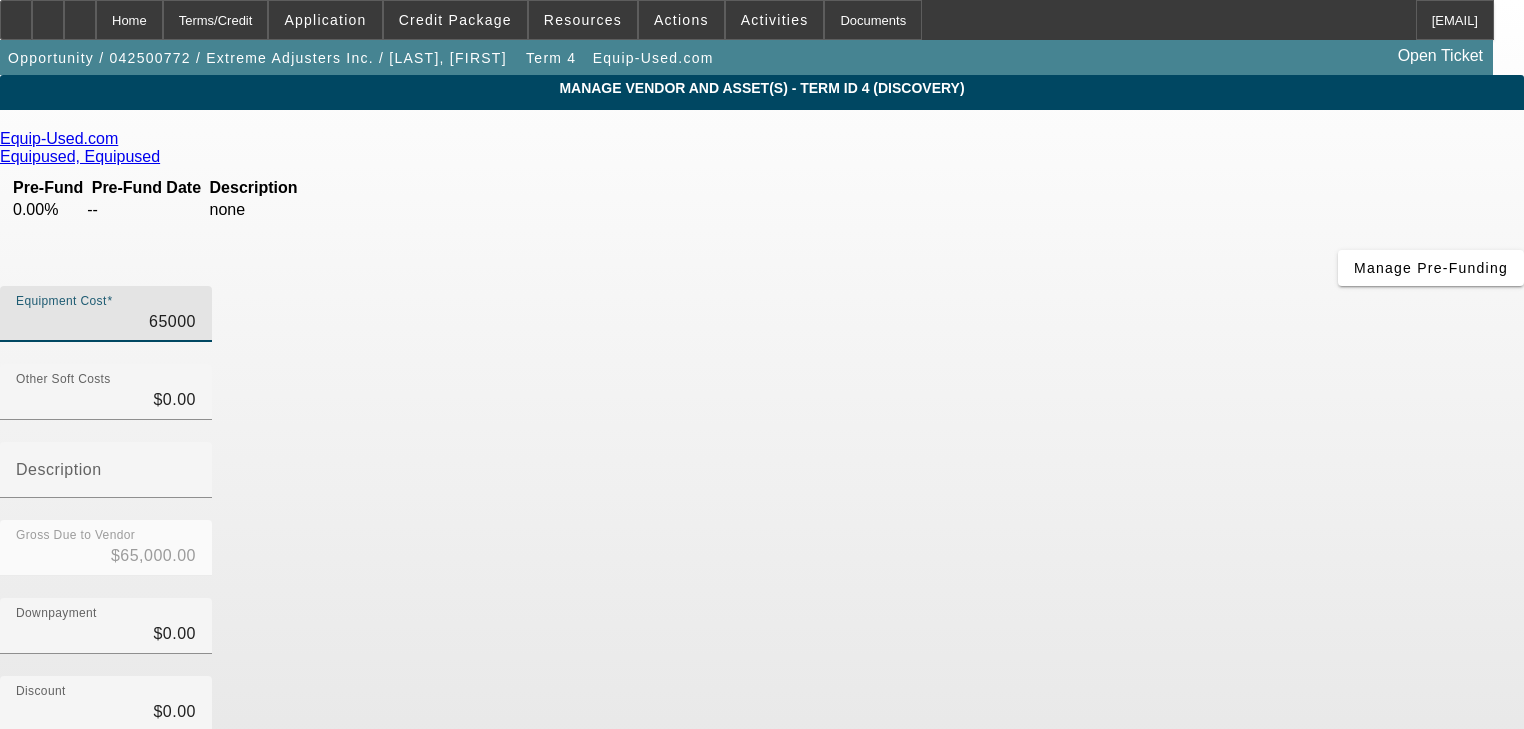 click on "65000" at bounding box center [106, 322] 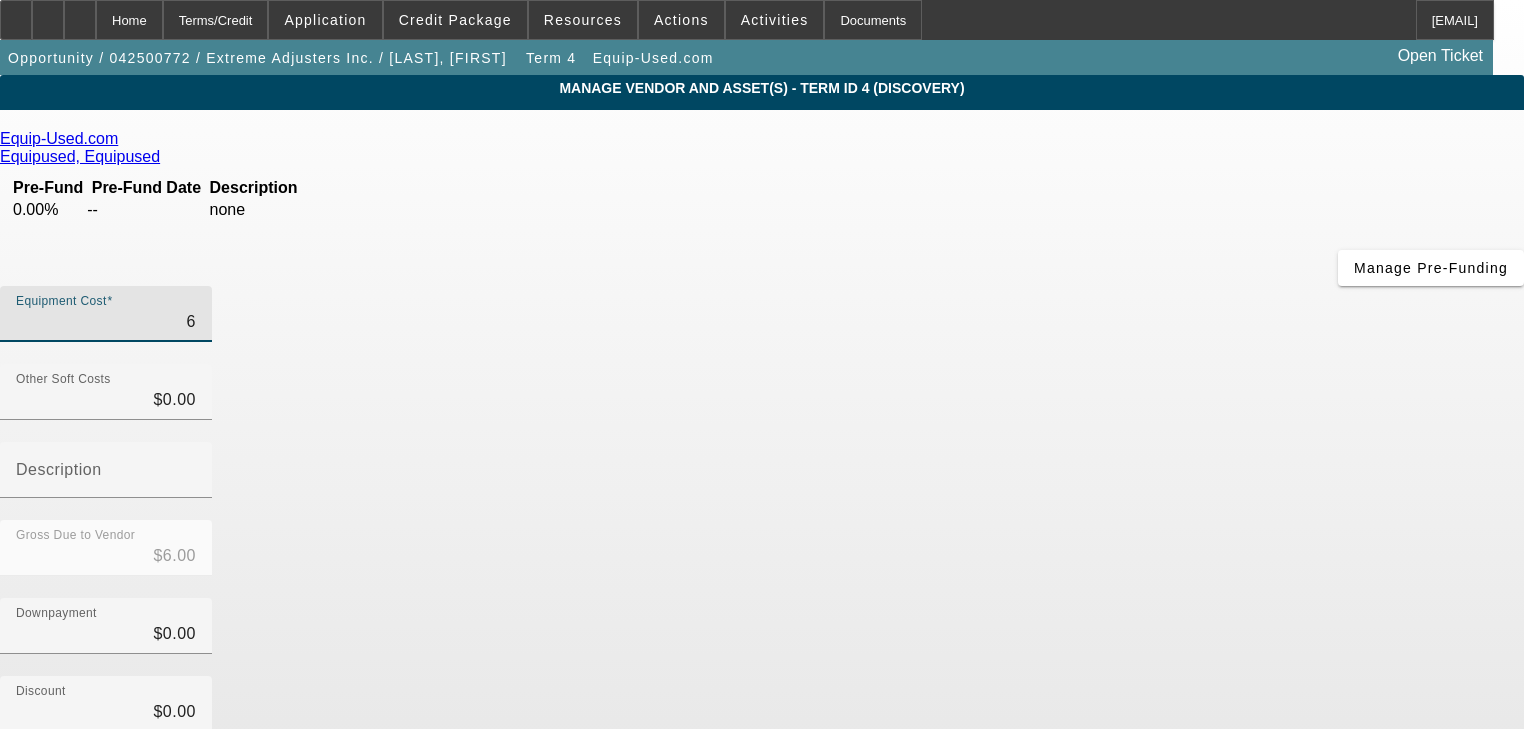 type on "62" 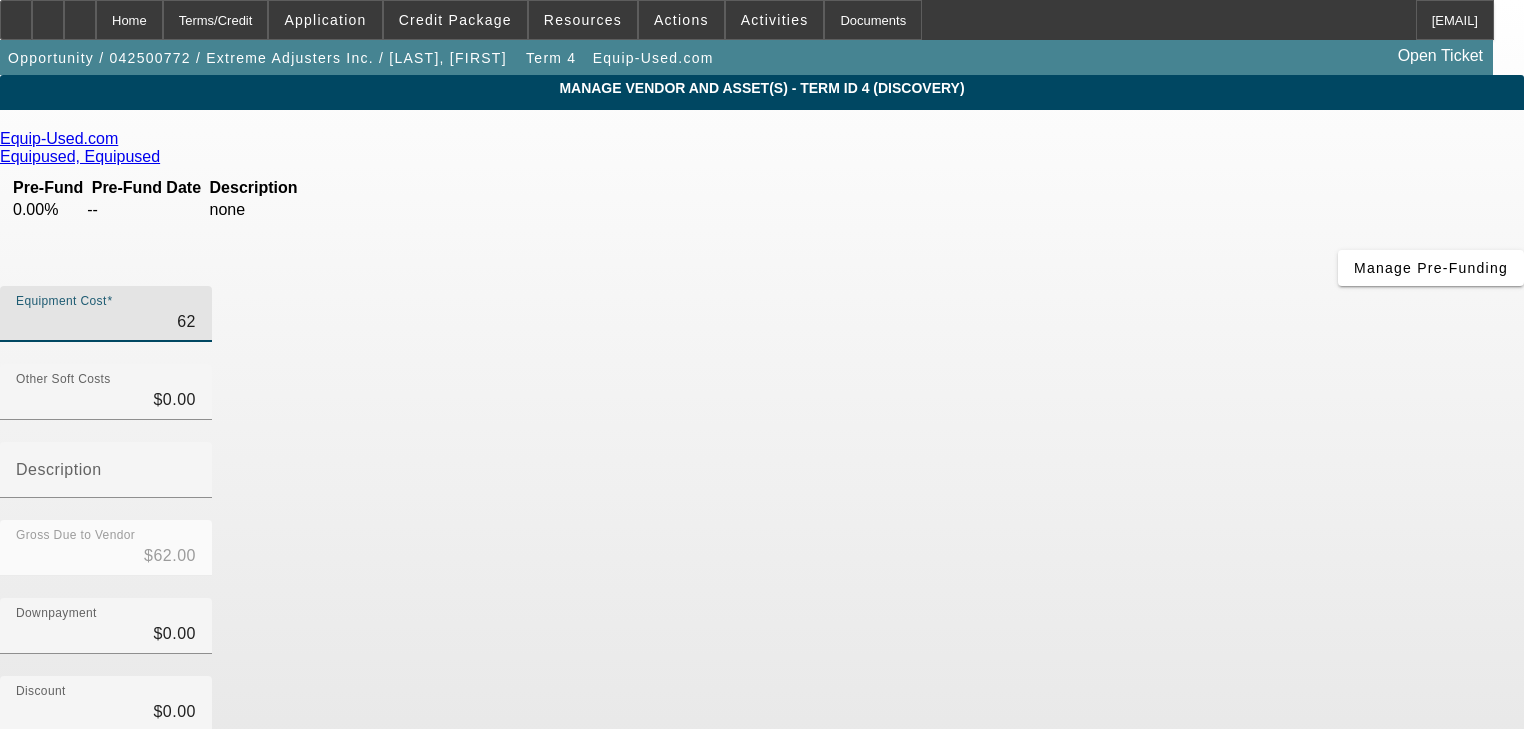 type on "625" 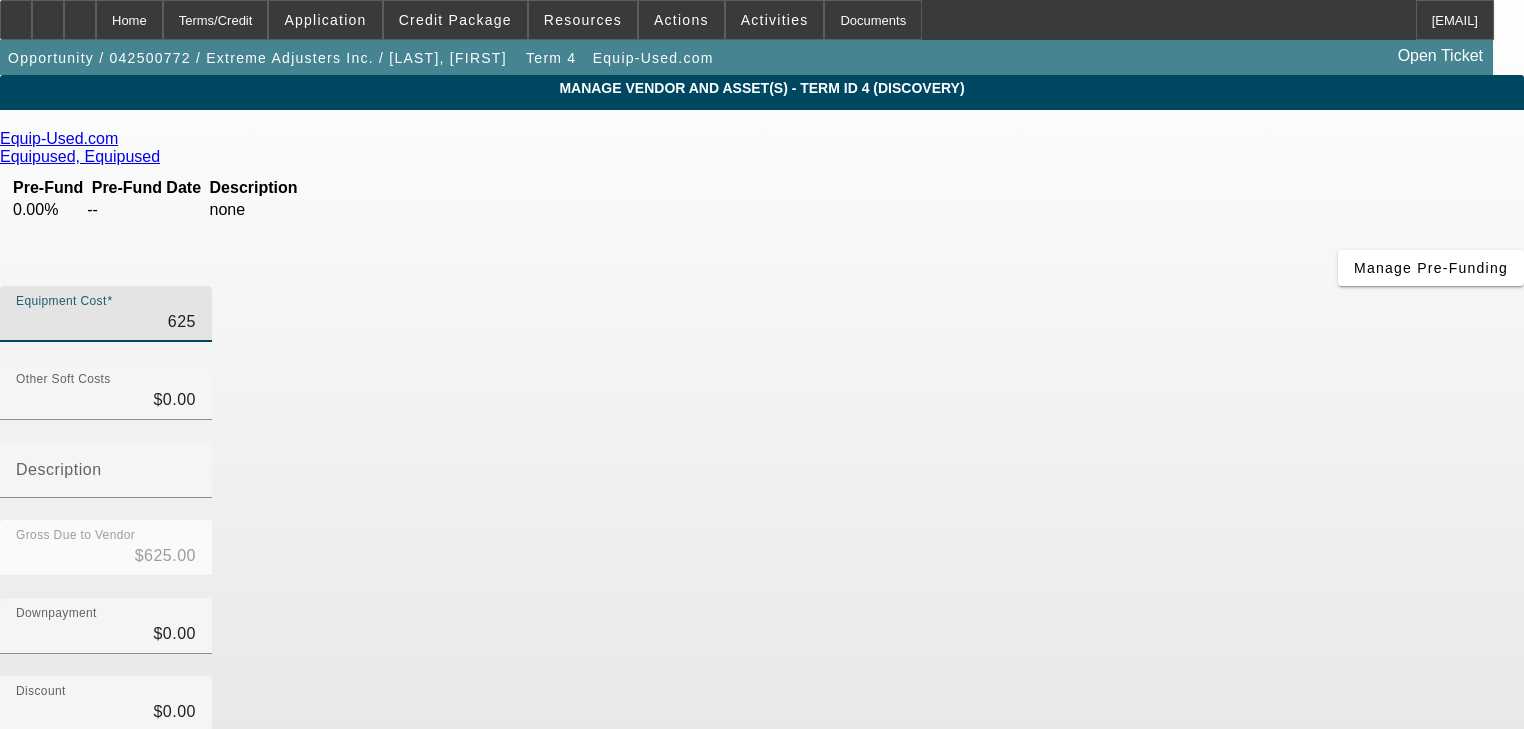 type on "6250" 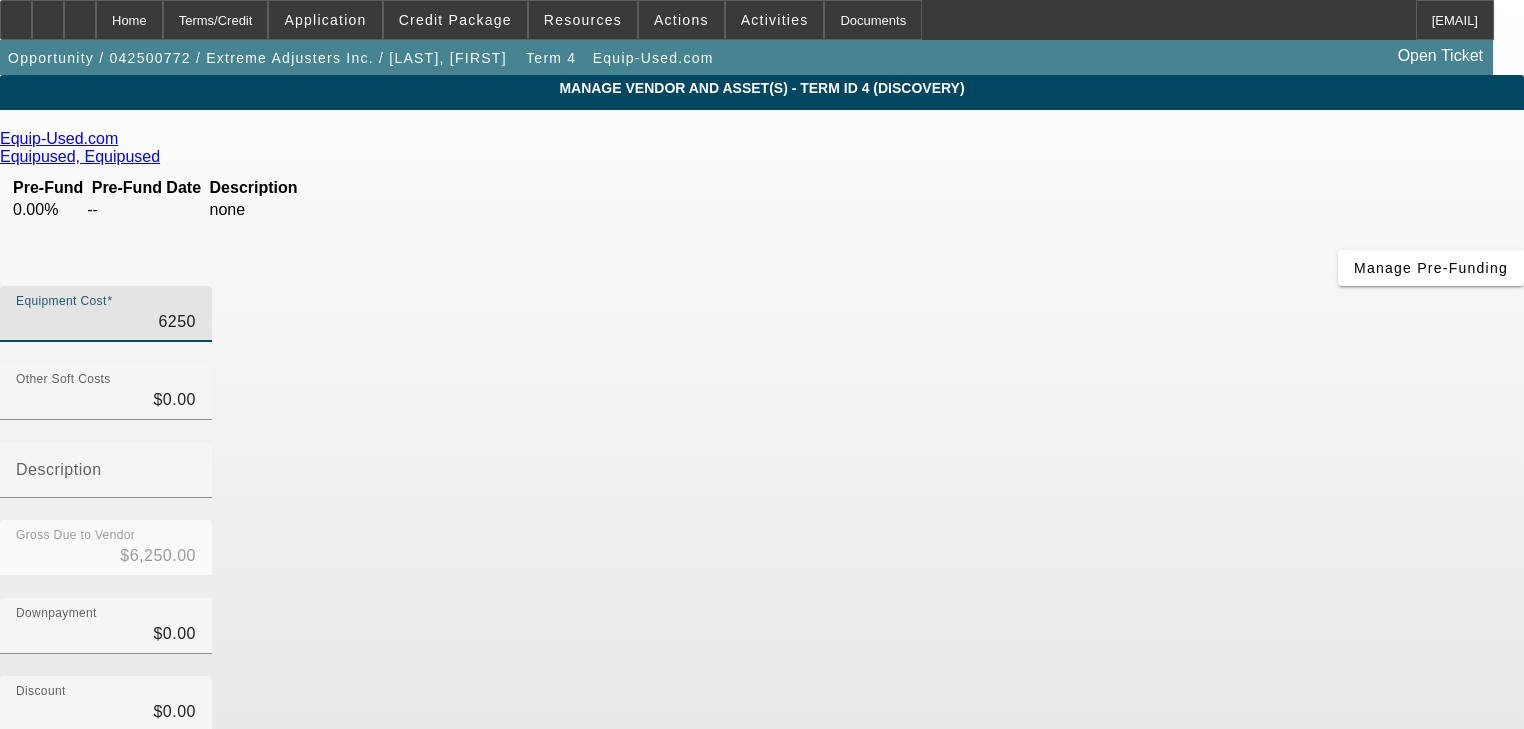 type on "62500" 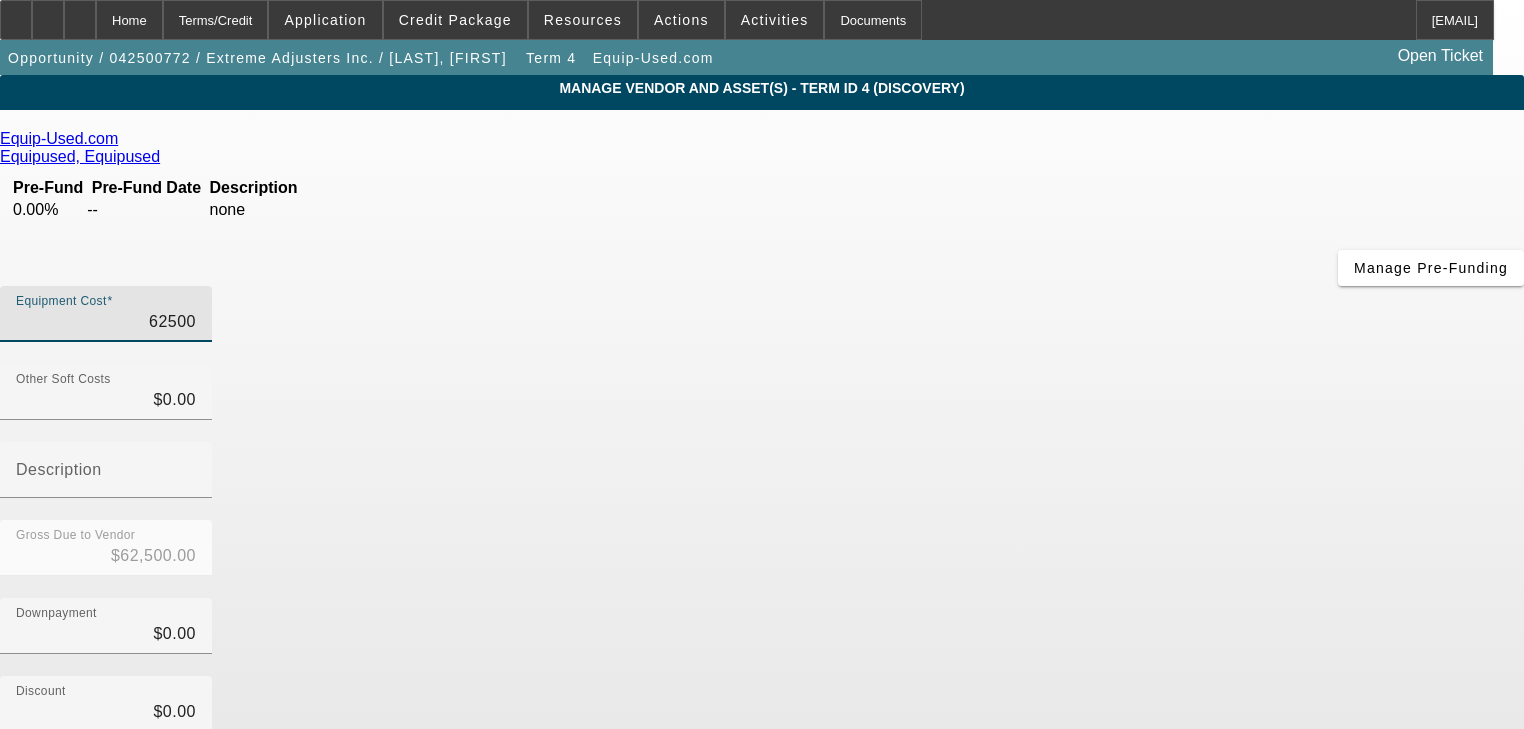 type on "625000" 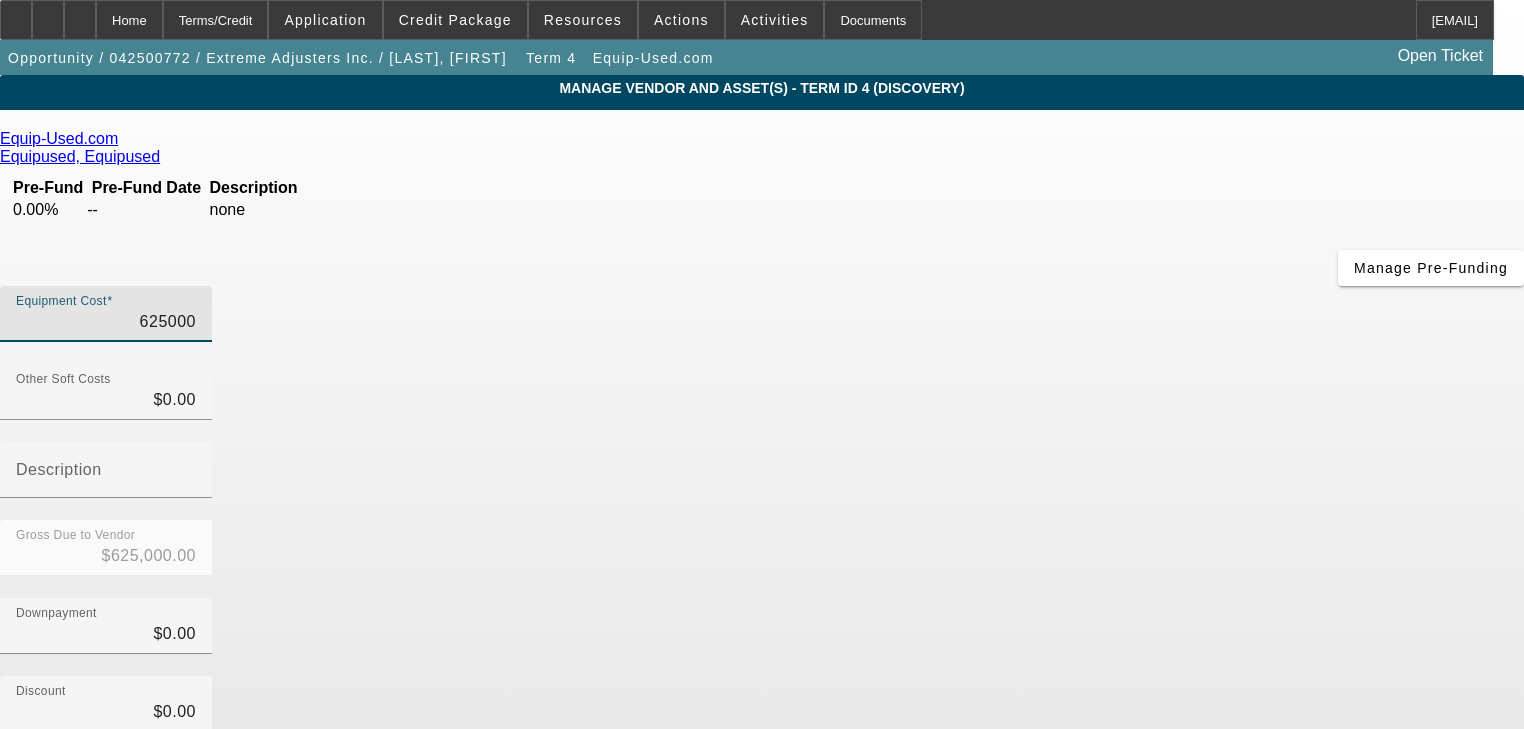 type on "$625,000.00" 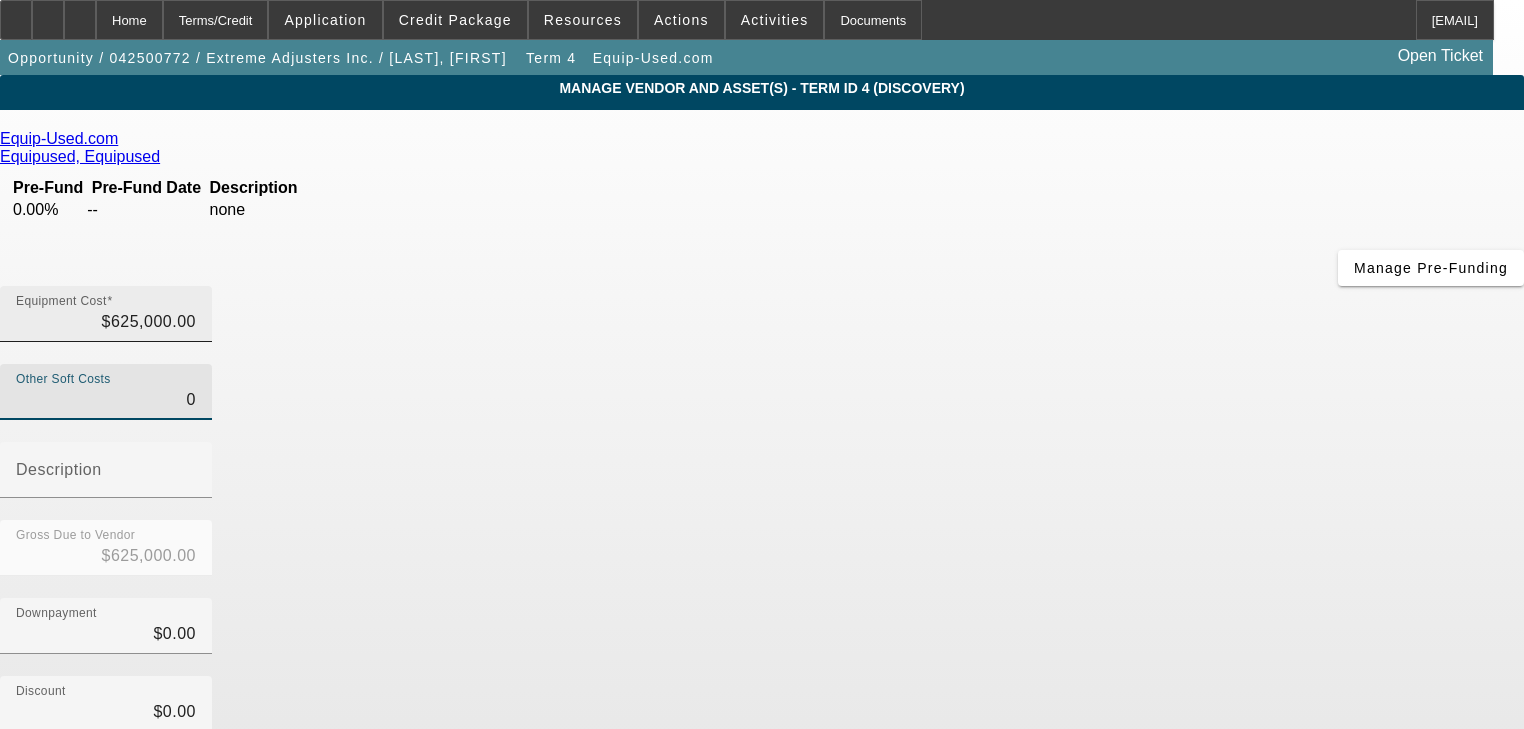 type on "625000" 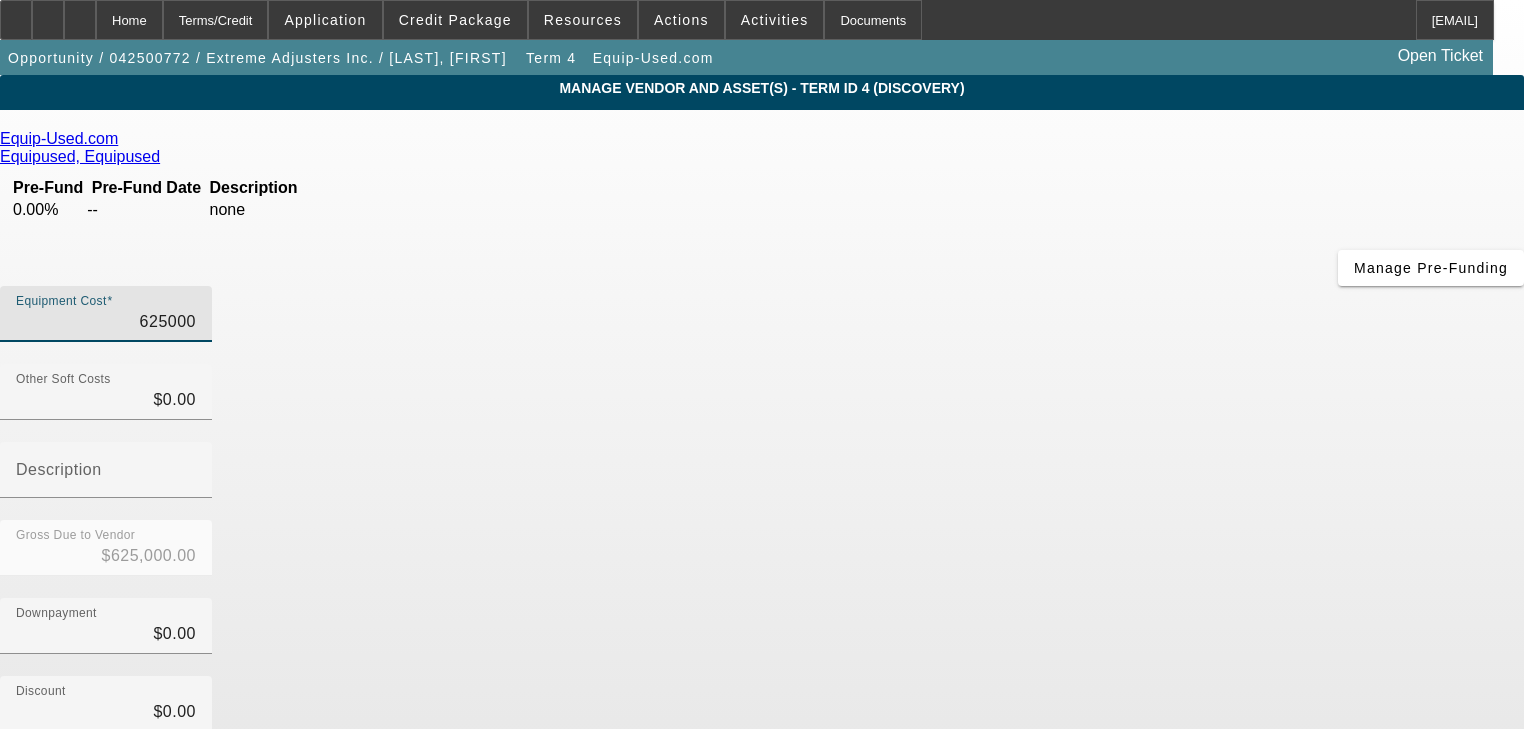 click on "625000" at bounding box center (106, 322) 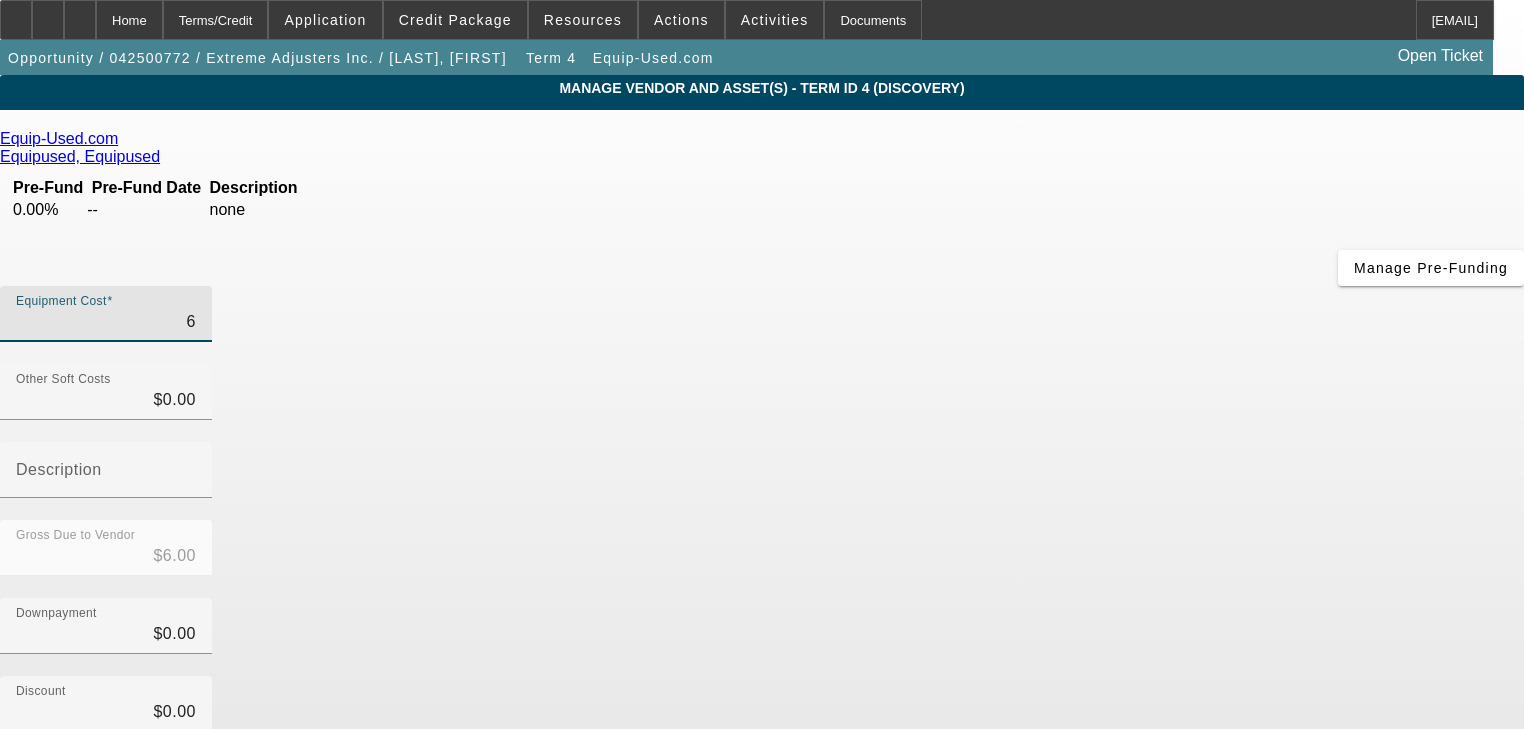 type on "62" 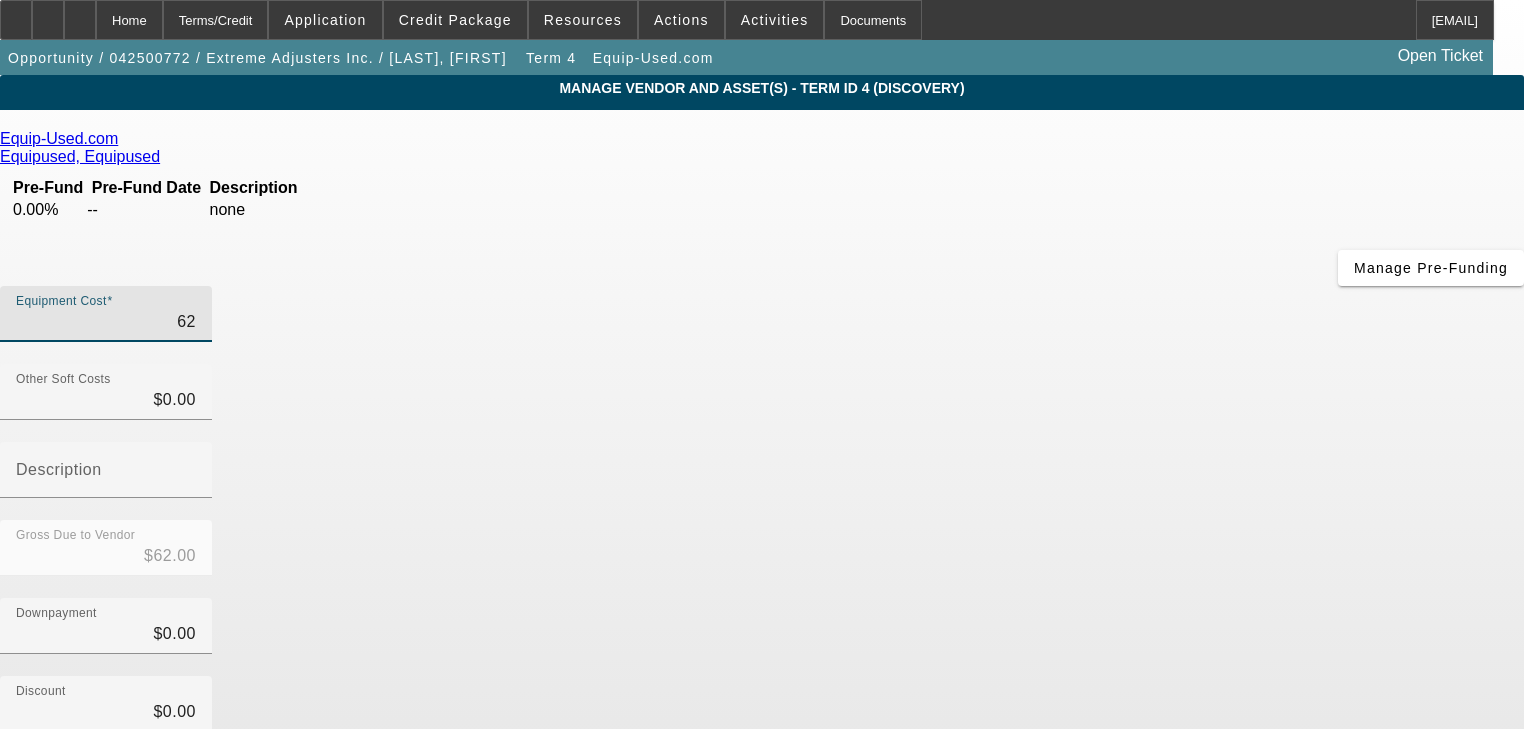 type on "625" 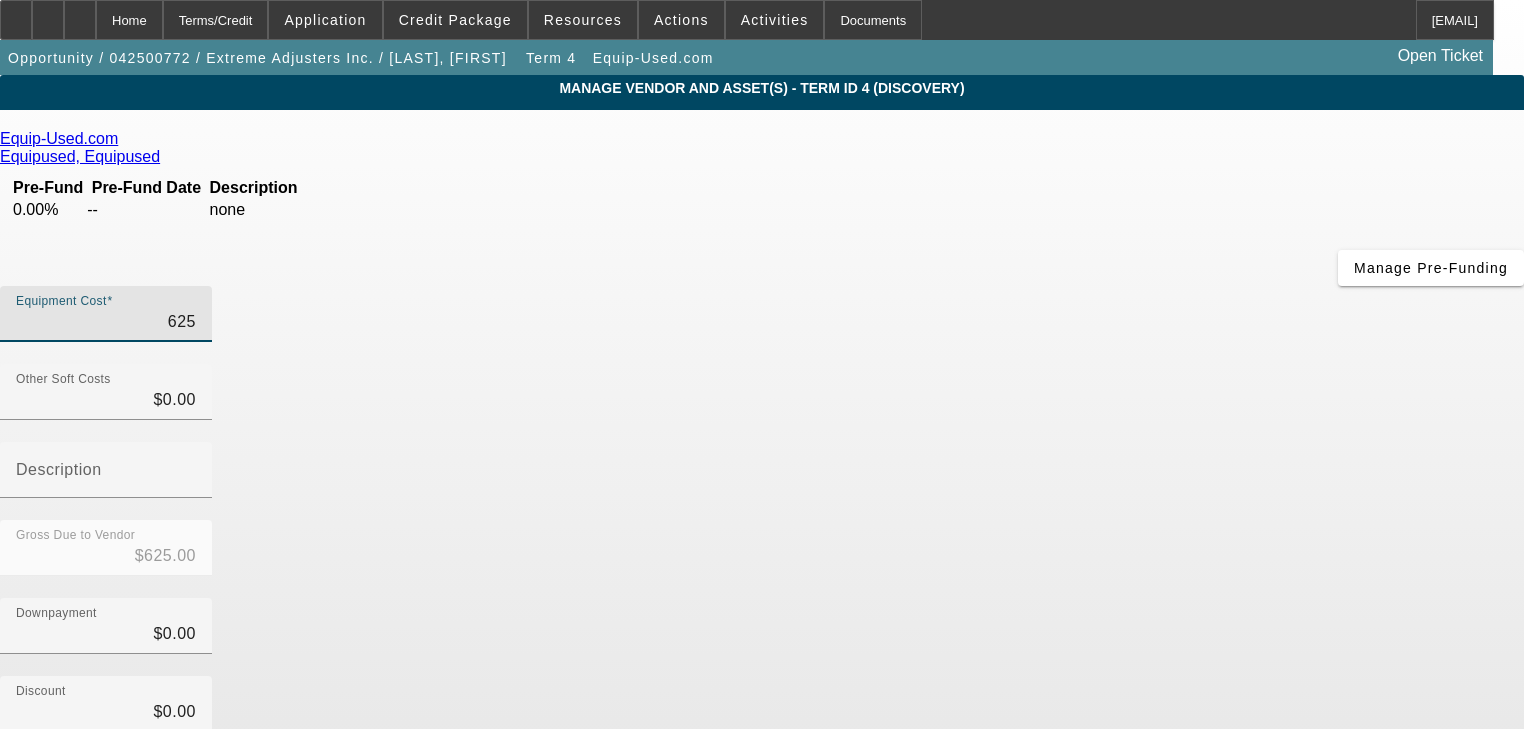 type on "6250" 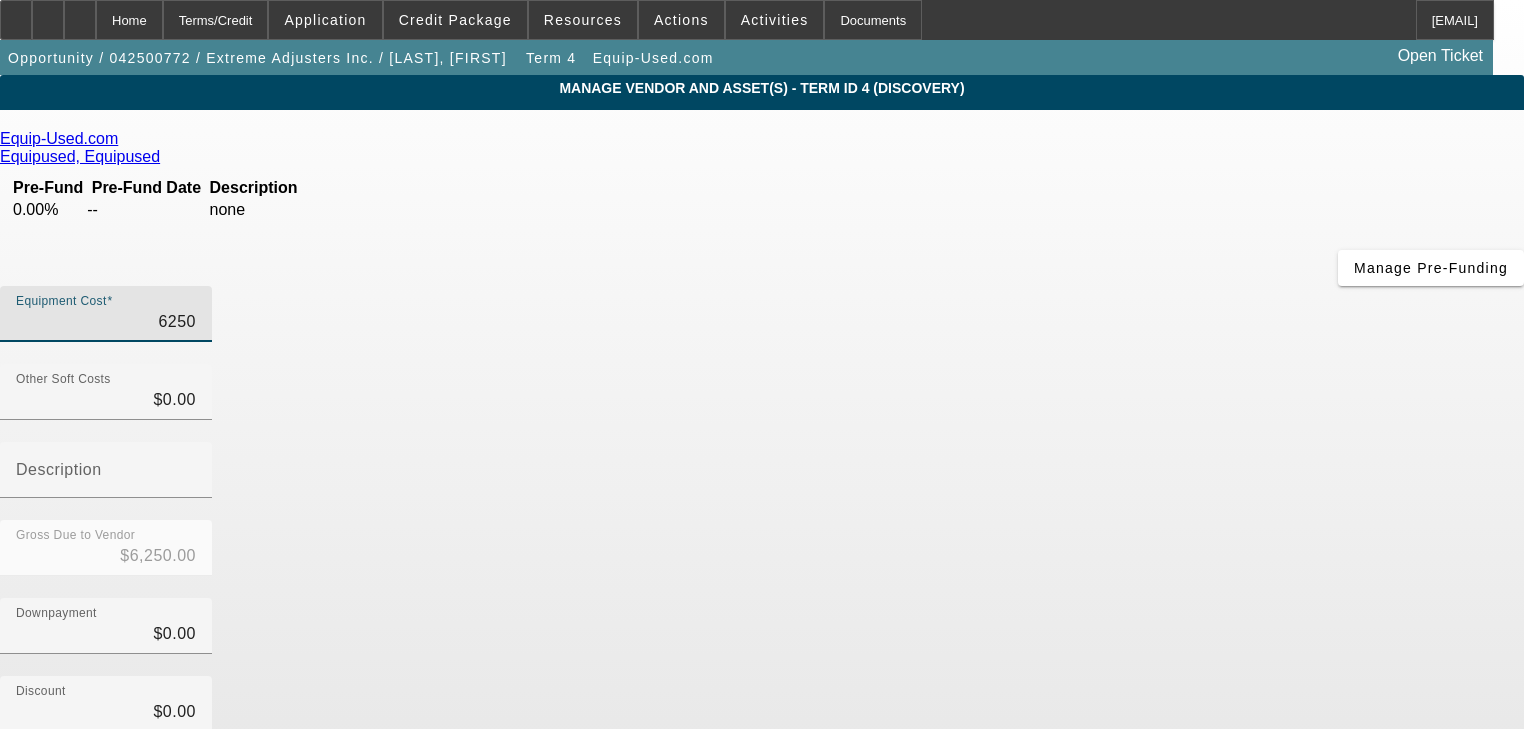 type on "62500" 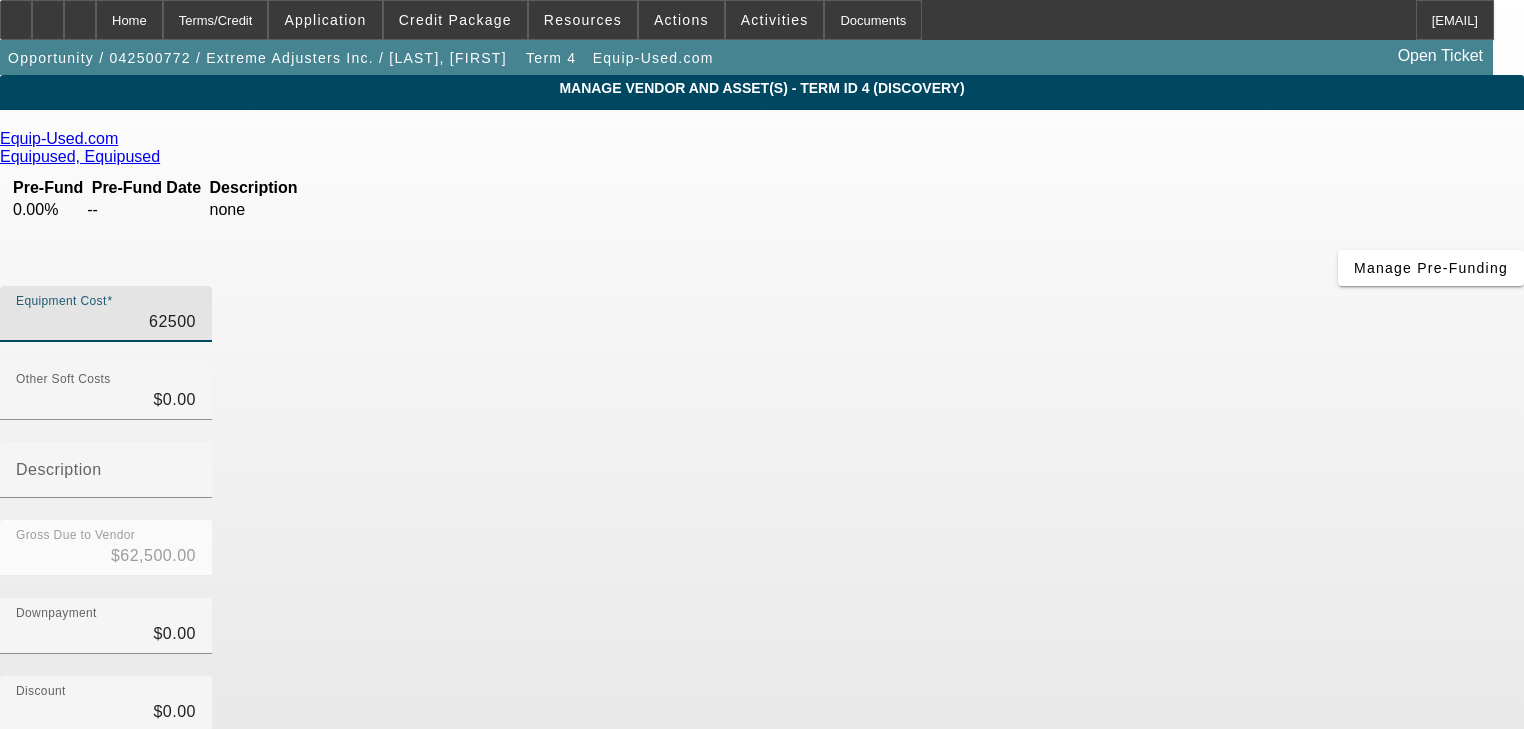 type on "$62,500.00" 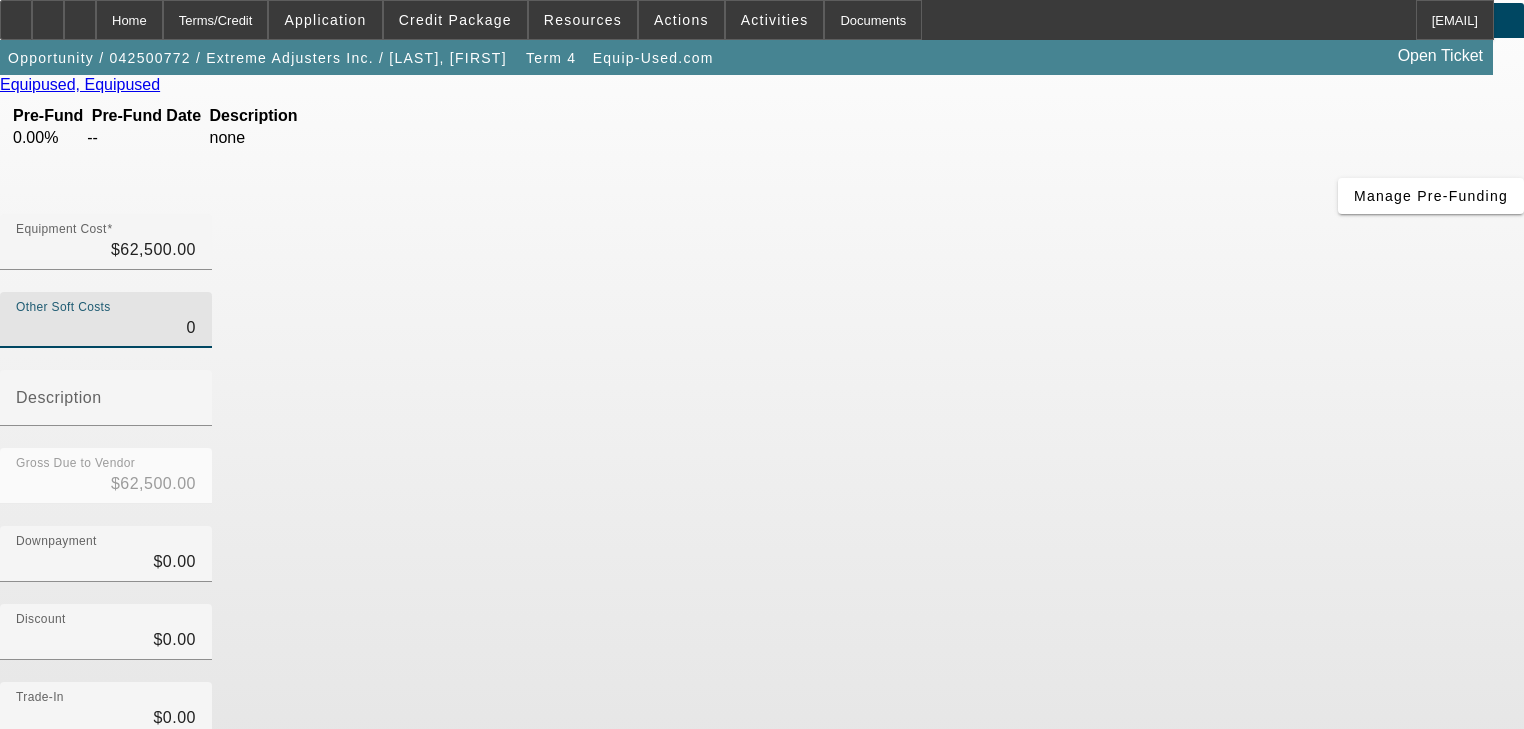 scroll, scrollTop: 204, scrollLeft: 0, axis: vertical 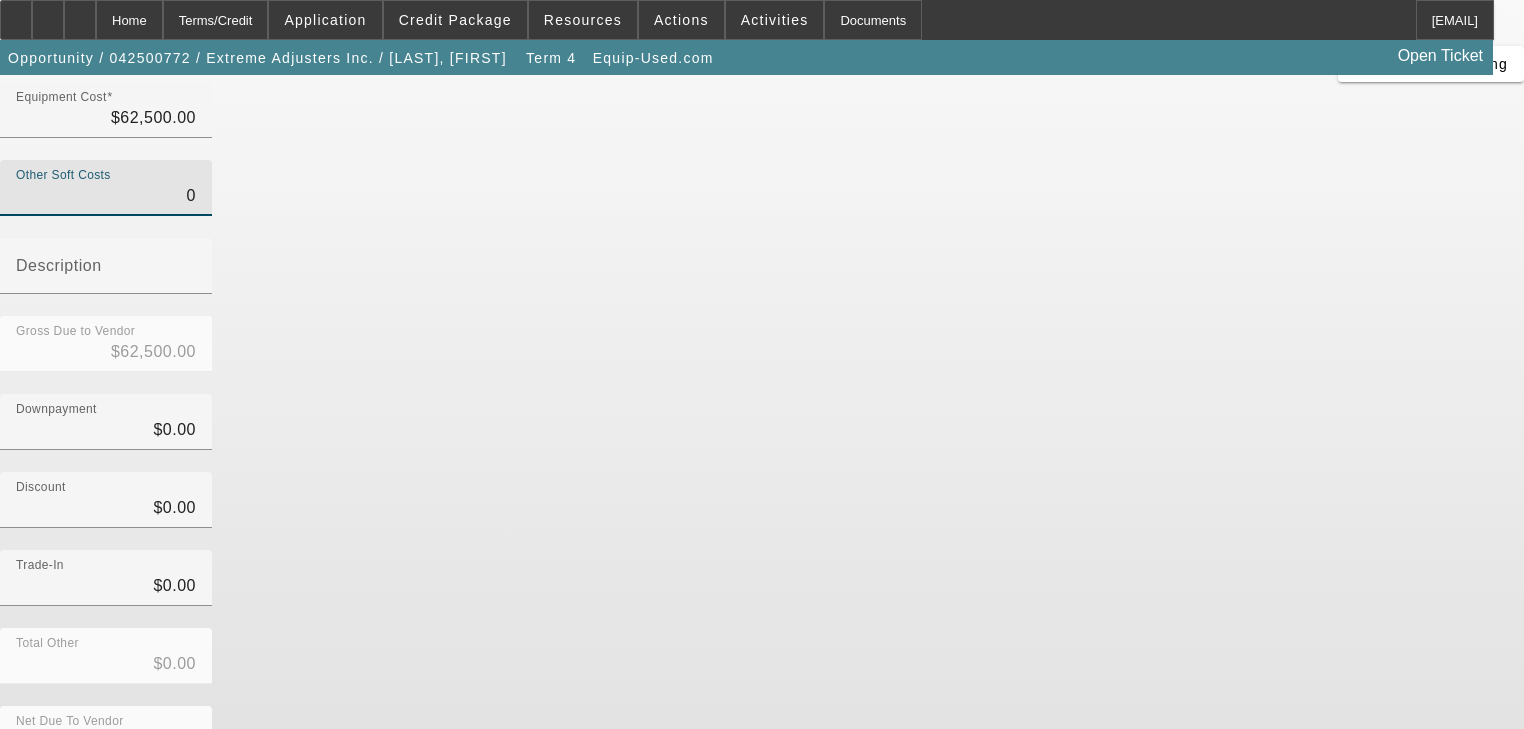 type on "$0.00" 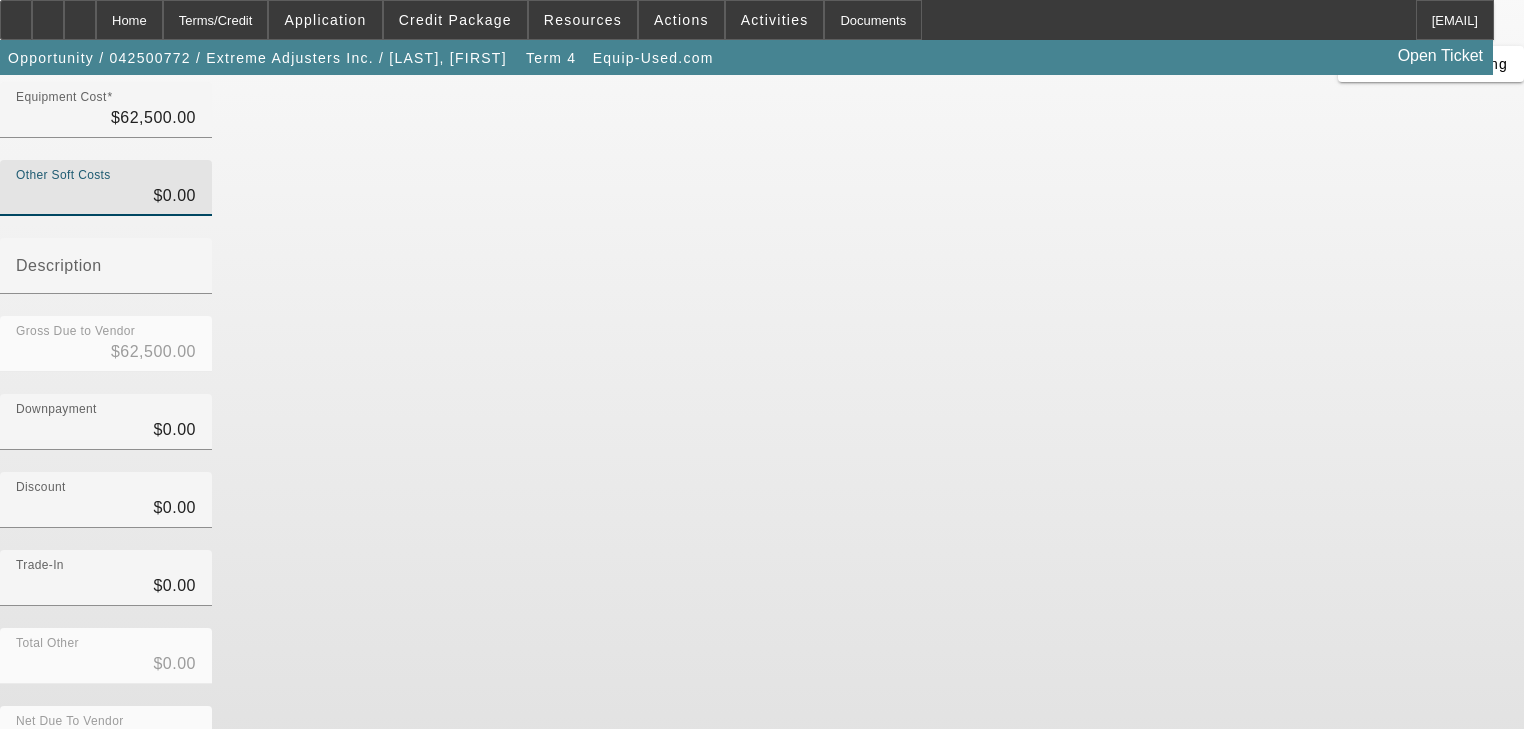 click at bounding box center [955, 913] 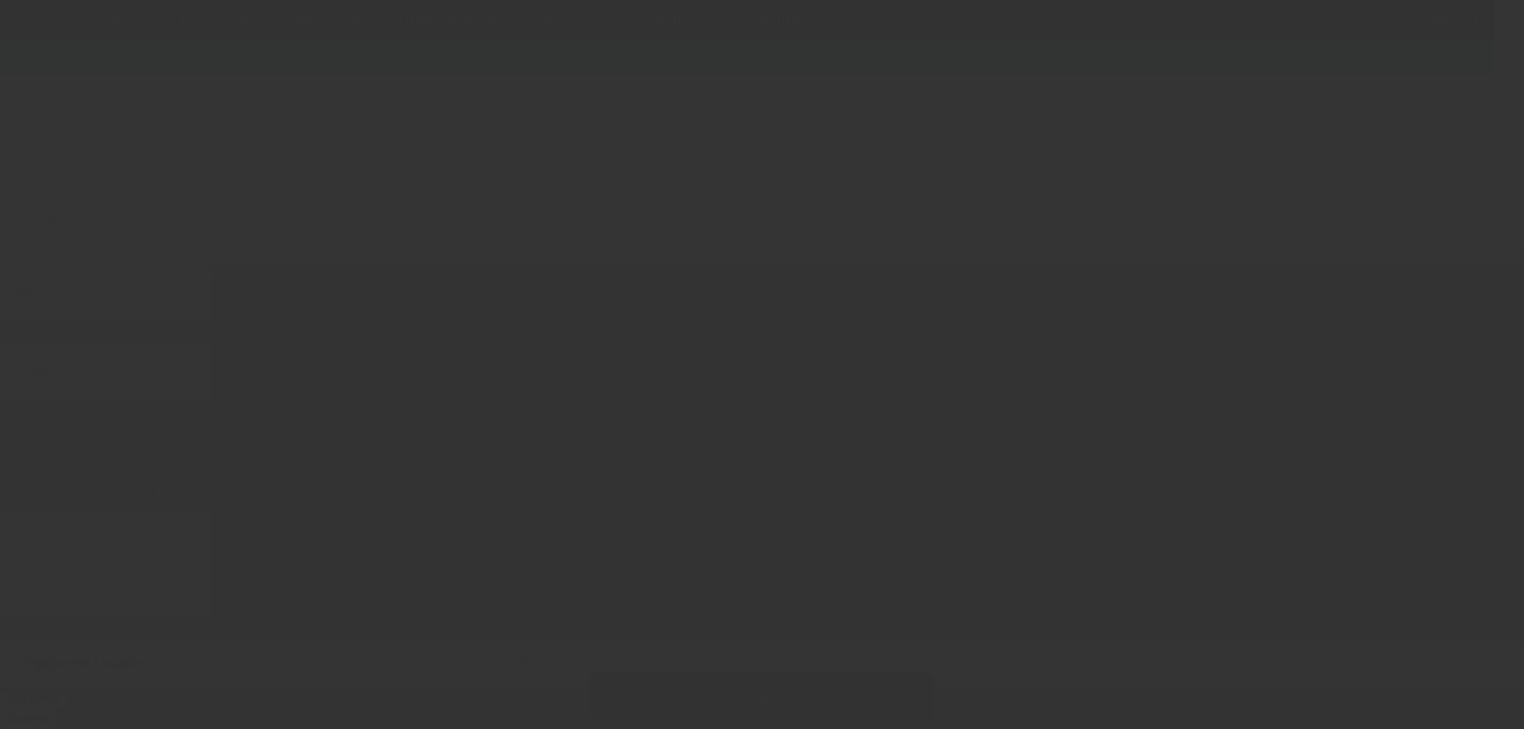scroll, scrollTop: 0, scrollLeft: 0, axis: both 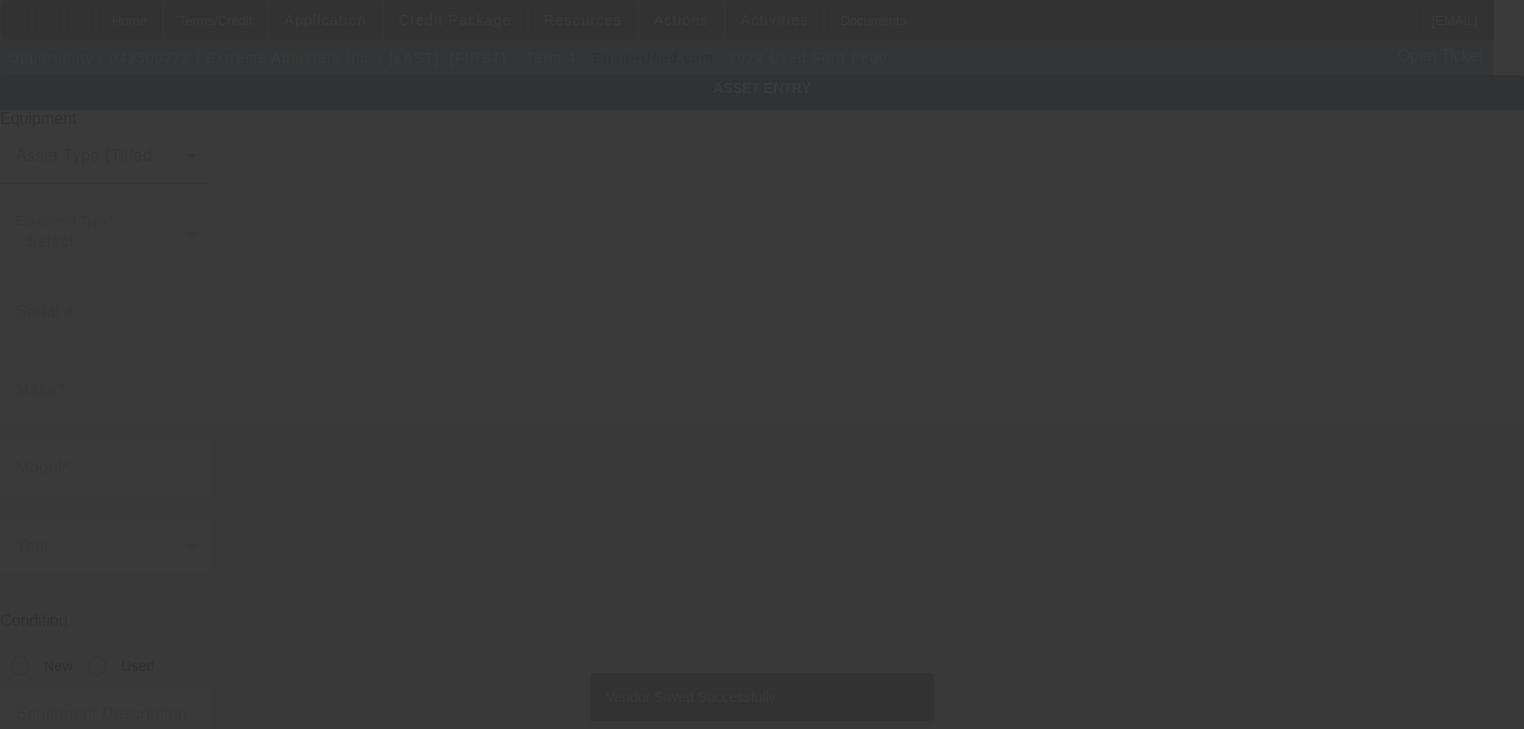 type on "1FDFF6KN3NDA16757" 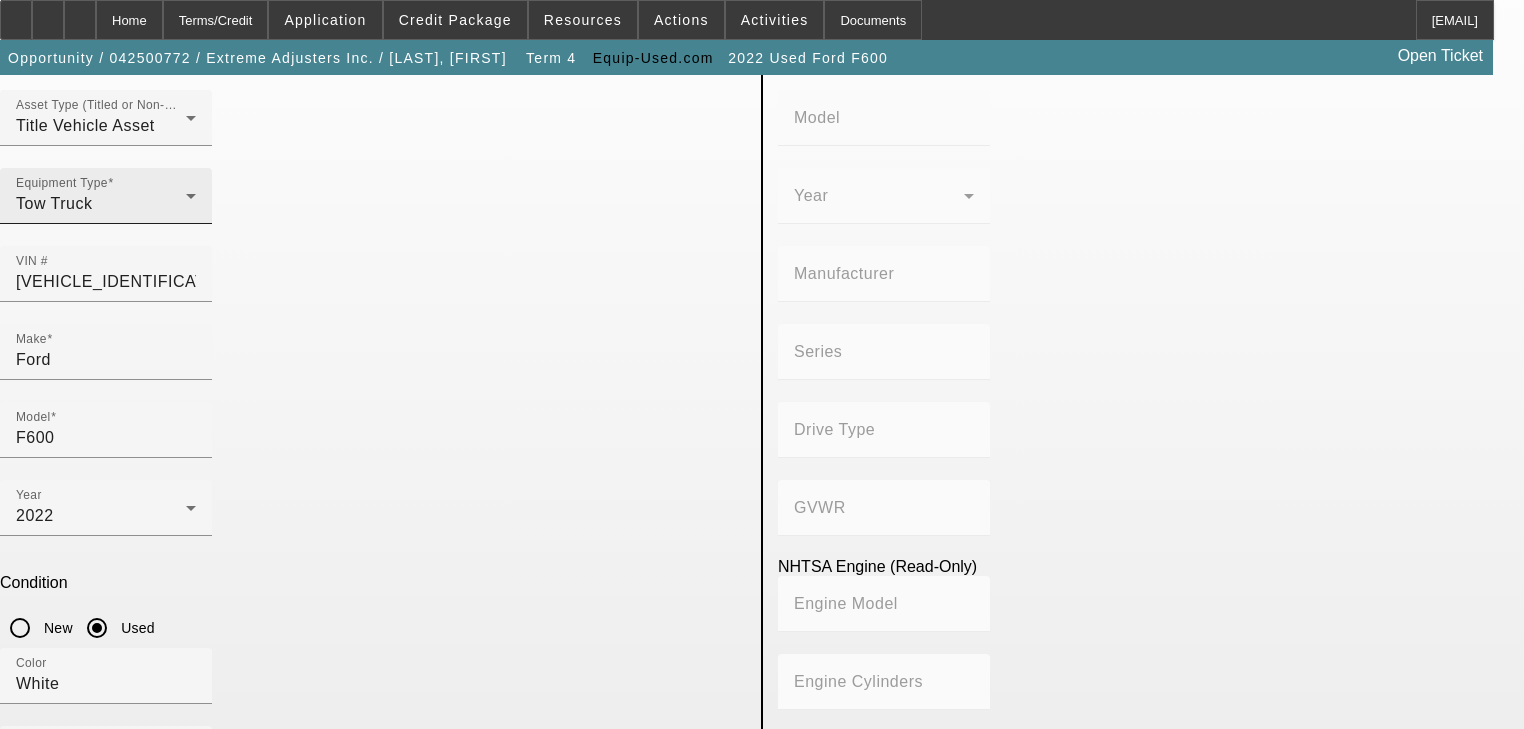 scroll, scrollTop: 0, scrollLeft: 0, axis: both 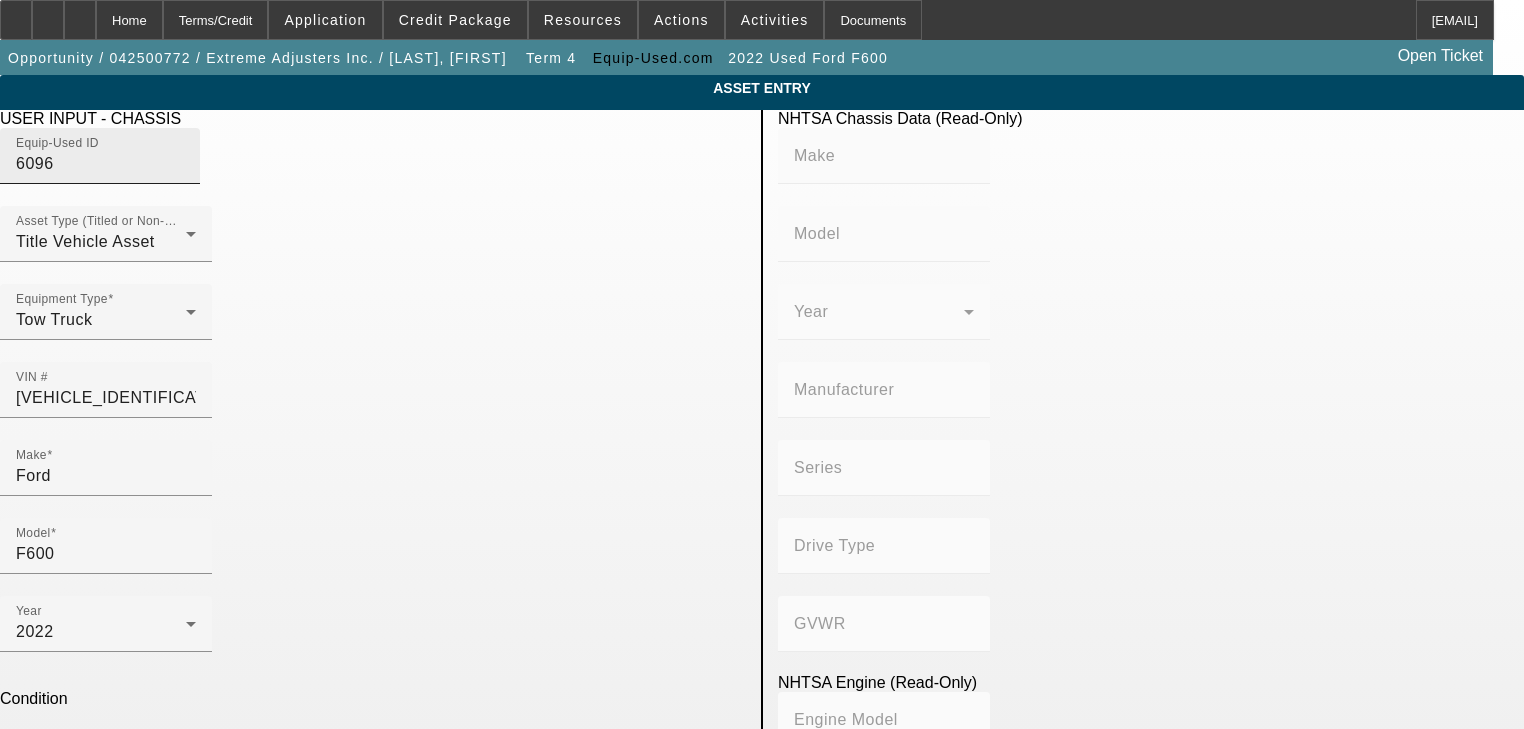 click at bounding box center (198, 156) 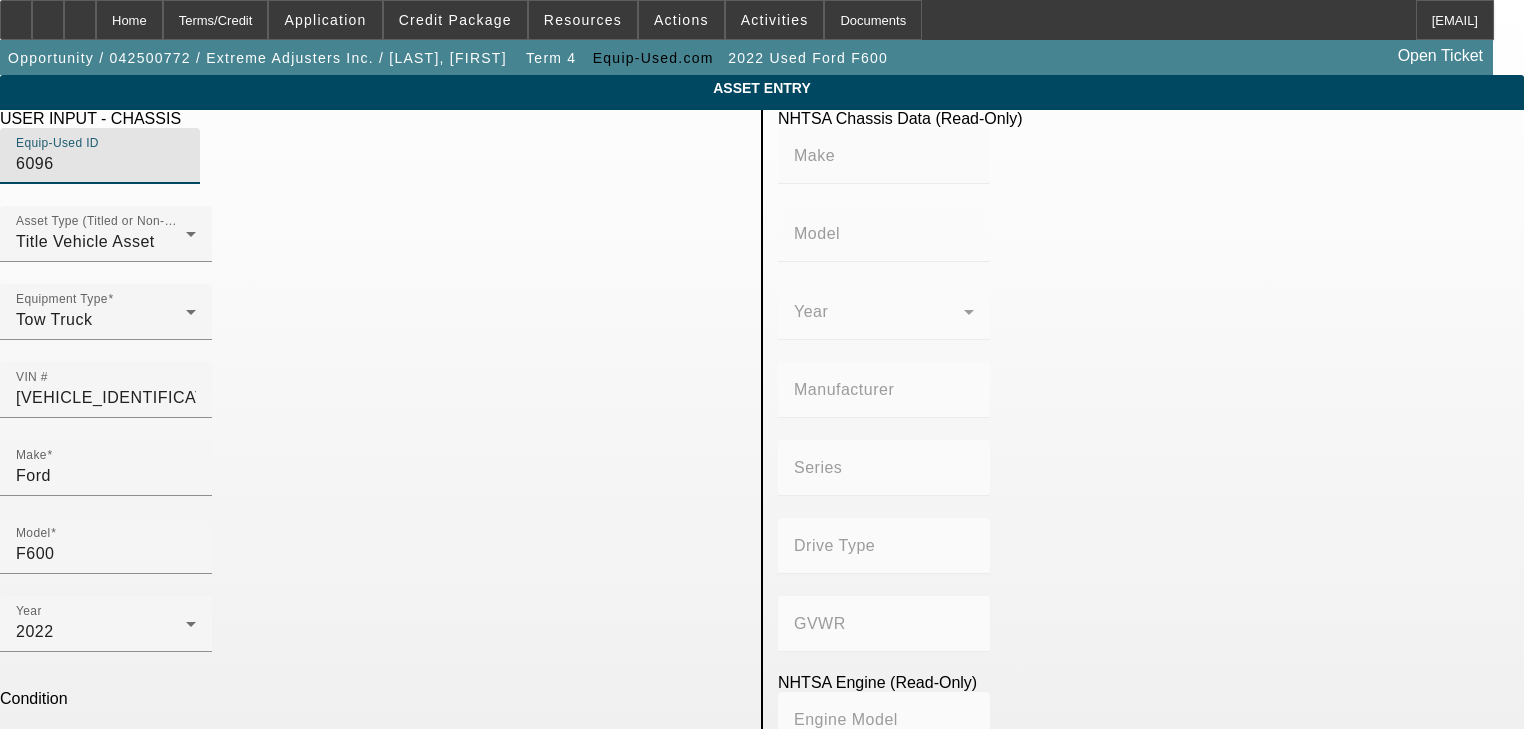 click at bounding box center [198, 156] 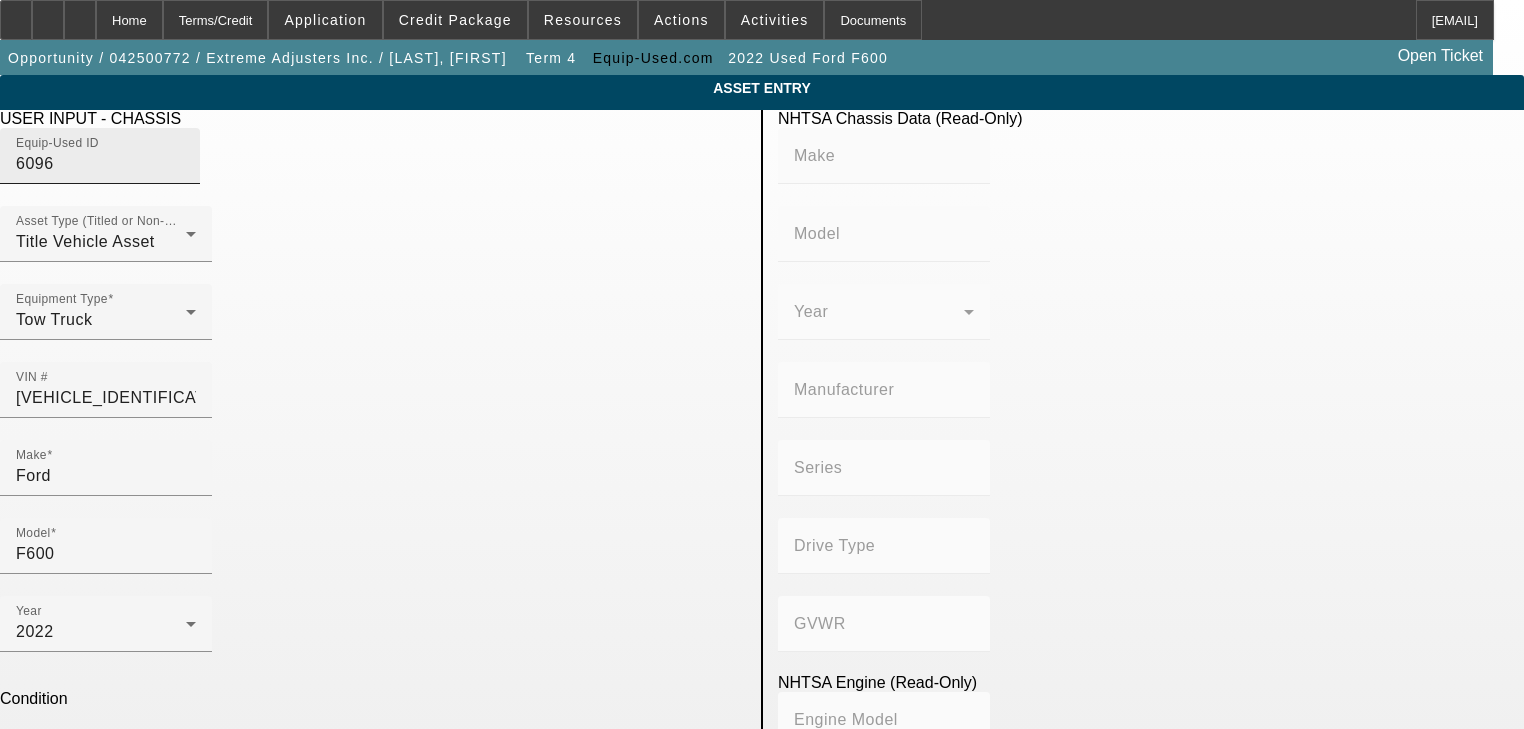 click on "6096" at bounding box center (106, 164) 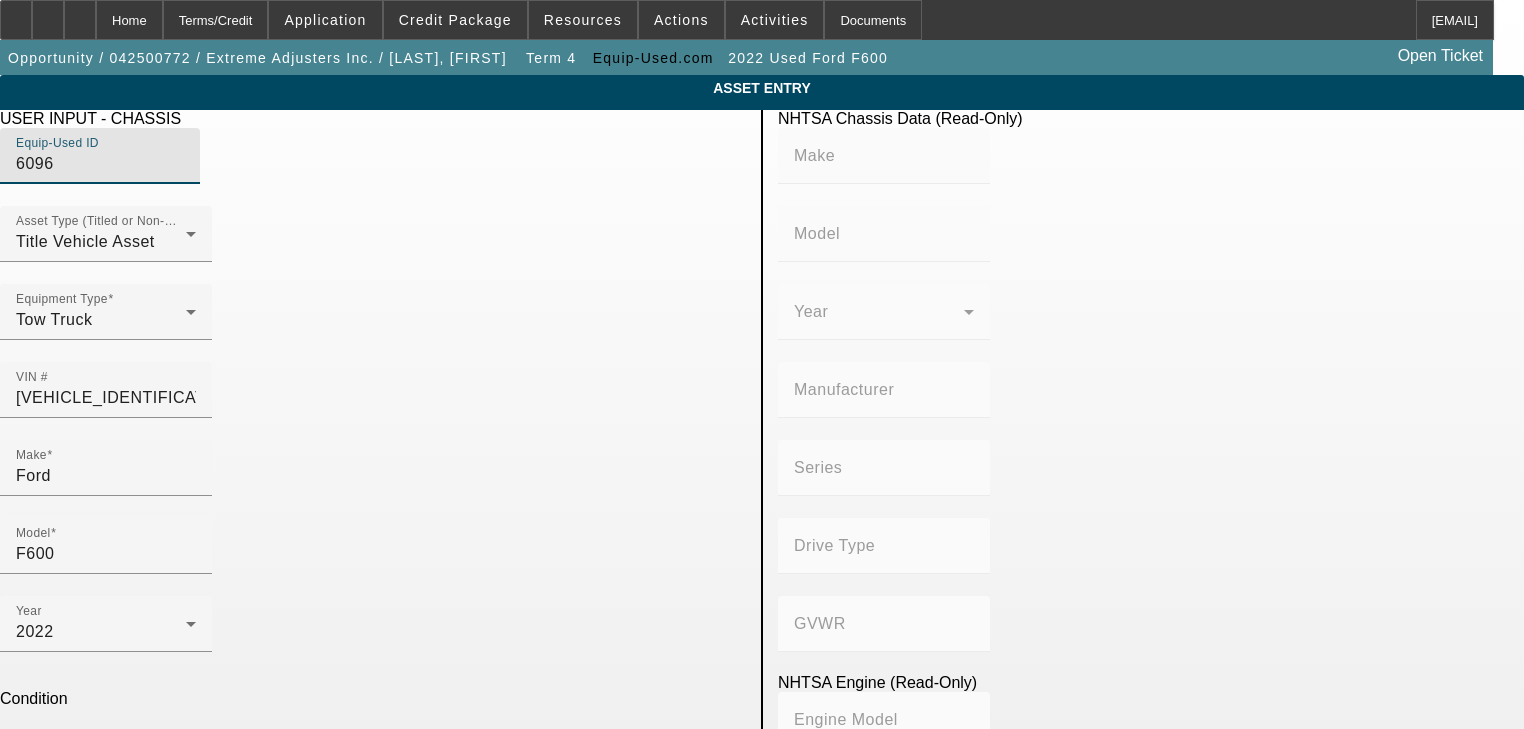click on "6096" at bounding box center [106, 164] 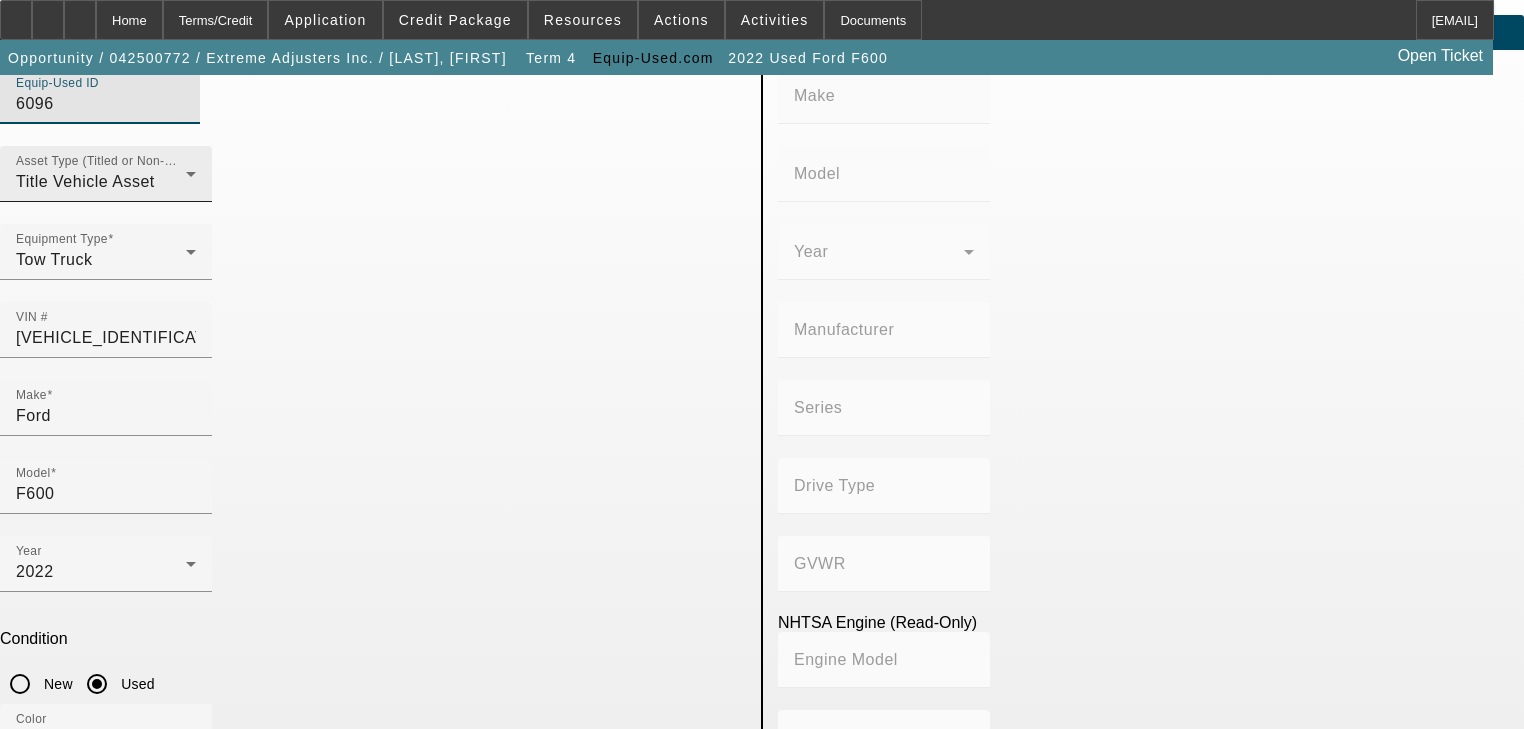 scroll, scrollTop: 0, scrollLeft: 0, axis: both 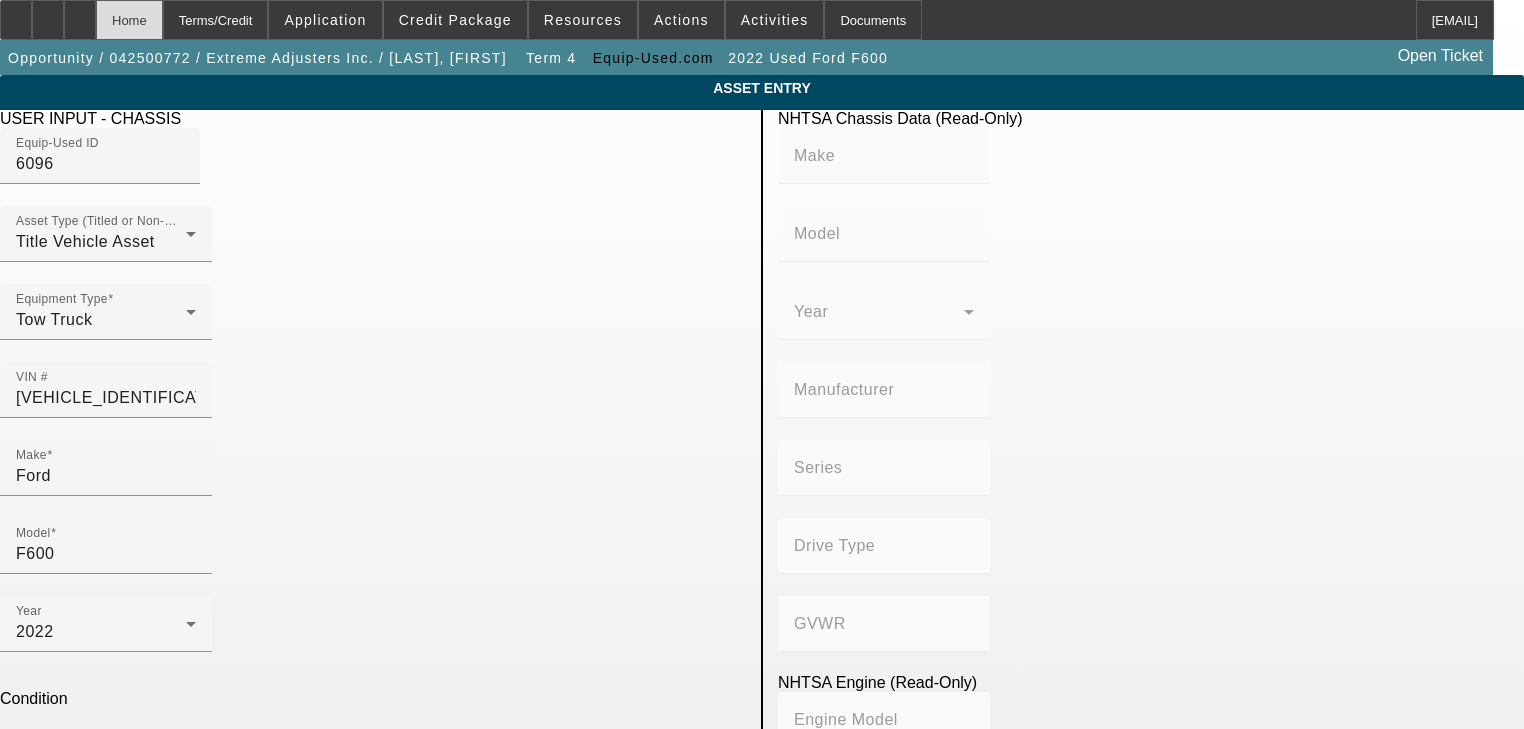 click on "Home" at bounding box center (129, 20) 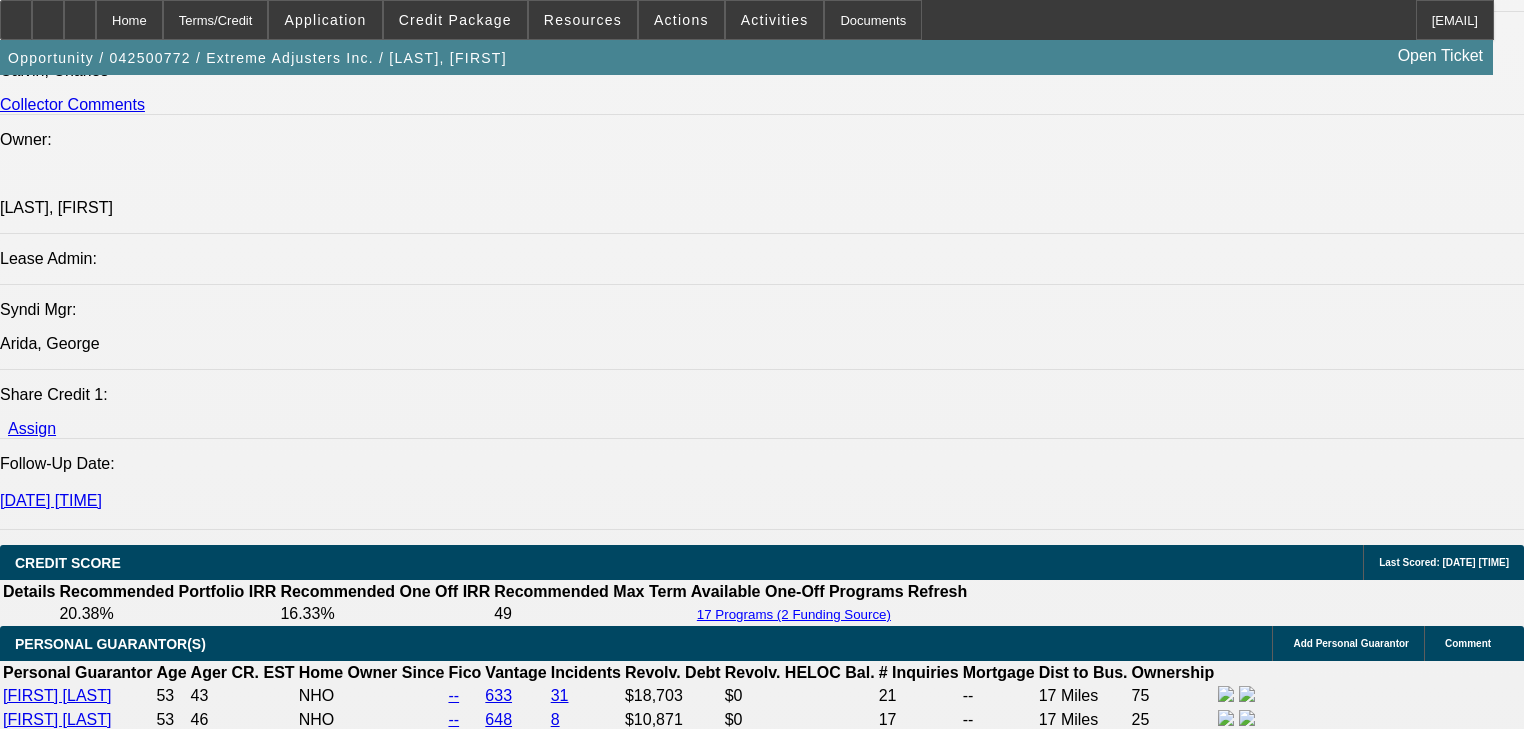 select on "0" 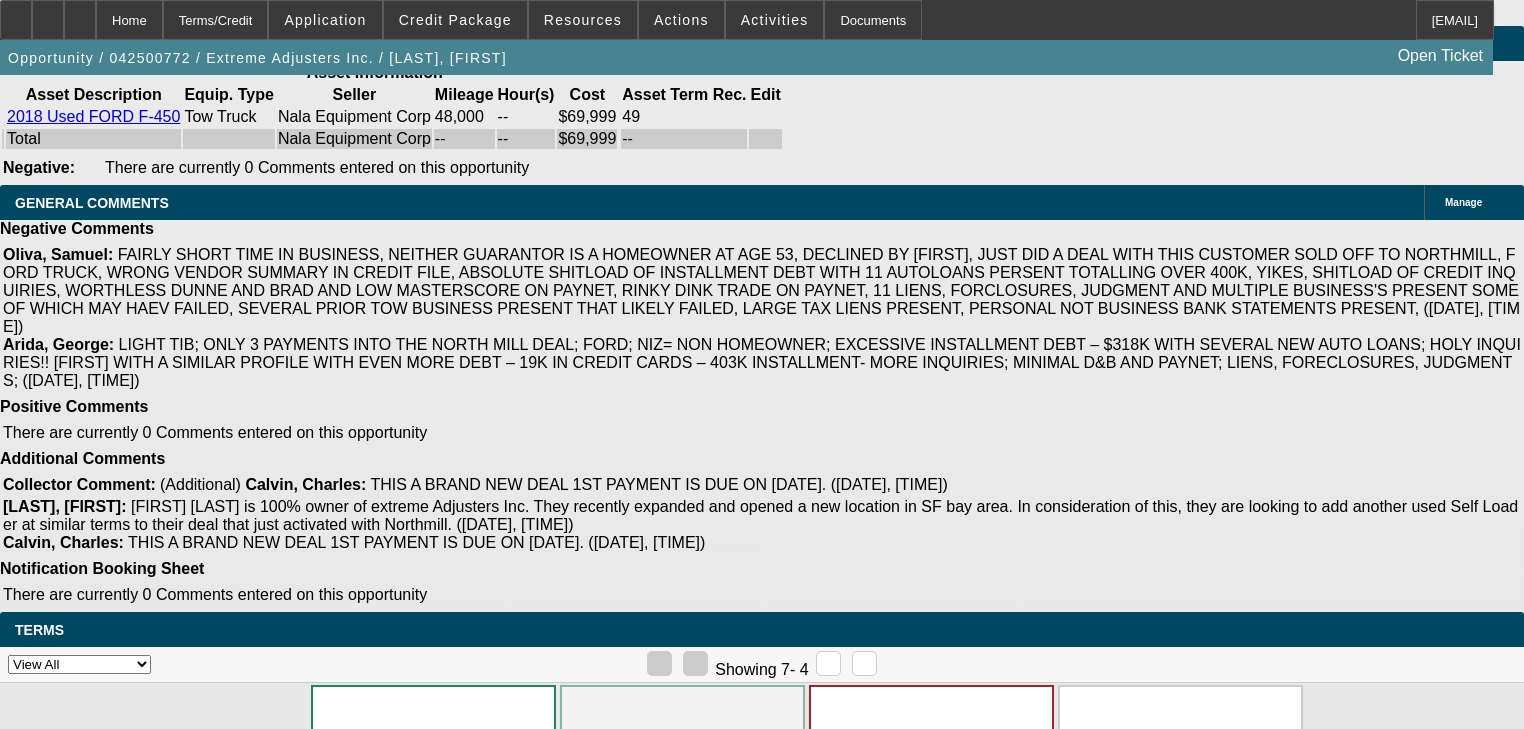 scroll, scrollTop: 4602, scrollLeft: 0, axis: vertical 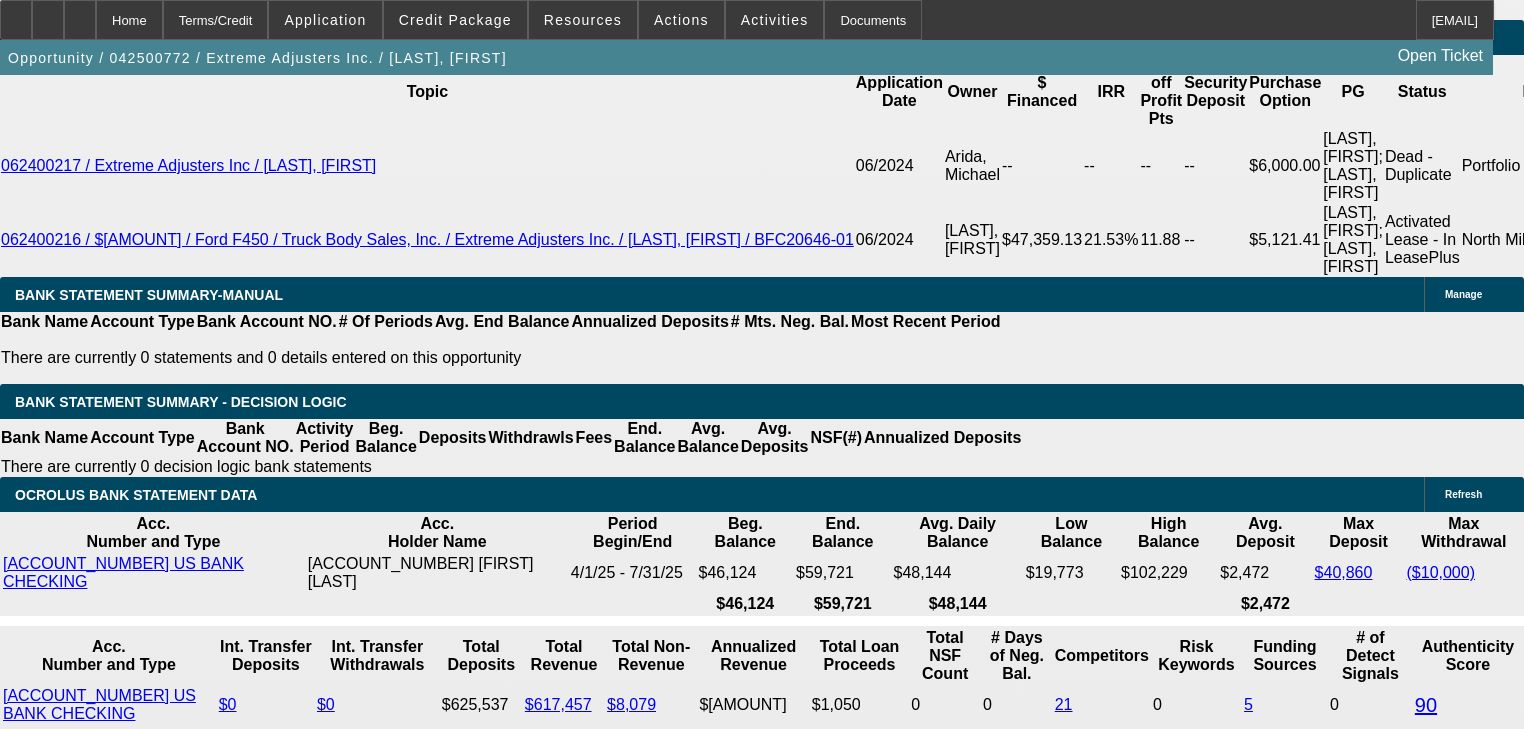 click on "Equip-Used.com" 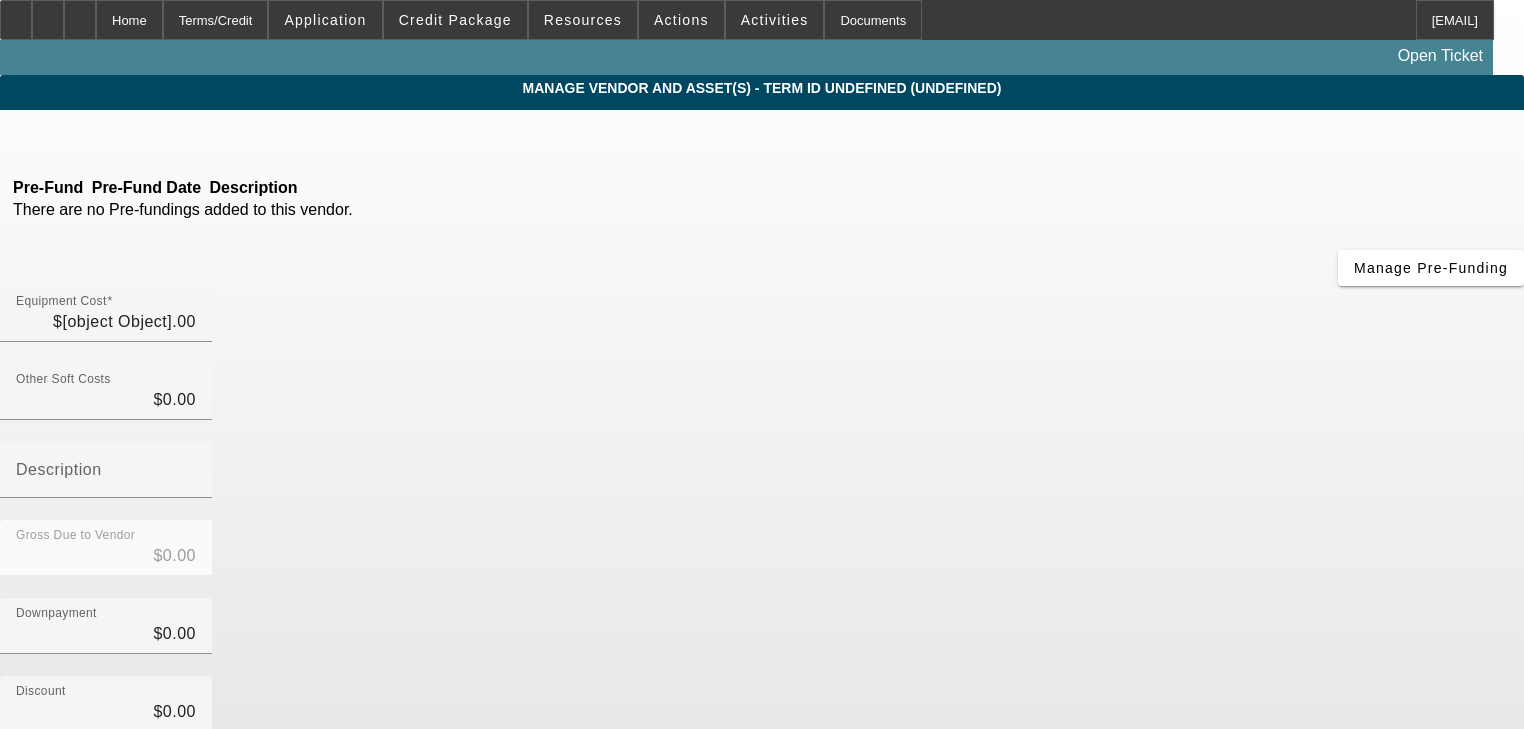 type on "$62,500.00" 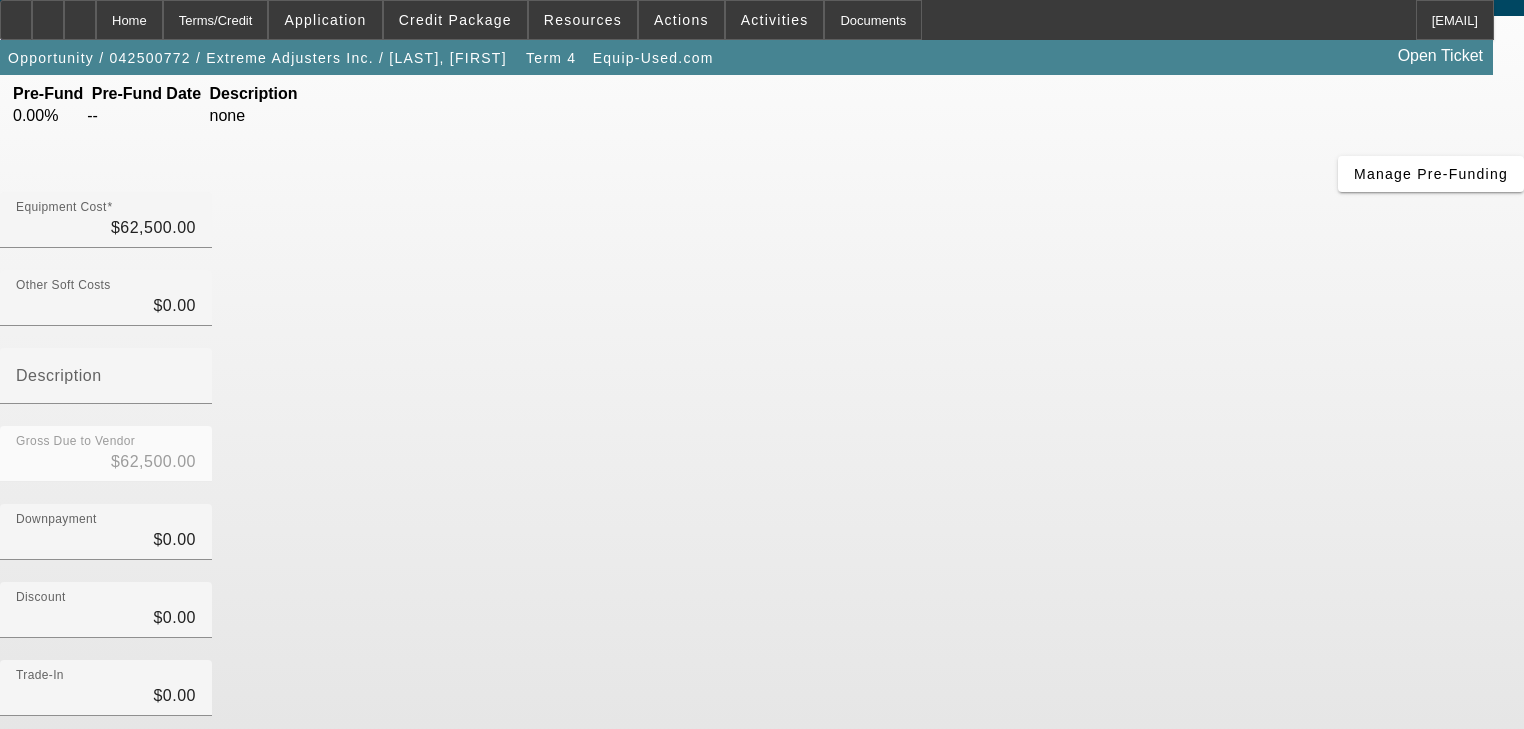 scroll, scrollTop: 204, scrollLeft: 0, axis: vertical 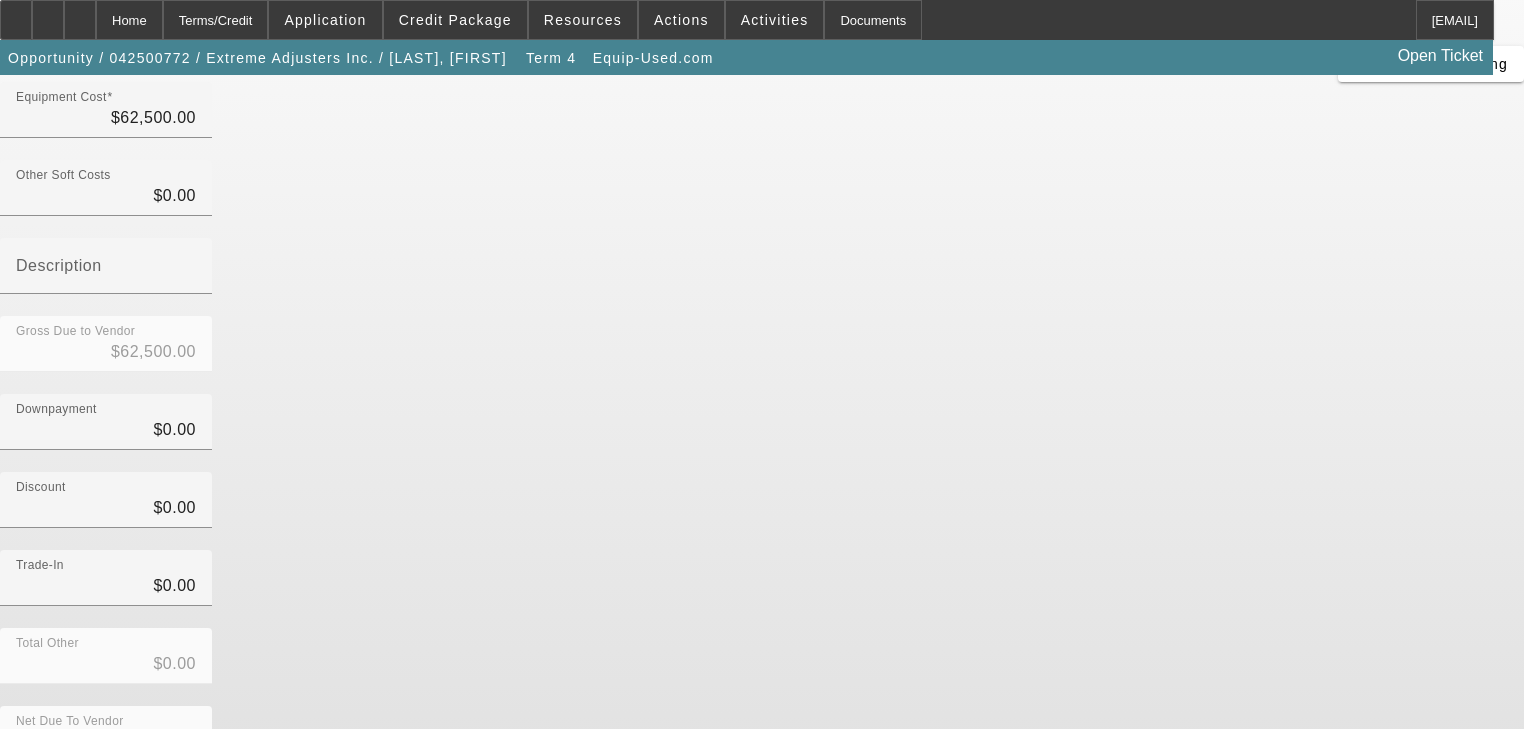 click at bounding box center [996, 913] 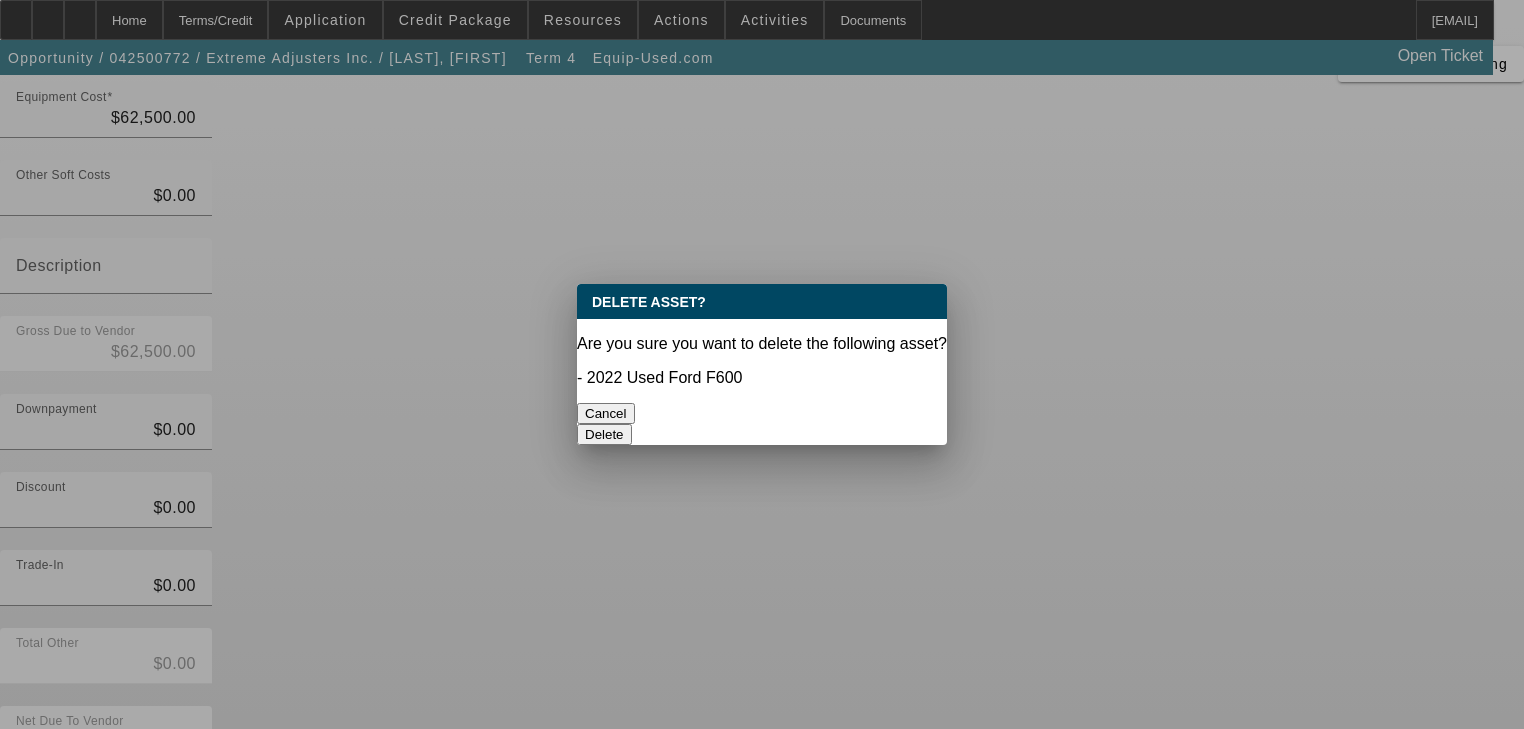 click on "Delete" at bounding box center [604, 434] 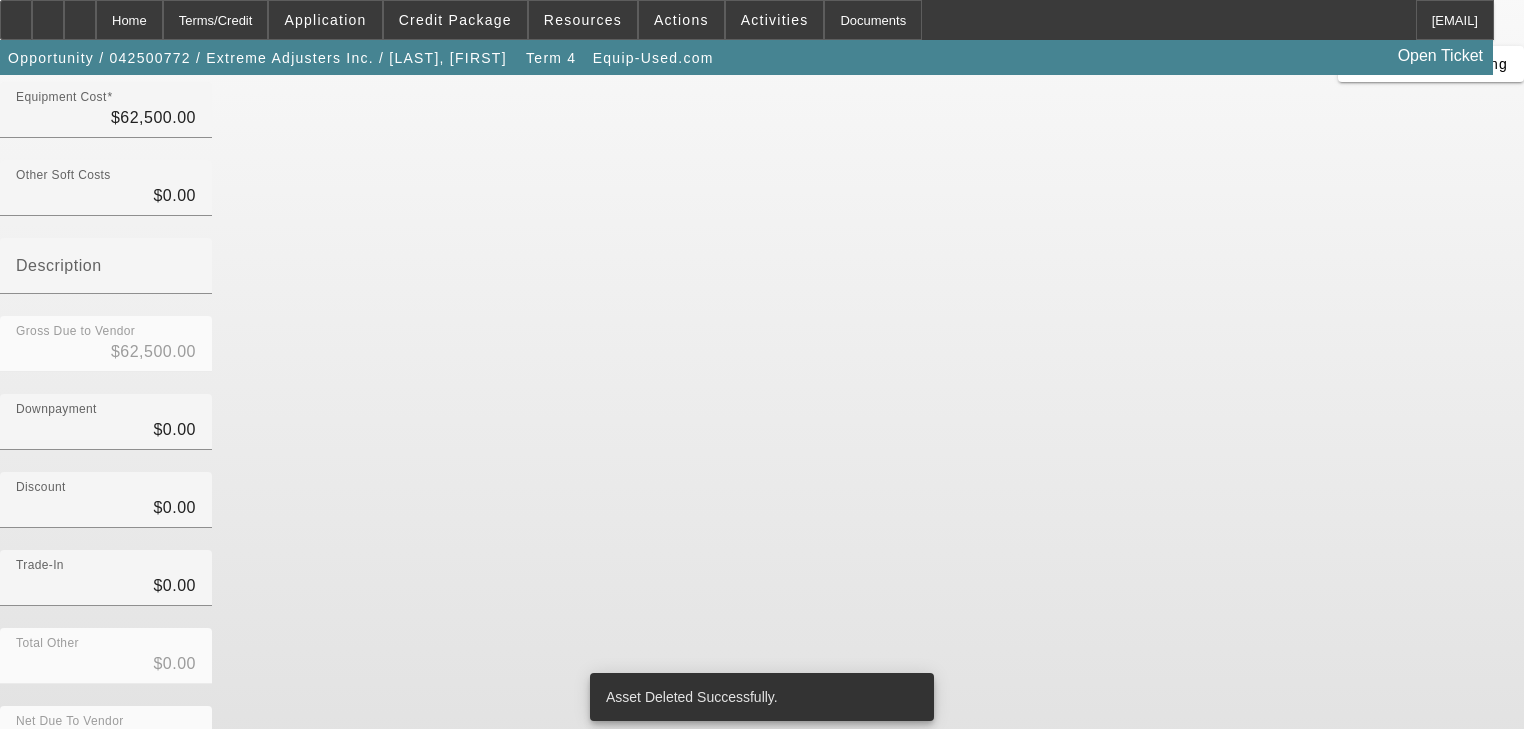 scroll, scrollTop: 196, scrollLeft: 0, axis: vertical 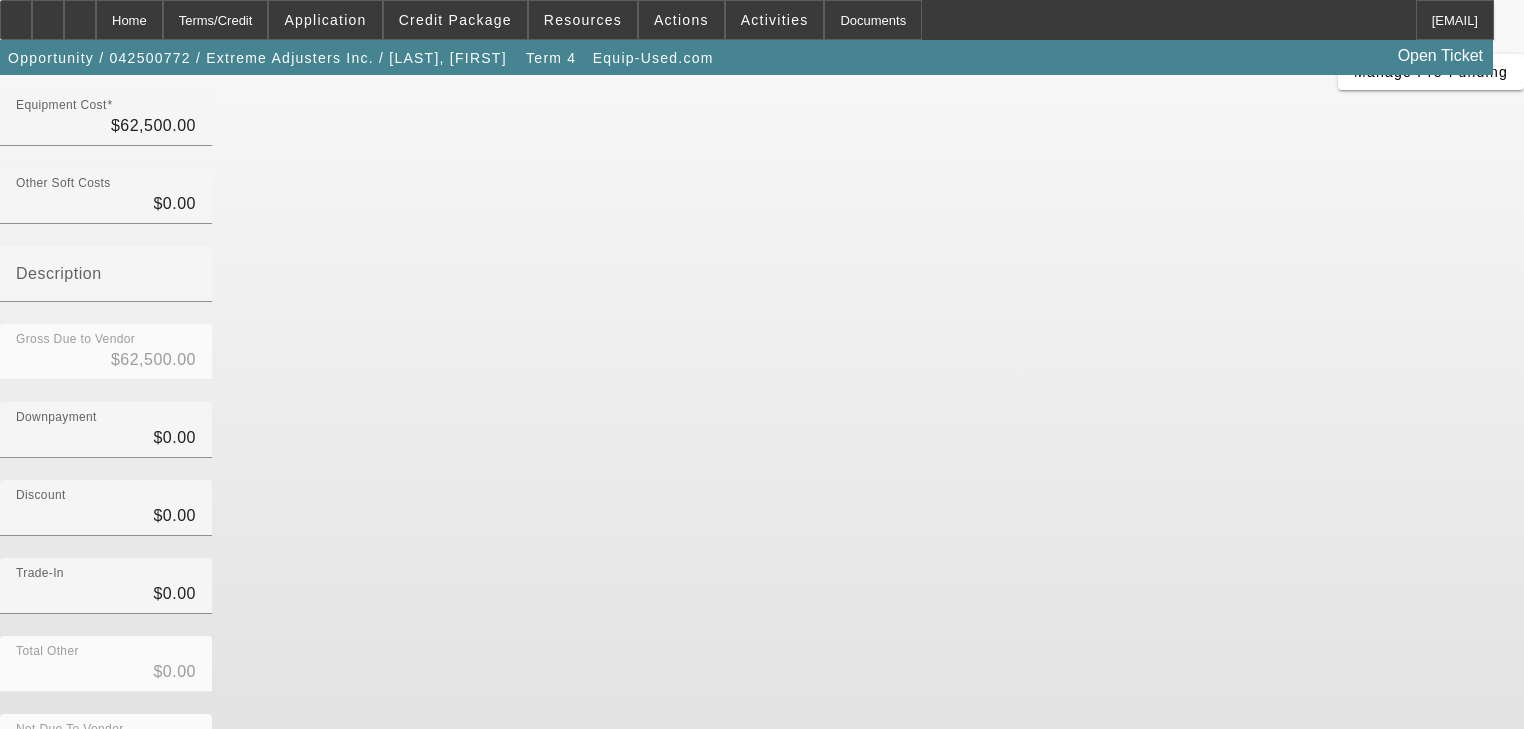 click on "Add Equipment" at bounding box center (1472, 869) 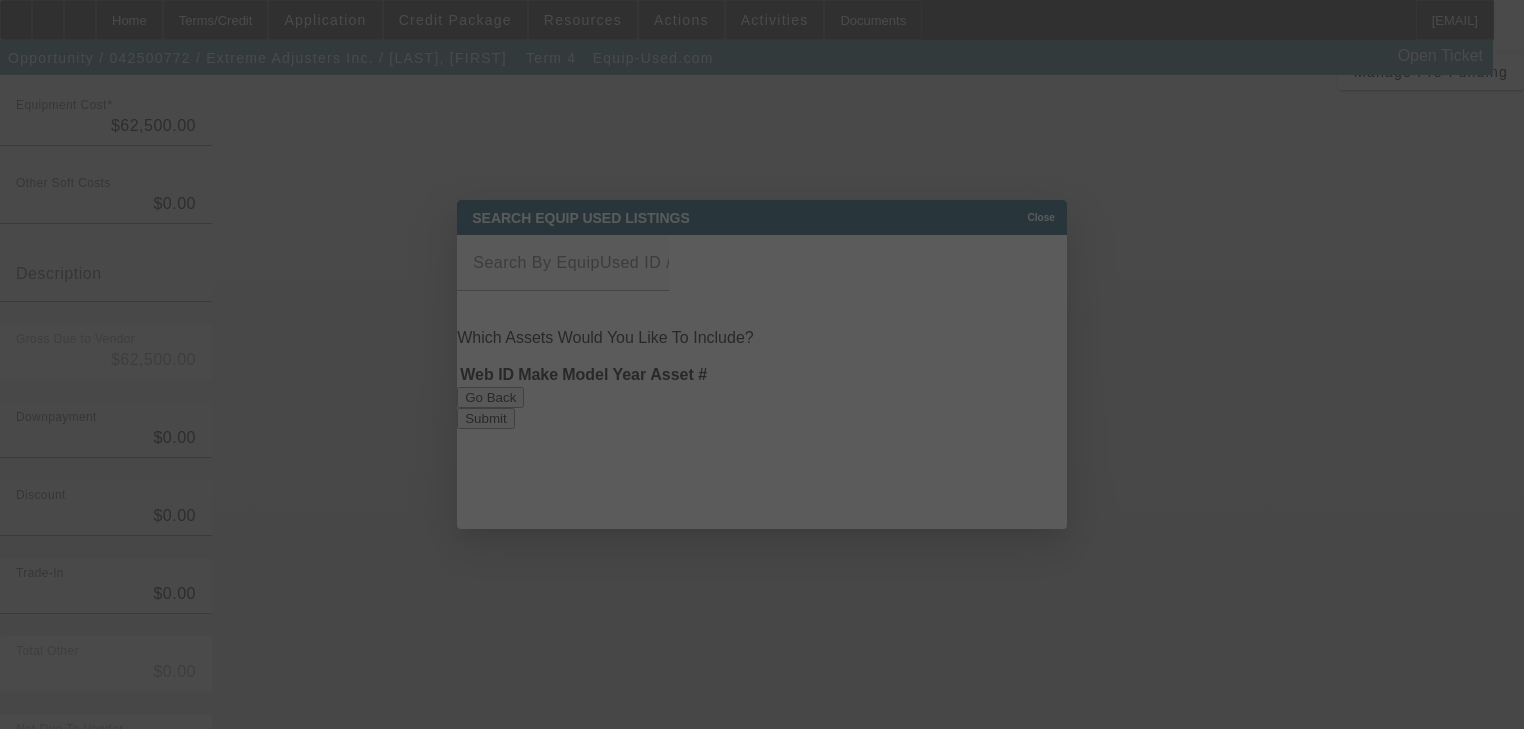 scroll, scrollTop: 0, scrollLeft: 0, axis: both 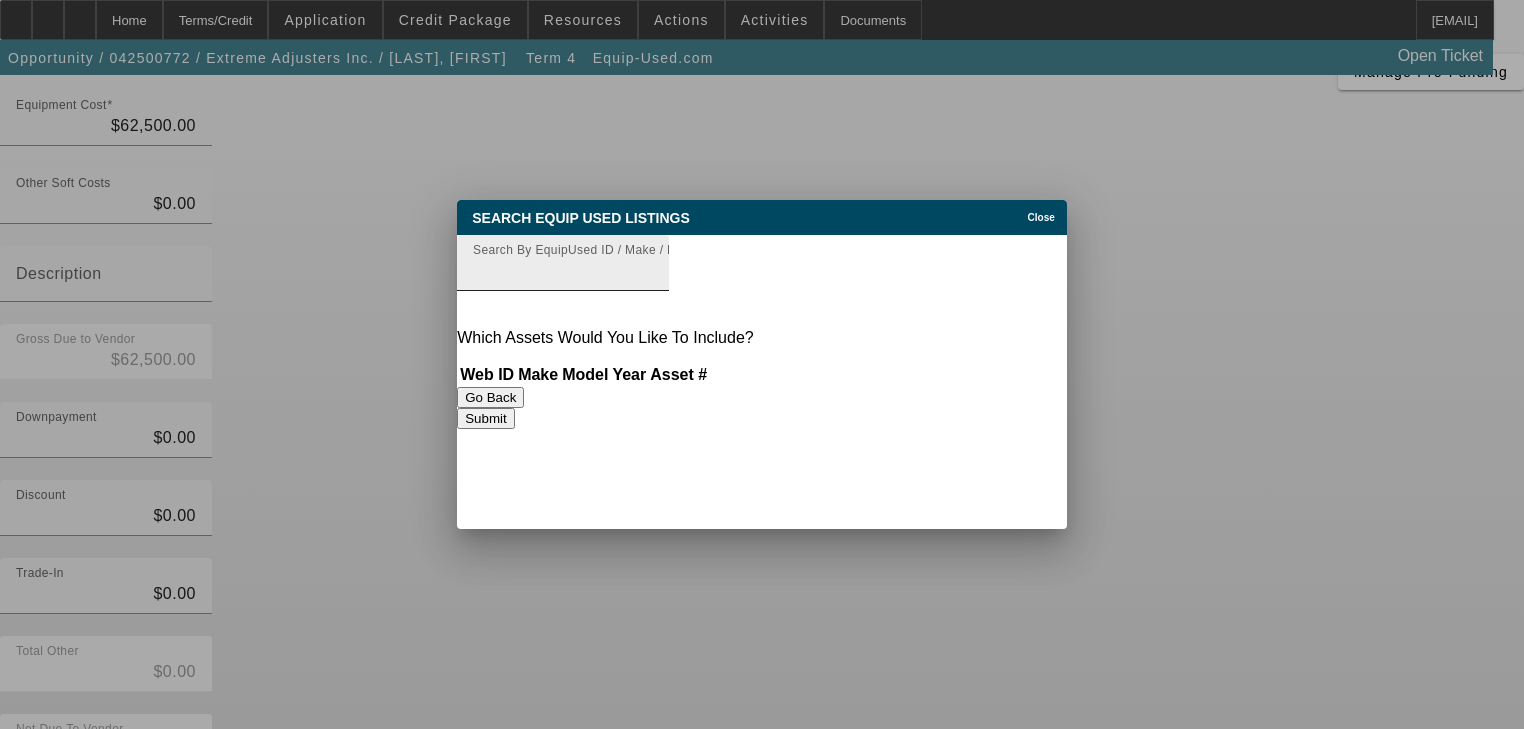 click on "Search By EquipUsed ID / Make / Model" at bounding box center (563, 263) 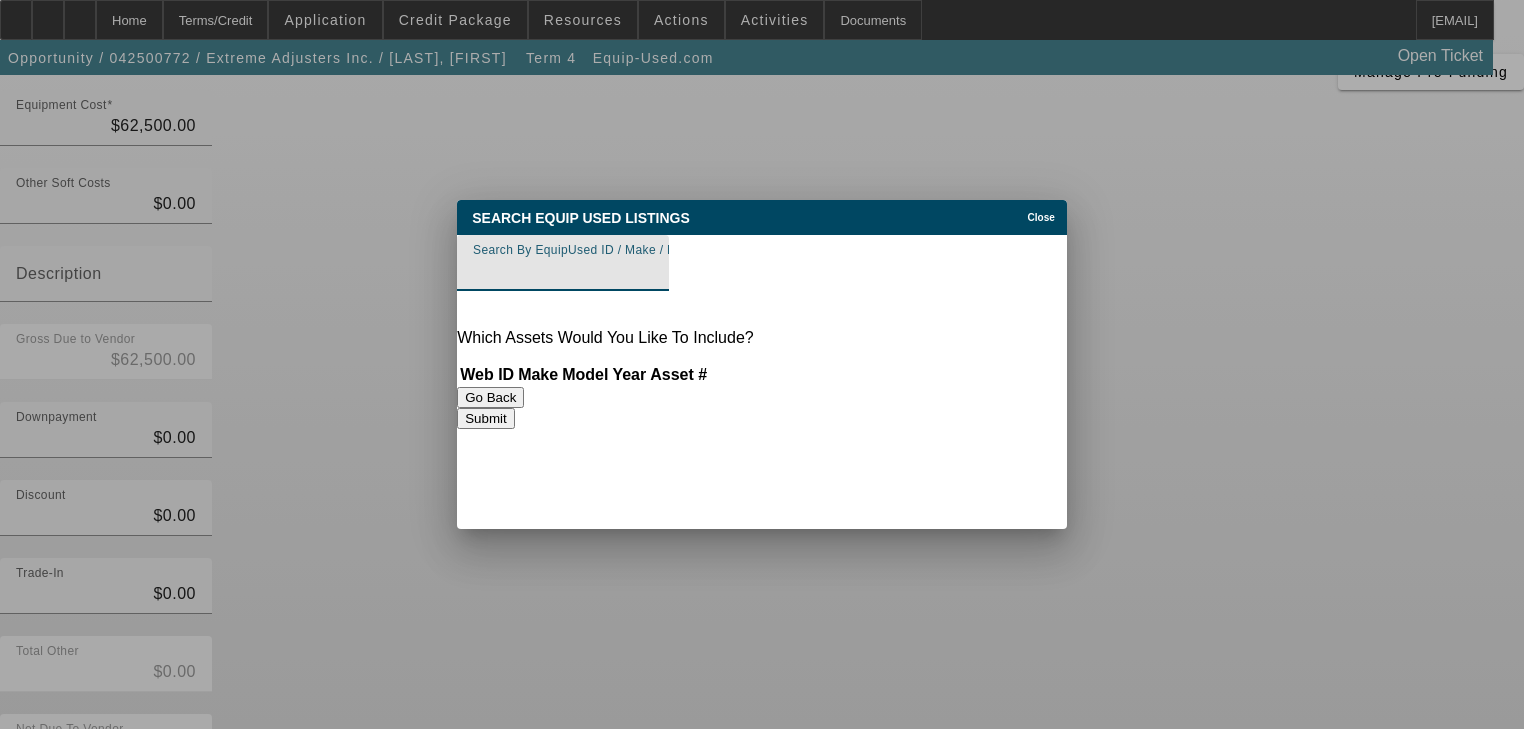 paste on "5984" 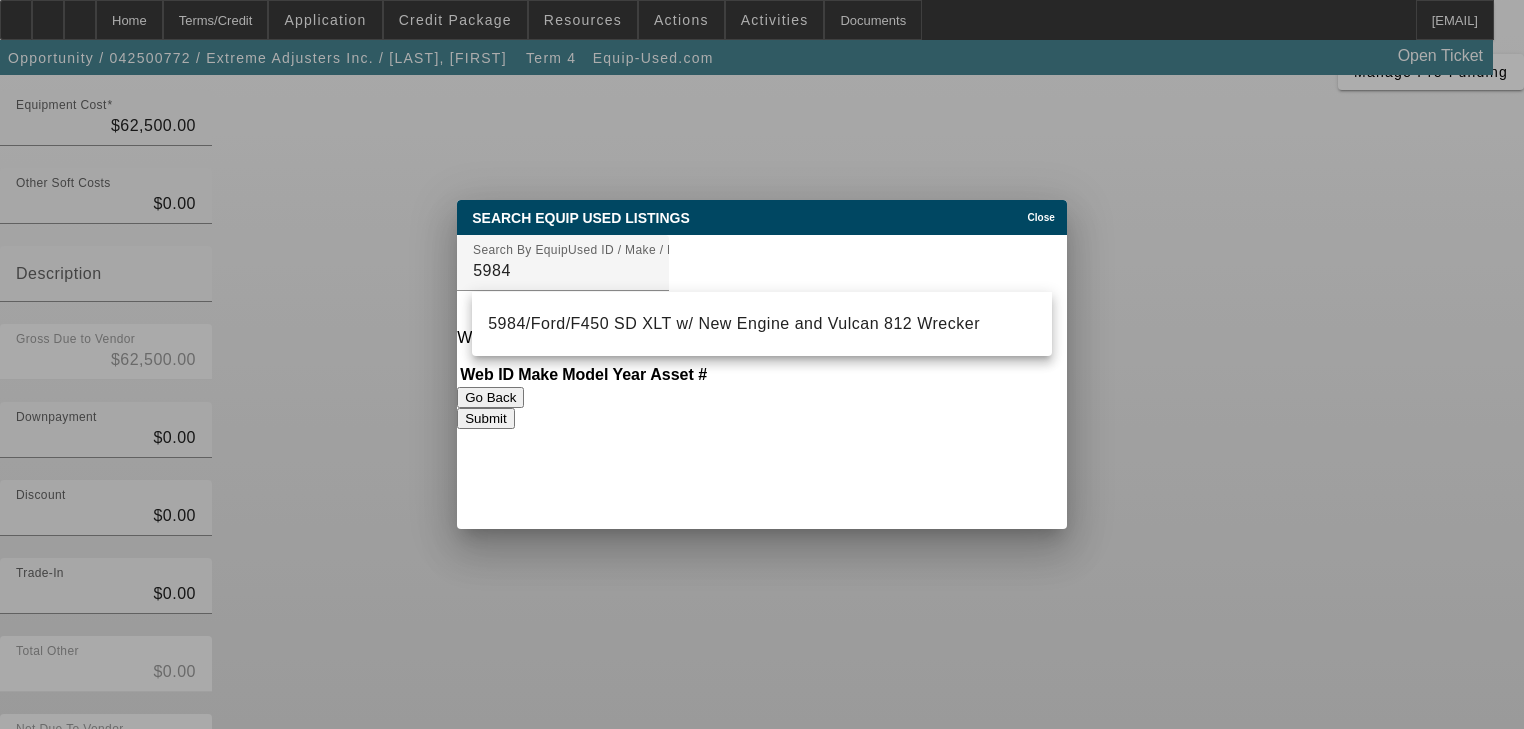 click on "Submit" at bounding box center (485, 418) 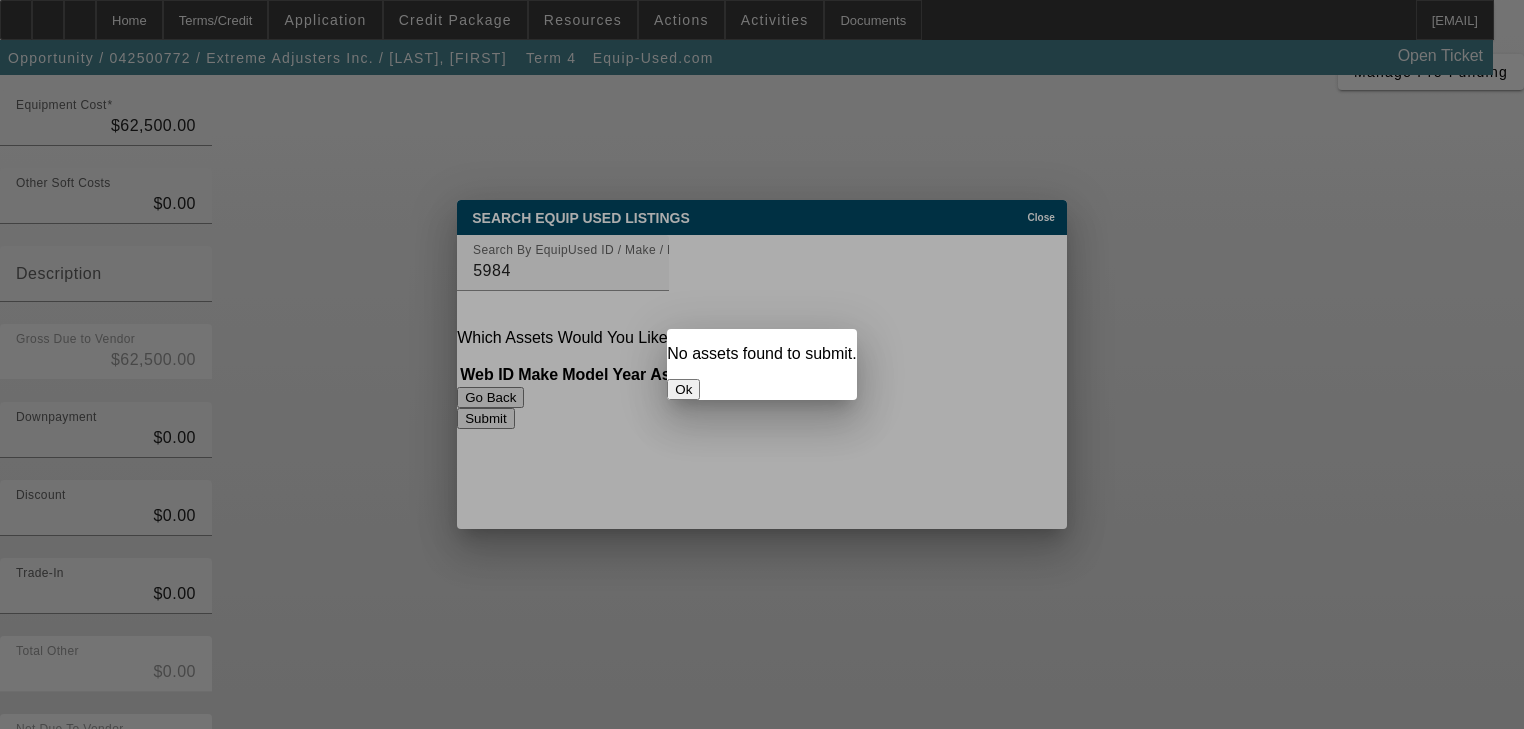 click on "Ok" at bounding box center [683, 389] 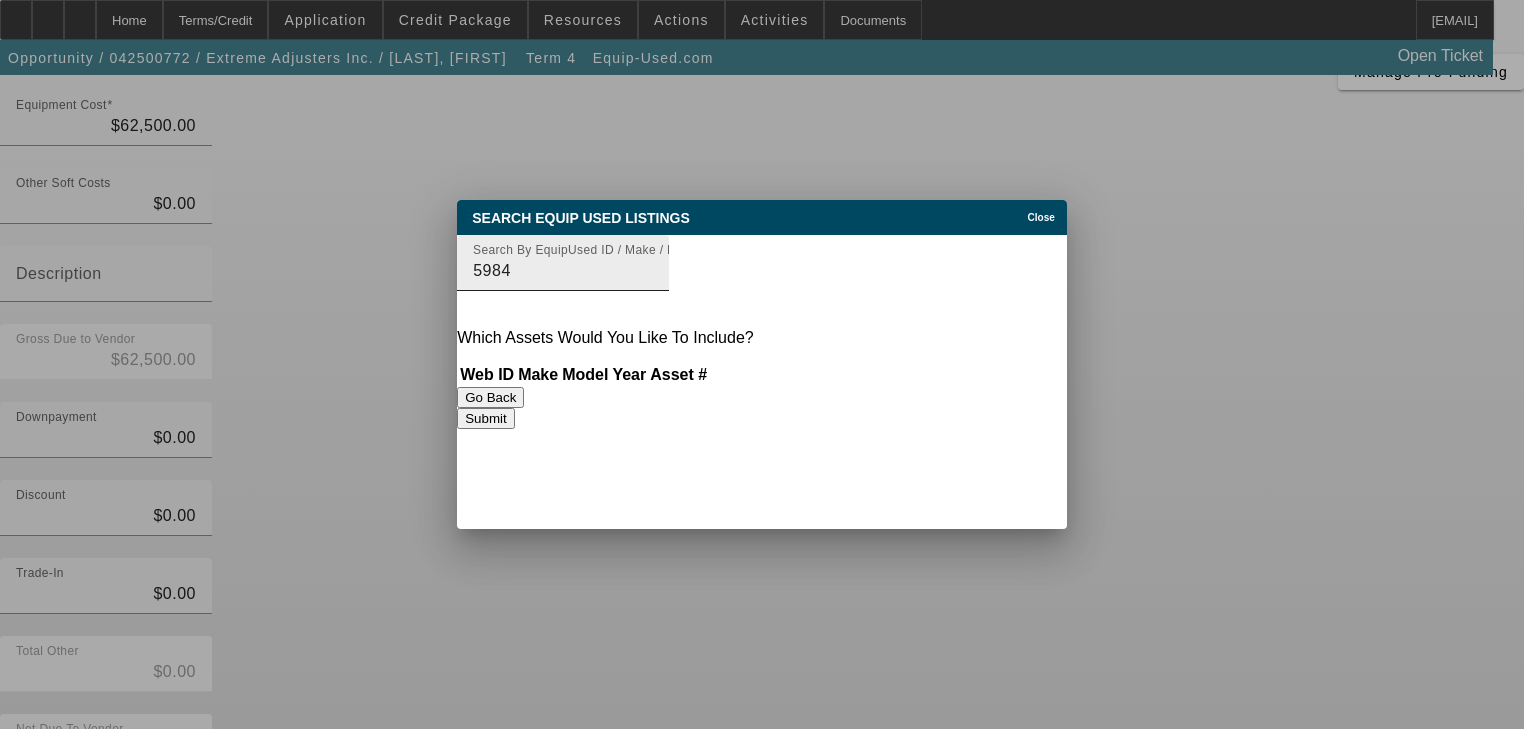 click on "5984" at bounding box center [563, 271] 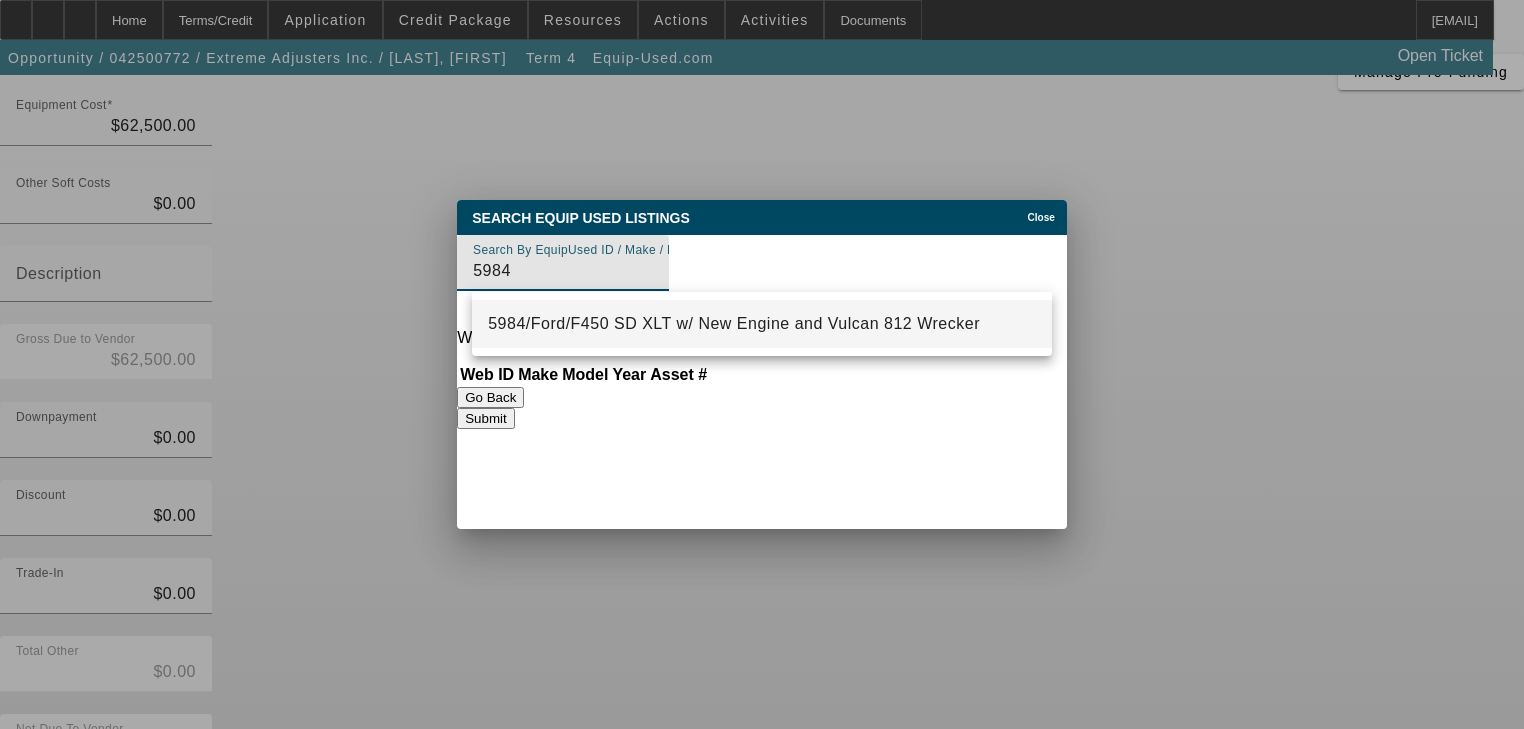 click on "5984/Ford/F450 SD XLT w/ New Engine and Vulcan 812 Wrecker" at bounding box center [734, 323] 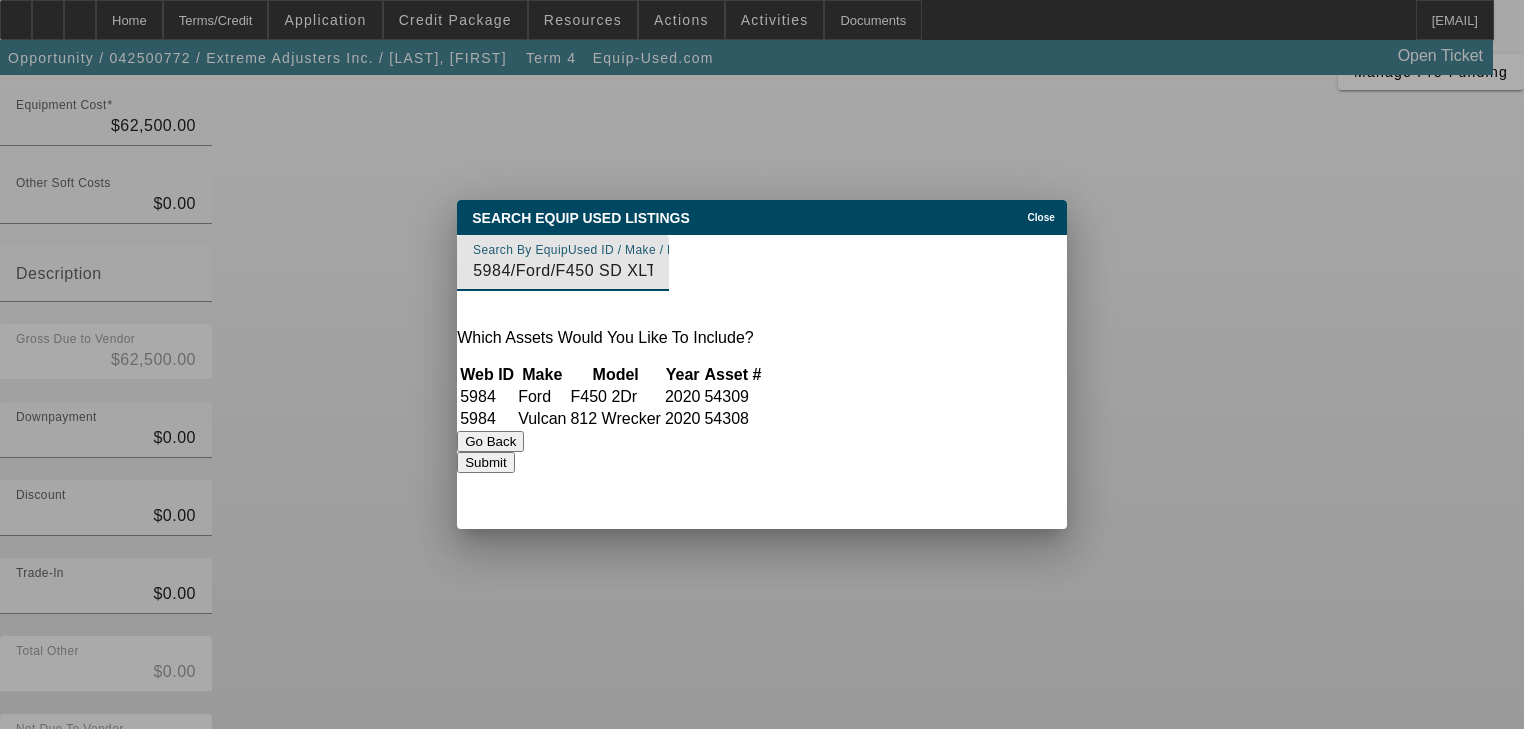 click on "Submit" at bounding box center (485, 462) 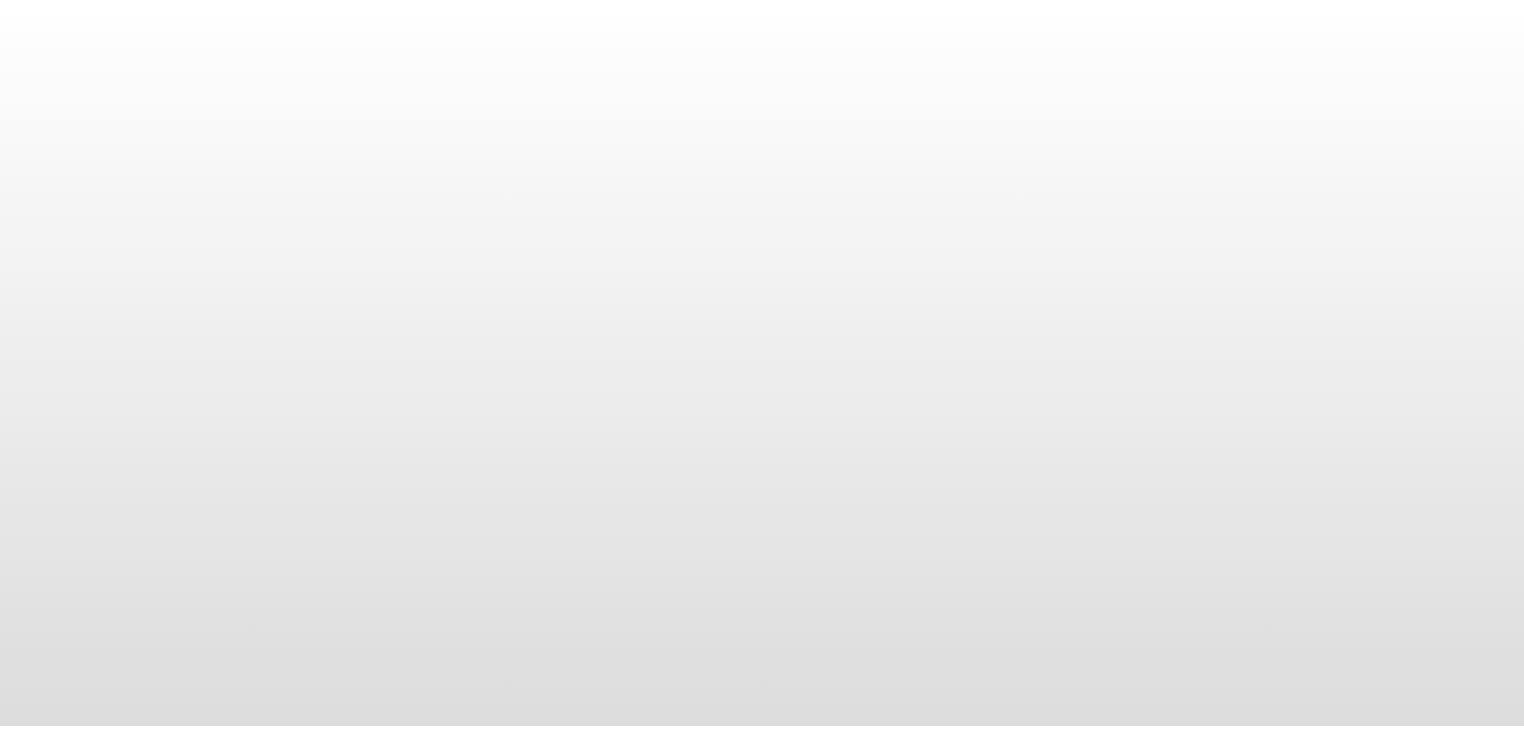scroll, scrollTop: 0, scrollLeft: 0, axis: both 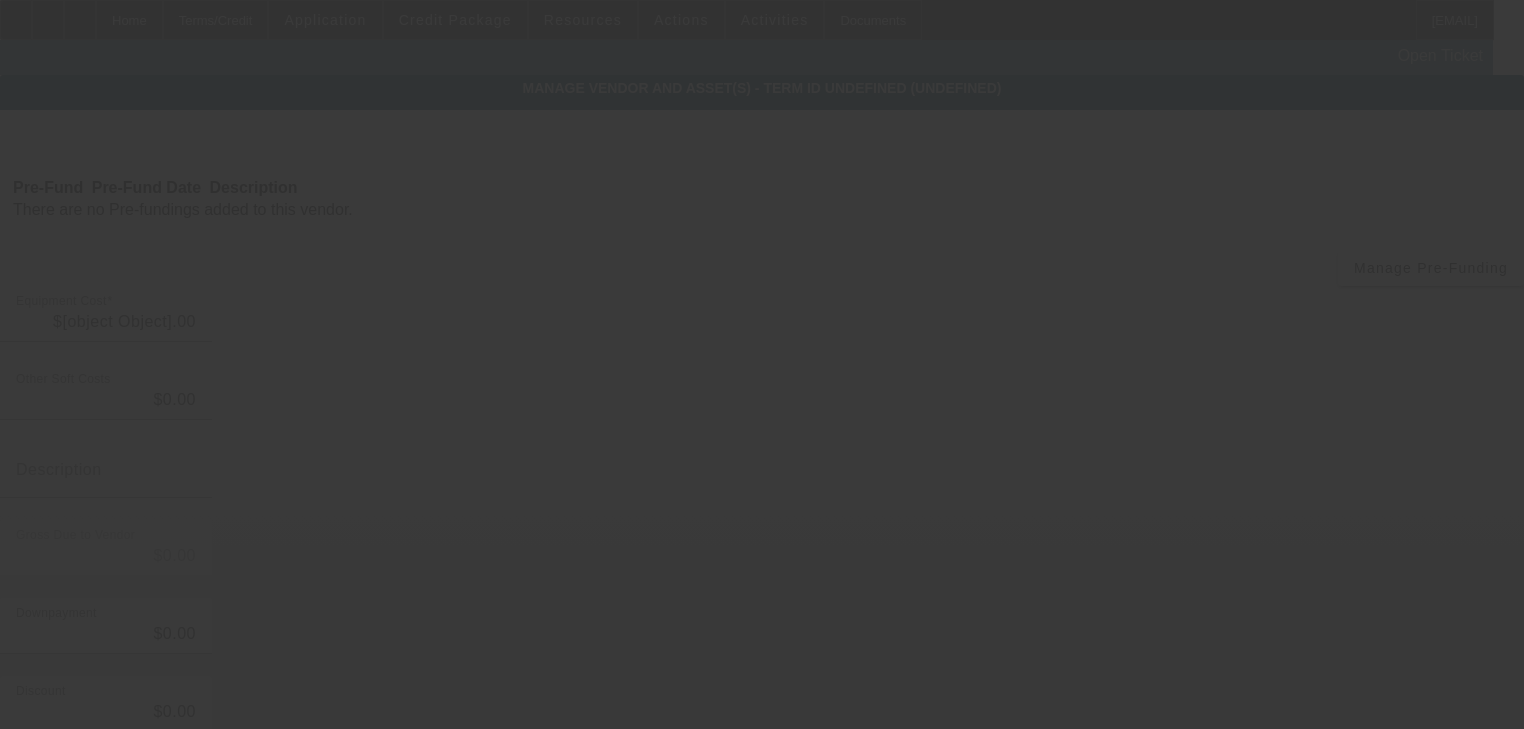 type on "$62,500.00" 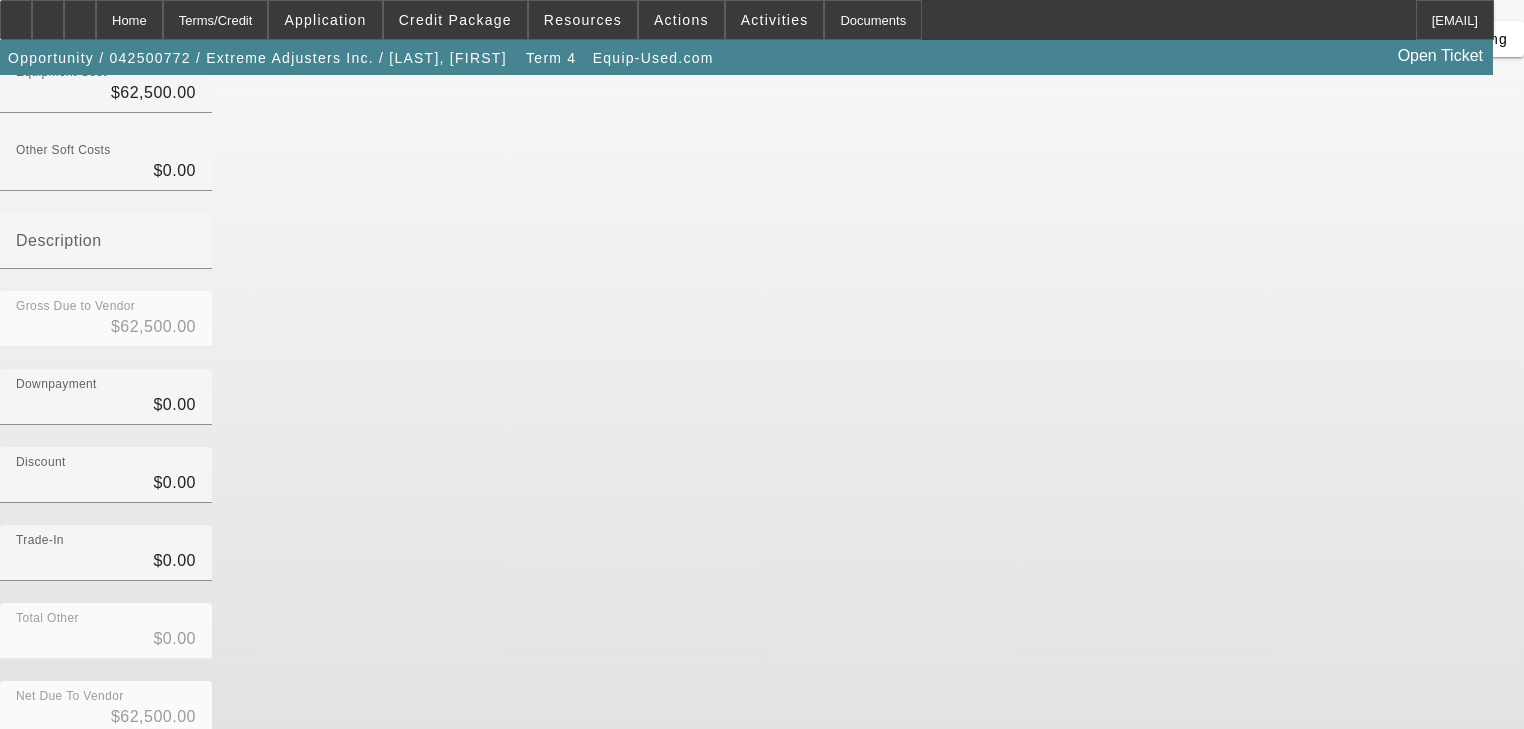scroll, scrollTop: 233, scrollLeft: 0, axis: vertical 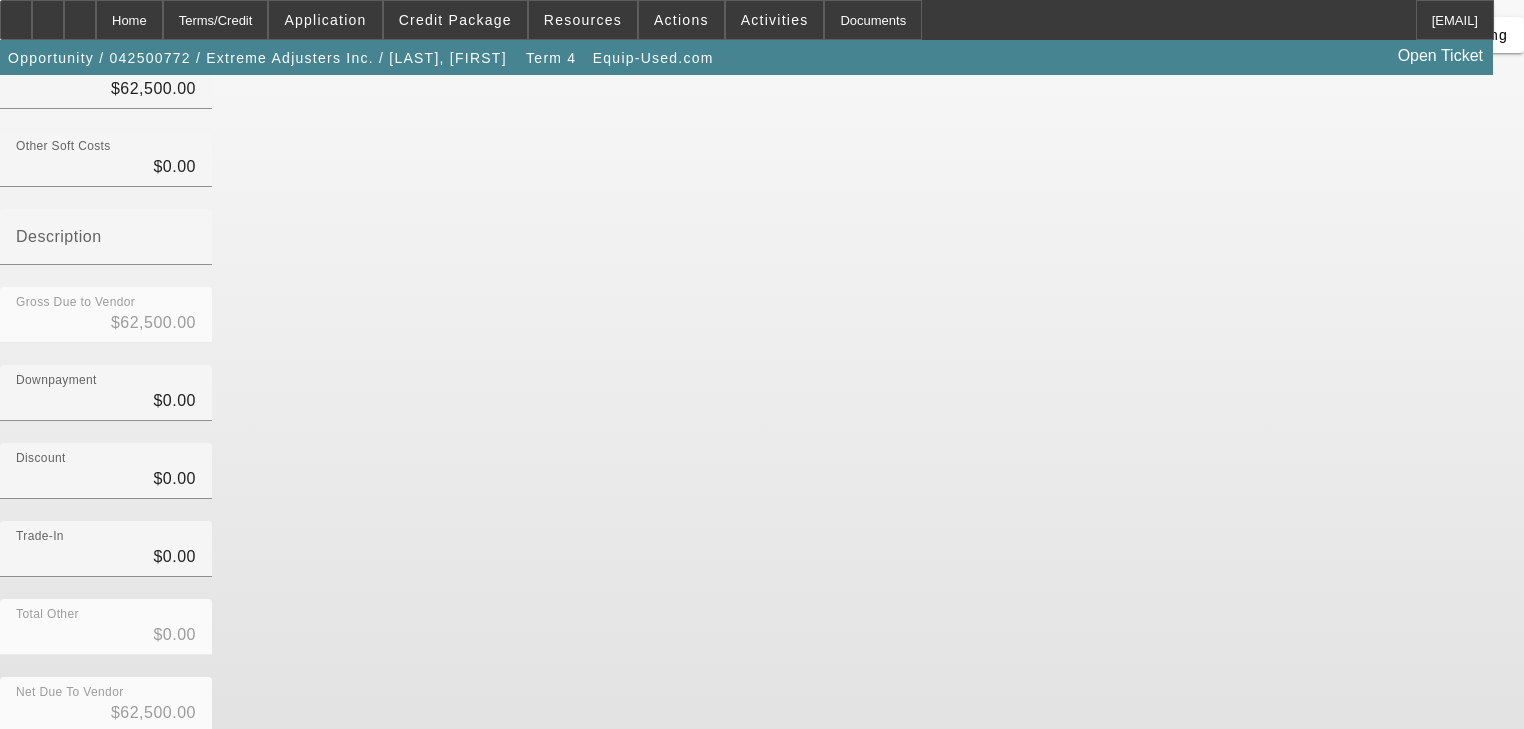 click at bounding box center [1117, 884] 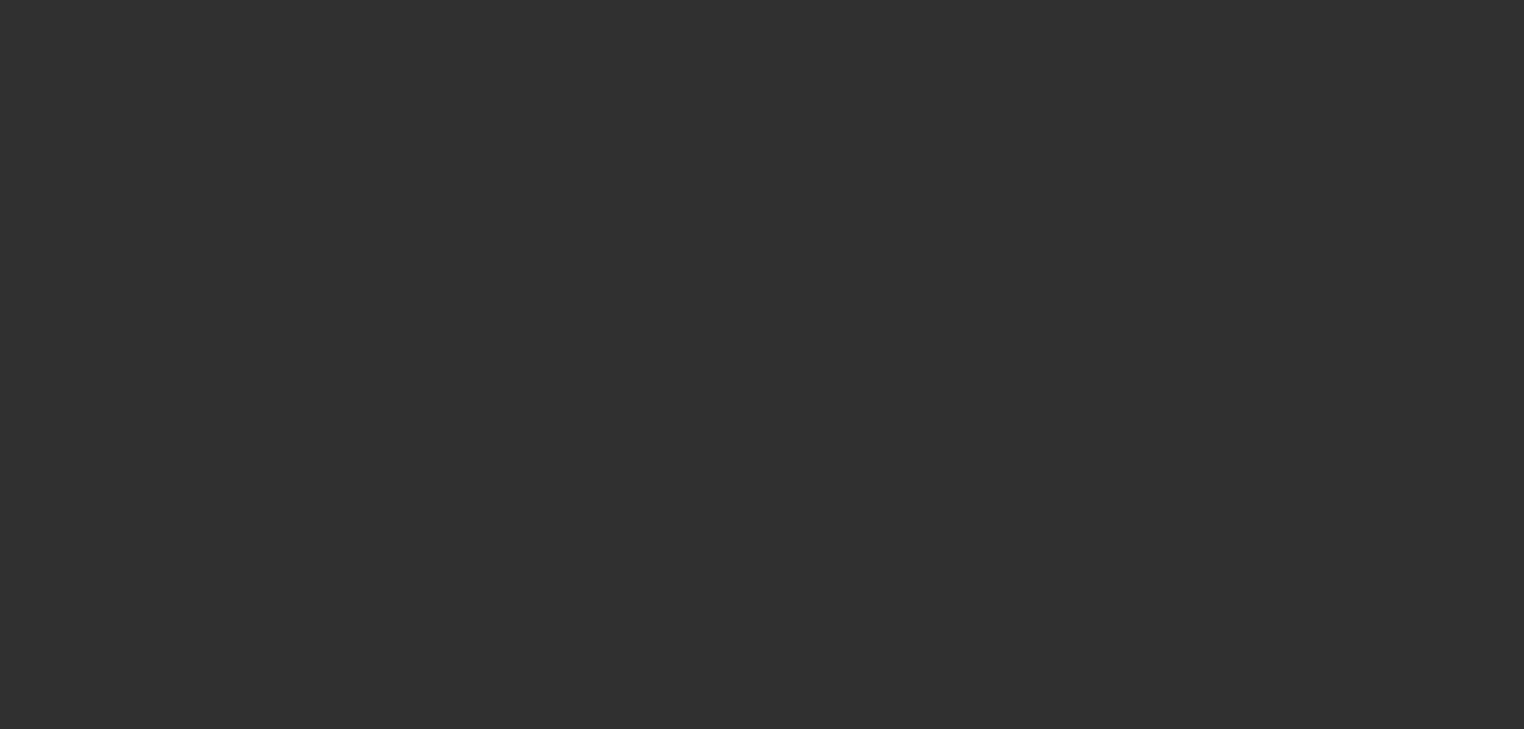 scroll, scrollTop: 0, scrollLeft: 0, axis: both 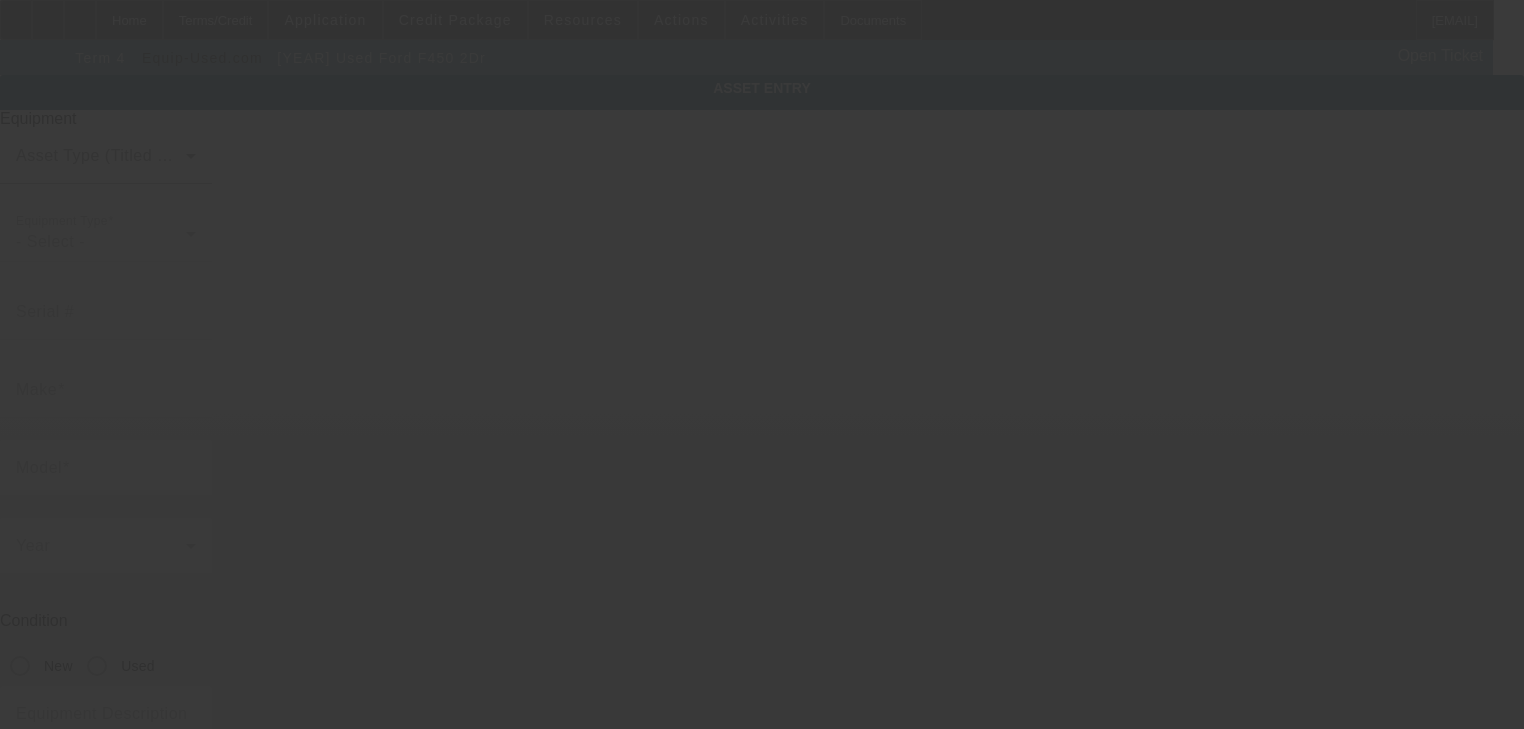 type on "[VIN]" 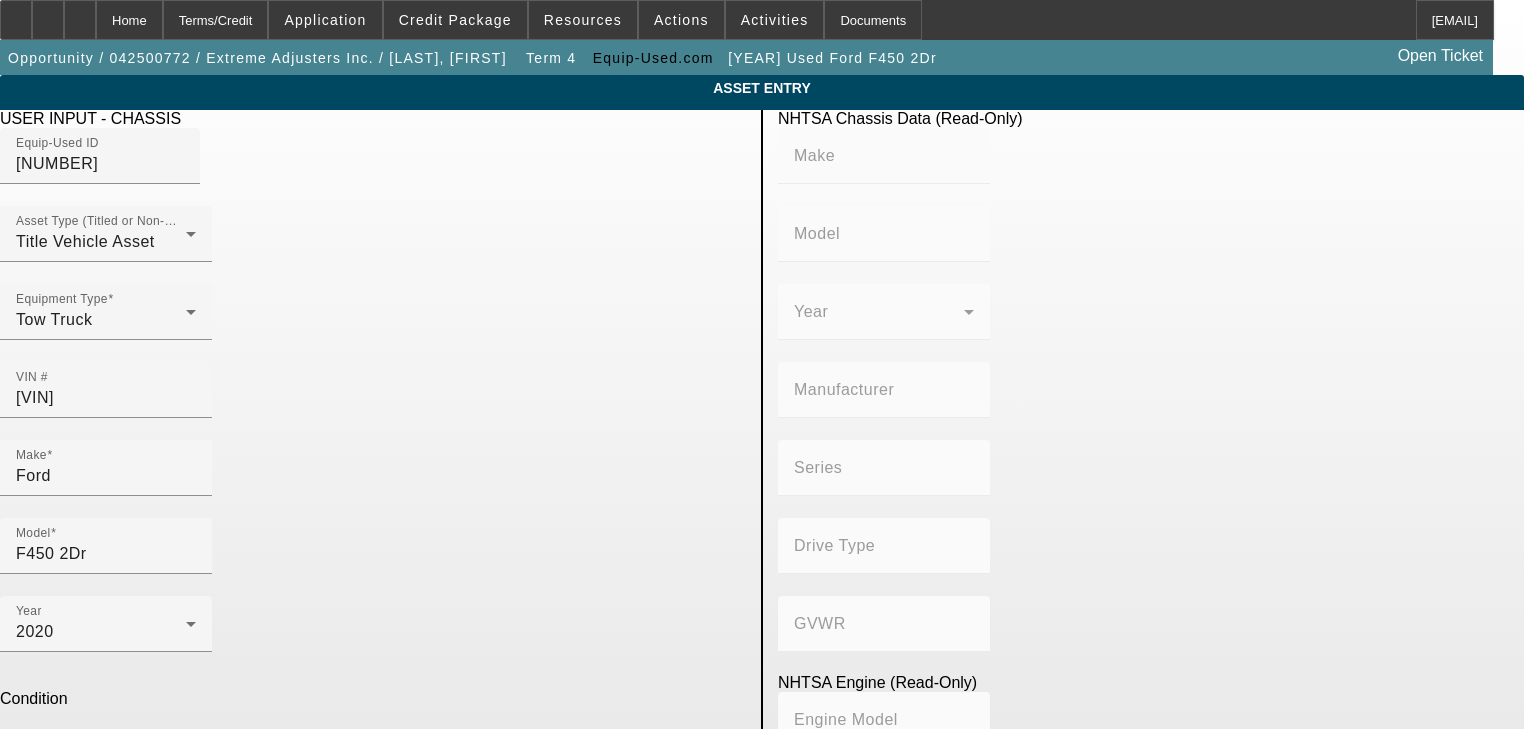 click on "Mileage" at bounding box center [106, 878] 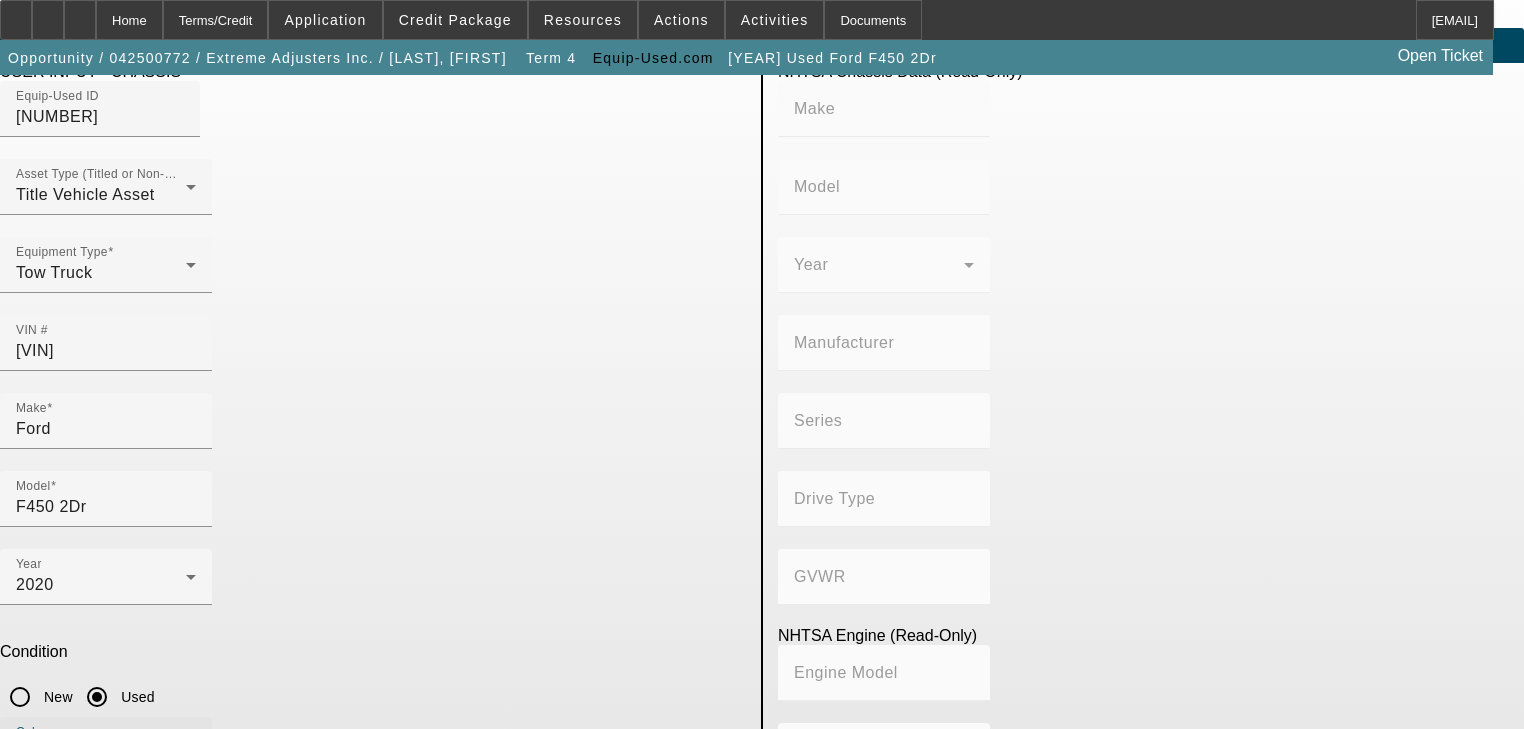 scroll, scrollTop: 216, scrollLeft: 0, axis: vertical 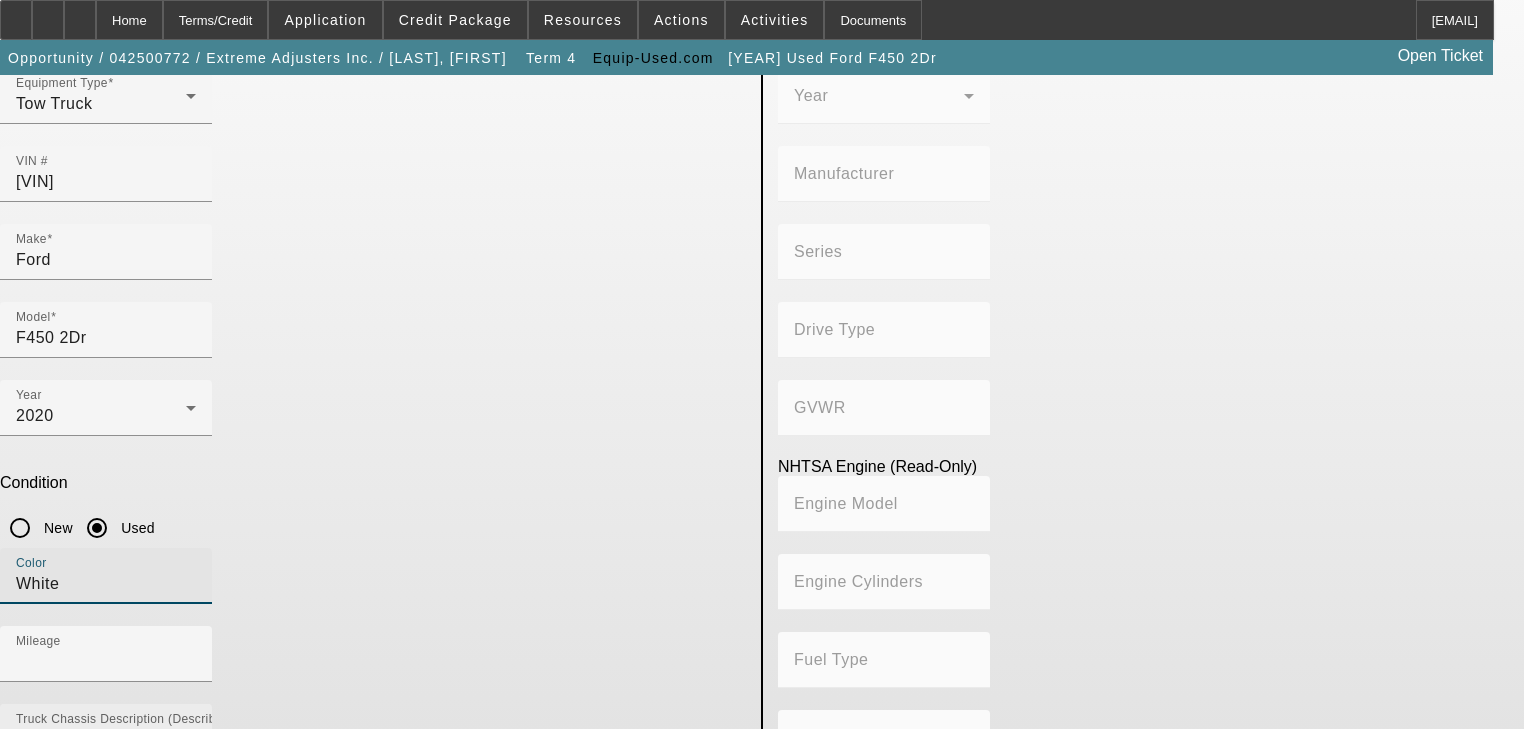 type on "White" 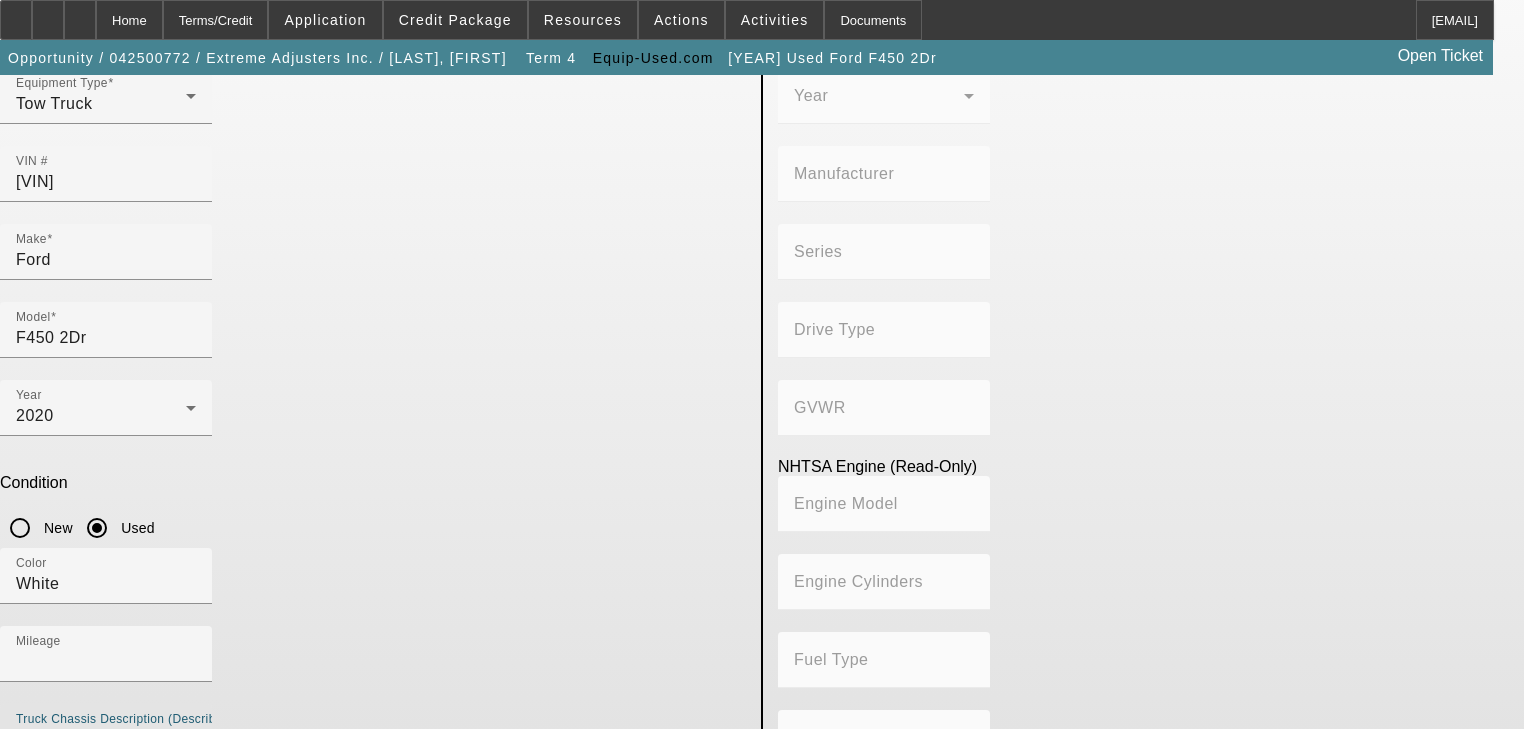 click on "Submit" at bounding box center [28, 928] 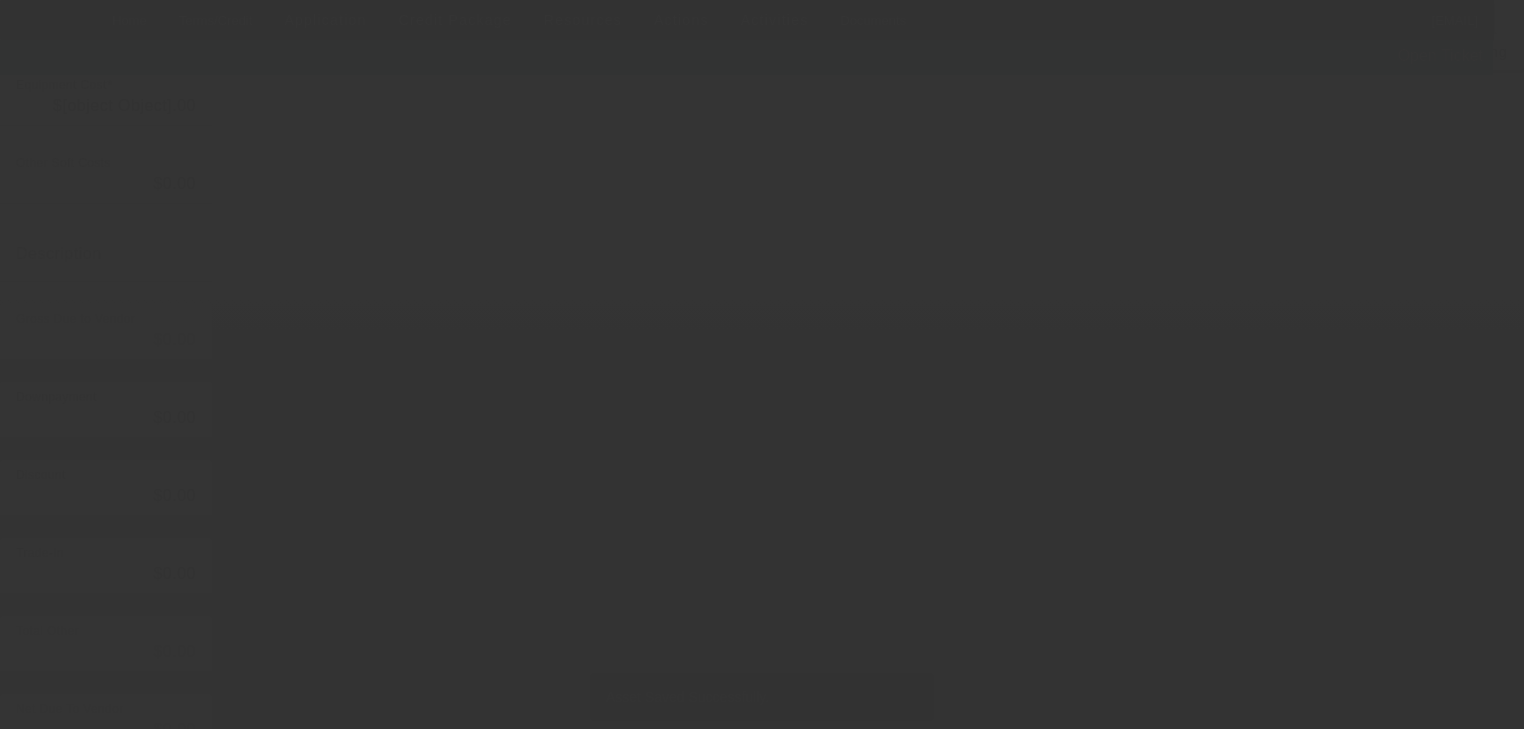 scroll, scrollTop: 0, scrollLeft: 0, axis: both 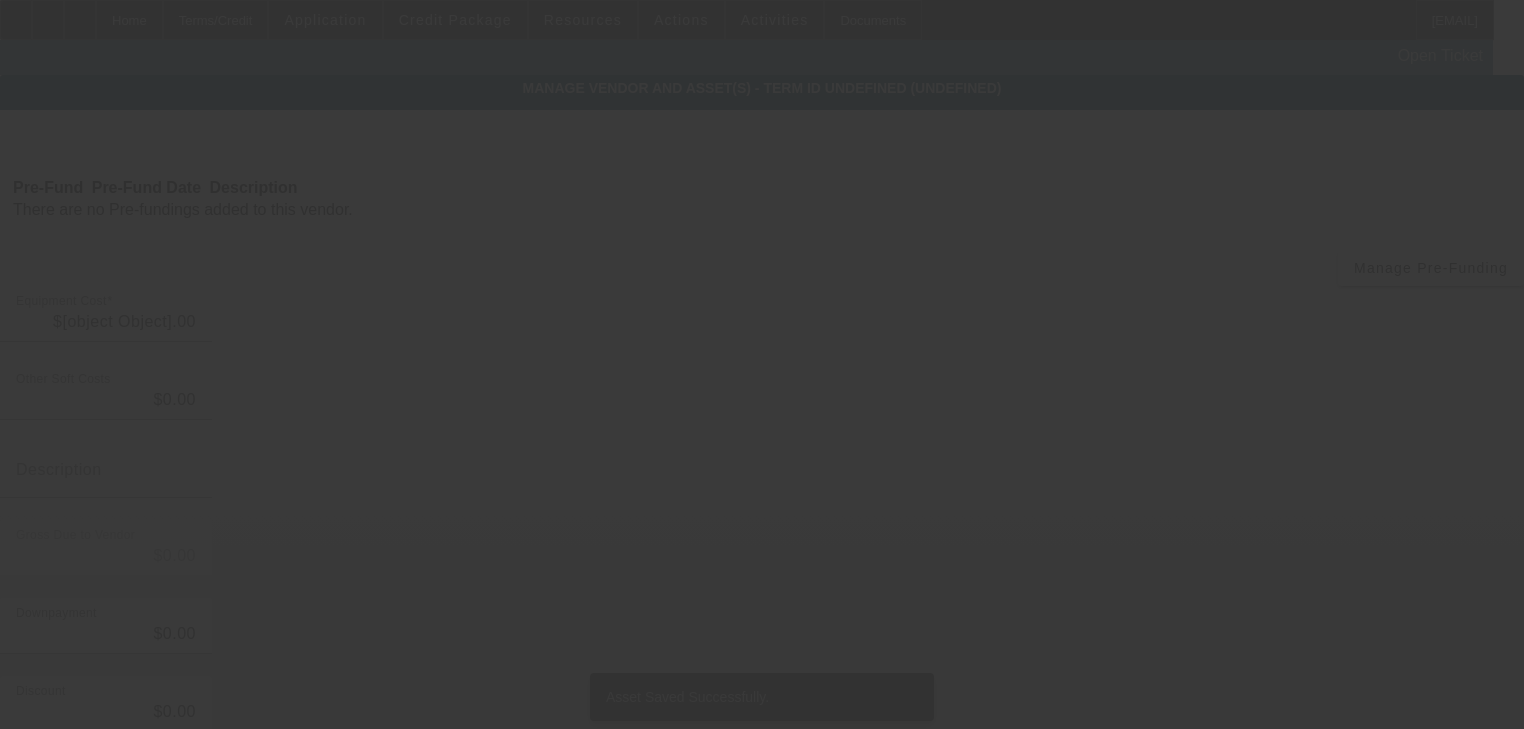 type on "$62,500.00" 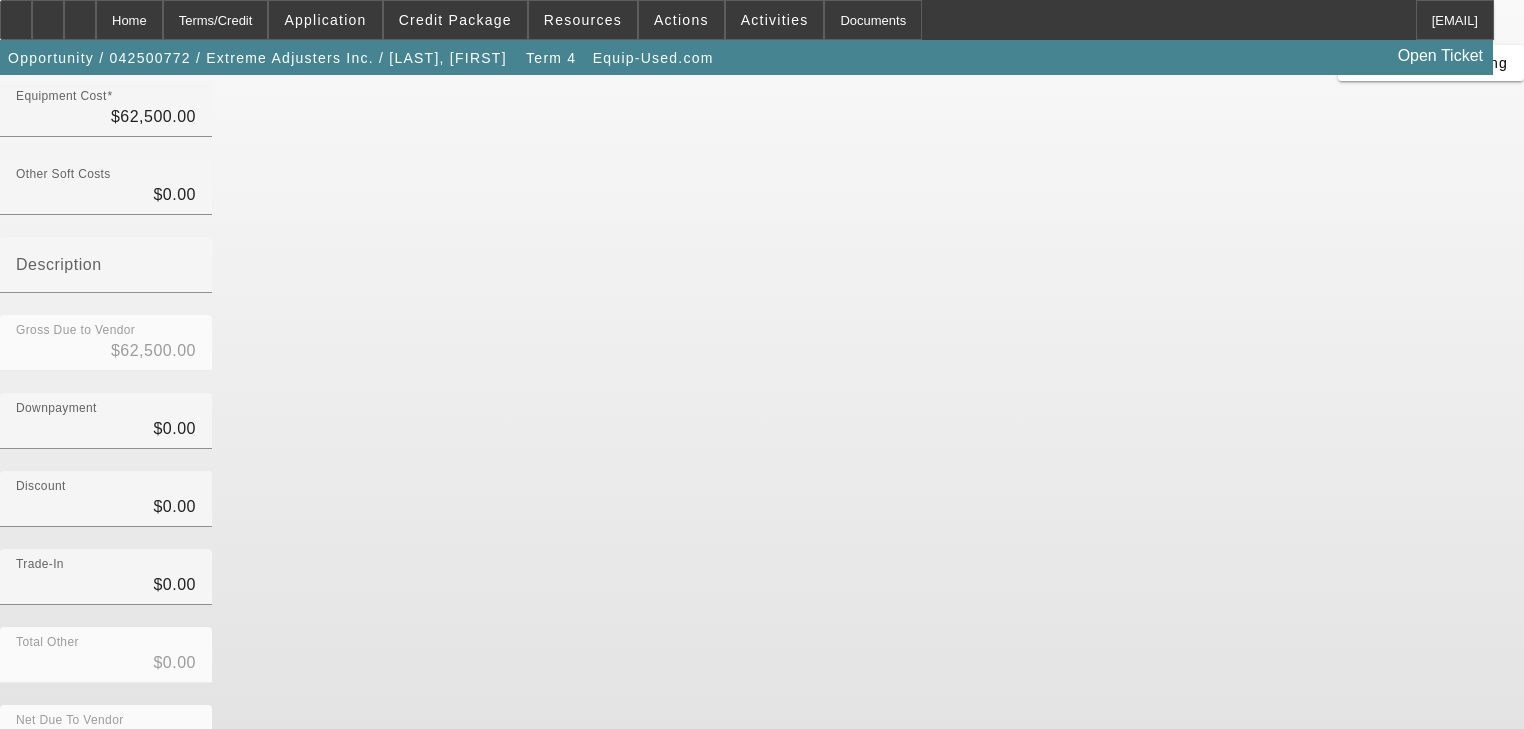 scroll, scrollTop: 233, scrollLeft: 0, axis: vertical 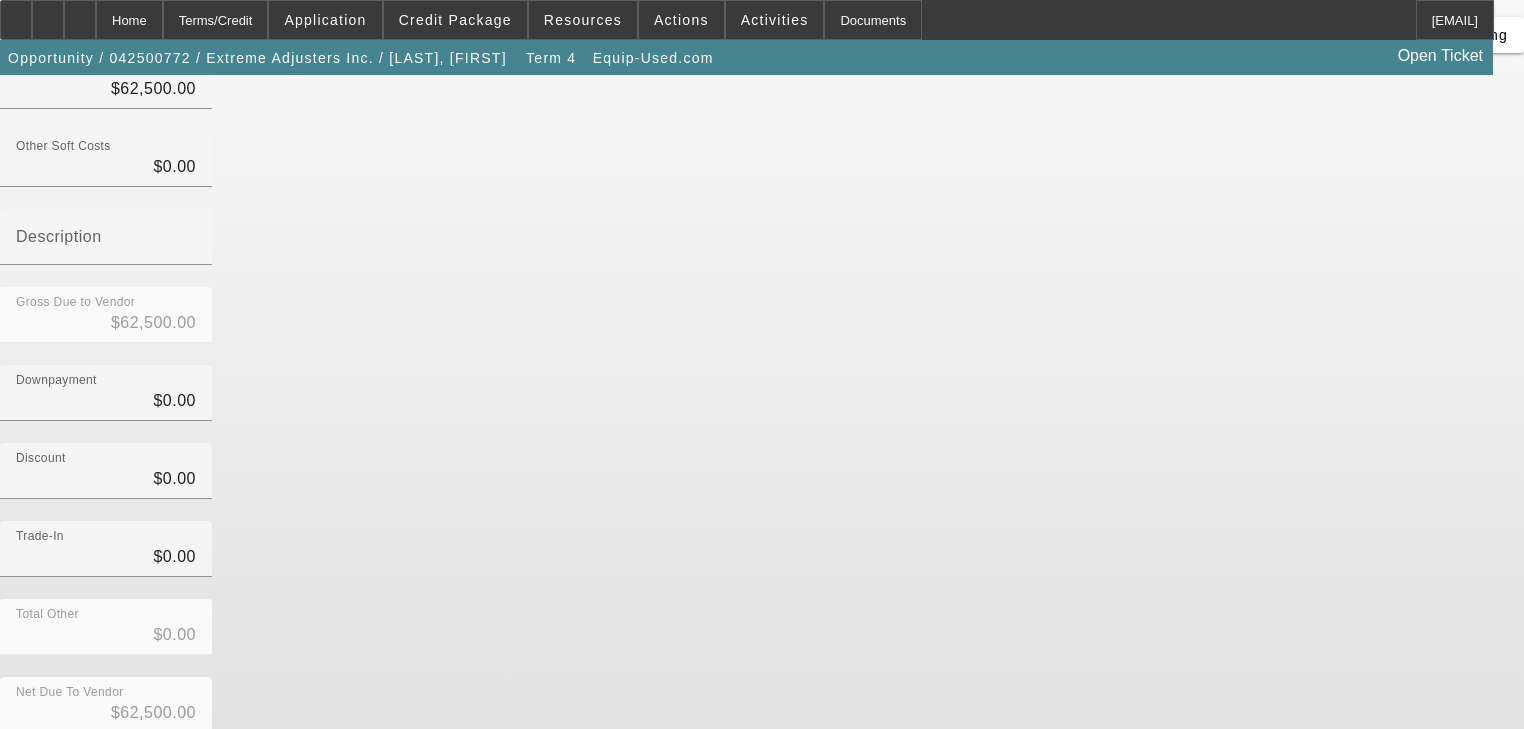 click at bounding box center [1185, 884] 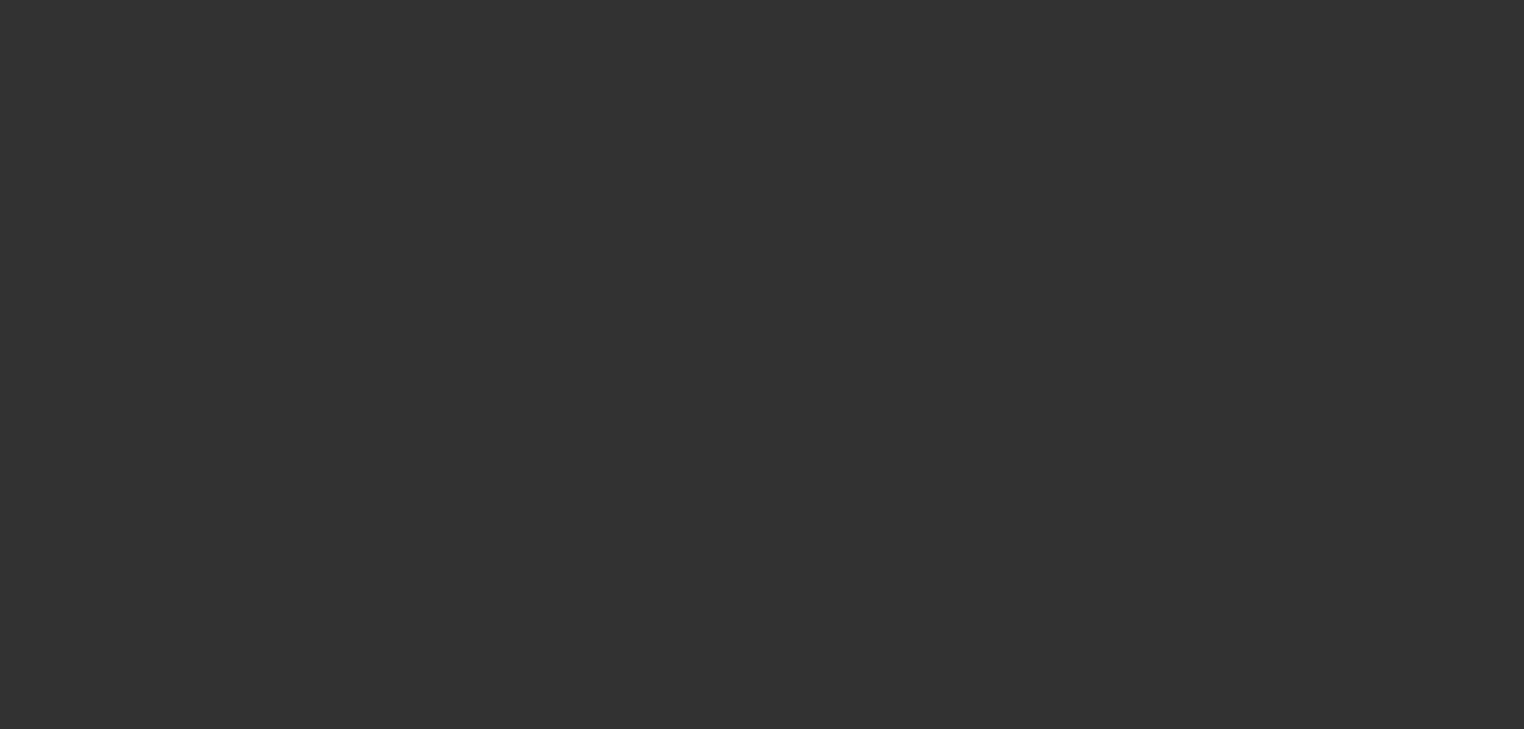 scroll, scrollTop: 0, scrollLeft: 0, axis: both 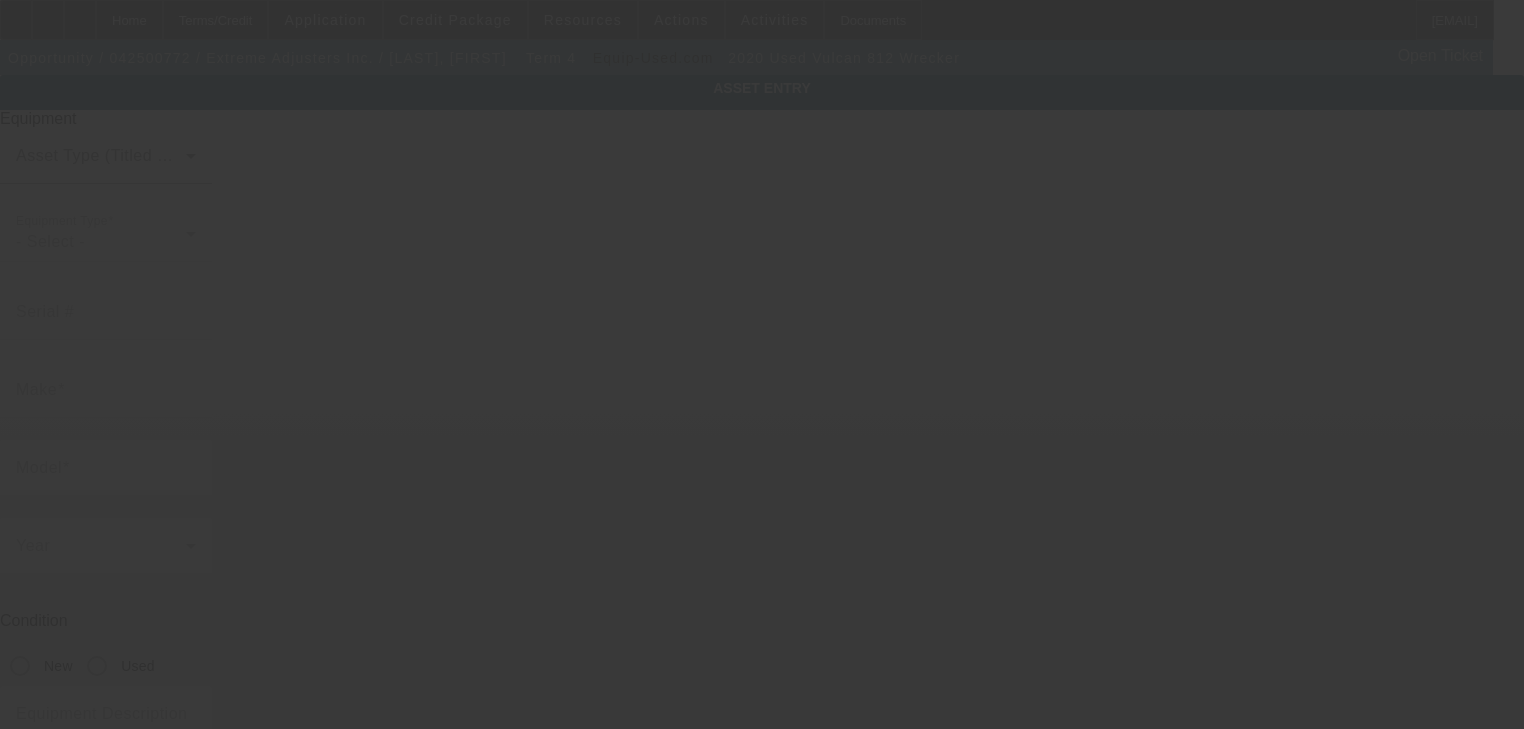 type on "812-1844-K2O" 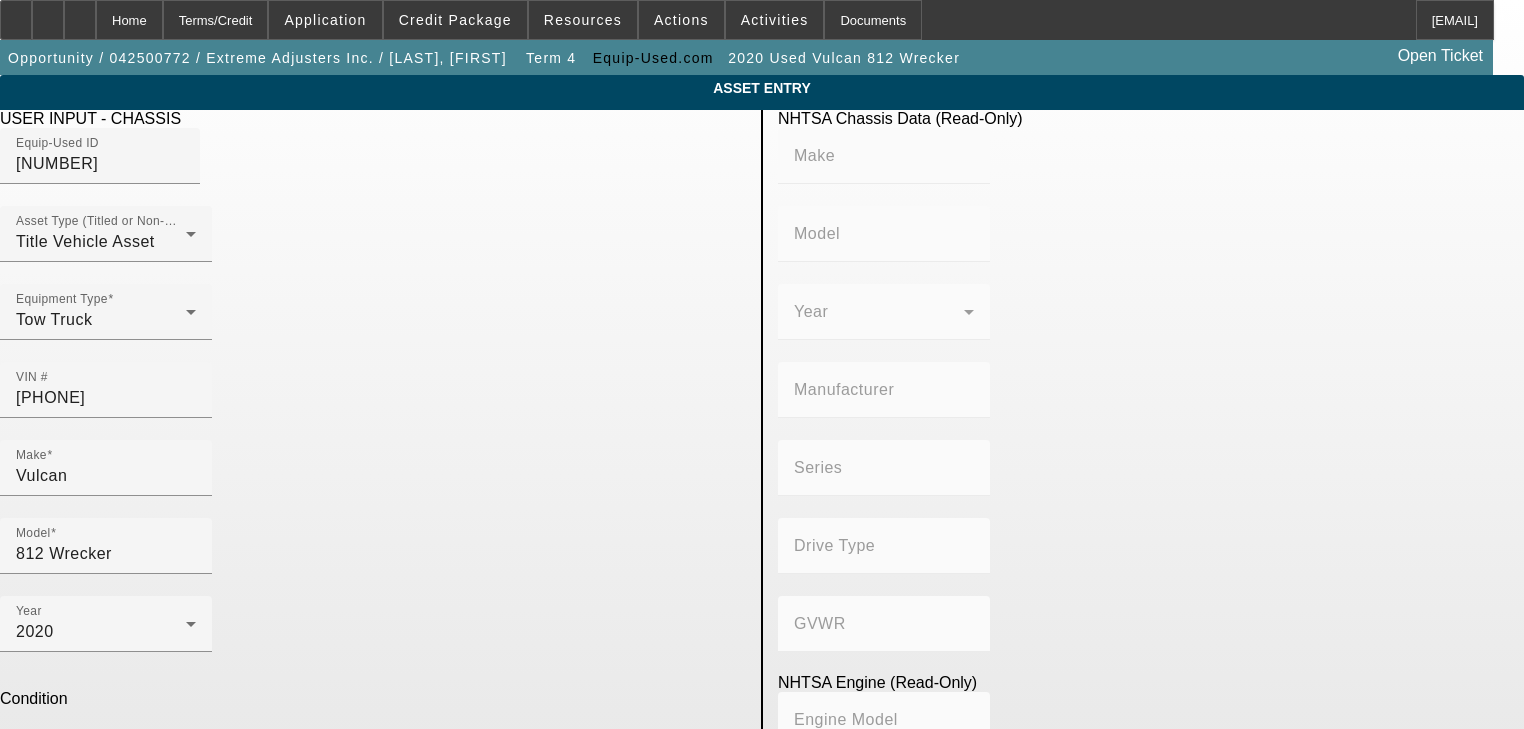 click on "Mileage" at bounding box center [106, 878] 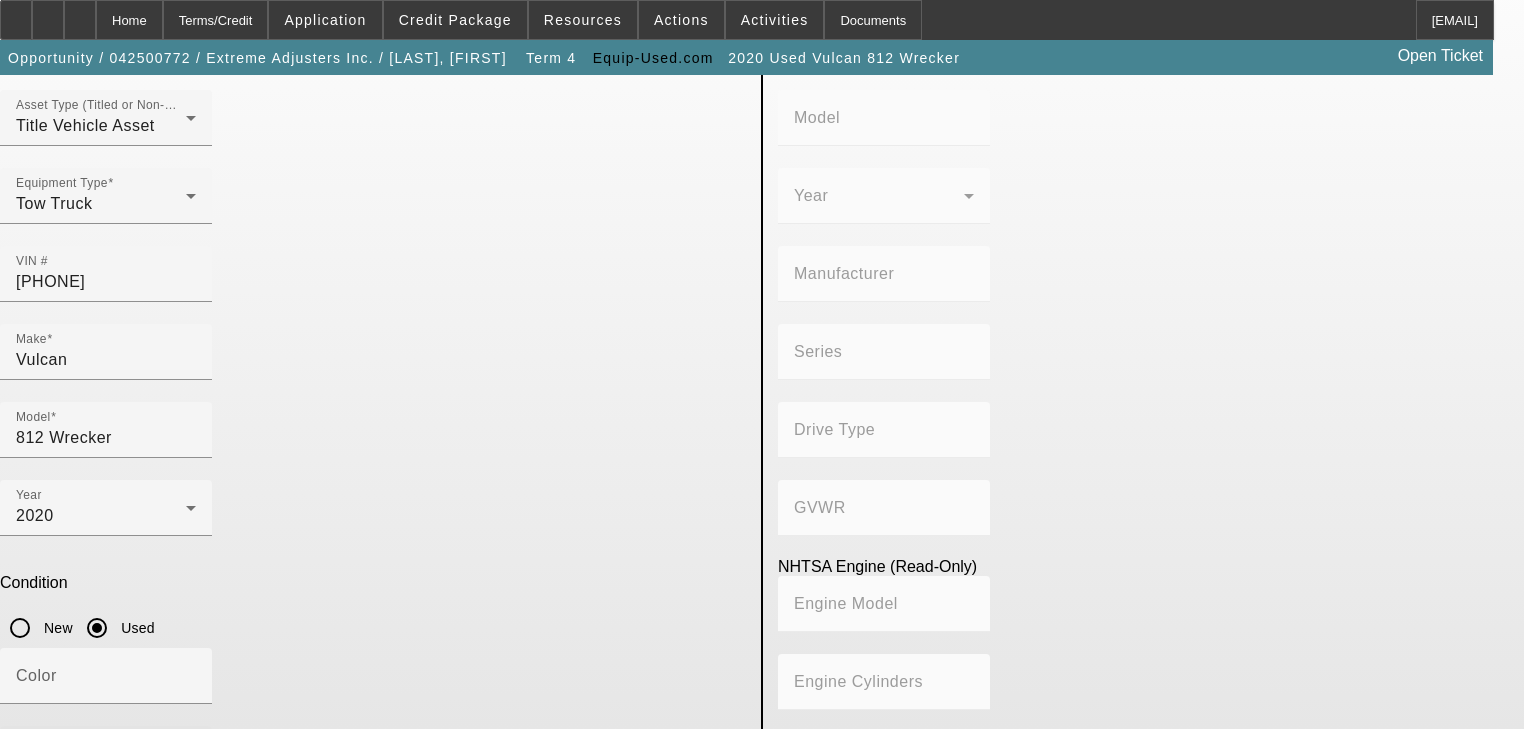 scroll, scrollTop: 216, scrollLeft: 0, axis: vertical 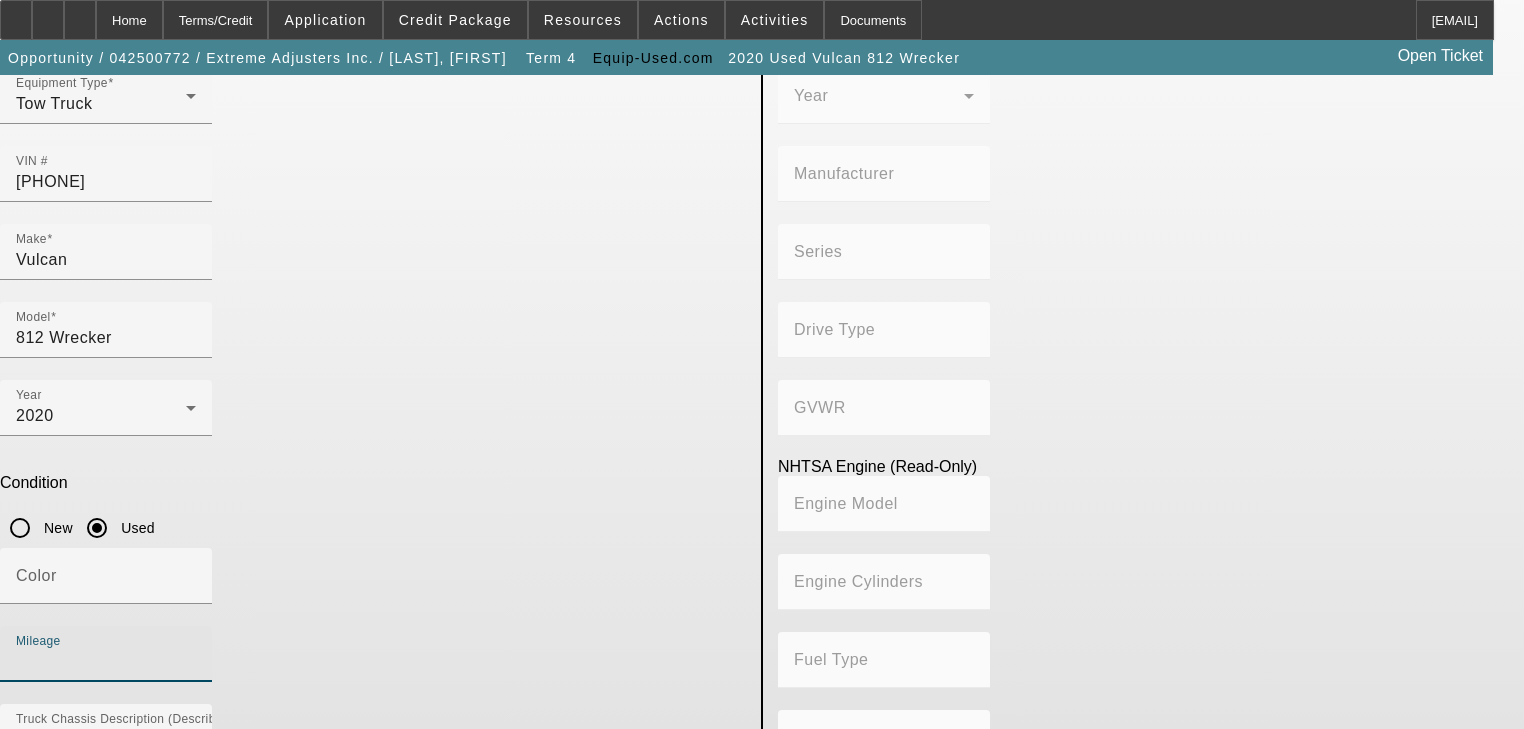 type on "87115" 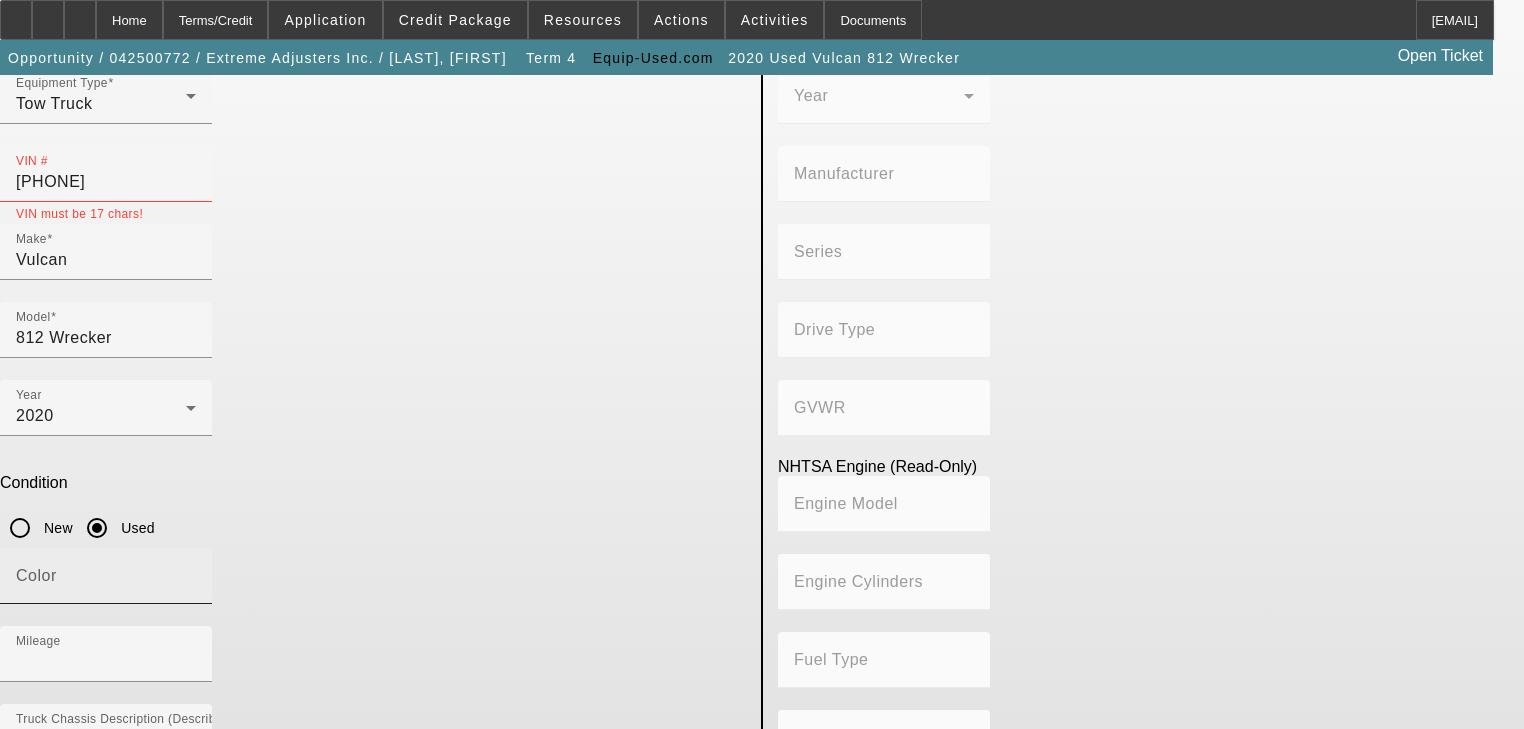 click on "Color" at bounding box center (106, 576) 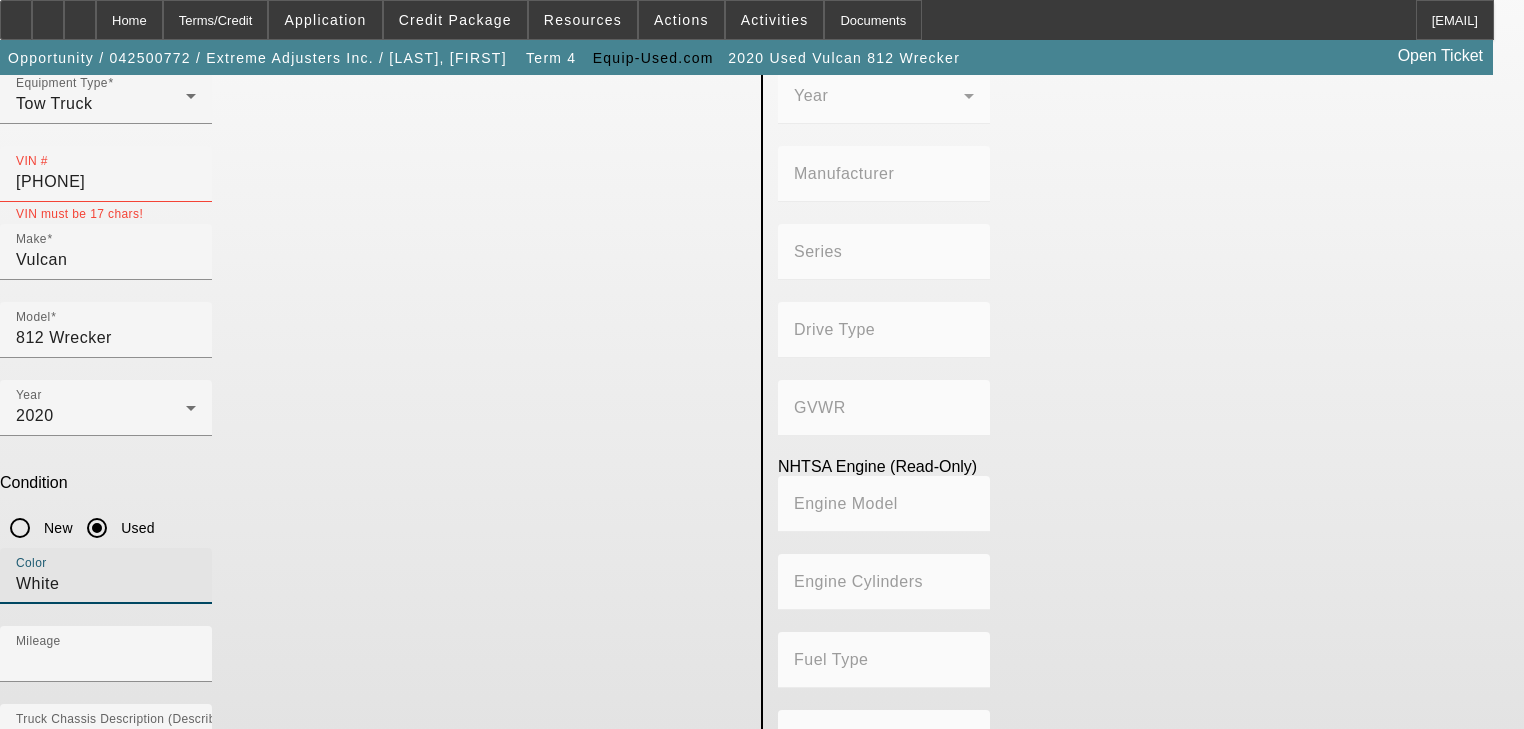 type on "White" 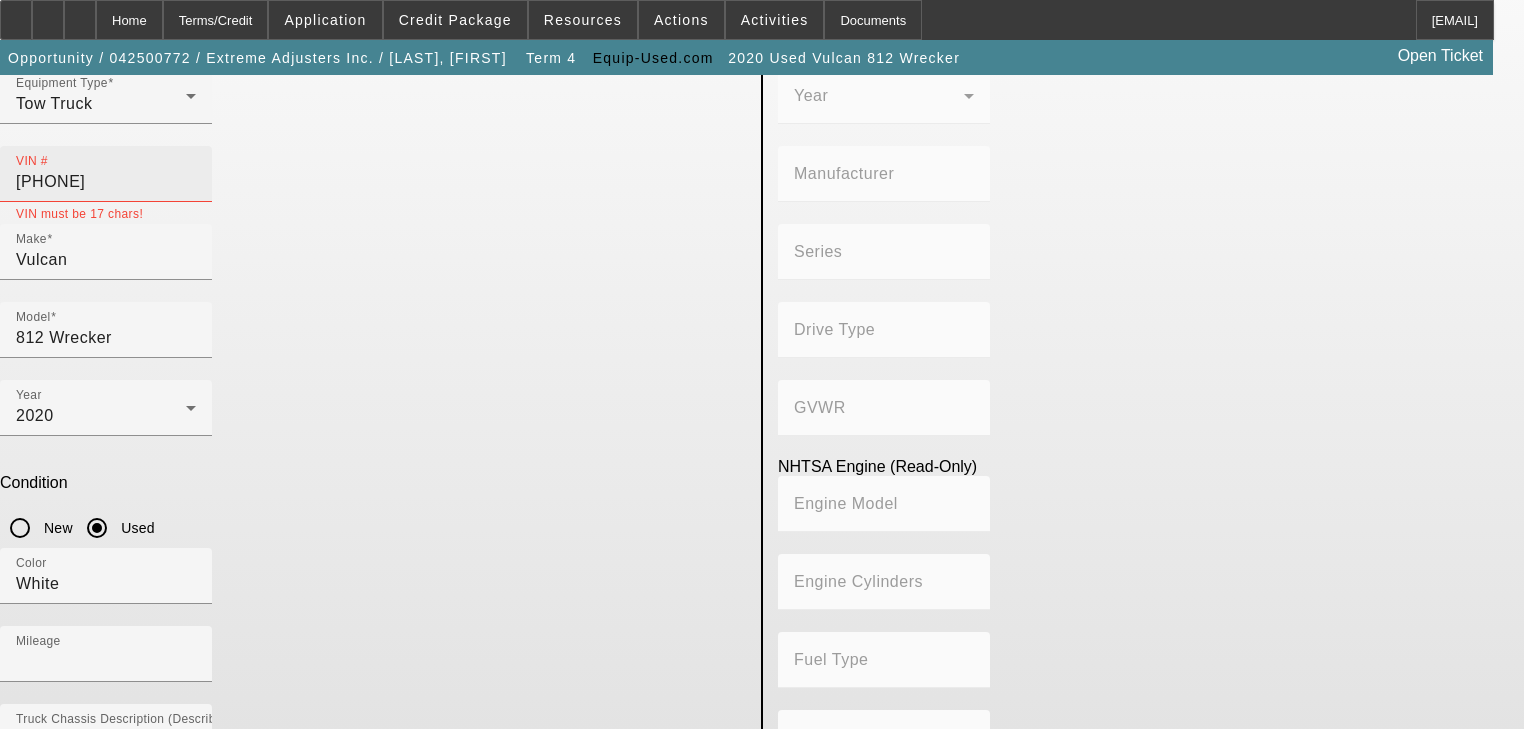 click on "VIN #
812-1844-K2O" at bounding box center [106, 174] 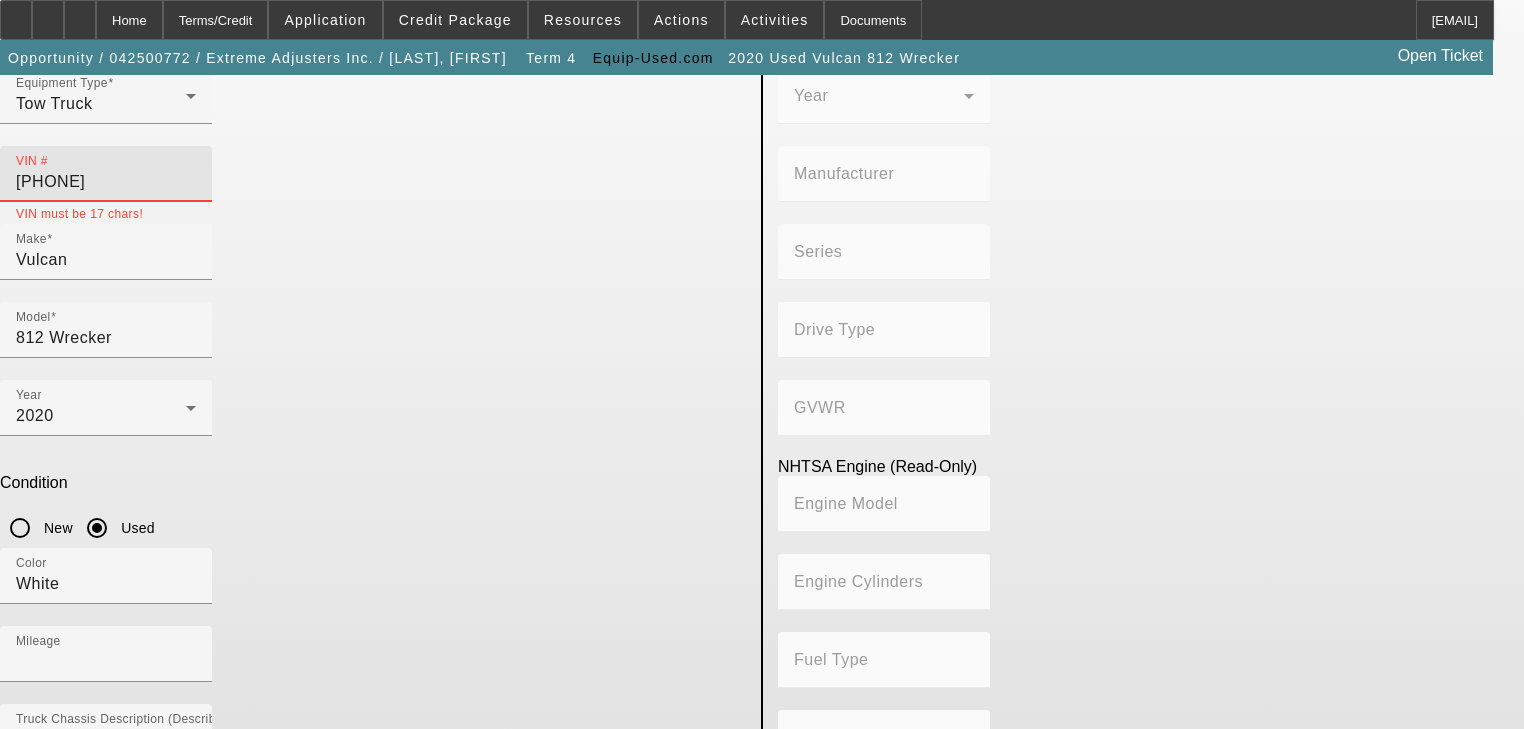 click on "812-1844-K2O" at bounding box center [106, 182] 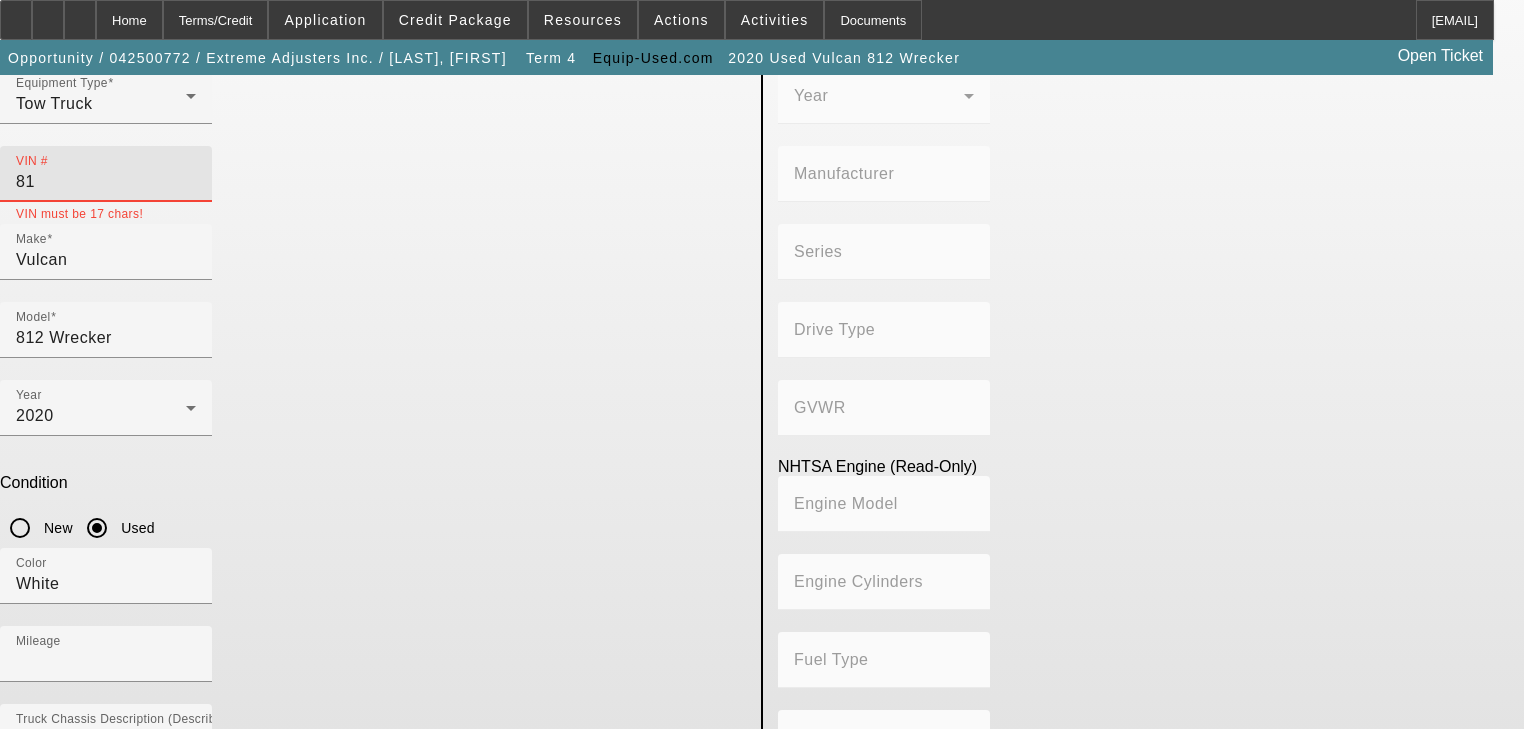type on "8" 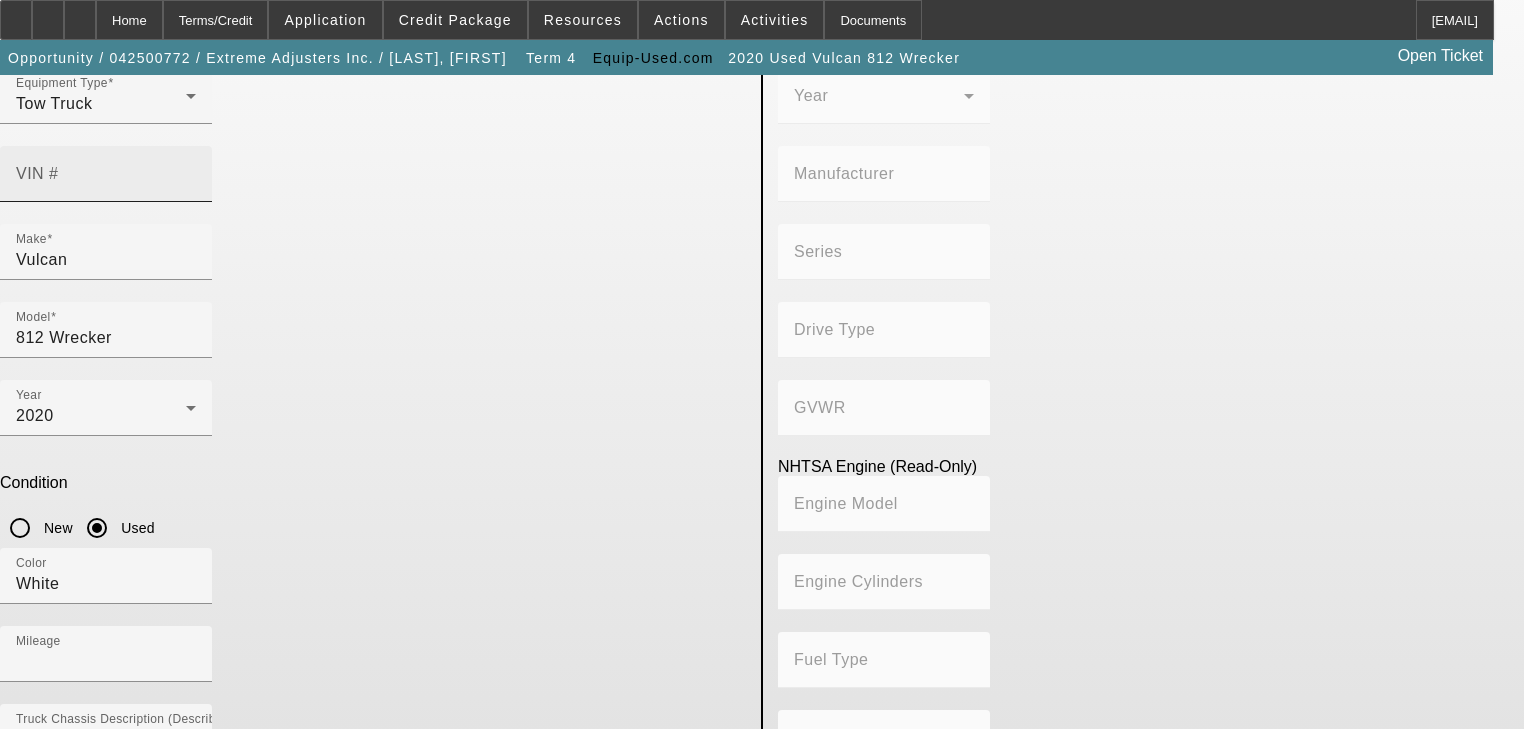 click on "VIN #" at bounding box center (106, 182) 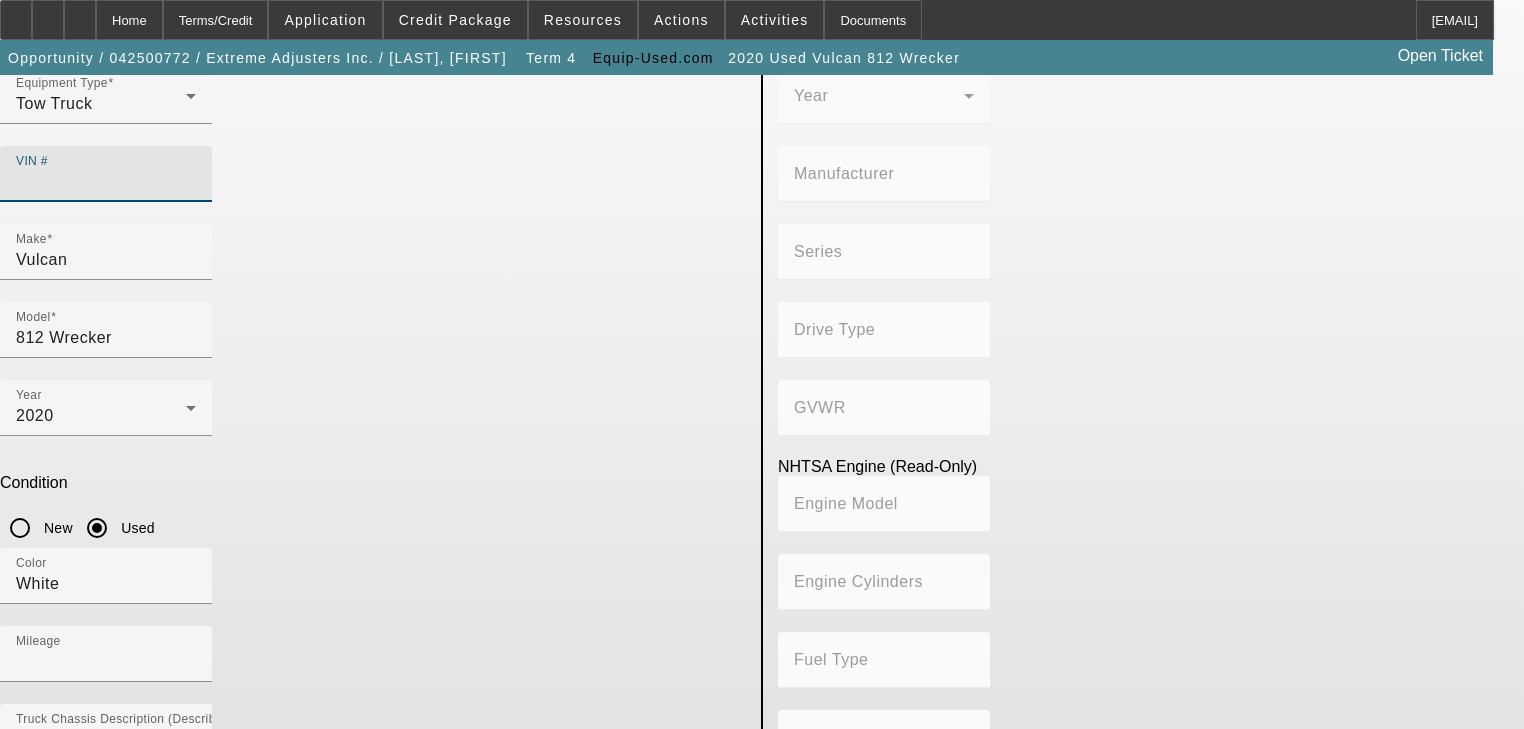 paste on "1FDUF4GT0LDA06381" 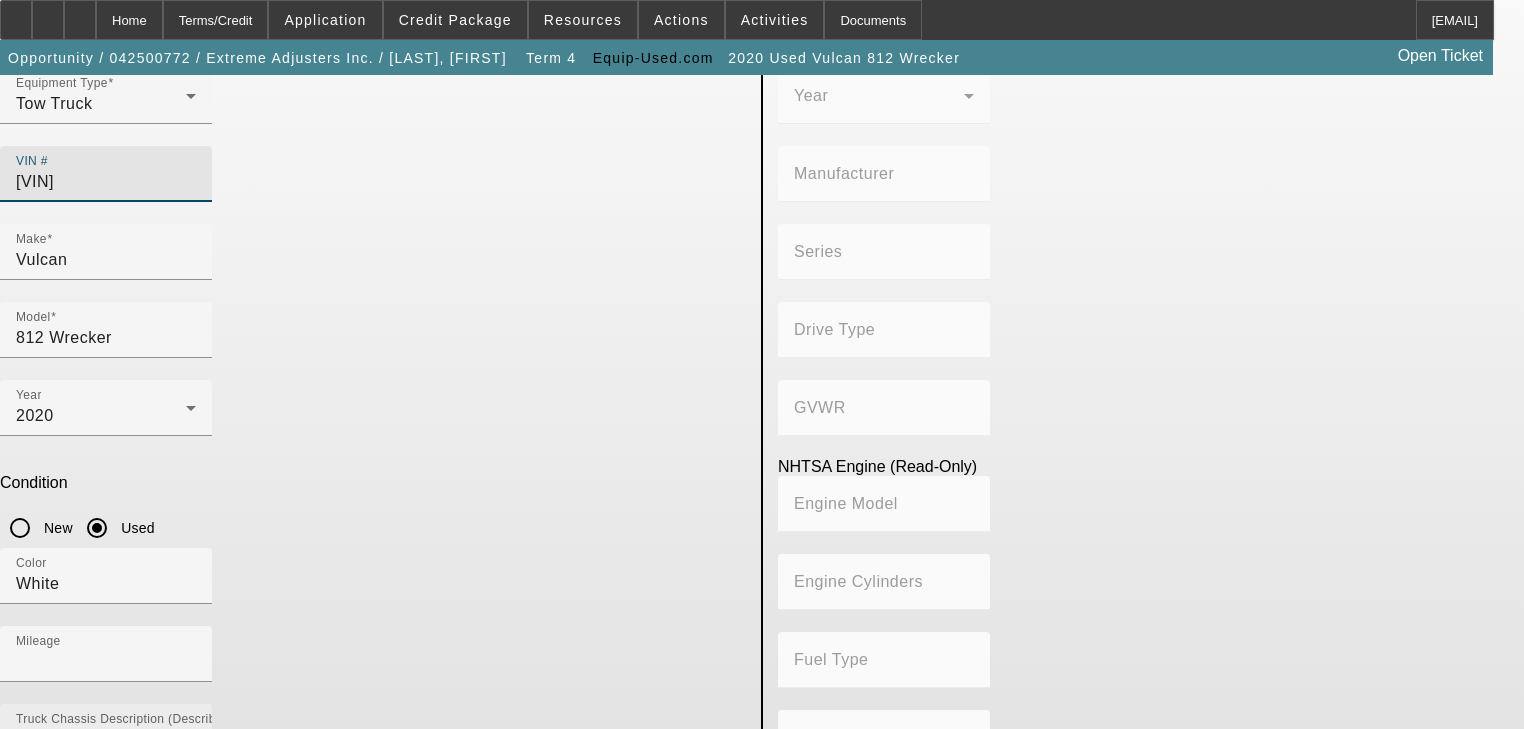 type on "FORD" 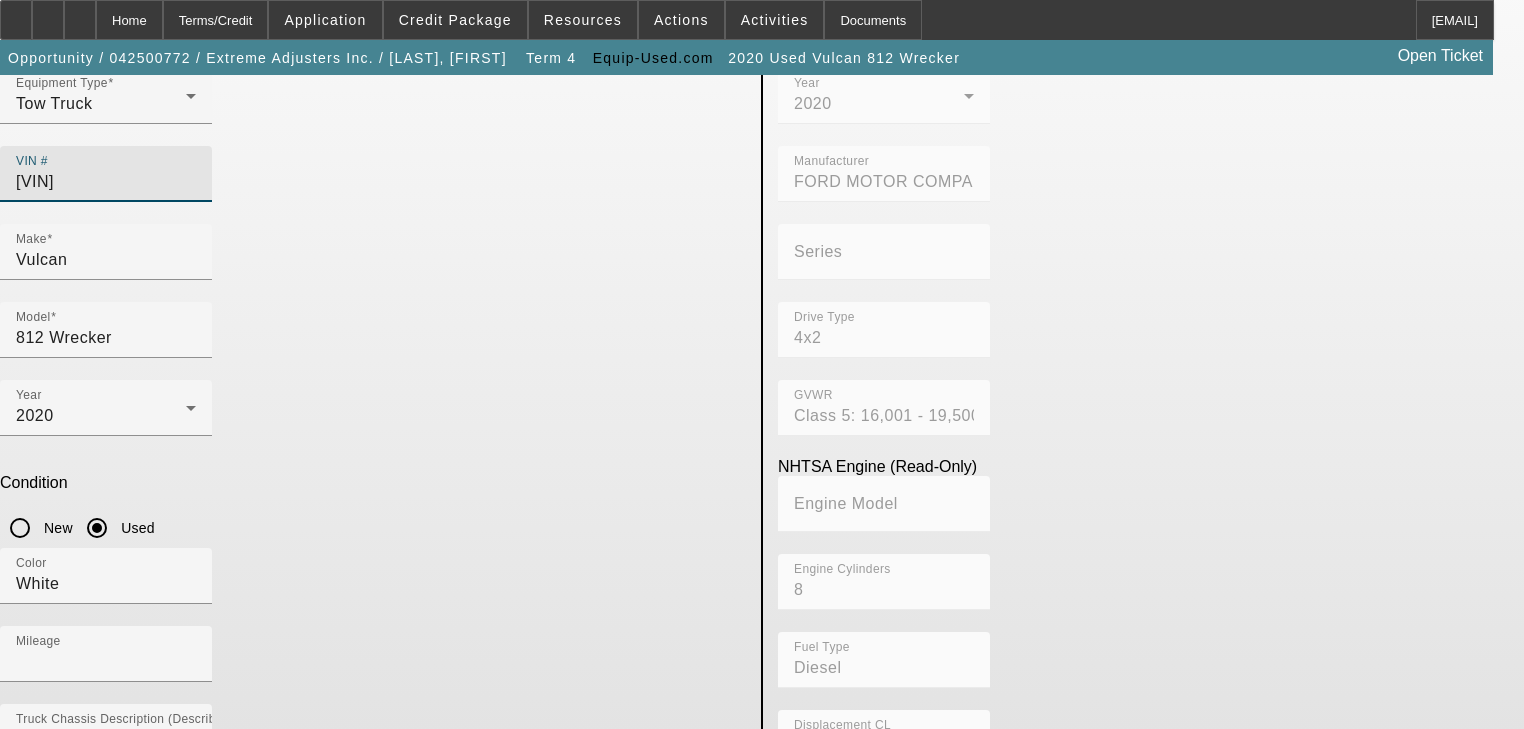 type on "1FDUF4GT0LDA06381" 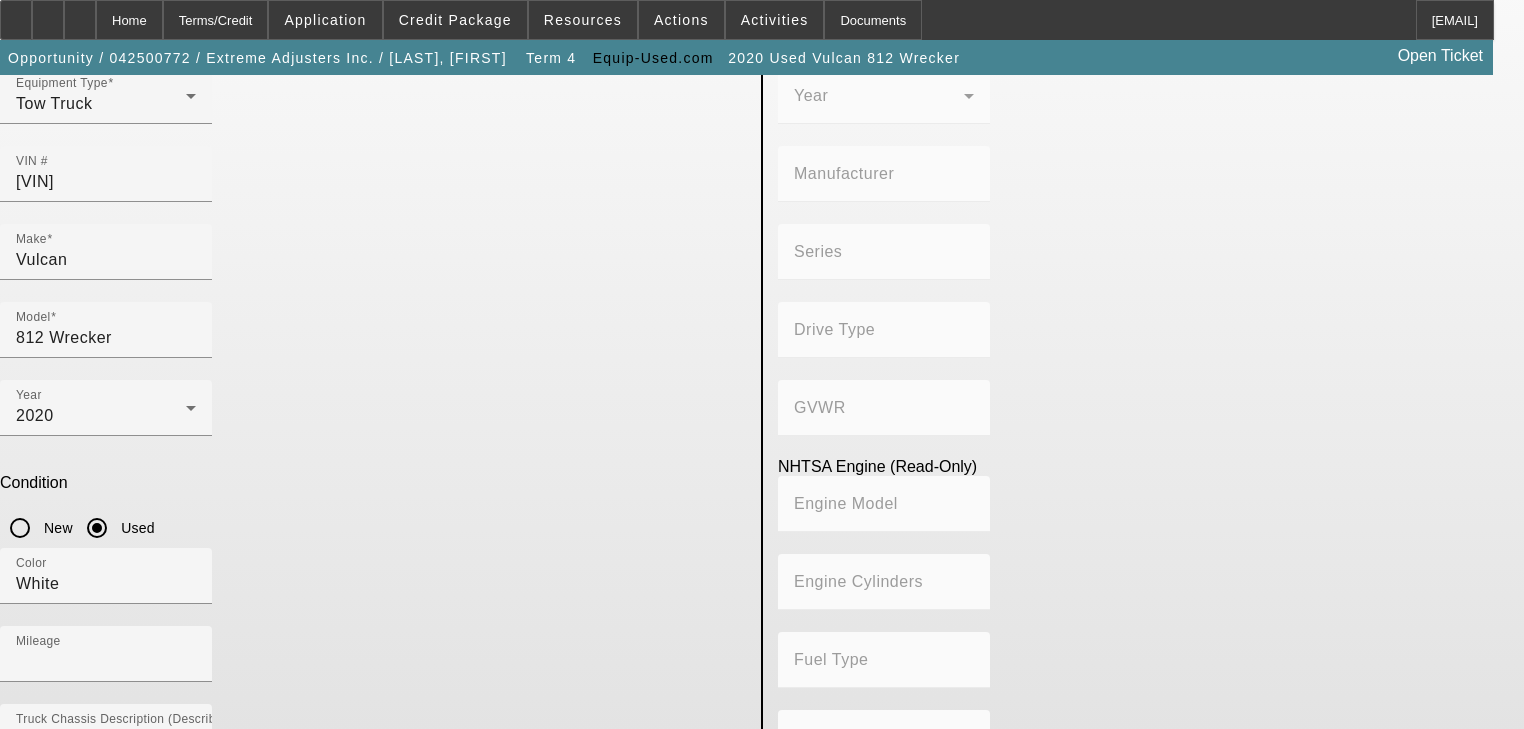 click on "Submit" at bounding box center (28, 928) 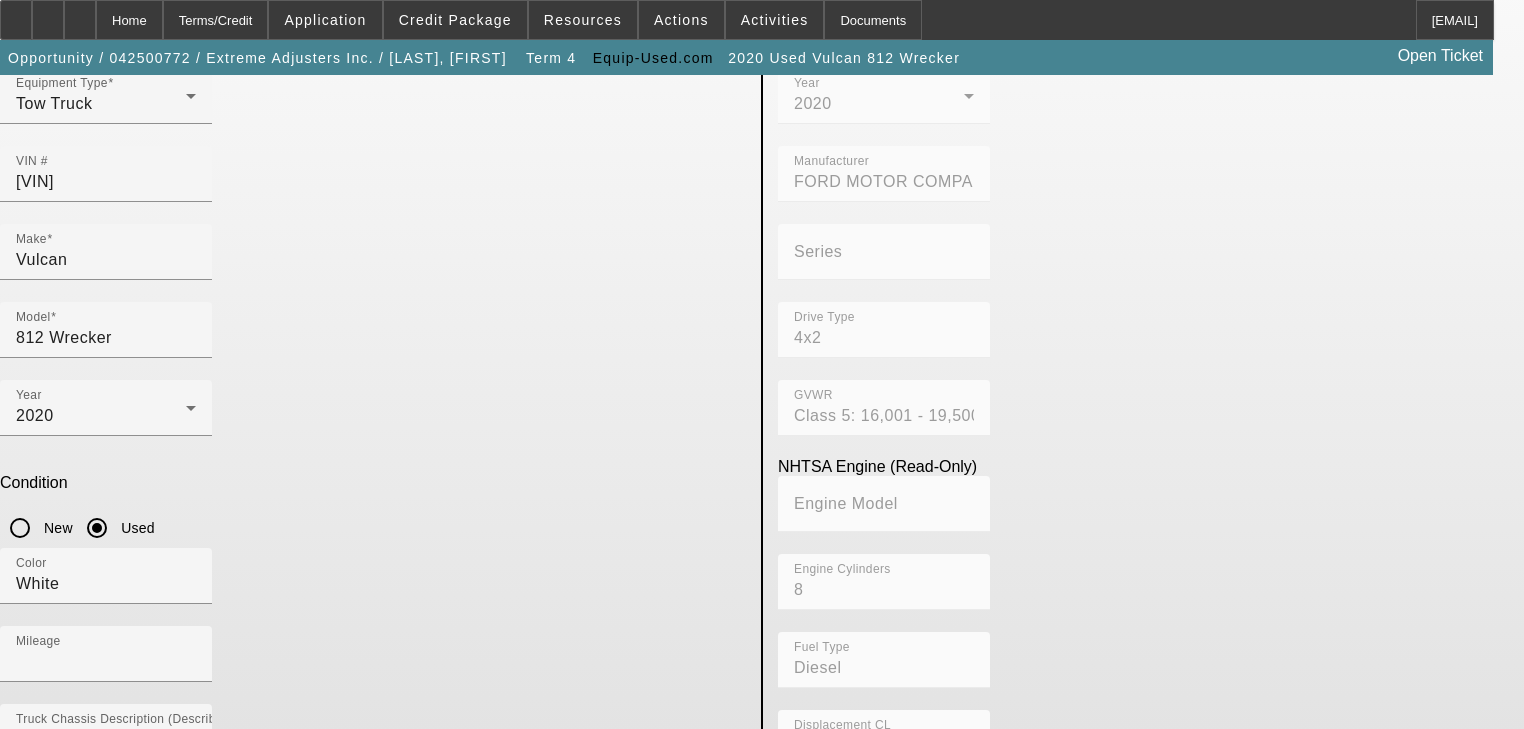 click on "Submit" at bounding box center (28, 928) 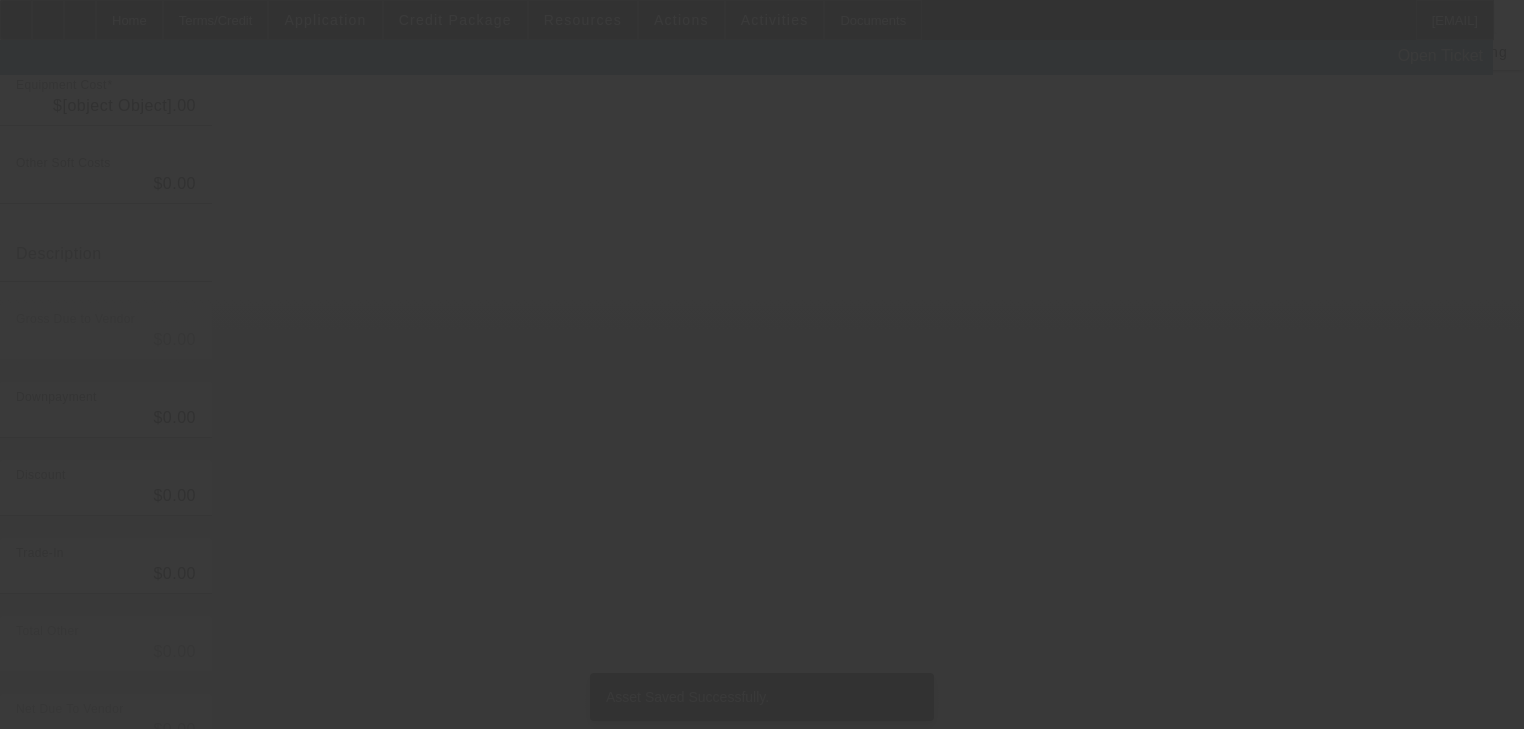scroll, scrollTop: 0, scrollLeft: 0, axis: both 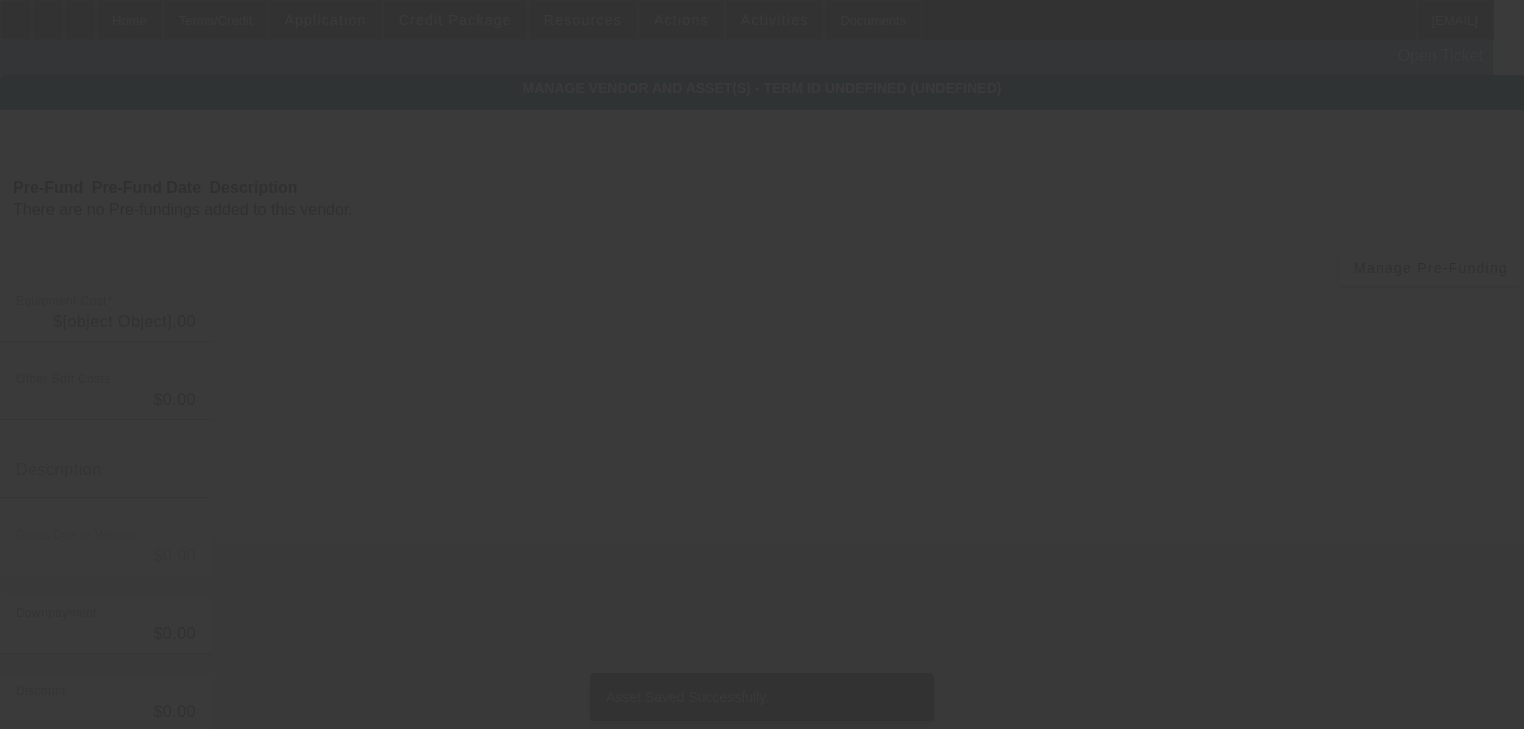 type on "$62,500.00" 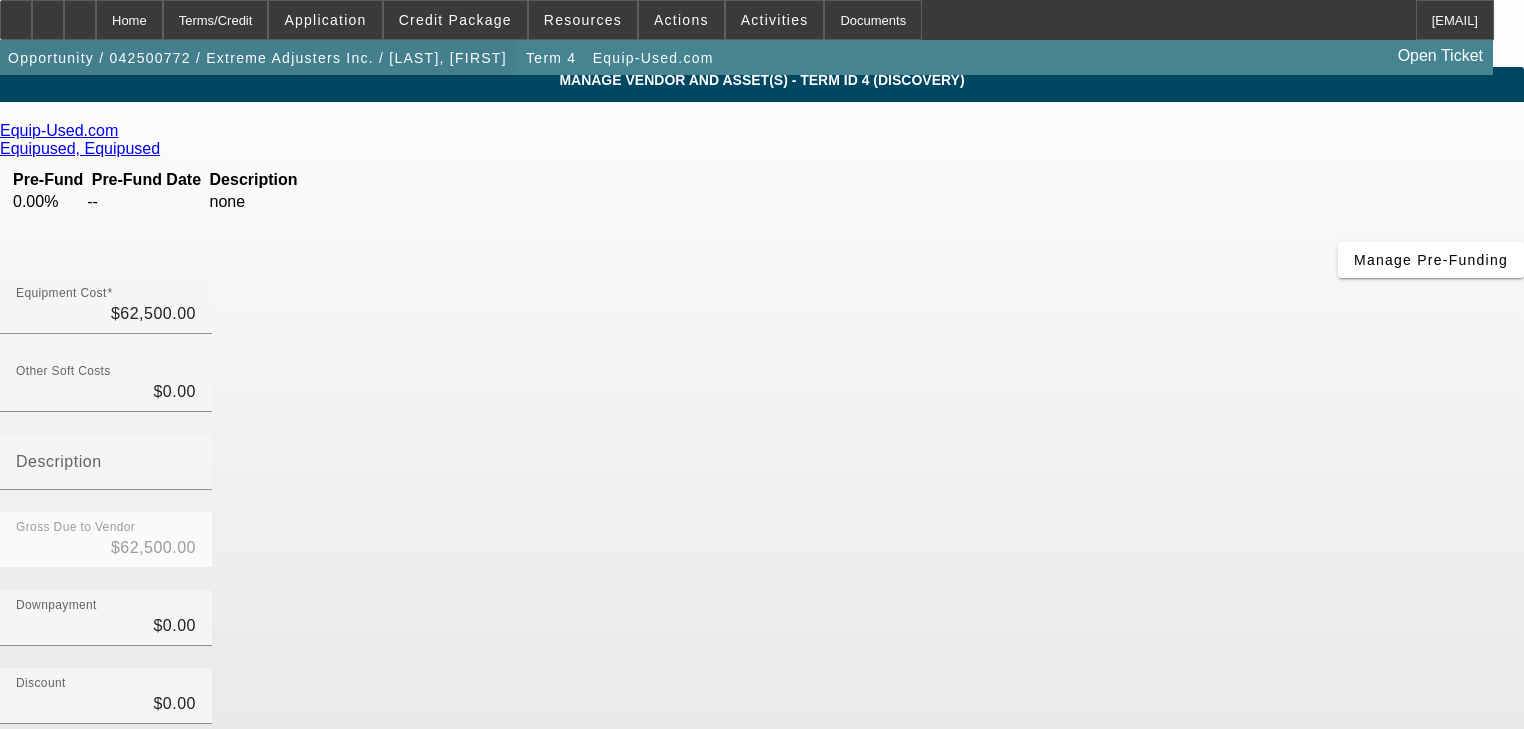 scroll, scrollTop: 0, scrollLeft: 0, axis: both 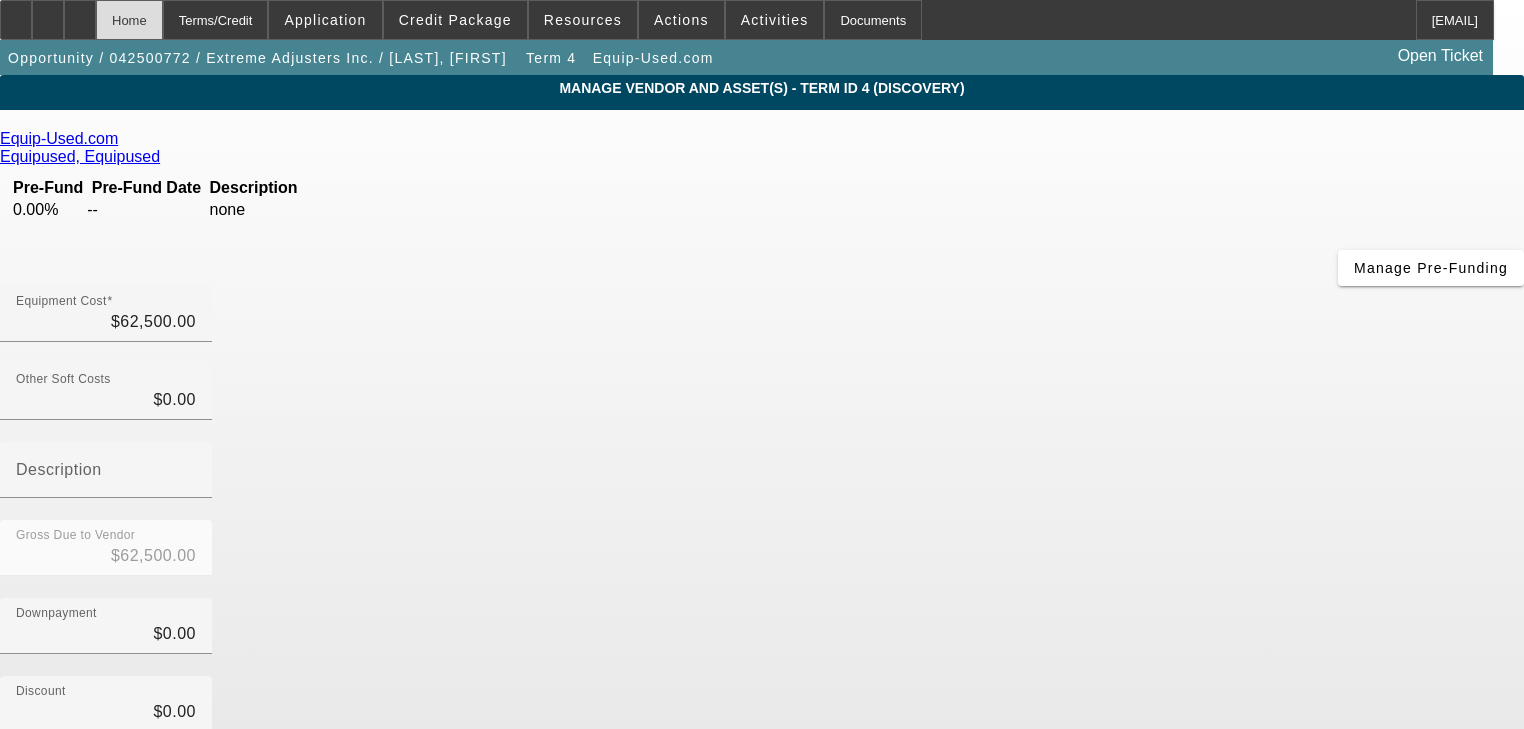 click on "Home" at bounding box center [129, 20] 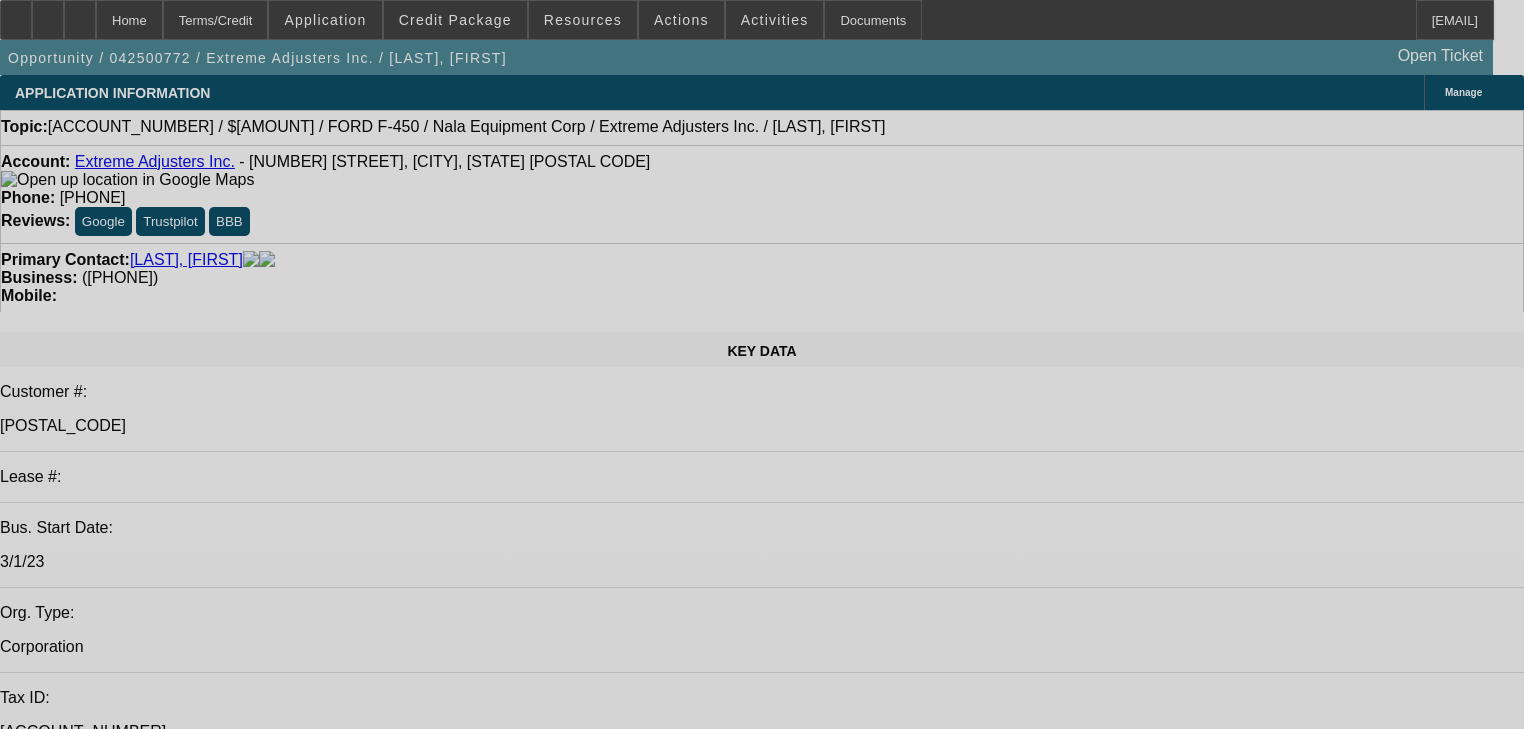 select on "0" 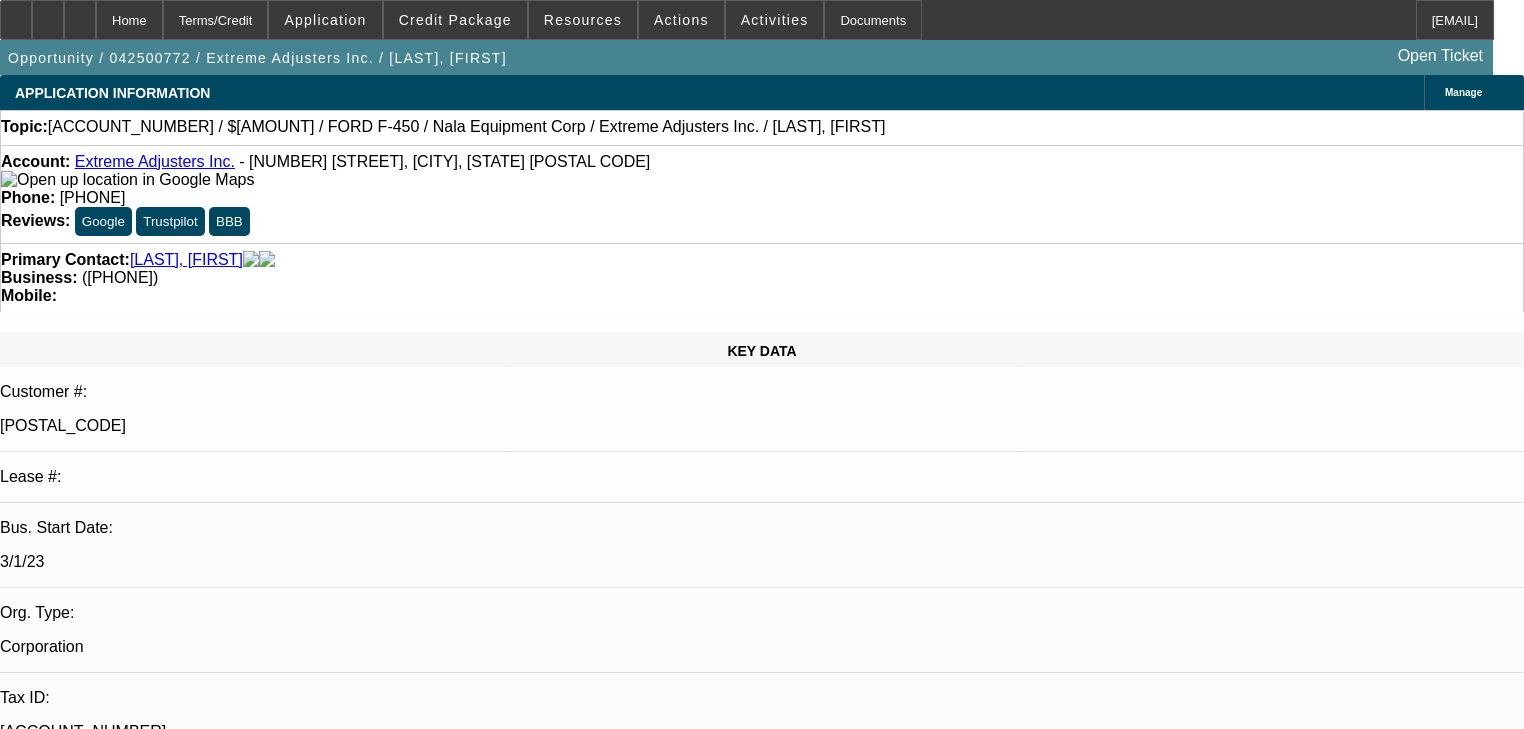 select on "0.1" 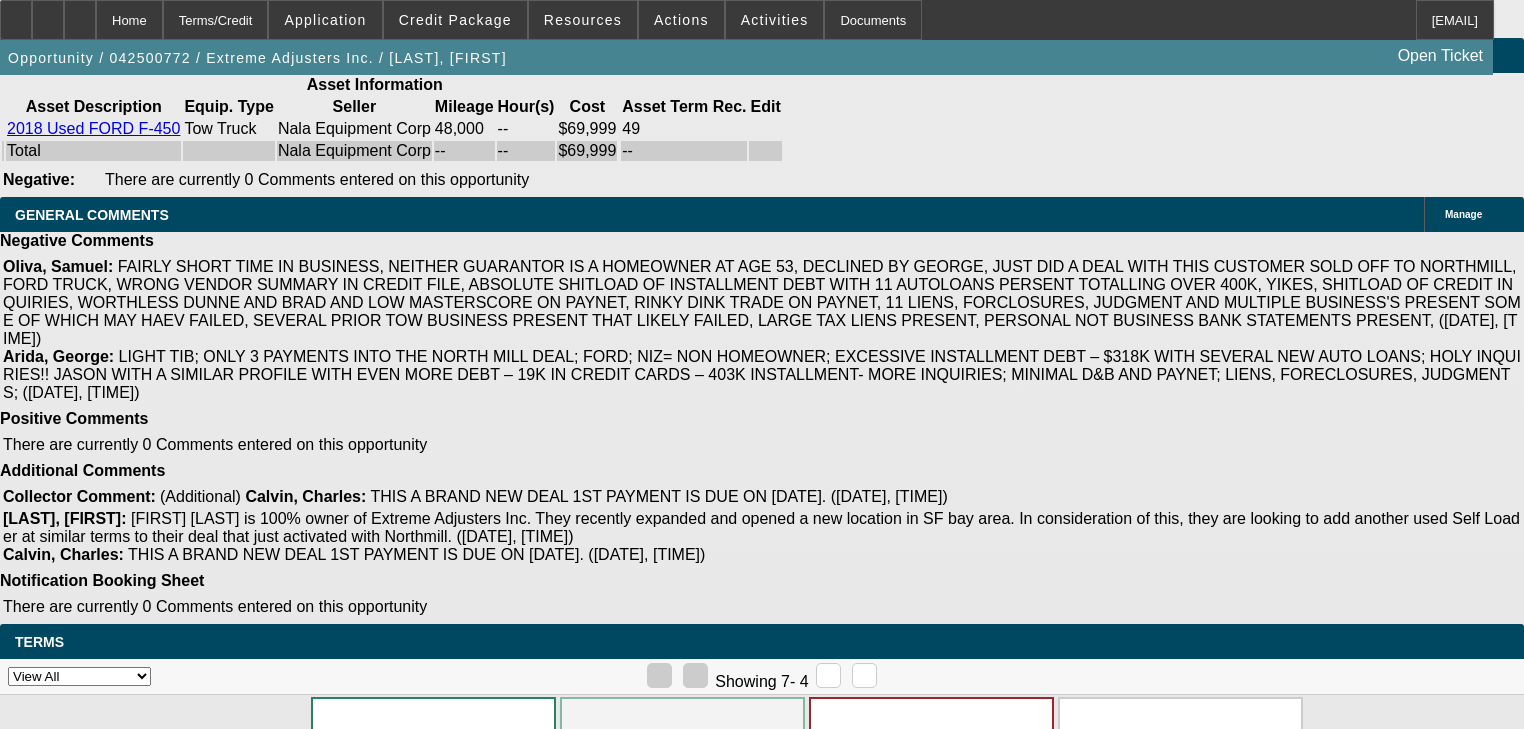 scroll, scrollTop: 4602, scrollLeft: 0, axis: vertical 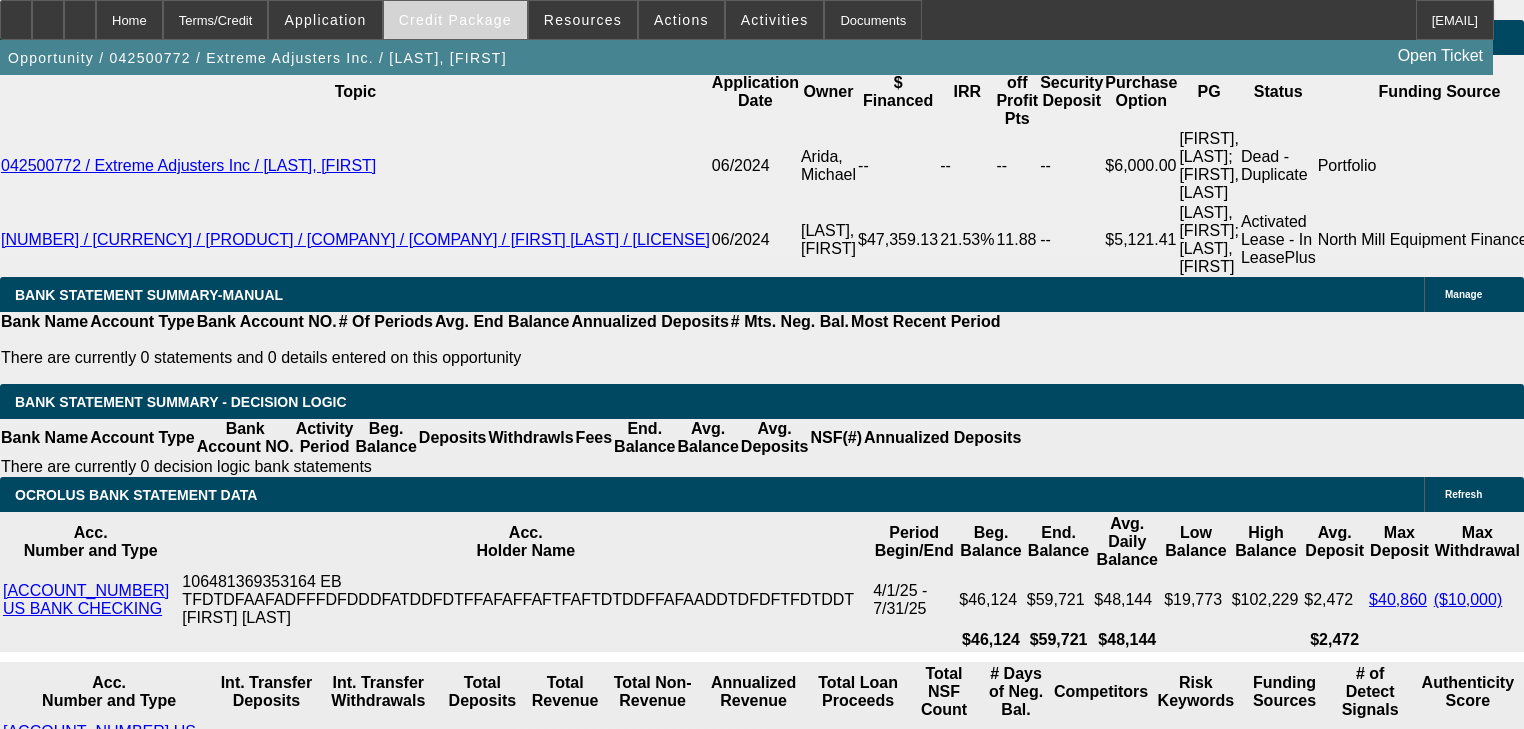 click on "Credit Package" at bounding box center [455, 20] 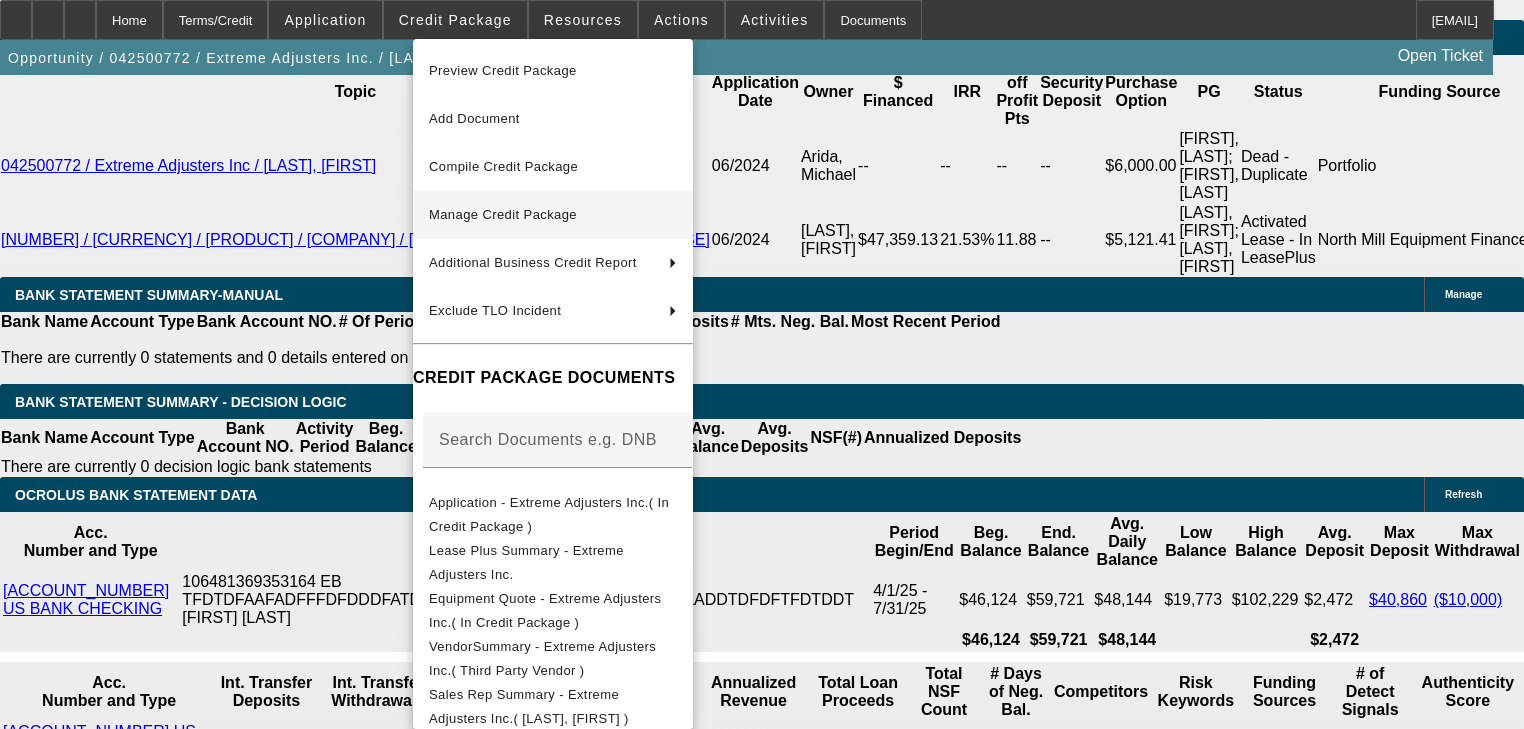 click on "Manage Credit Package" at bounding box center (503, 214) 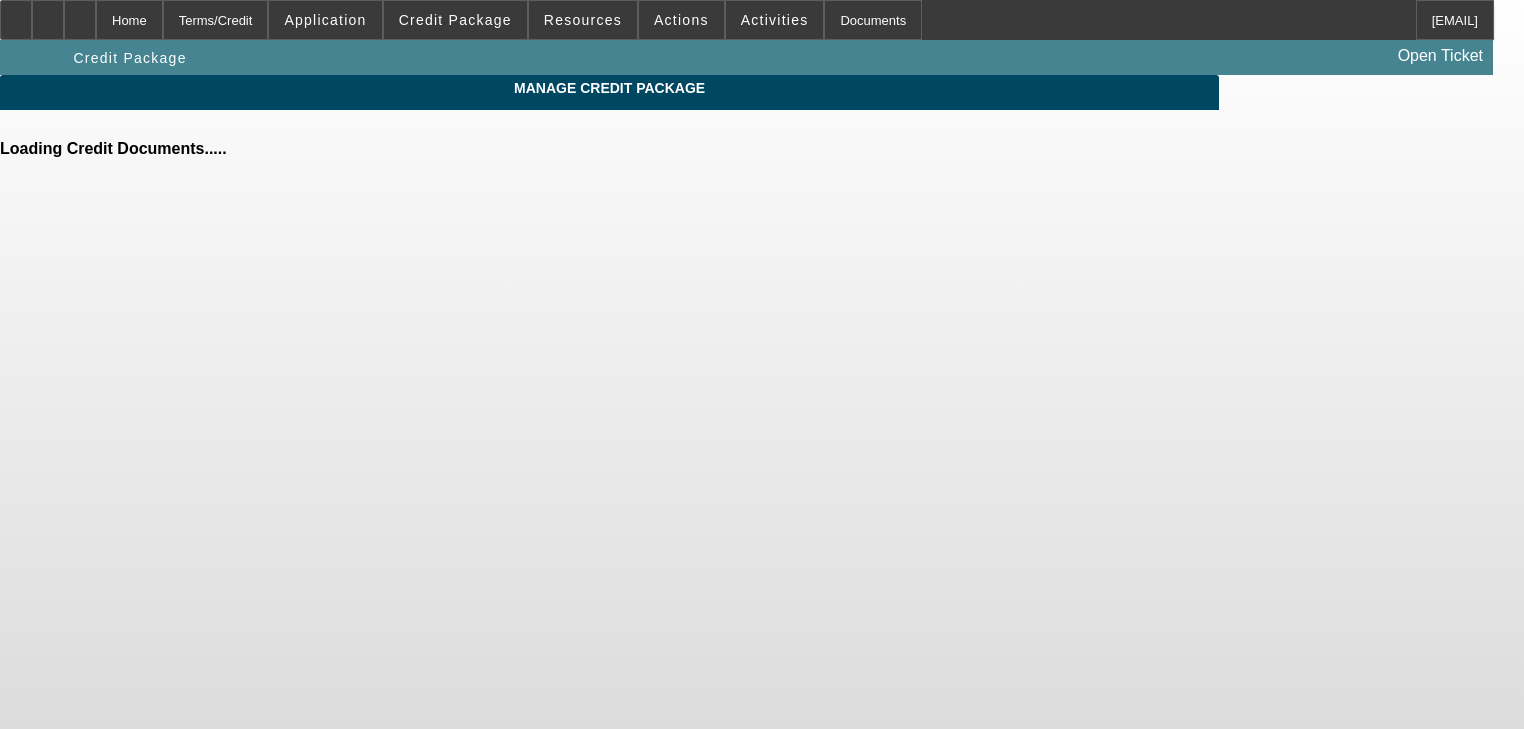 scroll, scrollTop: 0, scrollLeft: 0, axis: both 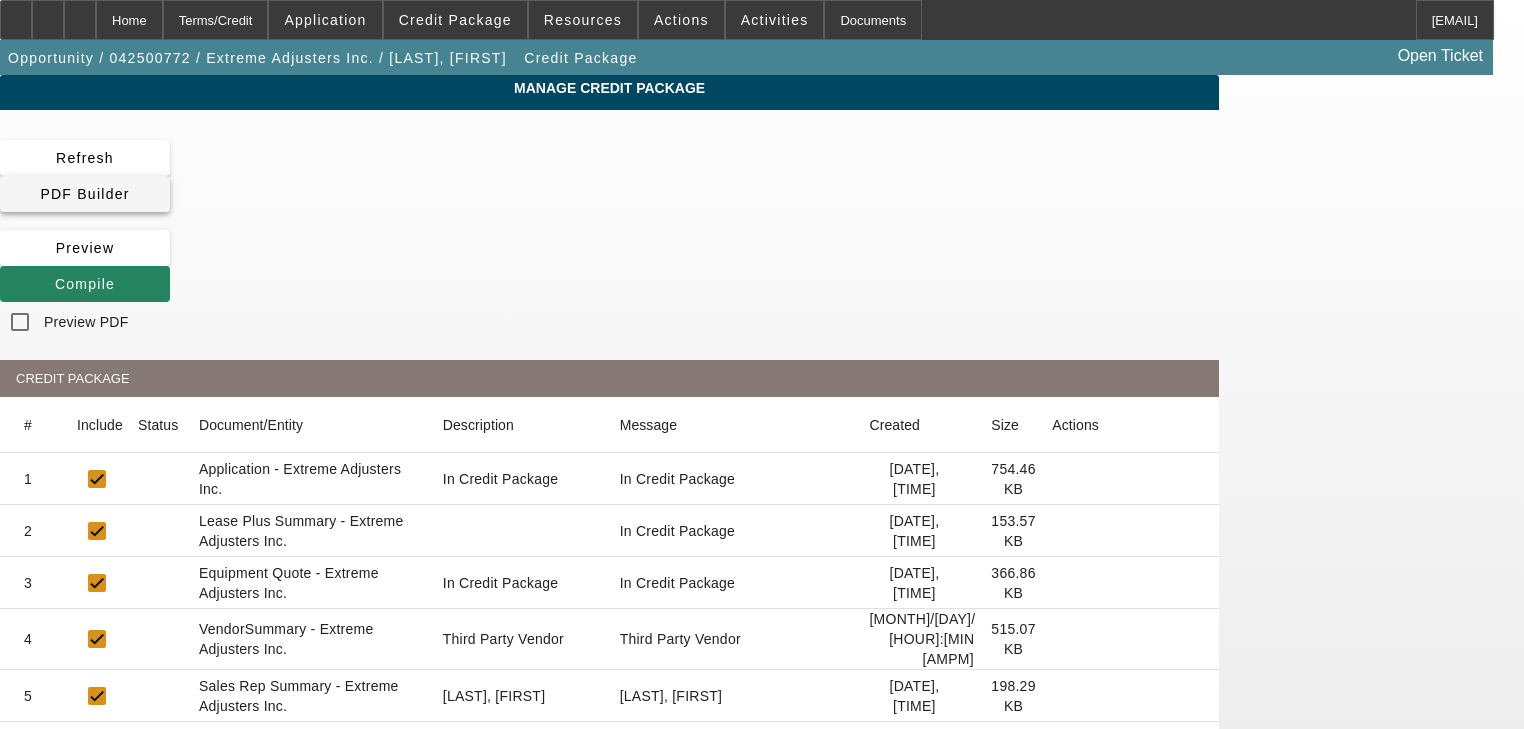 click on "PDF Builder" at bounding box center (84, 194) 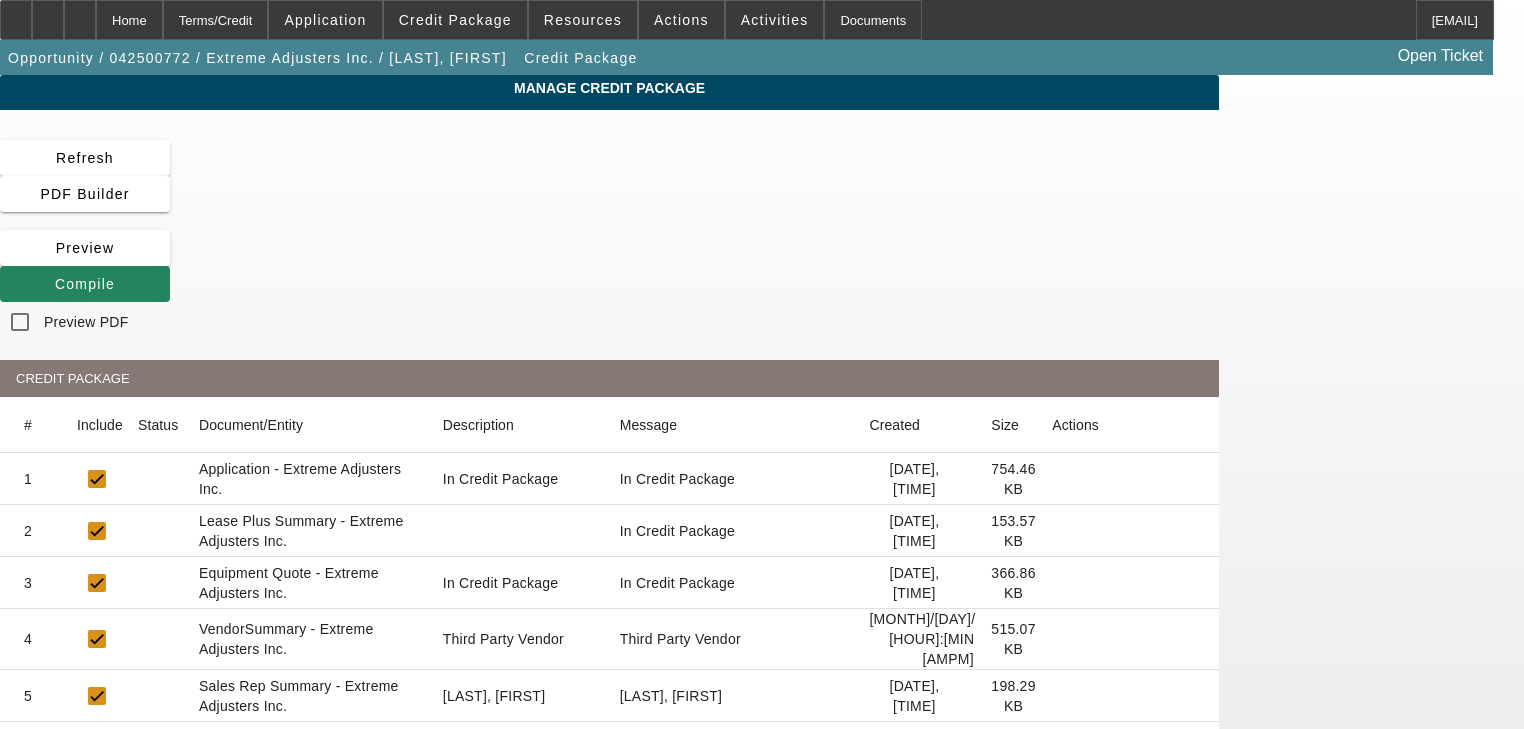 click on "Manage Credit Package
Refresh
PDF Builder
Preview
Compile
Preview PDF
CREDIT PACKAGE
# Include Status Document/Entity Description Message Created Size Actions 1
Application - Extreme Adjusters Inc. 2" 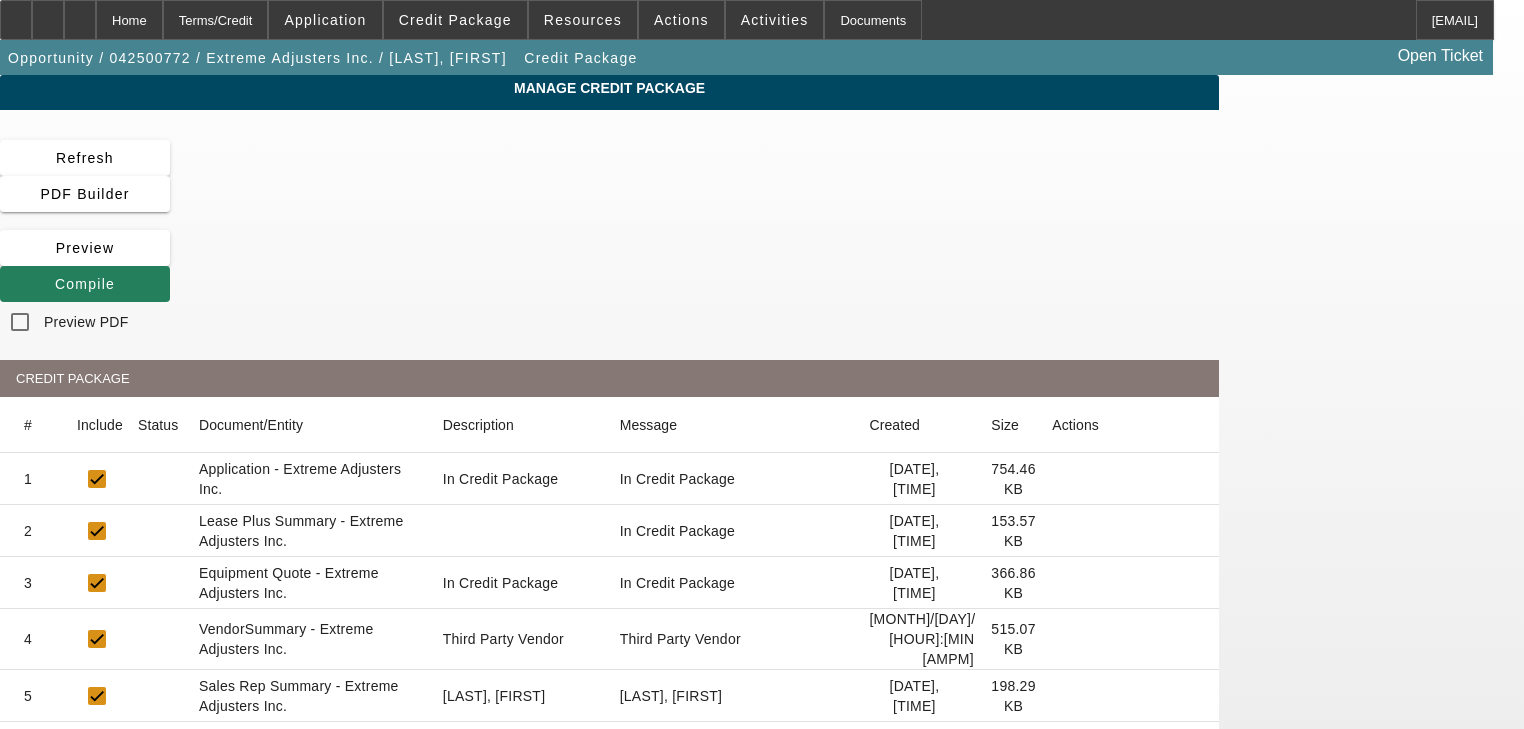 click on "Compile" at bounding box center [85, 284] 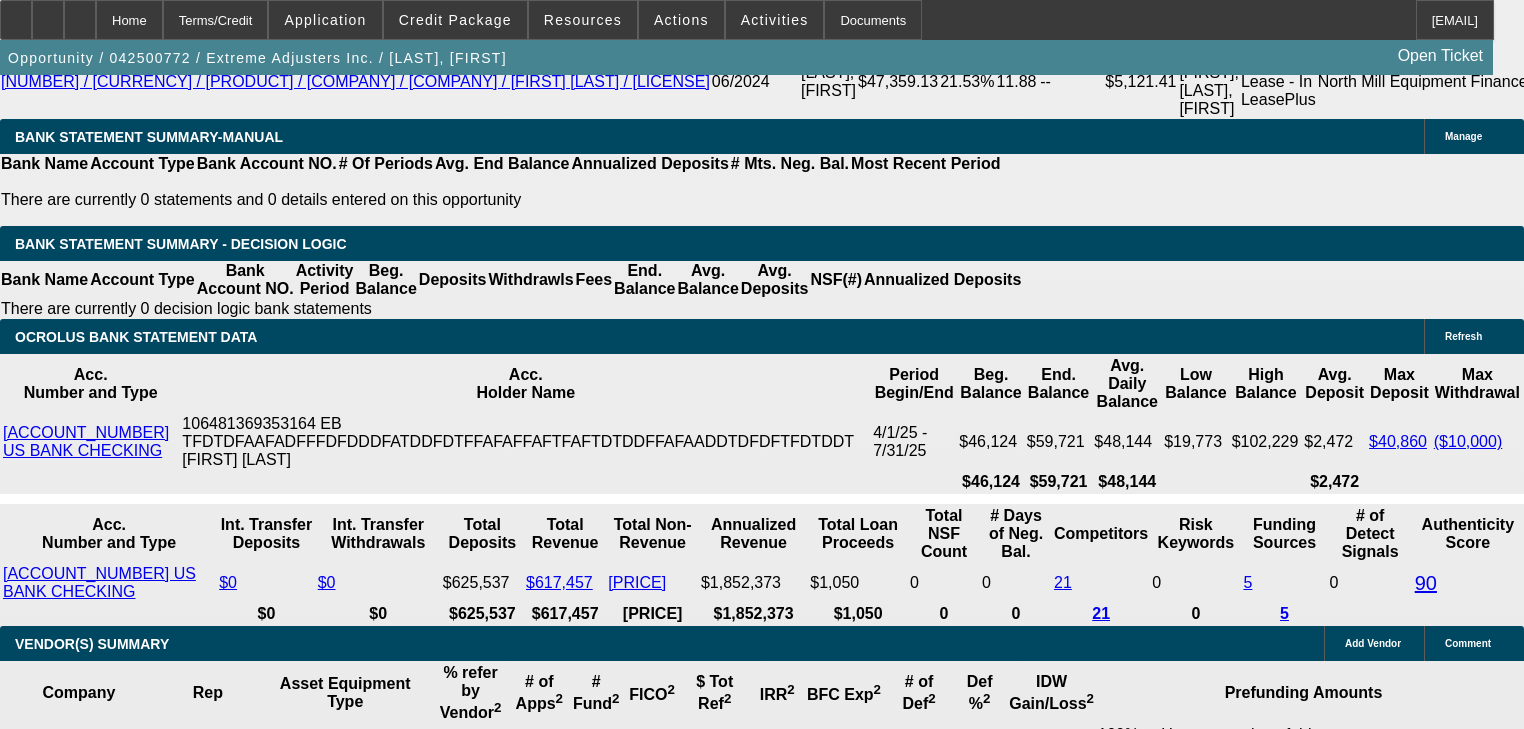 select on "0" 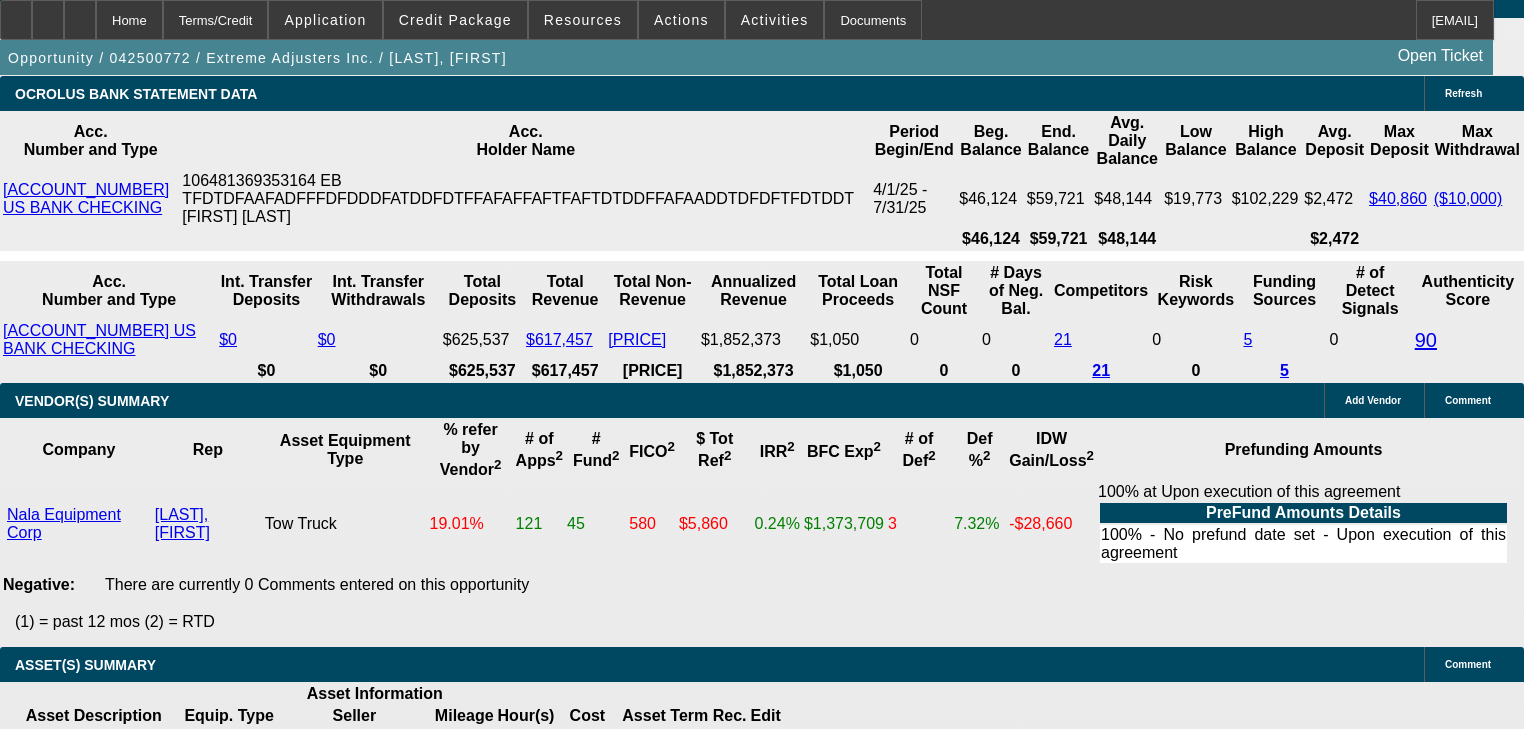 scroll, scrollTop: 4002, scrollLeft: 0, axis: vertical 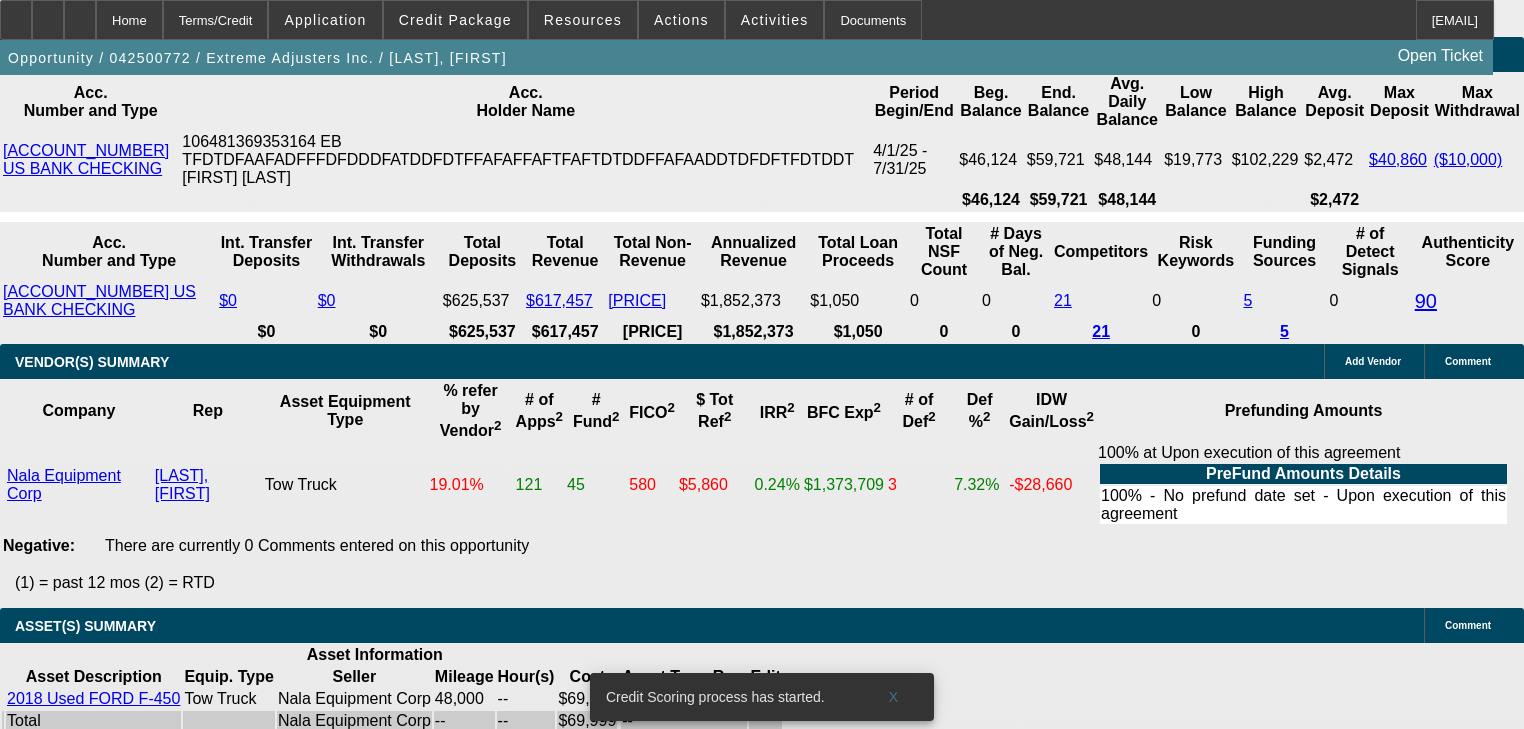 click on "View T-Value" 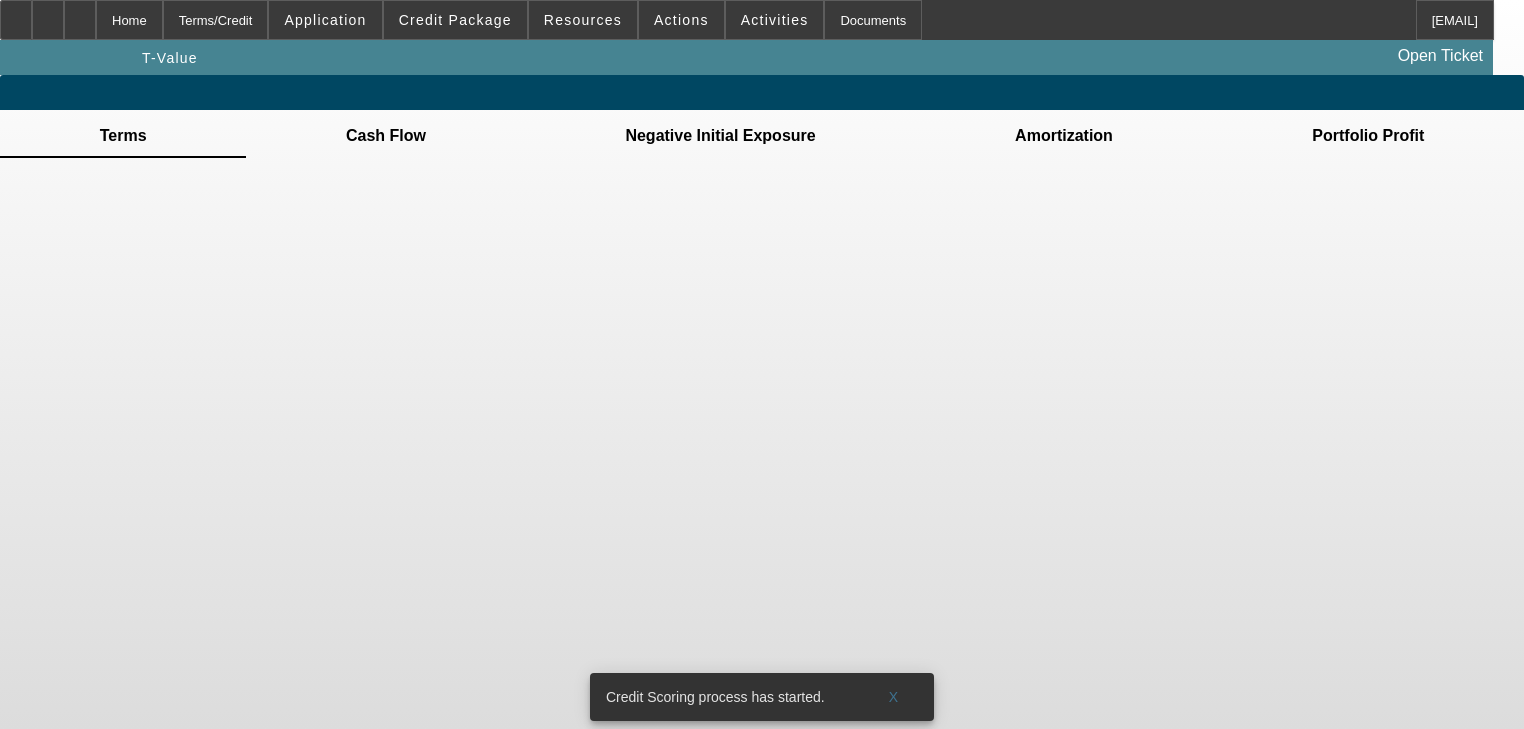 scroll, scrollTop: 0, scrollLeft: 0, axis: both 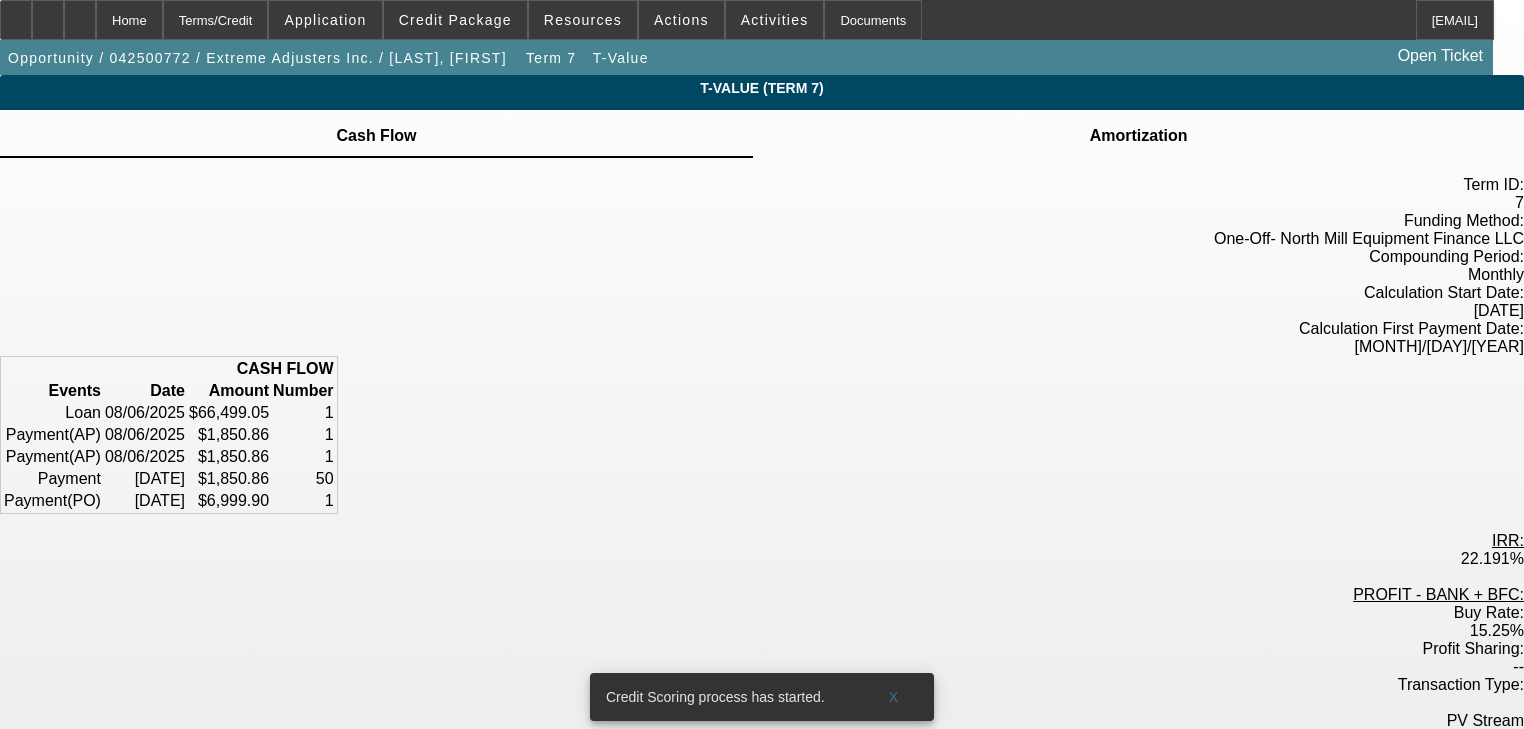 click on "Amortization" at bounding box center [1139, 134] 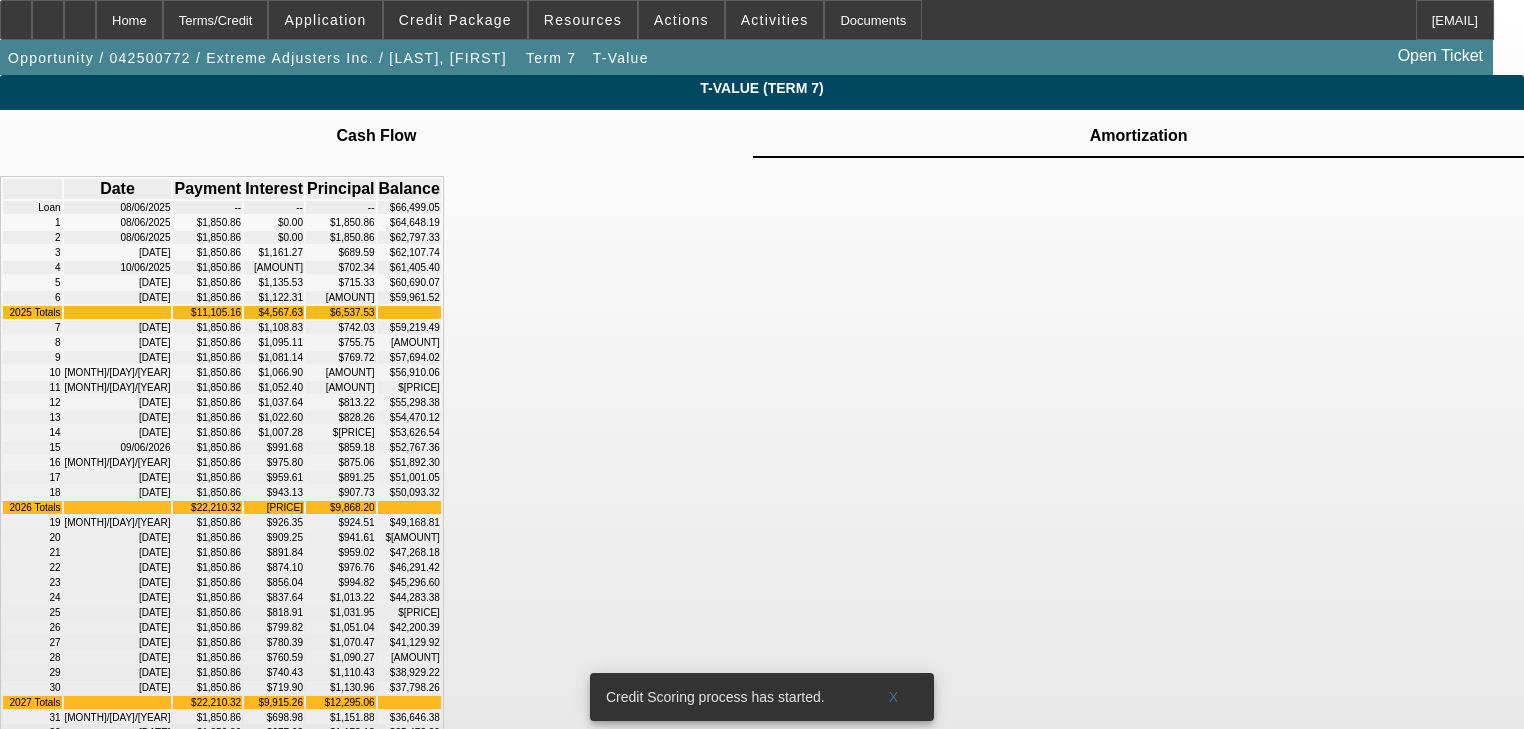 click on "Date
Payment
Interest
Principal
Balance
Loan
08/06/2025
--
--
--
$66,499.05
1
08/06/2025
$1,850.86
$0.00
$1,850.86
$64,648.19" at bounding box center [762, 639] 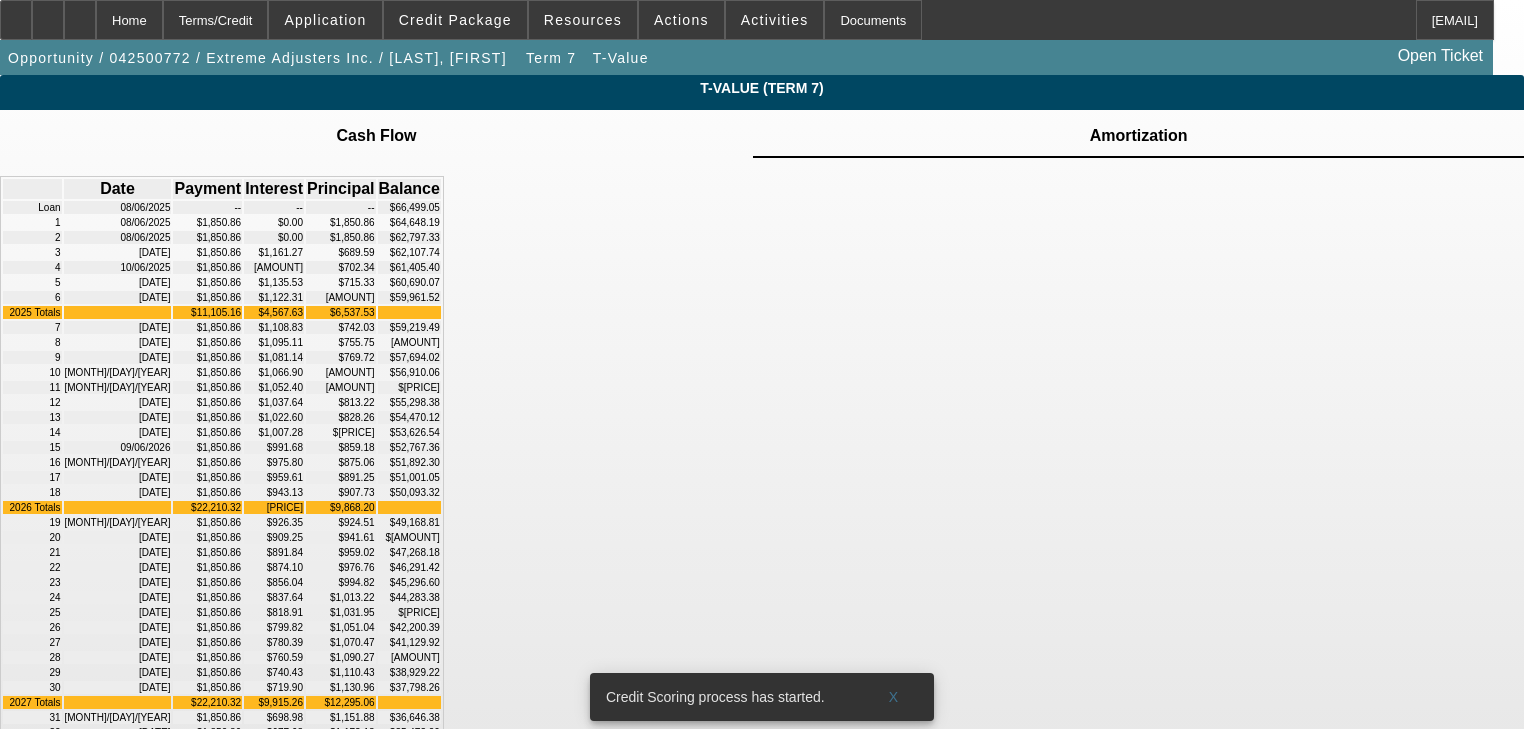 click on "Cash Flow" at bounding box center [377, 134] 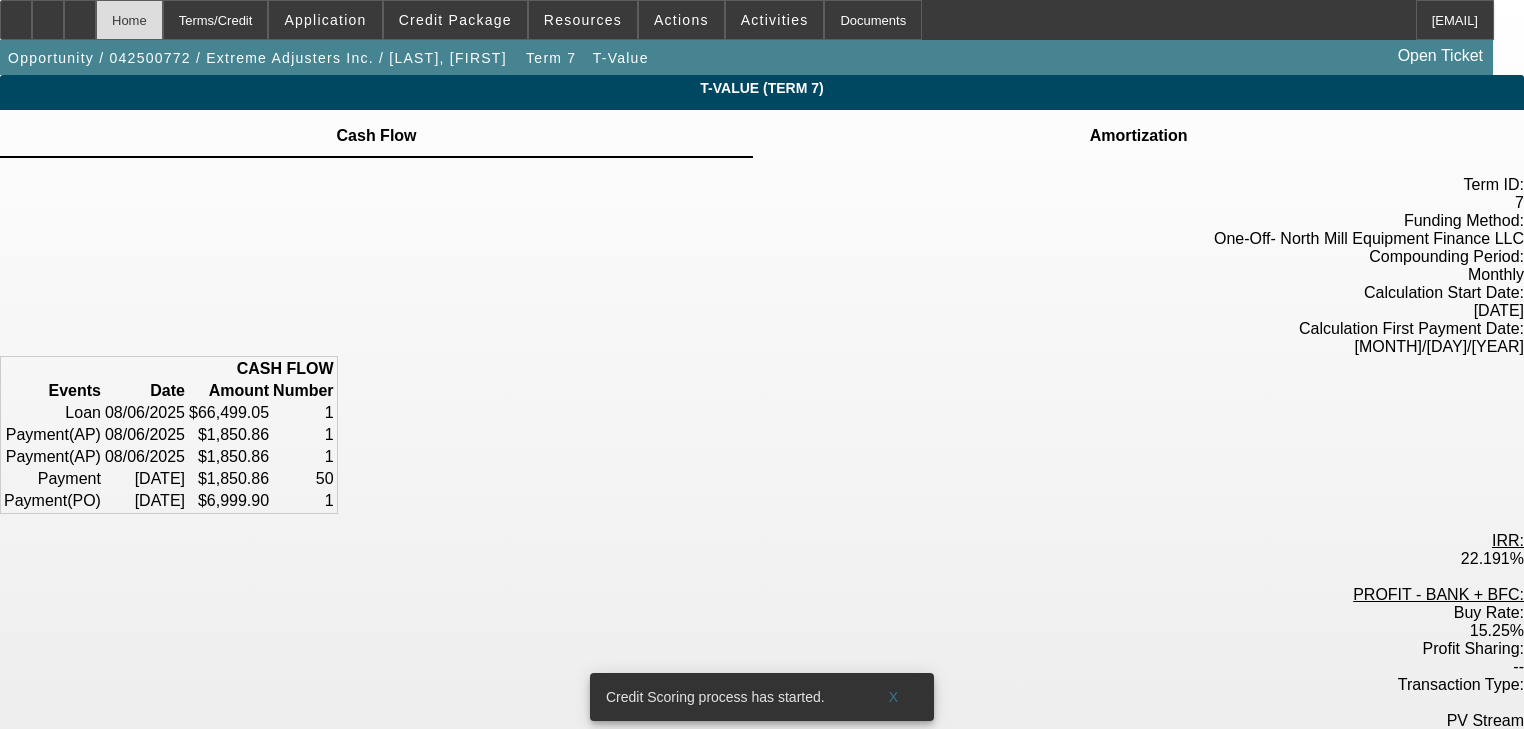 click on "Home" at bounding box center (129, 20) 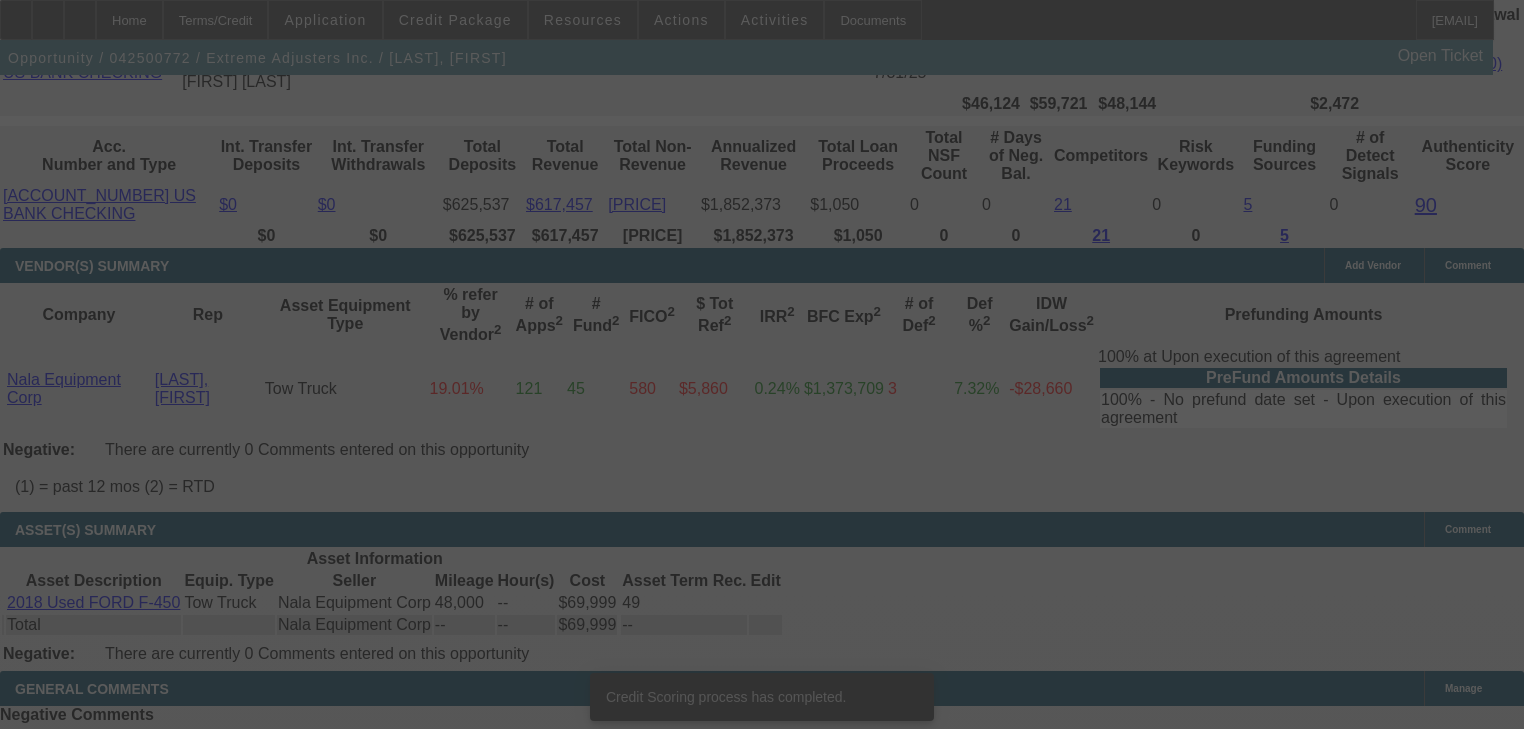 scroll, scrollTop: 4114, scrollLeft: 0, axis: vertical 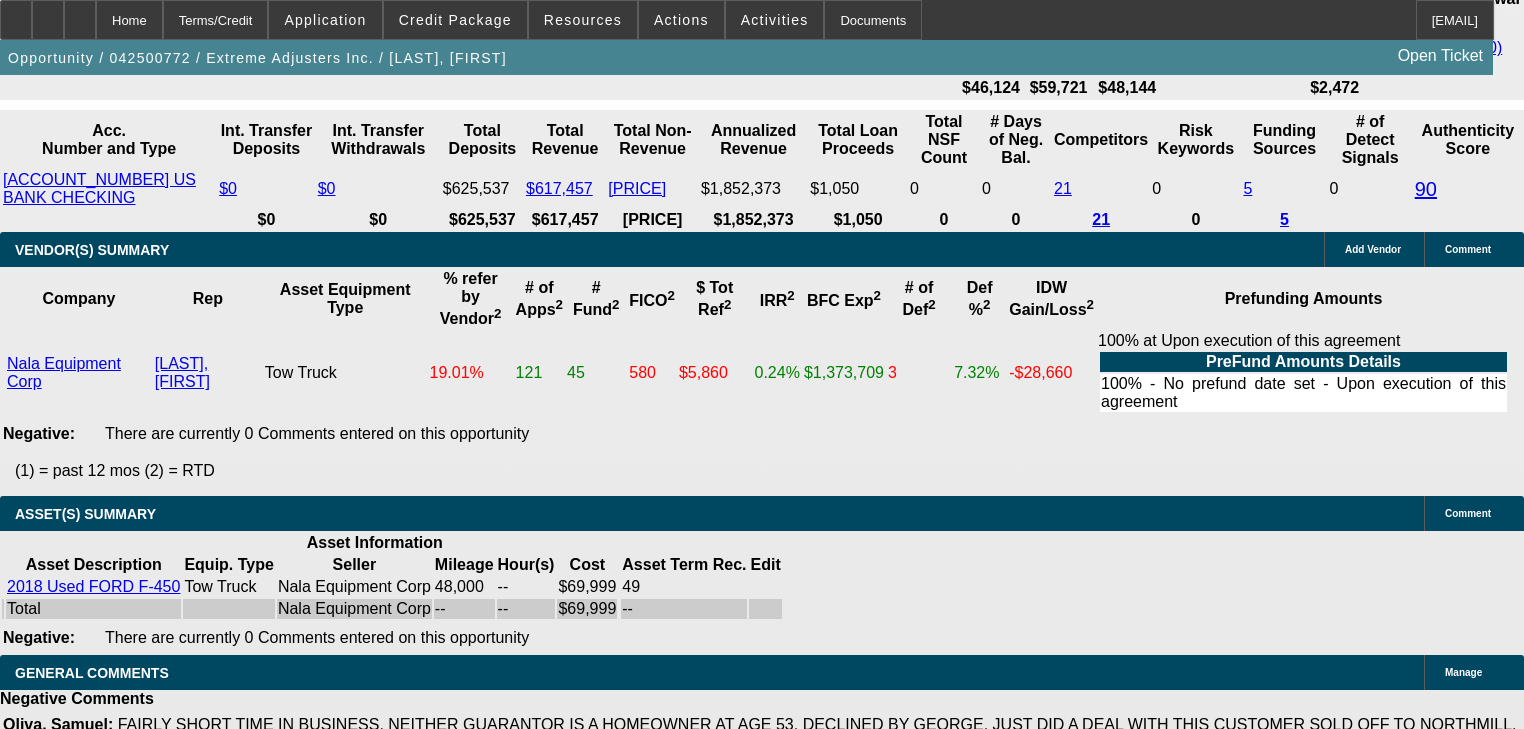 select on "0" 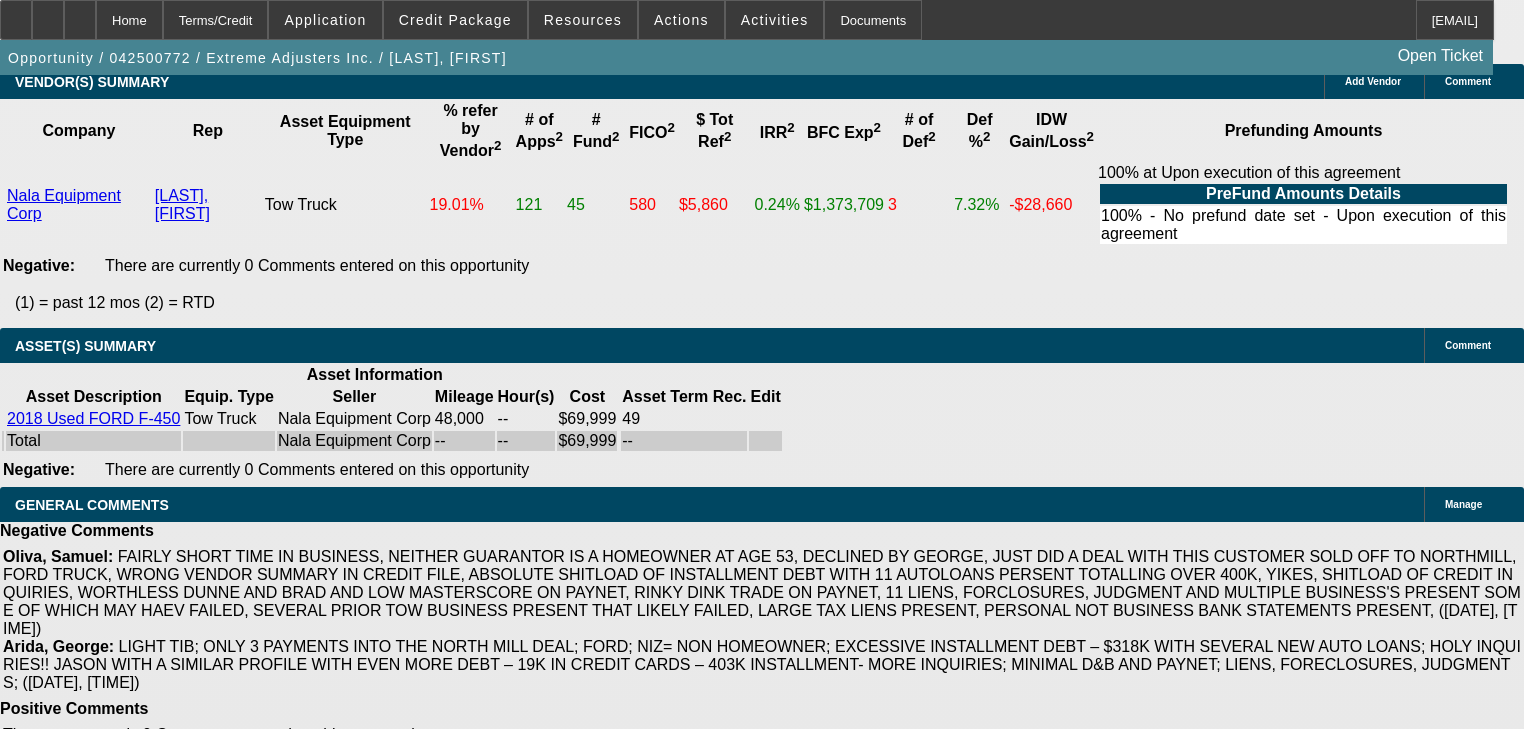 scroll, scrollTop: 4602, scrollLeft: 0, axis: vertical 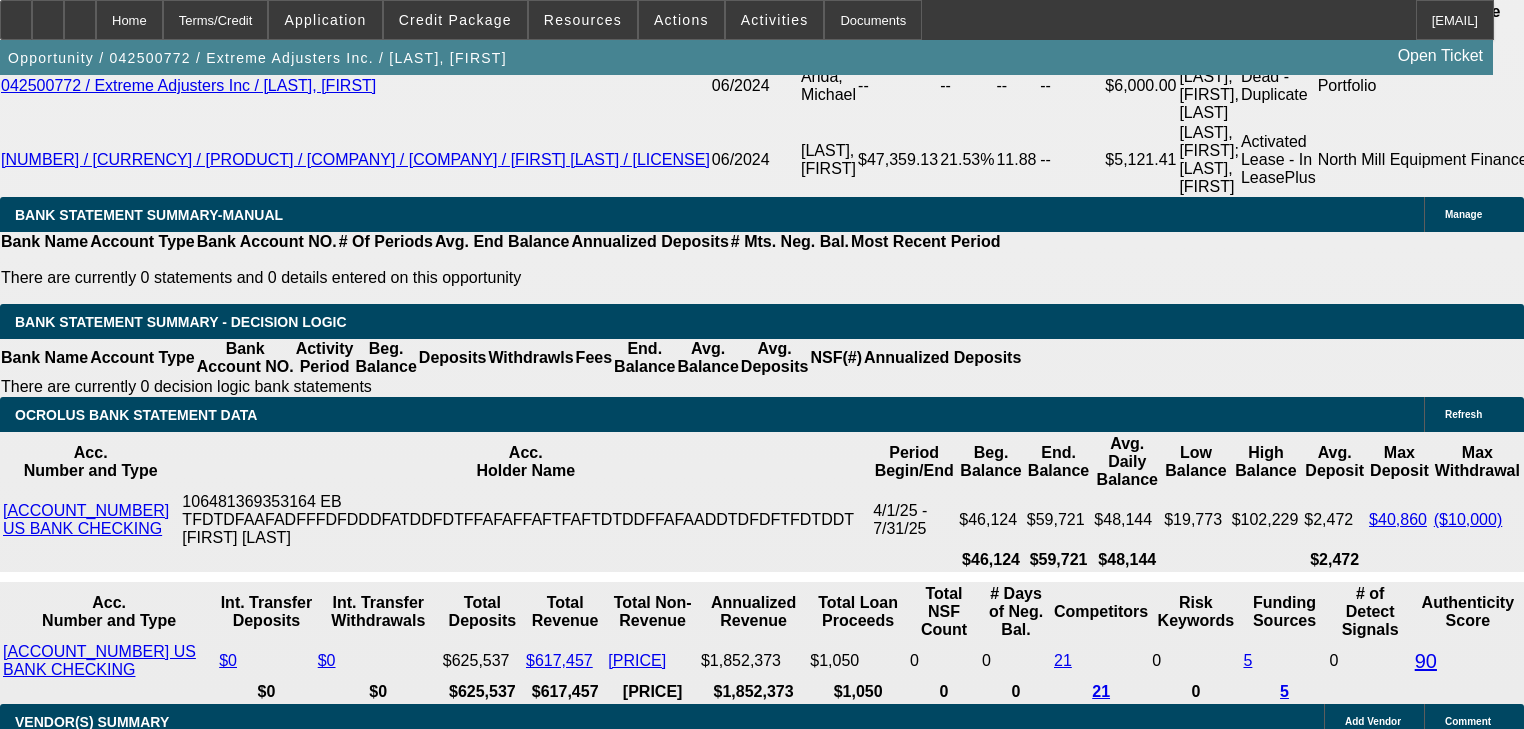 click on "$0.00" 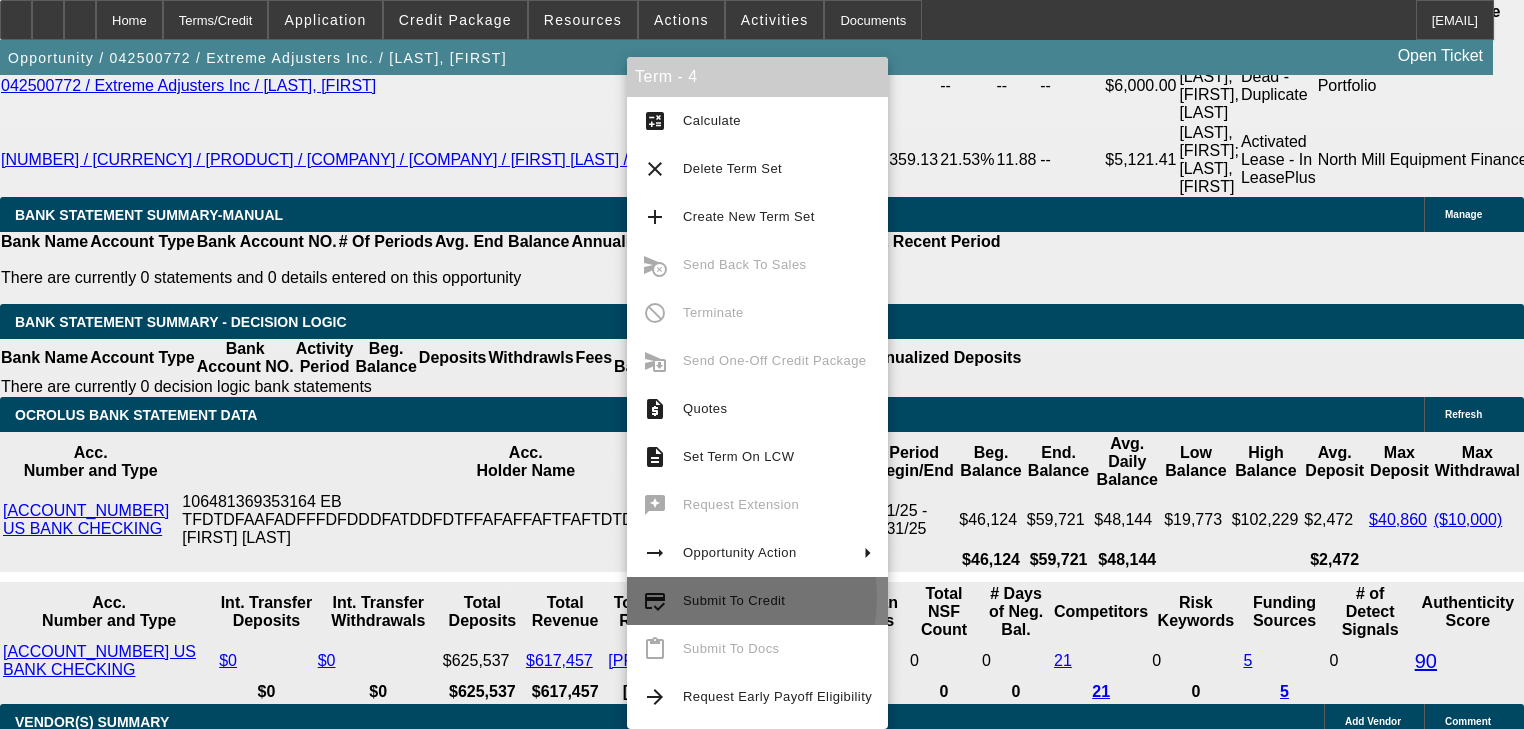 click on "Submit To Credit" at bounding box center [734, 600] 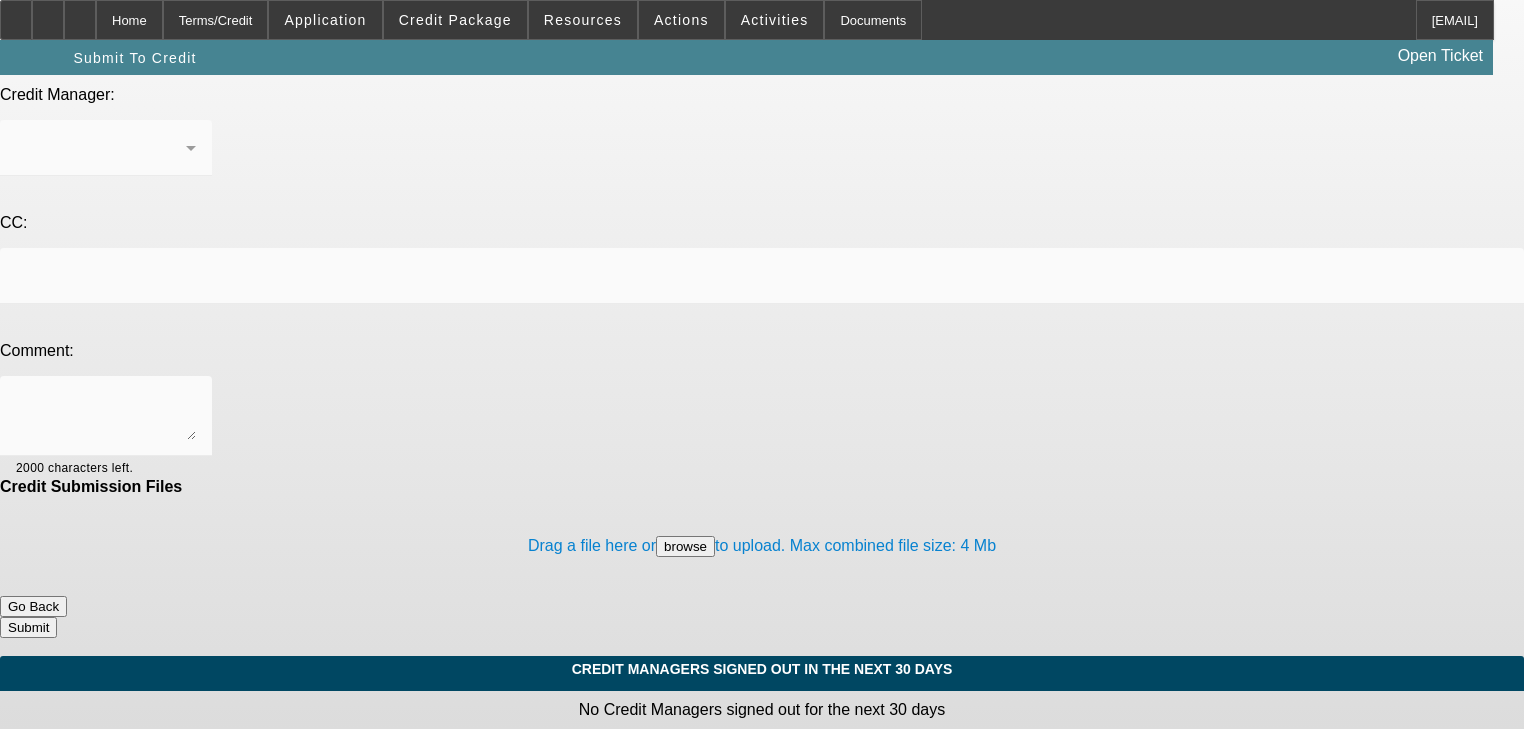 scroll, scrollTop: 0, scrollLeft: 0, axis: both 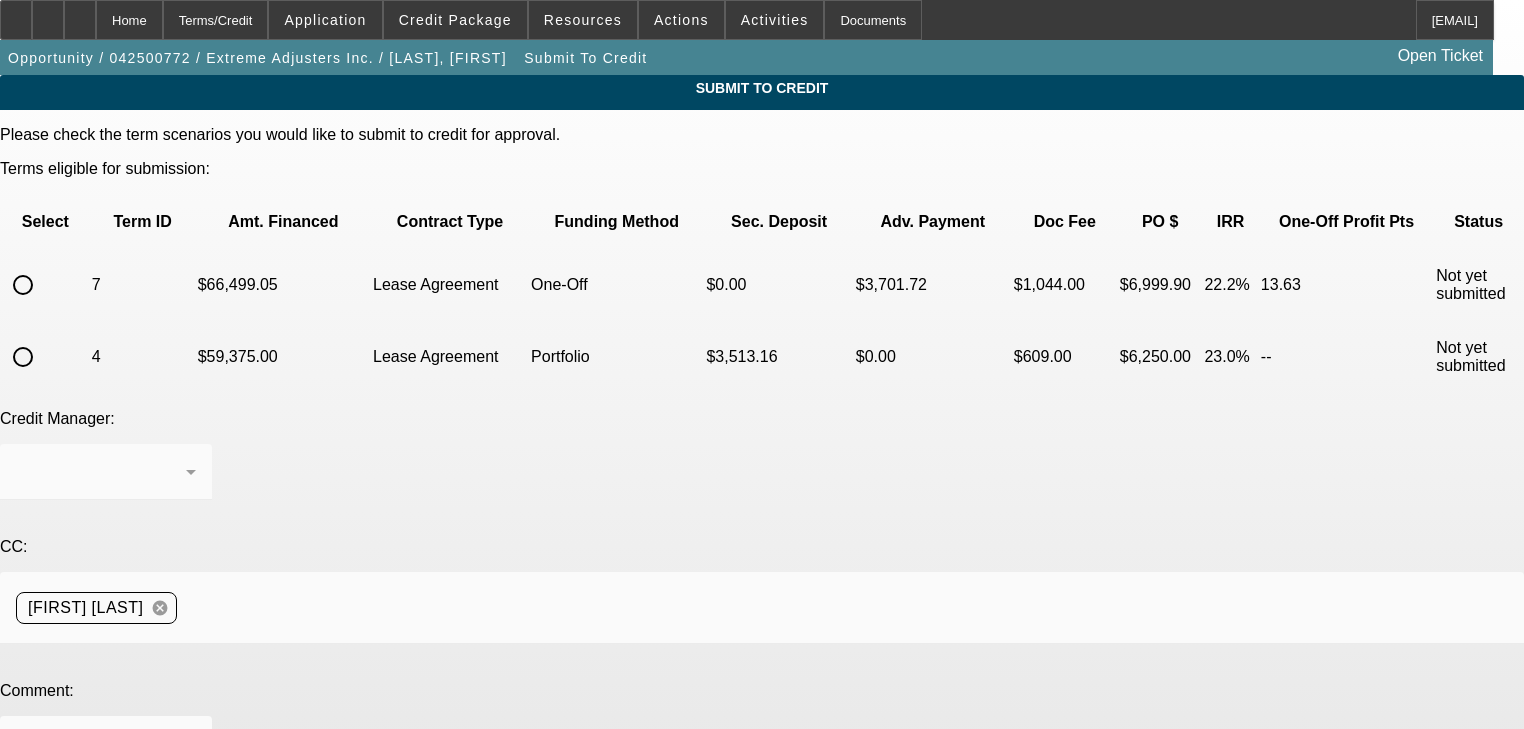 click at bounding box center (23, 357) 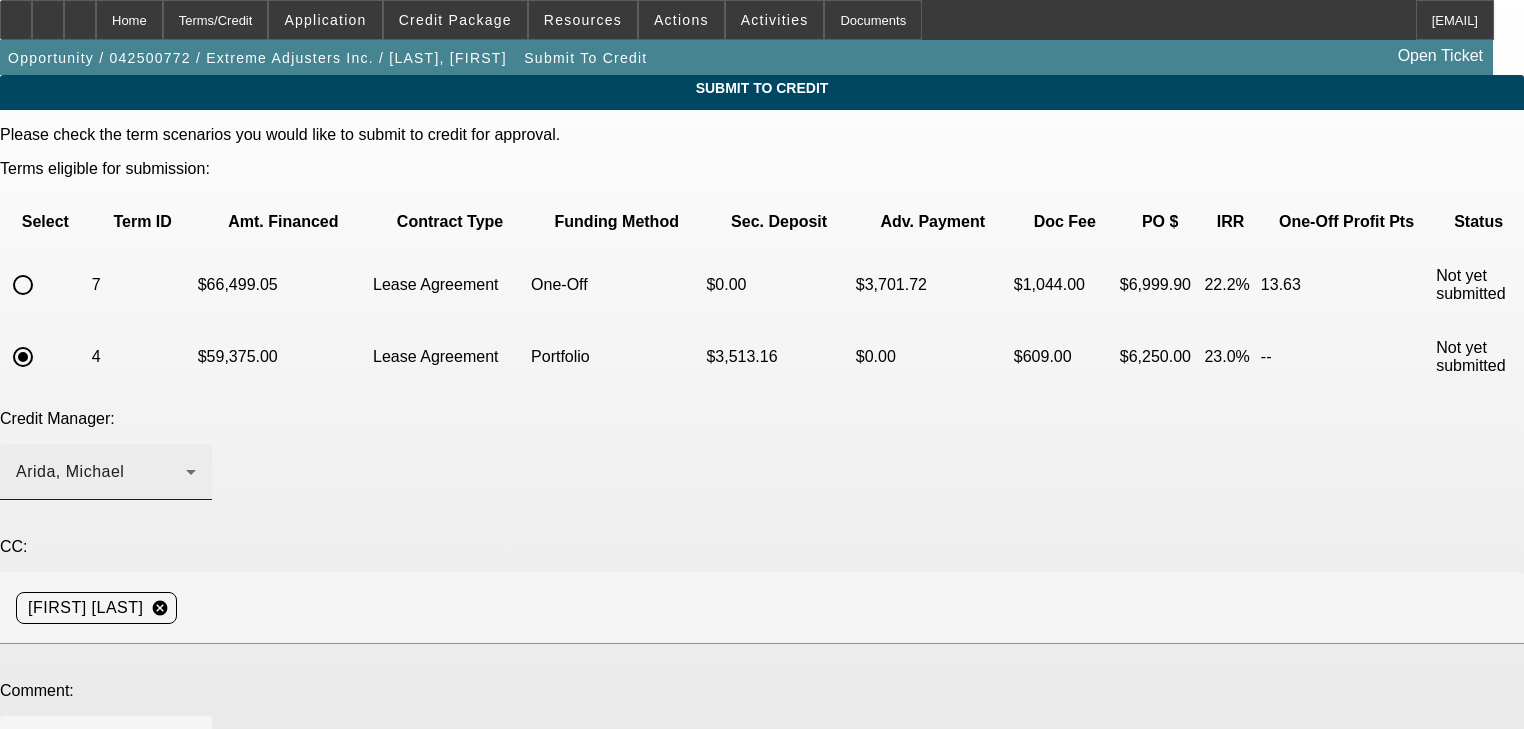 click on "Arida, Michael" 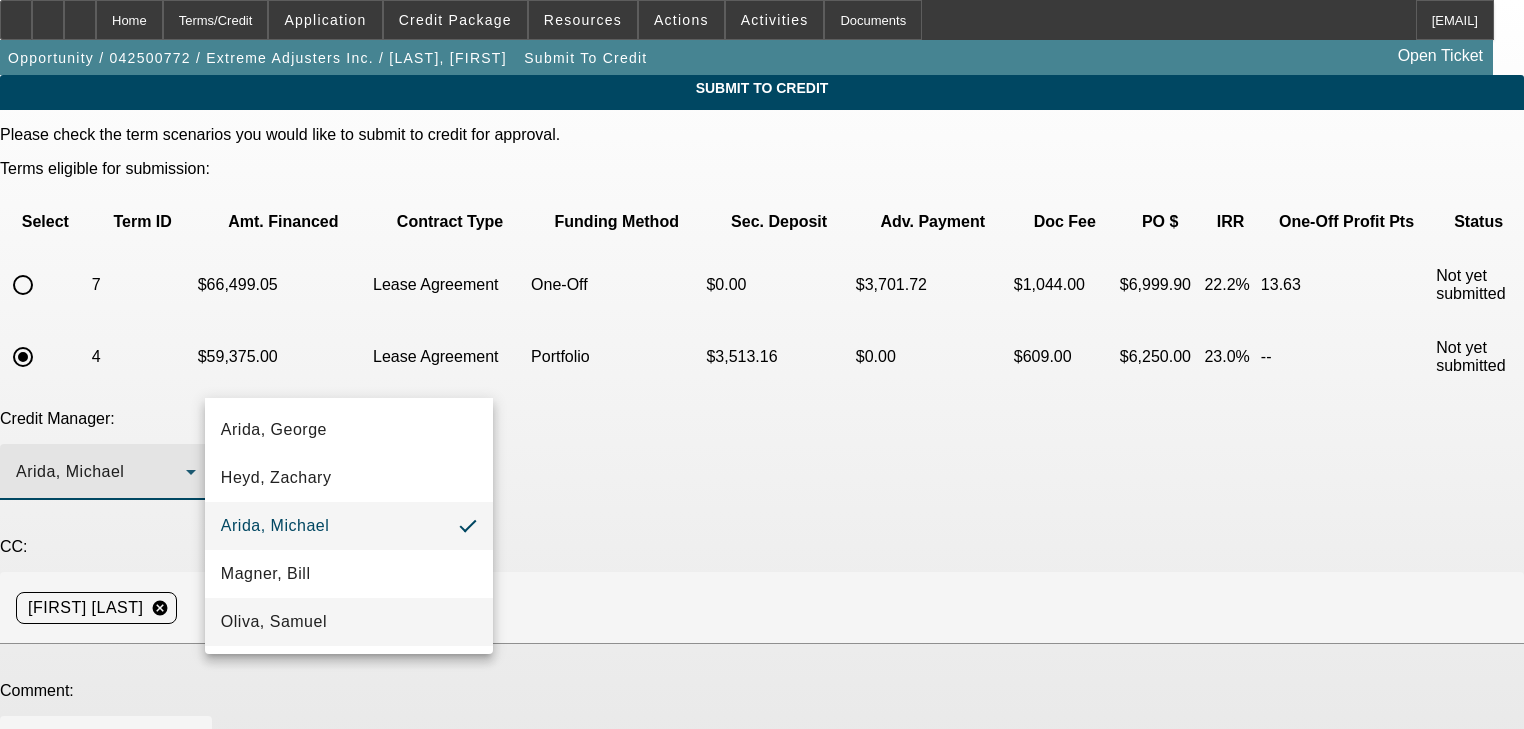 click on "Oliva, Samuel" at bounding box center (349, 622) 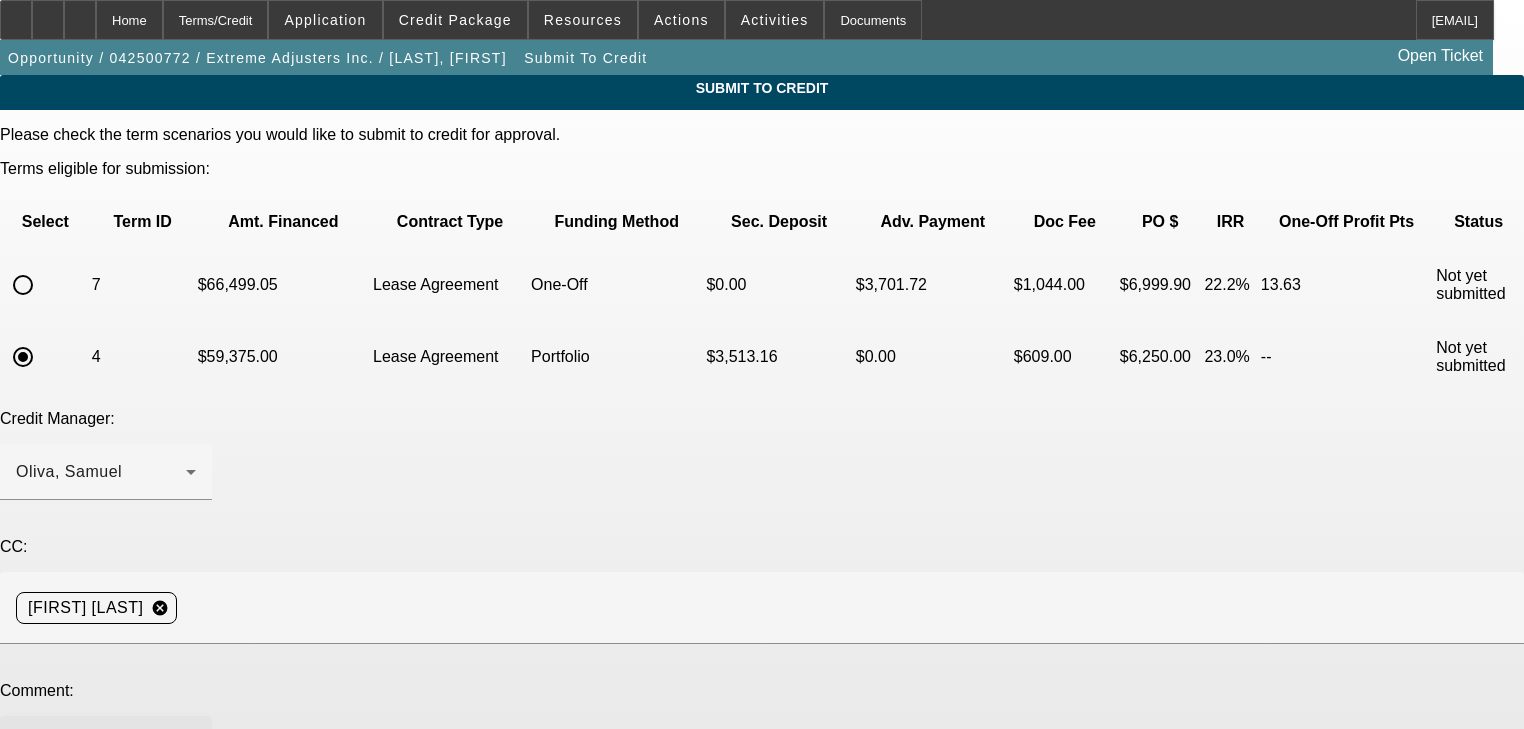 click at bounding box center (106, 756) 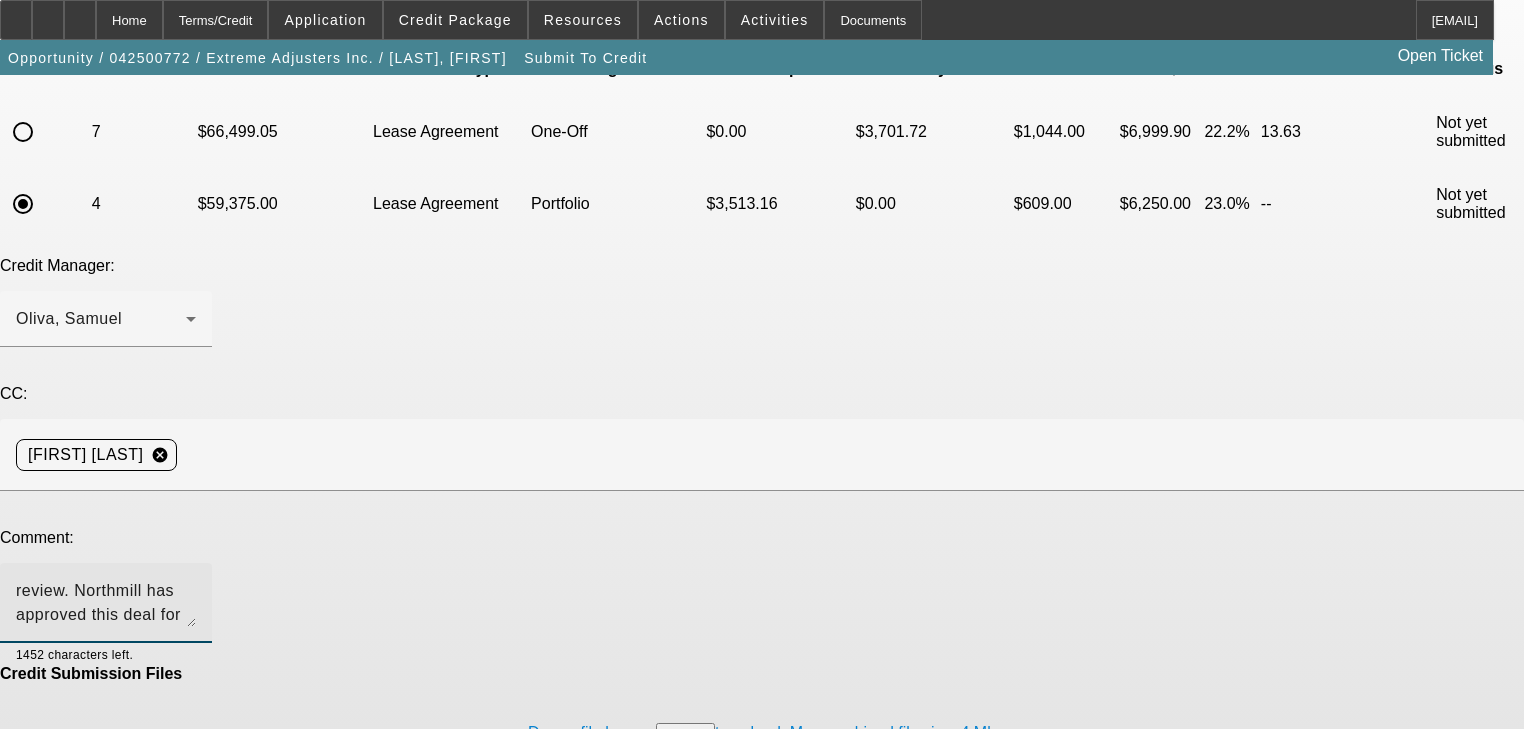scroll, scrollTop: 159, scrollLeft: 0, axis: vertical 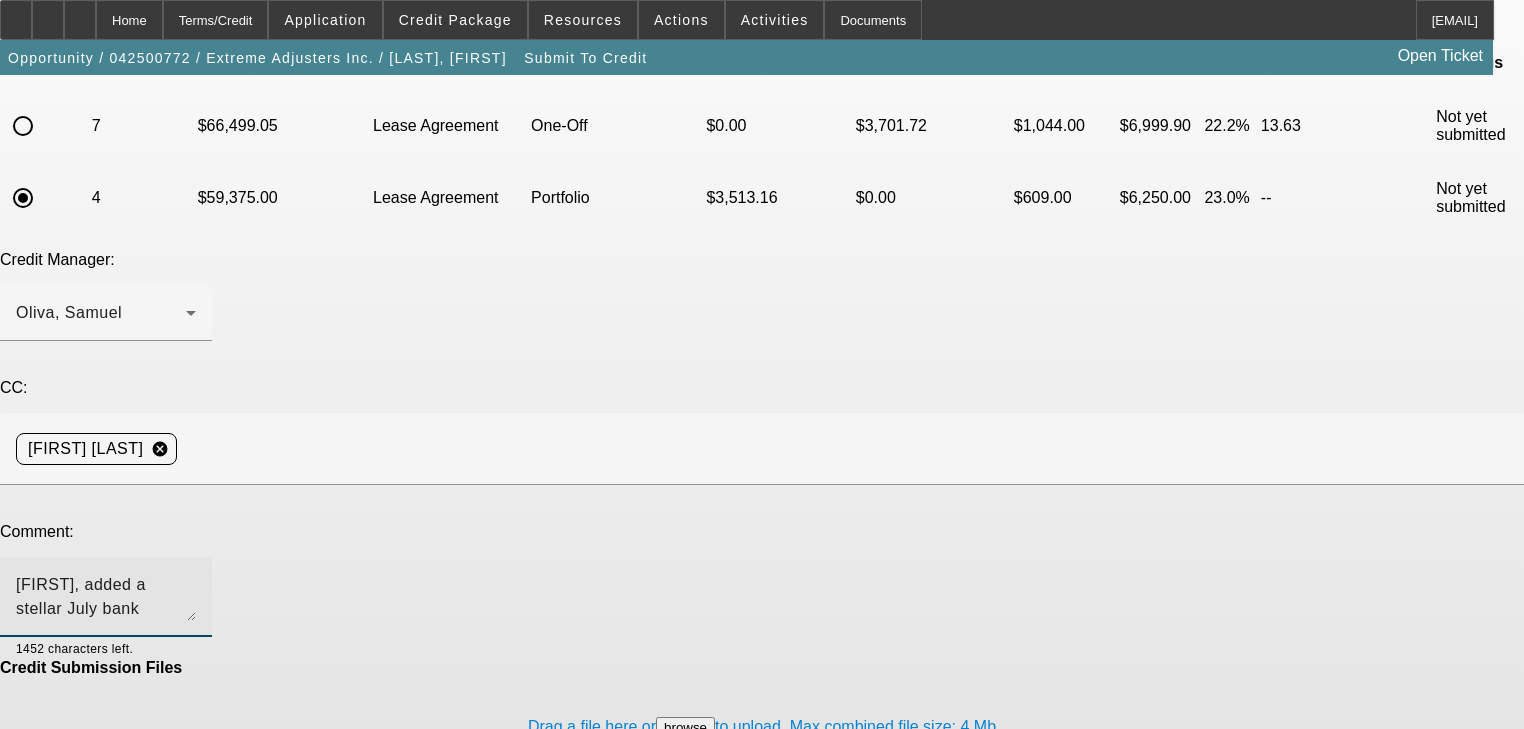 drag, startPoint x: 639, startPoint y: 398, endPoint x: 147, endPoint y: 350, distance: 494.3359 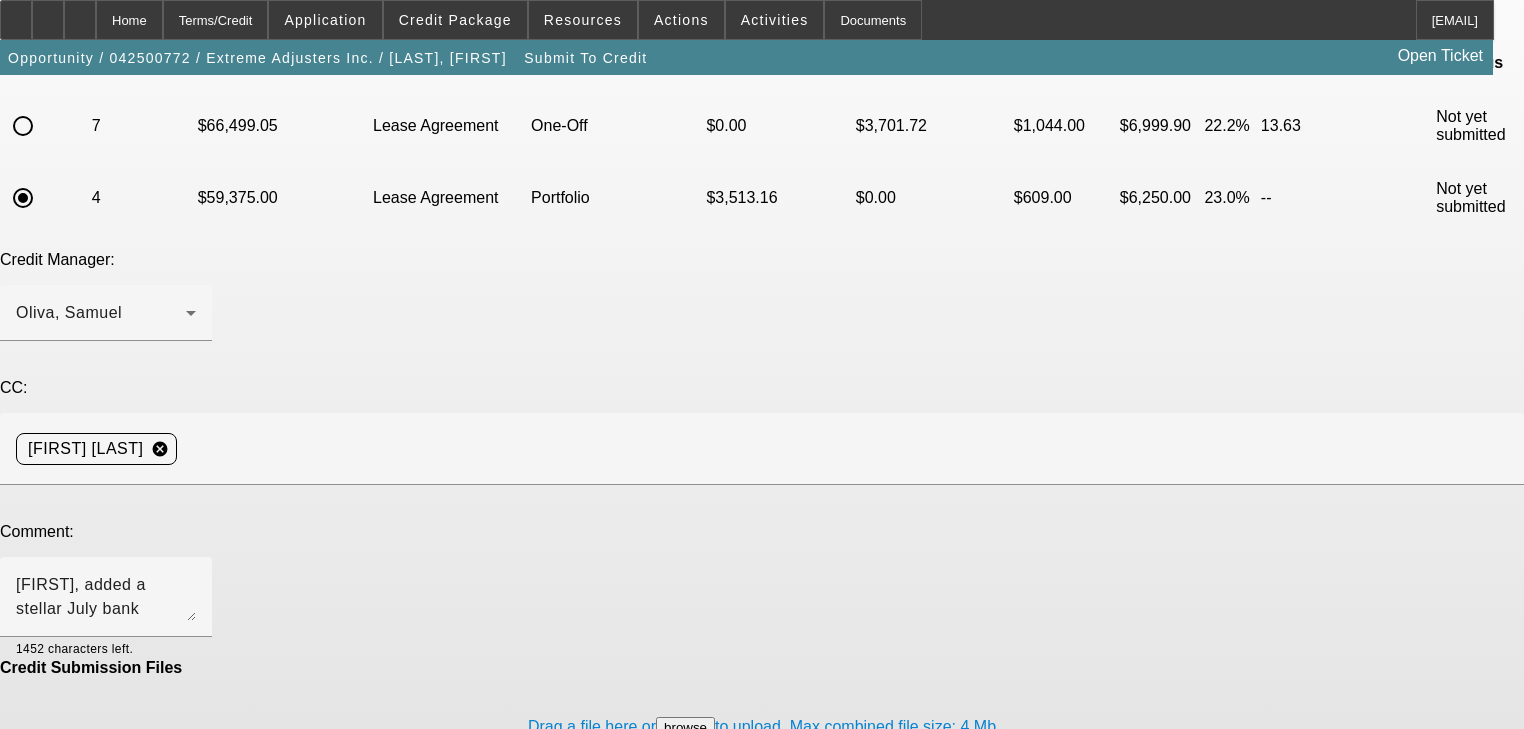 click on "Submit" at bounding box center (28, 808) 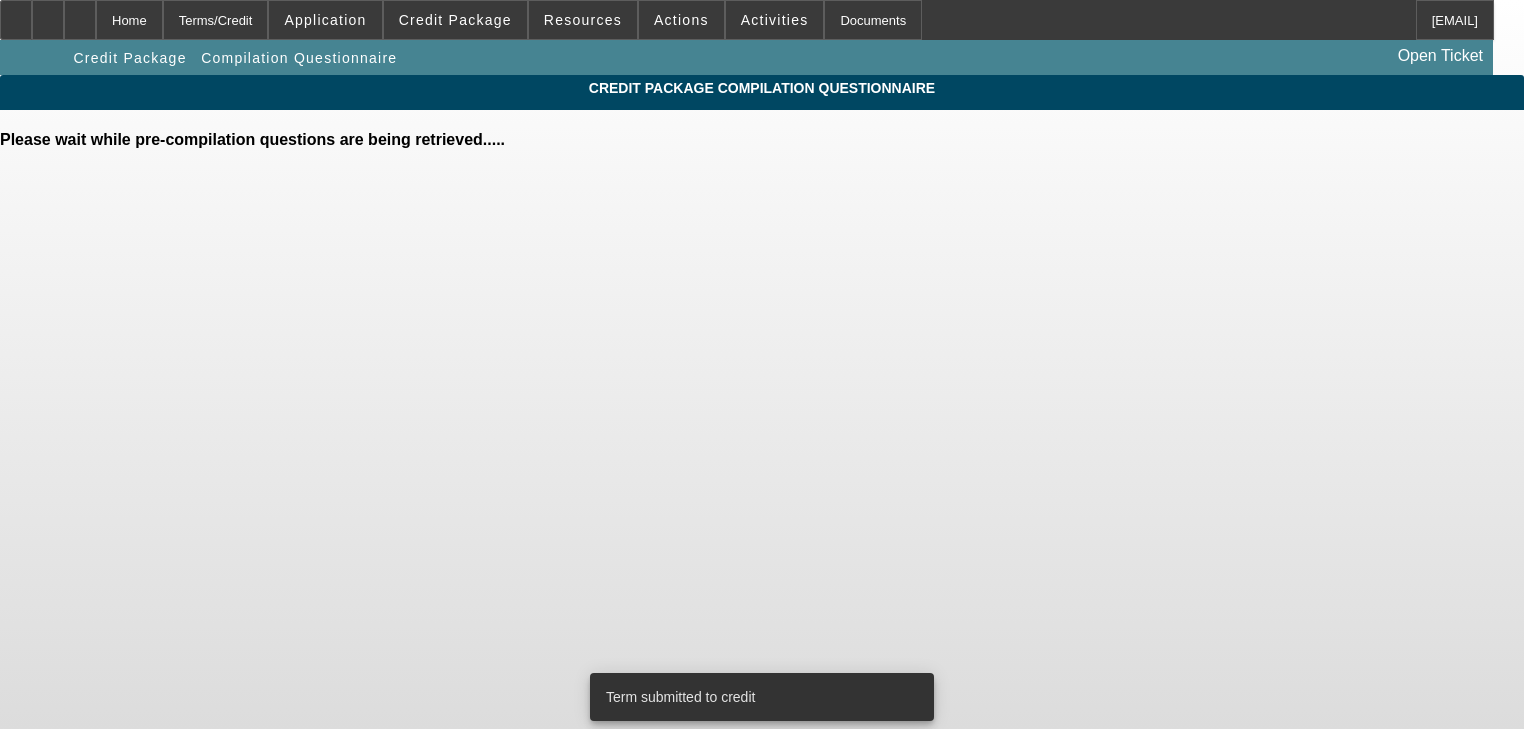 scroll, scrollTop: 0, scrollLeft: 0, axis: both 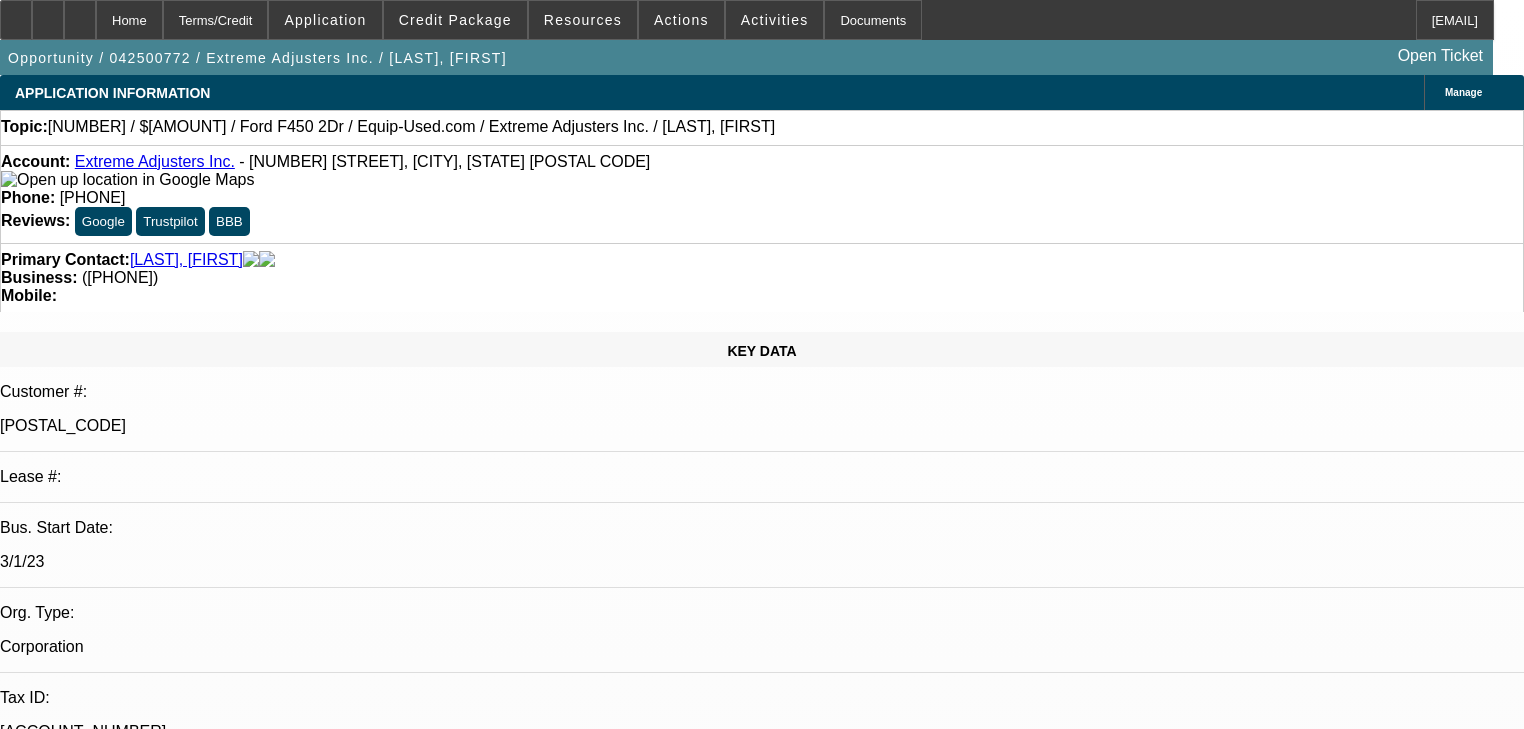 select on "0" 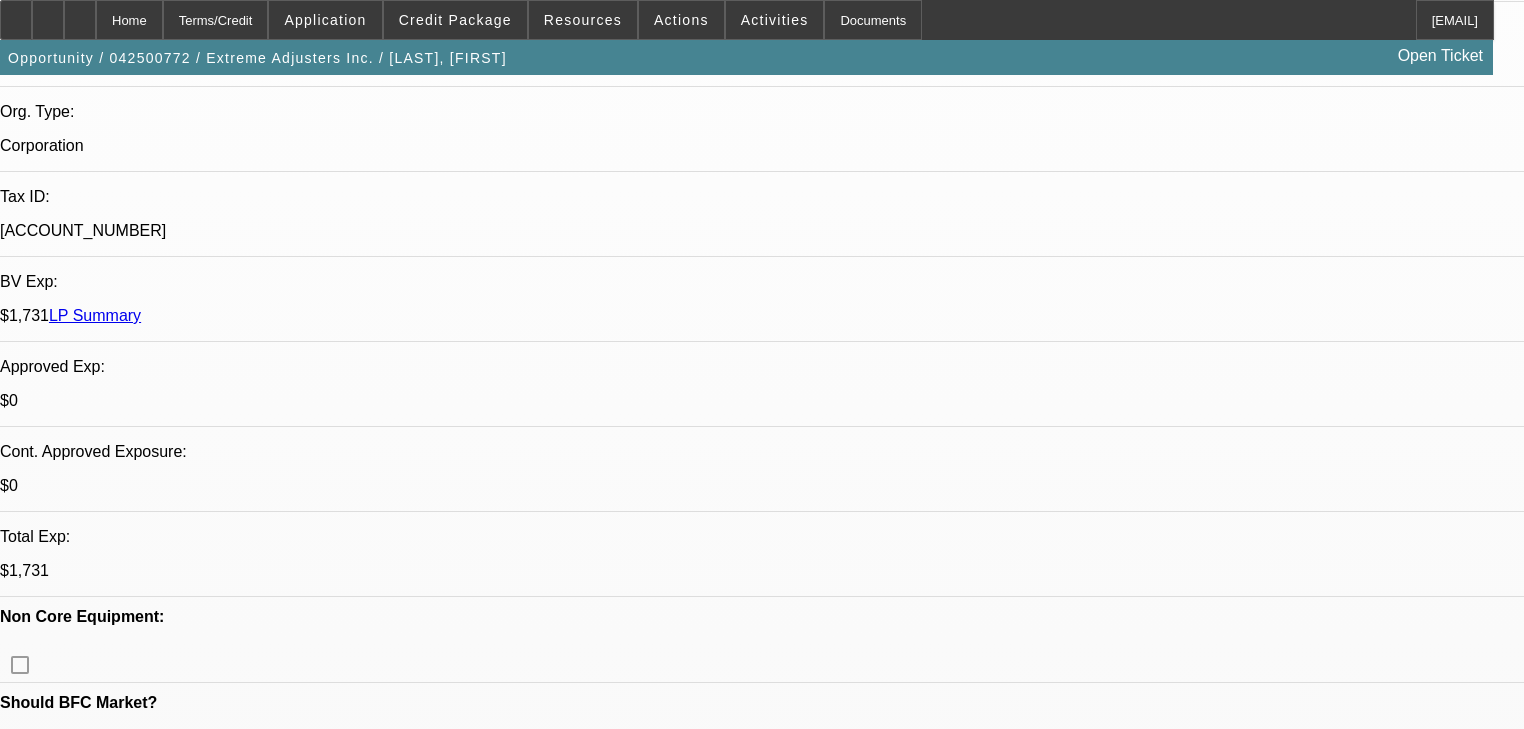 scroll, scrollTop: 560, scrollLeft: 0, axis: vertical 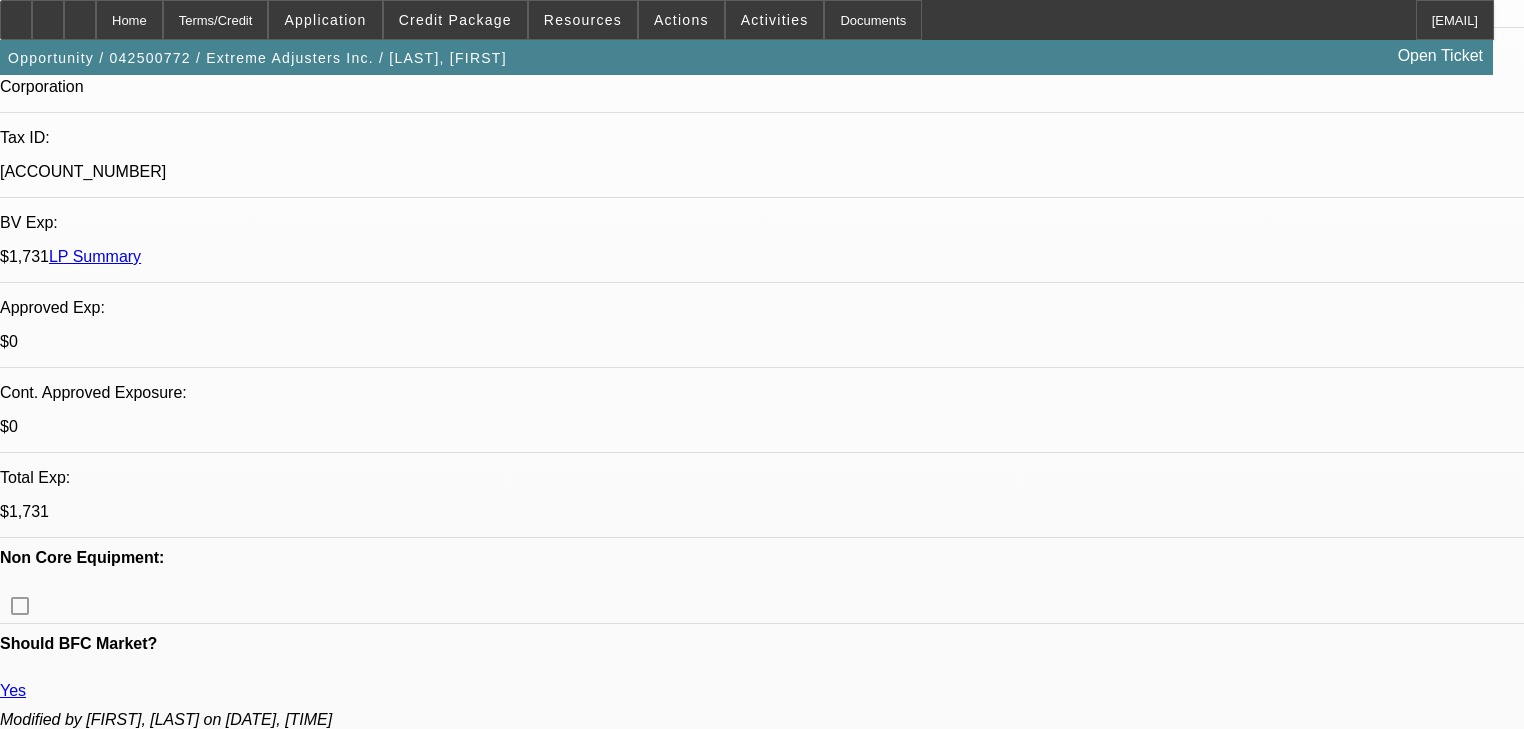 click on "633" at bounding box center [453, 2563] 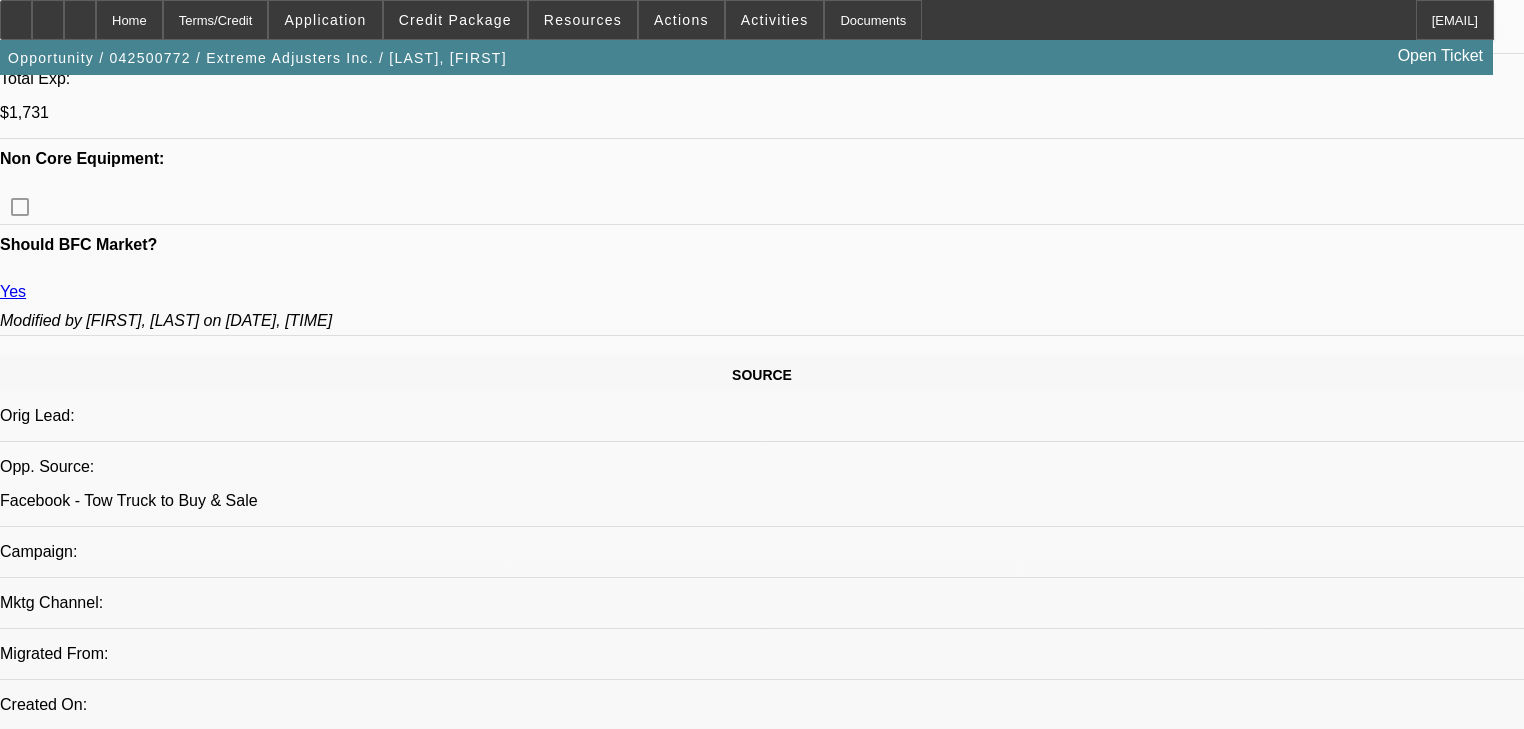 scroll, scrollTop: 960, scrollLeft: 0, axis: vertical 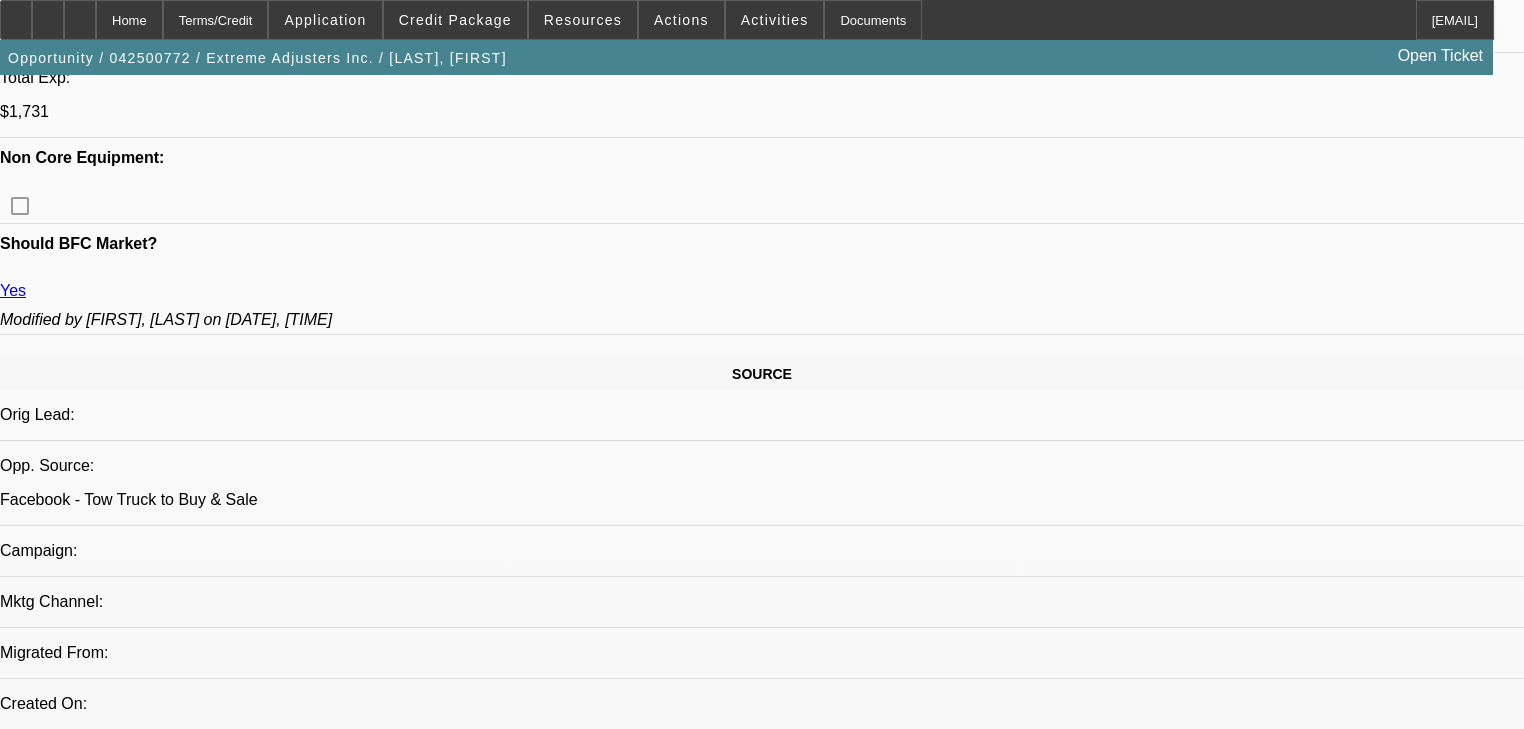 click on "665" 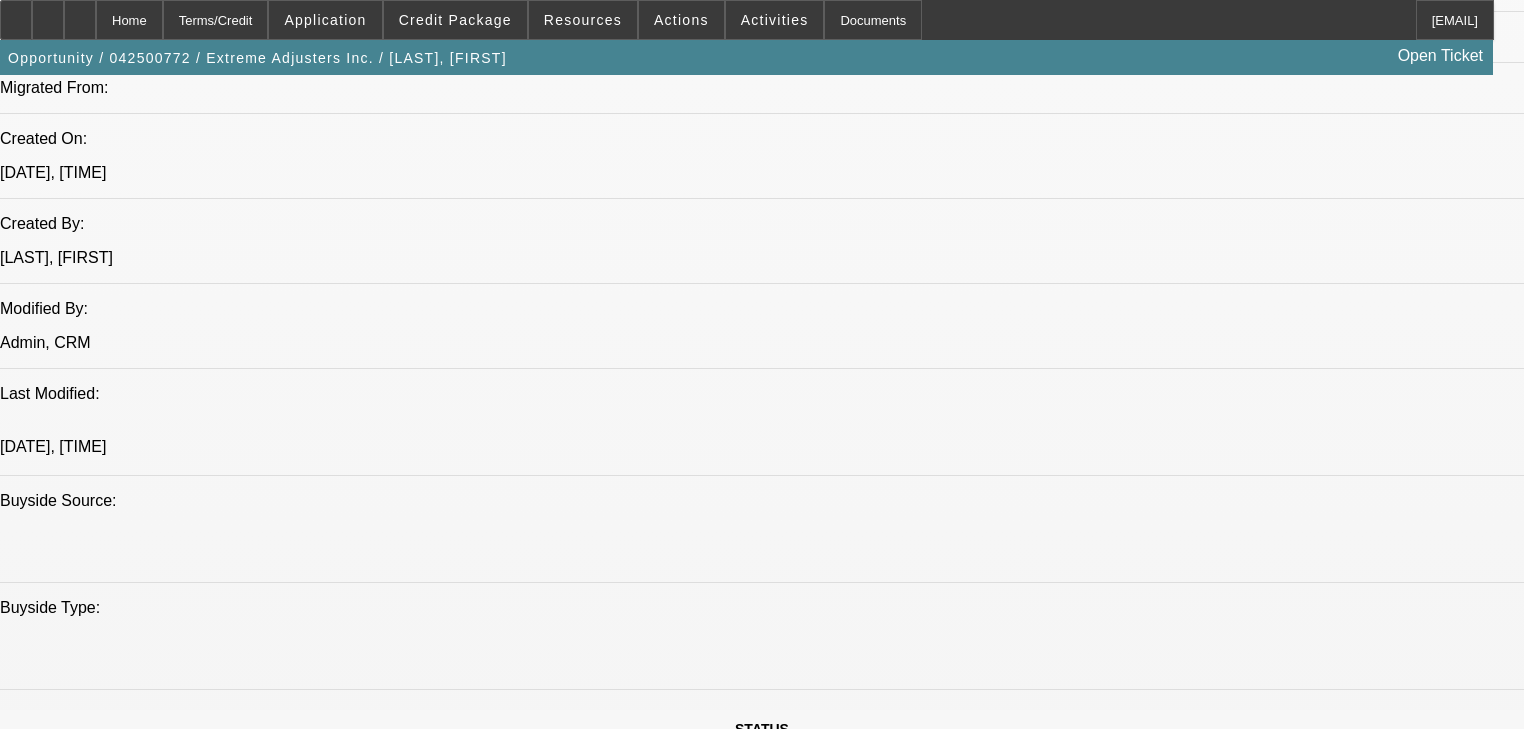 scroll, scrollTop: 1520, scrollLeft: 0, axis: vertical 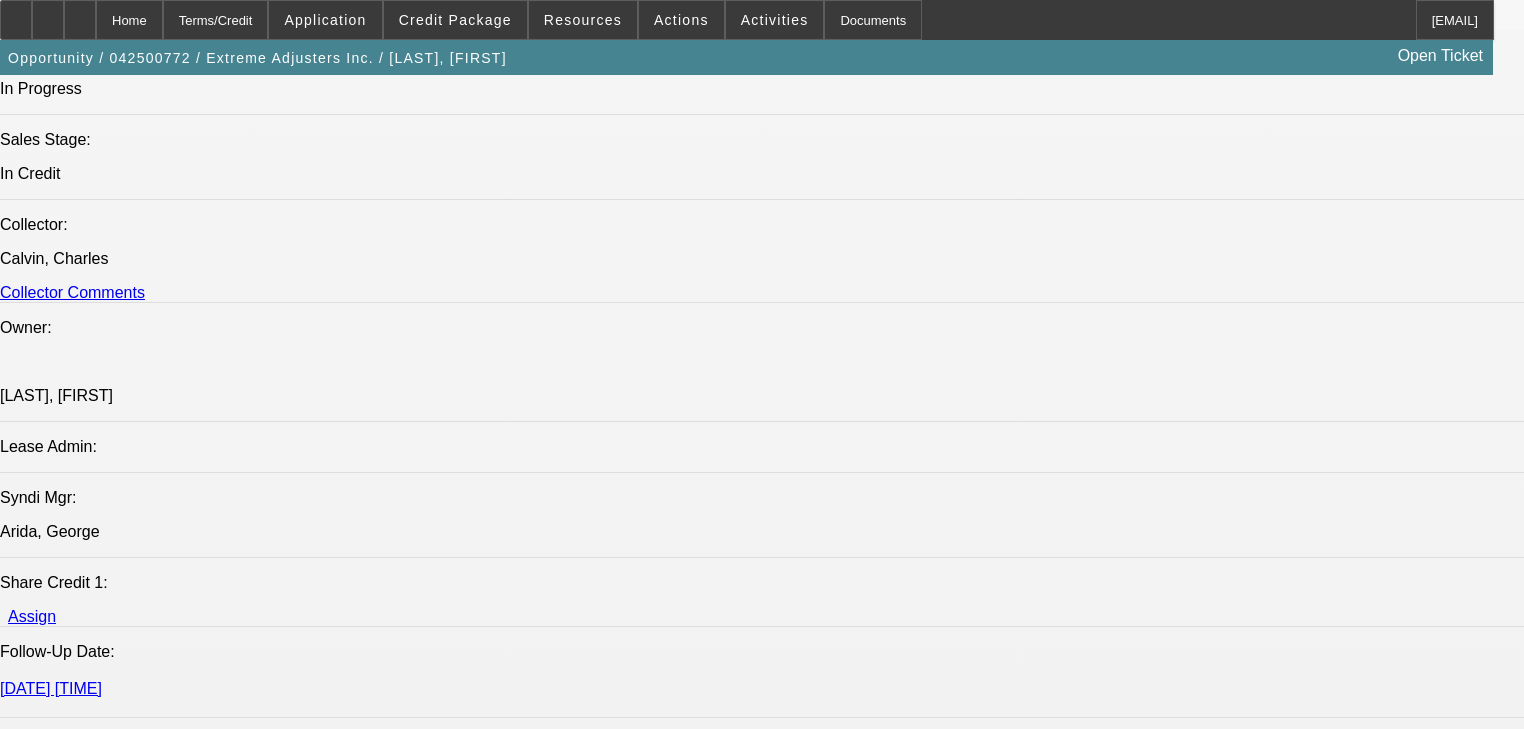 click on "Workman, Taylor - 7/16/25, 7:40 PM" at bounding box center (198, 5550) 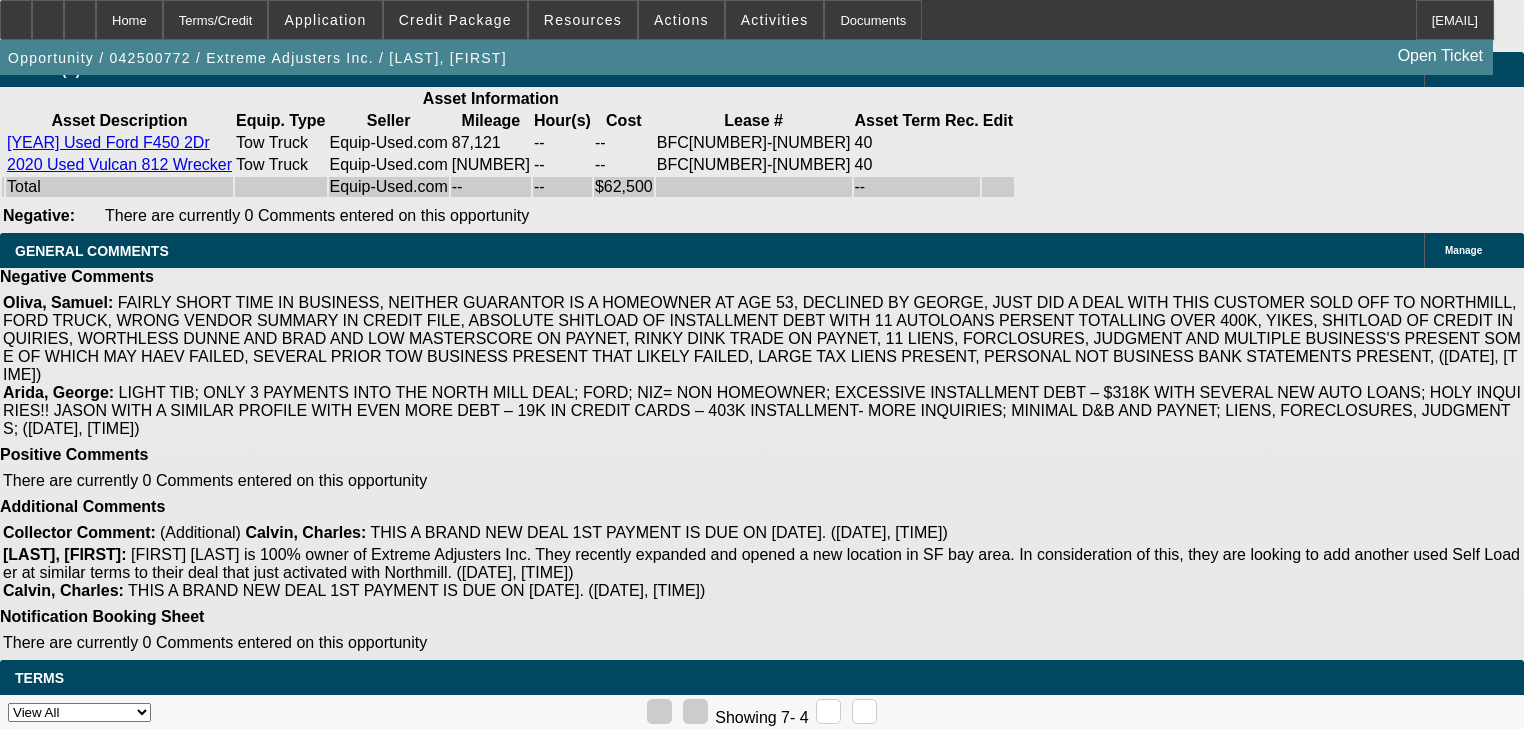 scroll, scrollTop: 4560, scrollLeft: 0, axis: vertical 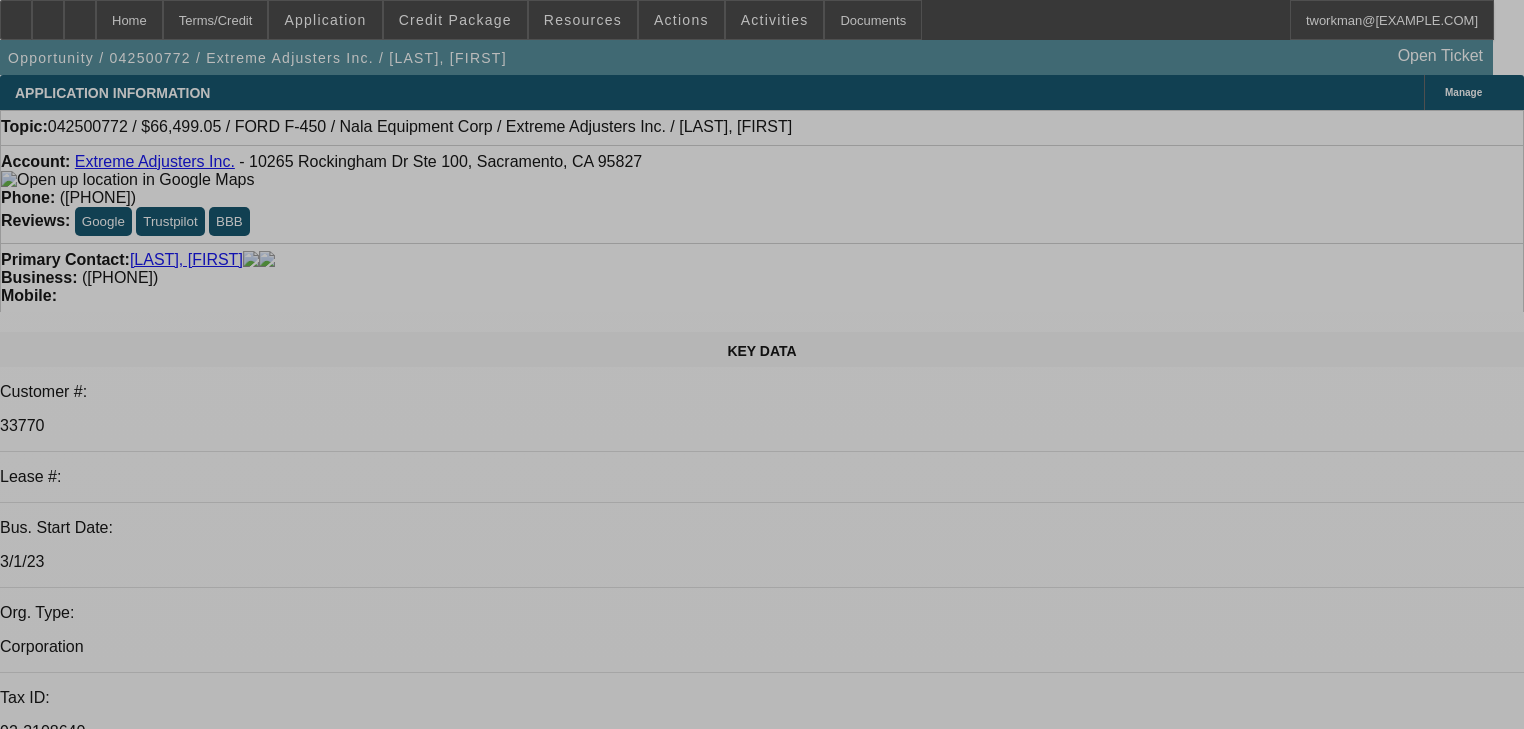 select on "0" 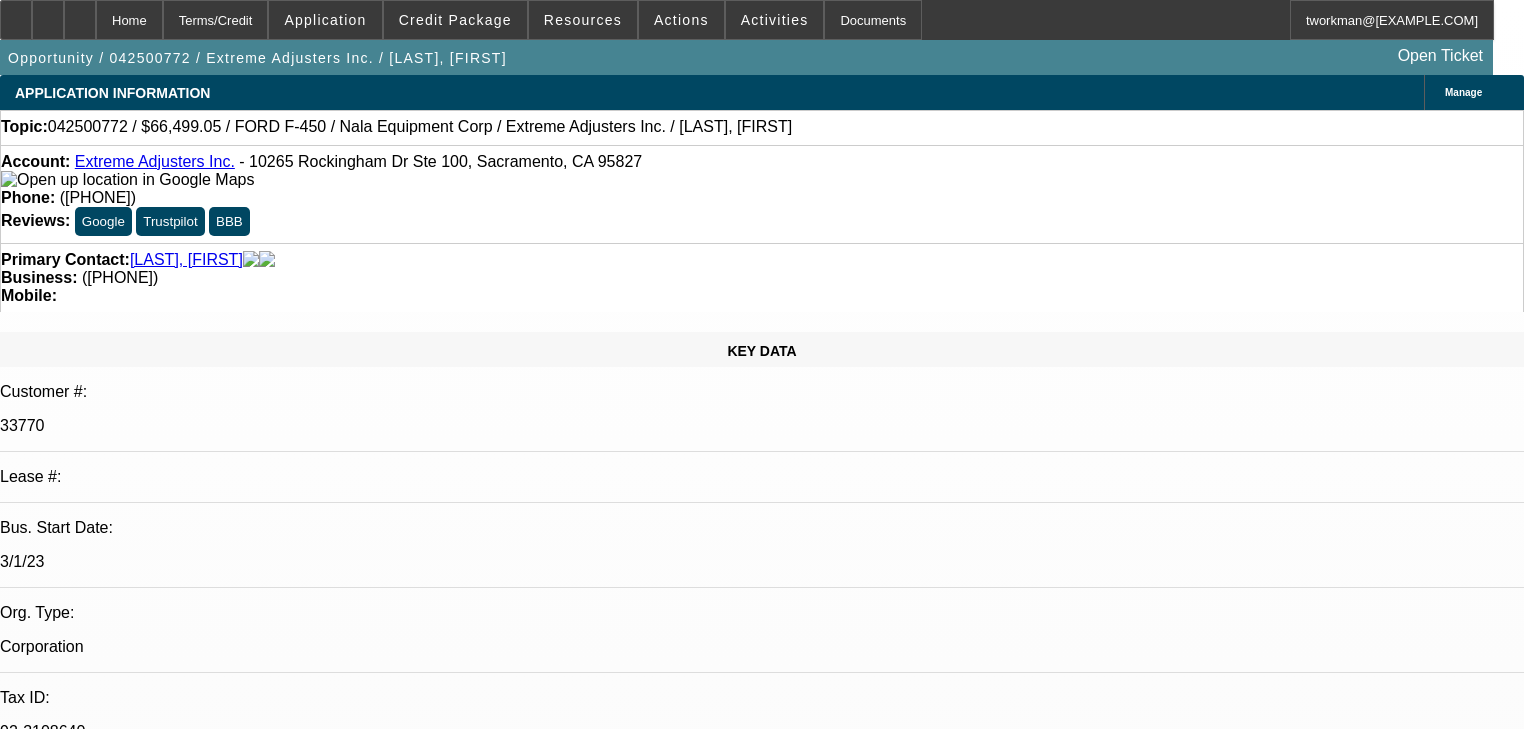 select on "0.1" 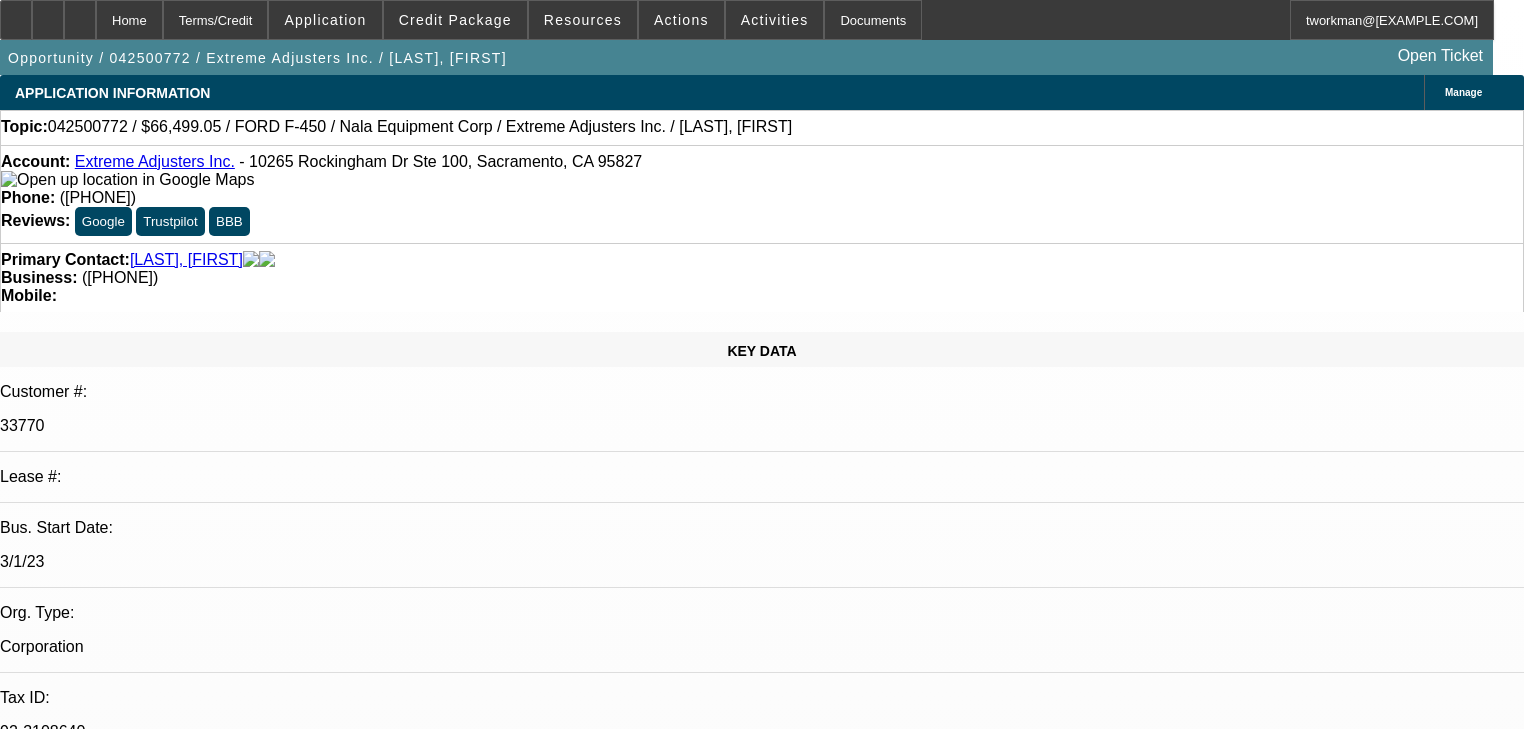 click on "SHORT TIME IN BUSINESS, NOT HOEMOWNERS WITH HIGH REVOLVING DEBT, CRAZY AMOUN  OF INSTALLMENT DEBT PRESENT, RINKY DINK PAYNET TRADE, 11 LIENS, FORECLOSURES, MULTIPLE BUSINESS'S PRESENT SOME OF WHICH MAY HAVE FAILED,  SEVERAL PRIOR TOW BUSINESS'S PRESENT, LARGE TAX LEINS PRESENT" at bounding box center [777, 7647] 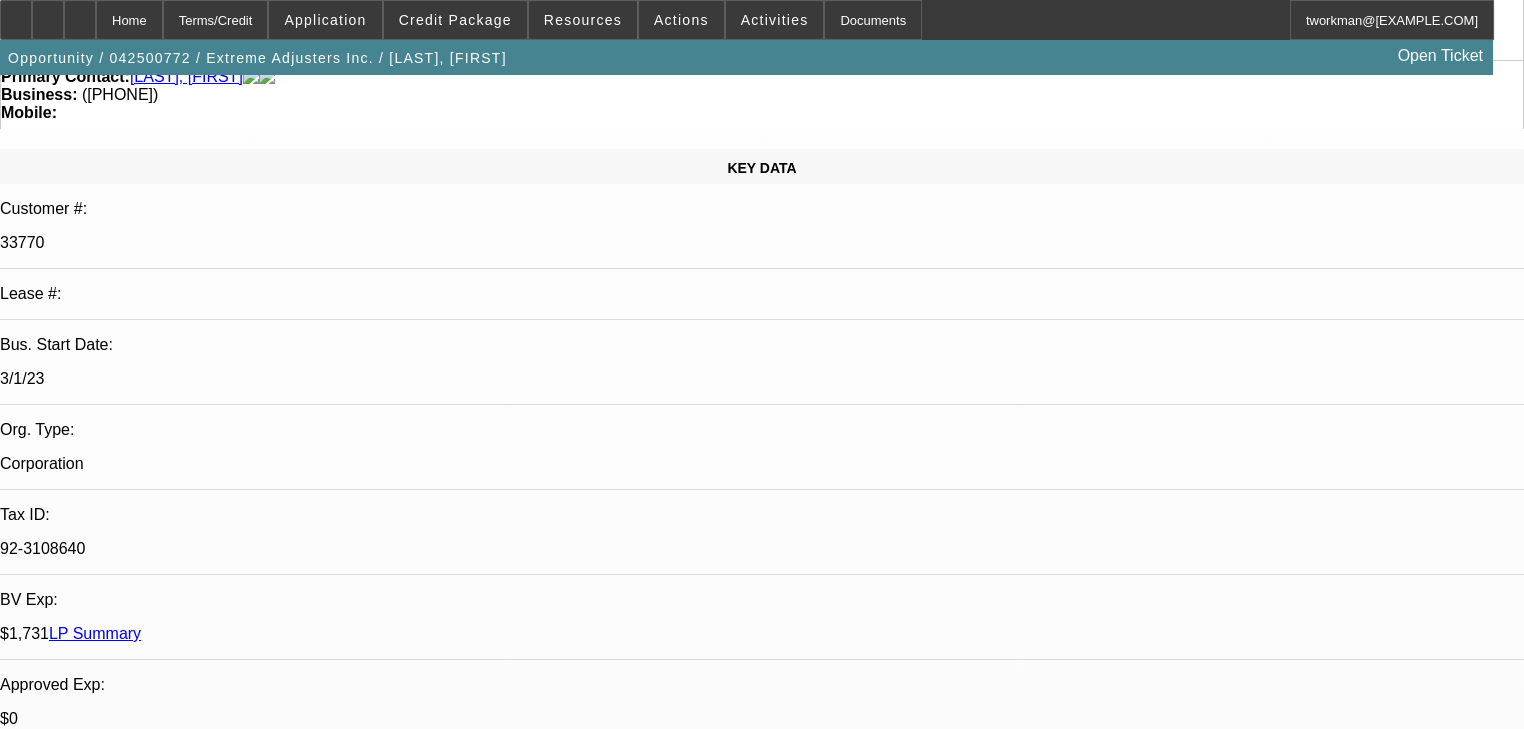 scroll, scrollTop: 320, scrollLeft: 0, axis: vertical 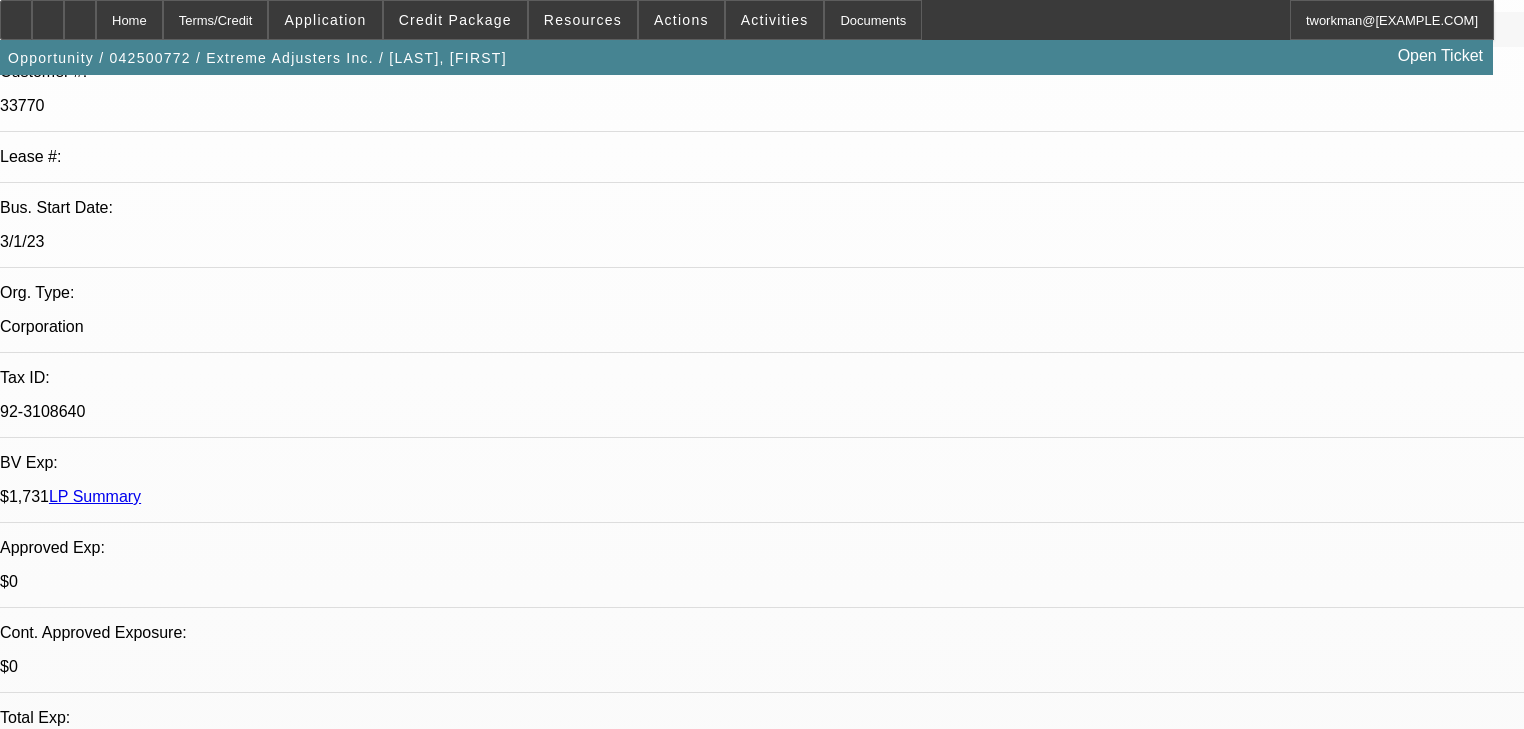 drag, startPoint x: 624, startPoint y: 410, endPoint x: 483, endPoint y: 274, distance: 195.90048 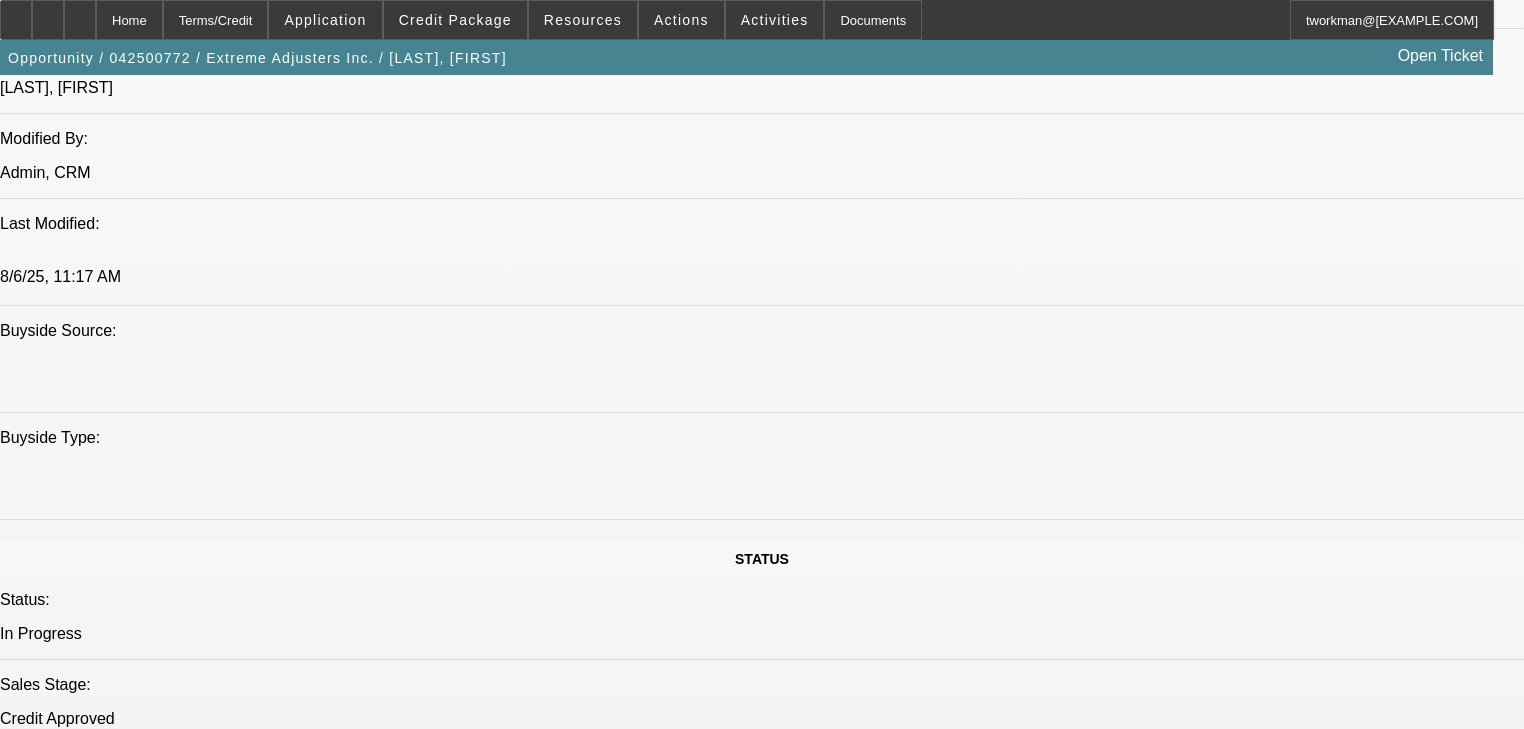scroll, scrollTop: 1360, scrollLeft: 0, axis: vertical 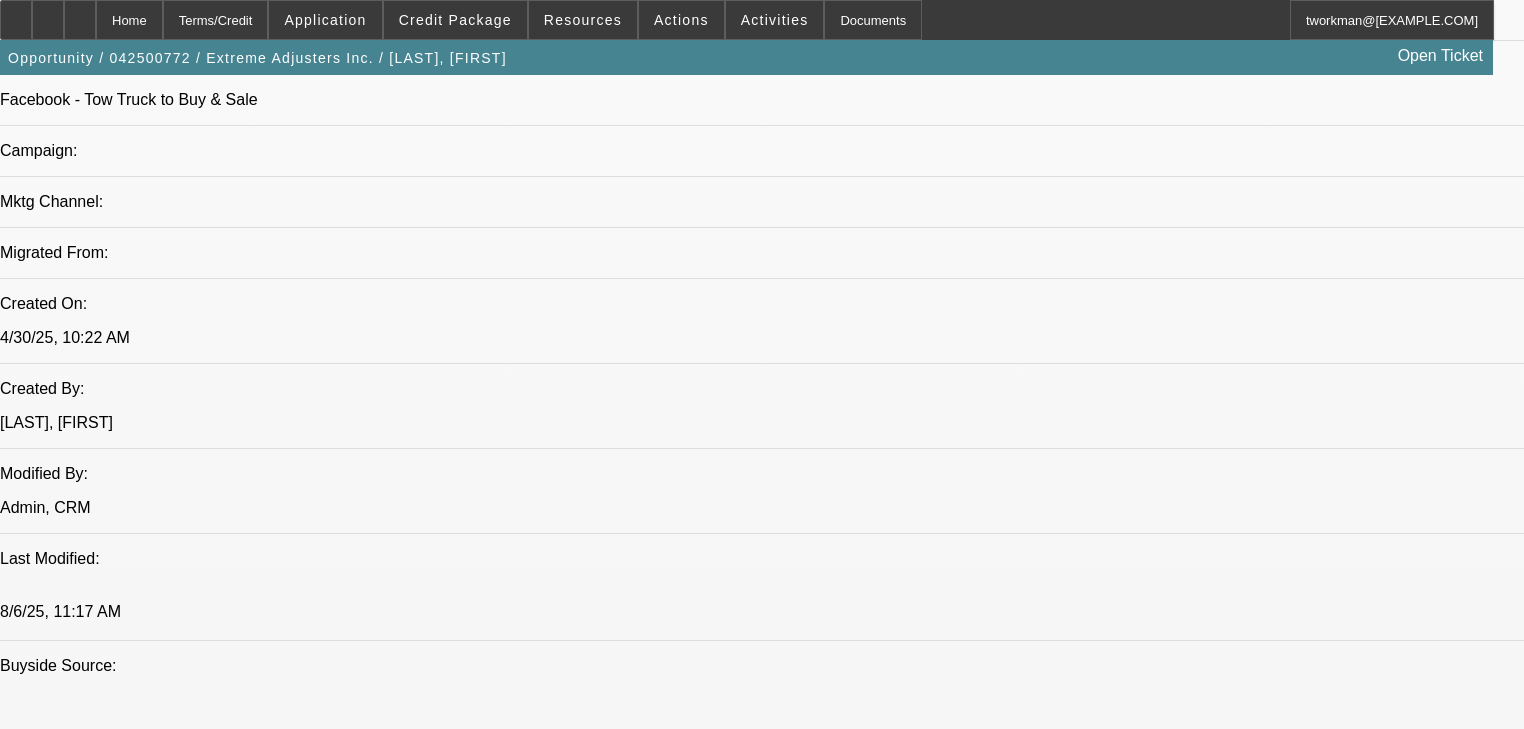click on "062400216 / $47,359.13 / Ford F450 / Truck Body Sales, Inc. / Extreme Adjusters Inc. / [LAST], [FIRST] / BFC20646-01" 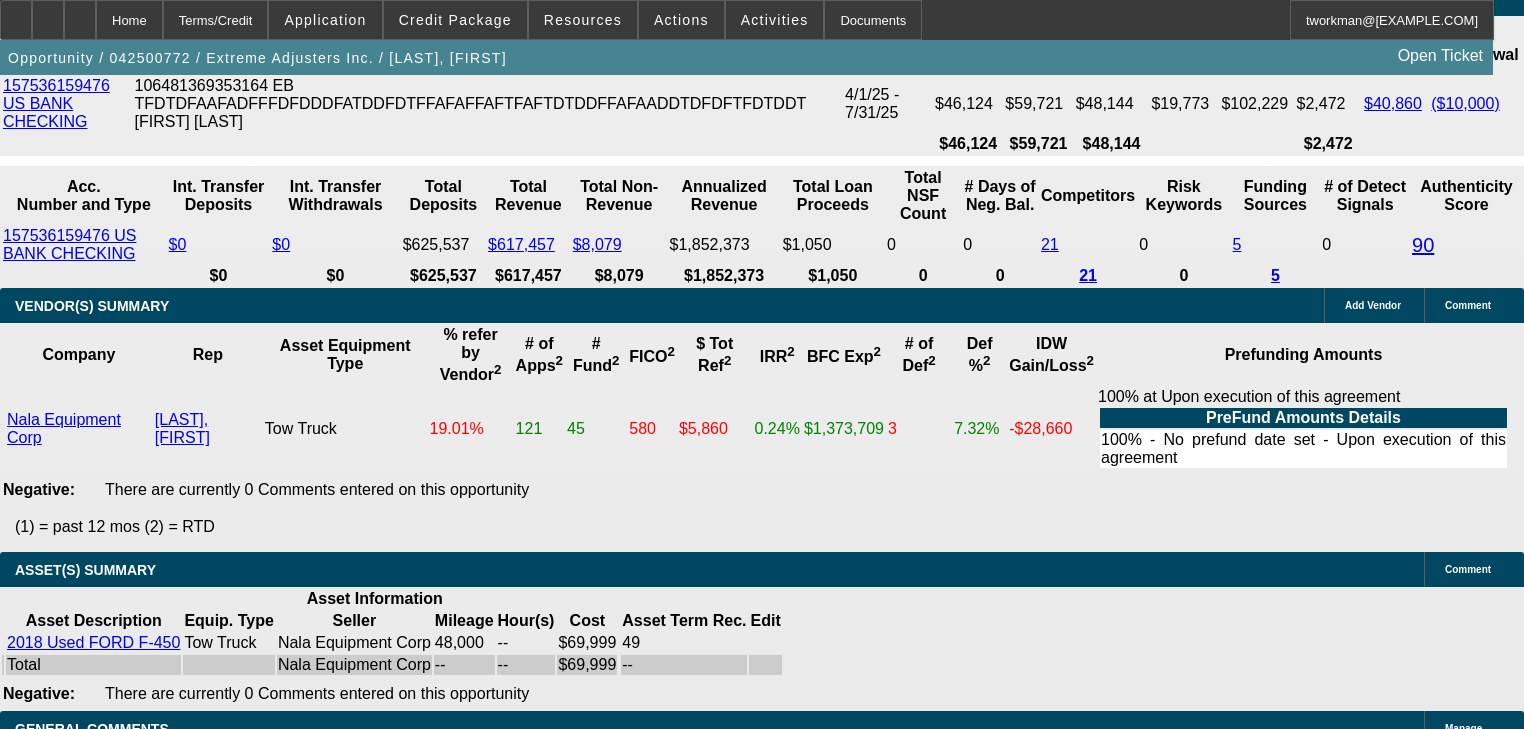scroll, scrollTop: 4000, scrollLeft: 0, axis: vertical 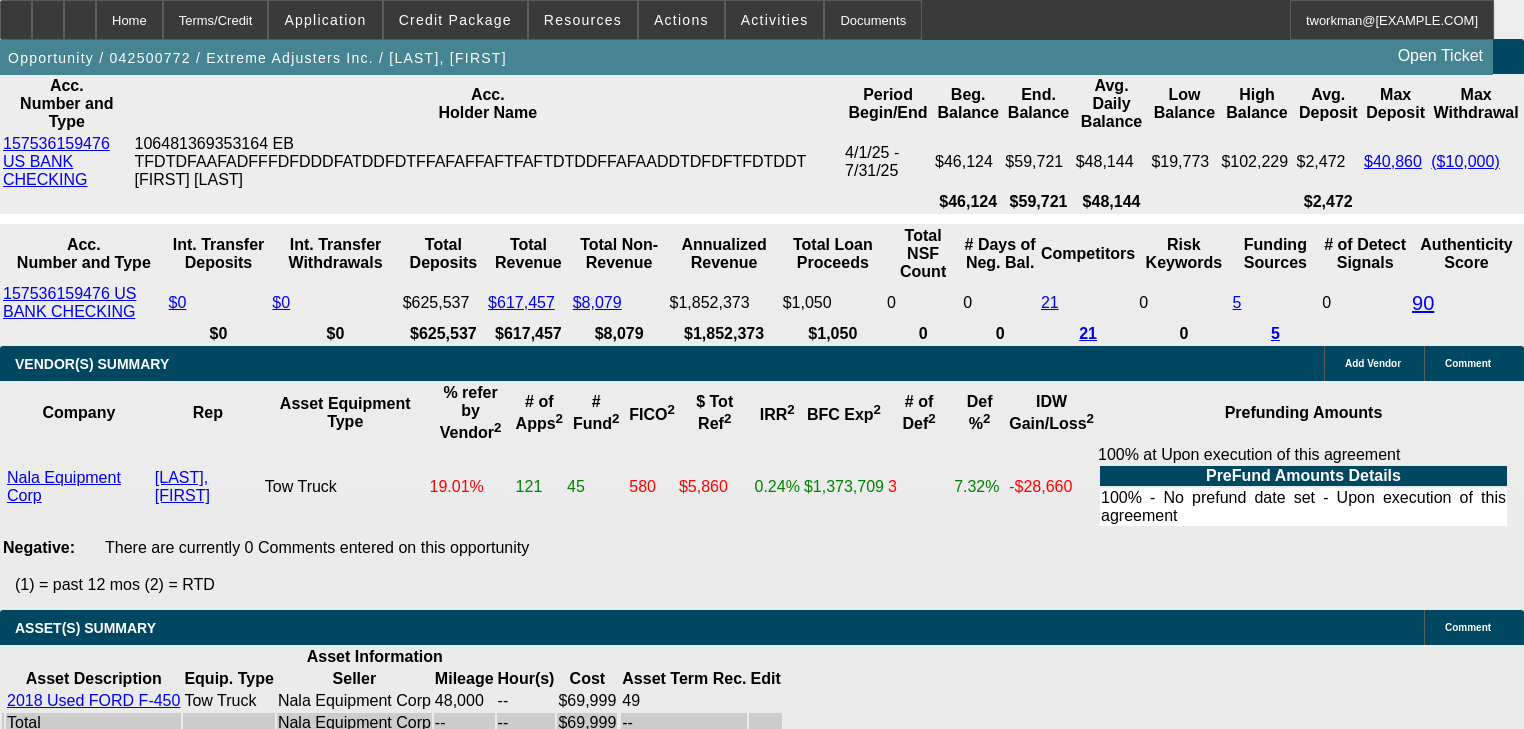 click on "‎1 + 1
‎0
‎1 + 0
‎0 + 1
‎2 + 0
‎0 + 2
‎3 + 0
‎0 + 3
‎2 + 1
‎1 + 2
‎4 + 0
‎0 + 4
‎3 + 1
‎1 + 3
‎2 + 2" 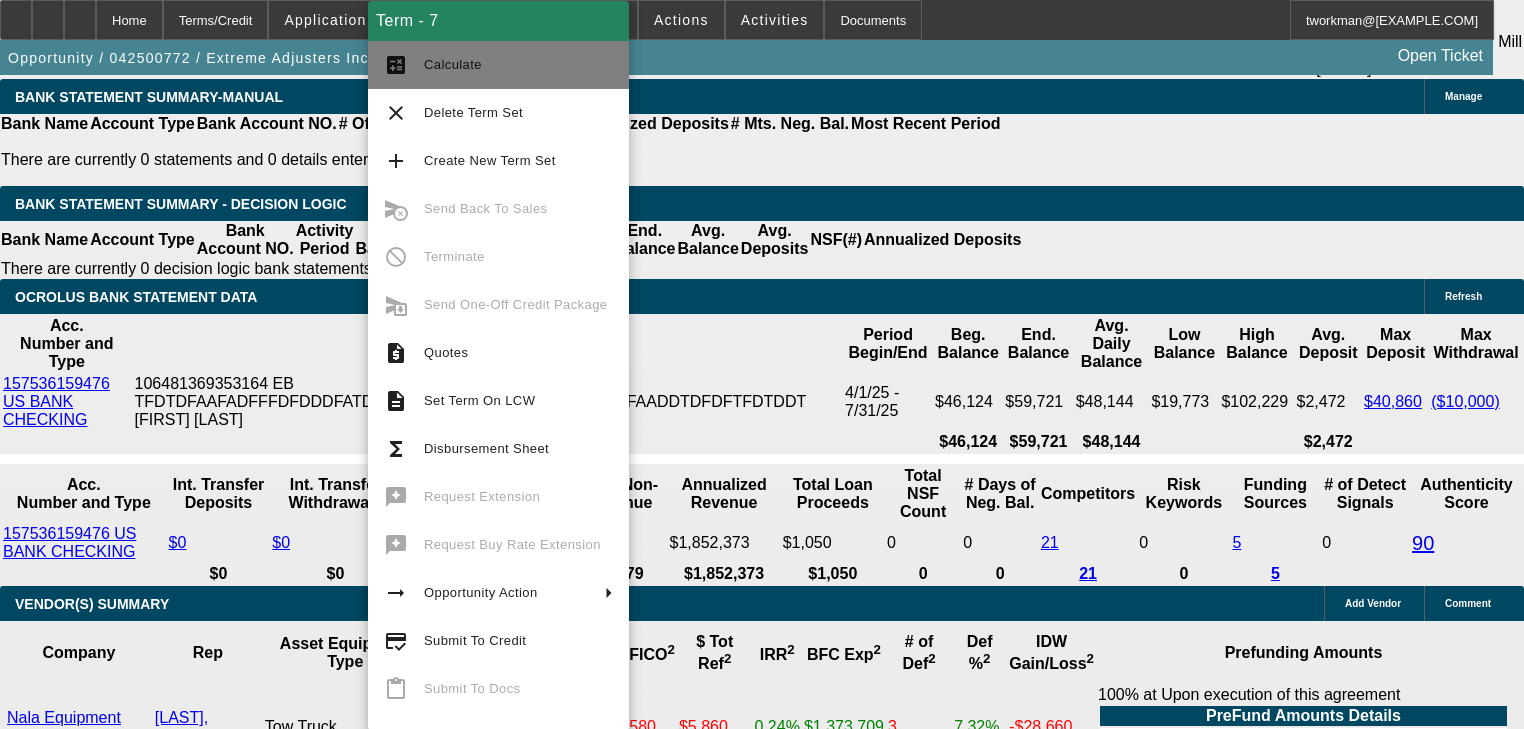 click on "calculate
Calculate" at bounding box center [498, 65] 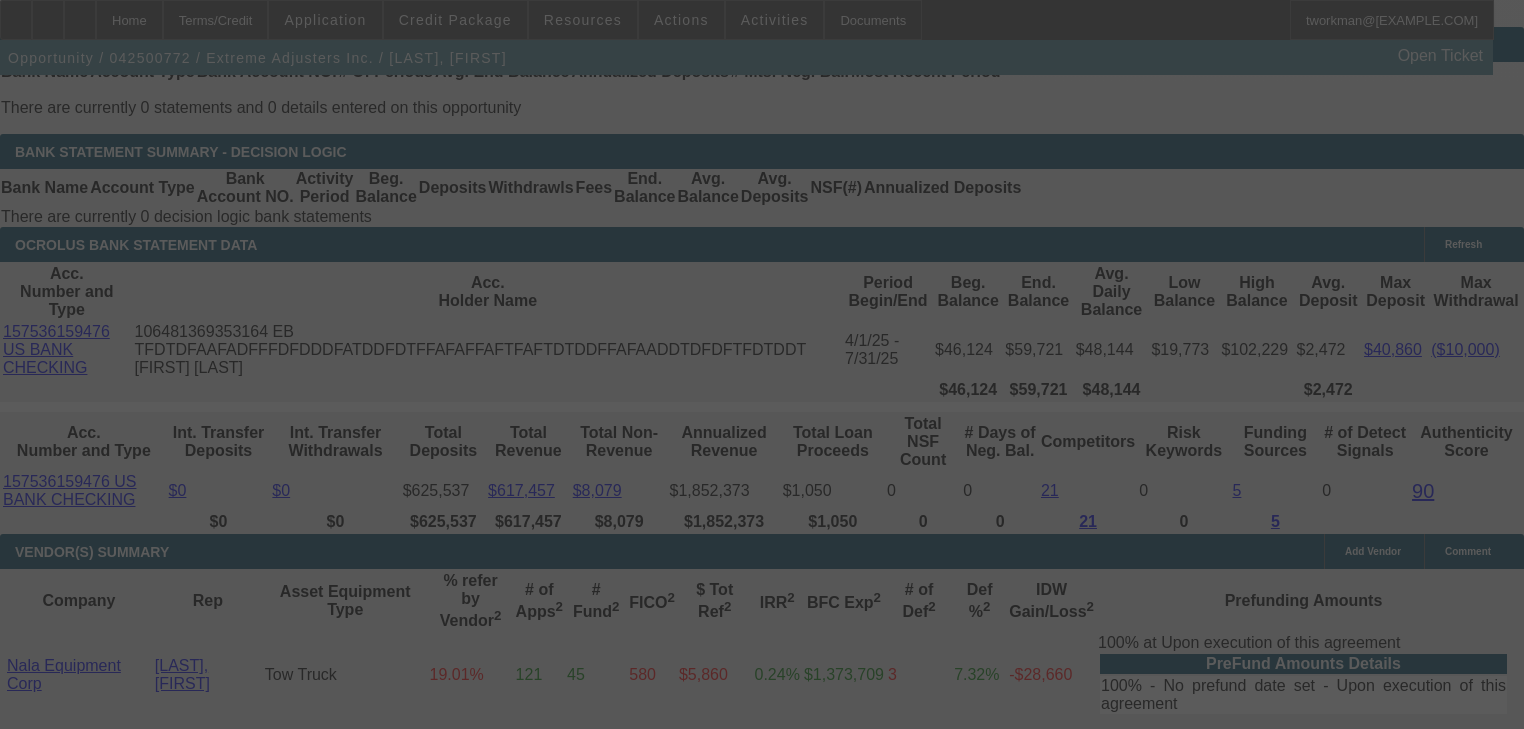 select on "0" 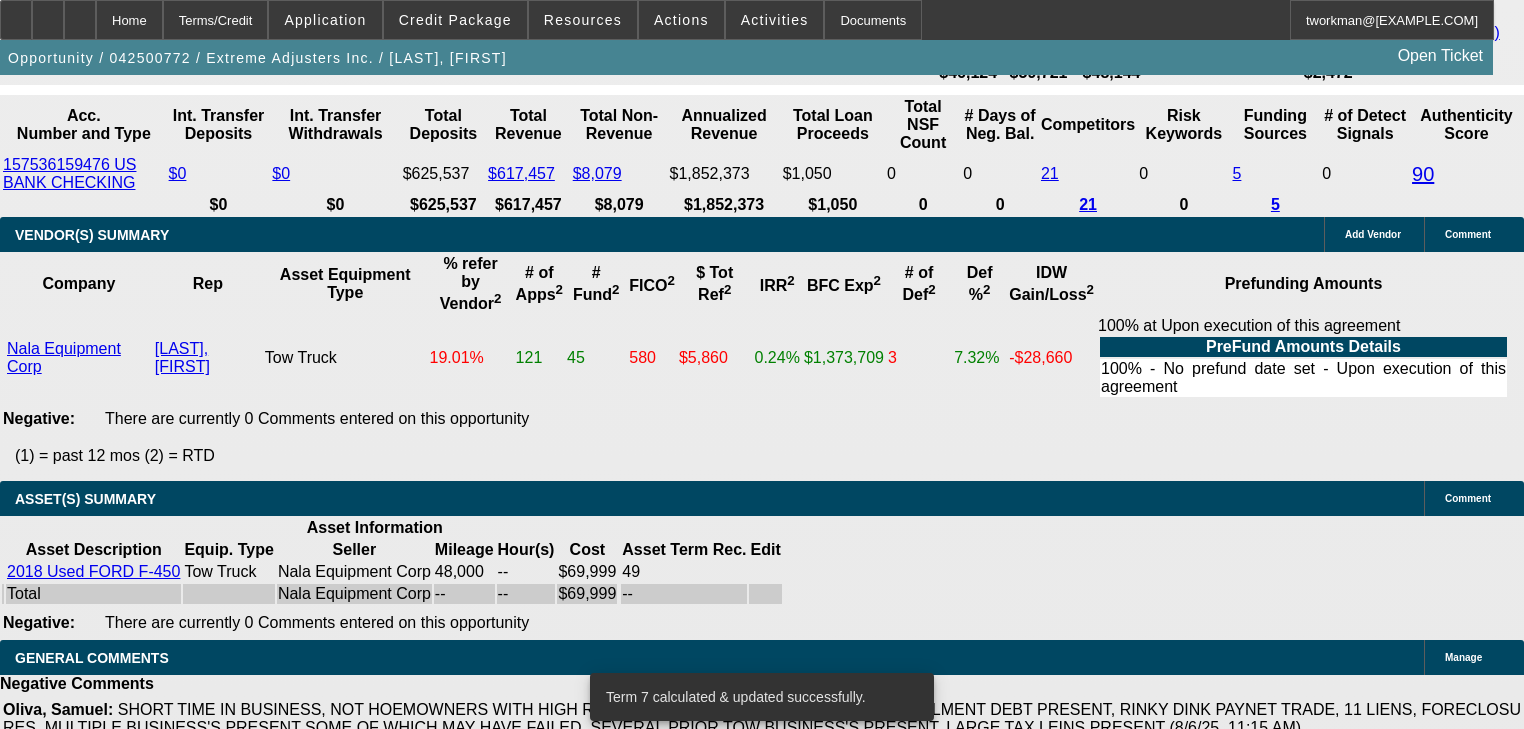 scroll, scrollTop: 4130, scrollLeft: 0, axis: vertical 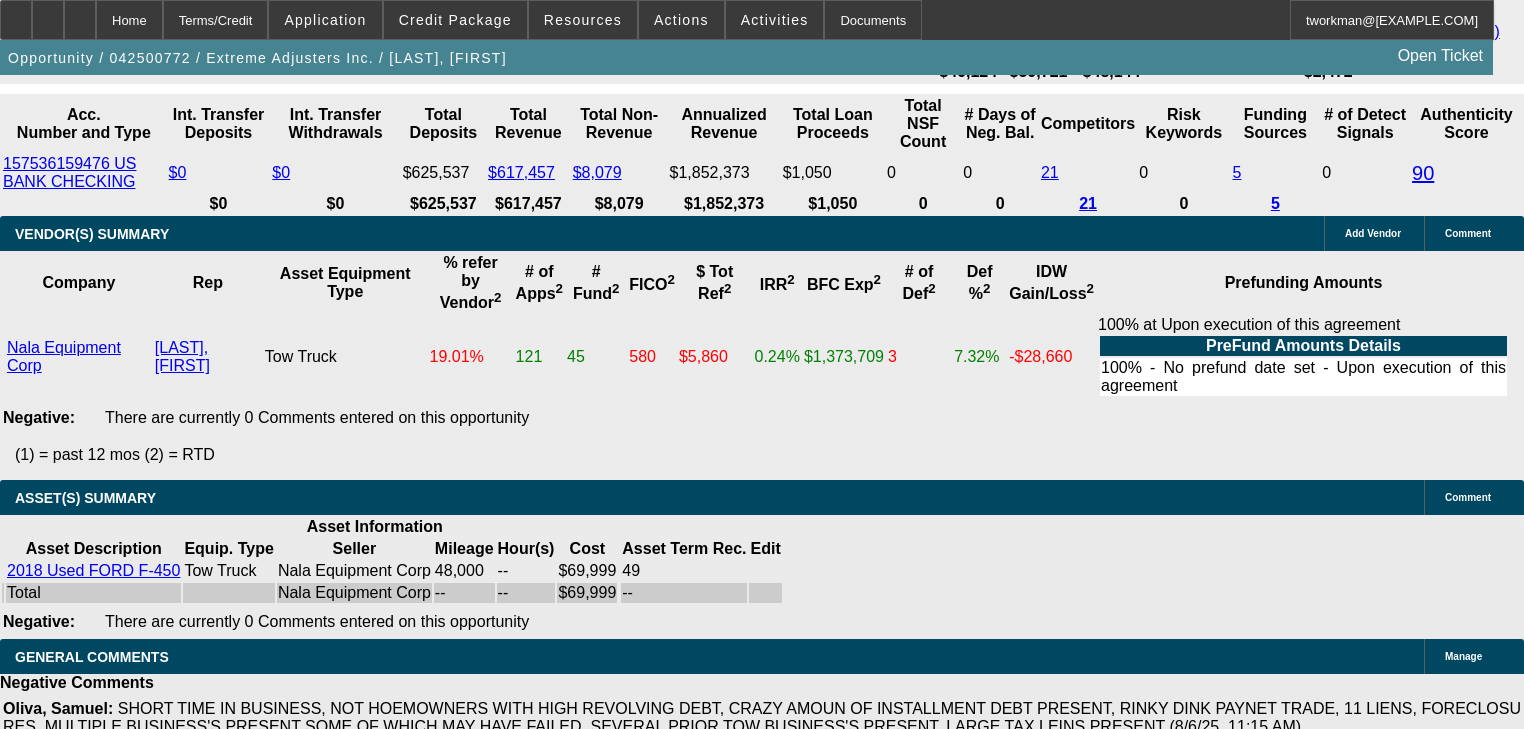 click on "View T-Value" 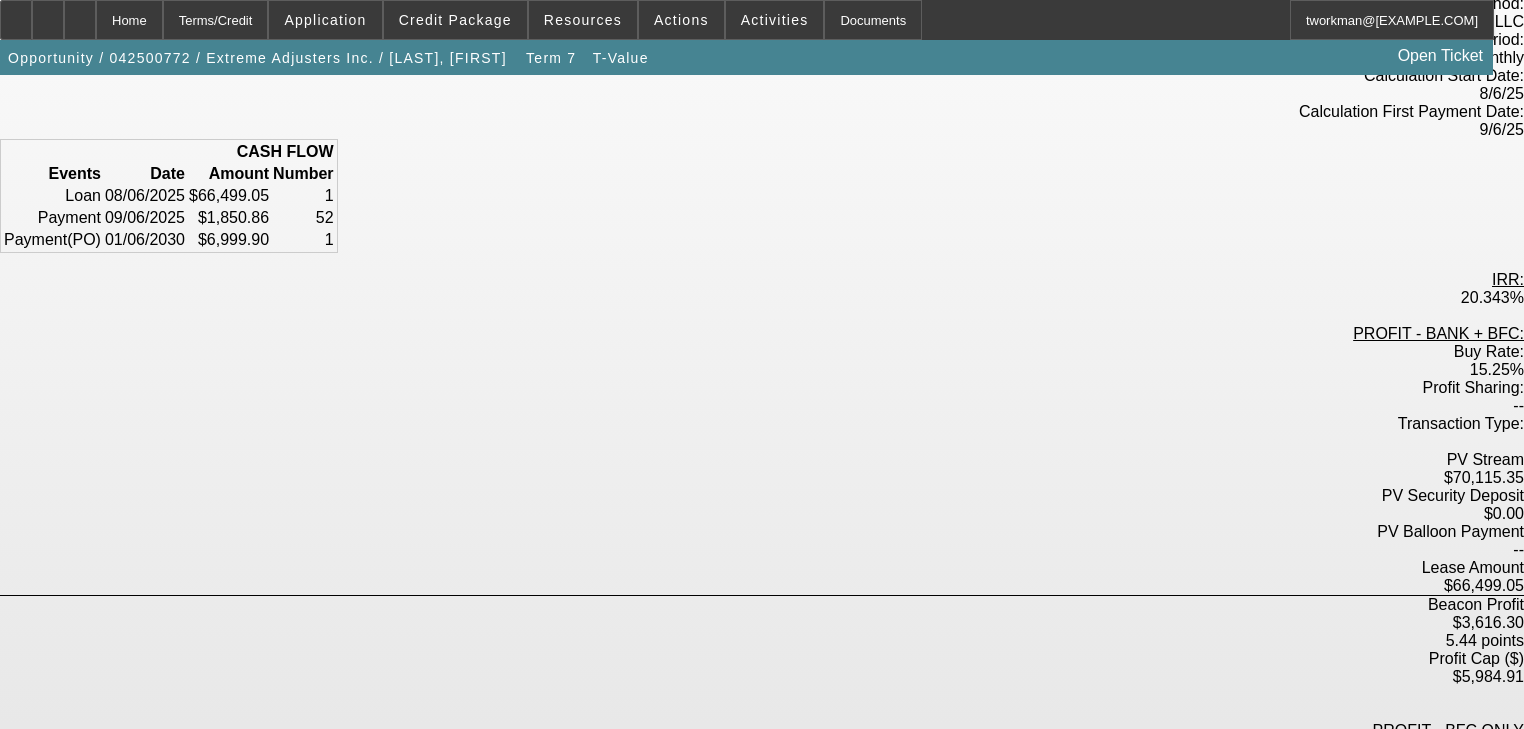 scroll, scrollTop: 240, scrollLeft: 0, axis: vertical 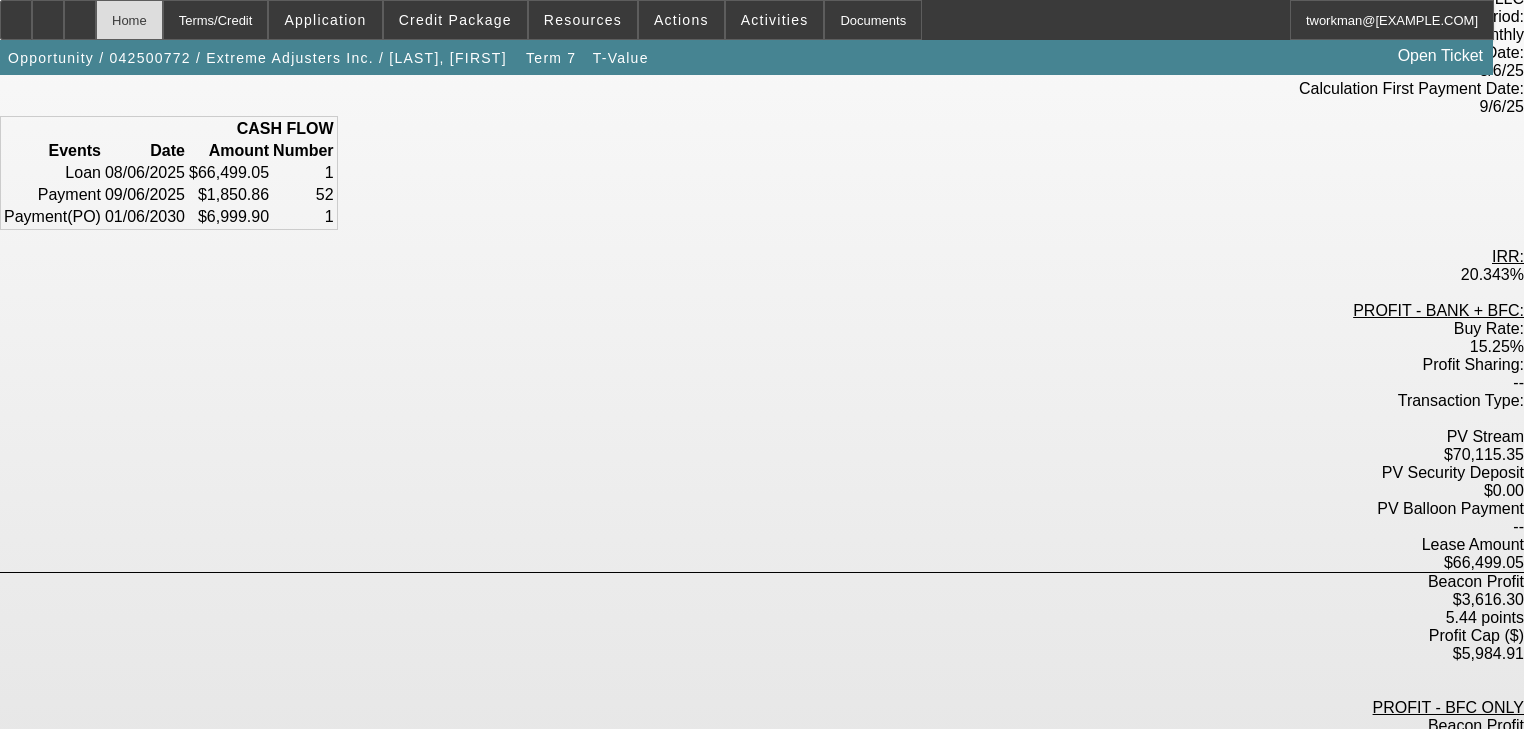 click on "Home" at bounding box center (129, 20) 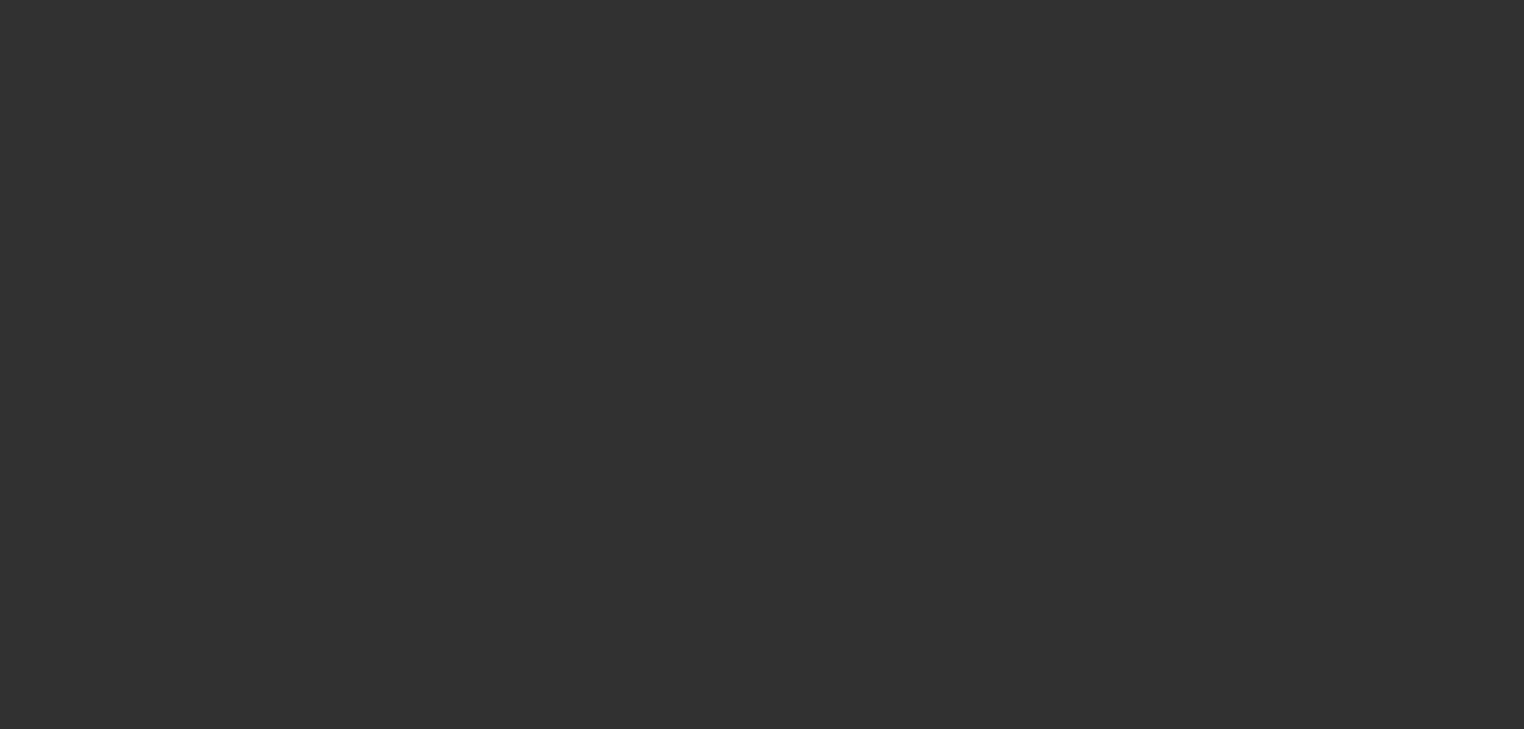 scroll, scrollTop: 3068, scrollLeft: 0, axis: vertical 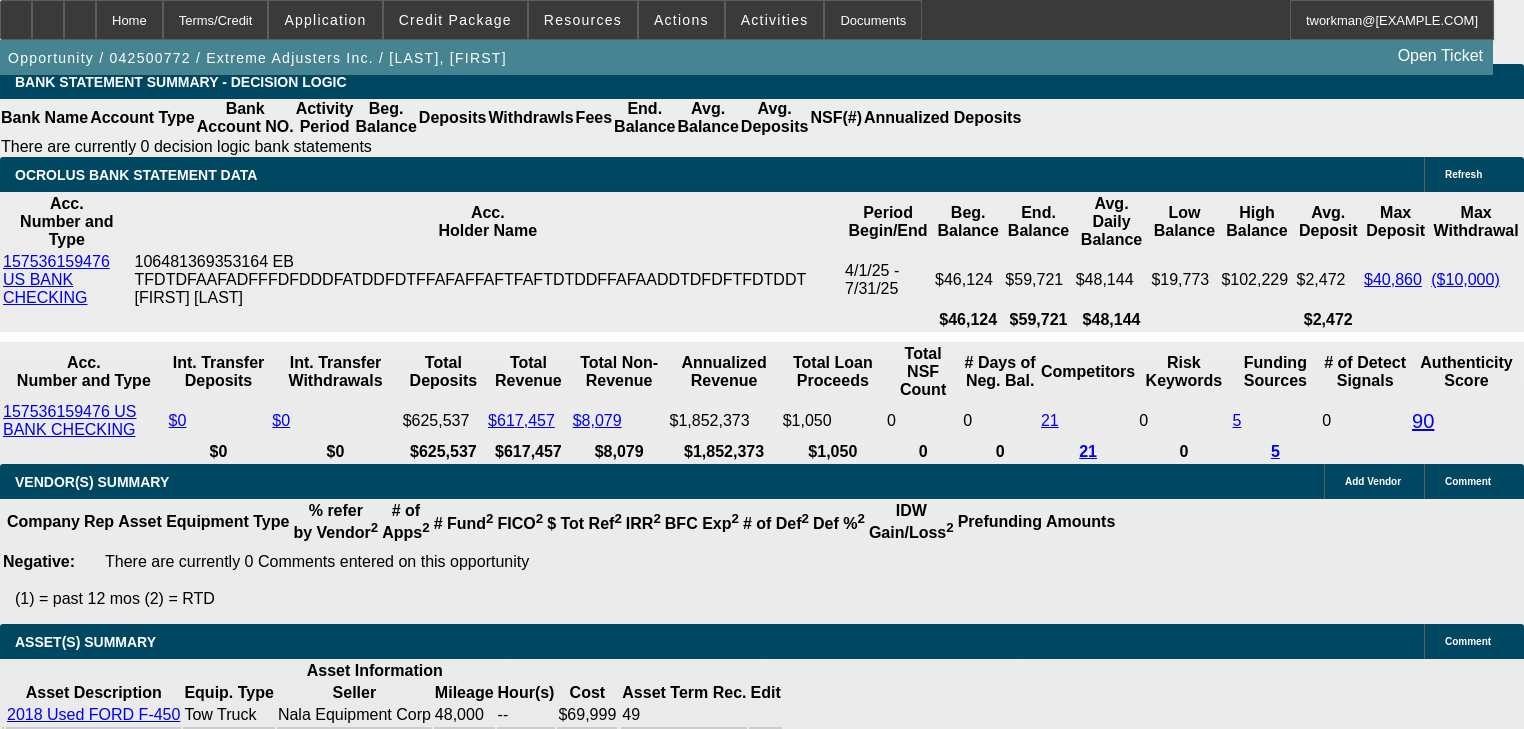 select on "0" 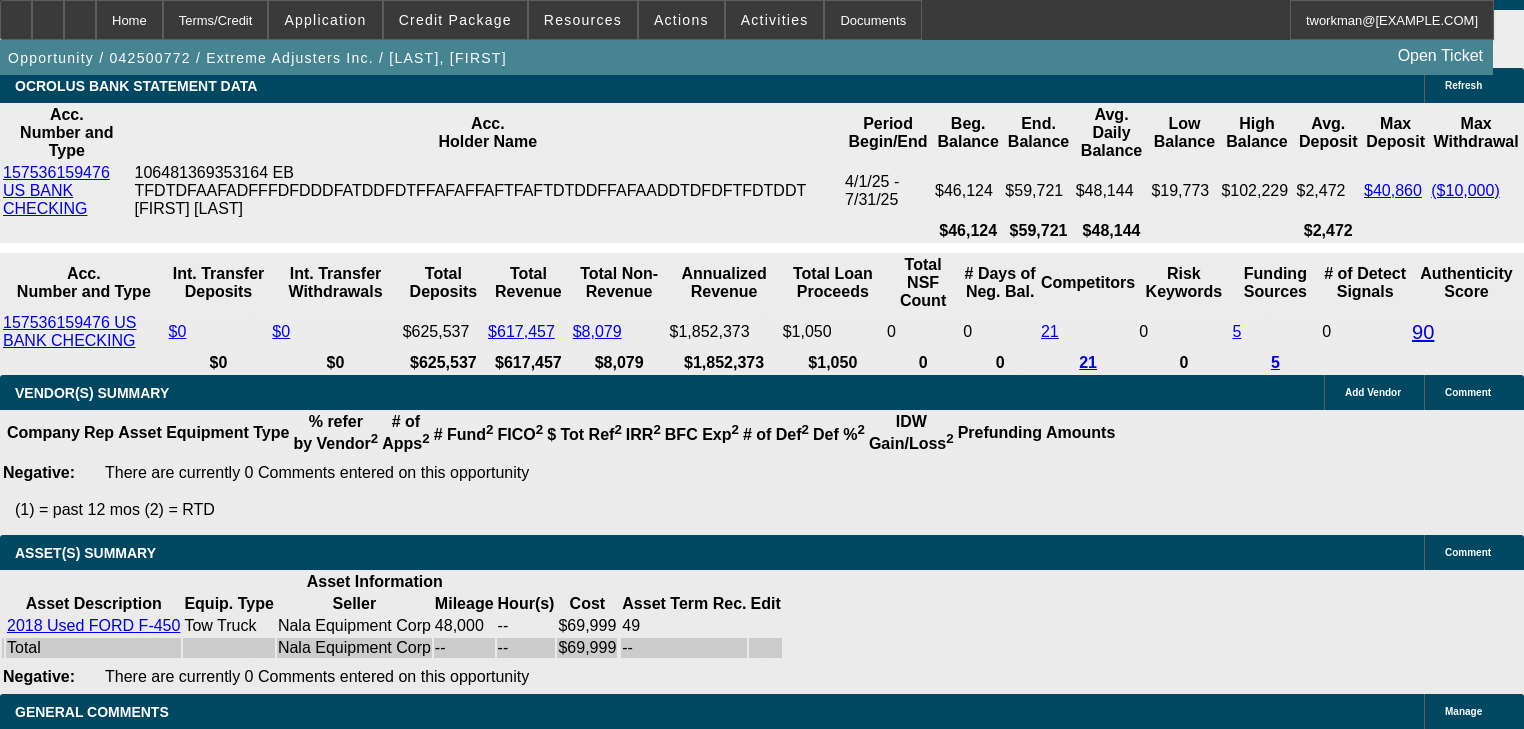 scroll, scrollTop: 3933, scrollLeft: 0, axis: vertical 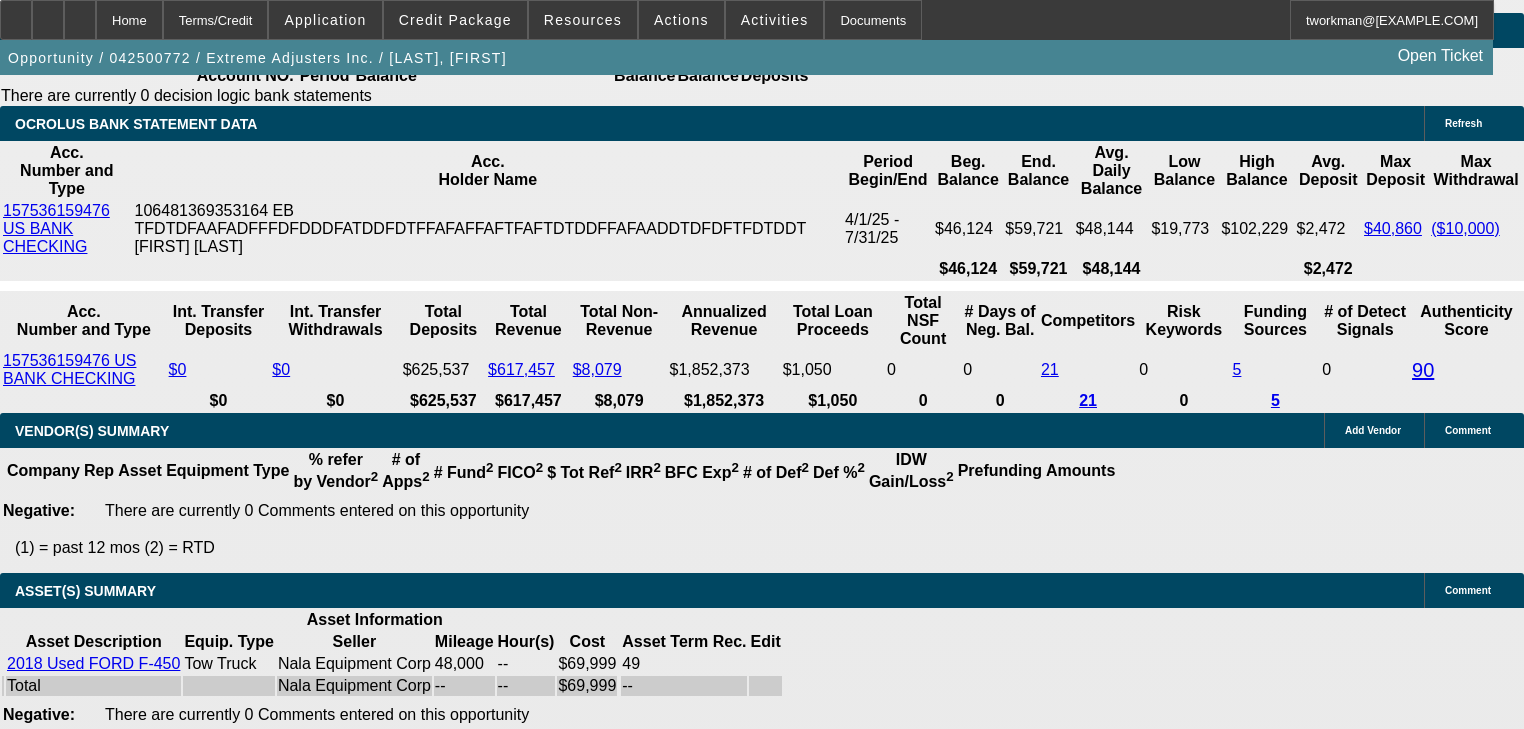 click on "18" at bounding box center [488, 2034] 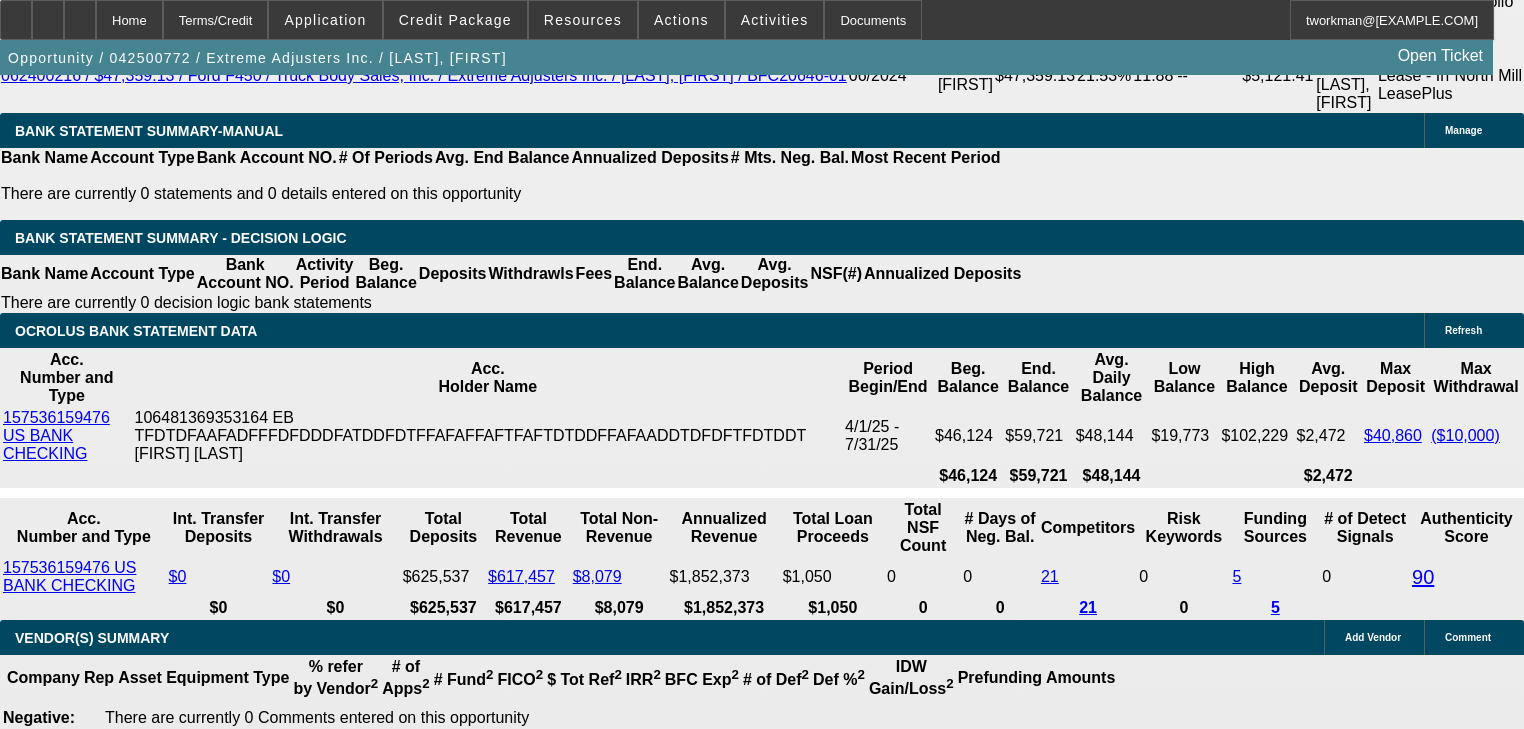 scroll, scrollTop: 3693, scrollLeft: 0, axis: vertical 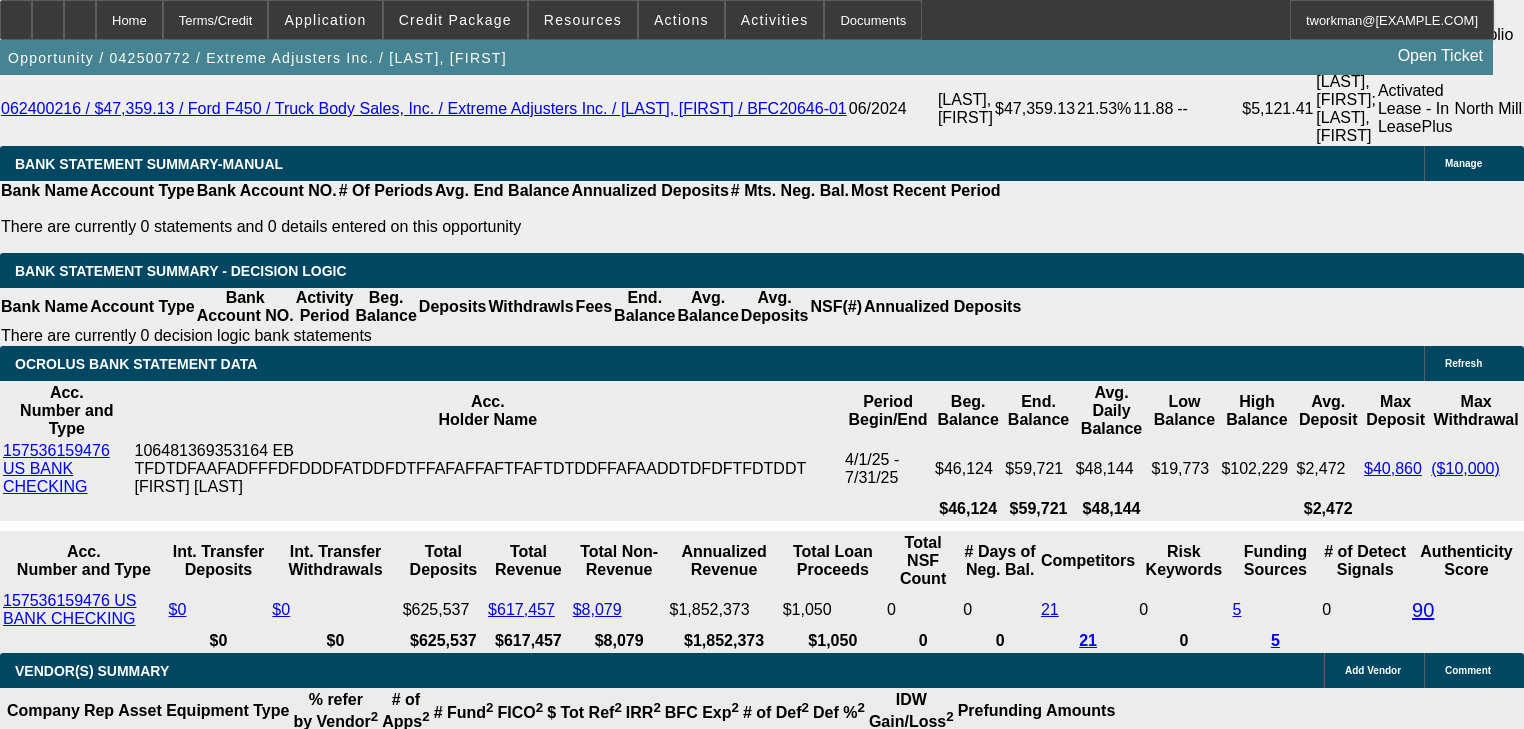 type on "$0.00" 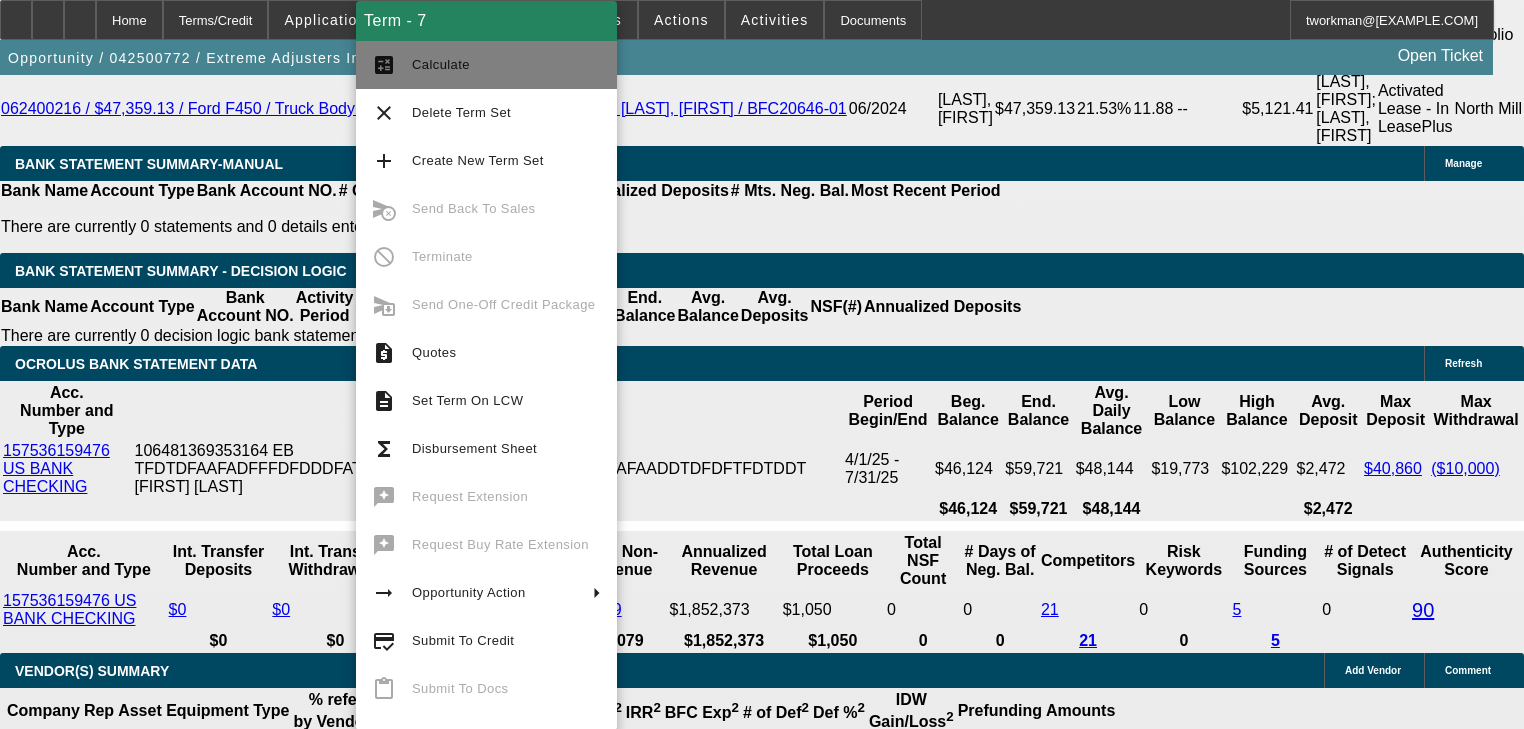click on "calculate" at bounding box center [384, 65] 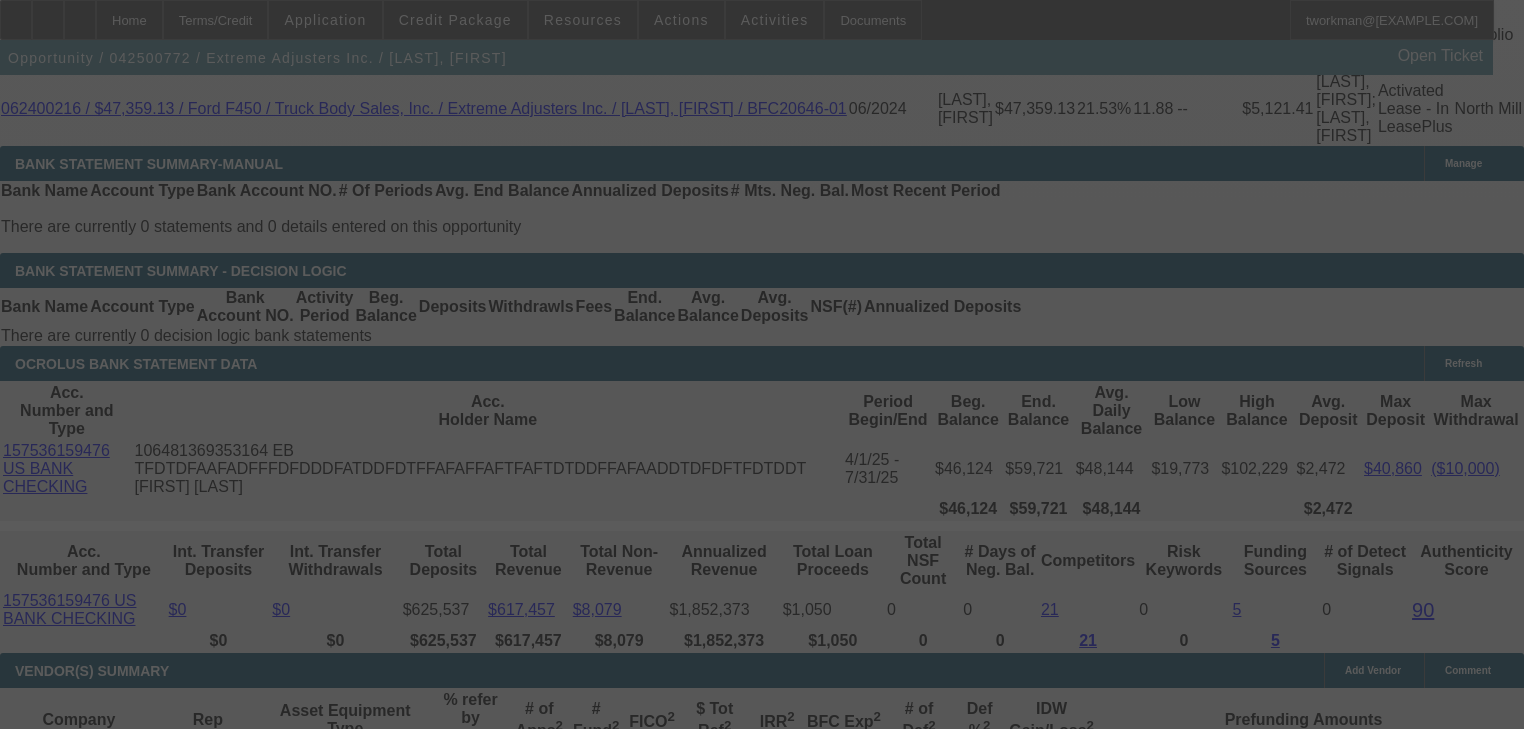 scroll, scrollTop: 3779, scrollLeft: 0, axis: vertical 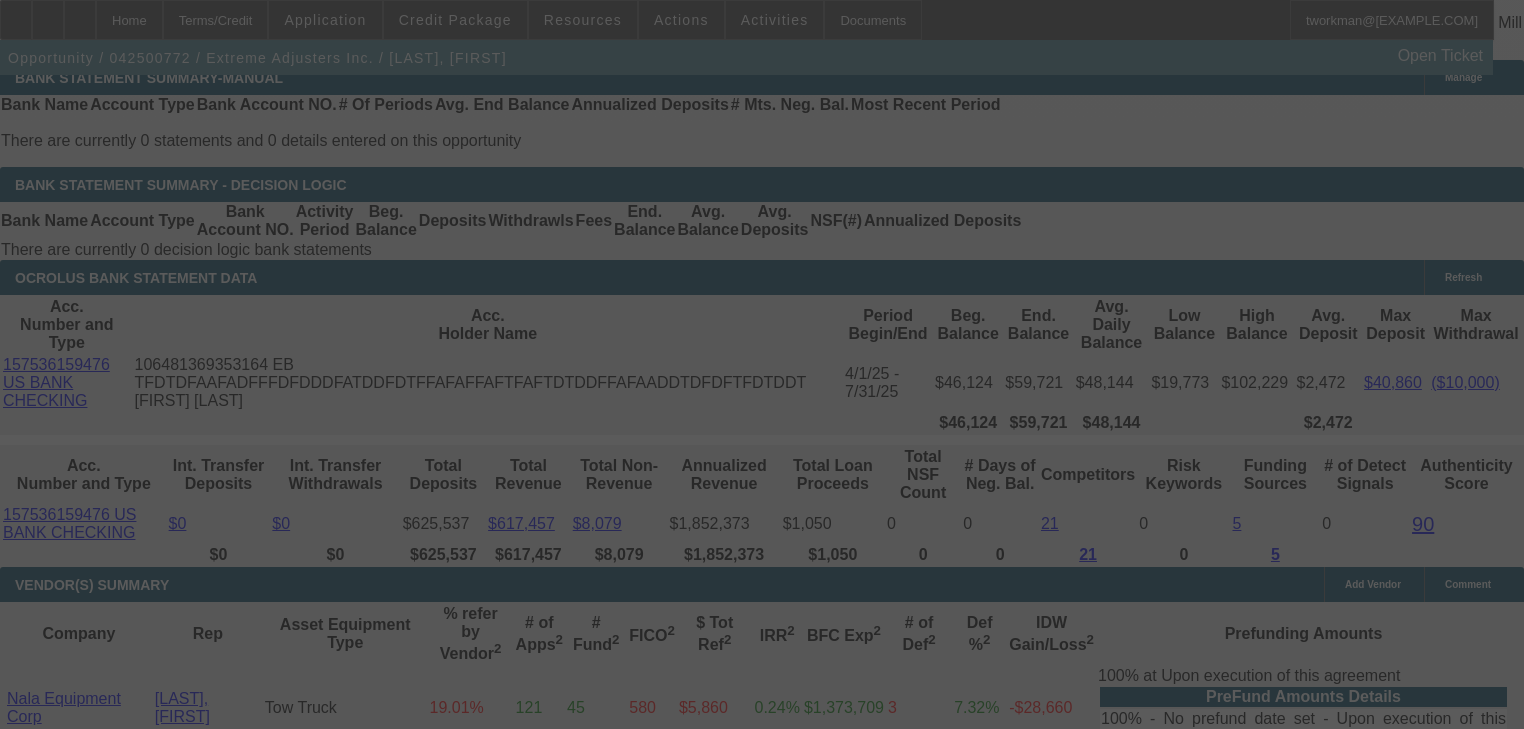 select on "0" 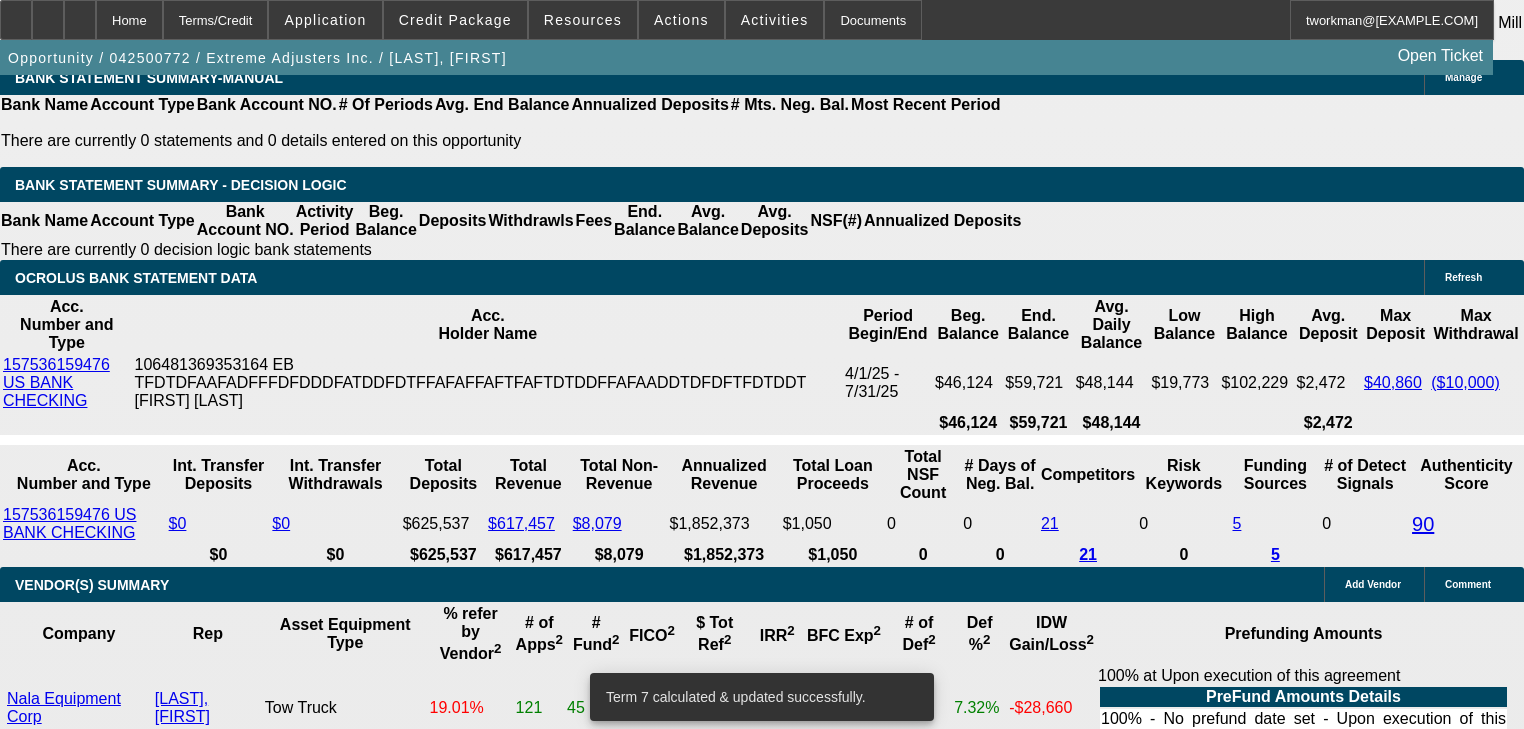 scroll, scrollTop: 4259, scrollLeft: 0, axis: vertical 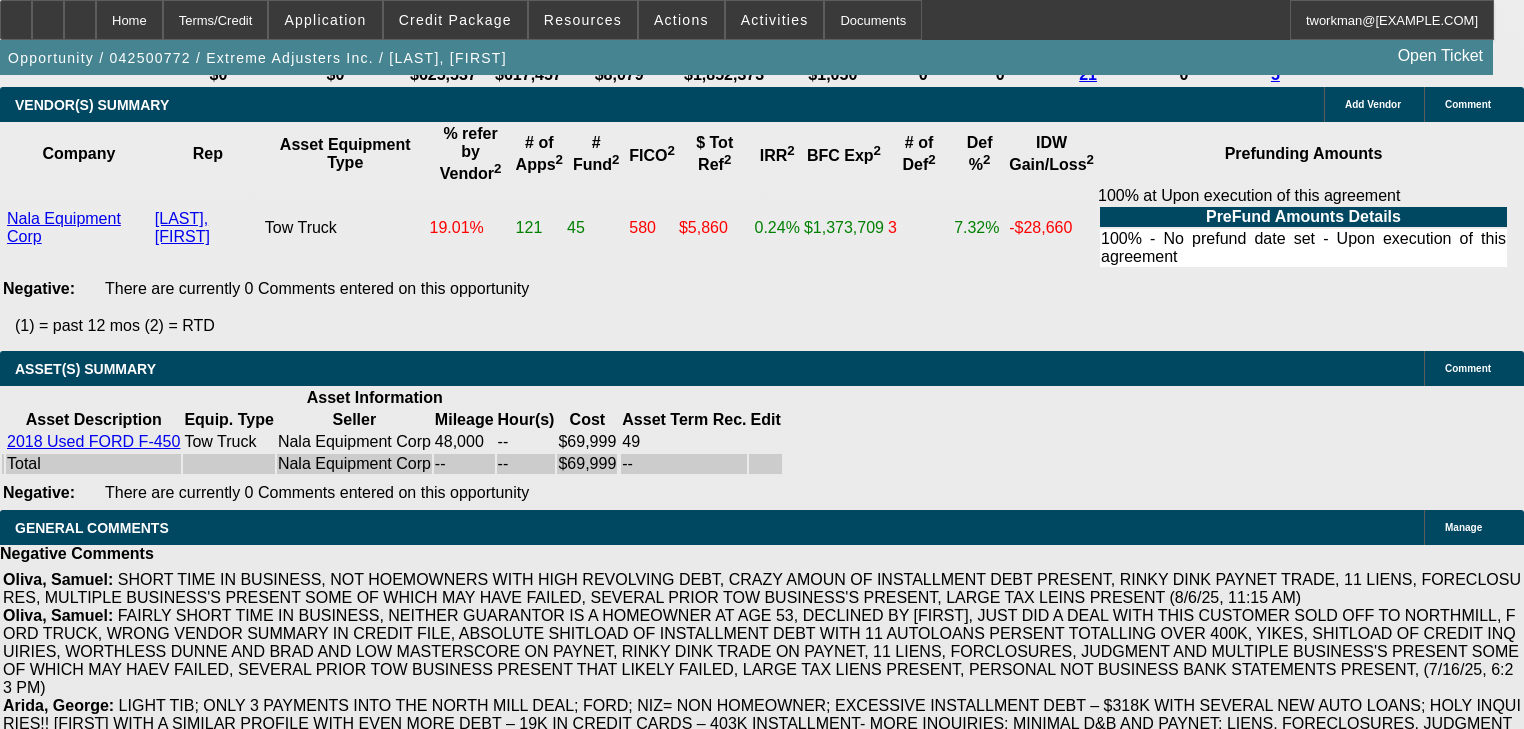 click on "View T-Value" 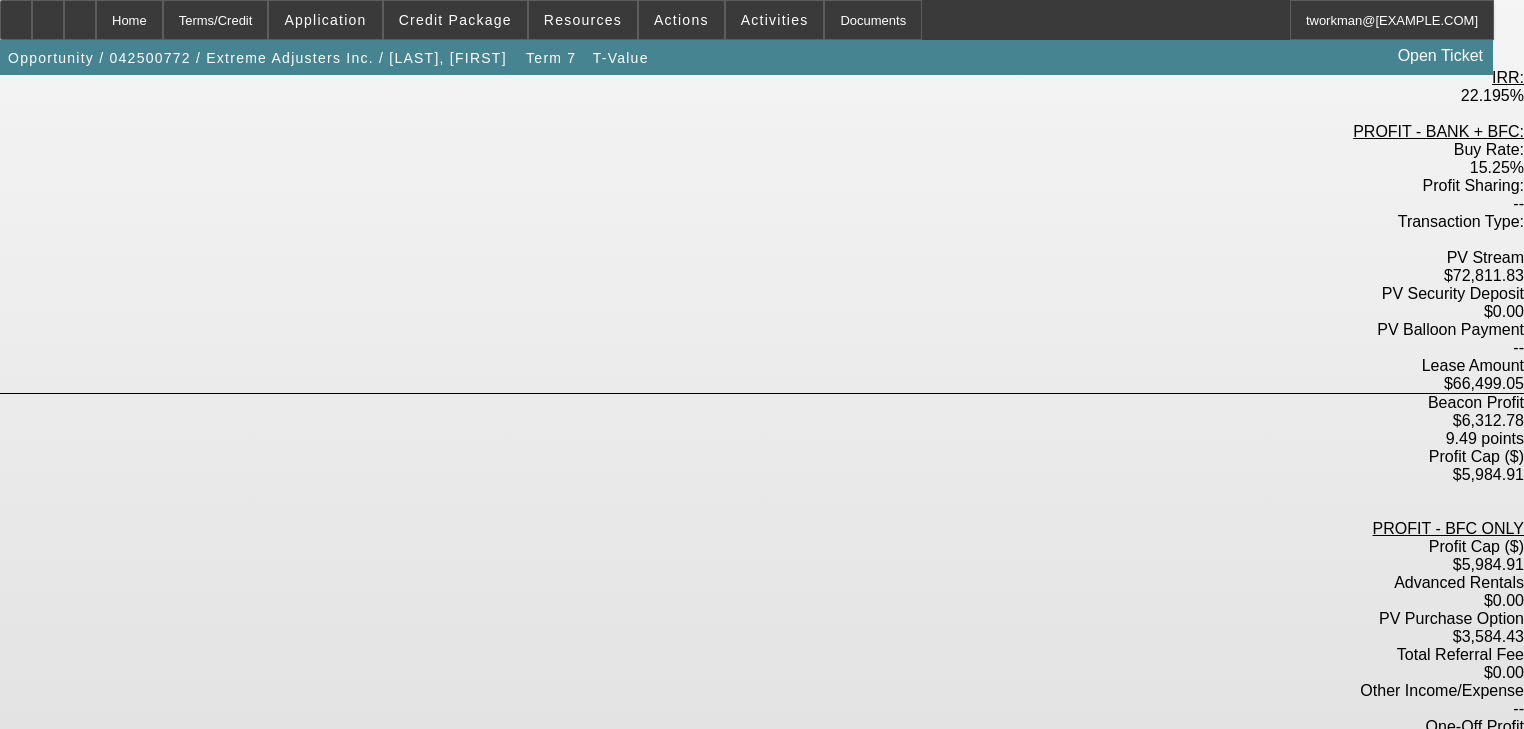 scroll, scrollTop: 420, scrollLeft: 0, axis: vertical 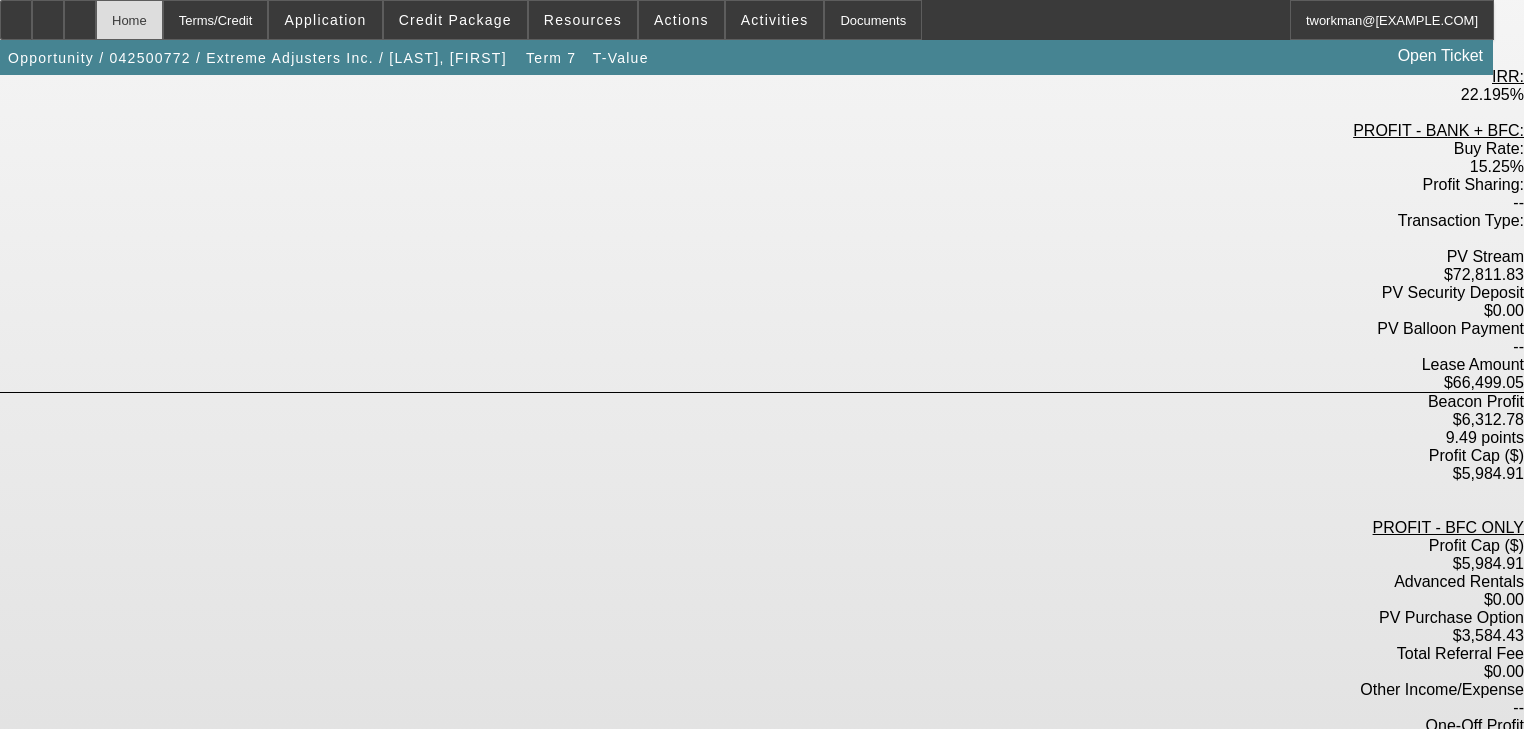 click on "Home" at bounding box center [129, 20] 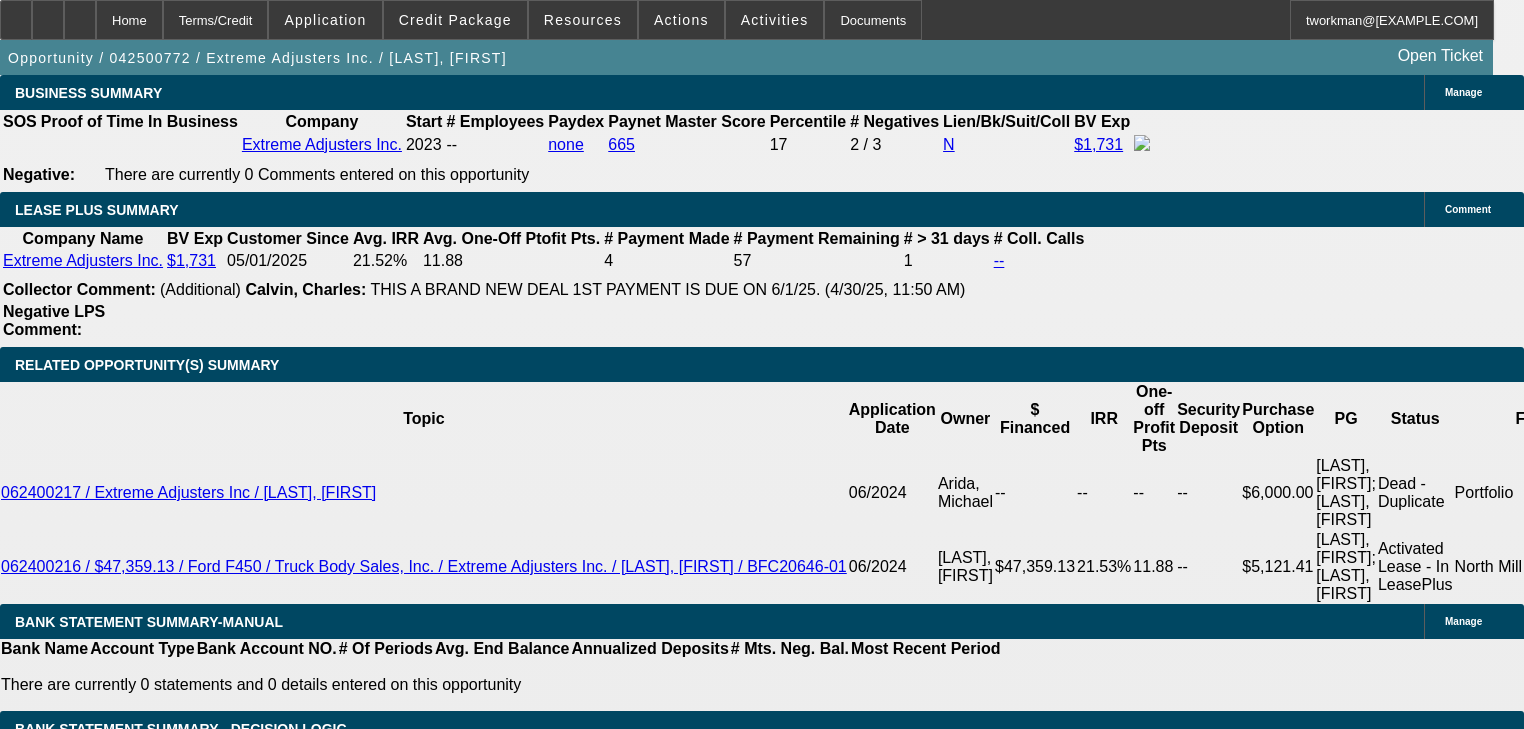 select on "0" 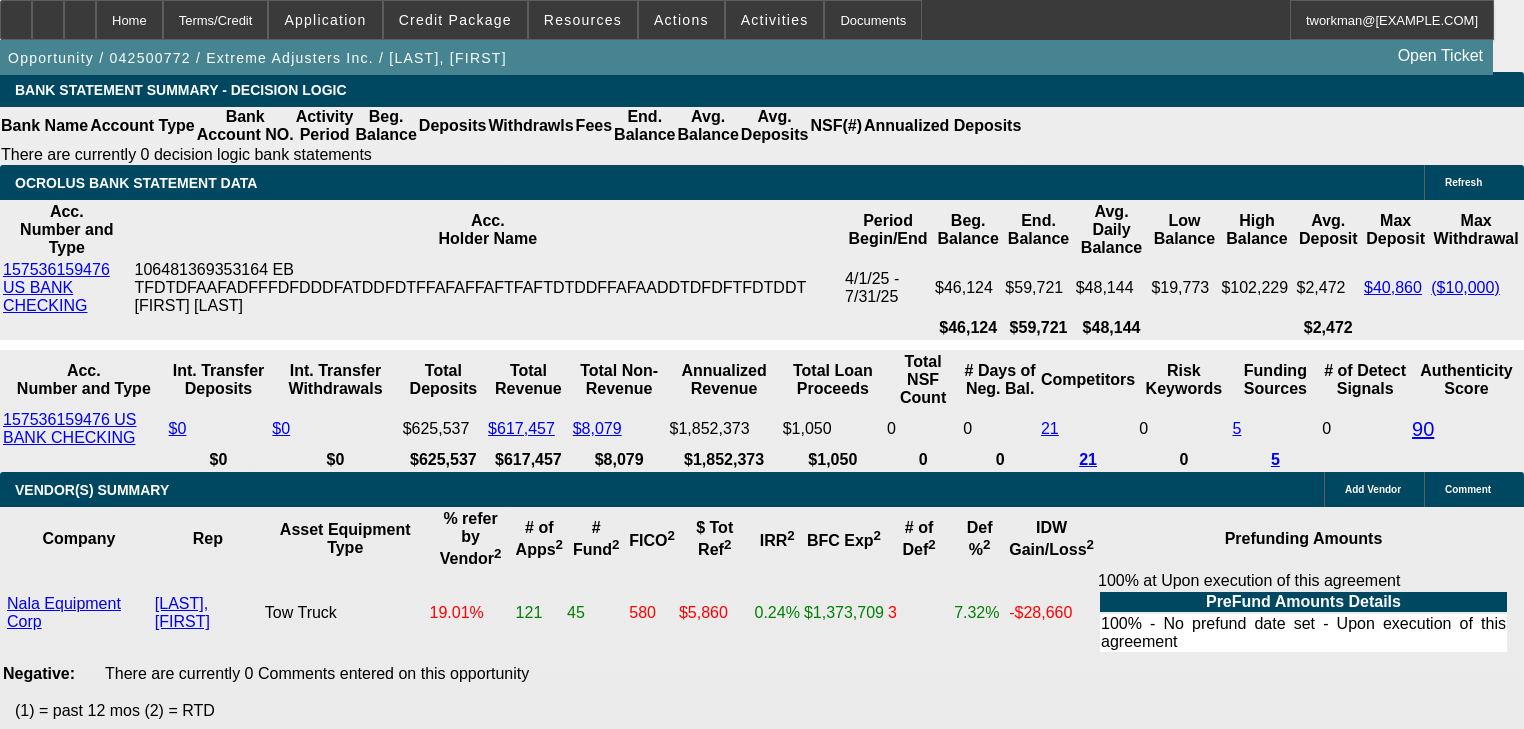 scroll, scrollTop: 3959, scrollLeft: 0, axis: vertical 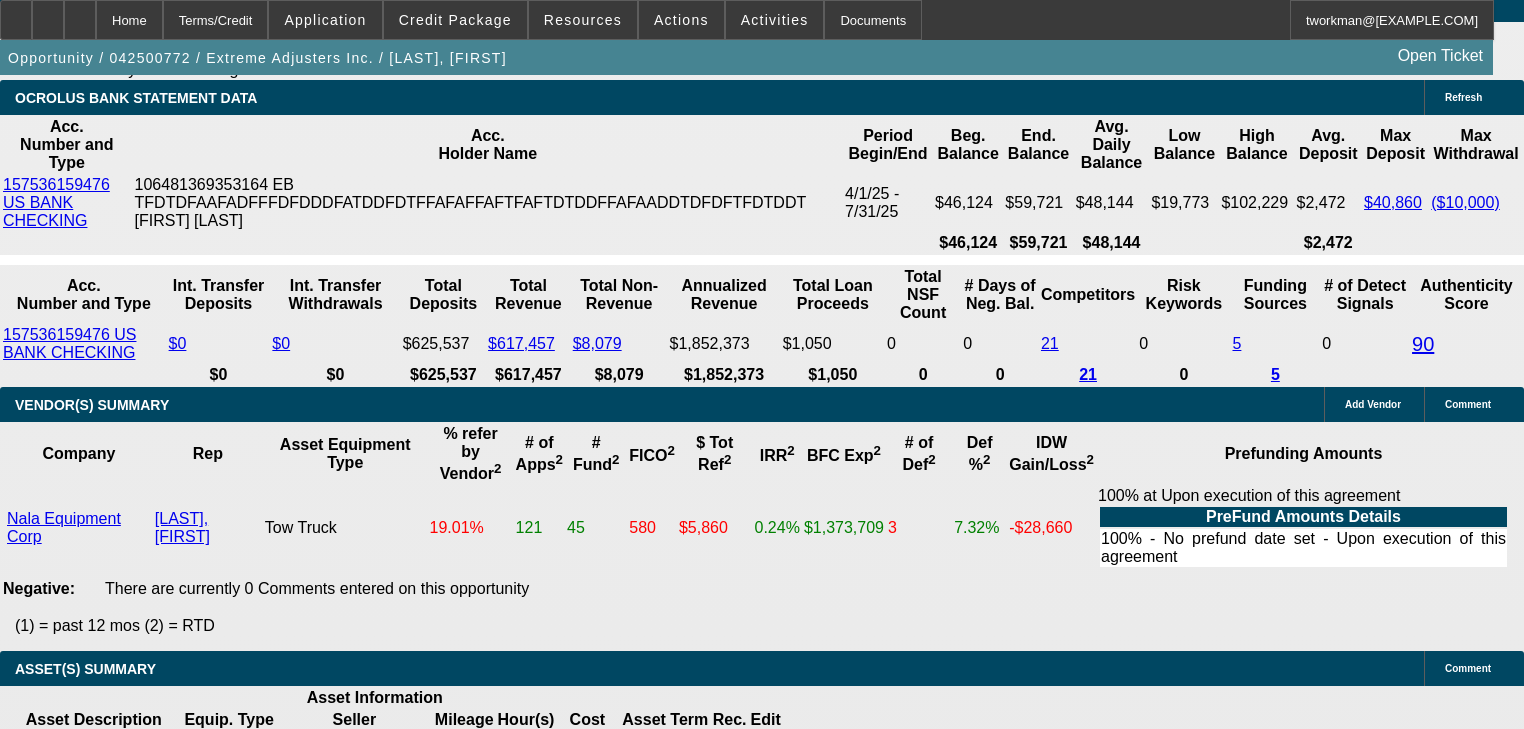 click on "20" at bounding box center [488, 2112] 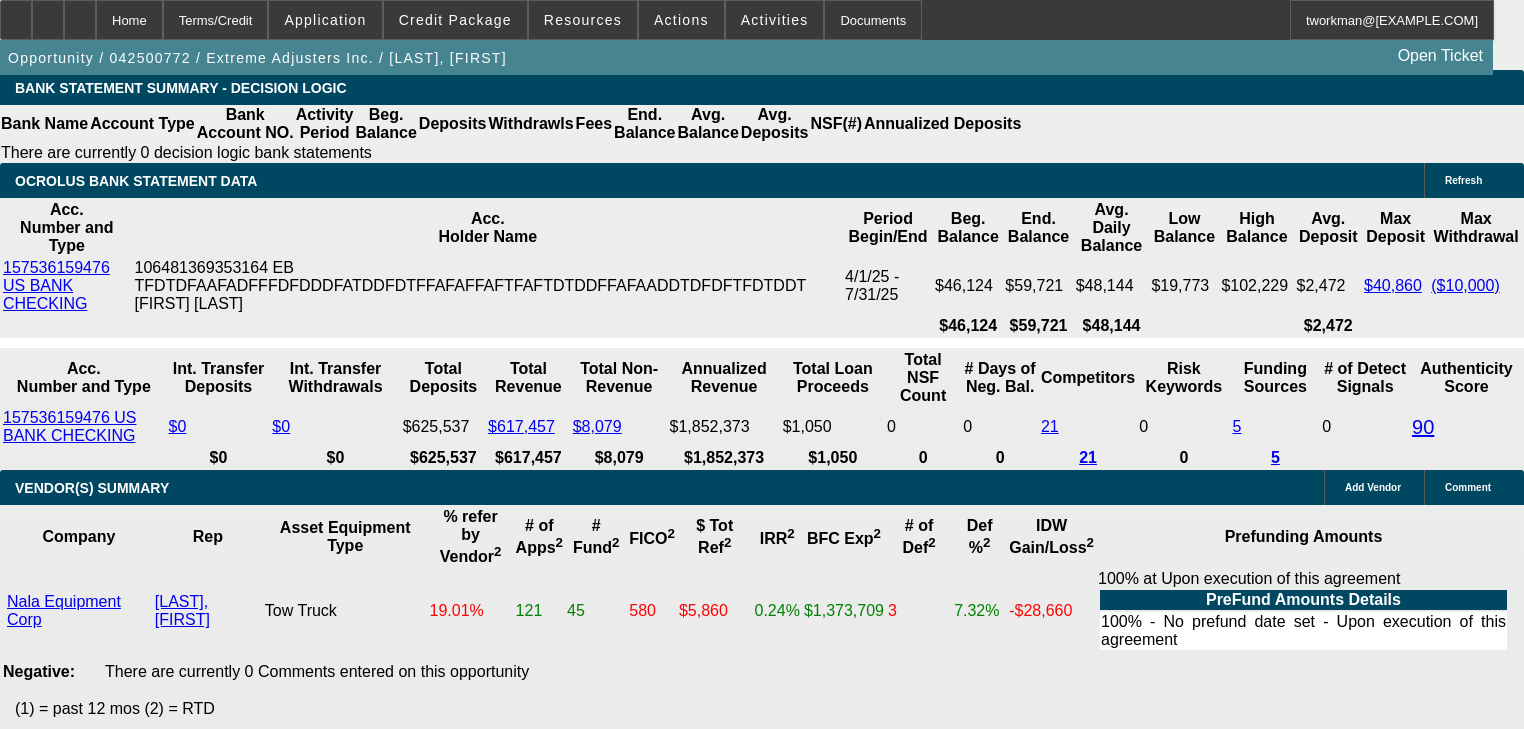 scroll, scrollTop: 3639, scrollLeft: 0, axis: vertical 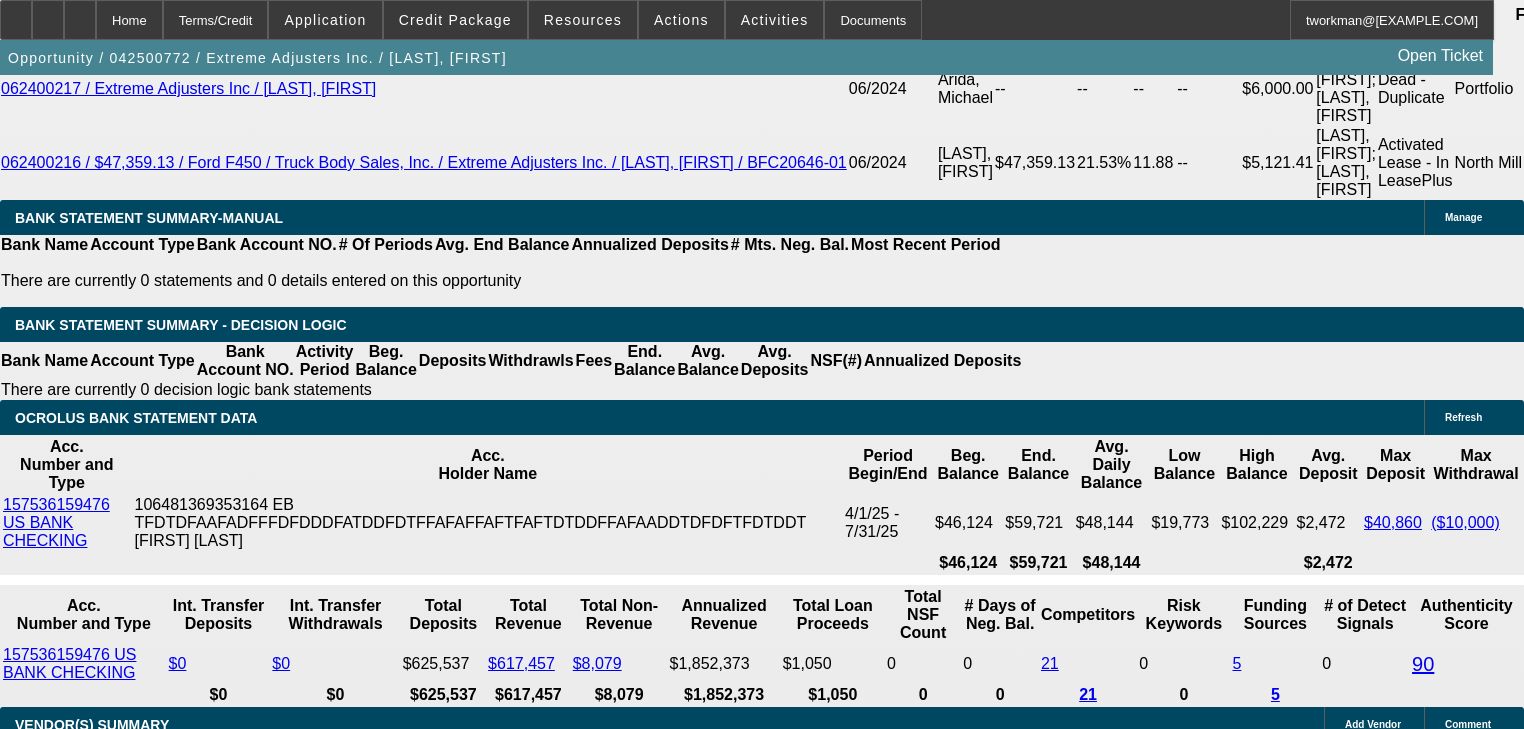 type on "$0.00" 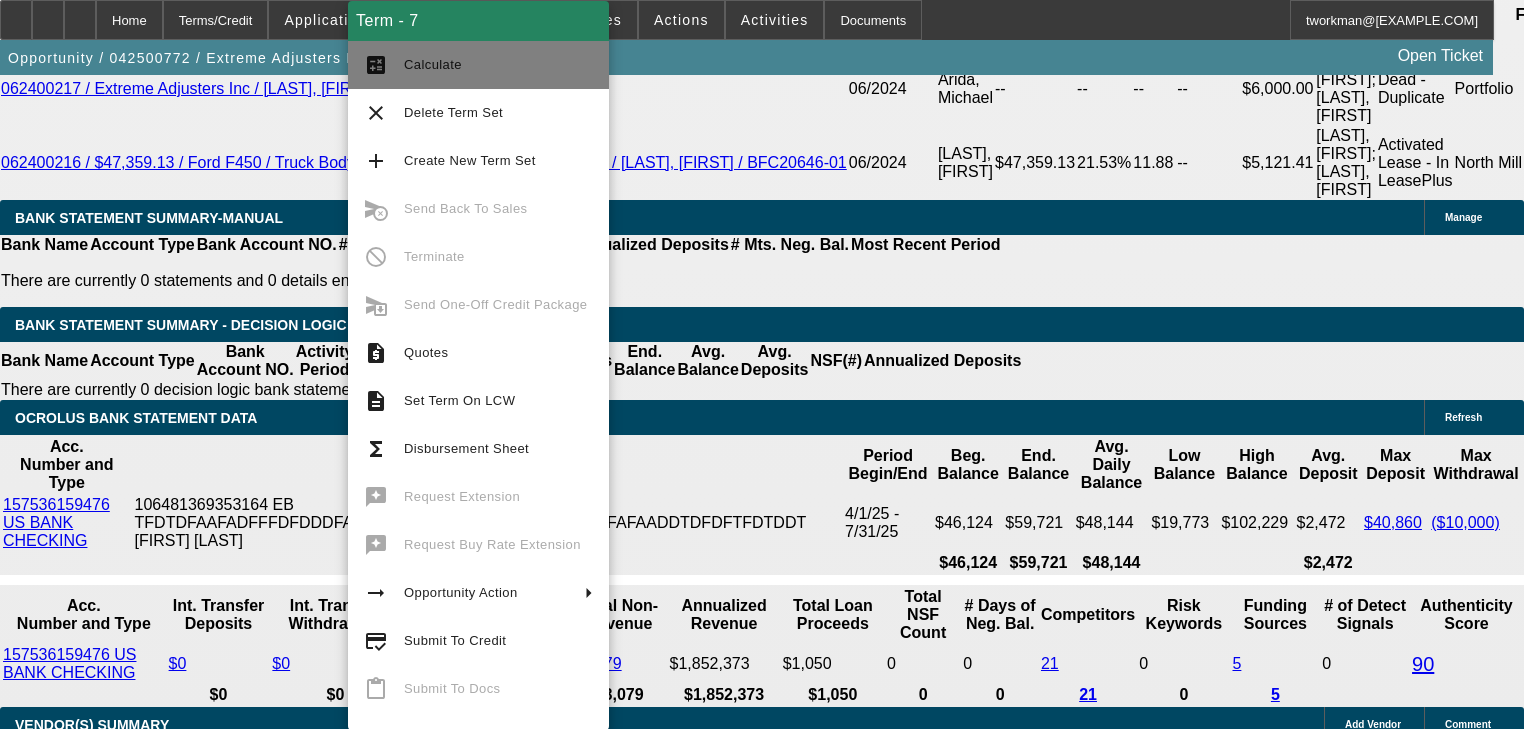 click on "Calculate" at bounding box center [433, 64] 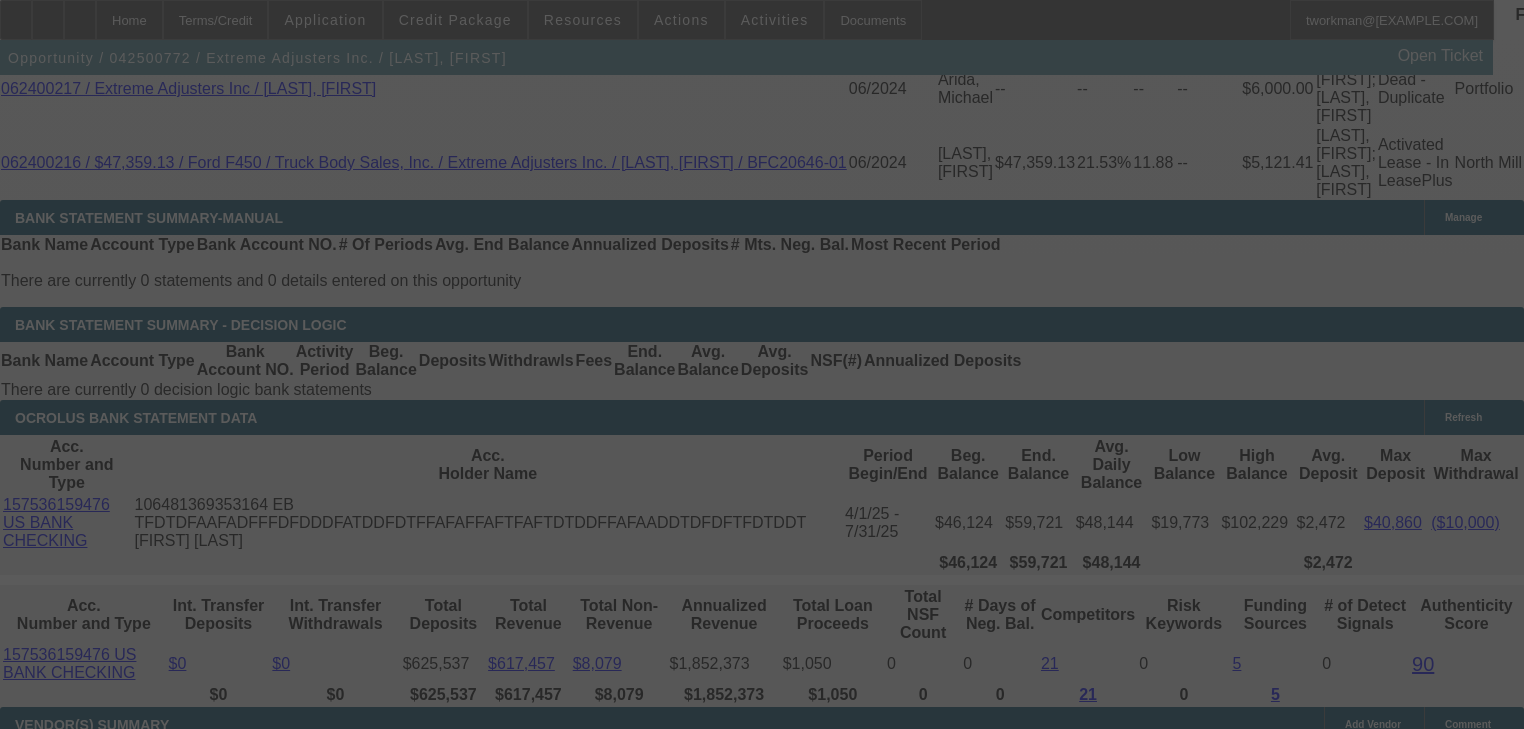 select on "0" 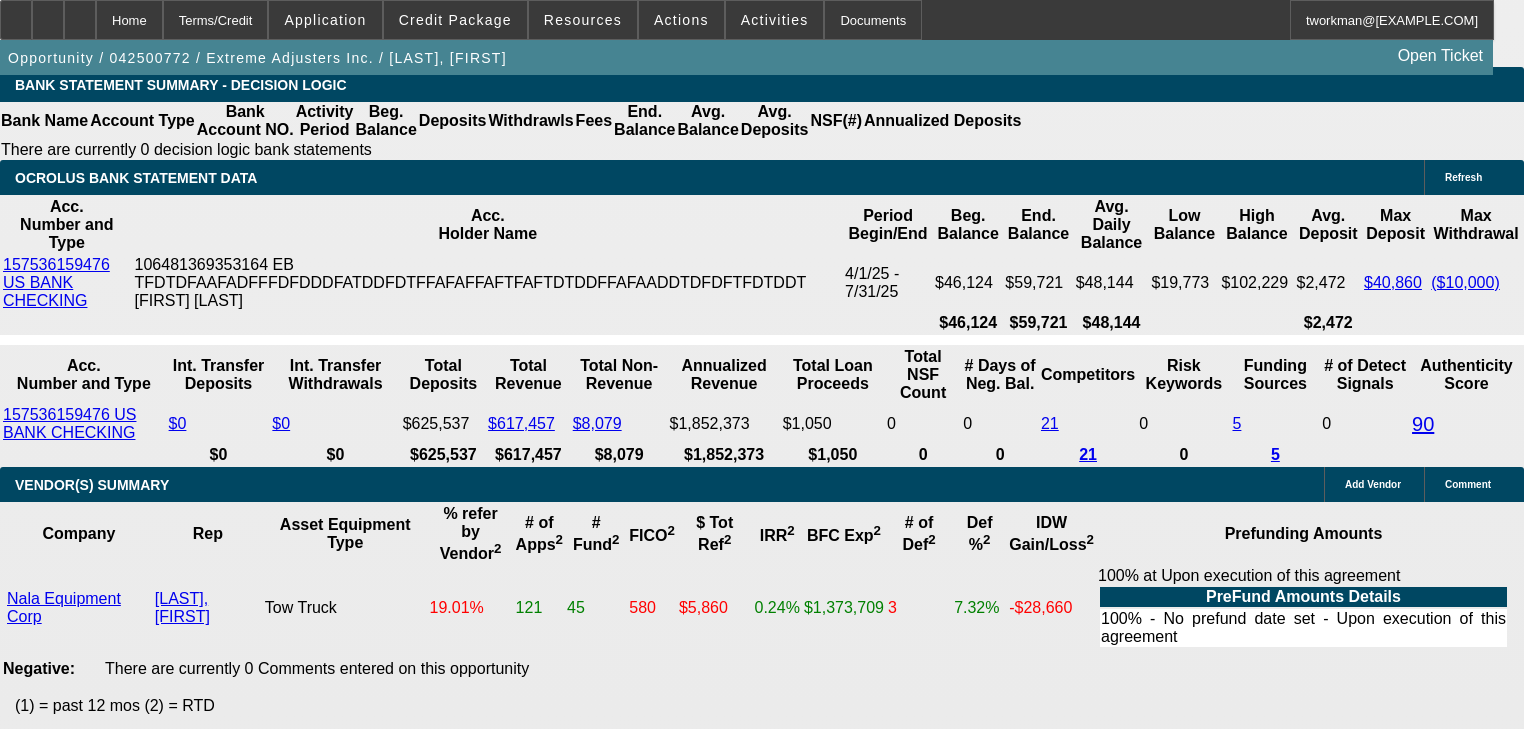 scroll, scrollTop: 3959, scrollLeft: 0, axis: vertical 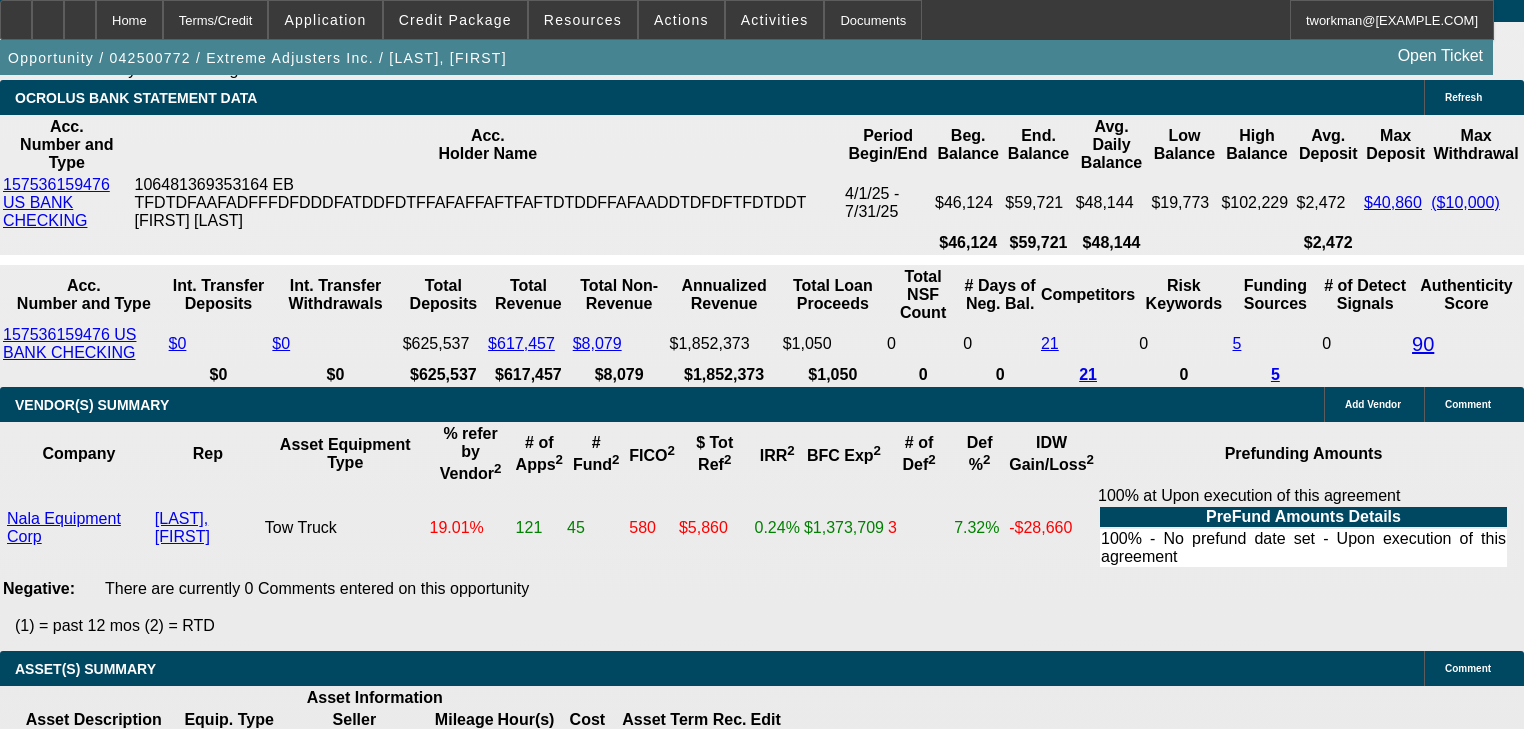 click on "View T-Value" 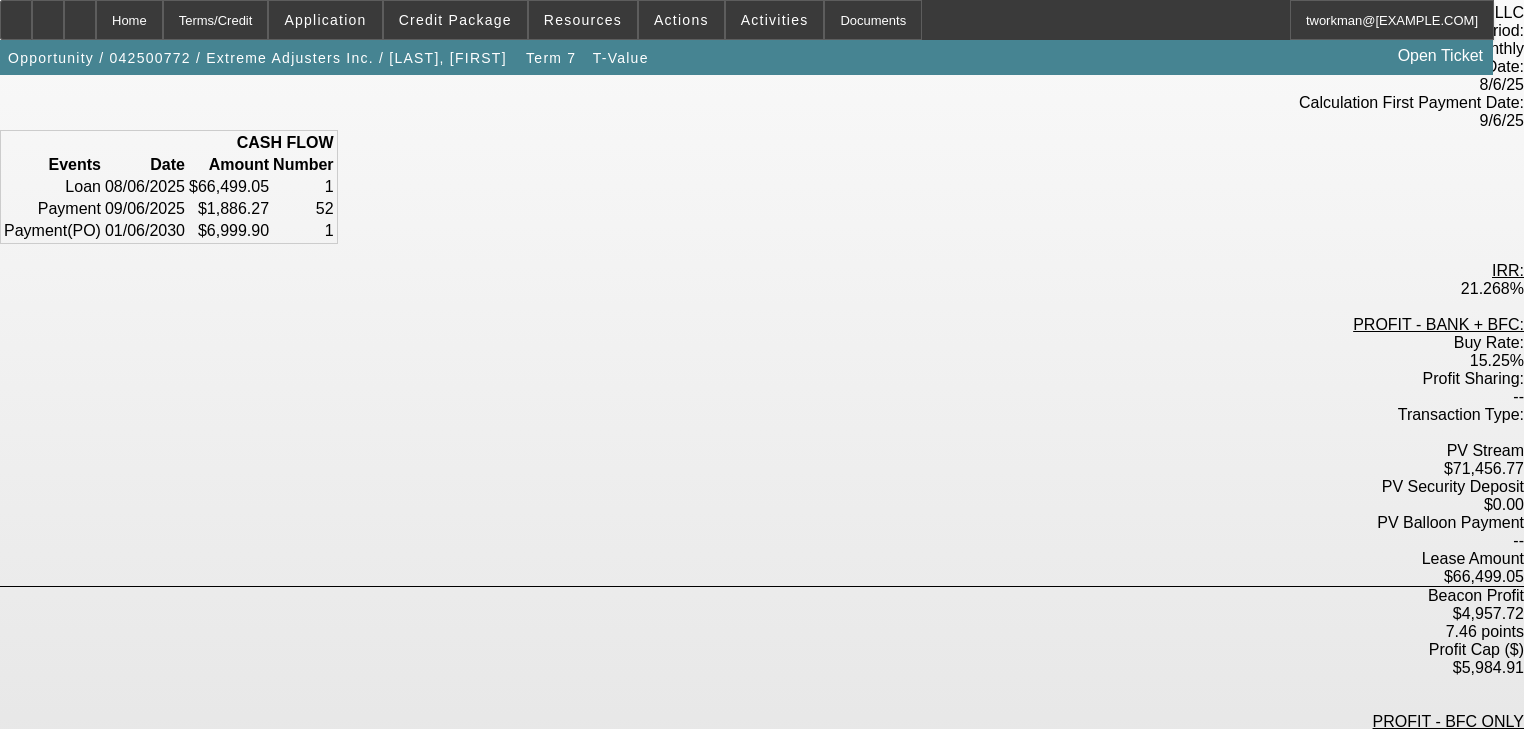 scroll, scrollTop: 240, scrollLeft: 0, axis: vertical 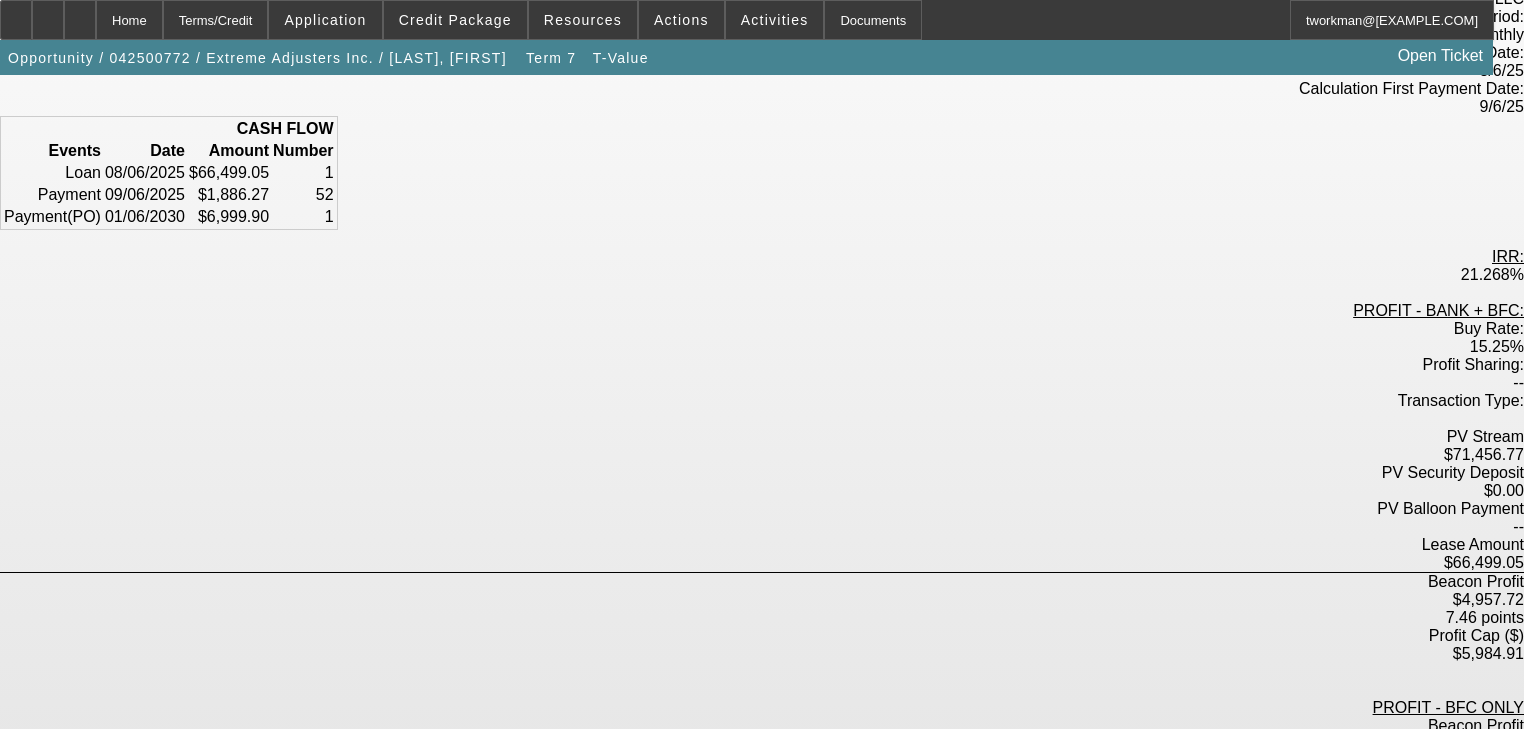 click on "Beacon Profit
$4,957.72
7.46 points" at bounding box center (762, 600) 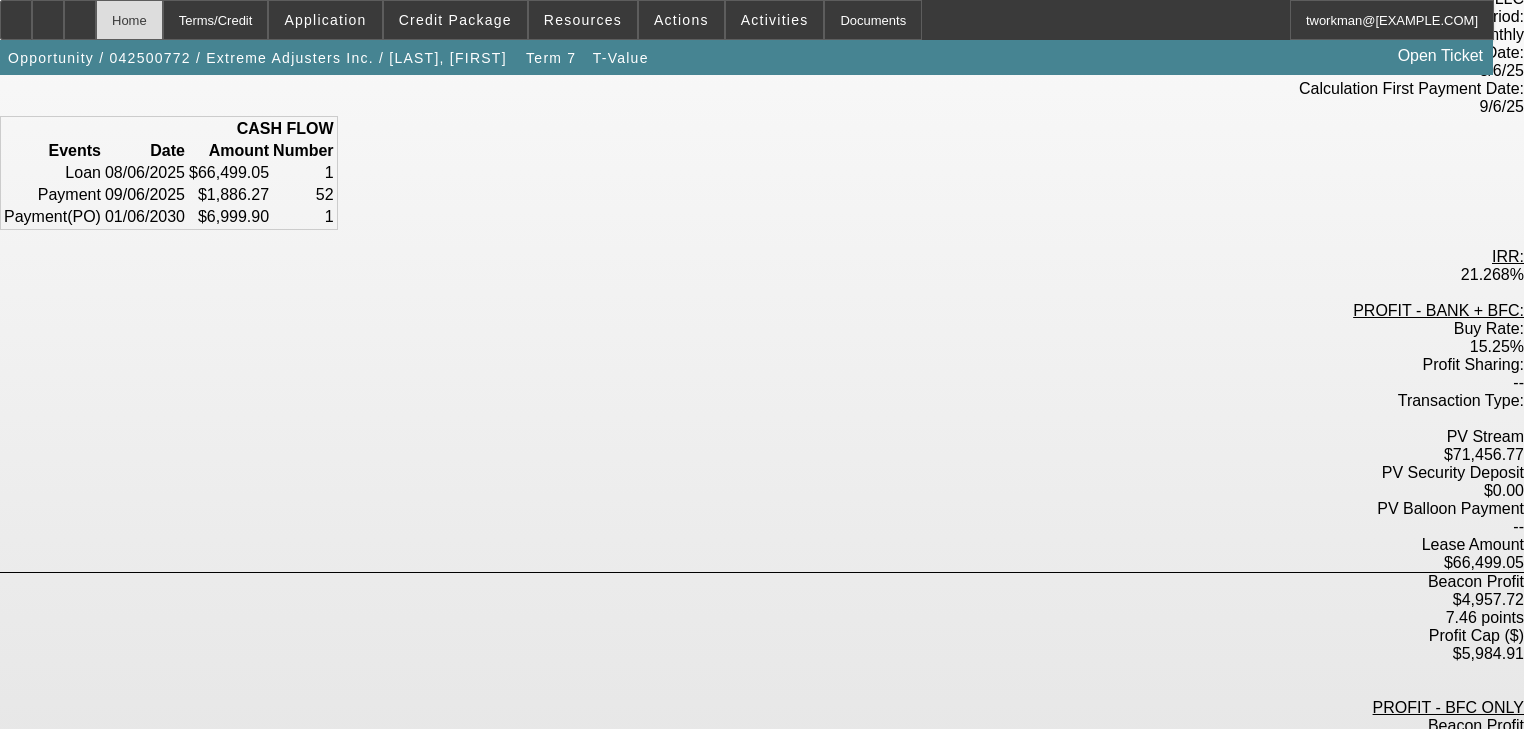 click on "Home" at bounding box center [129, 20] 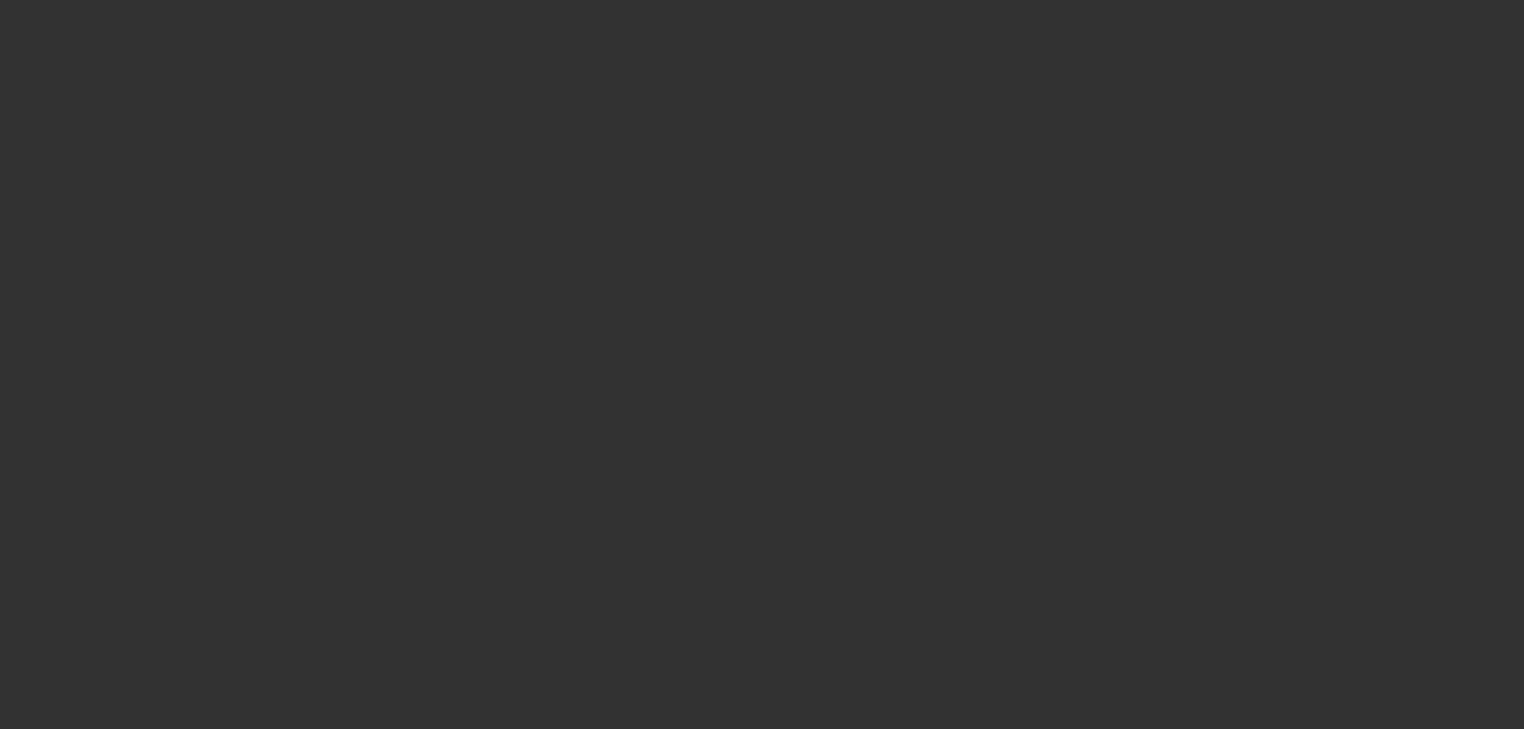 scroll, scrollTop: 0, scrollLeft: 0, axis: both 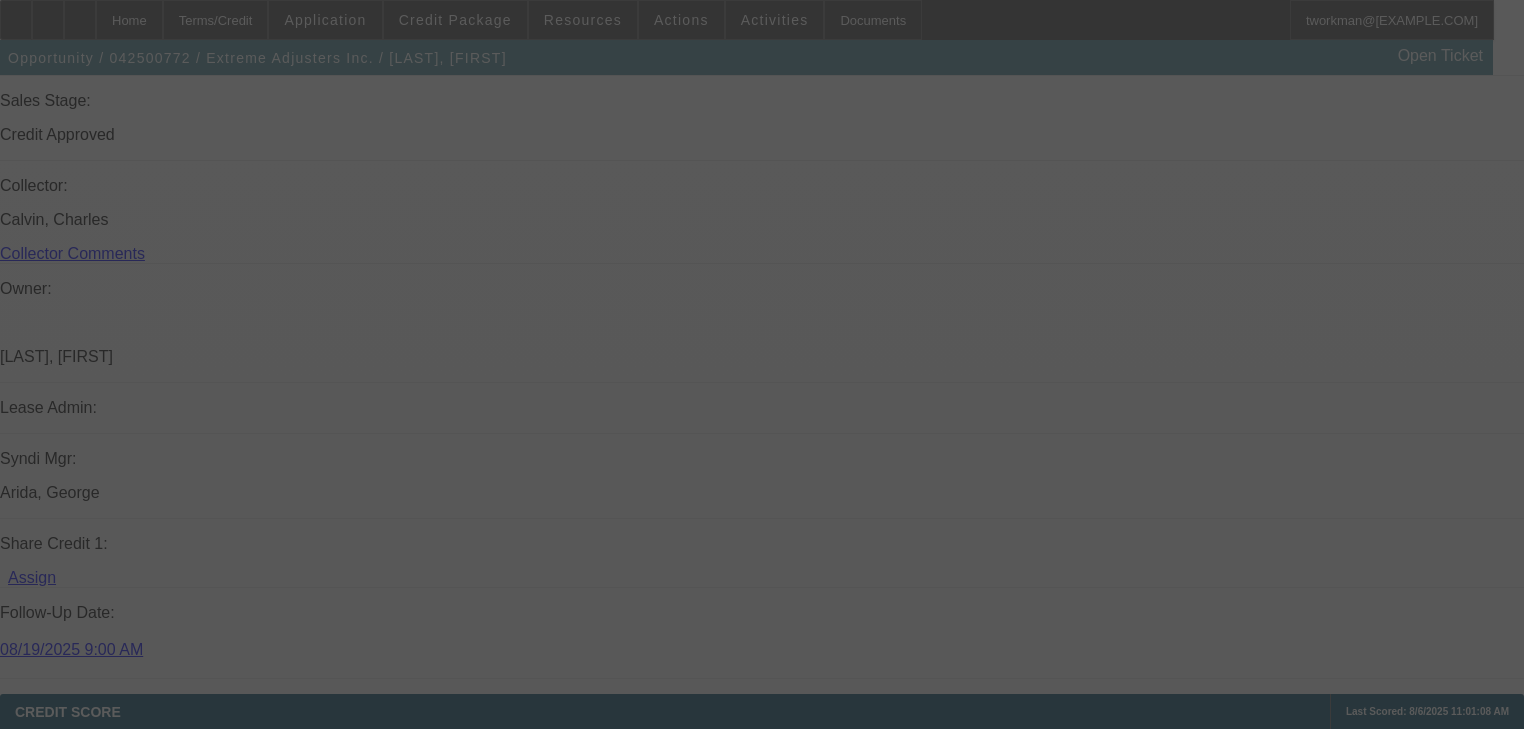 select on "0" 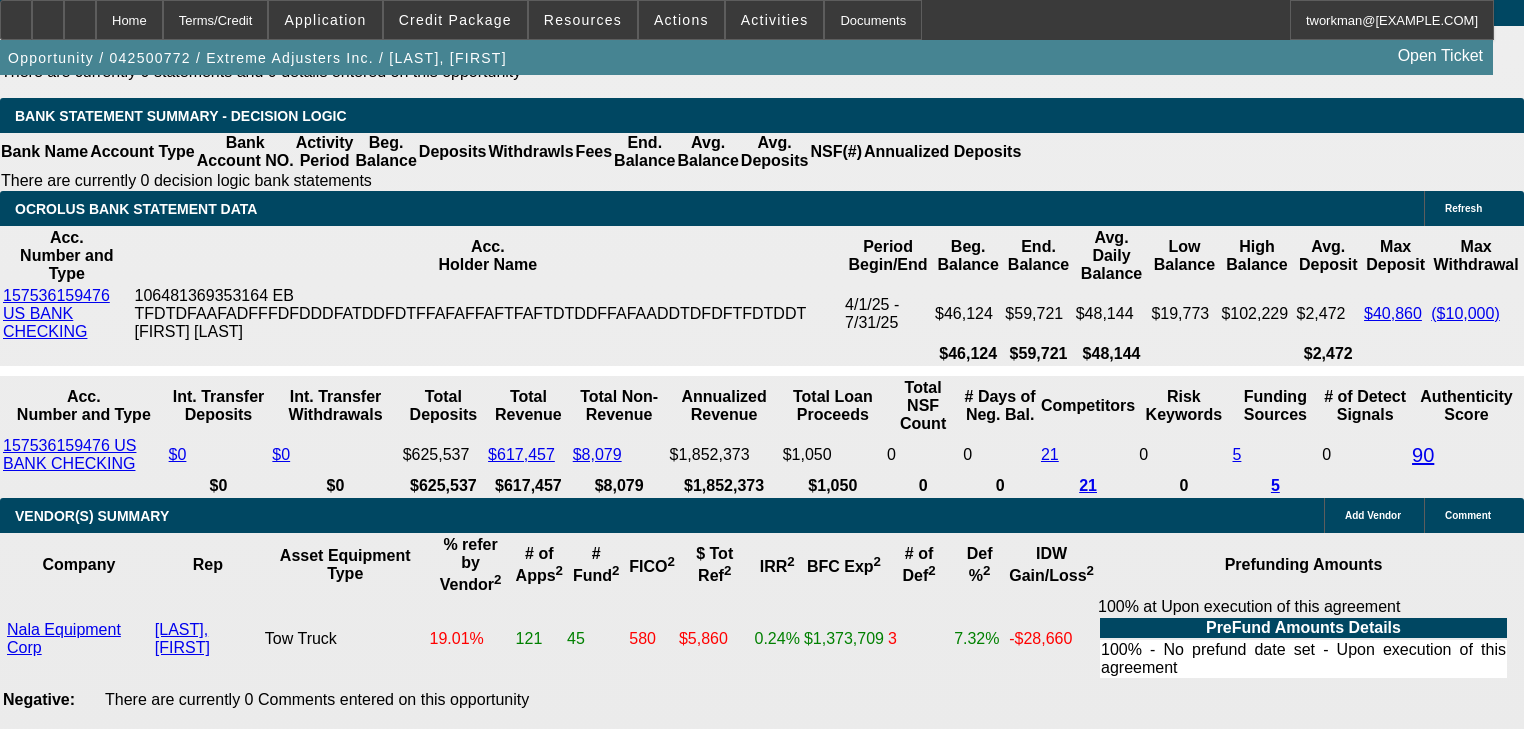 scroll, scrollTop: 3961, scrollLeft: 0, axis: vertical 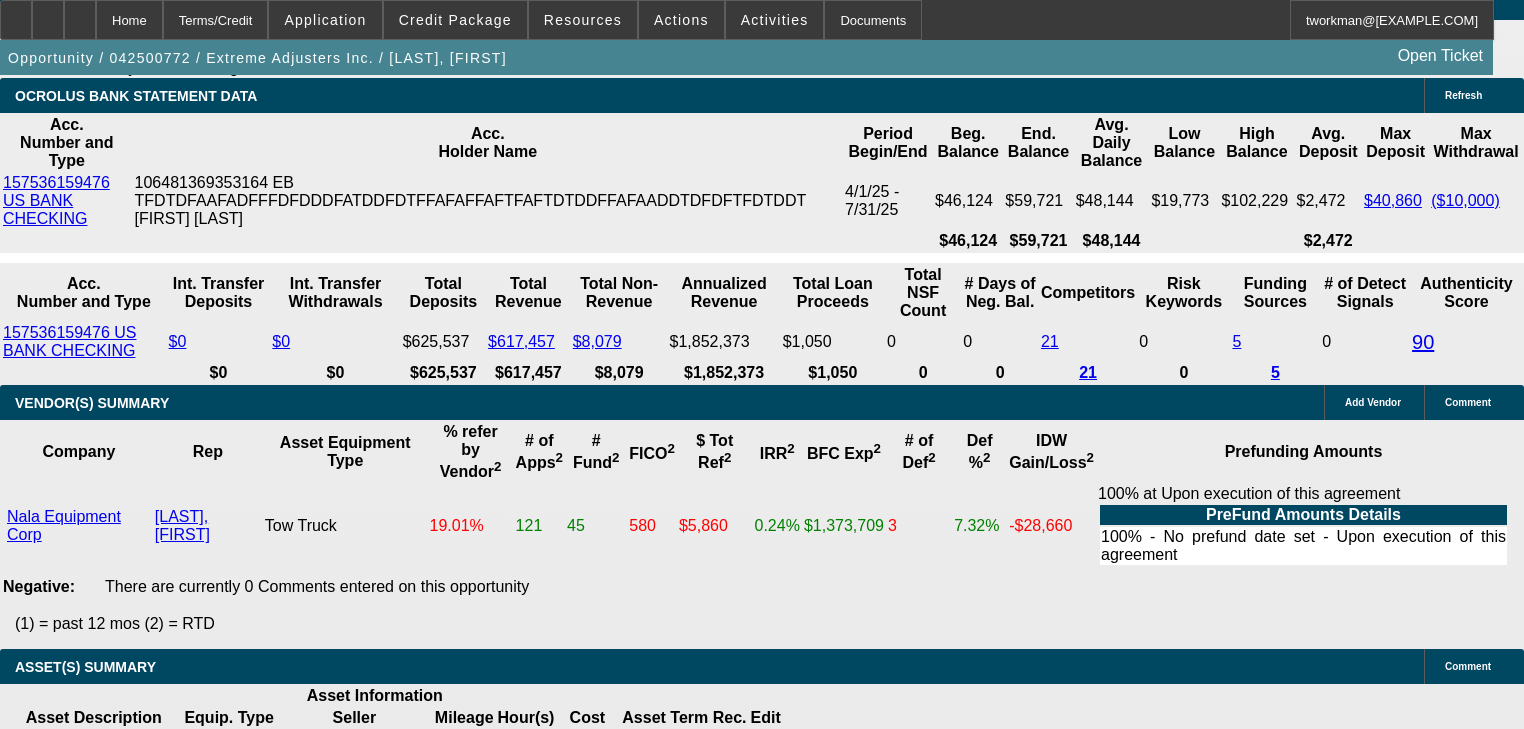 click on "19" at bounding box center [488, 2110] 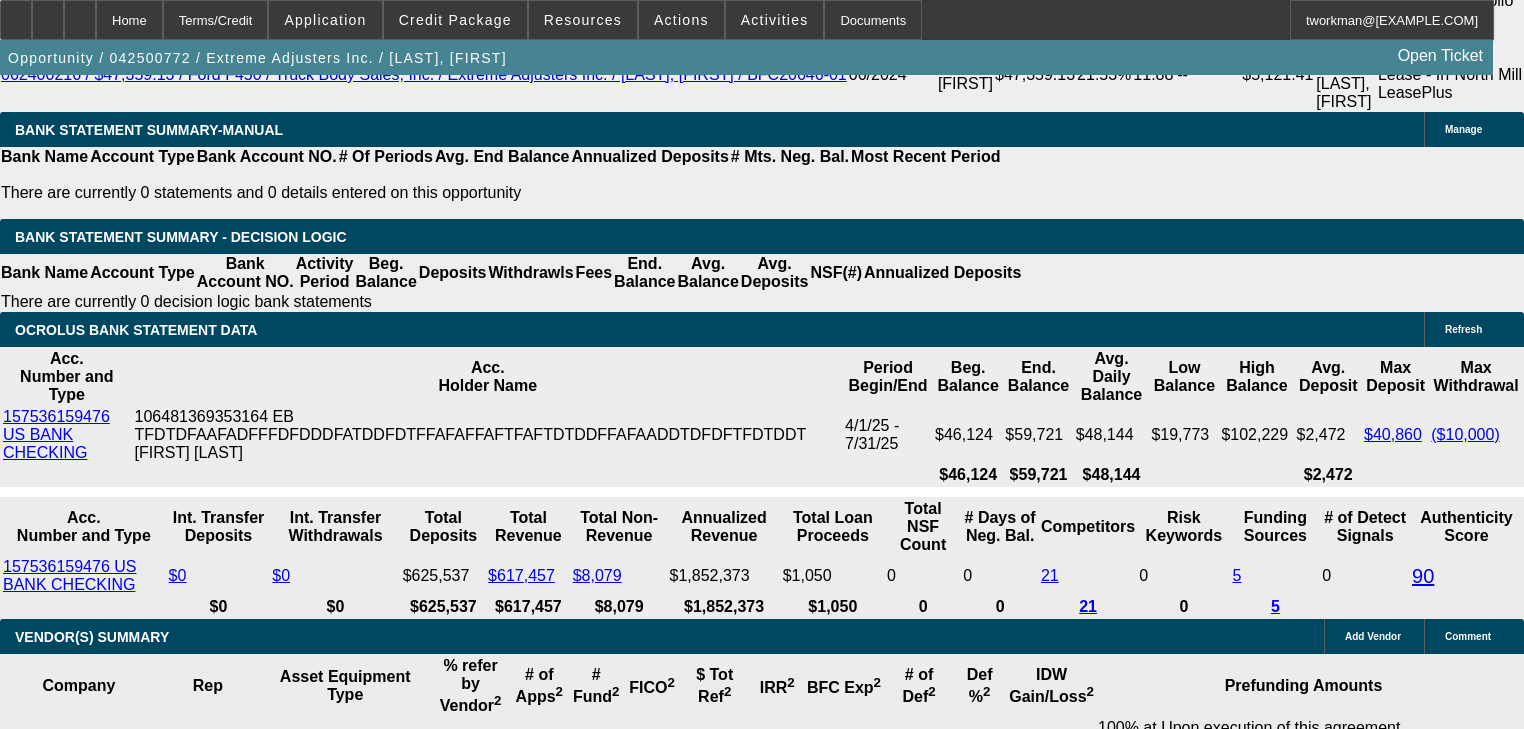scroll, scrollTop: 3721, scrollLeft: 0, axis: vertical 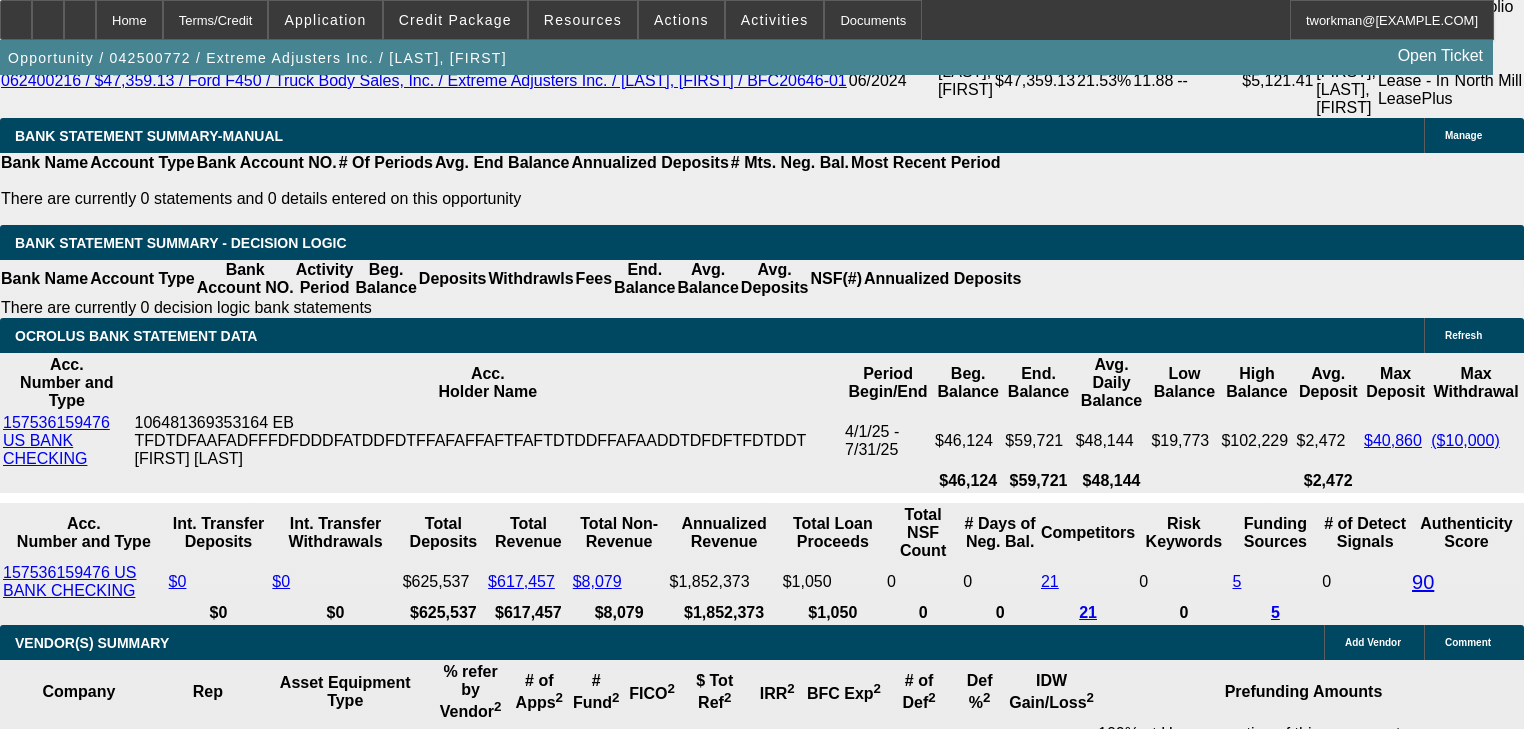 type on "$0.00" 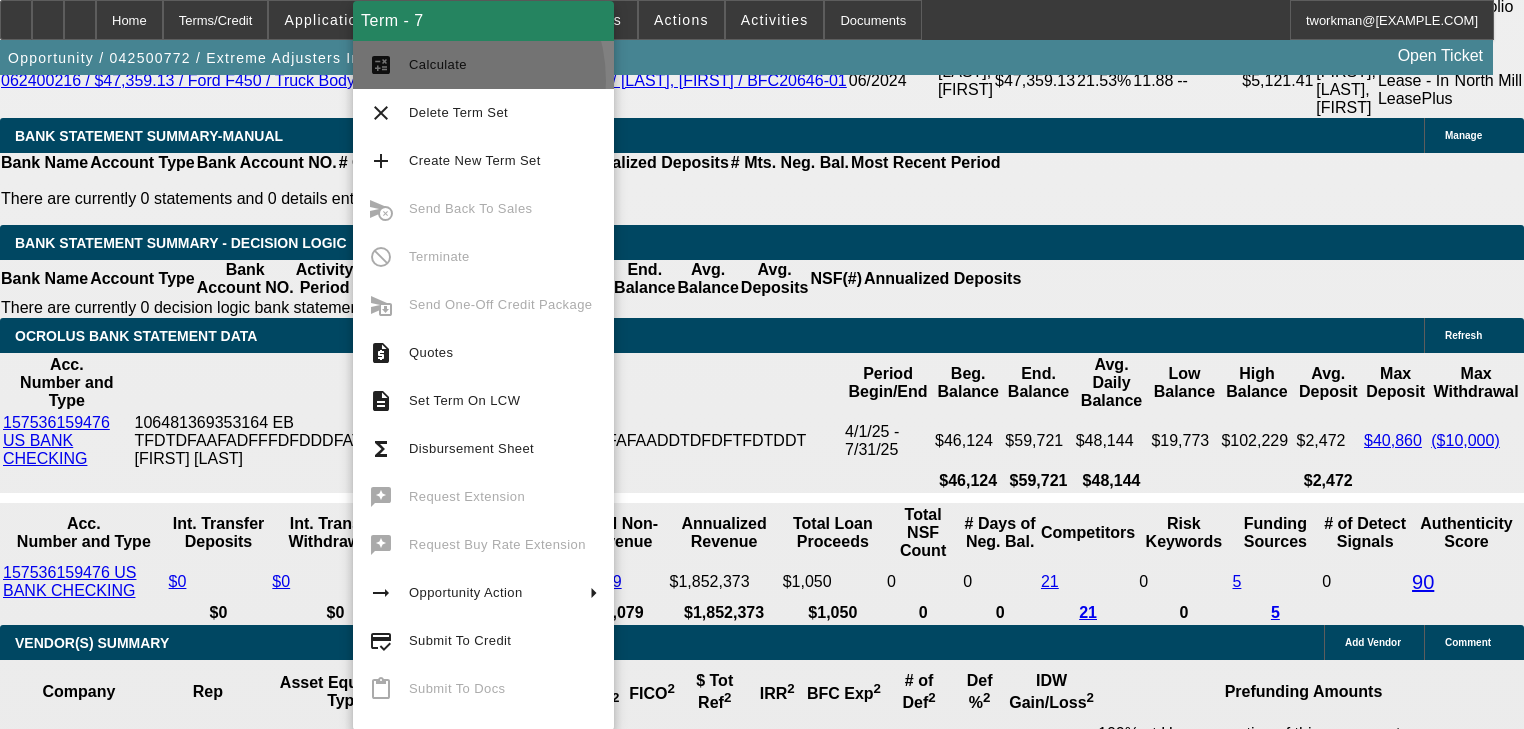 click on "calculate
Calculate" at bounding box center [483, 65] 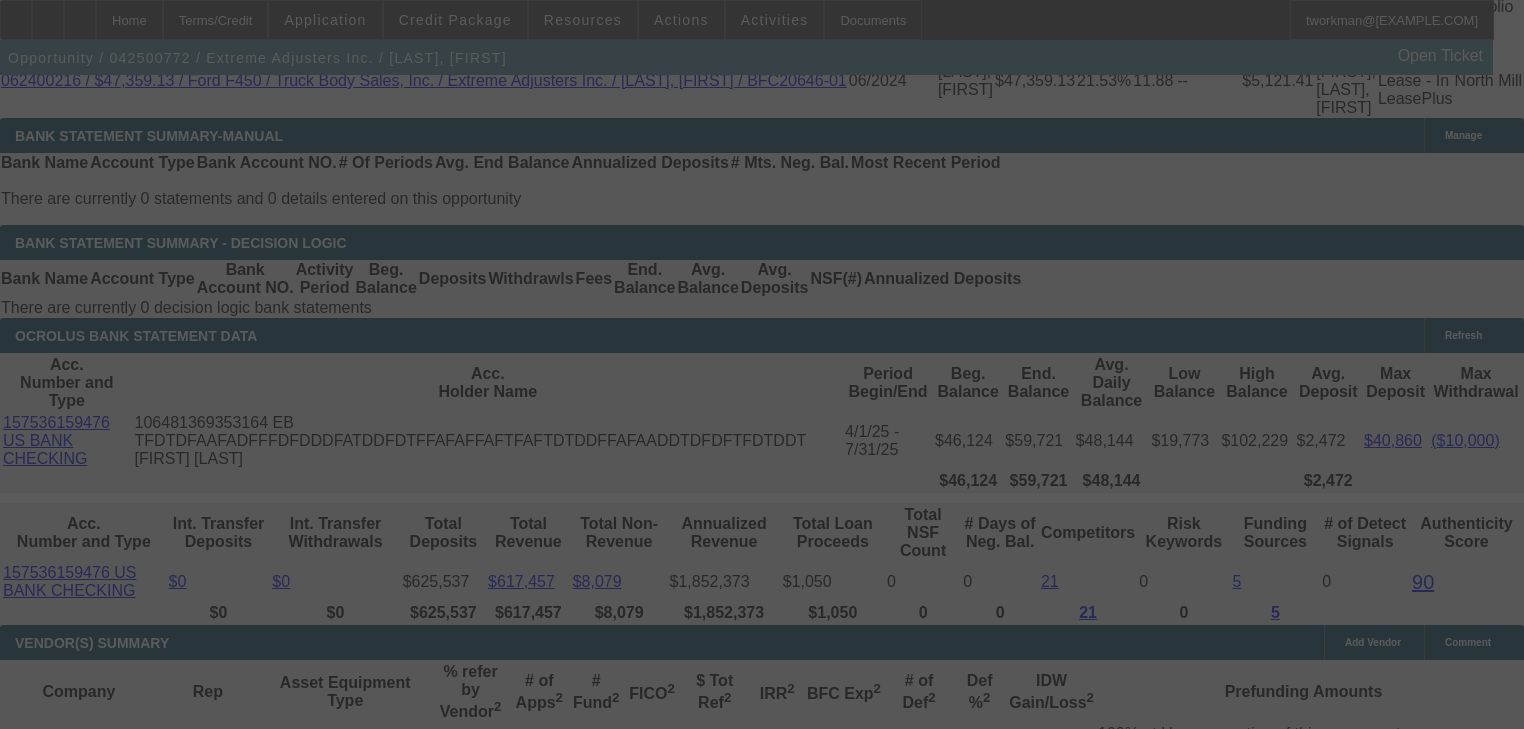select on "0" 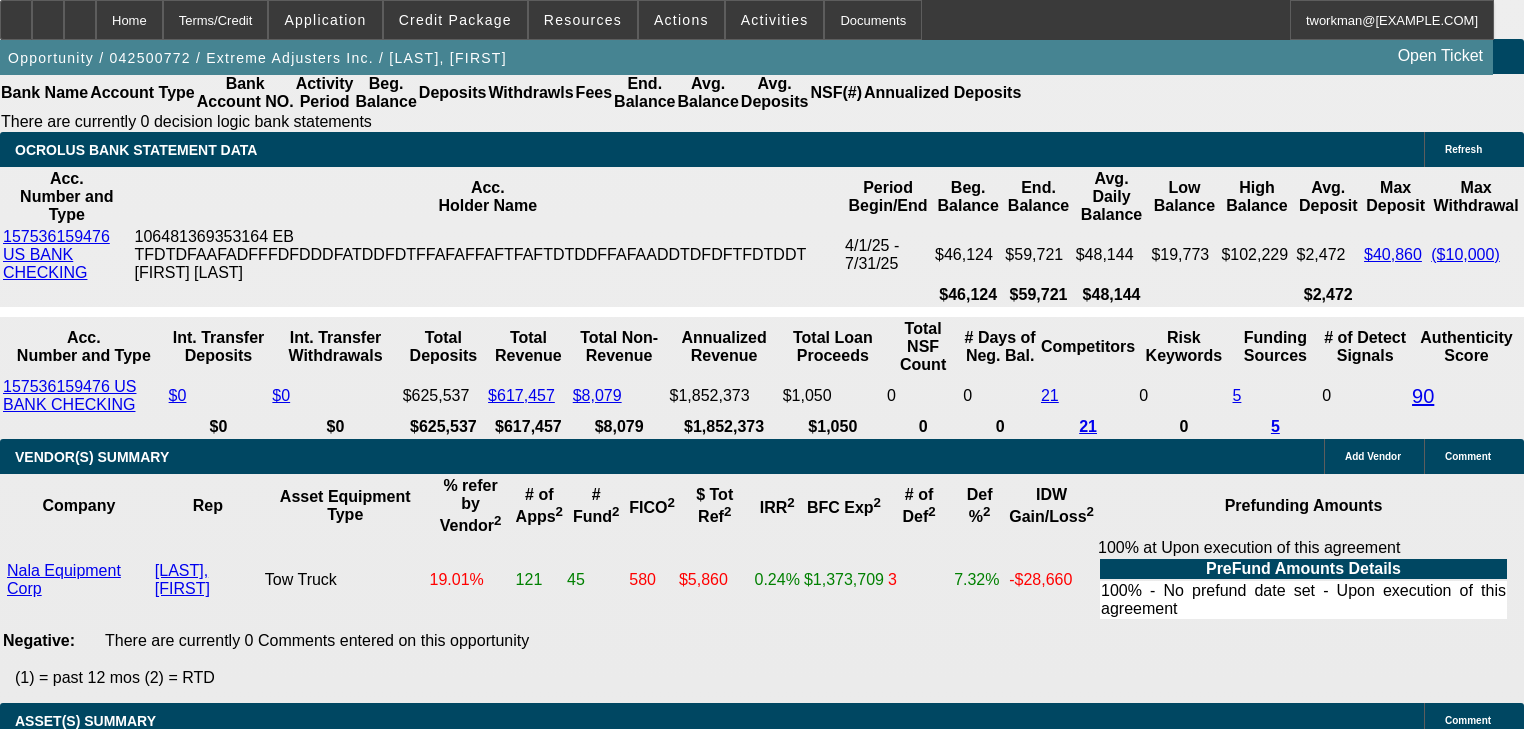 scroll, scrollTop: 3961, scrollLeft: 0, axis: vertical 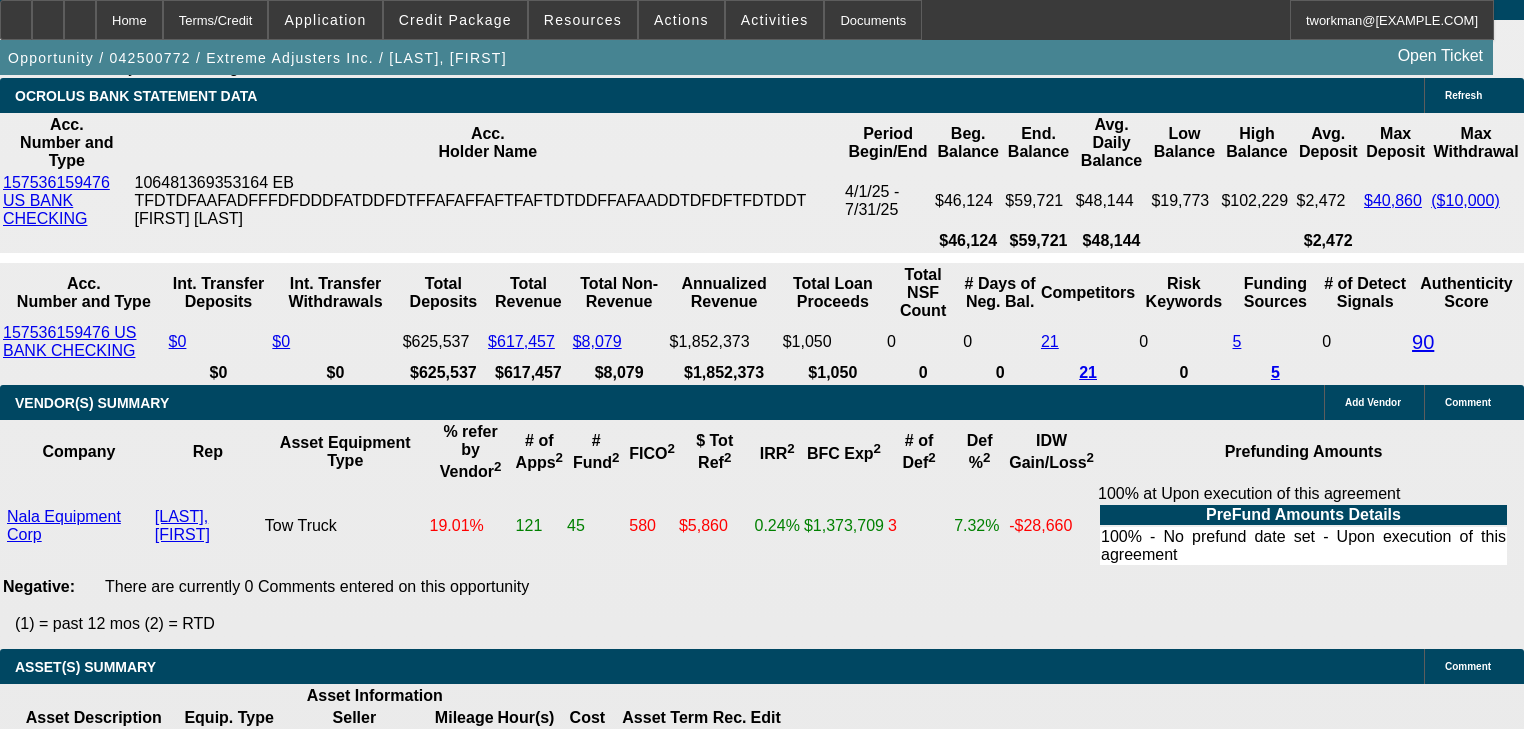 click on "View T-Value" 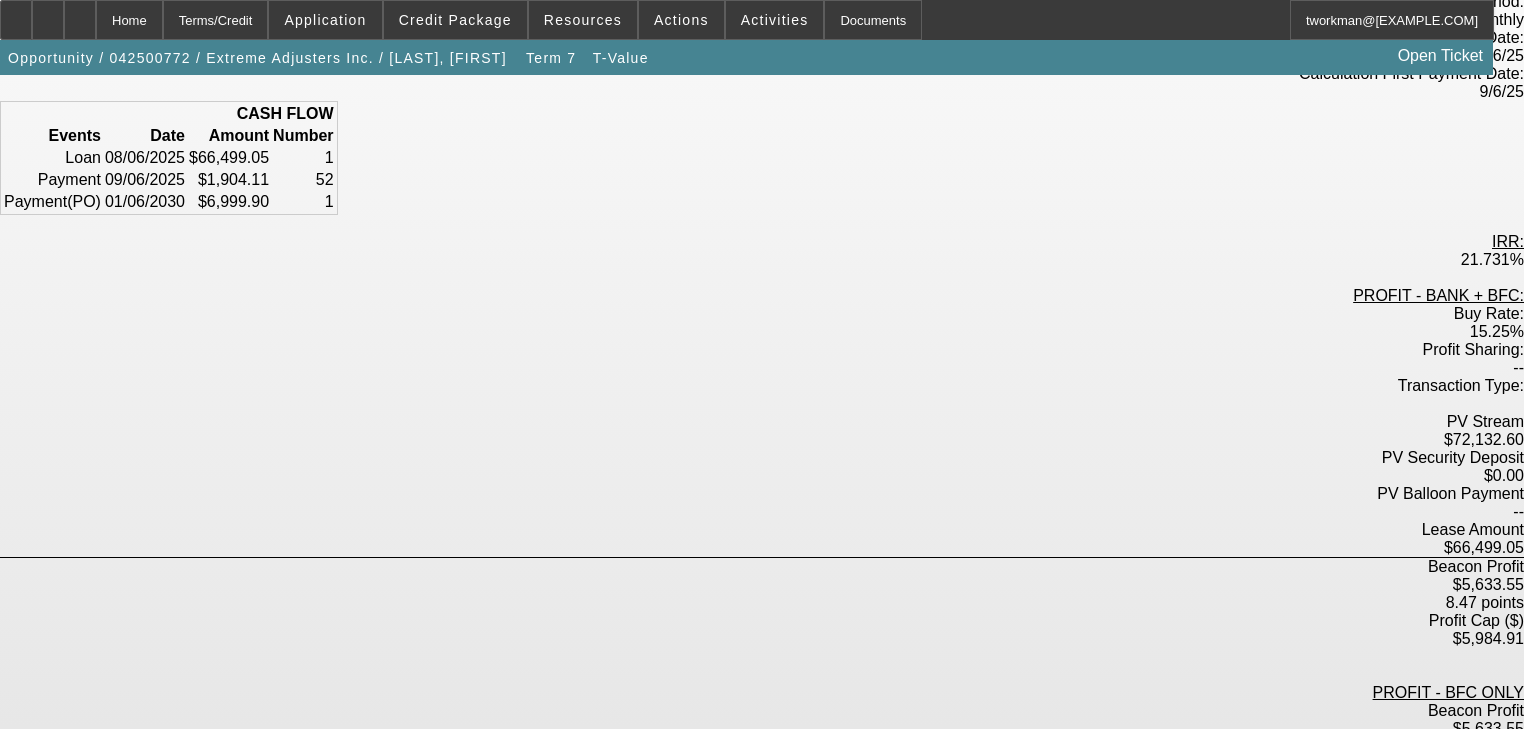scroll, scrollTop: 320, scrollLeft: 0, axis: vertical 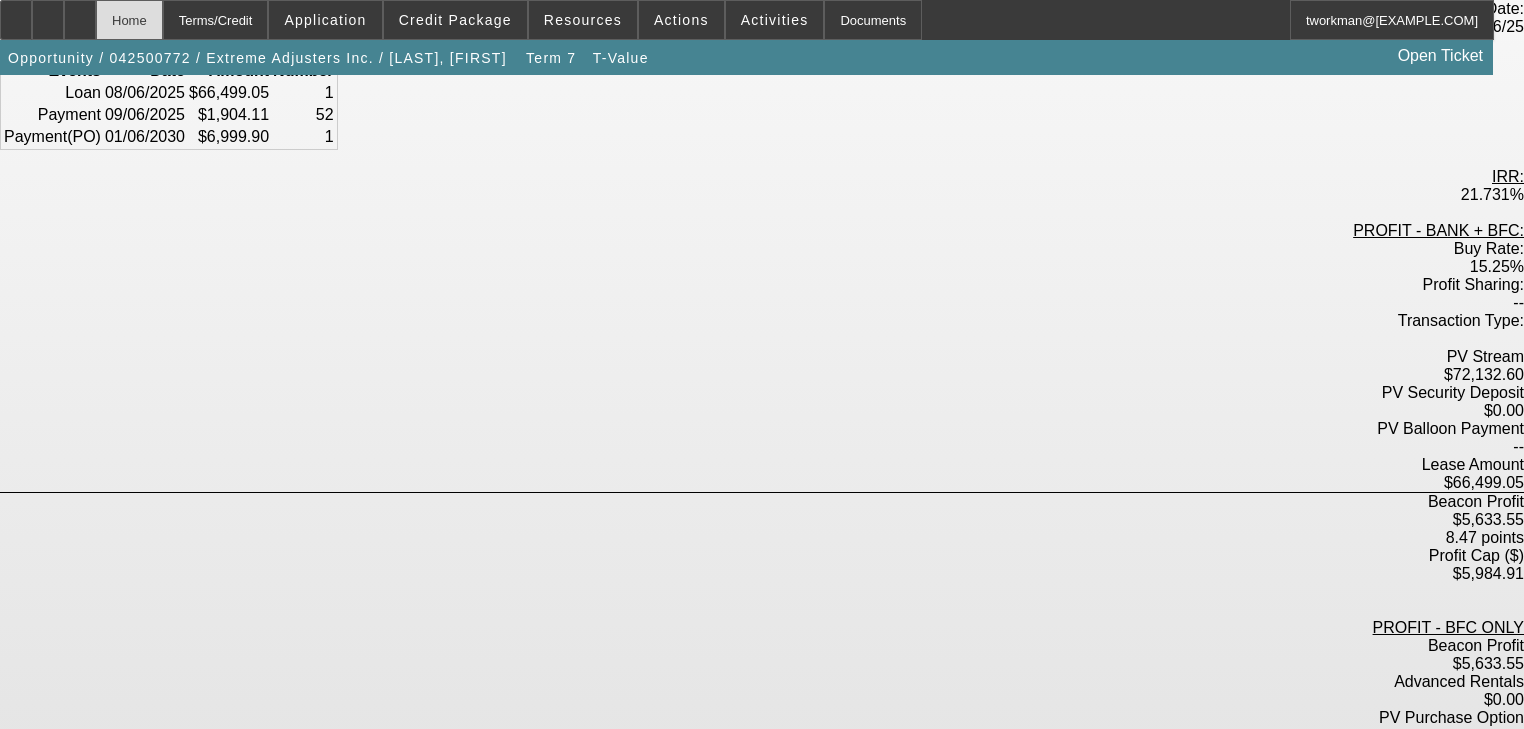click on "Home" at bounding box center [129, 20] 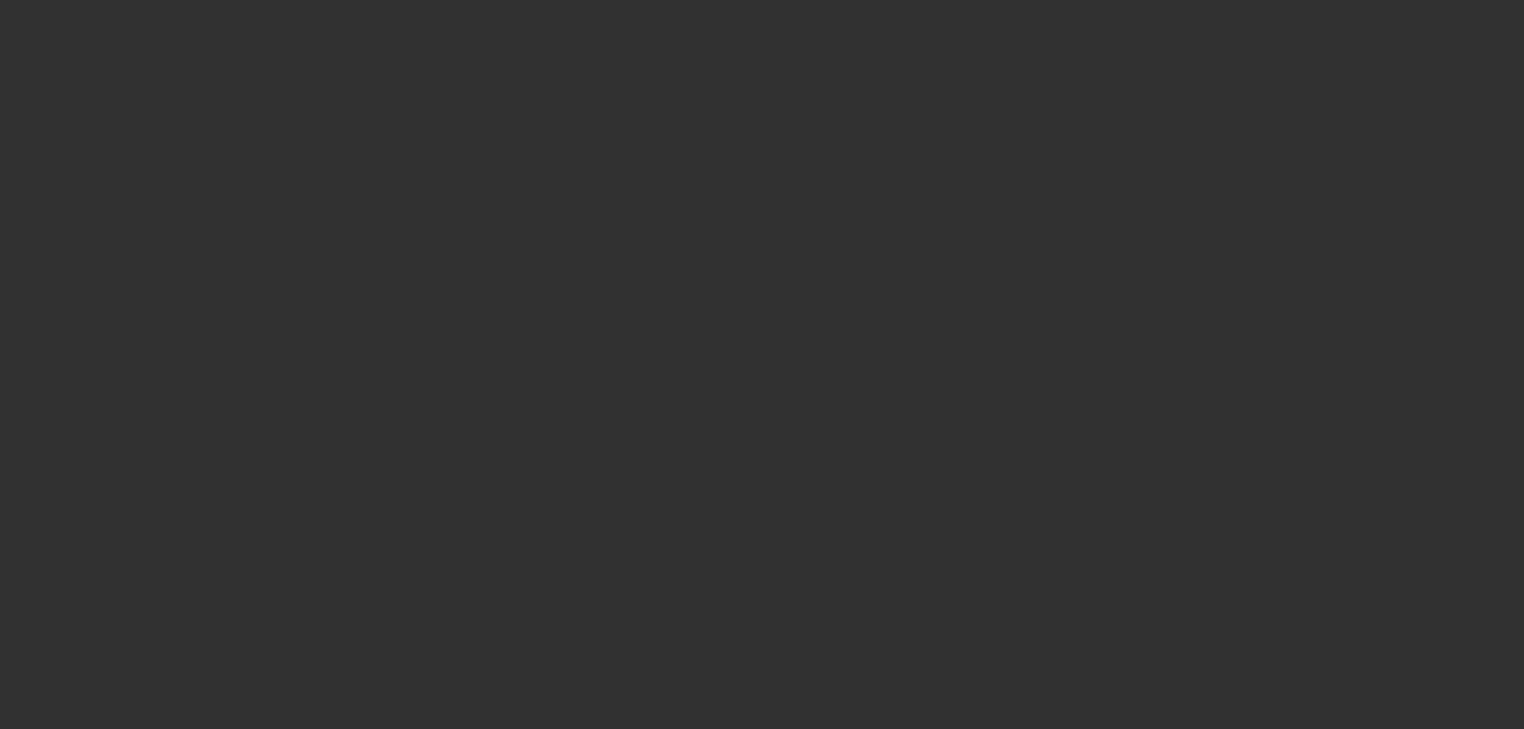 scroll, scrollTop: 0, scrollLeft: 0, axis: both 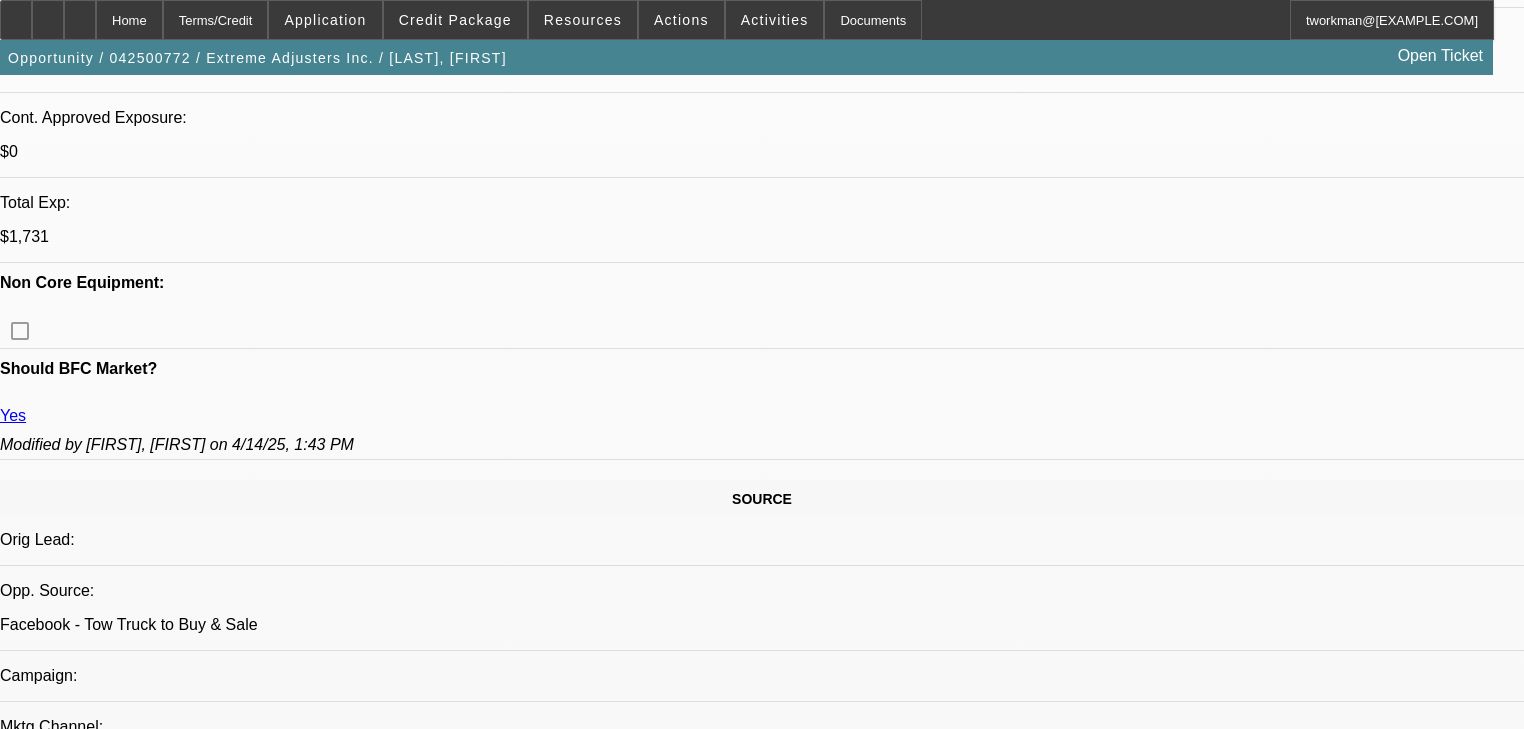 select on "0" 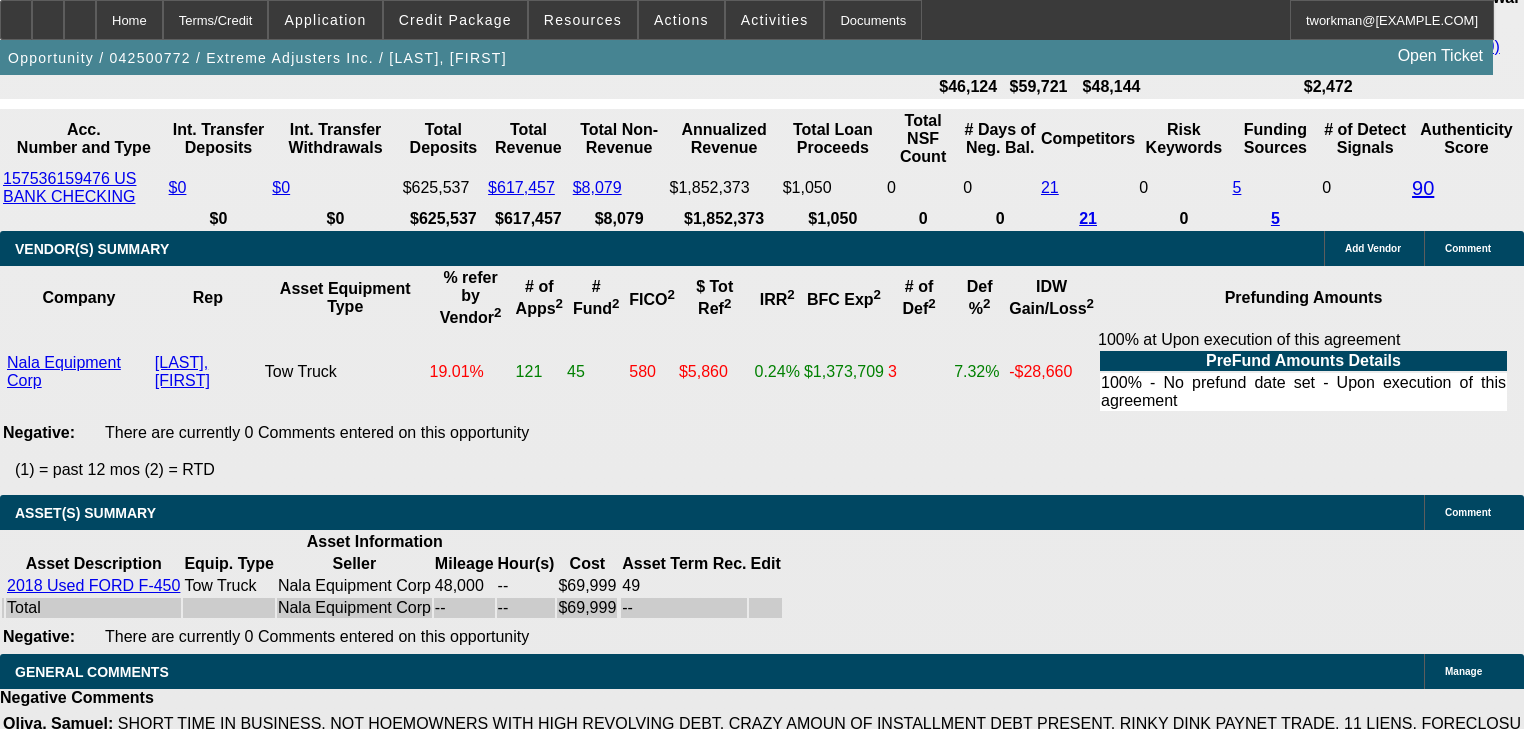 scroll, scrollTop: 3795, scrollLeft: 0, axis: vertical 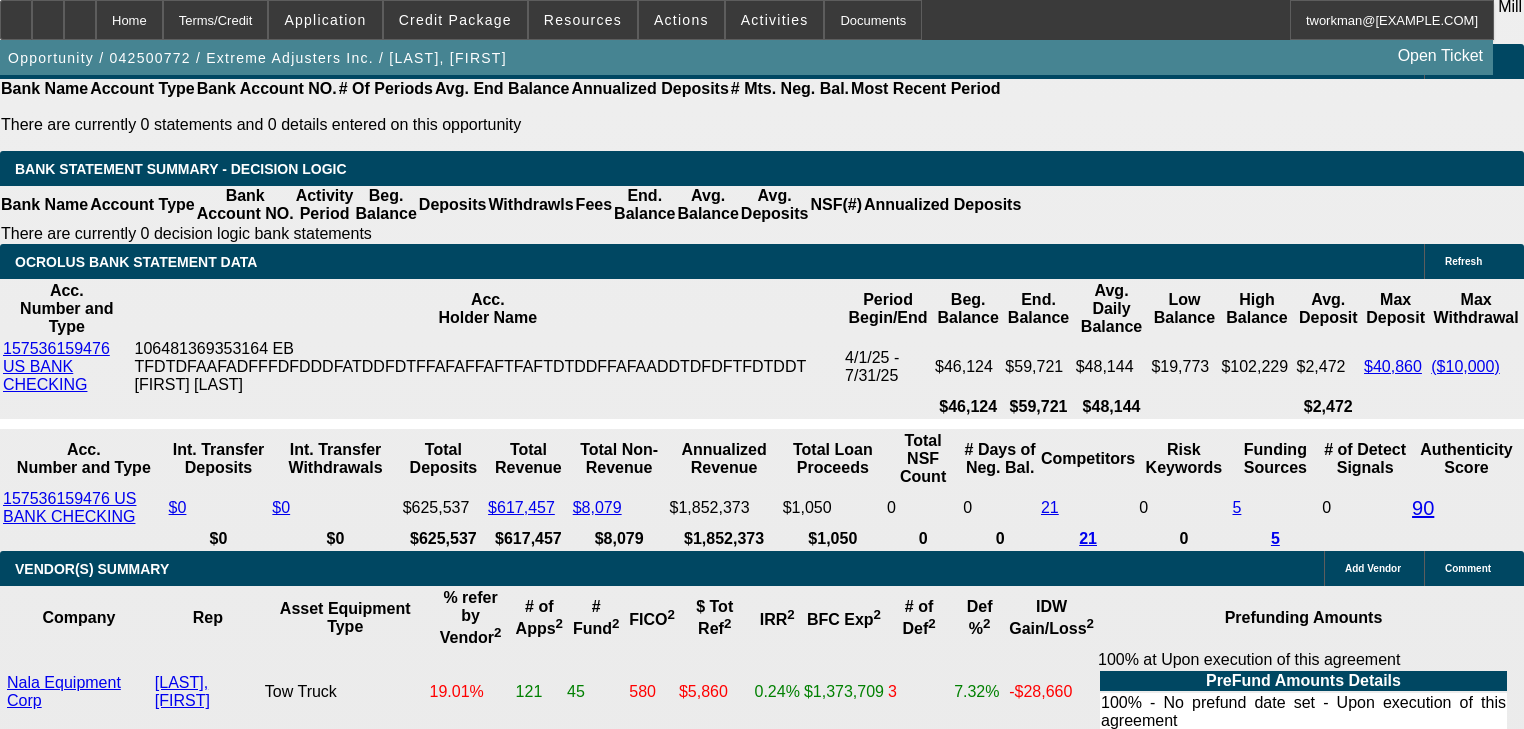 click on "SHORT TIME IN BUSINESS, NOT HOEMOWNERS WITH HIGH REVOLVING DEBT, CRAZY AMOUN  OF INSTALLMENT DEBT PRESENT, RINKY DINK PAYNET TRADE, 11 LIENS, FORECLOSURES, MULTIPLE BUSINESS'S PRESENT SOME OF WHICH MAY HAVE FAILED,  SEVERAL PRIOR TOW BUSINESS'S PRESENT, LARGE TAX LEINS PRESENT
Oliva, Samuel - 8/6/25, 11:15 AM" at bounding box center (777, 3930) 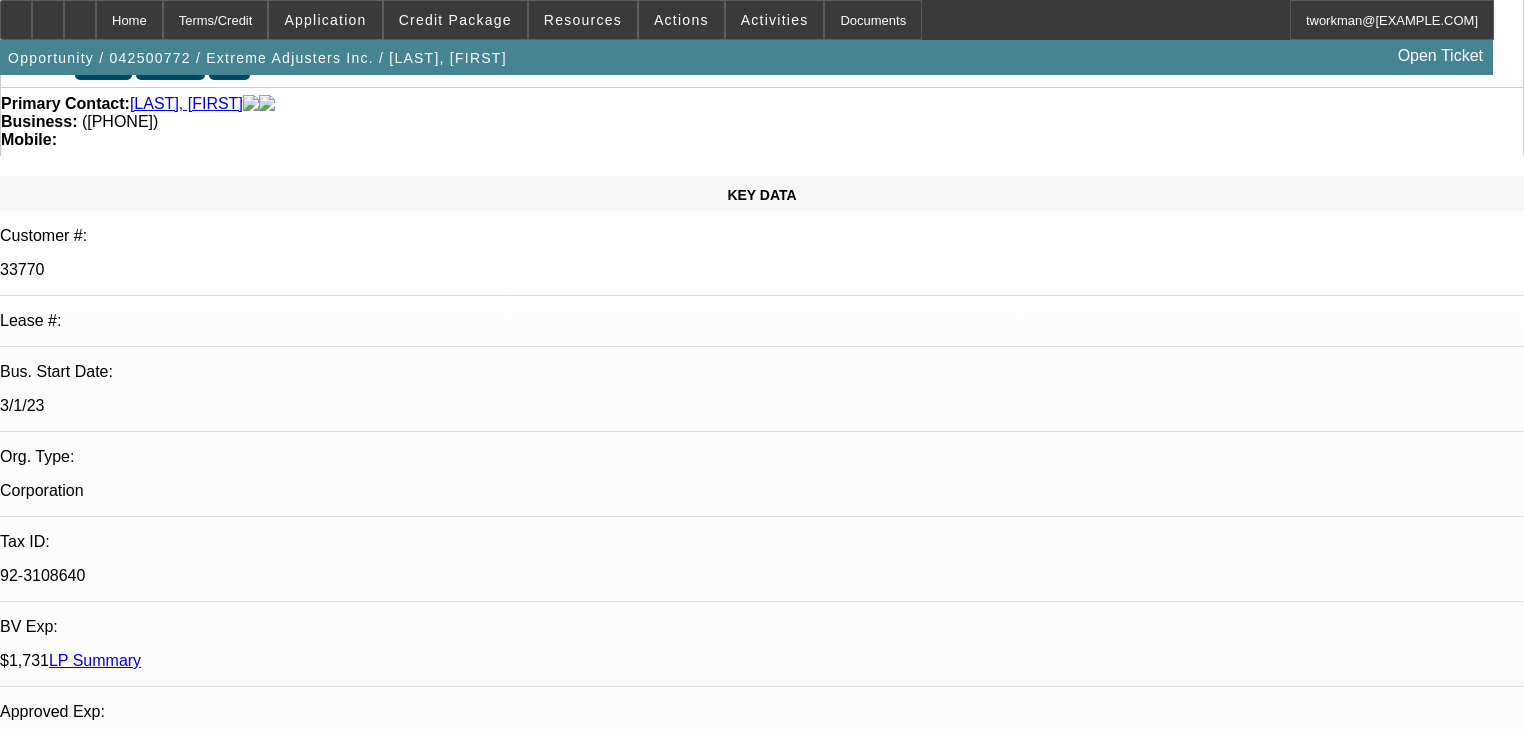 scroll, scrollTop: 160, scrollLeft: 0, axis: vertical 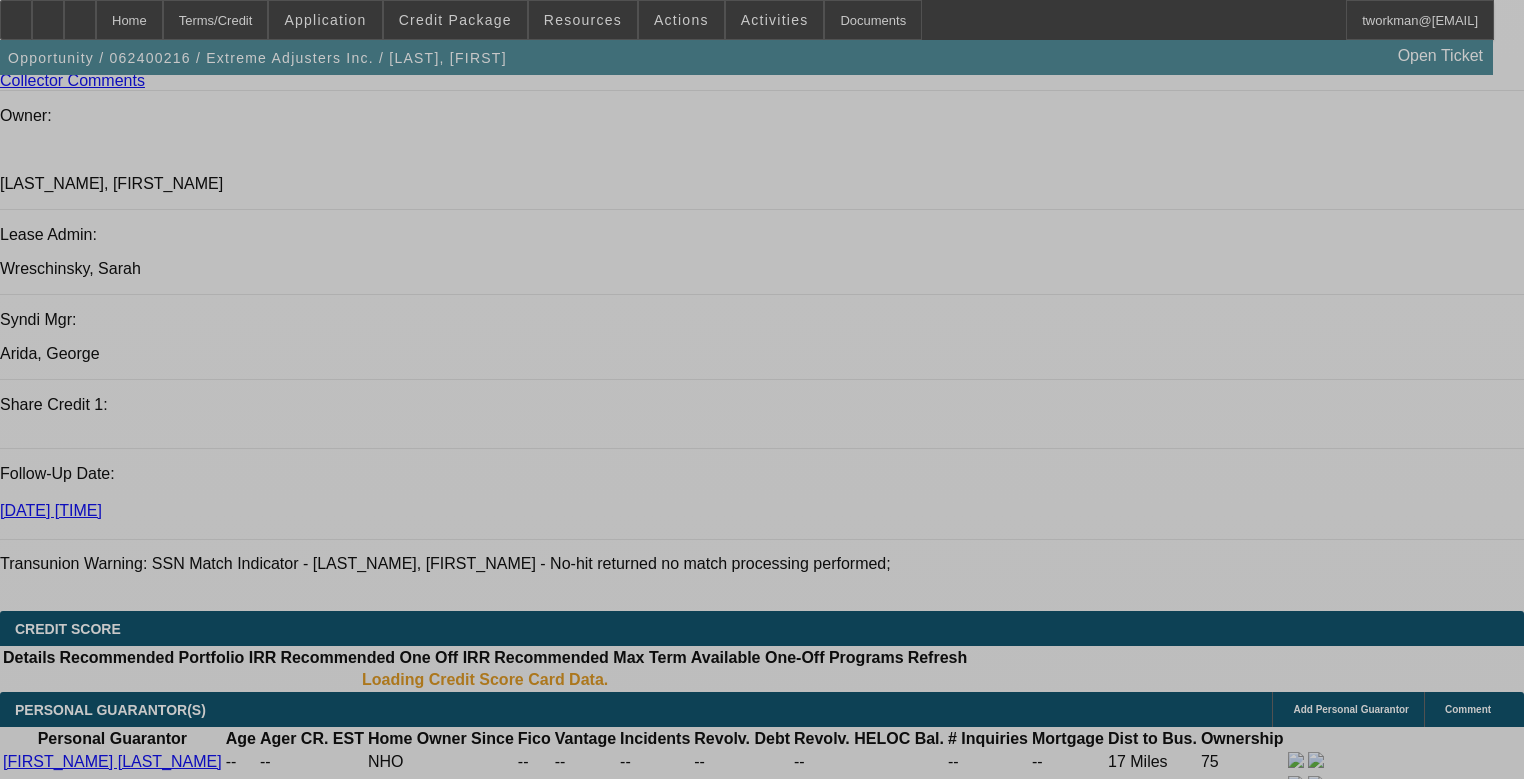 select on "0" 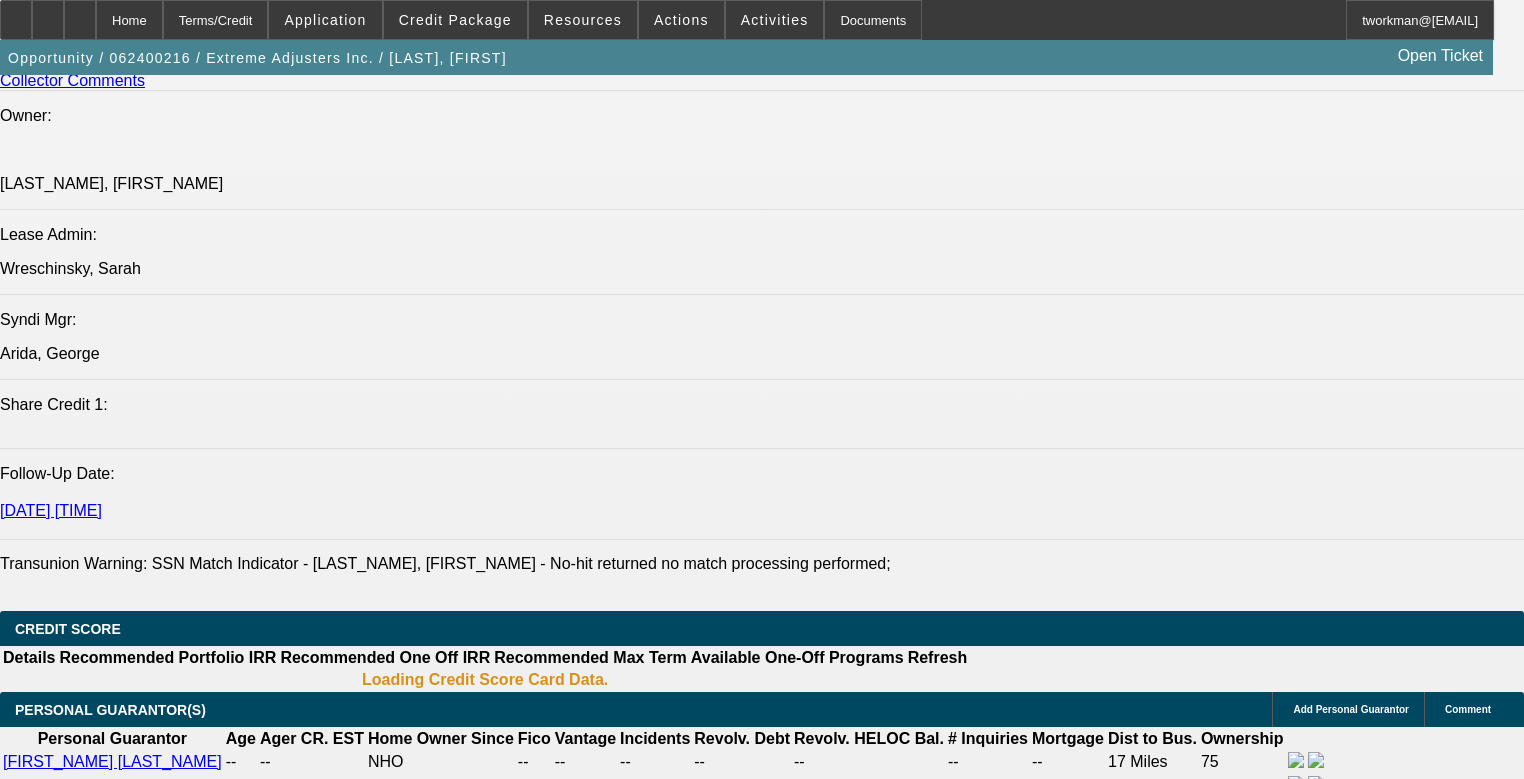 select on "0" 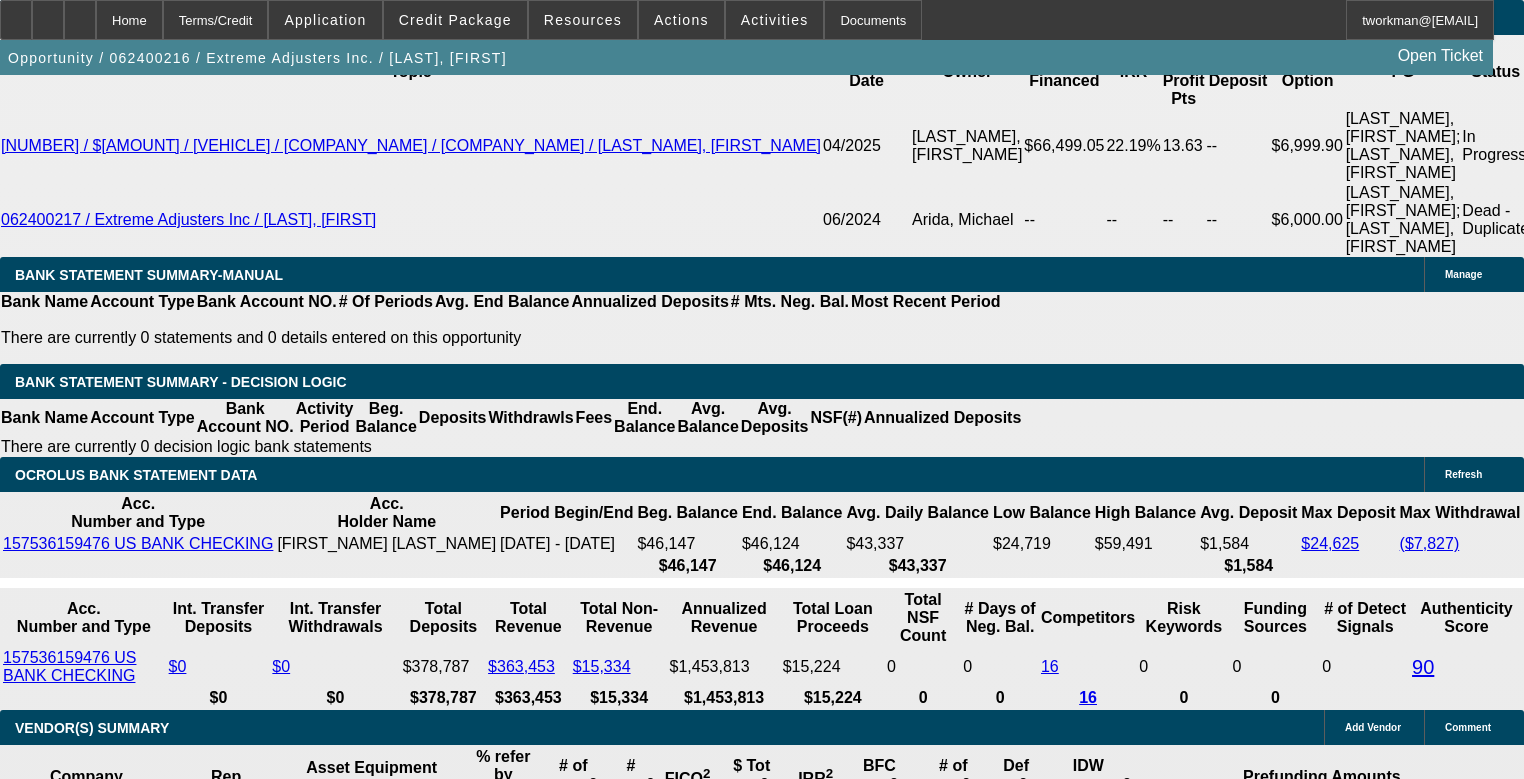 scroll, scrollTop: 3802, scrollLeft: 0, axis: vertical 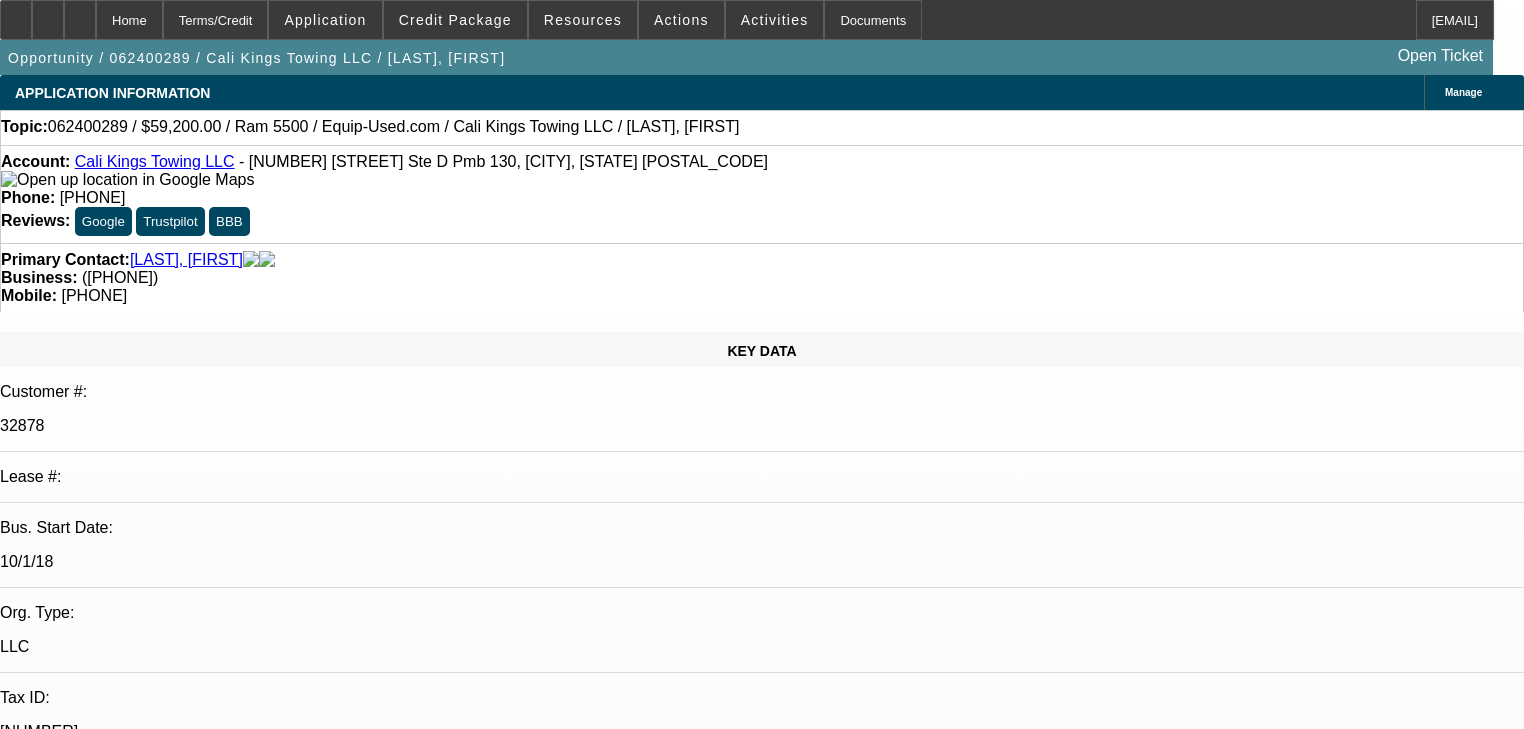 select on "0" 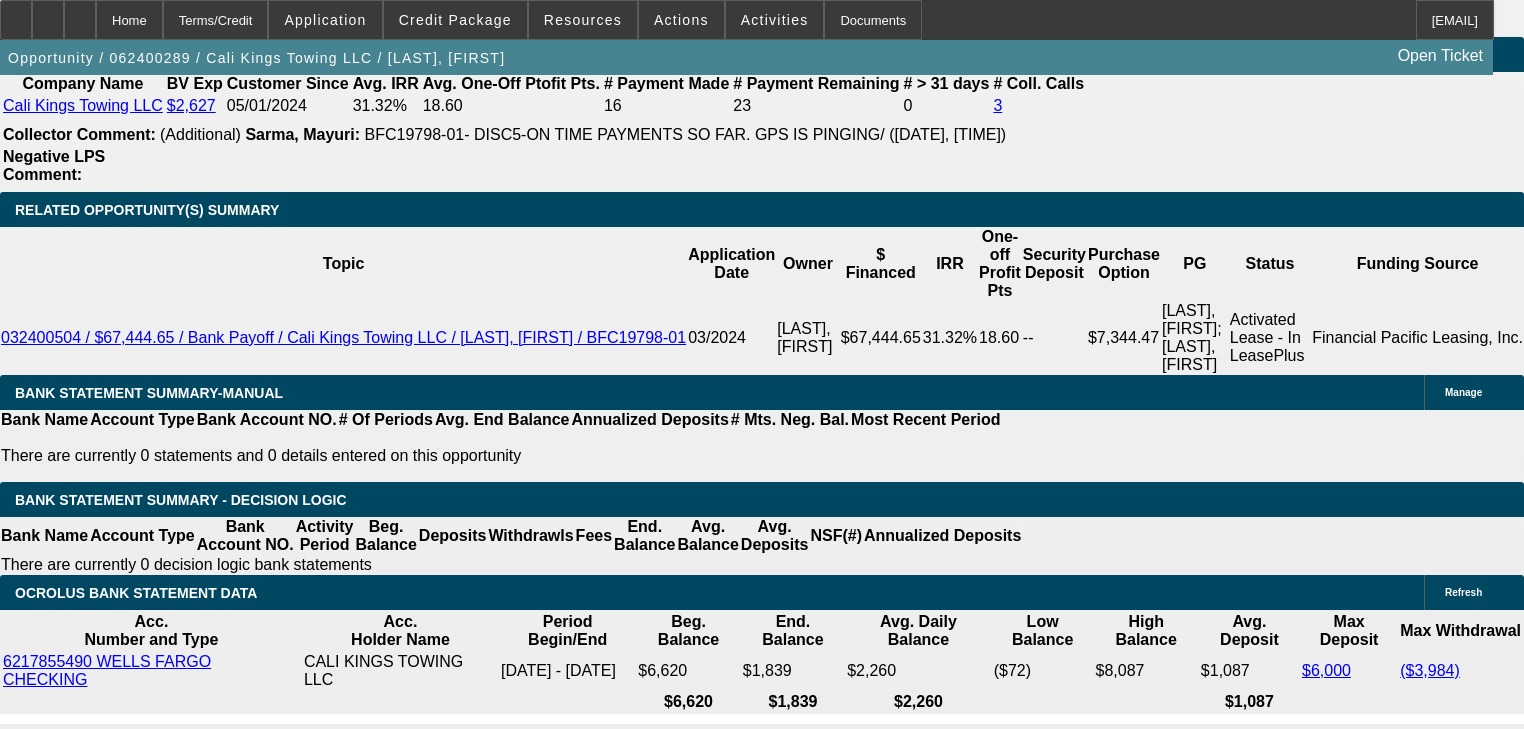 scroll, scrollTop: 3353, scrollLeft: 0, axis: vertical 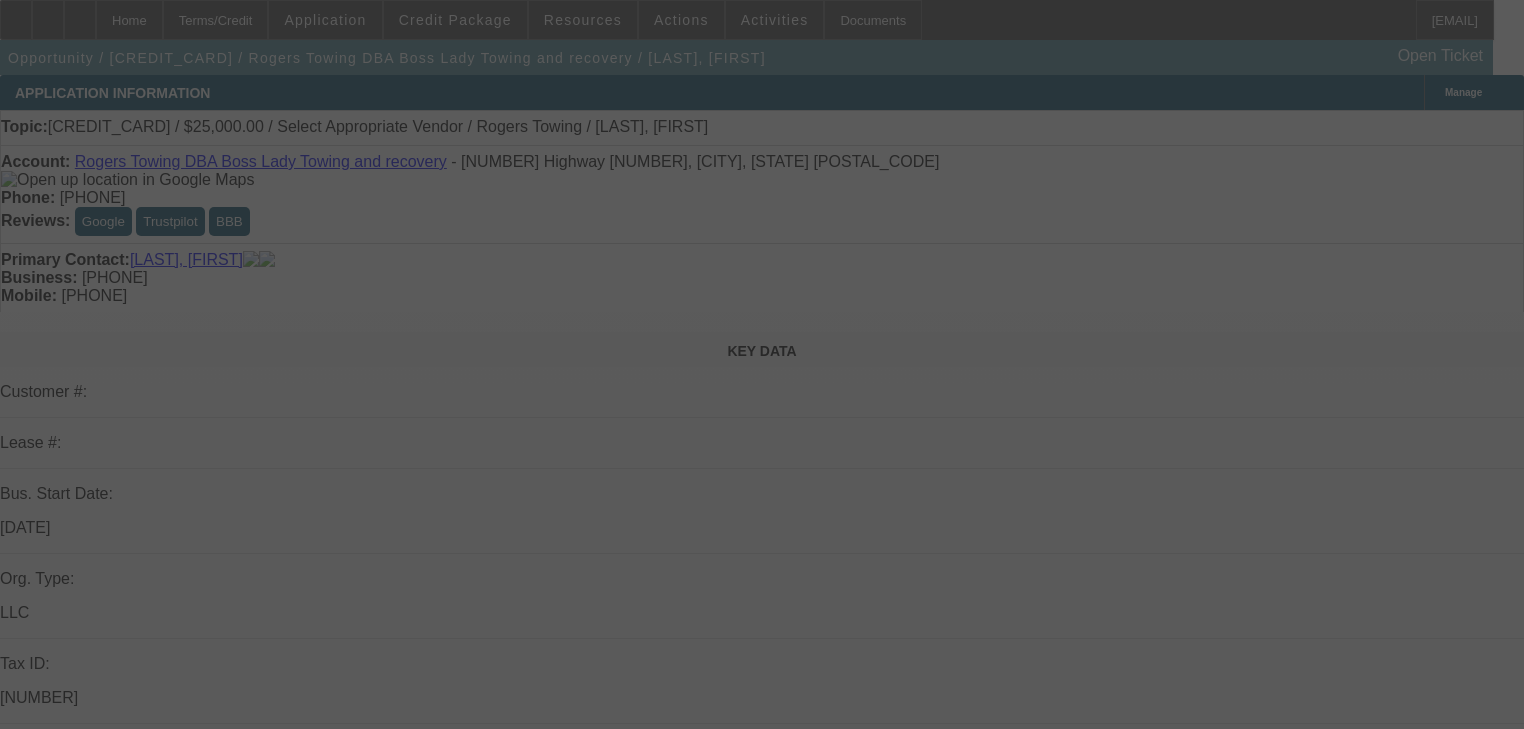 select on "0" 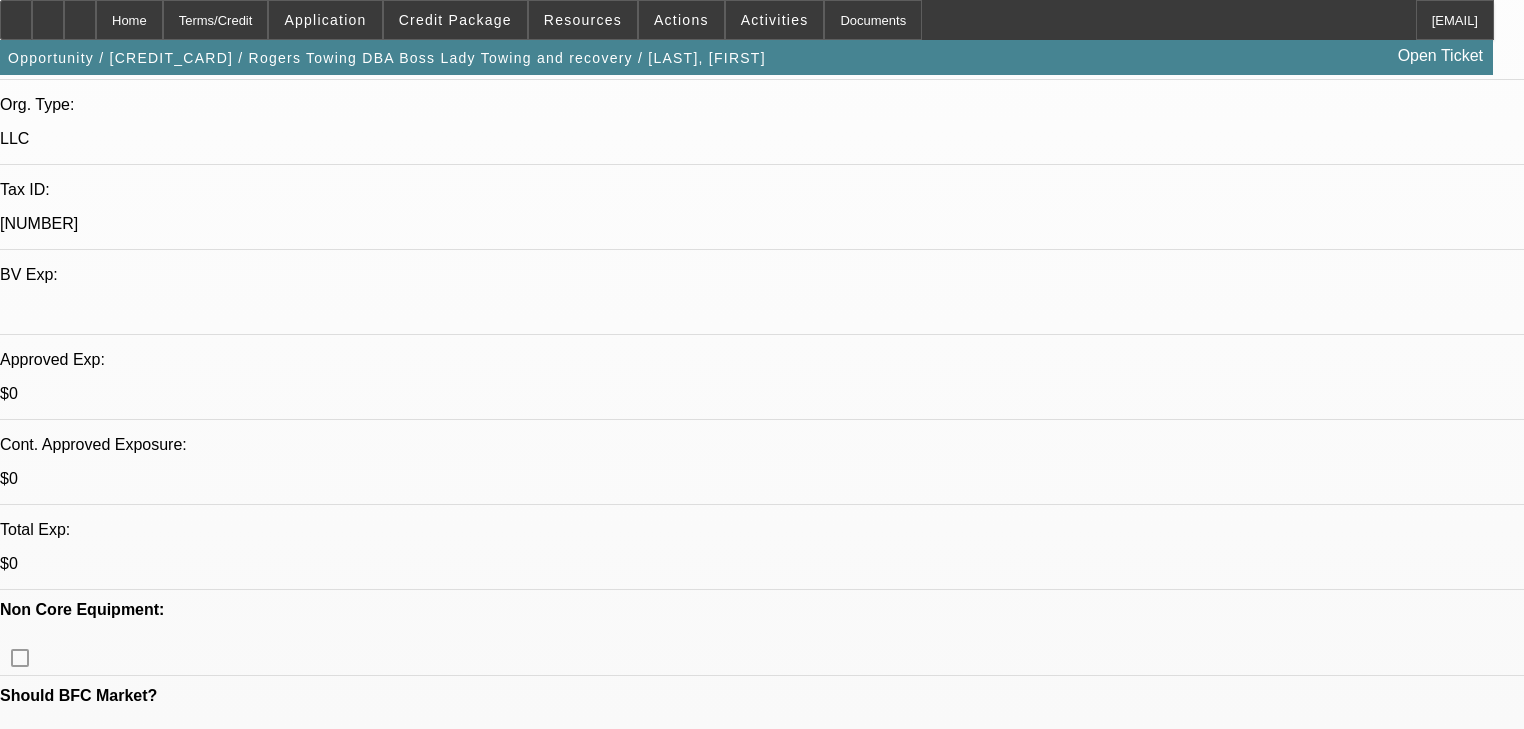 scroll, scrollTop: 480, scrollLeft: 0, axis: vertical 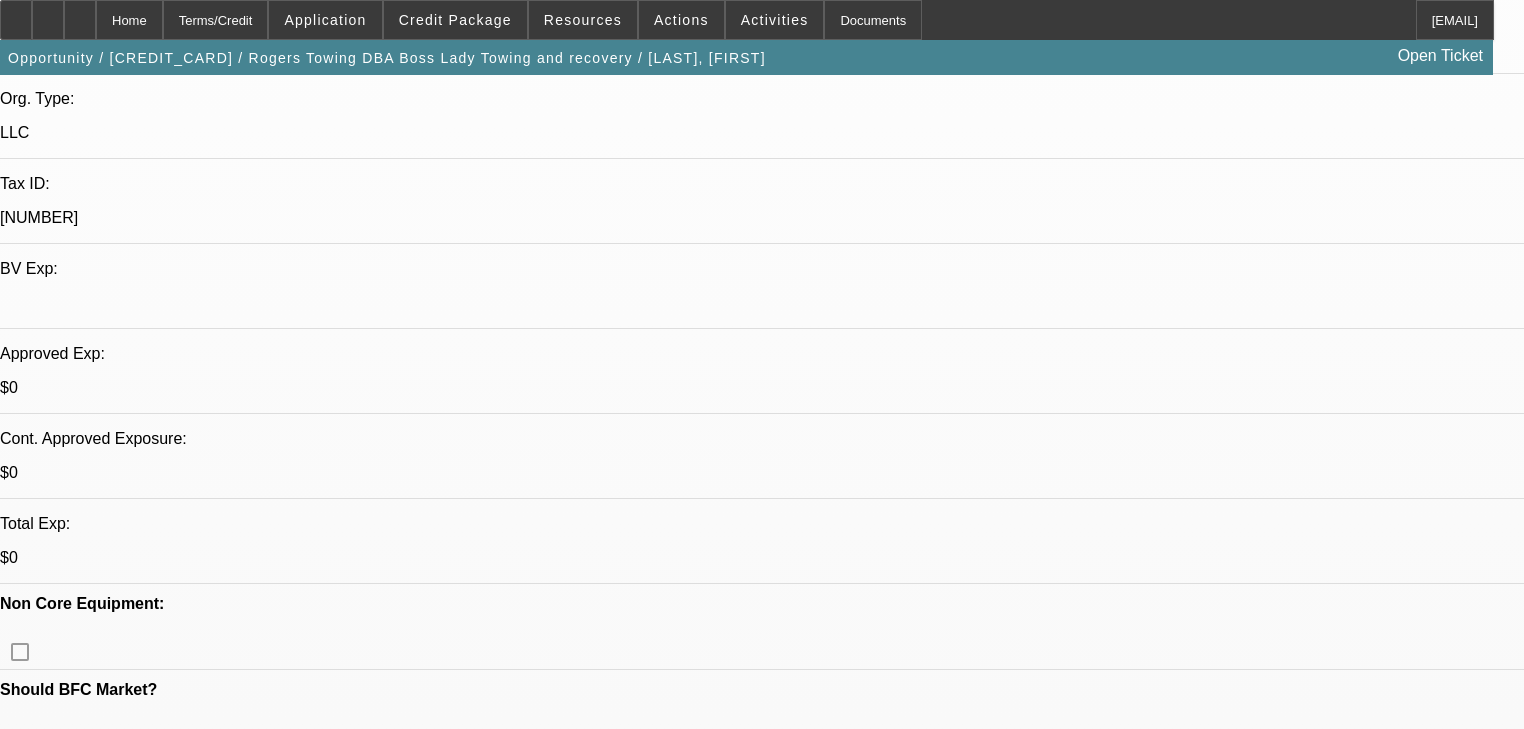 click on "482" at bounding box center (498, 2579) 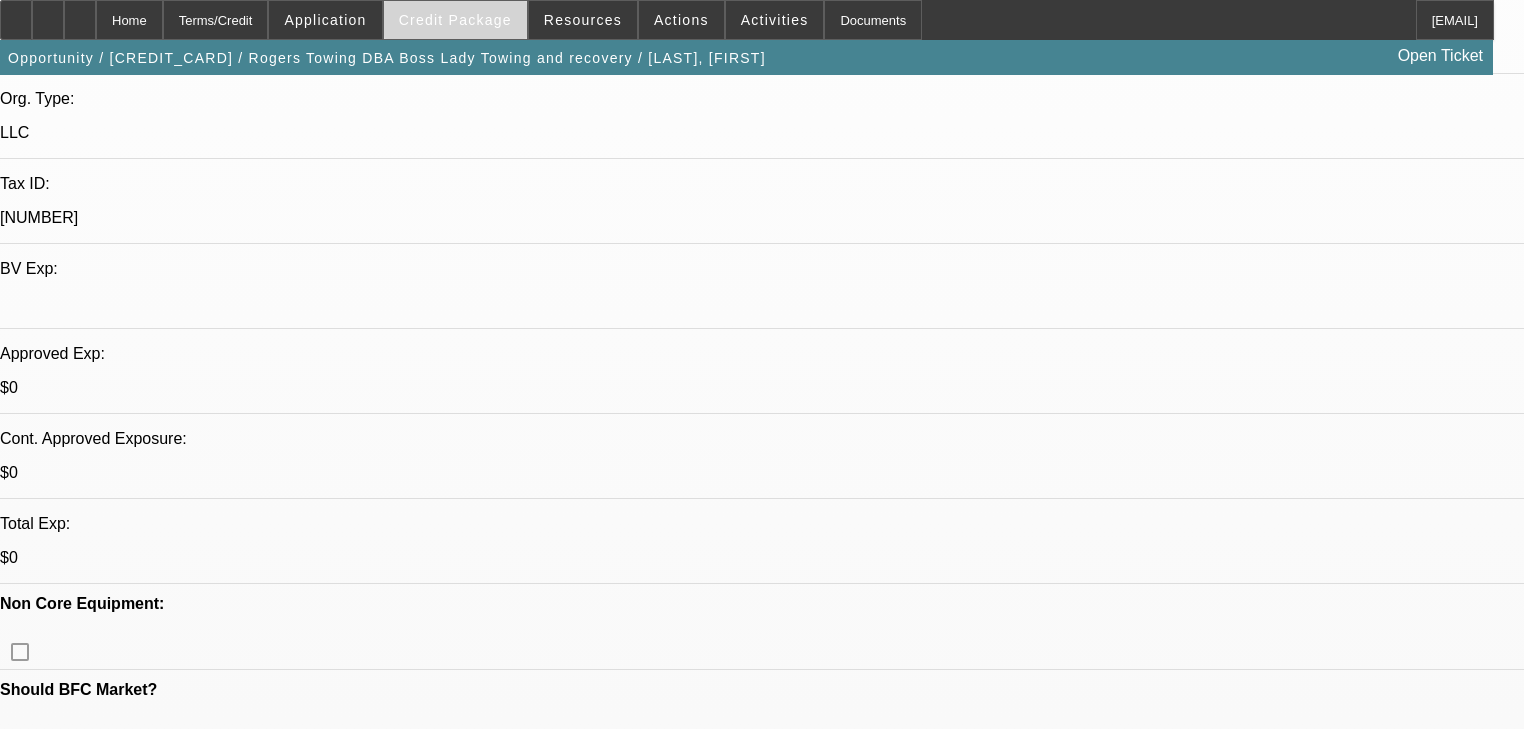 click at bounding box center (455, 20) 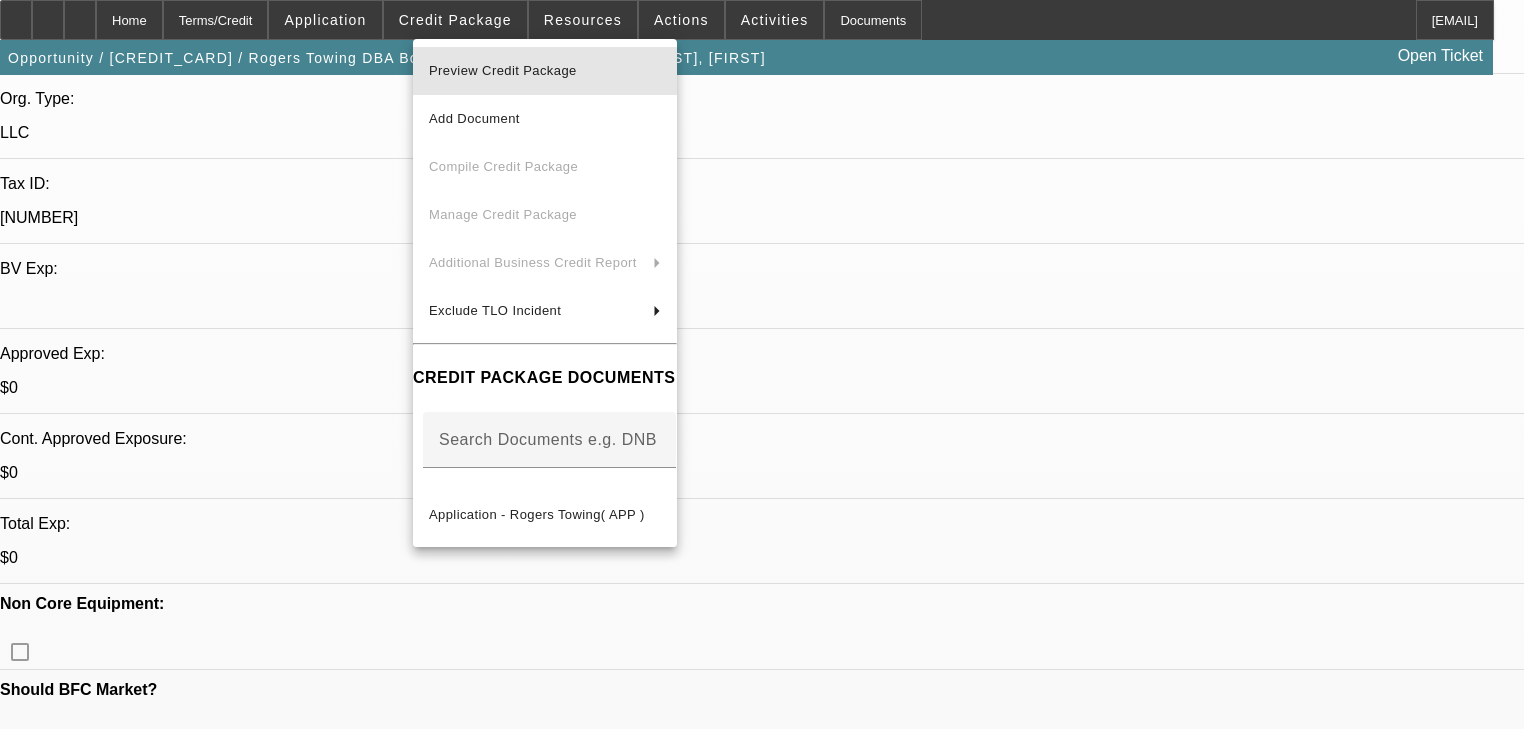 click on "Preview Credit Package" at bounding box center (503, 70) 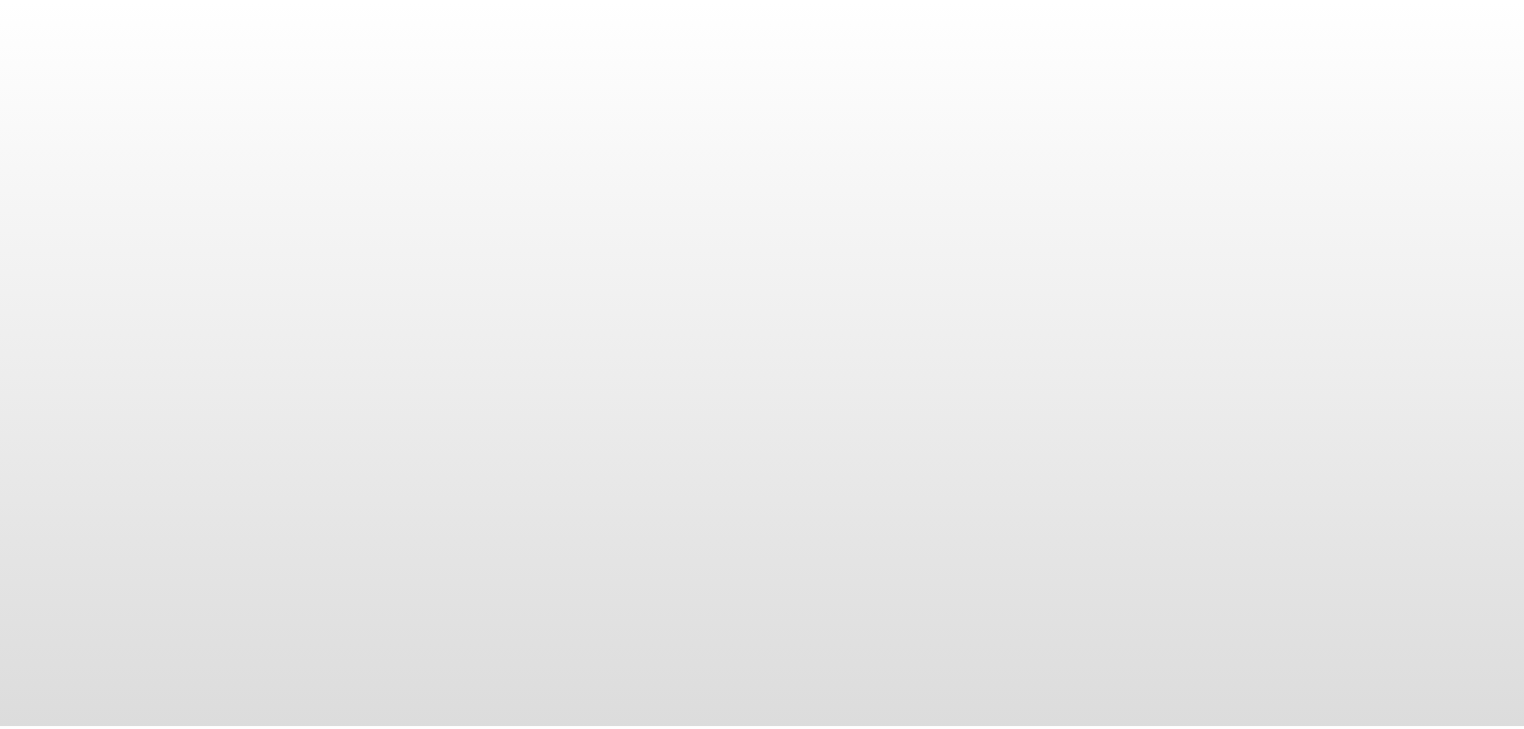 scroll, scrollTop: 0, scrollLeft: 0, axis: both 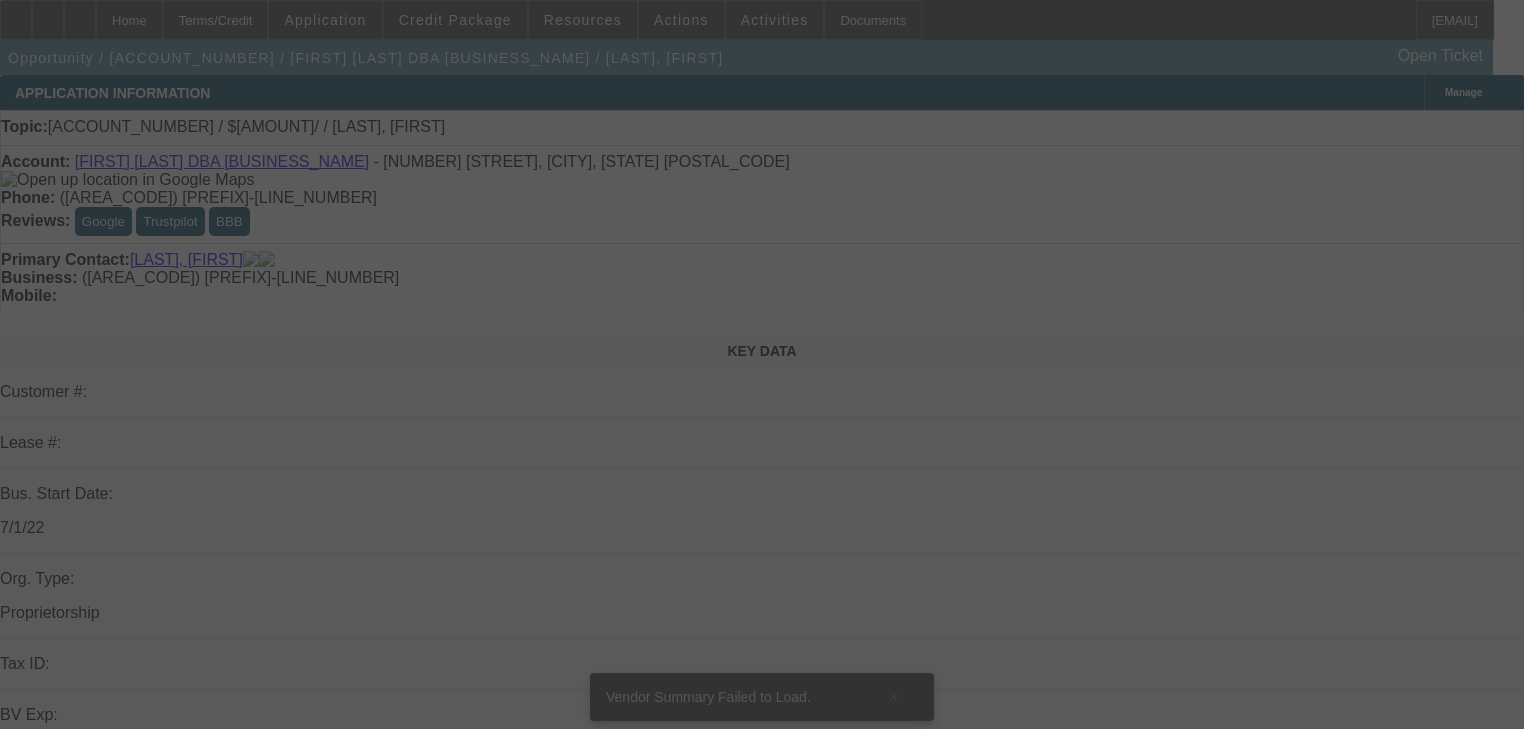 select on "0" 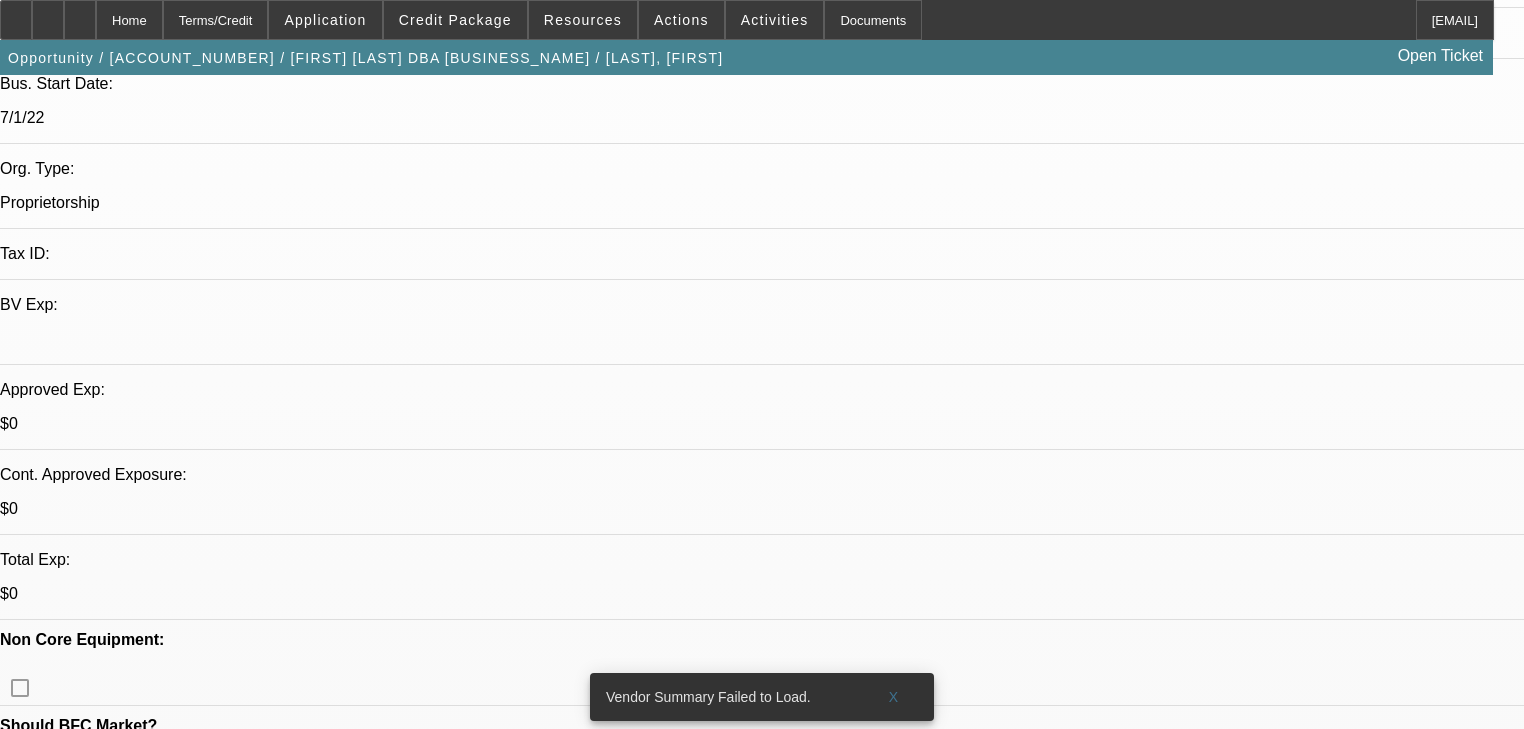 scroll, scrollTop: 400, scrollLeft: 0, axis: vertical 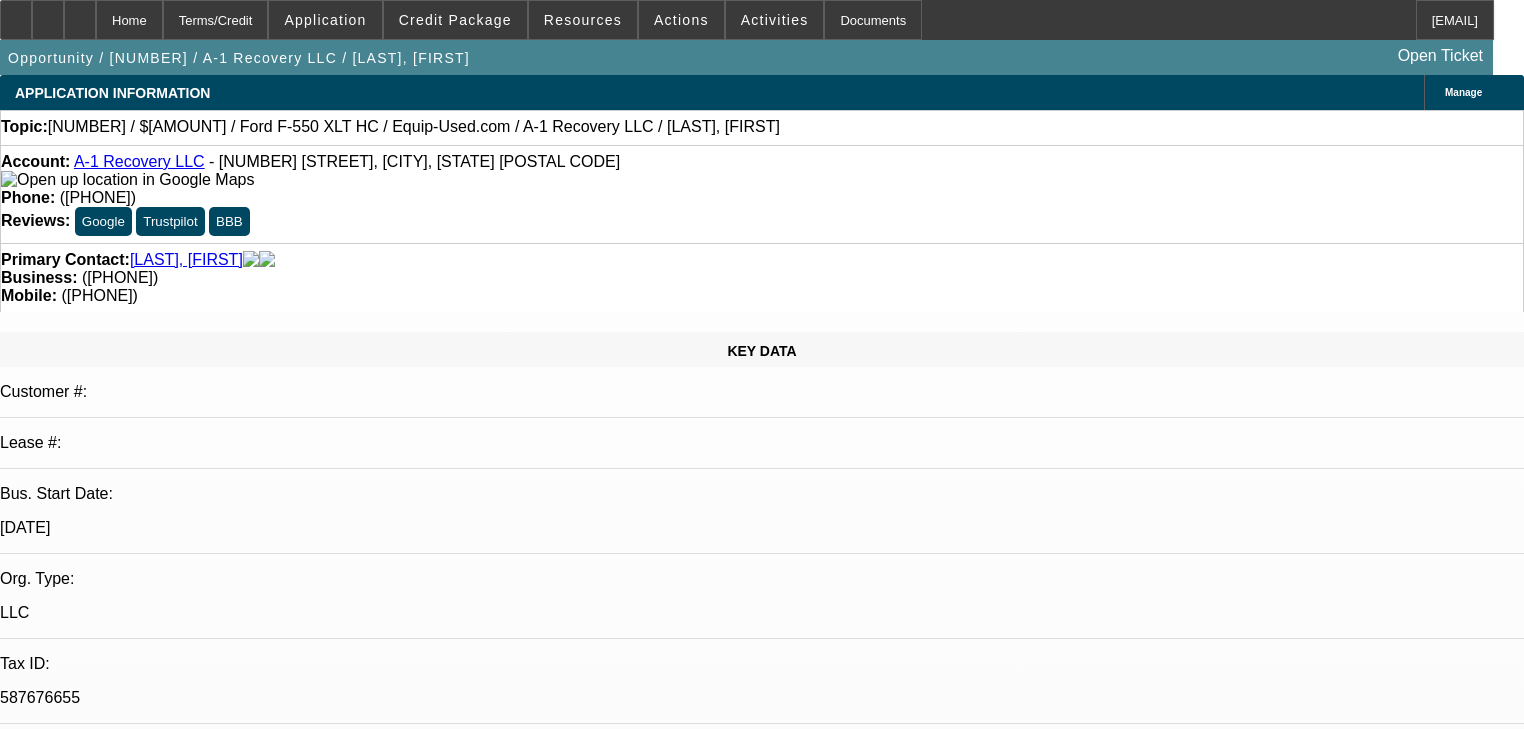 select on "0" 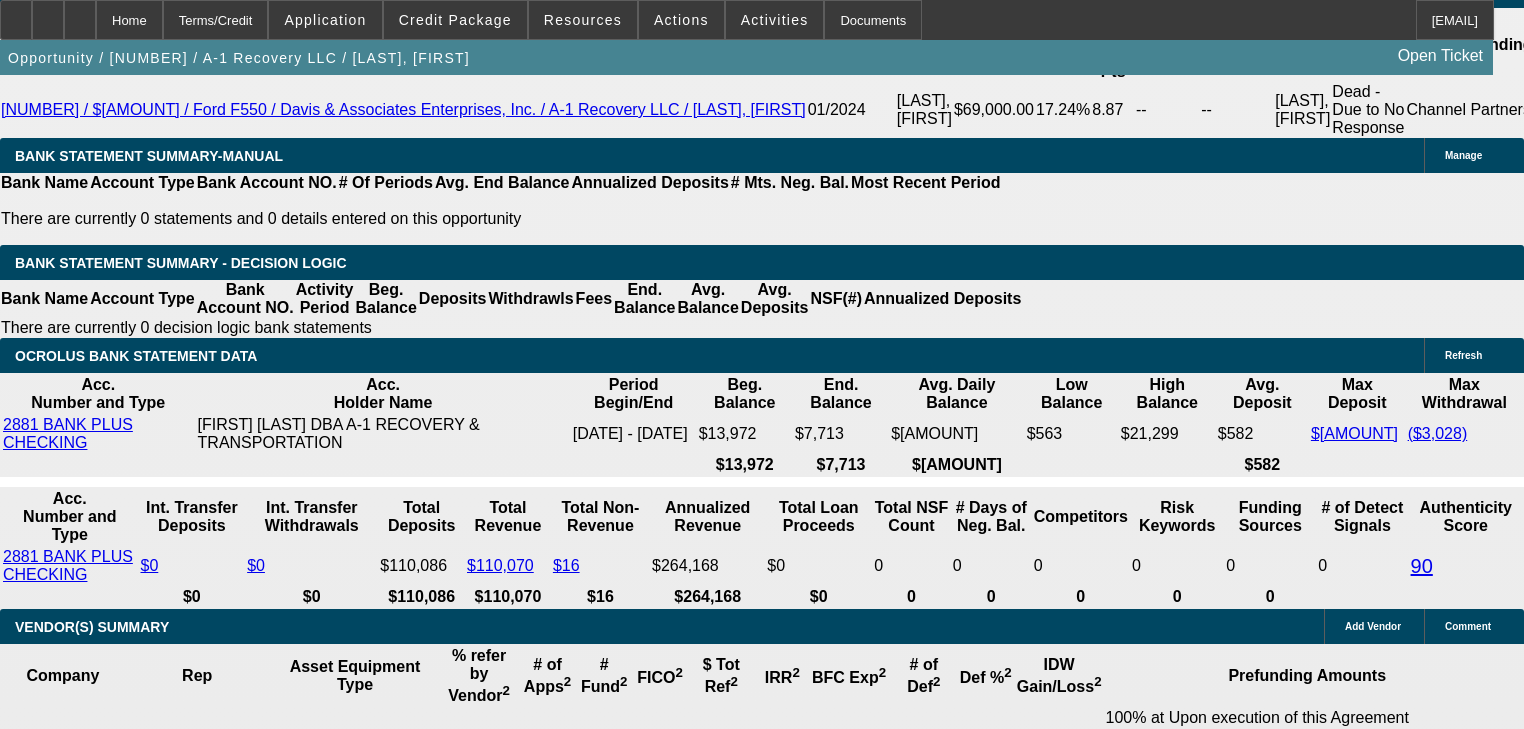 scroll, scrollTop: 3280, scrollLeft: 0, axis: vertical 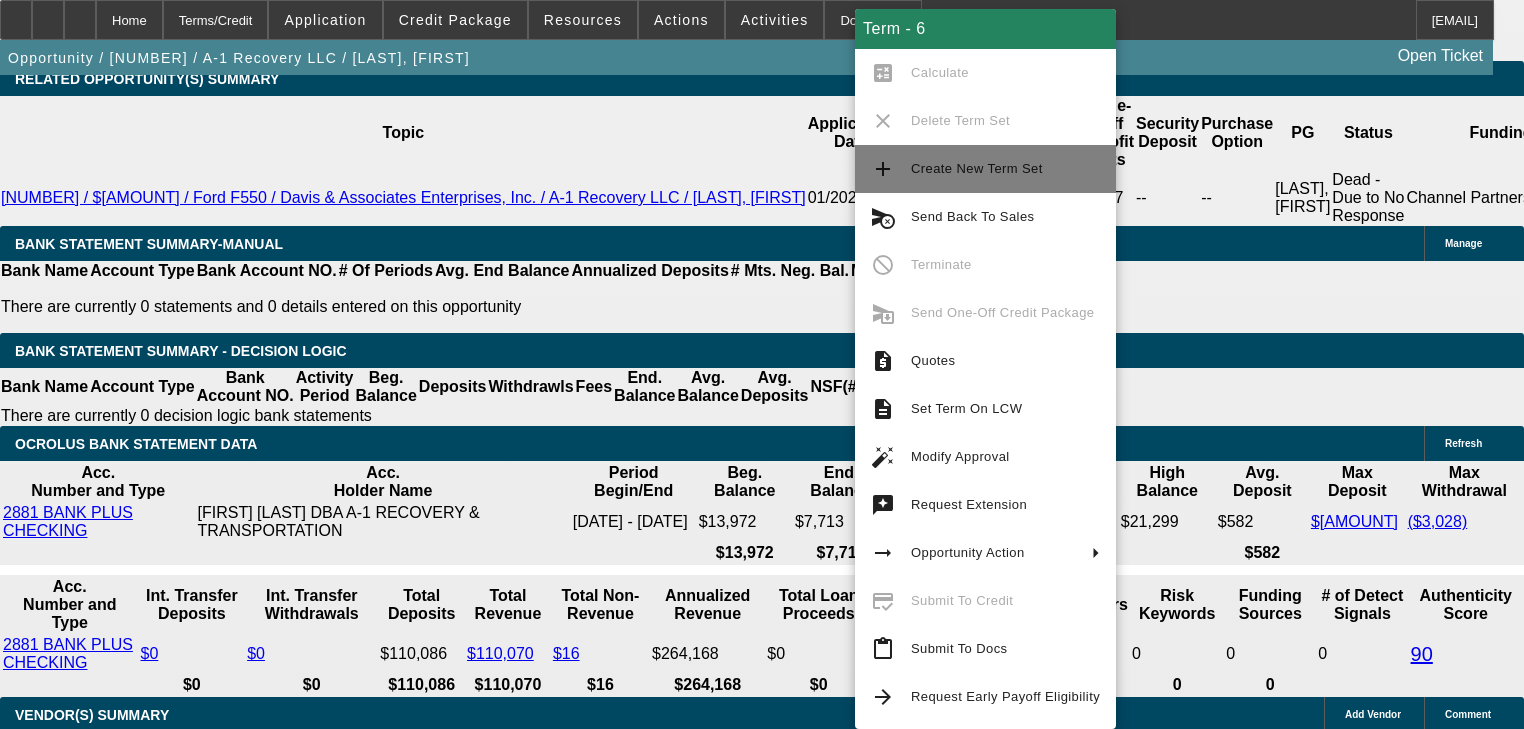 click on "Create New Term Set" at bounding box center [1005, 169] 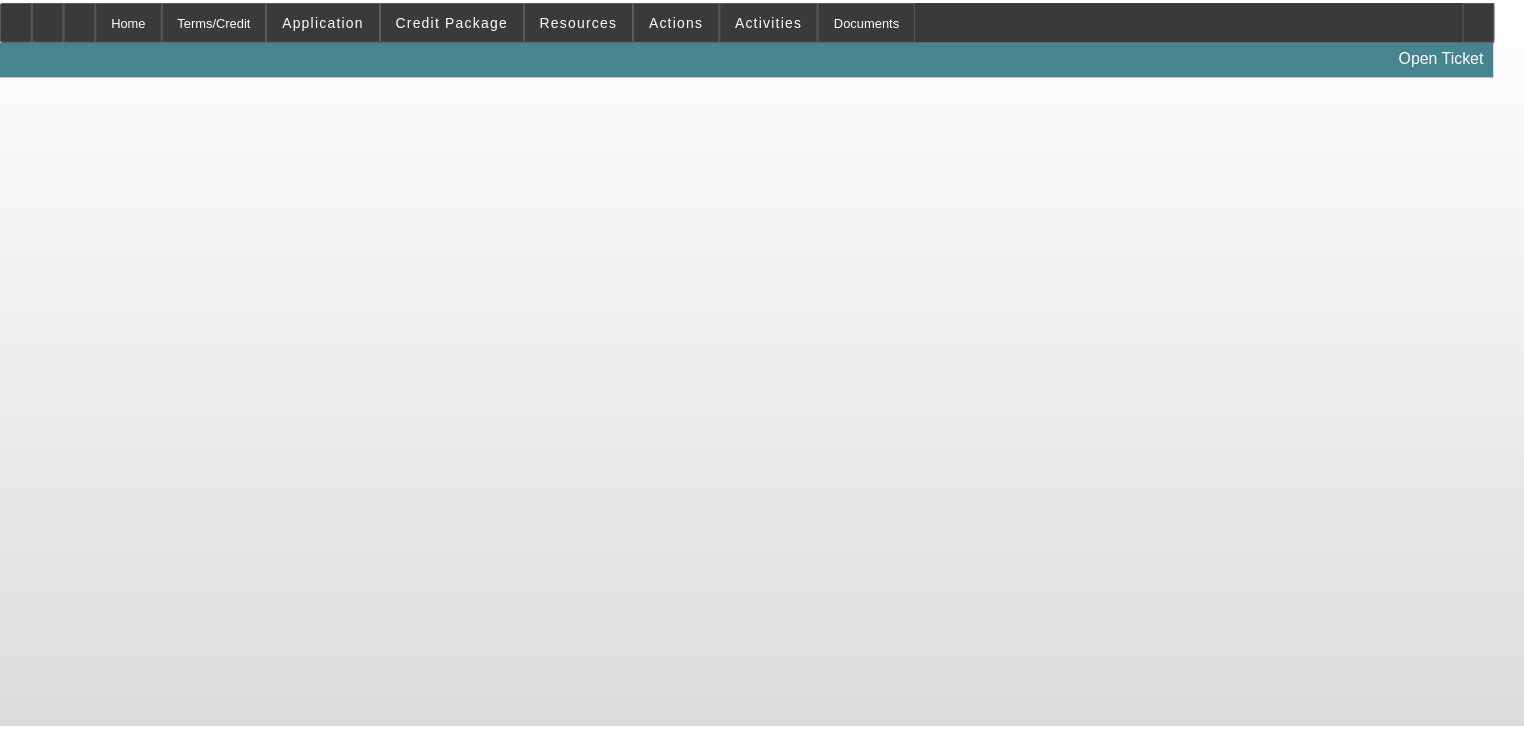 scroll, scrollTop: 0, scrollLeft: 0, axis: both 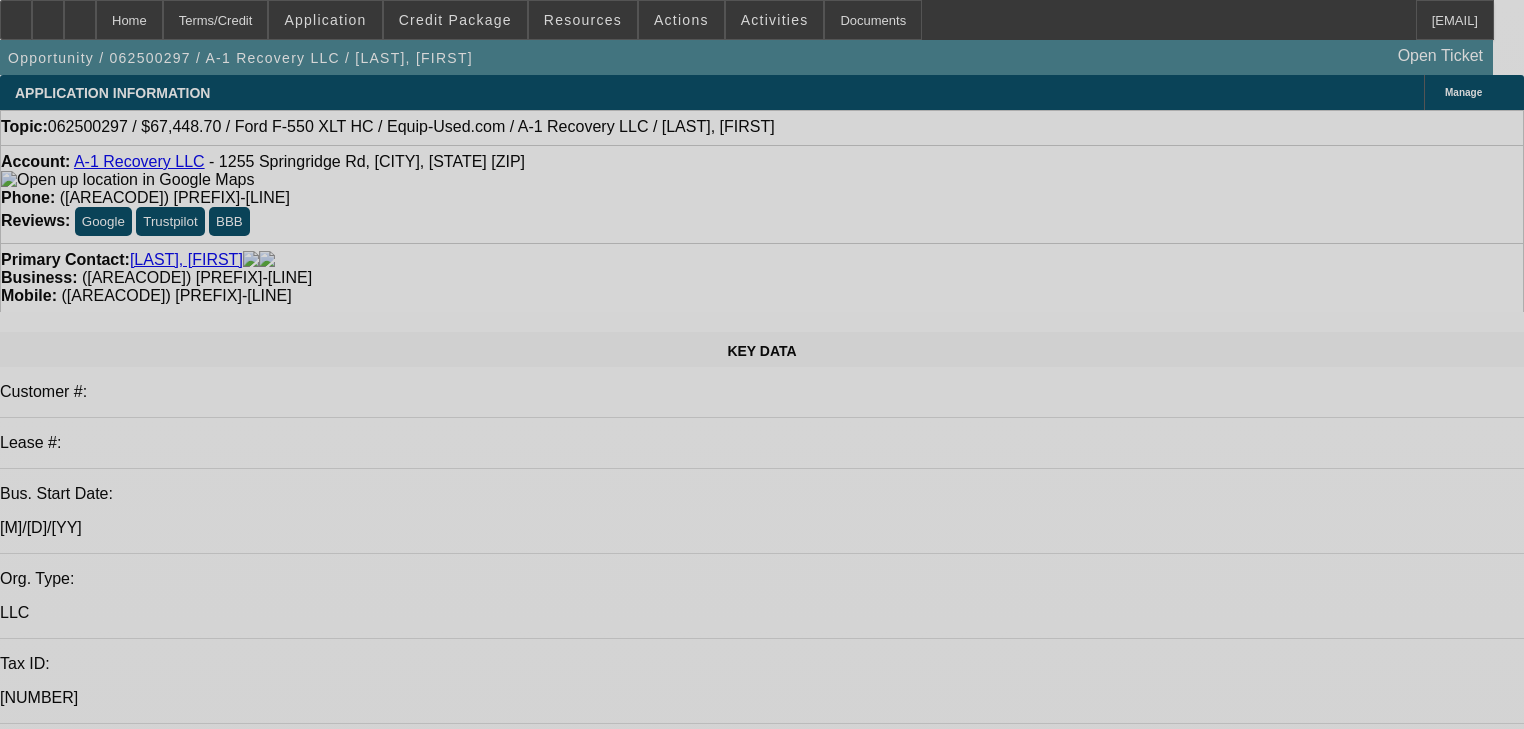 select on "0.1" 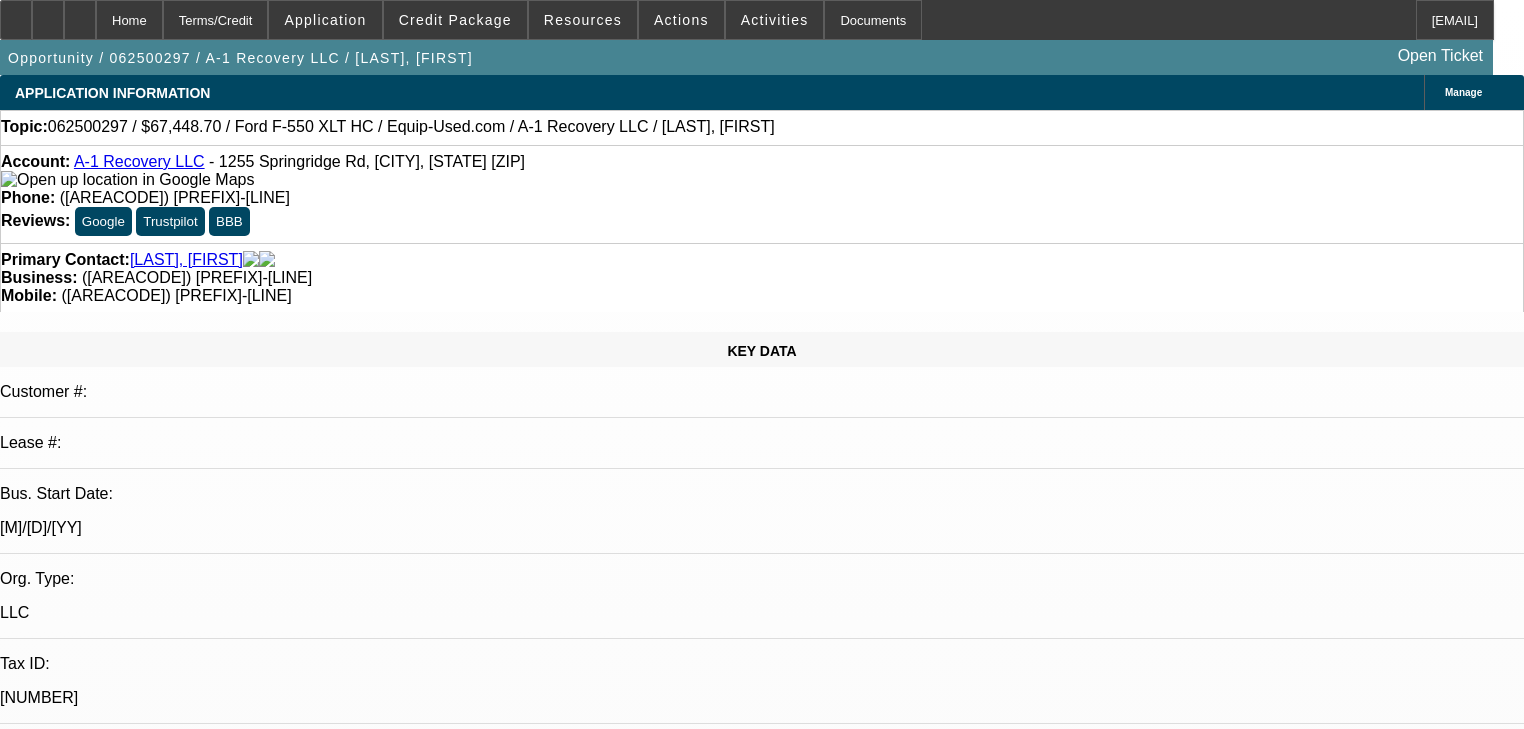 select on "2" 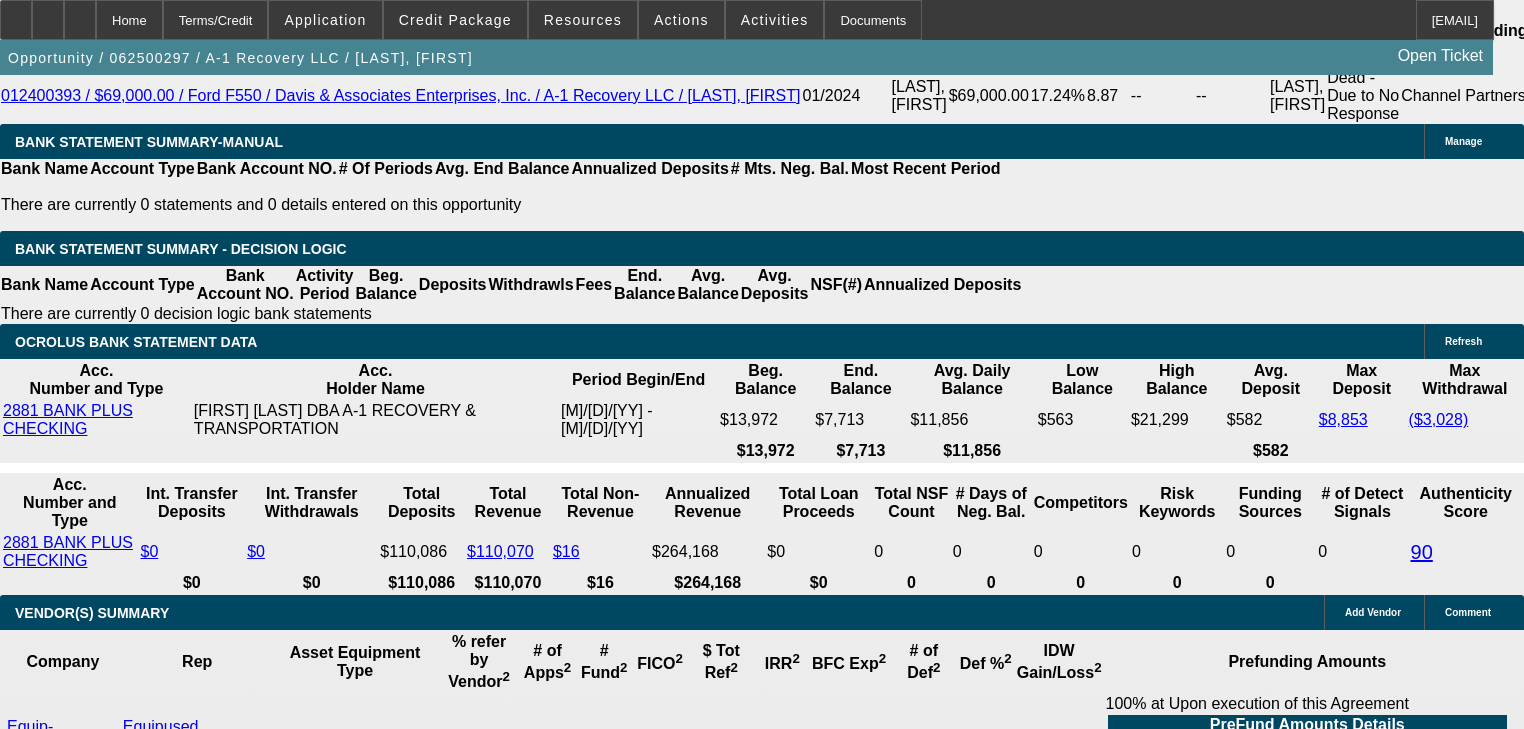 scroll, scrollTop: 3520, scrollLeft: 0, axis: vertical 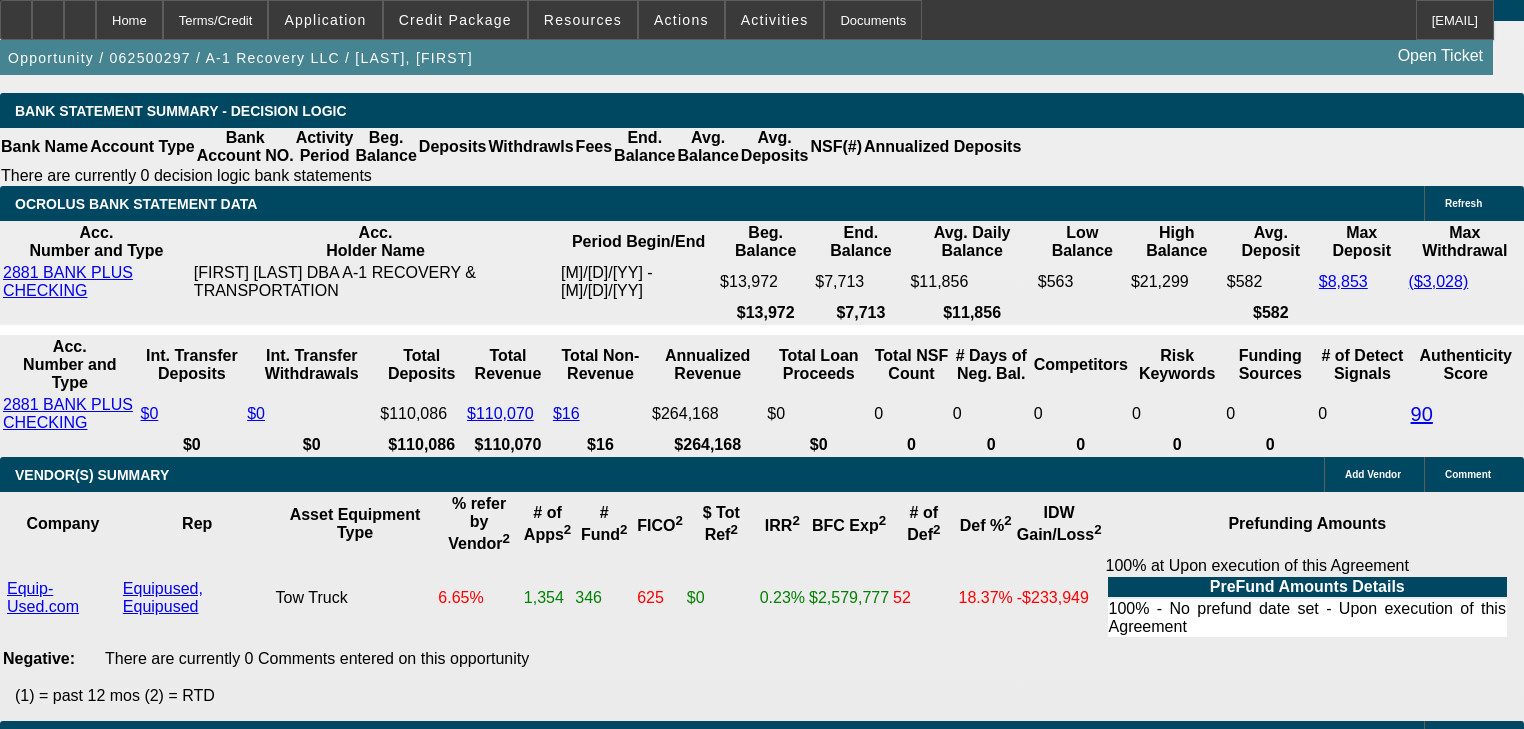 click on "45" at bounding box center (447, 2016) 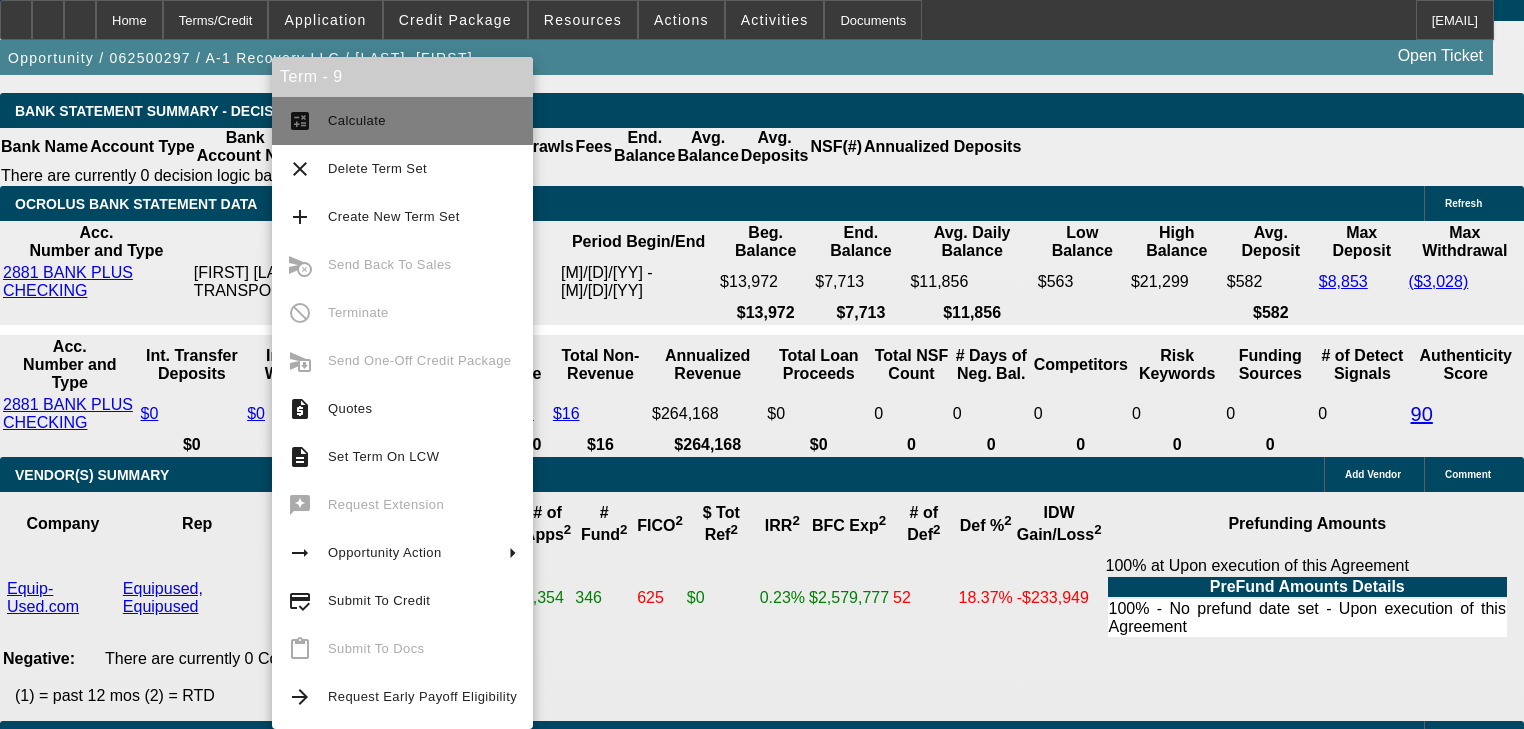 click on "calculate
Calculate" at bounding box center [402, 121] 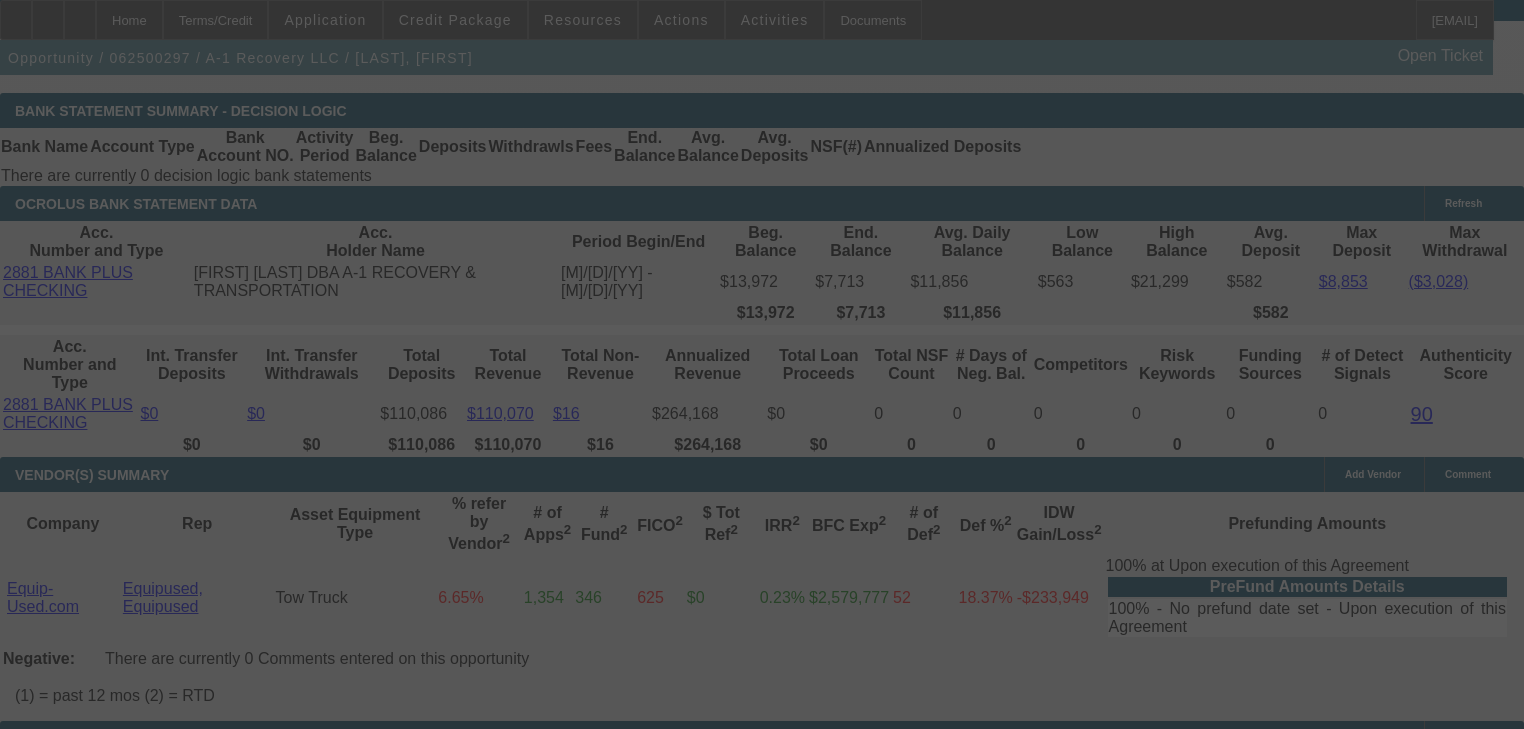 select on "0.1" 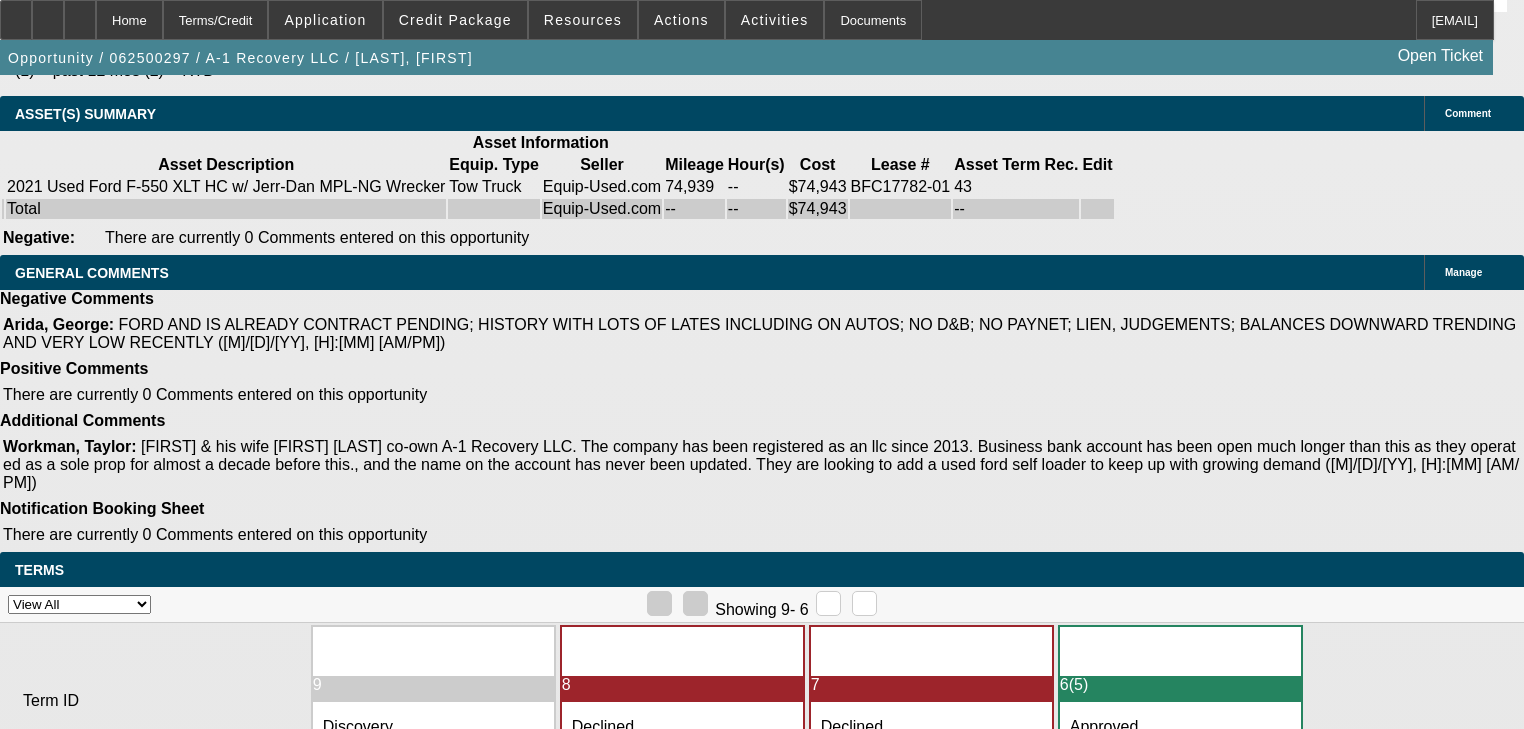 scroll, scrollTop: 4344, scrollLeft: 0, axis: vertical 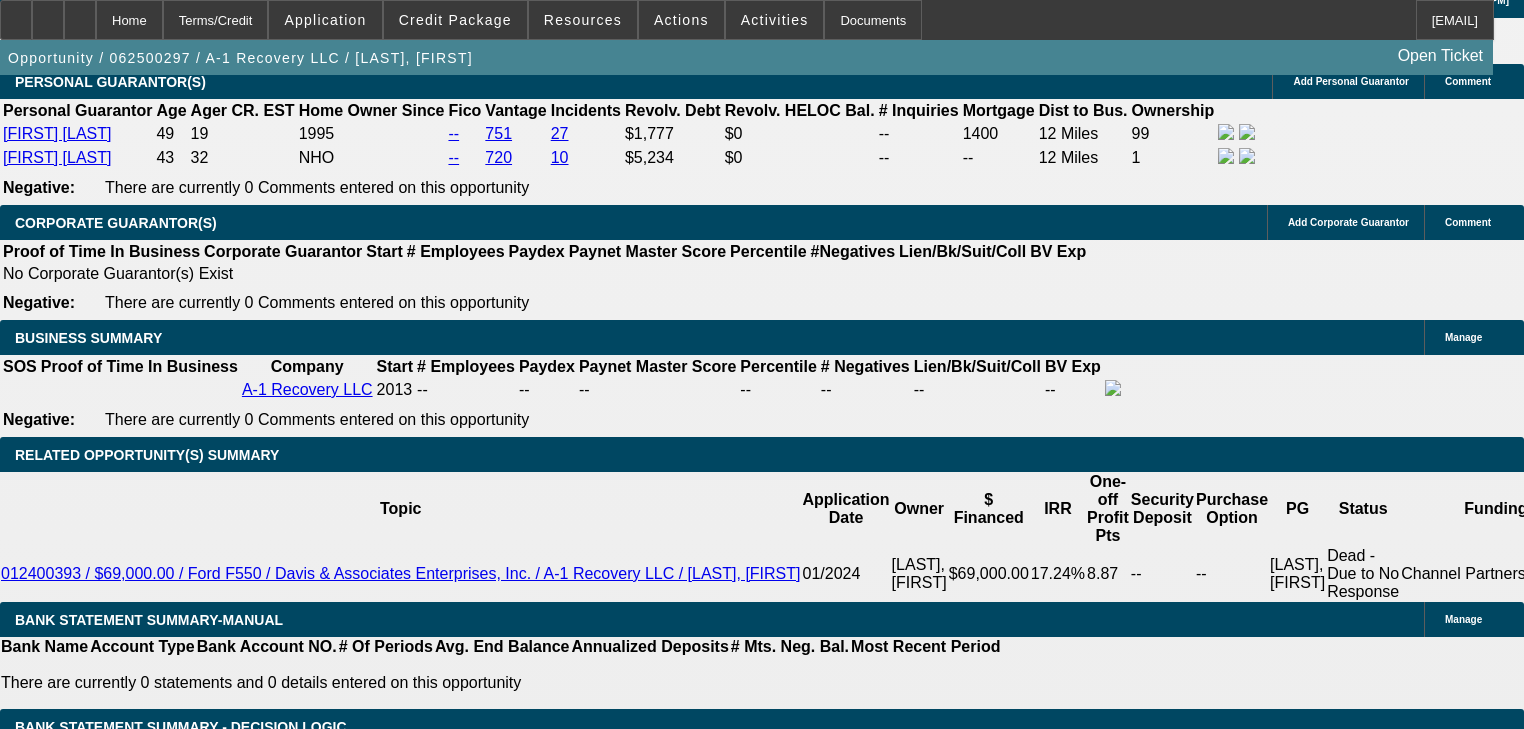 click at bounding box center [828, 1844] 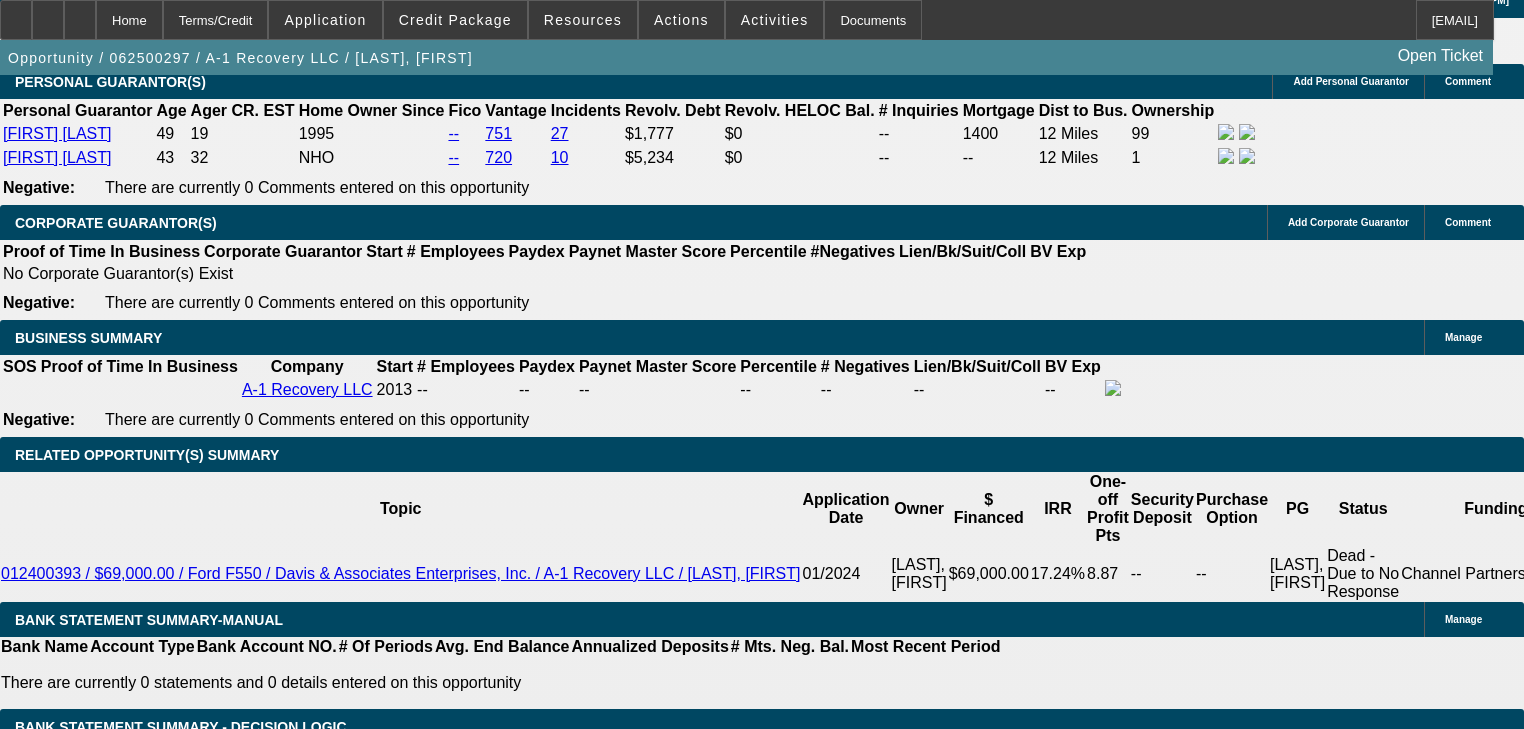 select on "2" 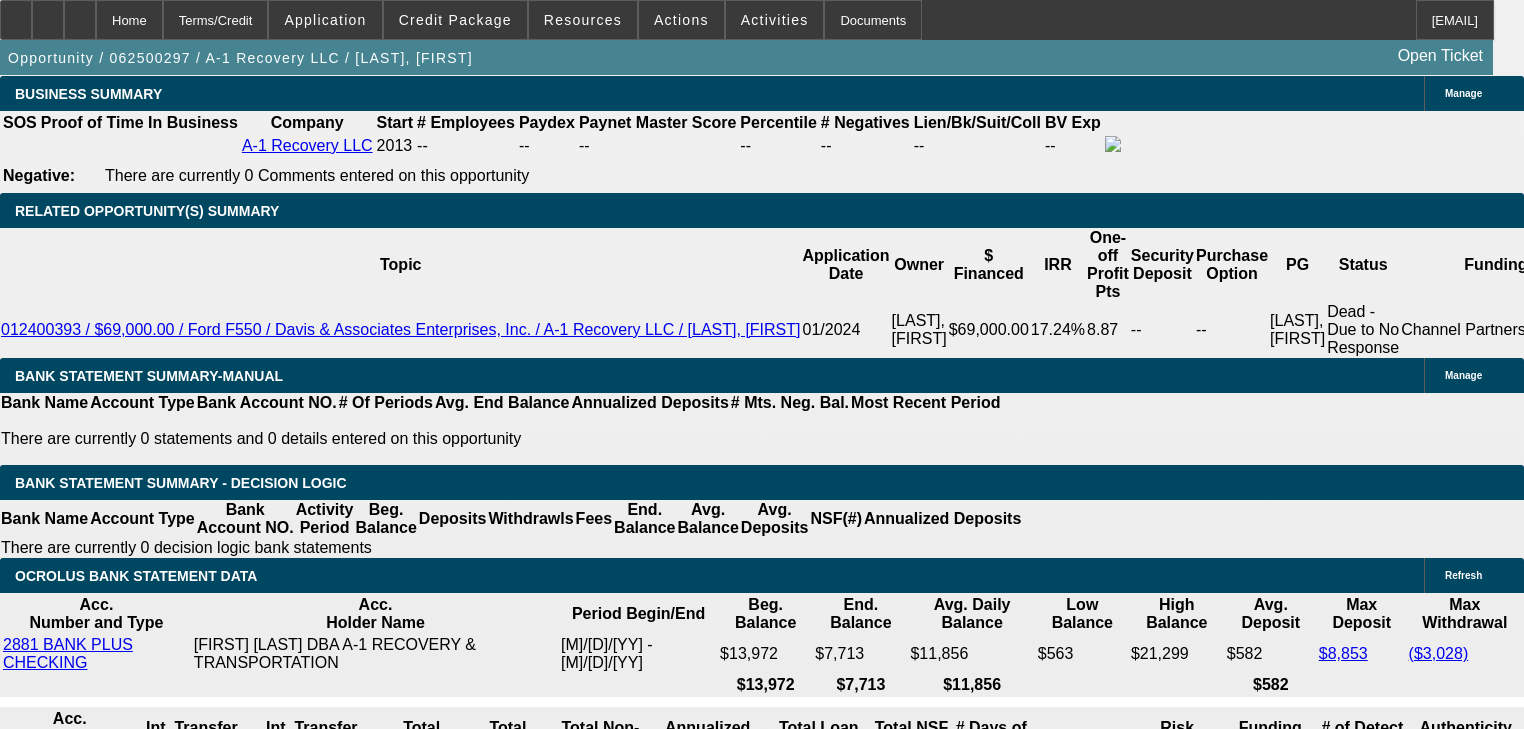 scroll, scrollTop: 3224, scrollLeft: 0, axis: vertical 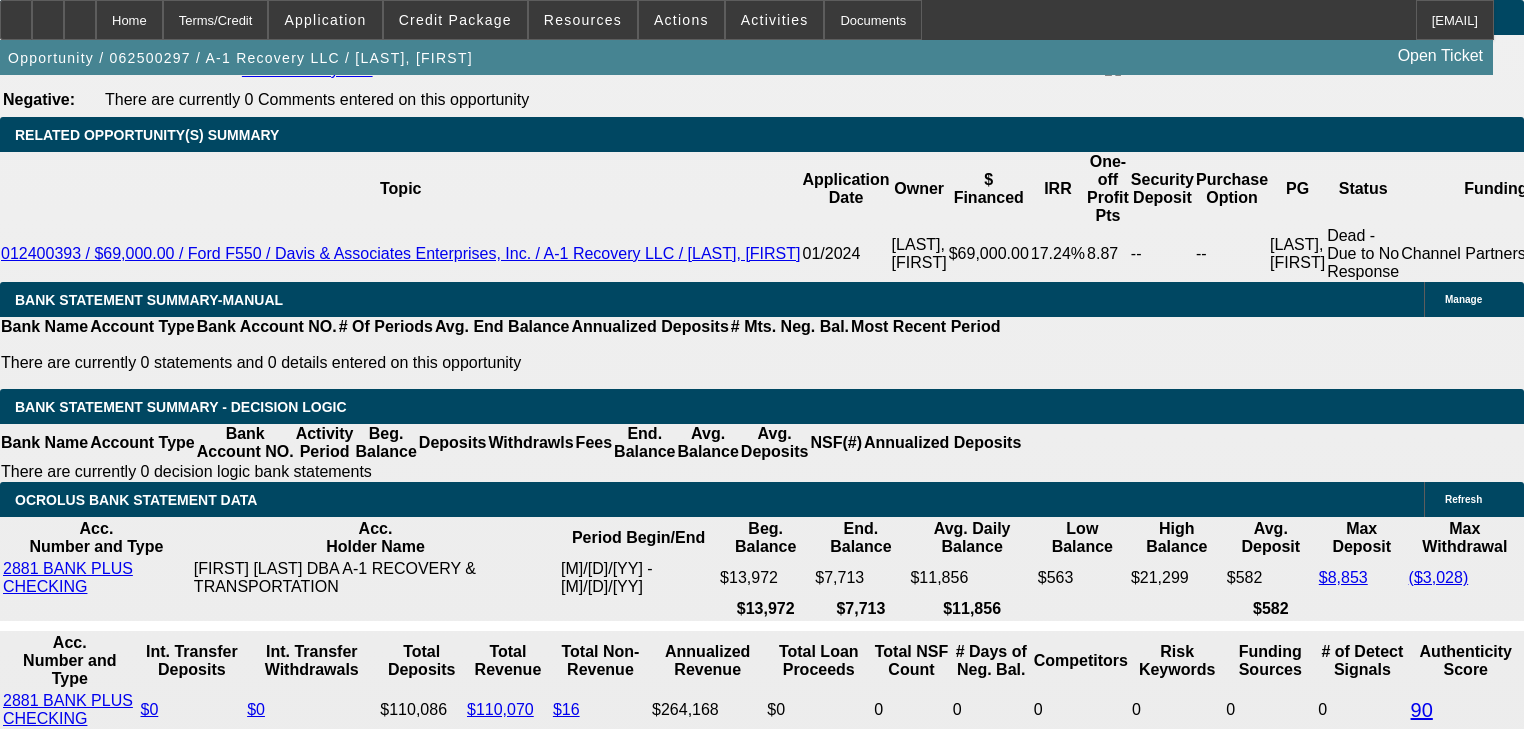 click on "Credit Declined - DECLINED BY FINPAC - "we must pass on this request as it does not meet our minimum underwriting criteria. For further
review at different $ amount we will need EIN letter to confirm FED ID."" at bounding box center [597, 4035] 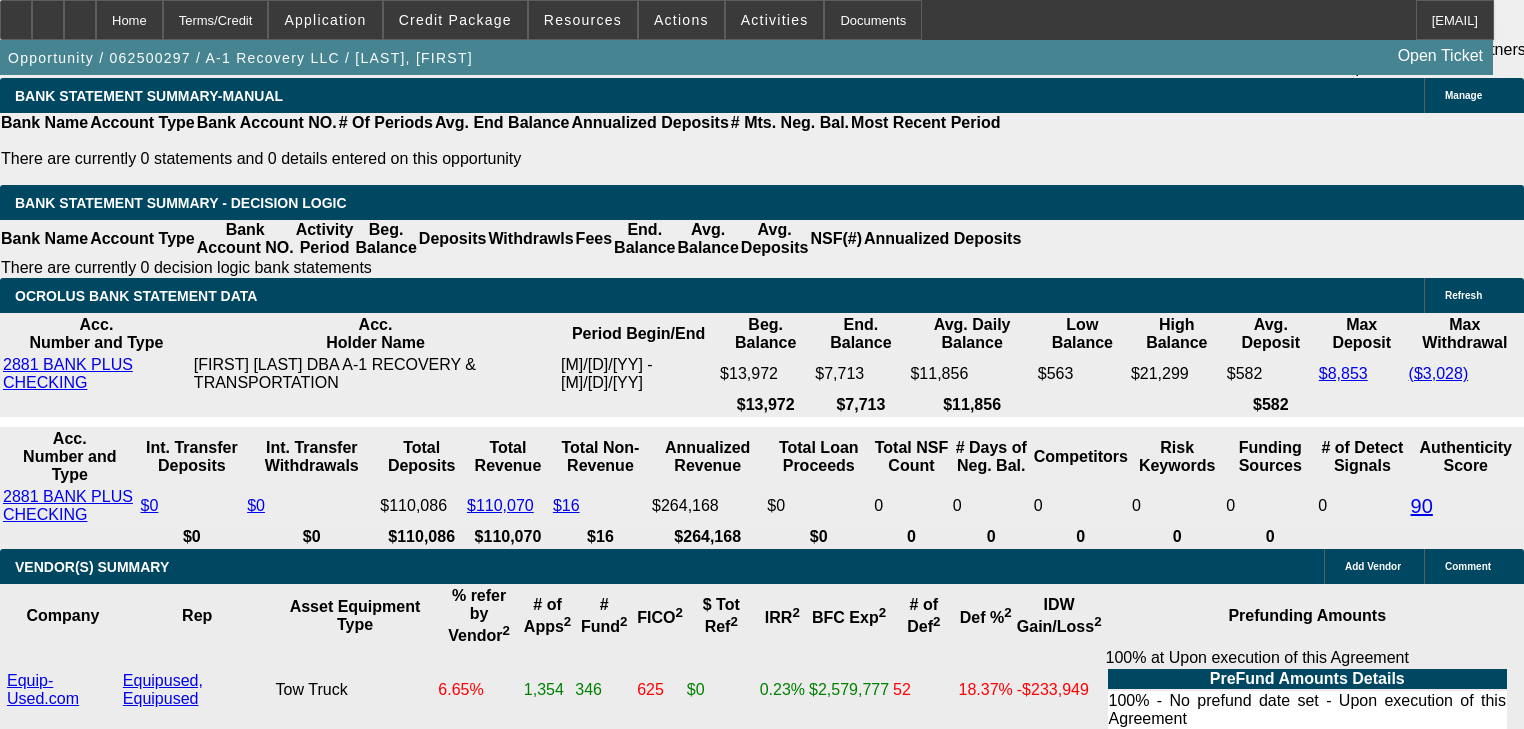 scroll, scrollTop: 3384, scrollLeft: 0, axis: vertical 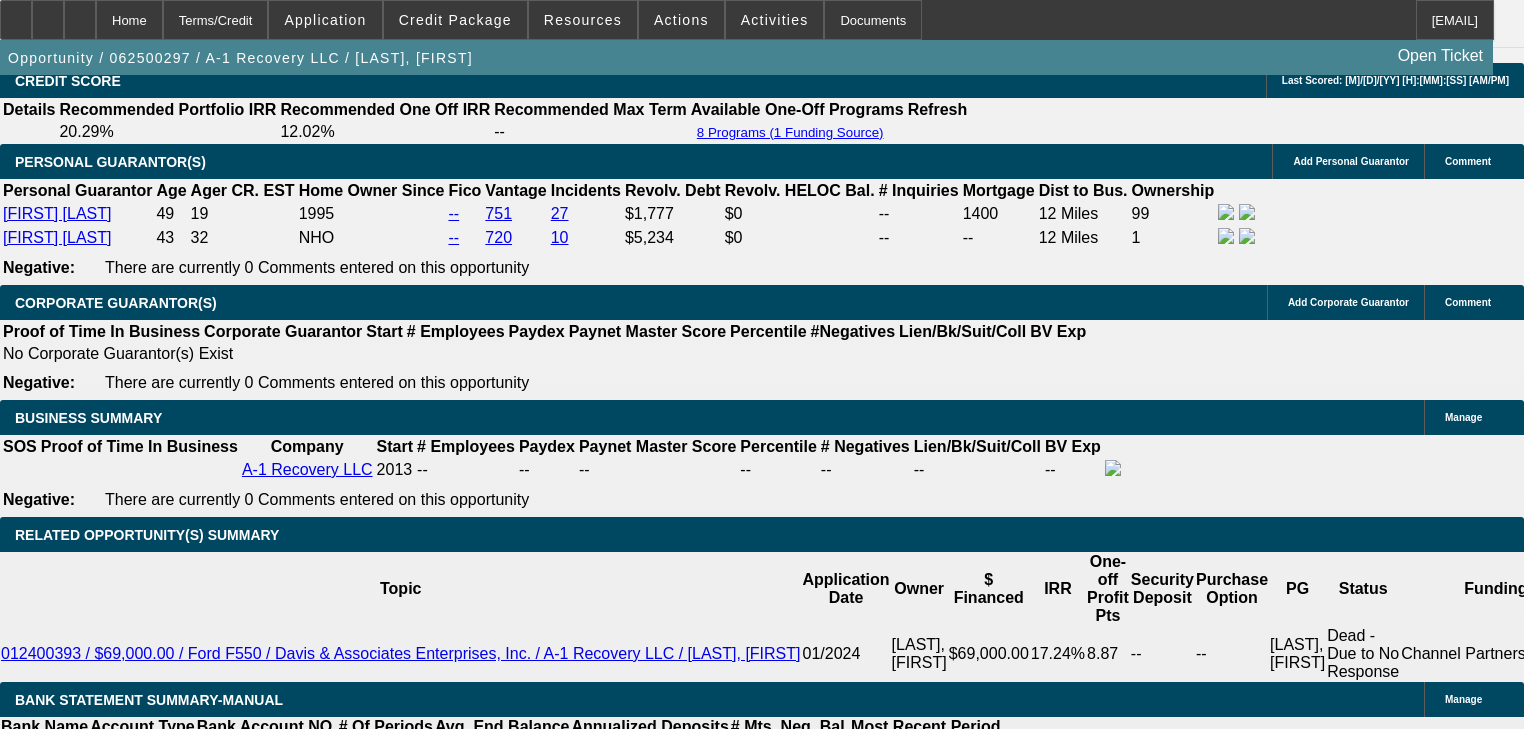 drag, startPoint x: 1530, startPoint y: 344, endPoint x: 1535, endPoint y: 766, distance: 422.02963 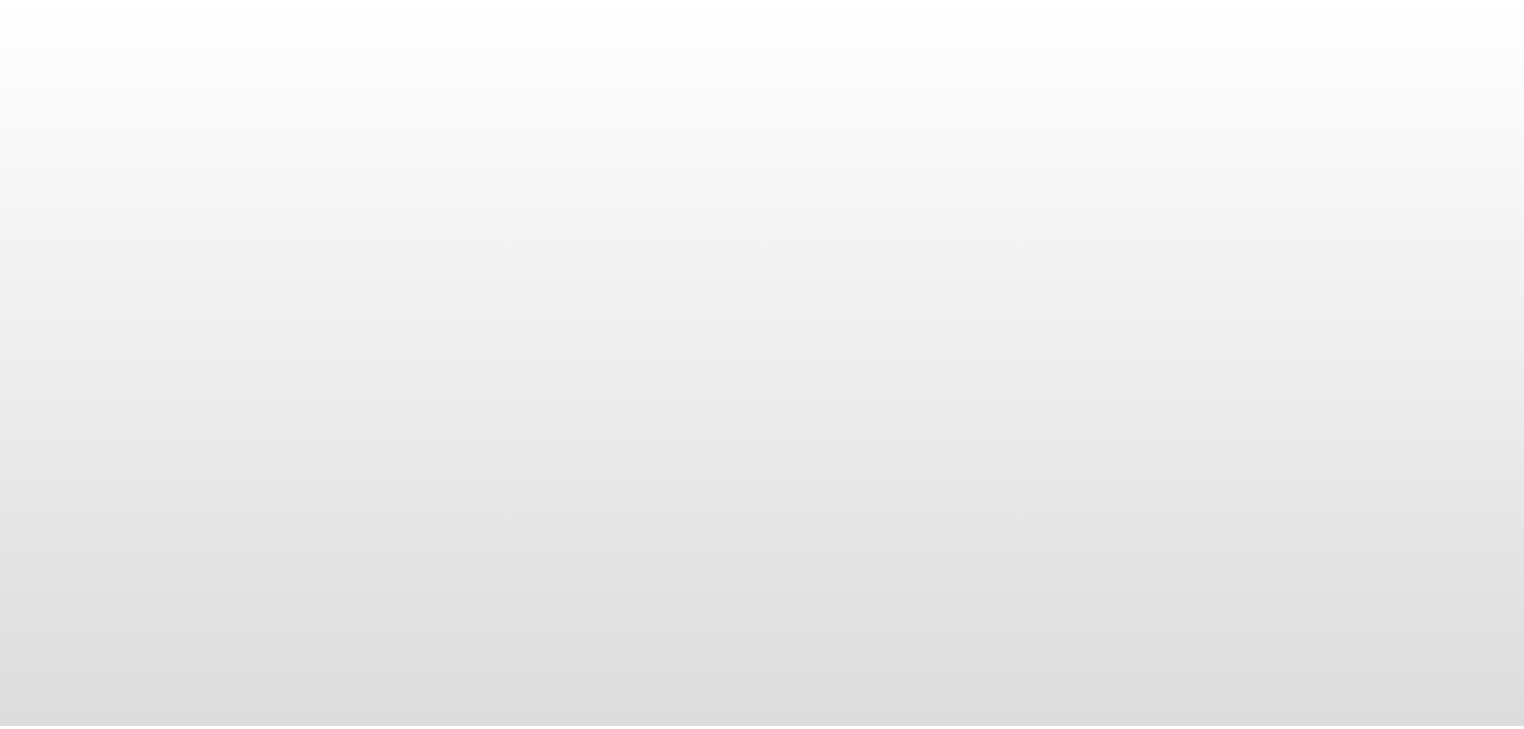 scroll, scrollTop: 0, scrollLeft: 0, axis: both 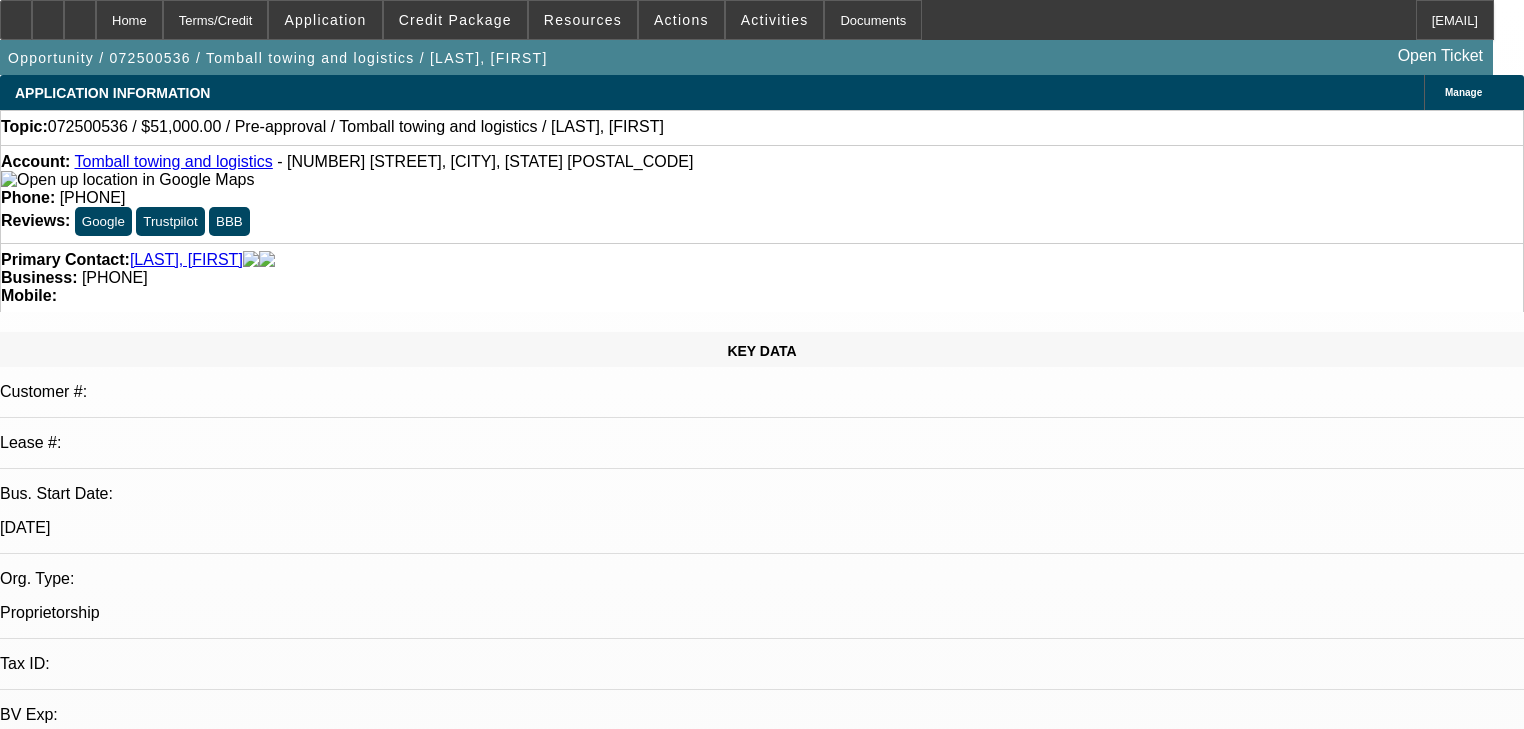 select on "0.15" 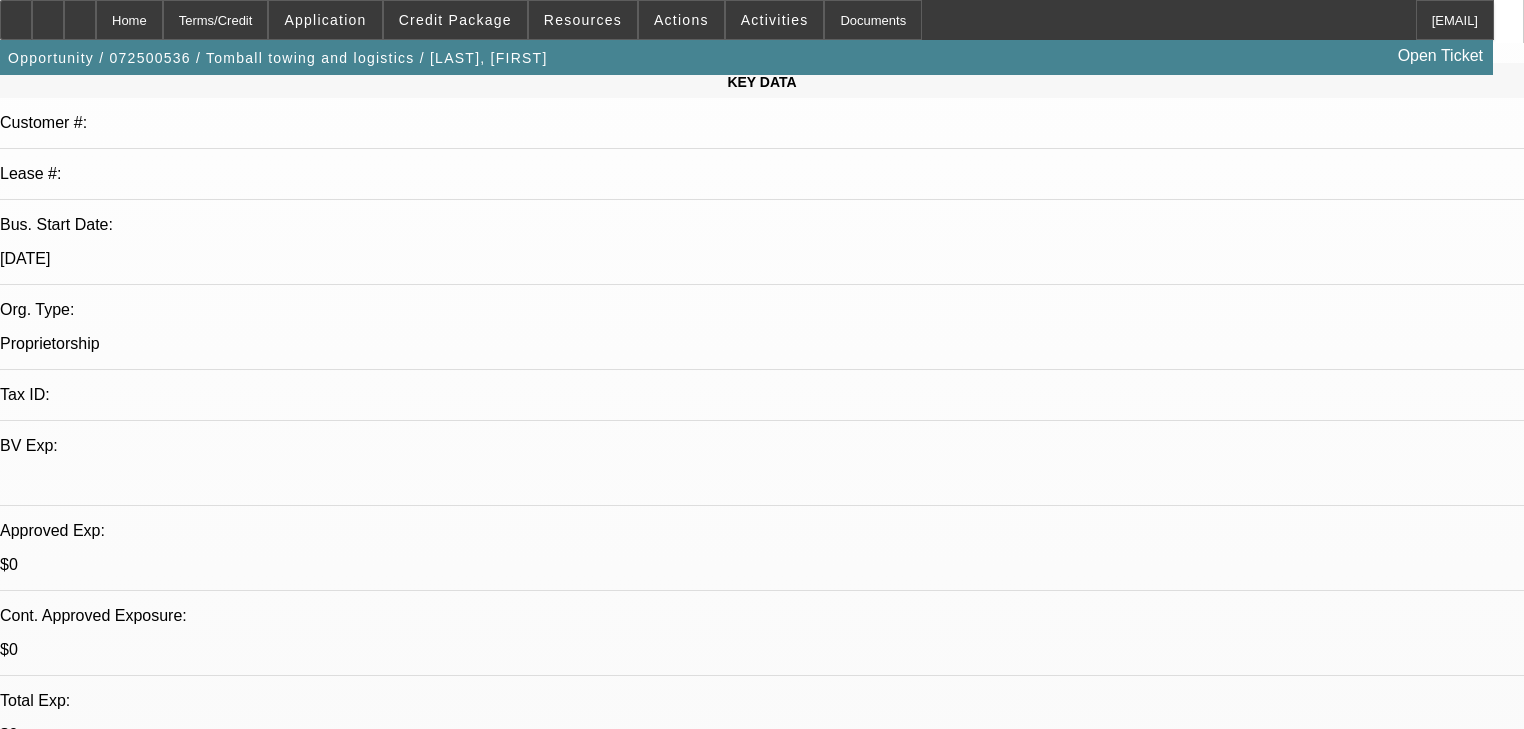 scroll, scrollTop: 80, scrollLeft: 0, axis: vertical 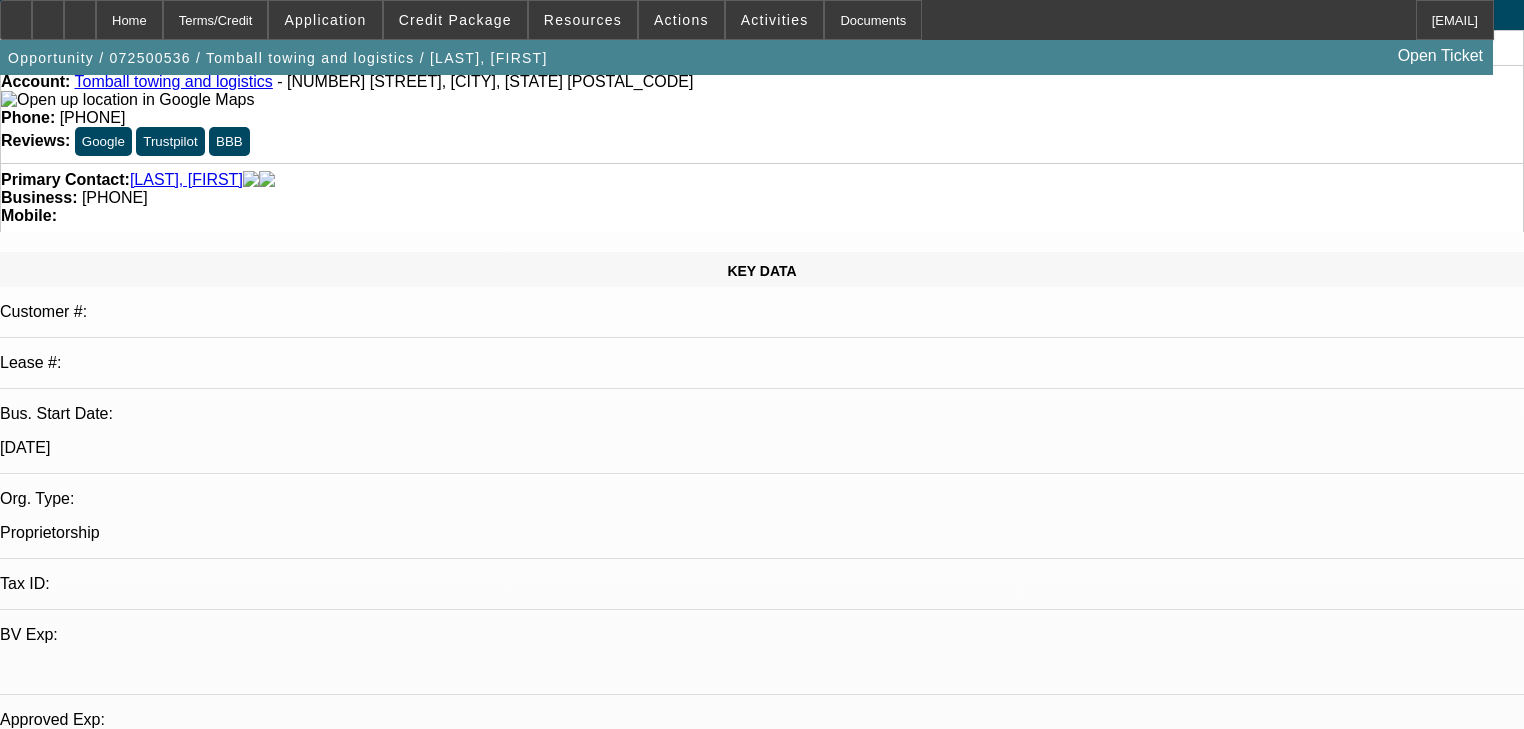 click on "Add Comment" at bounding box center [124, 6715] 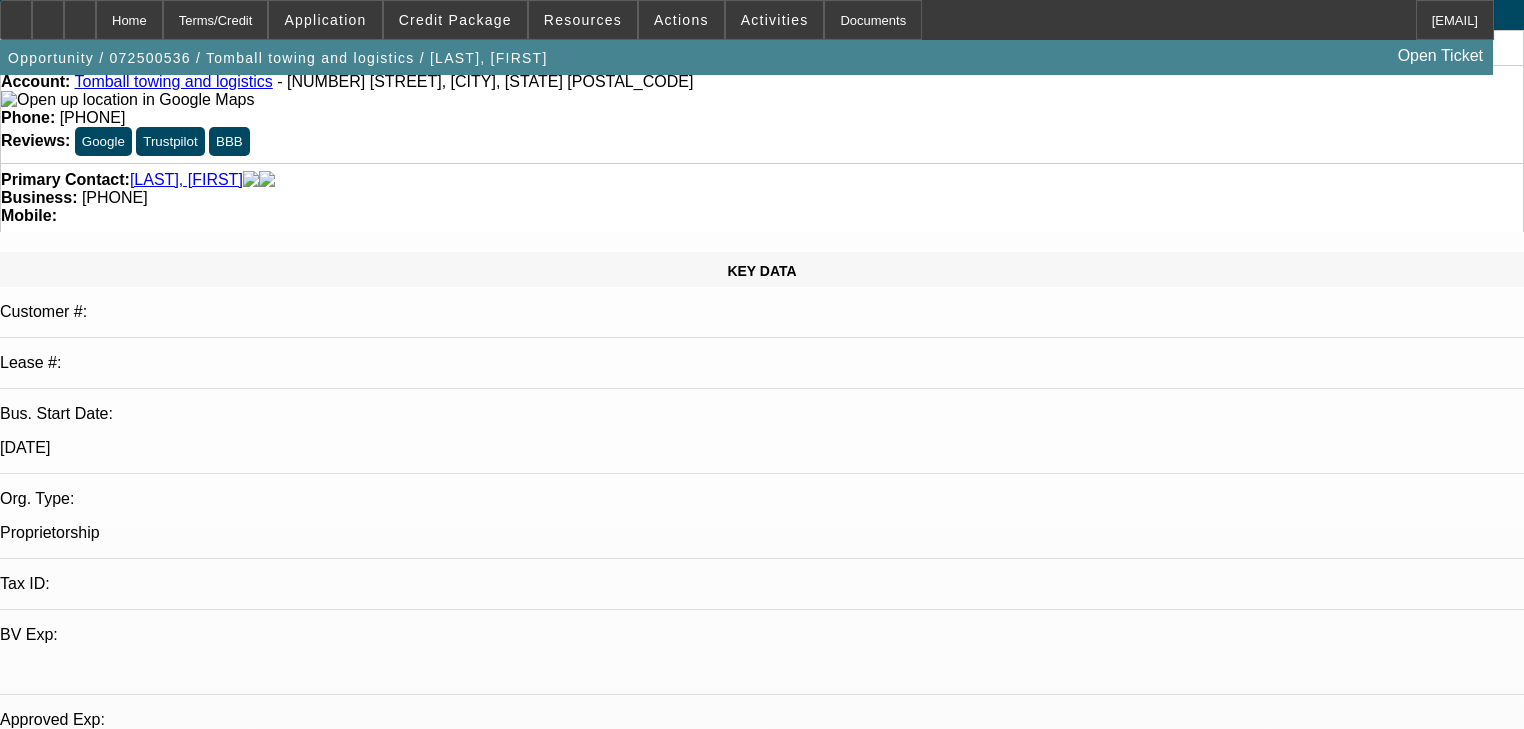 click on "Discussion Board" at bounding box center (20, 7076) 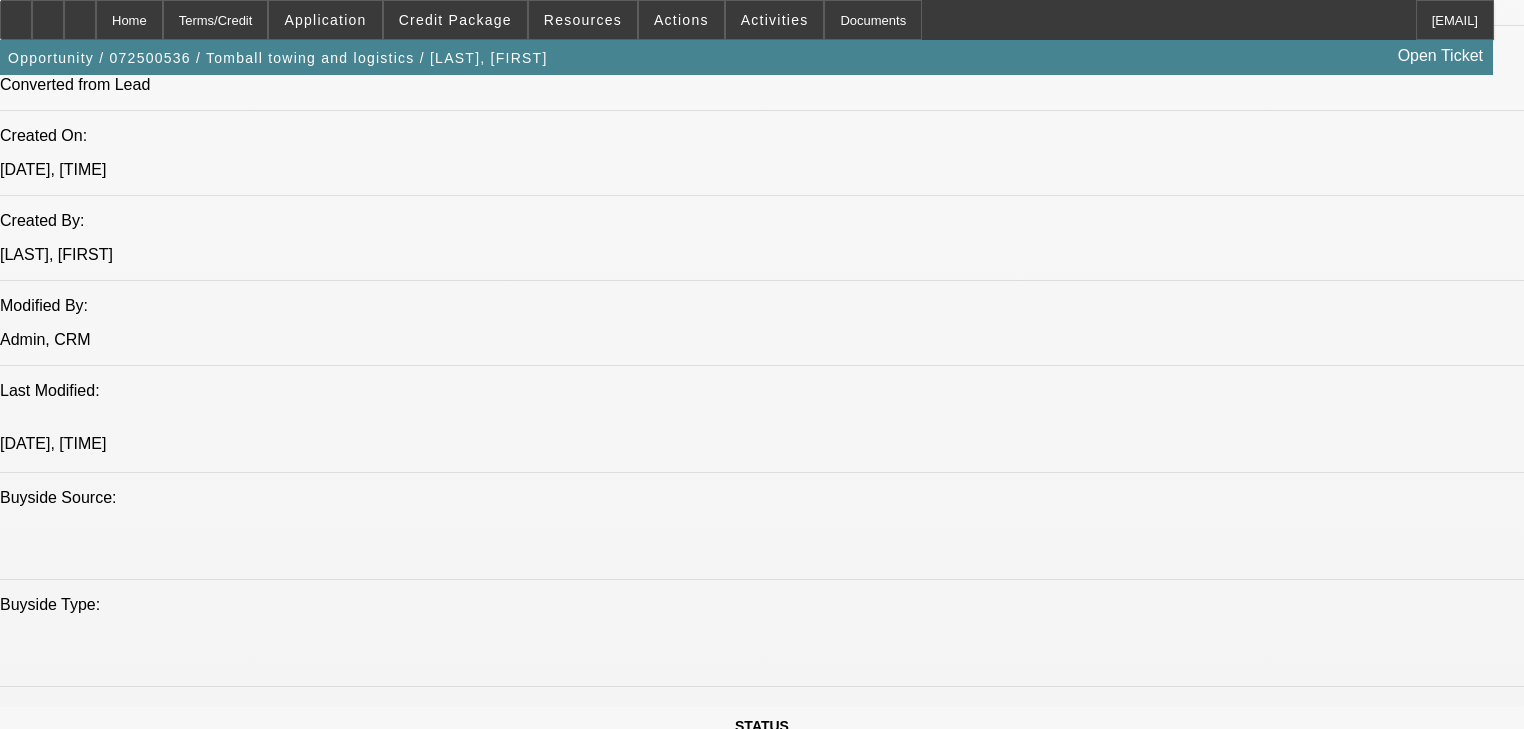 scroll, scrollTop: 1520, scrollLeft: 0, axis: vertical 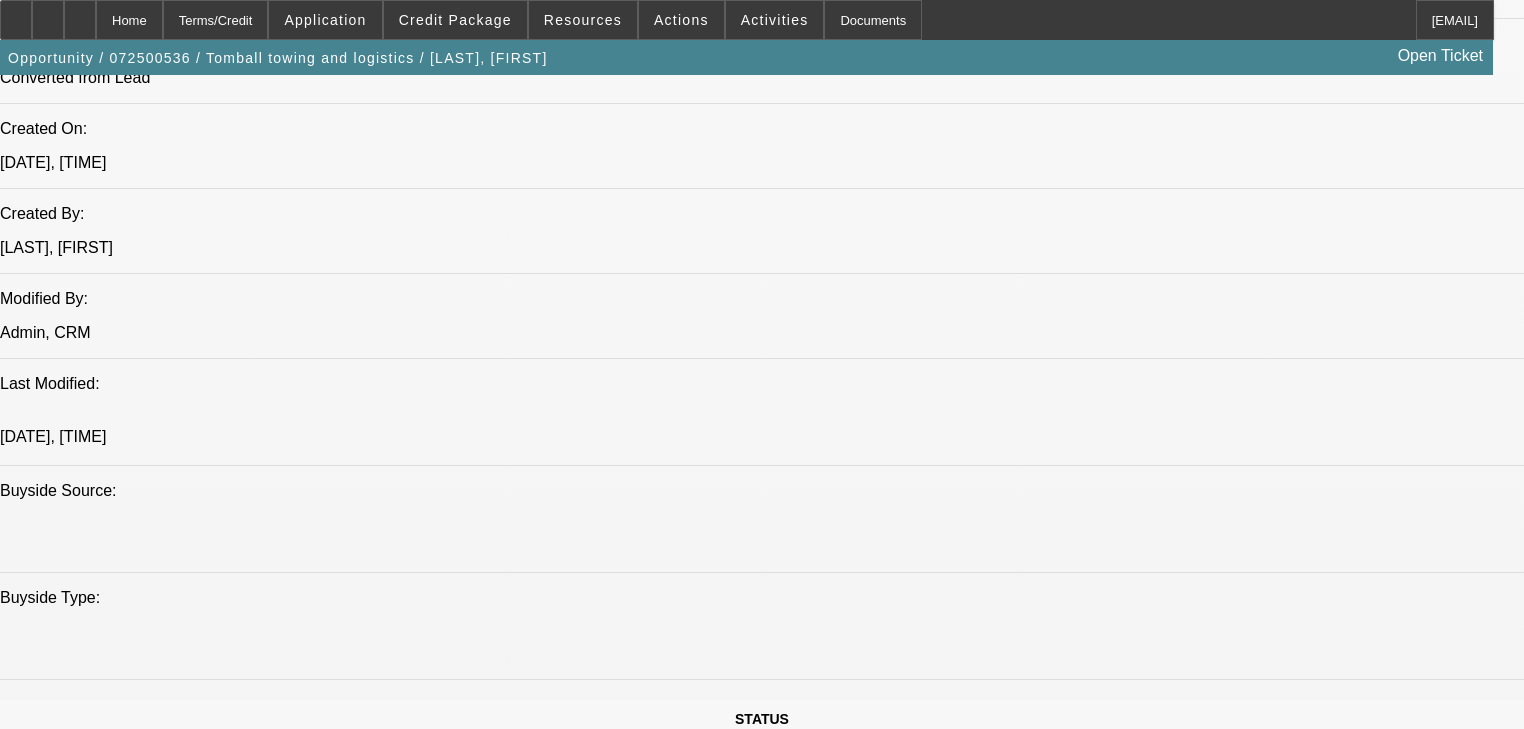 click on "Discussion" at bounding box center (42, 5275) 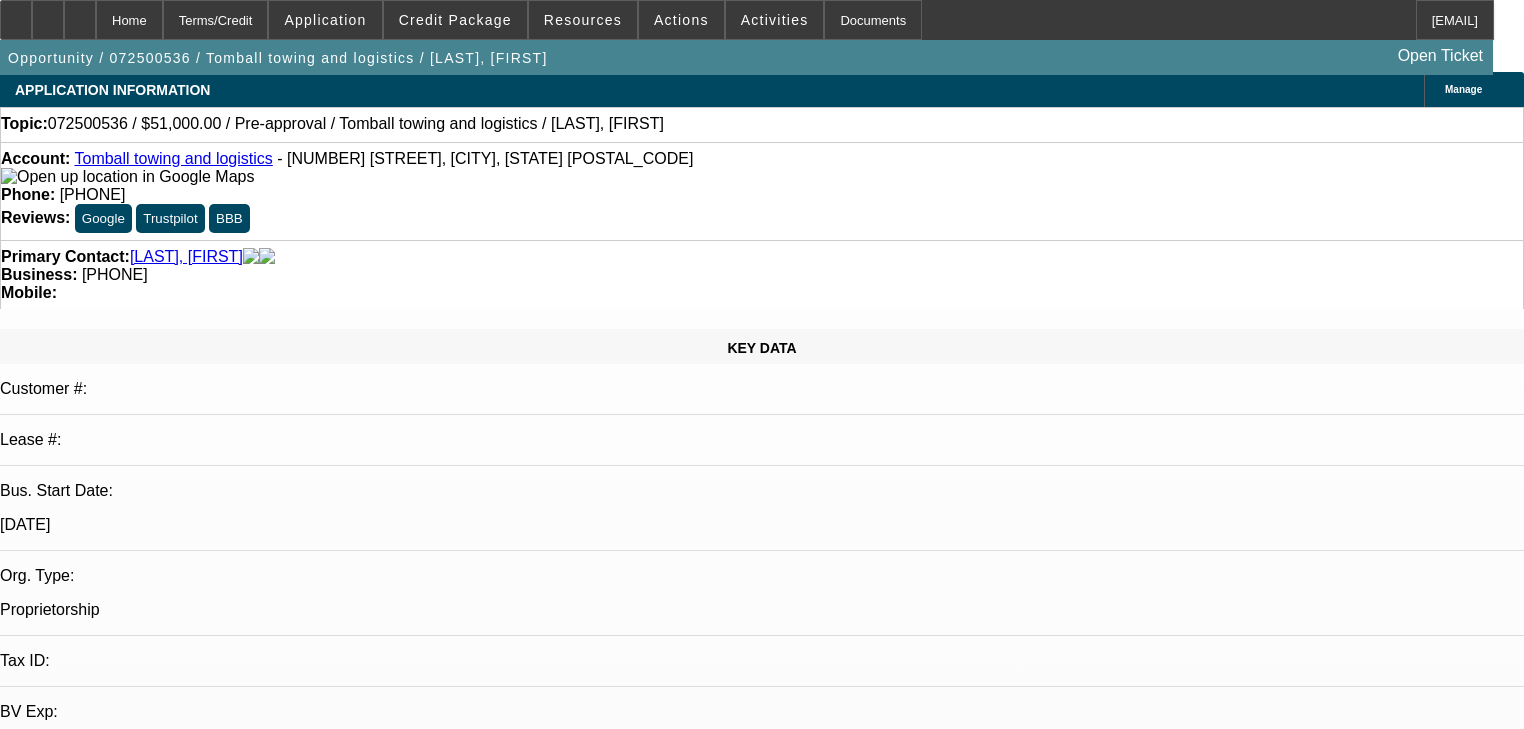 scroll, scrollTop: 0, scrollLeft: 0, axis: both 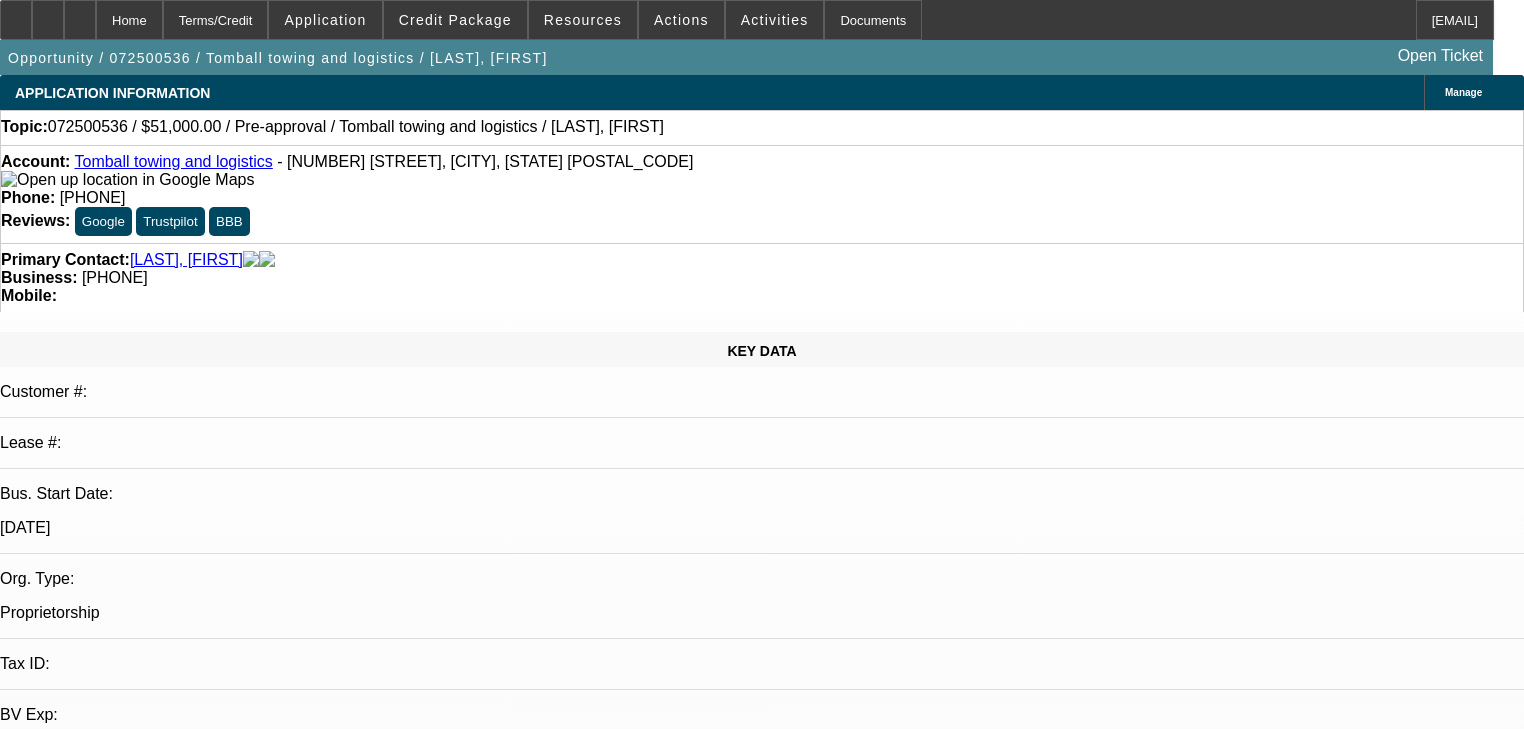 click on "been in the wrecker business for 10 years.." at bounding box center (153, 6946) 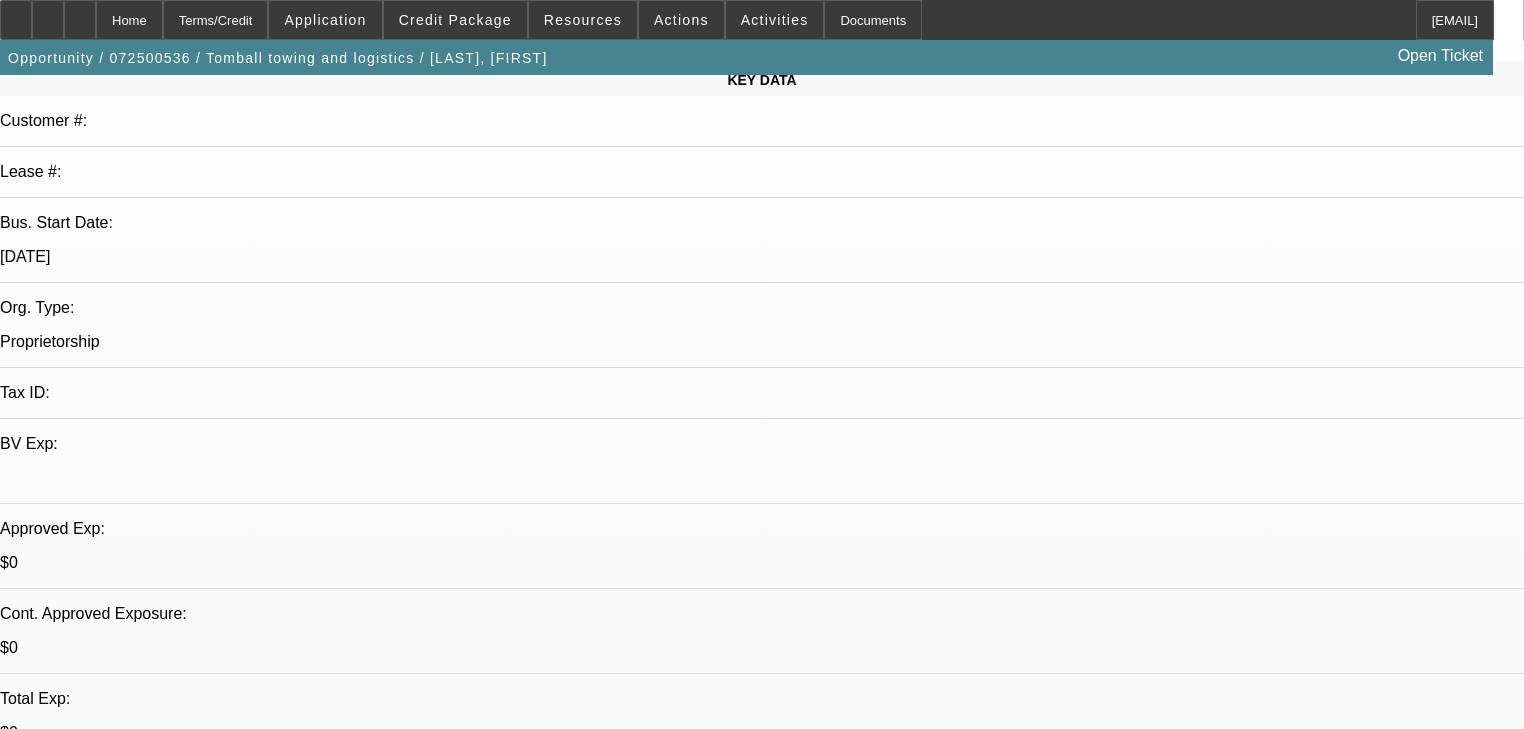 scroll, scrollTop: 480, scrollLeft: 0, axis: vertical 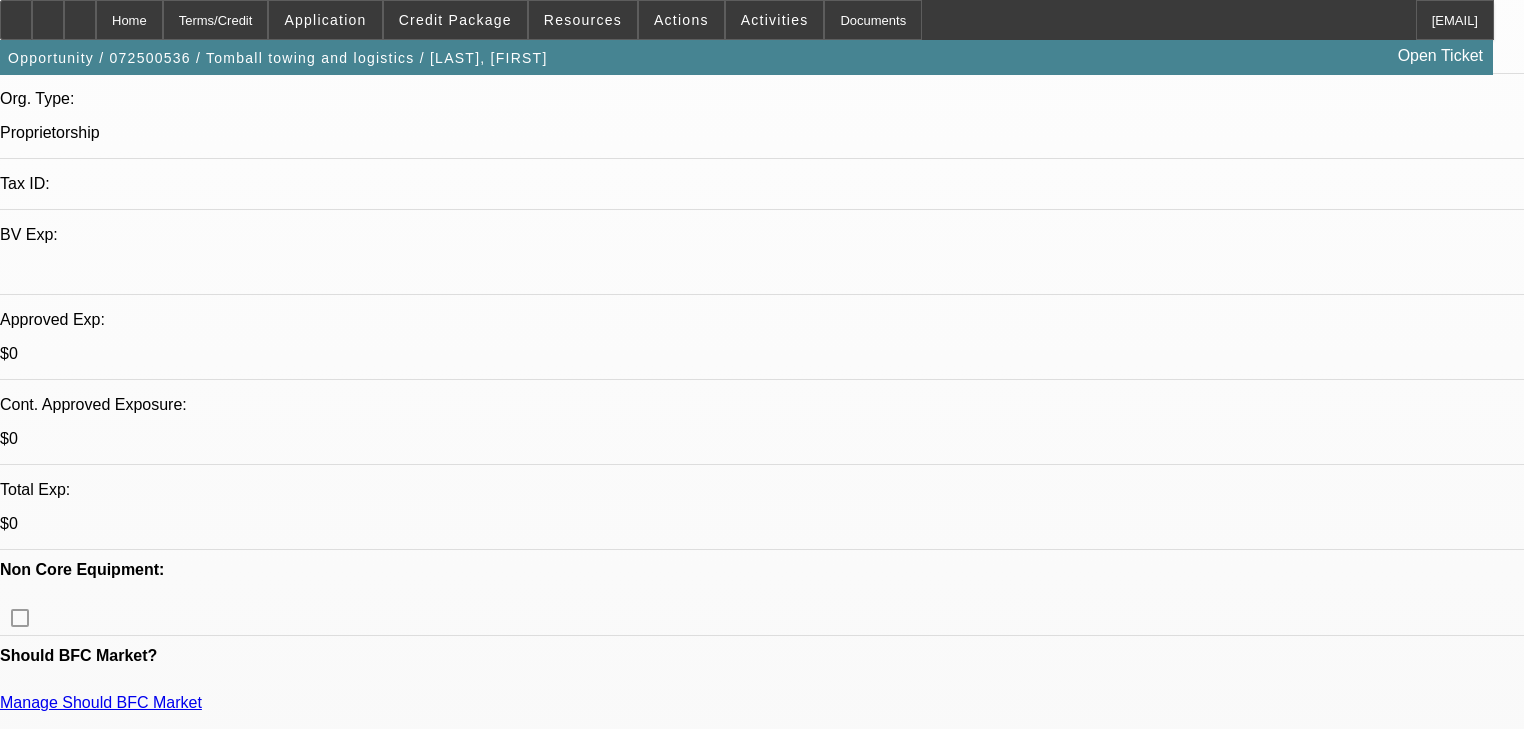 click on "Workman, Taylor - 7/23/25, 10:34 AM" at bounding box center [518, 6703] 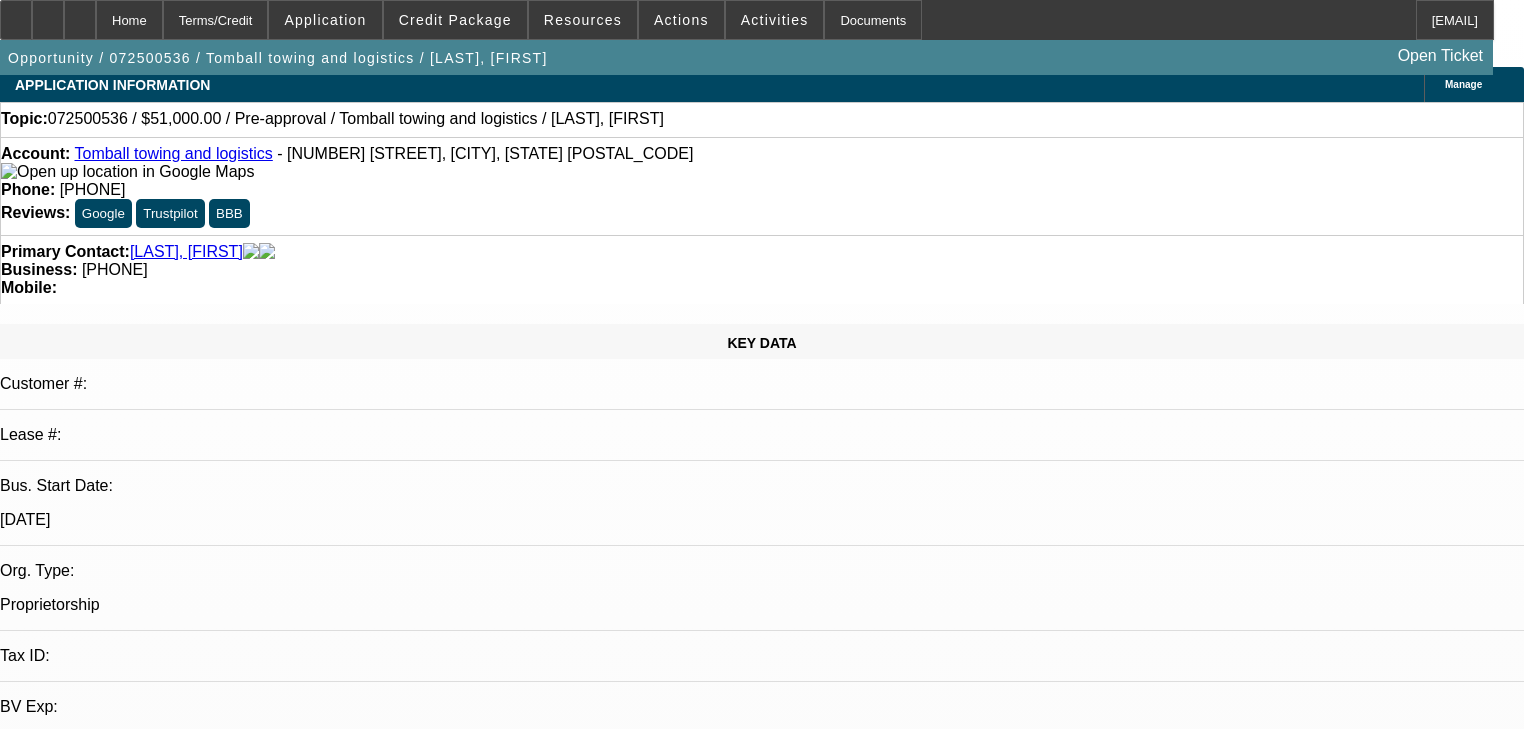 scroll, scrollTop: 0, scrollLeft: 0, axis: both 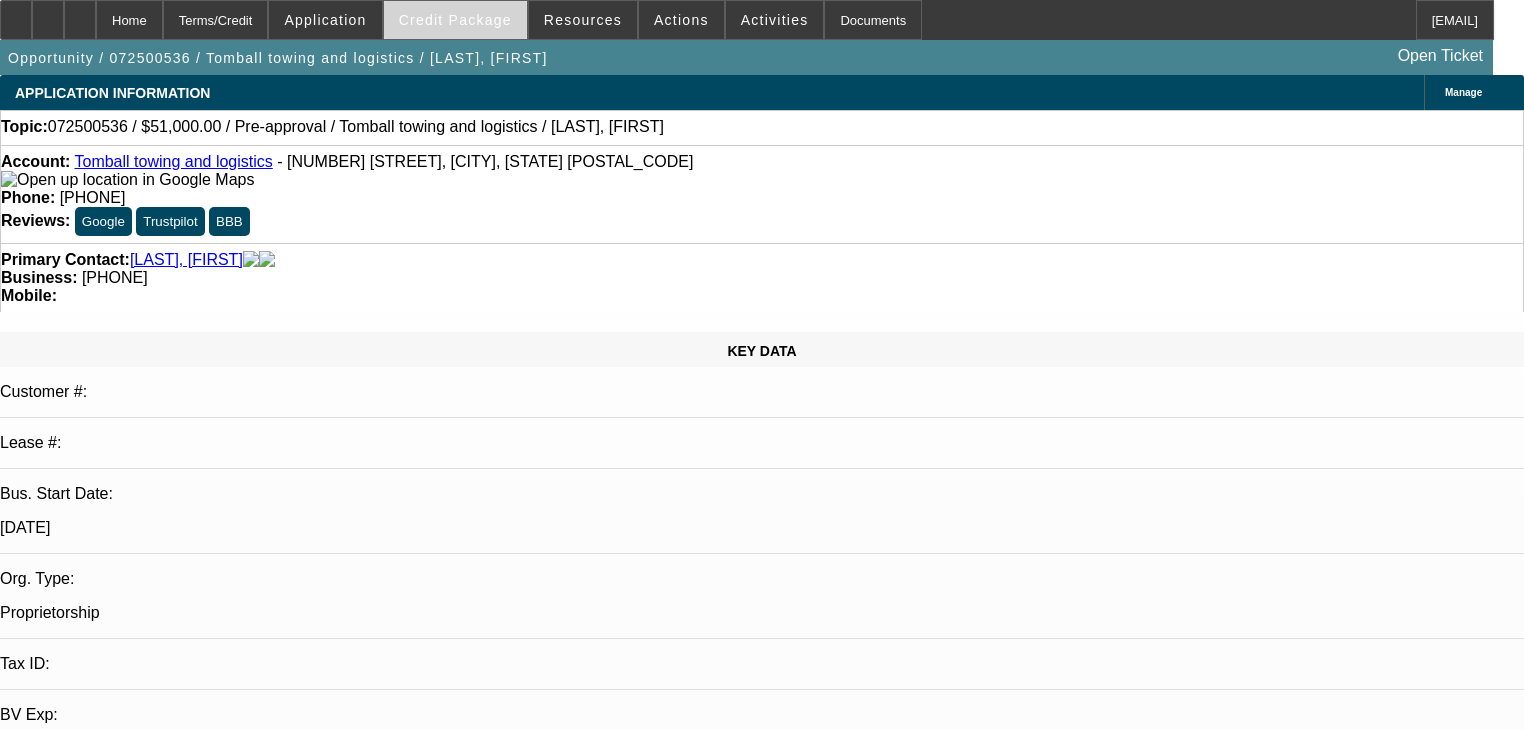 click at bounding box center (455, 20) 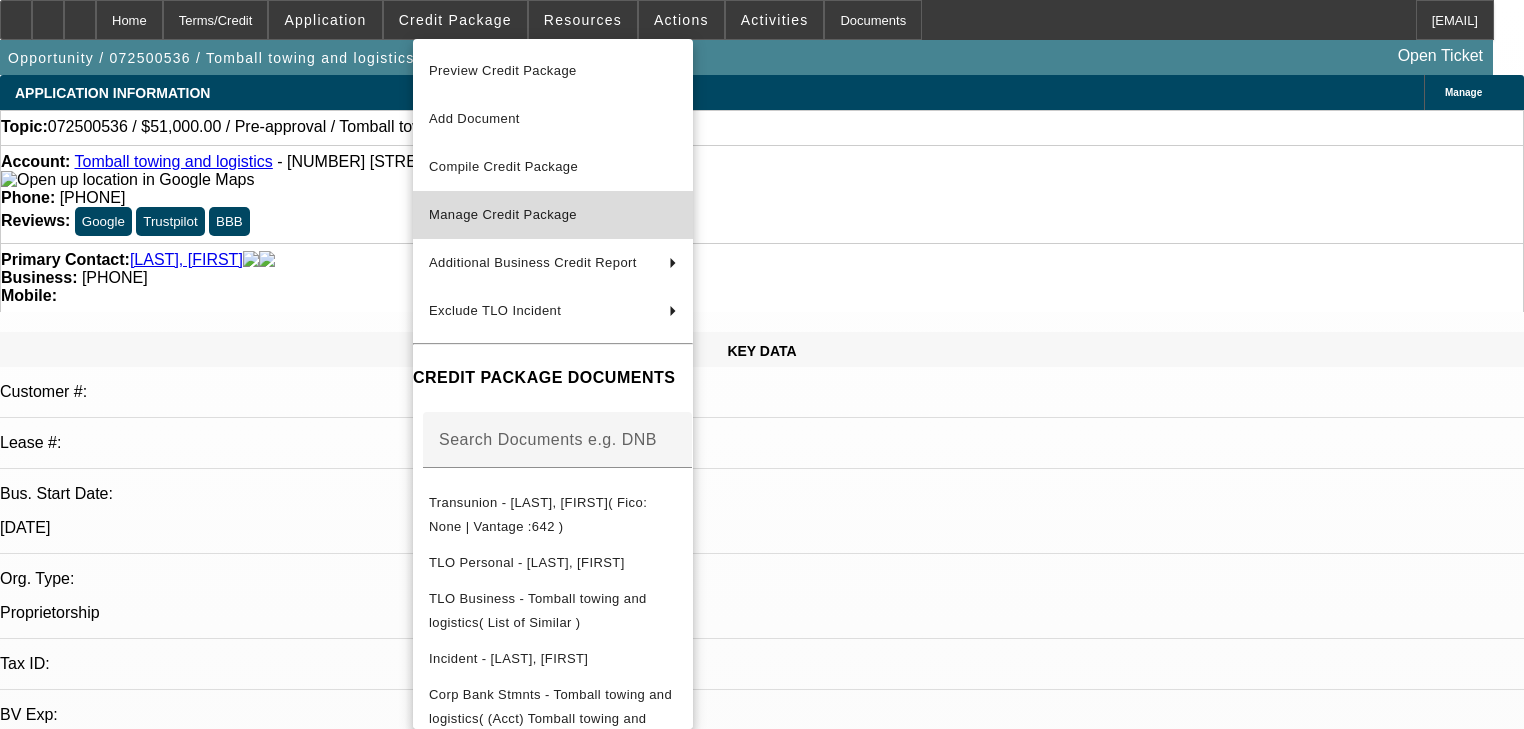 click on "Manage Credit Package" at bounding box center (503, 214) 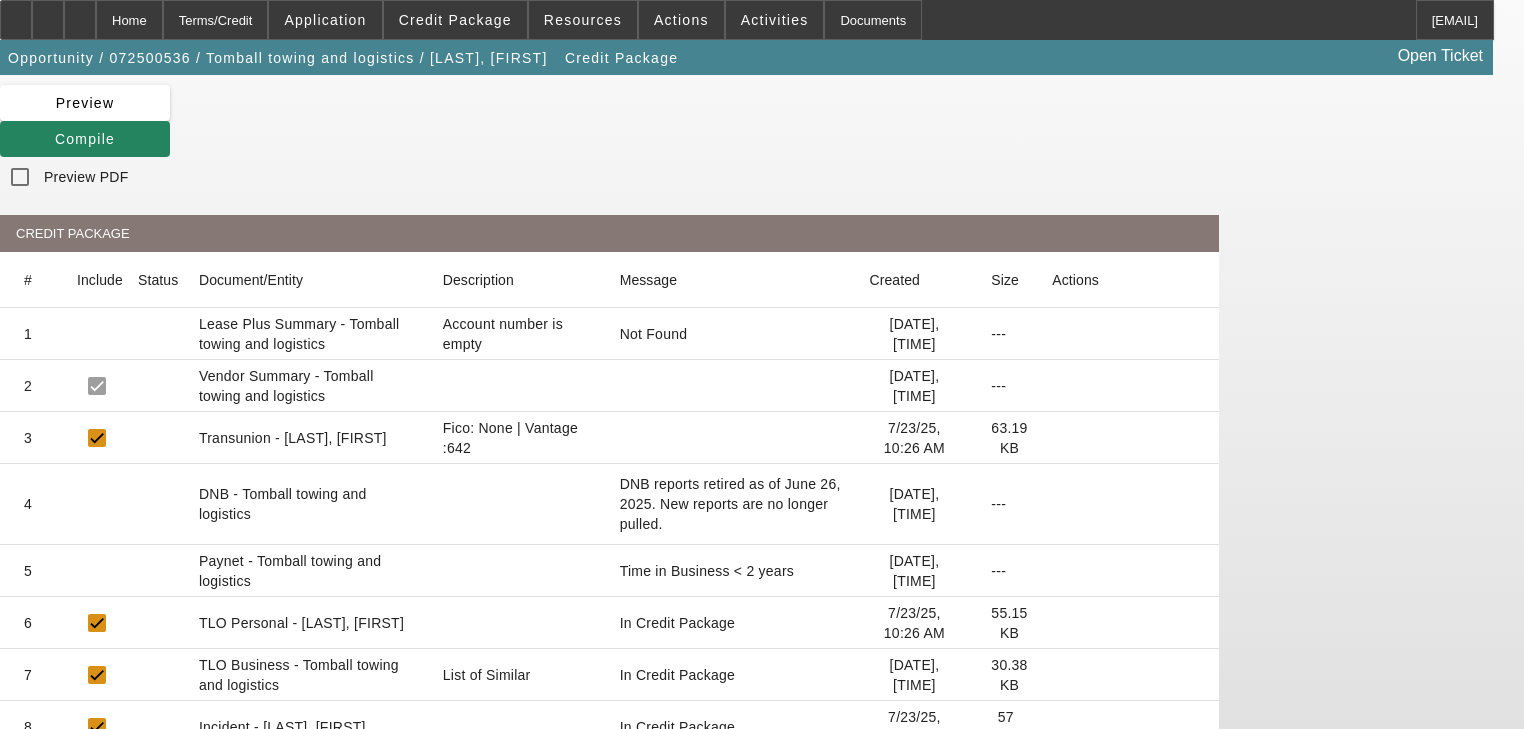 scroll, scrollTop: 161, scrollLeft: 0, axis: vertical 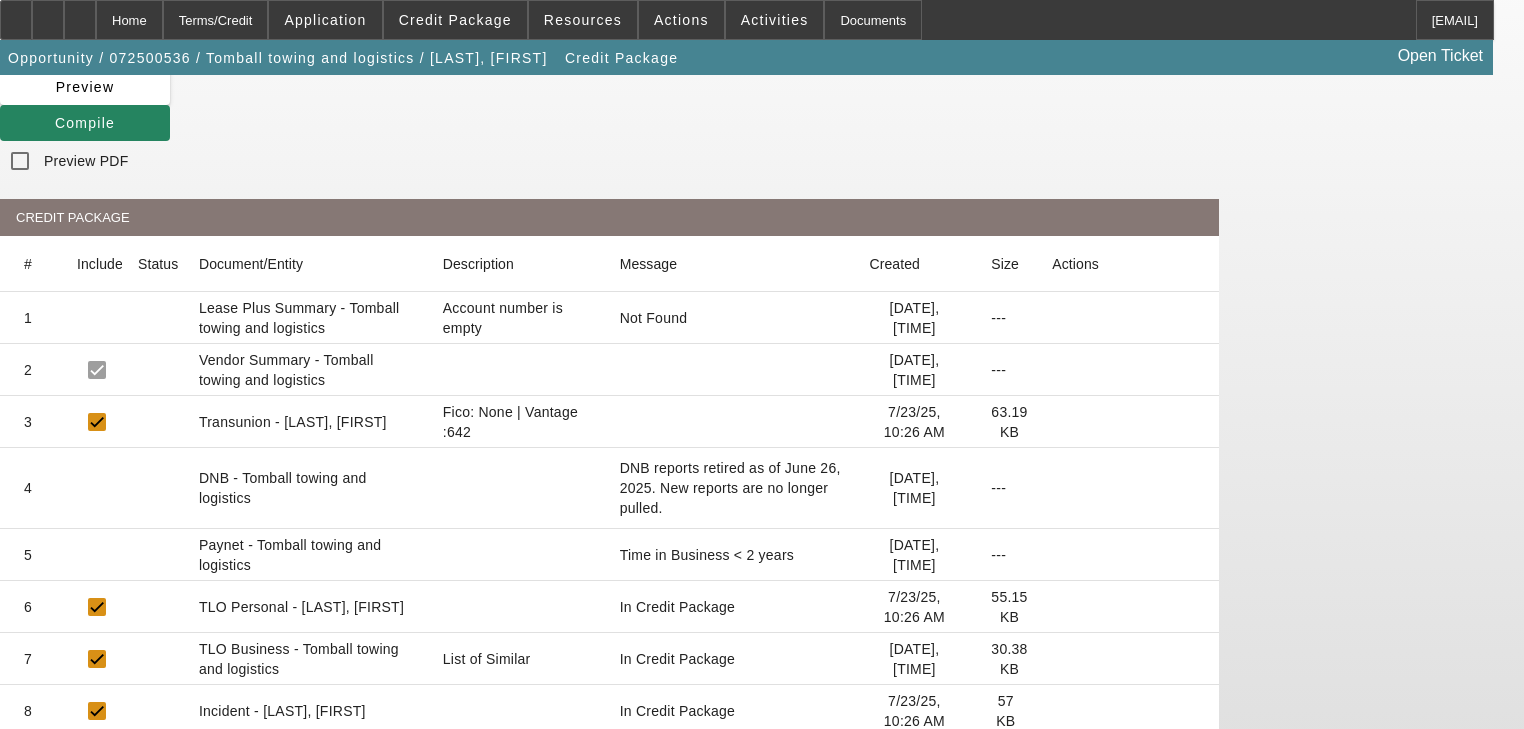 click 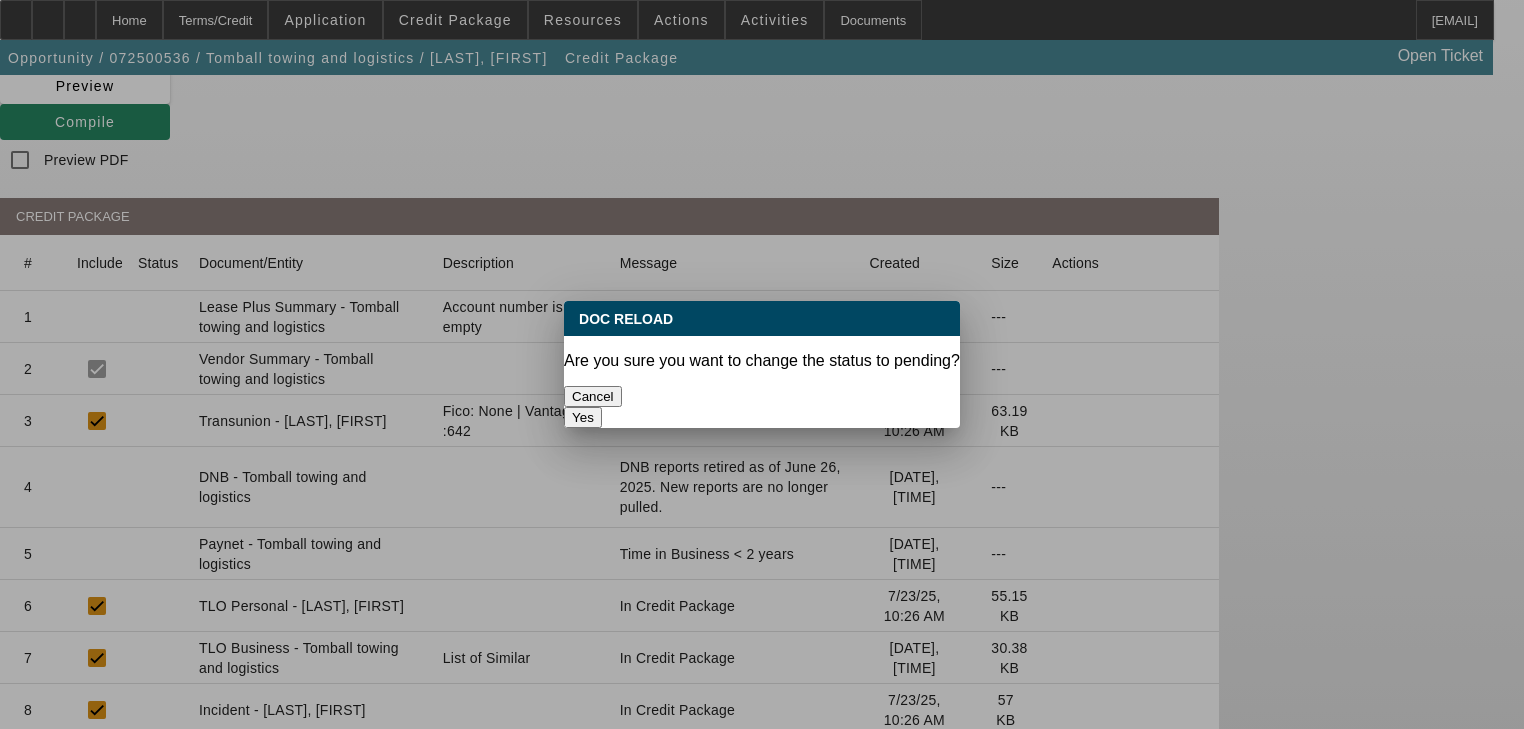 scroll, scrollTop: 0, scrollLeft: 0, axis: both 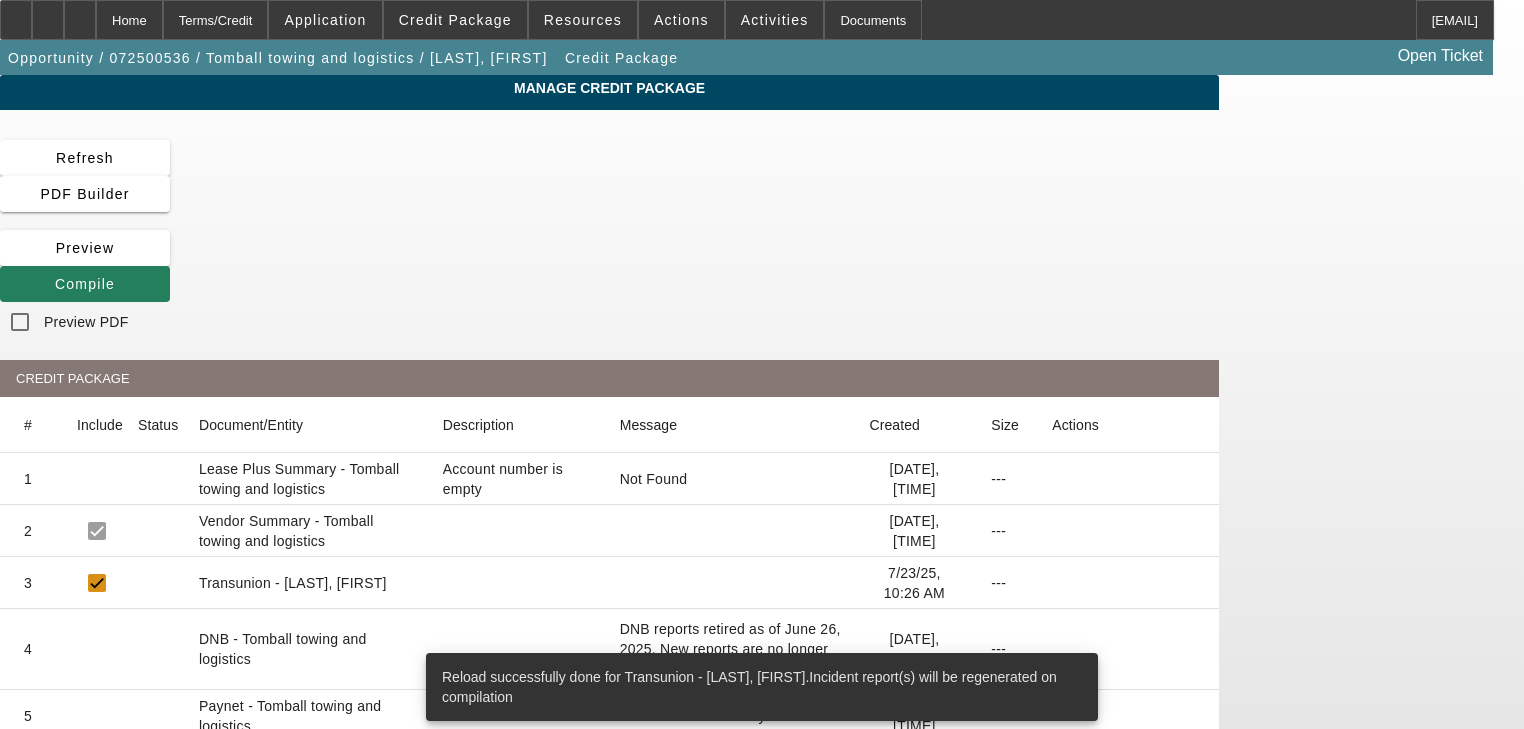 click on "Compile" at bounding box center (85, 284) 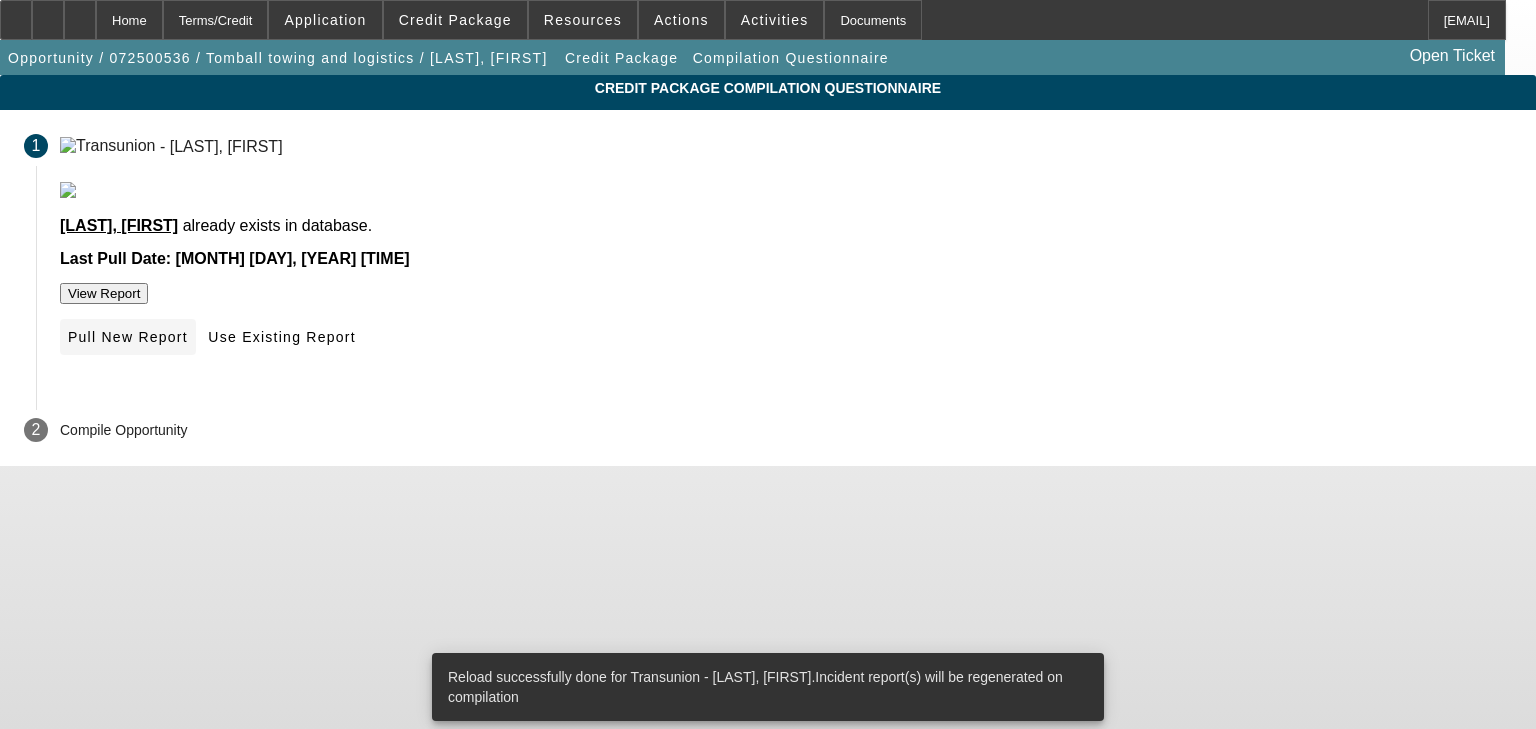 click on "Pull New Report" at bounding box center (128, 337) 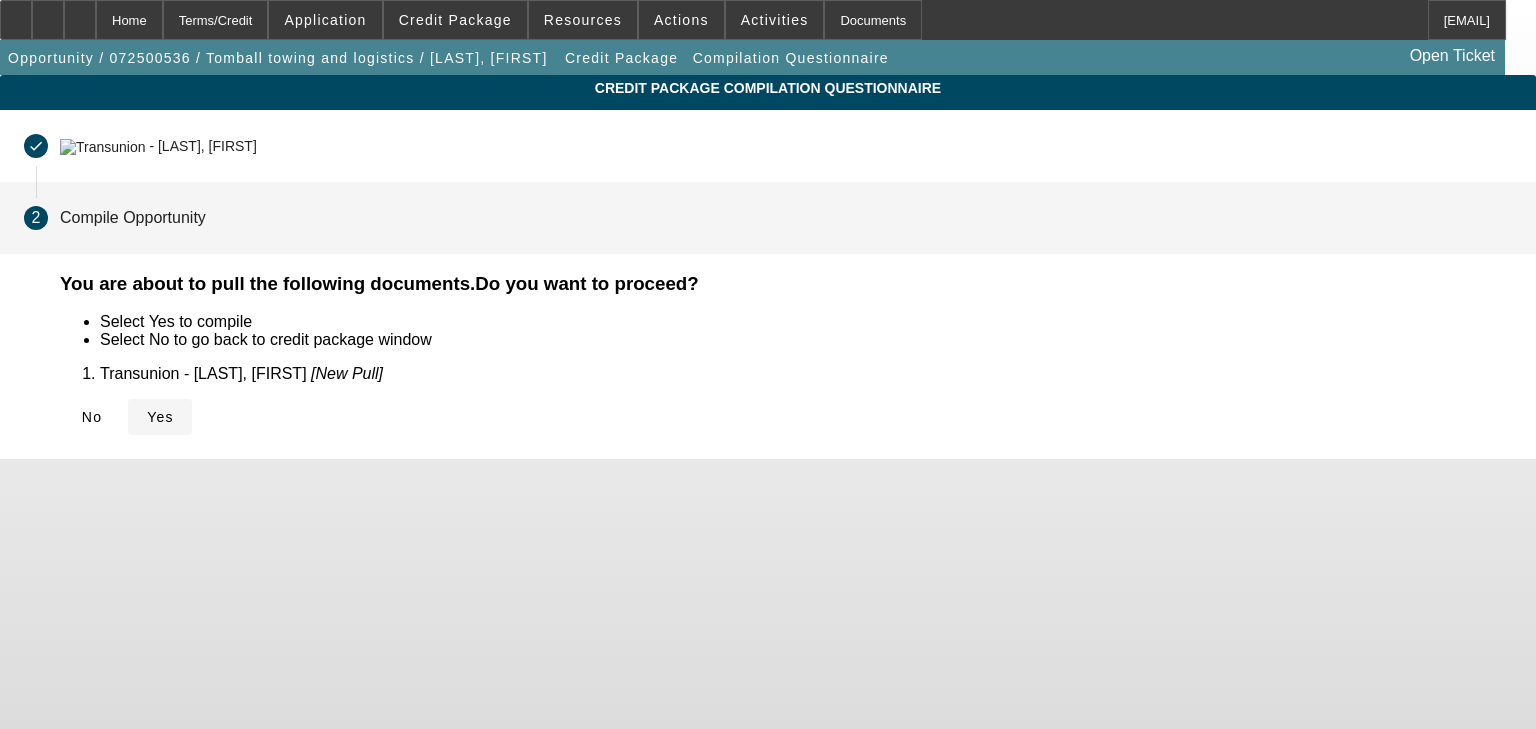 click on "Yes" at bounding box center (160, 417) 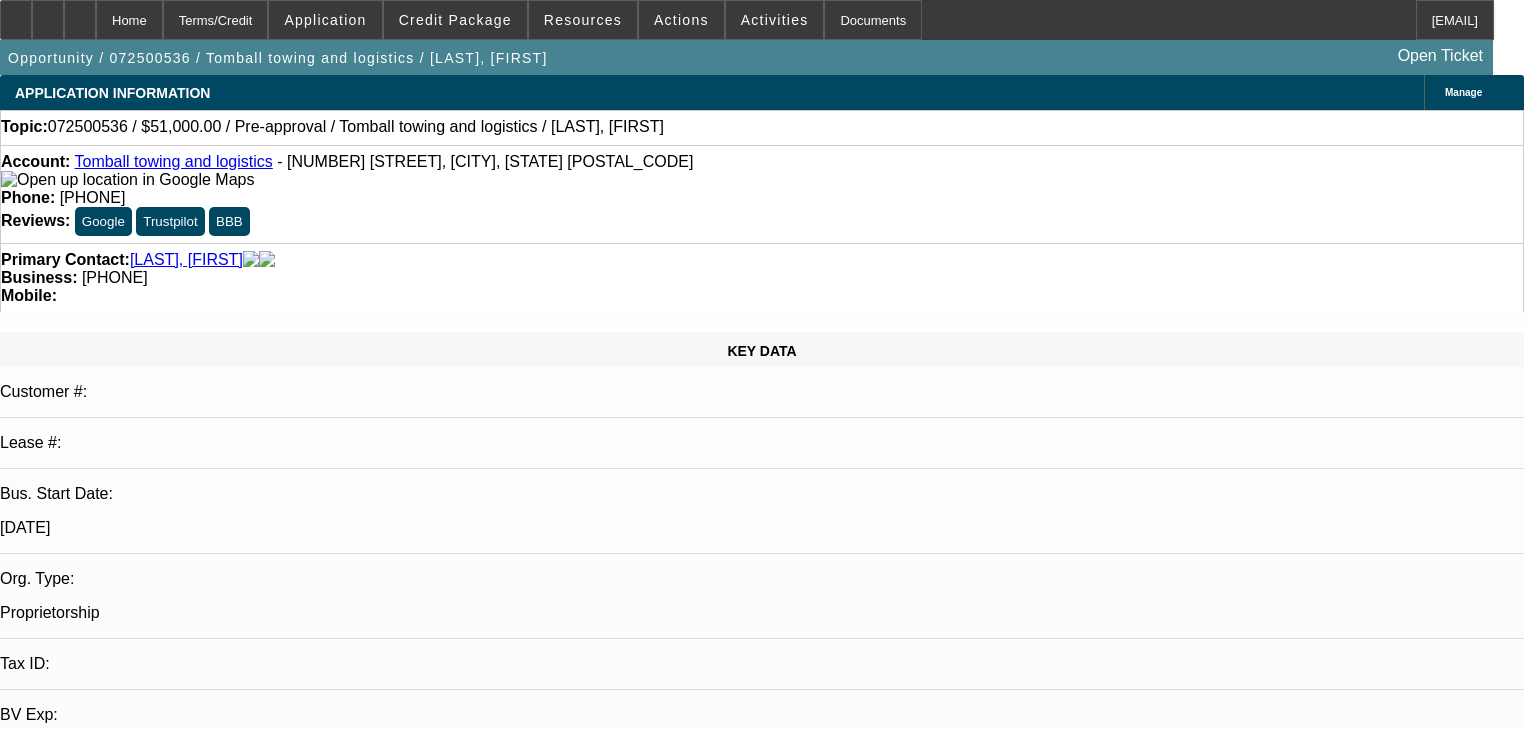 select on "0.15" 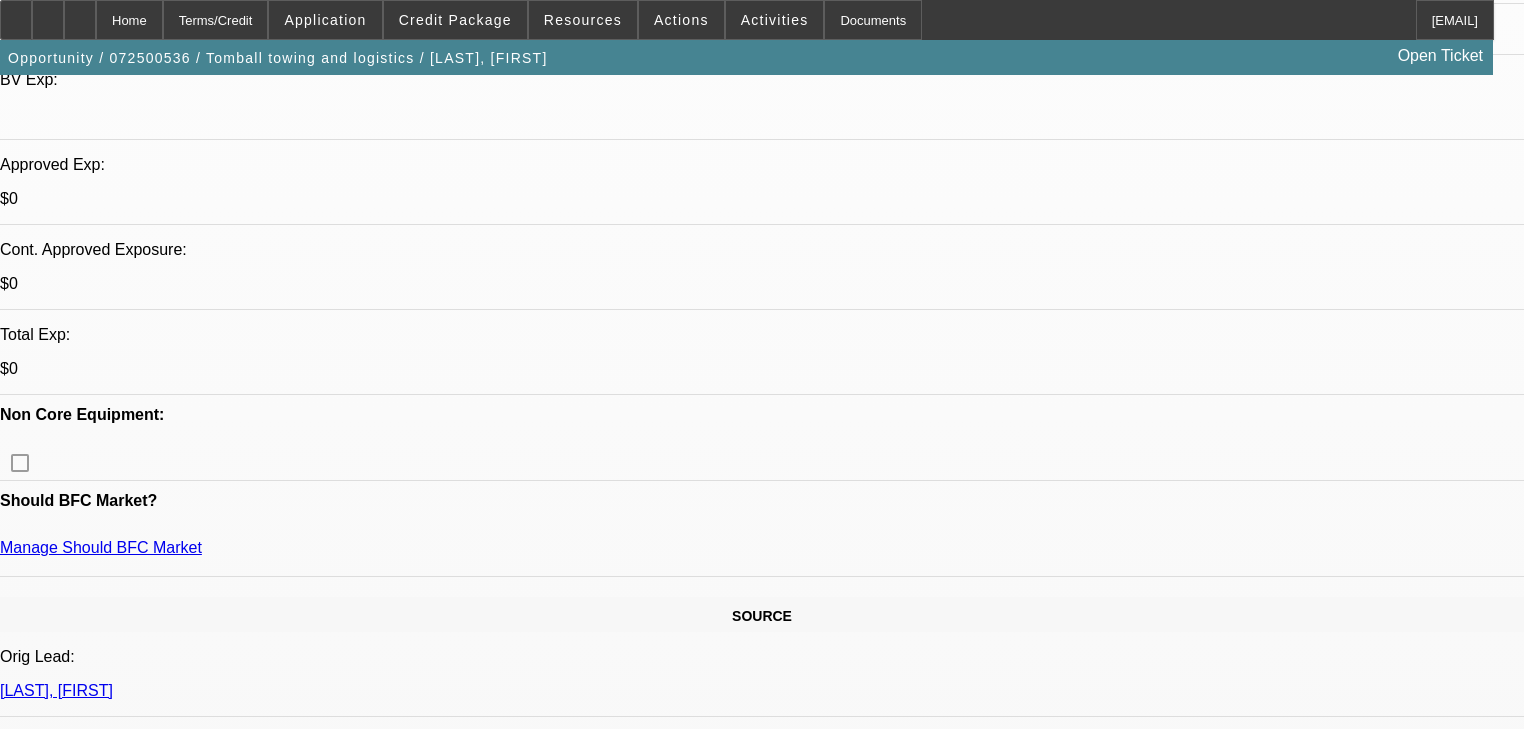 scroll, scrollTop: 640, scrollLeft: 0, axis: vertical 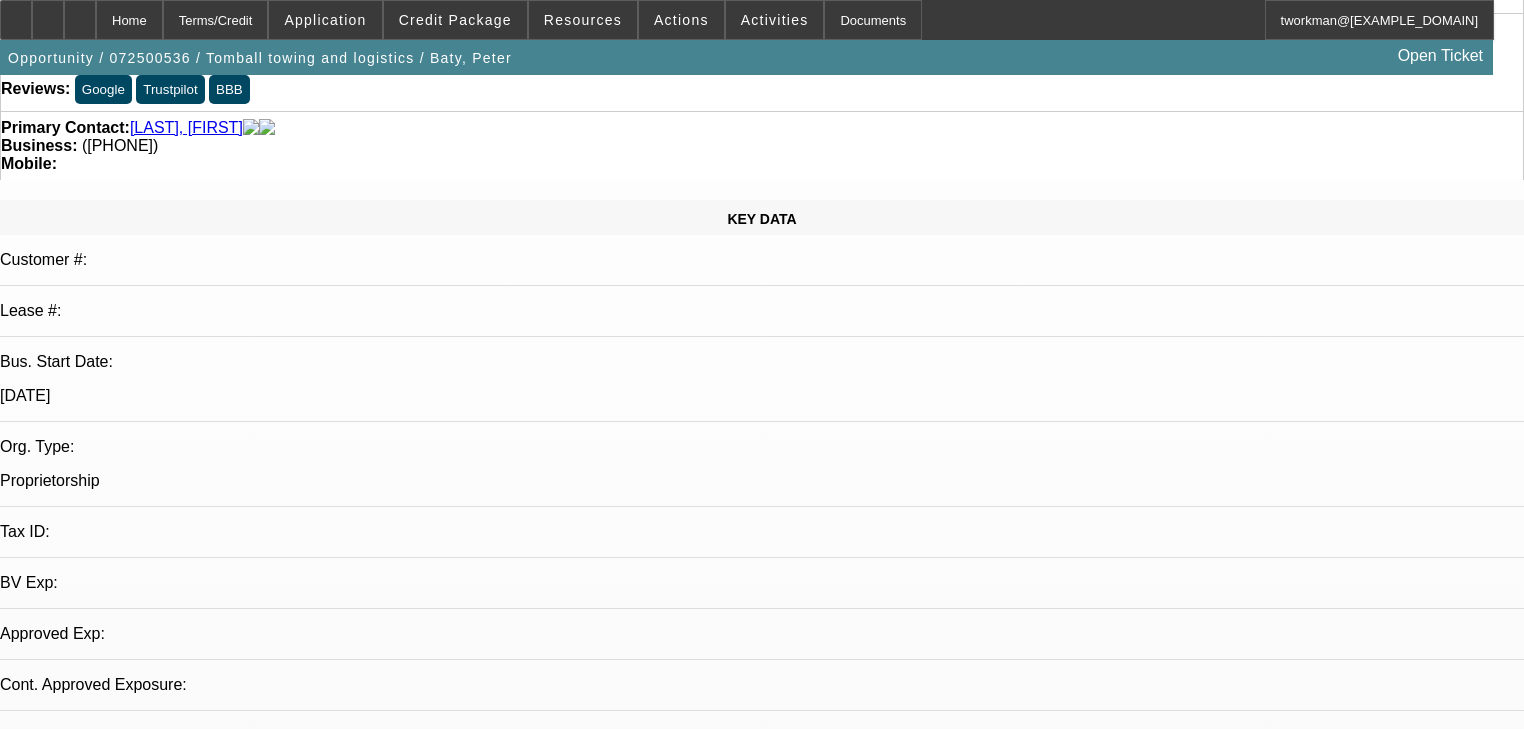 select on "0.15" 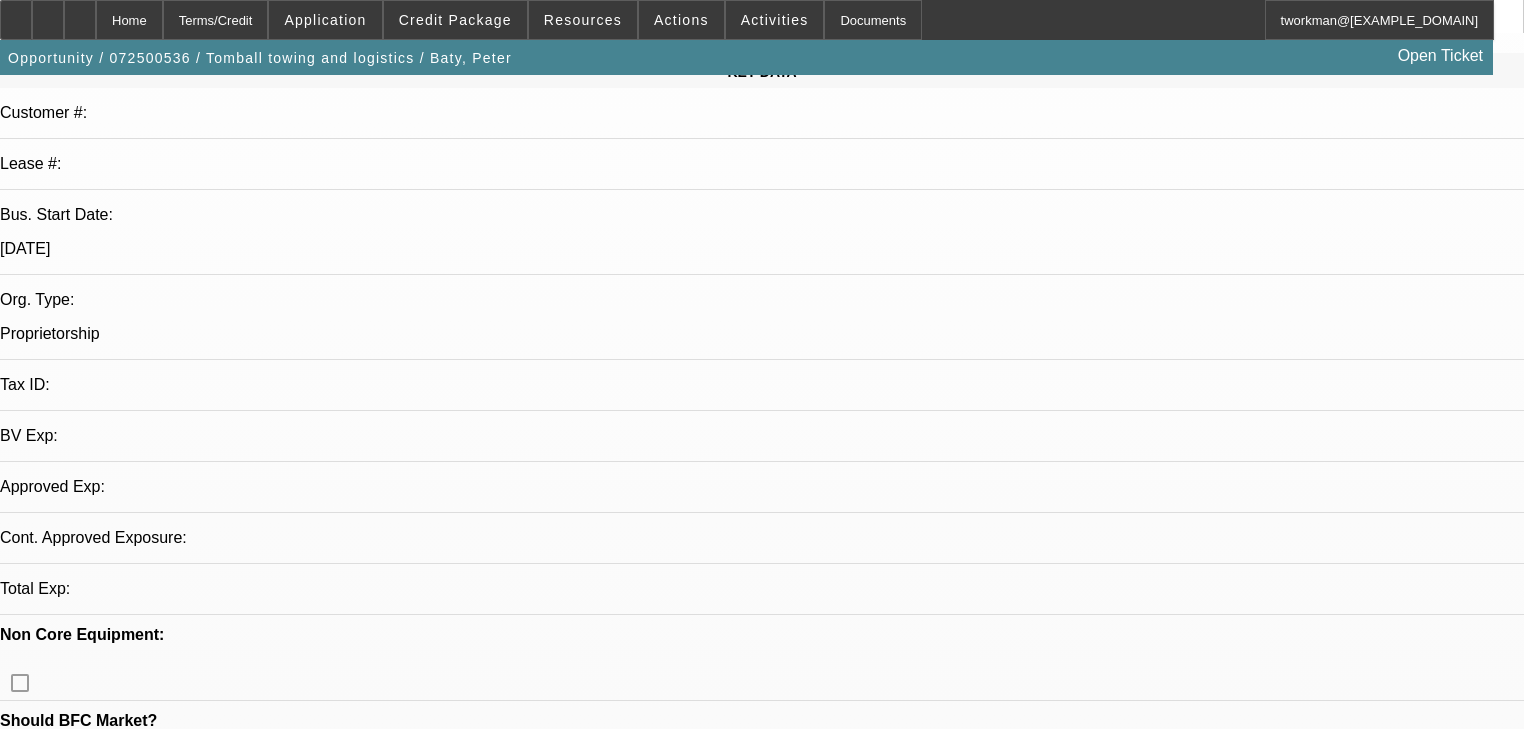 scroll, scrollTop: 480, scrollLeft: 0, axis: vertical 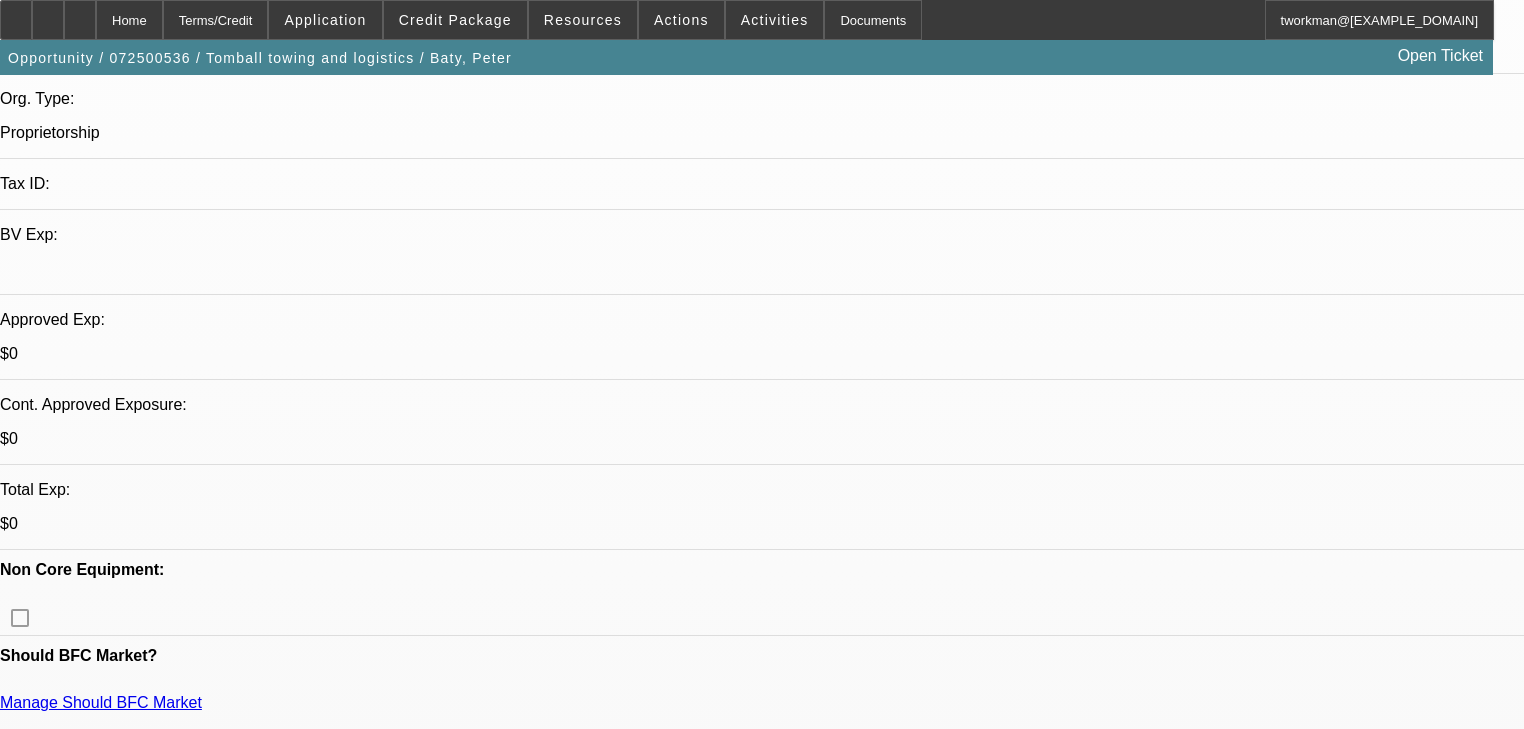 click on "650" at bounding box center (453, 2592) 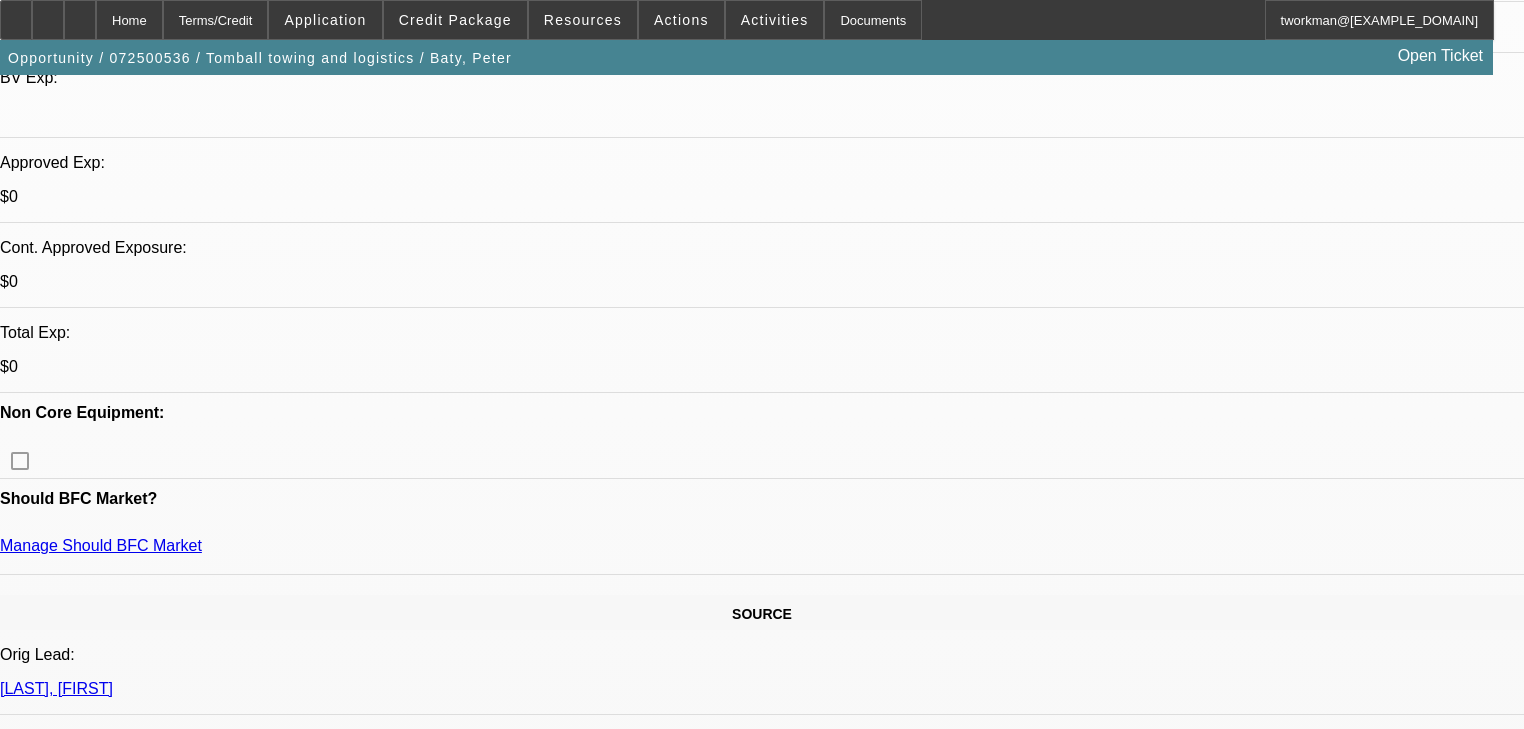 scroll, scrollTop: 640, scrollLeft: 0, axis: vertical 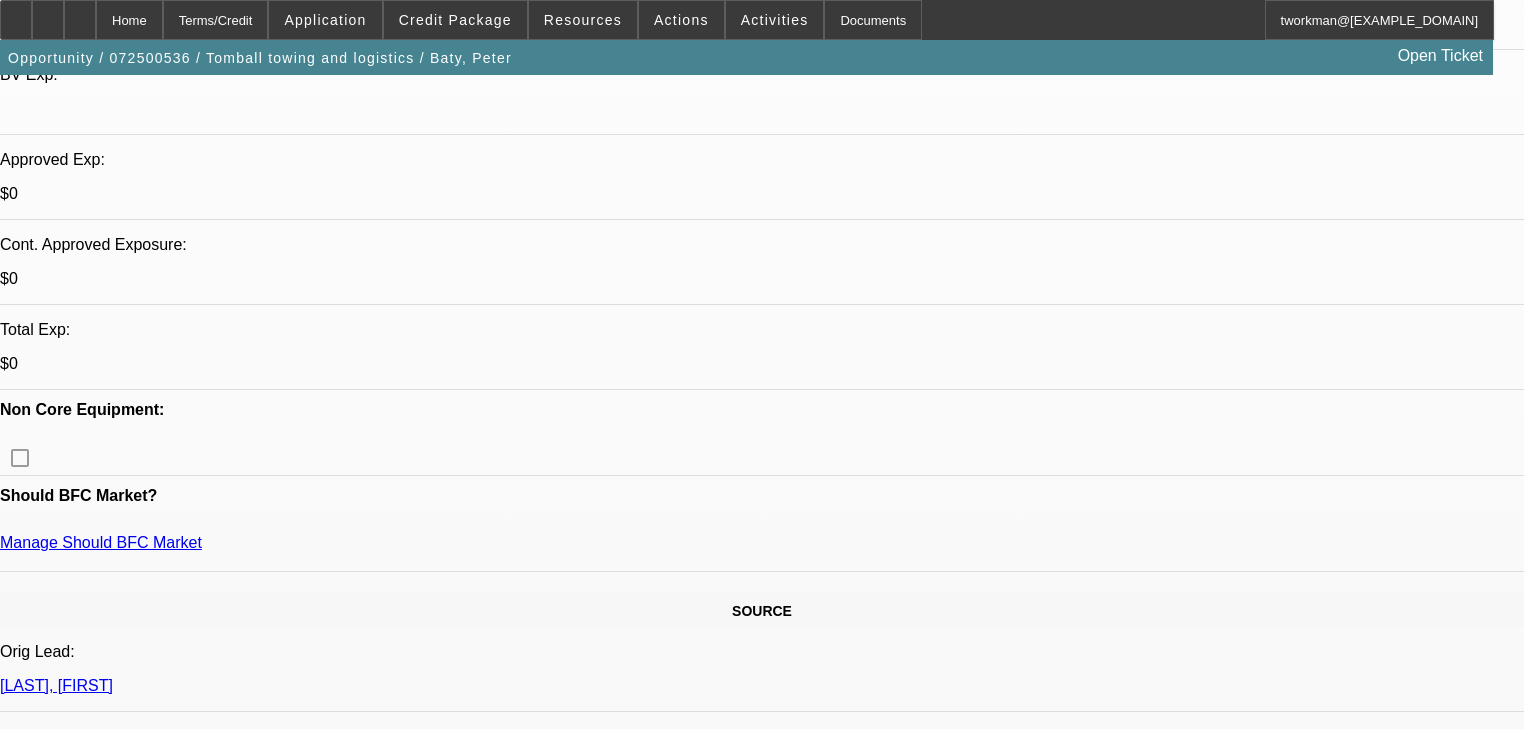 click on "Something current on child support plus banks= then port at 15-20% down. Then try to grab dba filing from the guy and perhaps industry experience for finpac / northmill lower dp %.
Workman, Taylor - [DATE], [TIME]" at bounding box center (518, 6530) 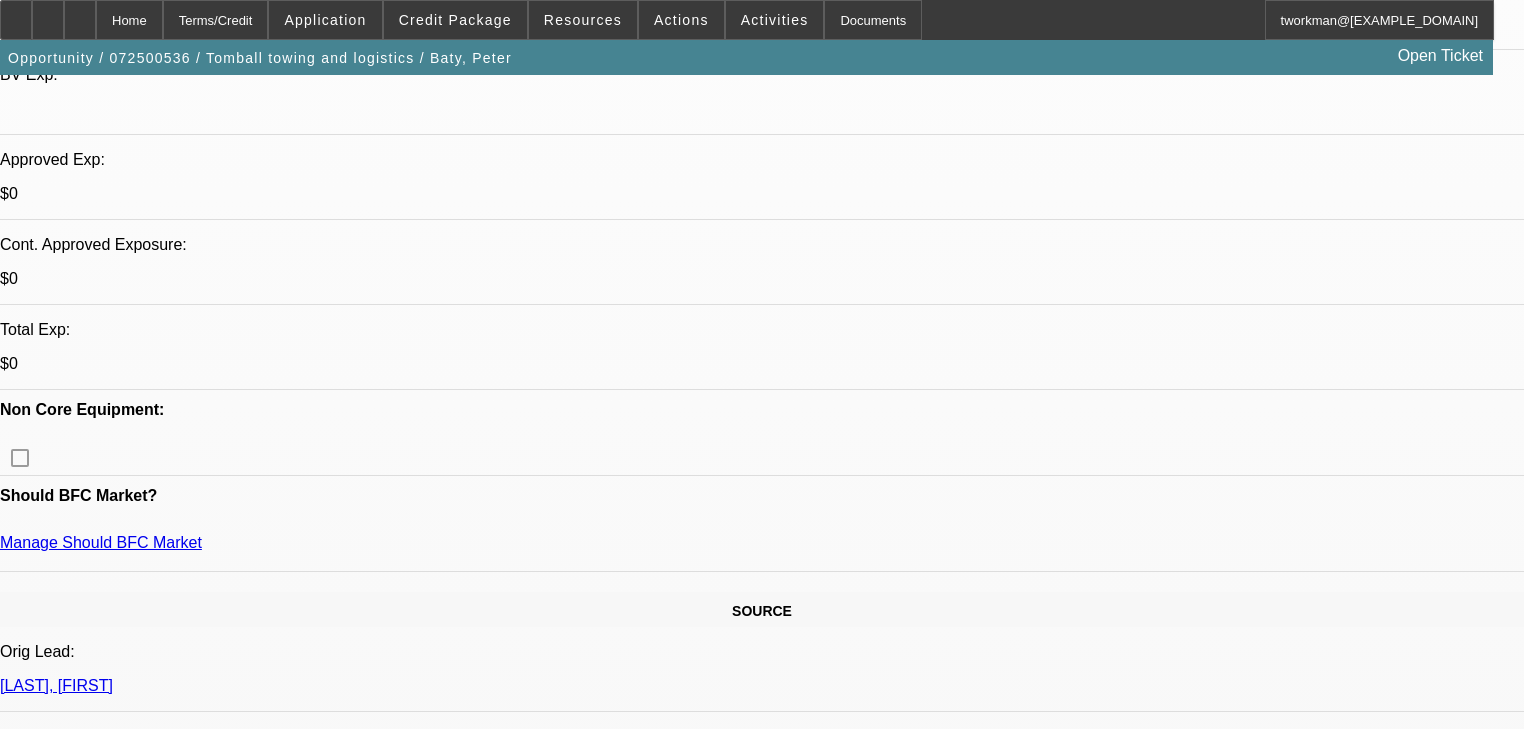 click on "Negative" at bounding box center [20, 6396] 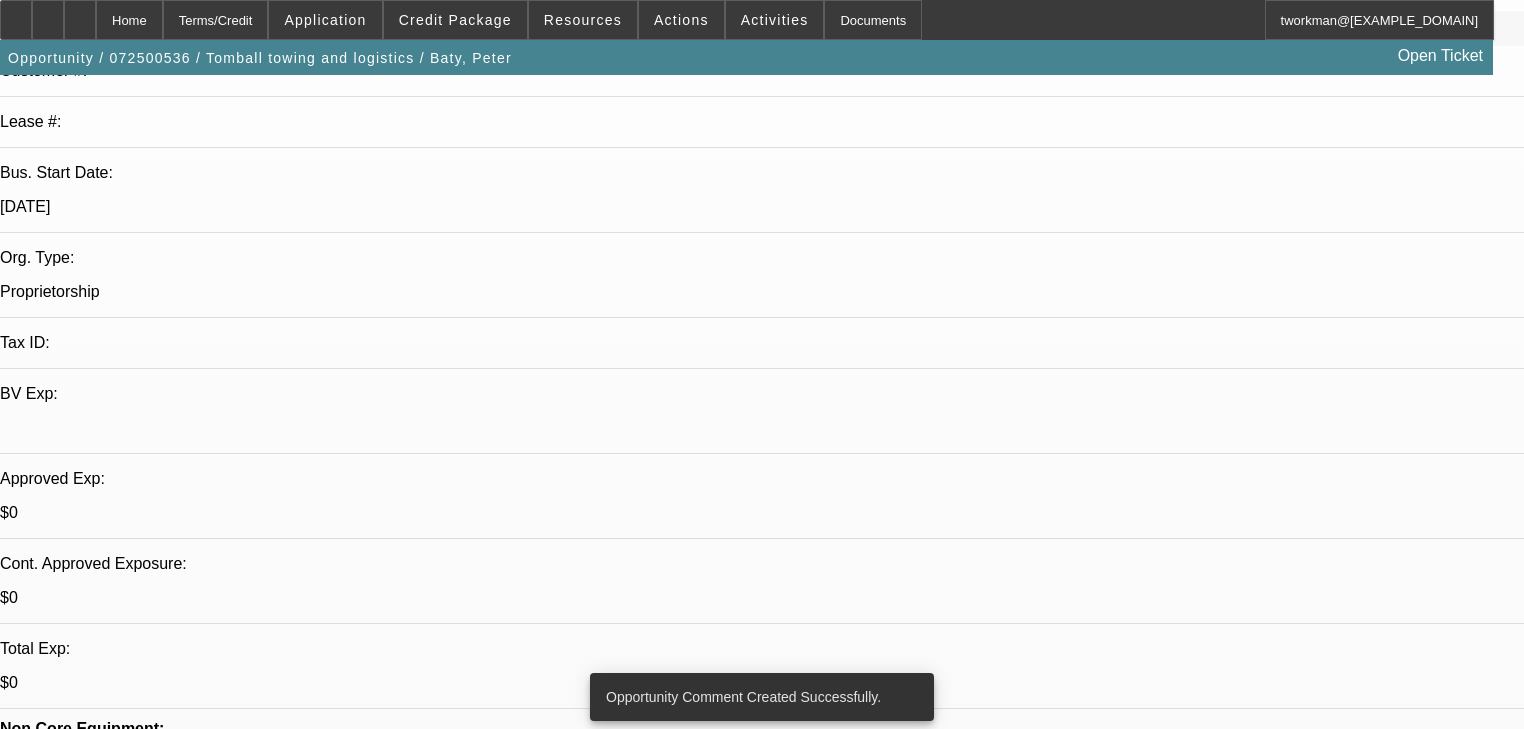 scroll, scrollTop: 320, scrollLeft: 0, axis: vertical 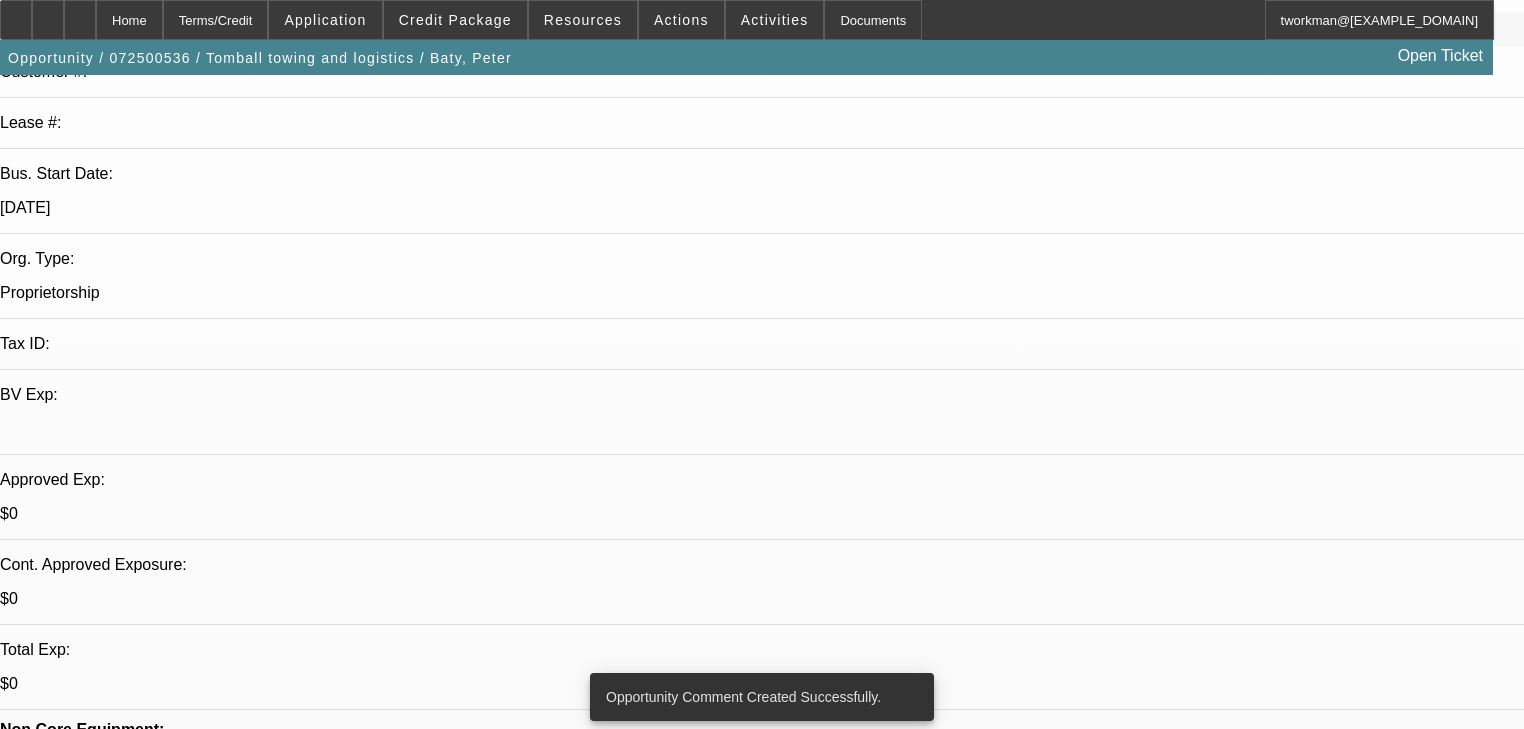 click on "[DATE] [TIME]" at bounding box center [51, 2557] 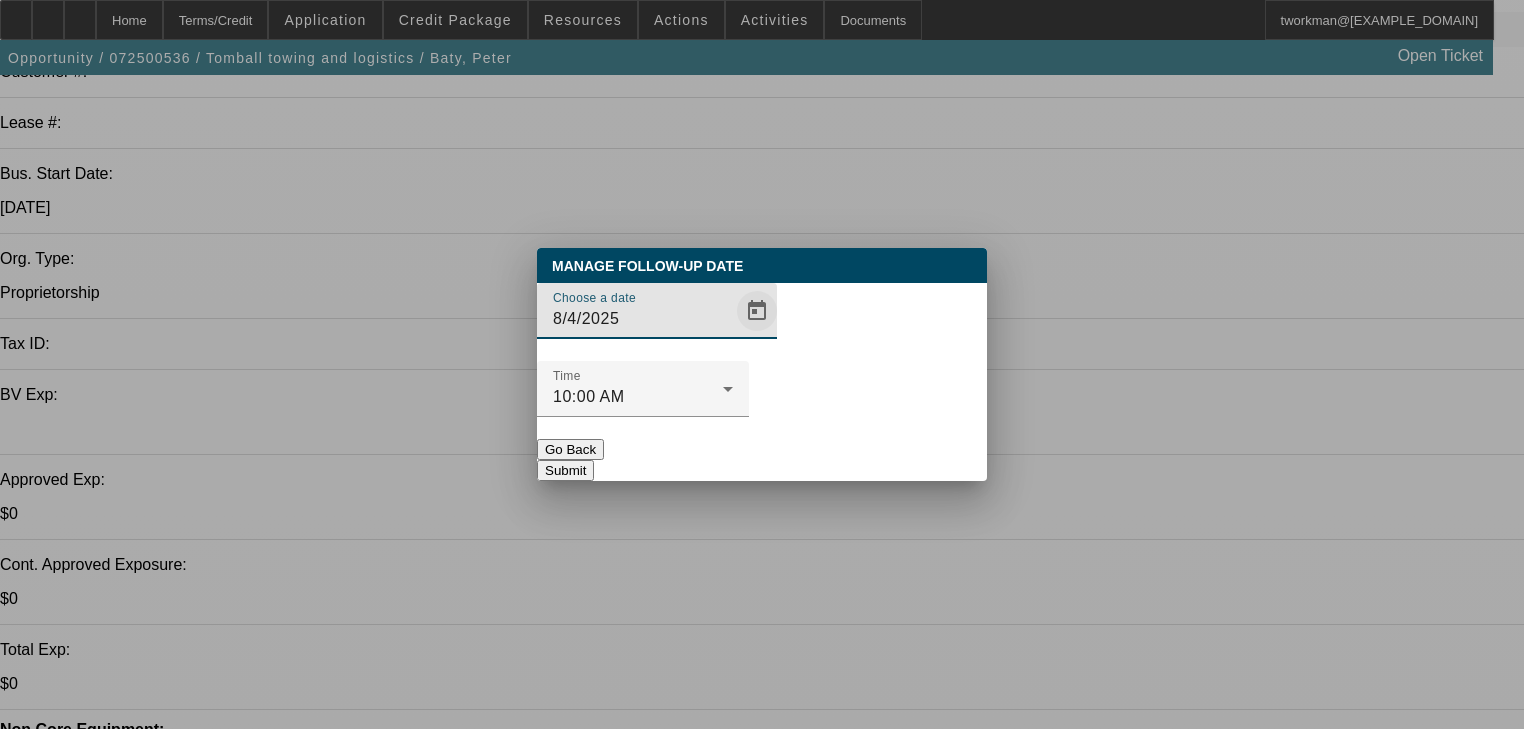 click at bounding box center (757, 311) 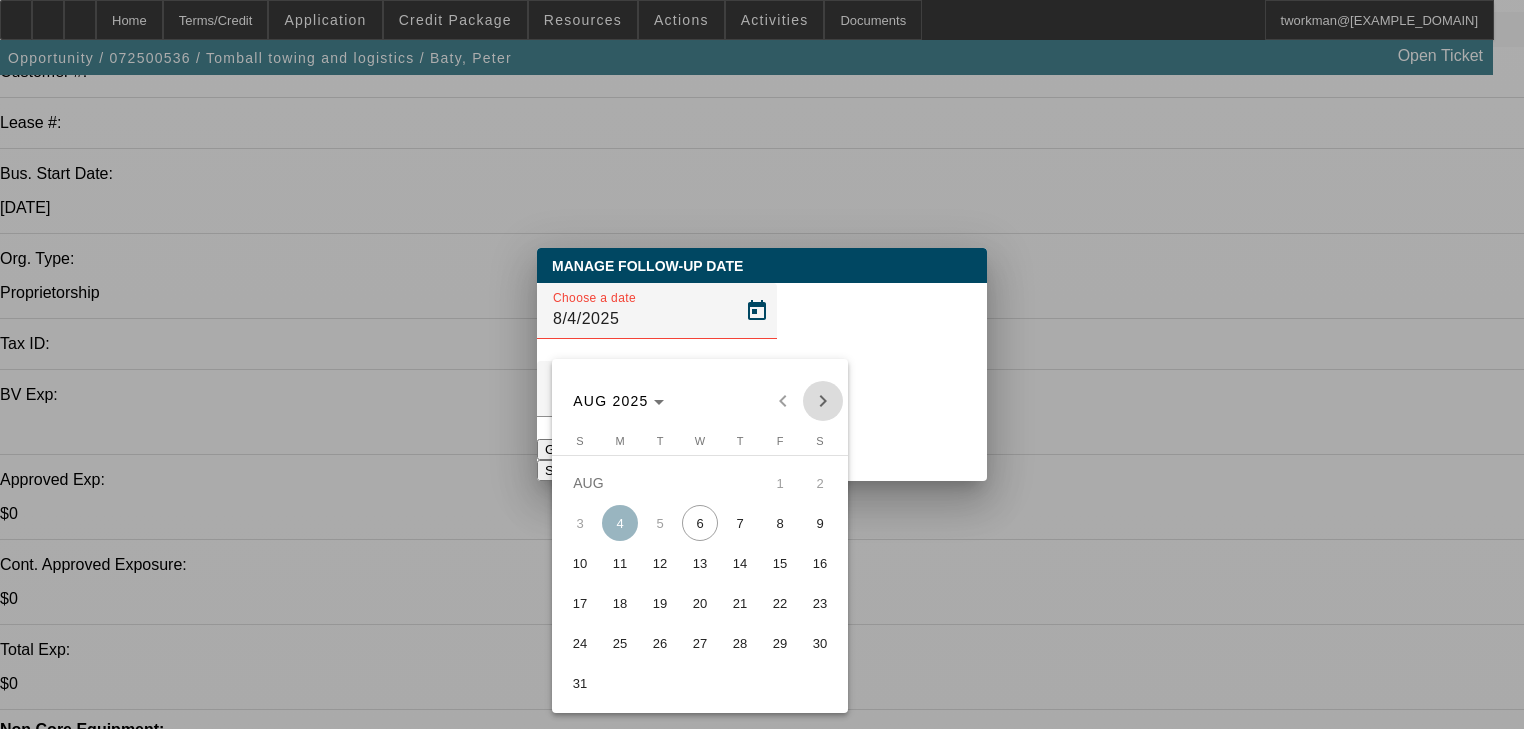 click at bounding box center (823, 401) 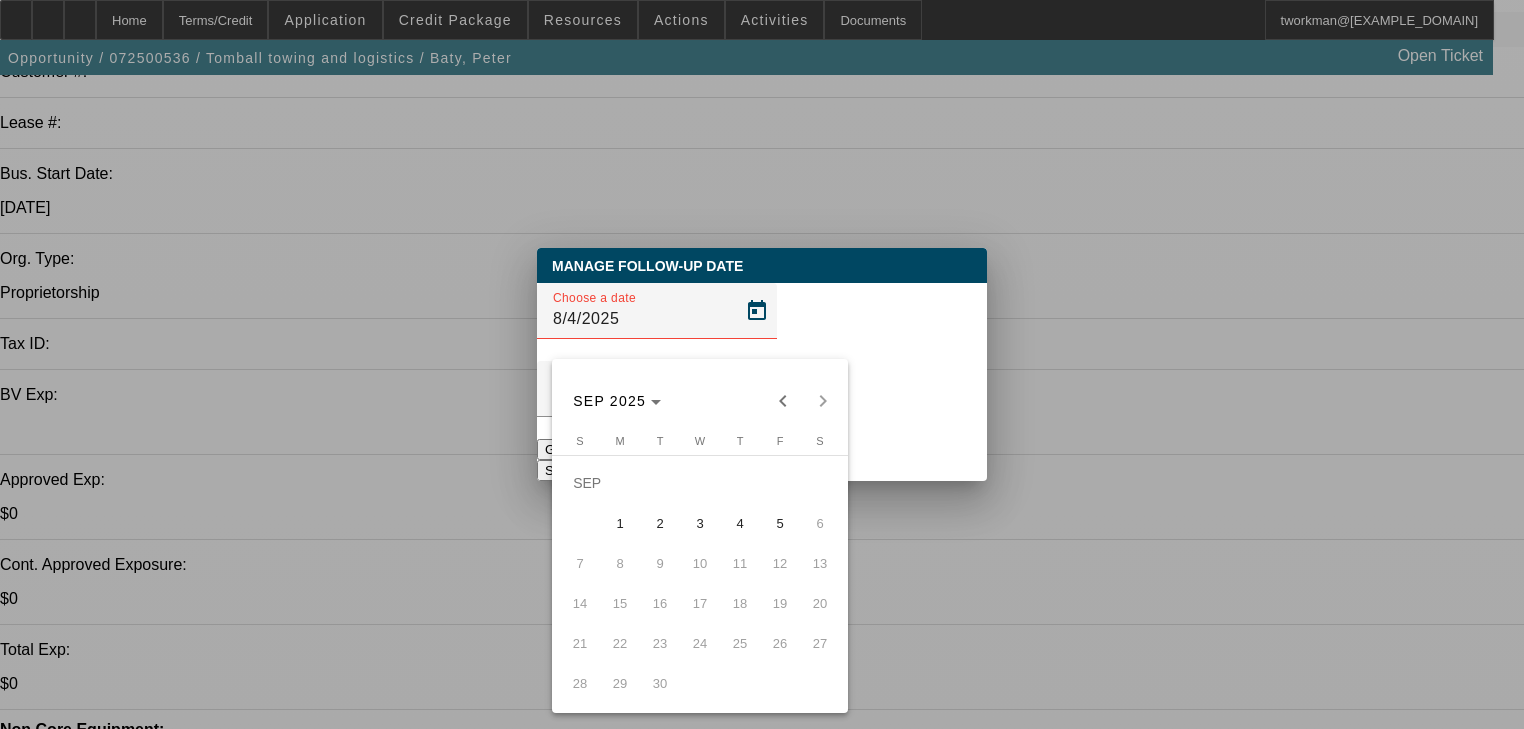 click on "5" at bounding box center (780, 523) 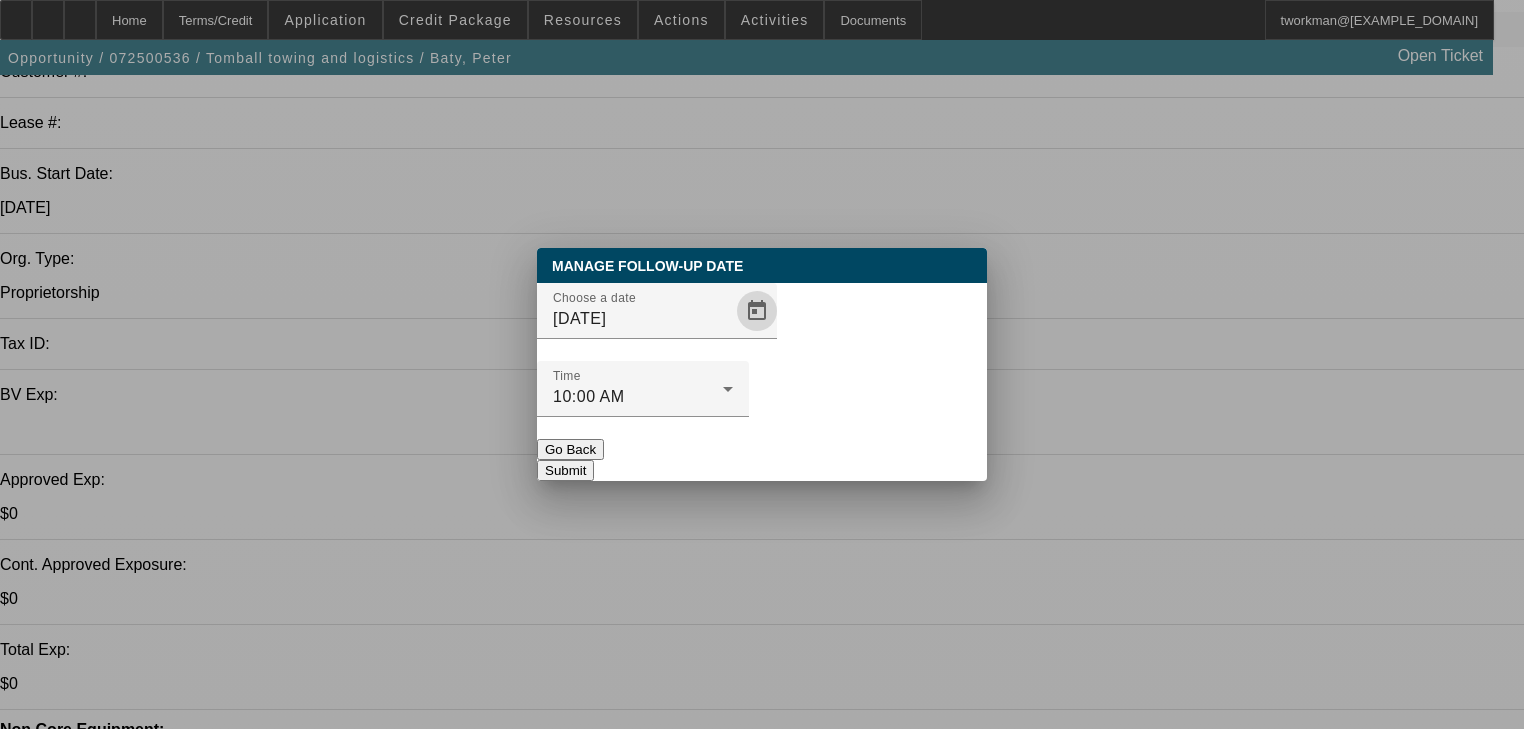 click on "Submit" at bounding box center (565, 470) 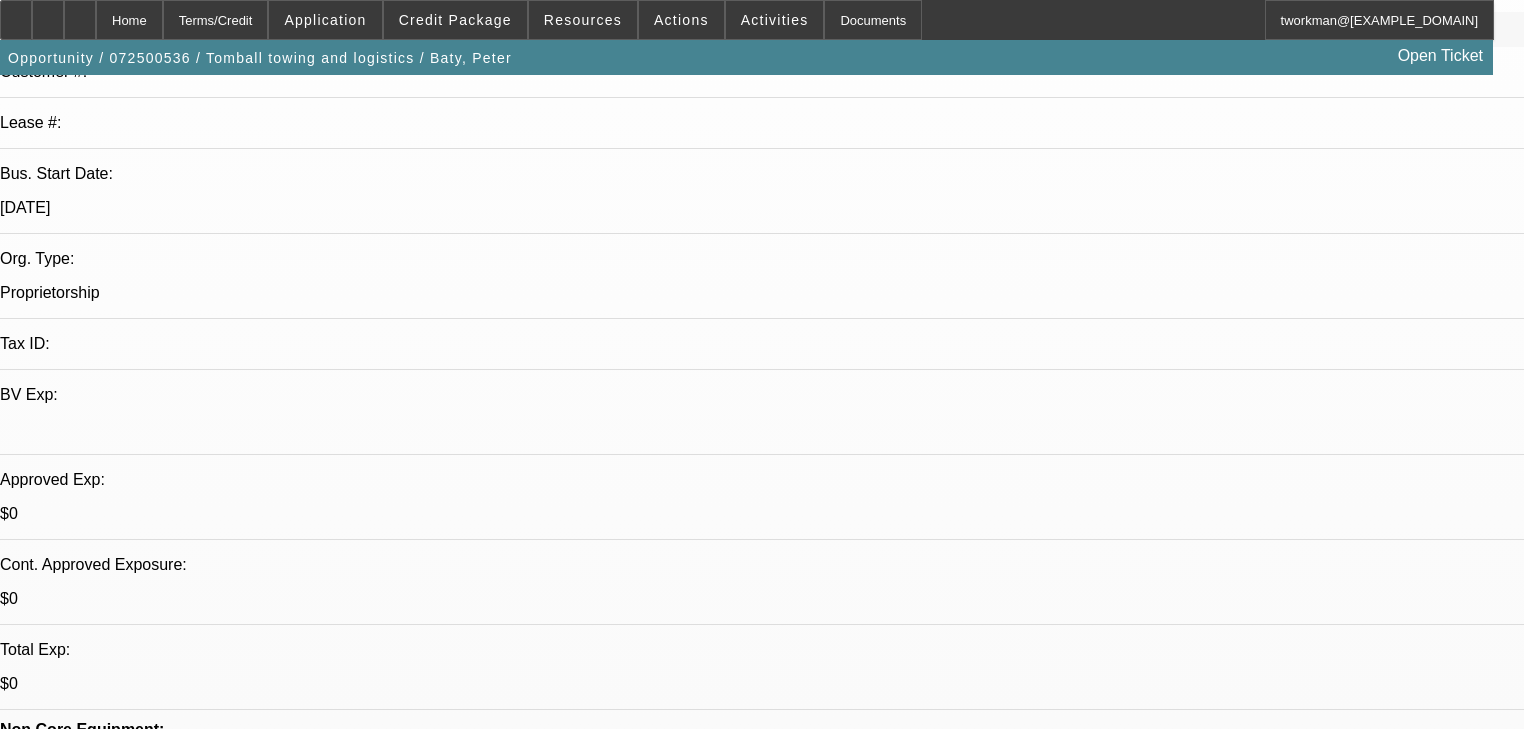 scroll, scrollTop: 320, scrollLeft: 0, axis: vertical 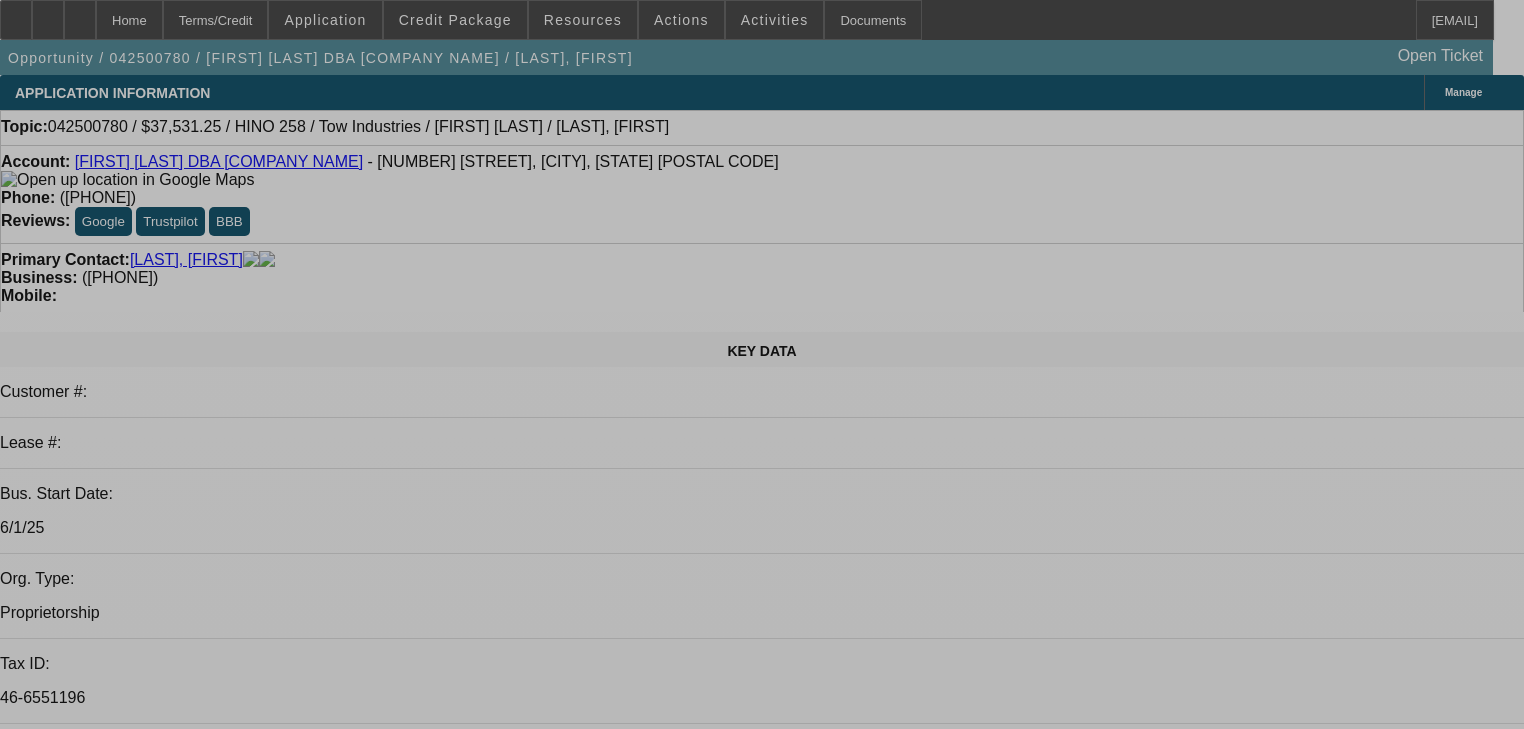 select on "0" 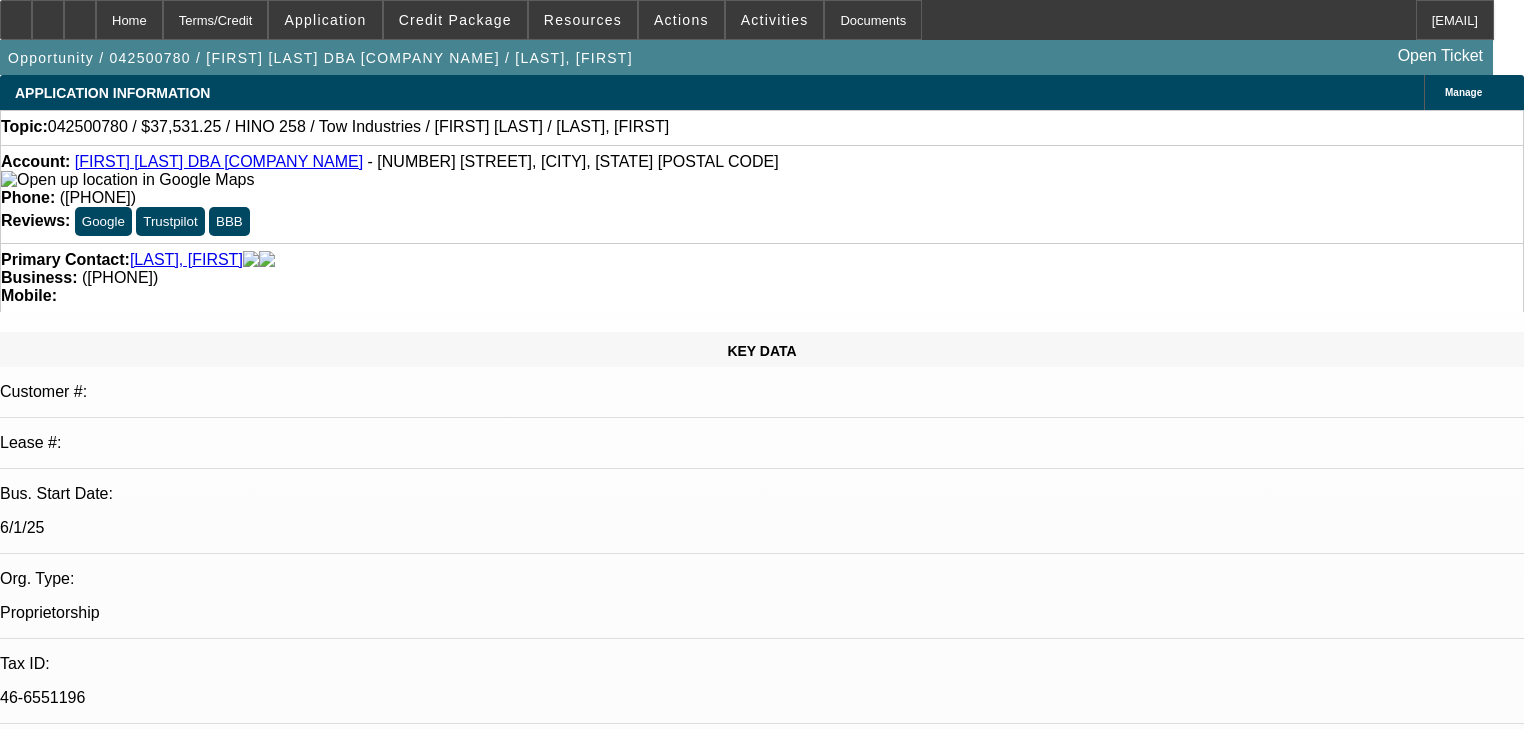 select on "2" 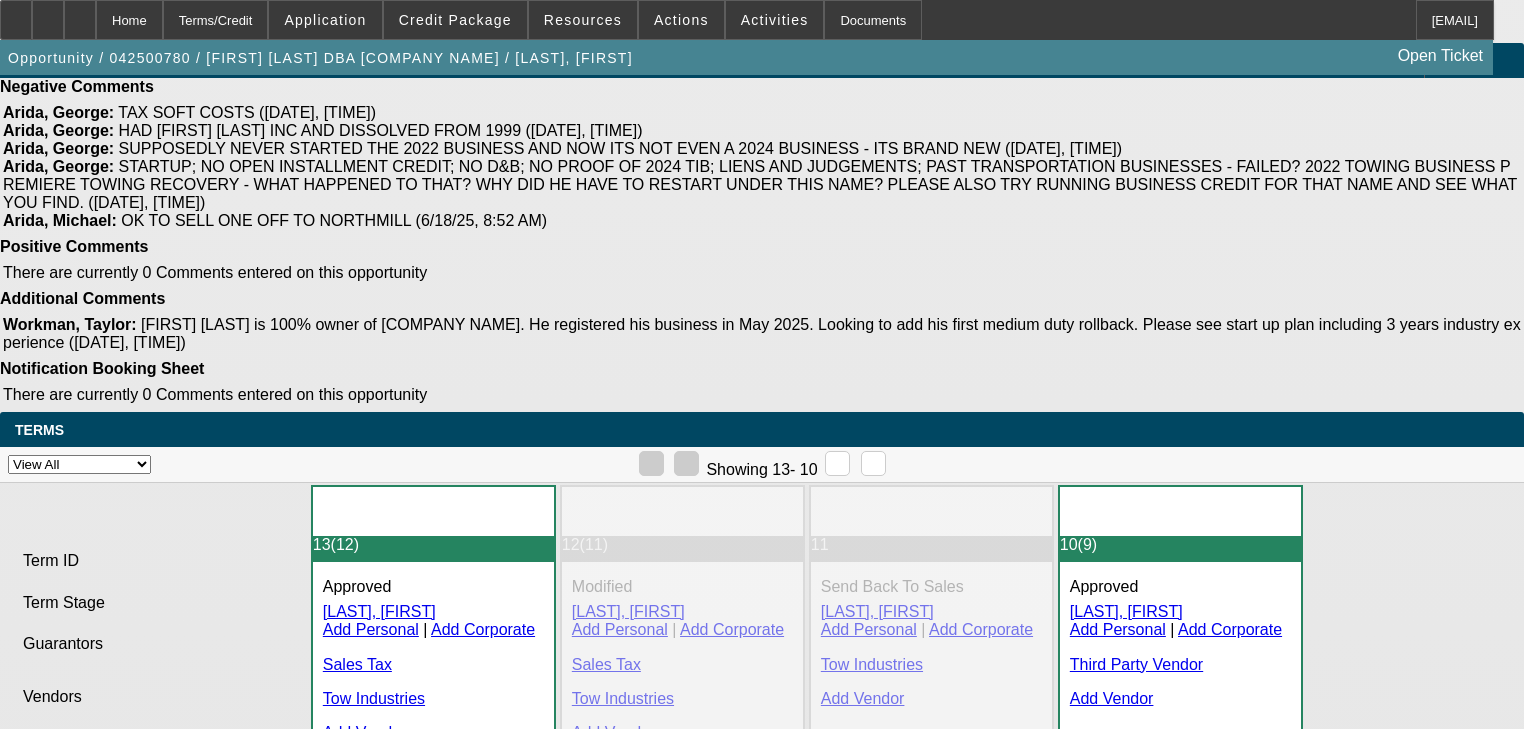 scroll, scrollTop: 4516, scrollLeft: 0, axis: vertical 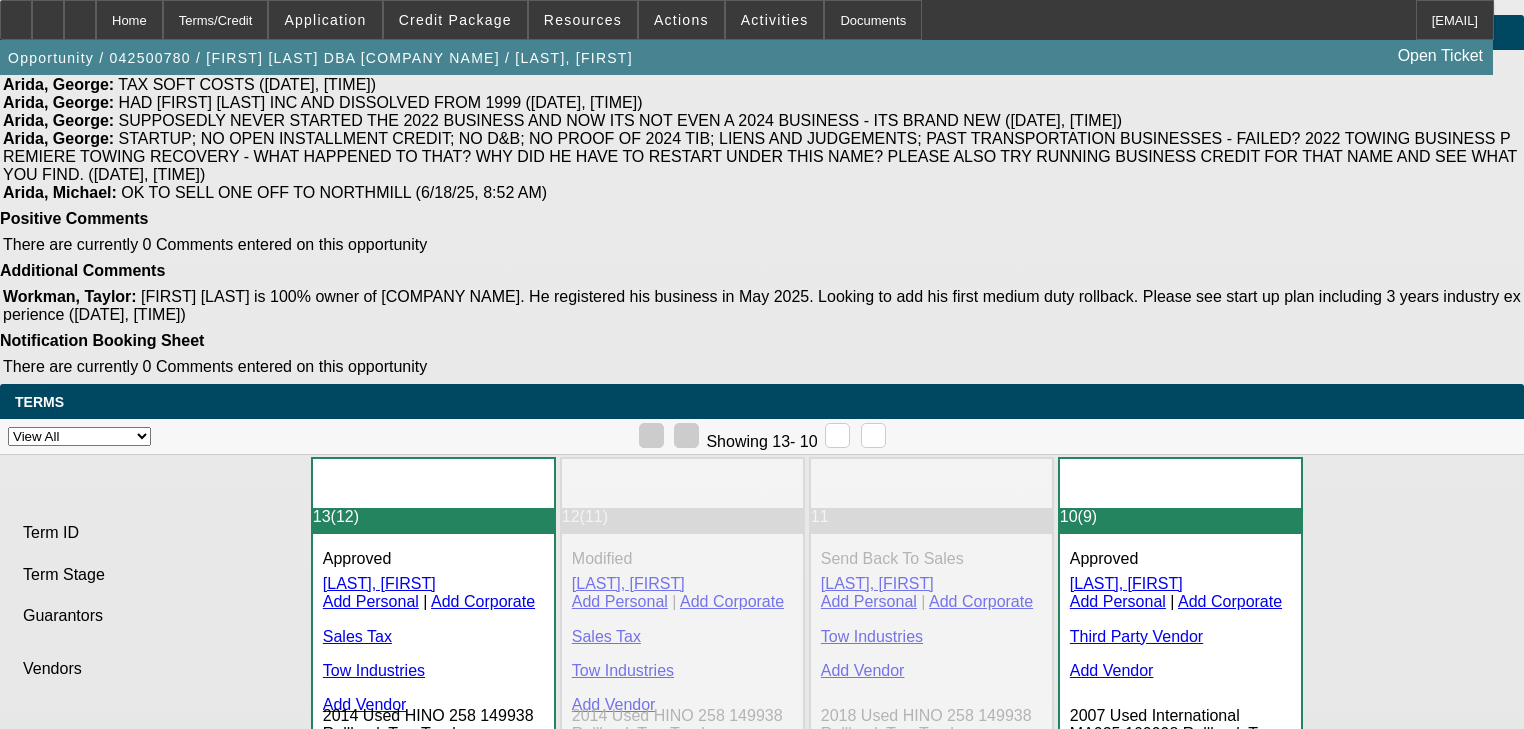 click on "8. [LAST], [FIRST]:
[DATE], [TIME]  Term 5  -
Send Back To Sales - TLO IS REPORTING HE STARTED/OWNED "PREMIERE TOWING RECOVERY" IN 2022 - WHAT HAPPENED TO THAT BUSINESS? WHY DID HE HAVE TO RESTART UNDER THIS NAME? PLEASE ALSO TRY RUNNING BUSINESS CREDIT FOR THAT NAME AND SEE WHAT YOU FIND." 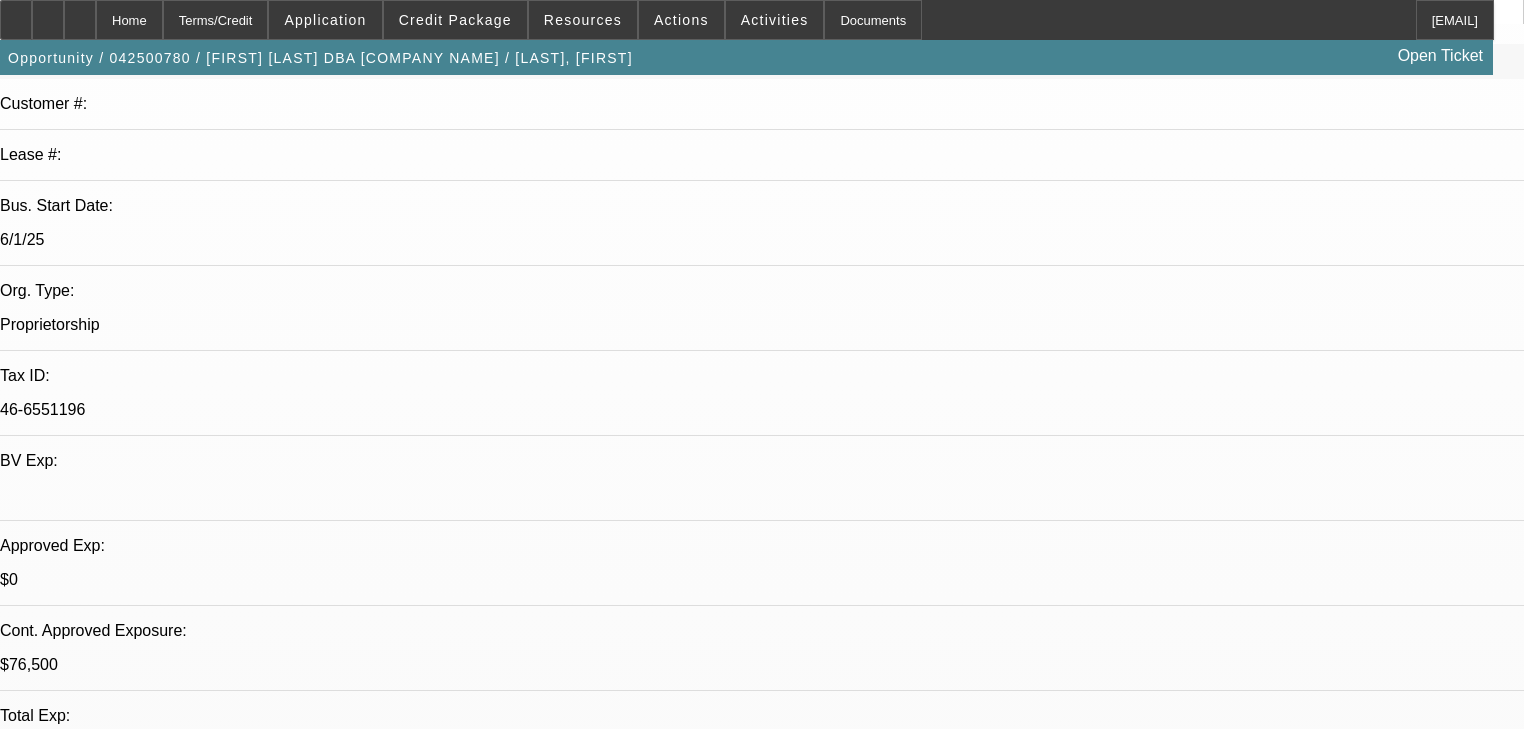 scroll, scrollTop: 196, scrollLeft: 0, axis: vertical 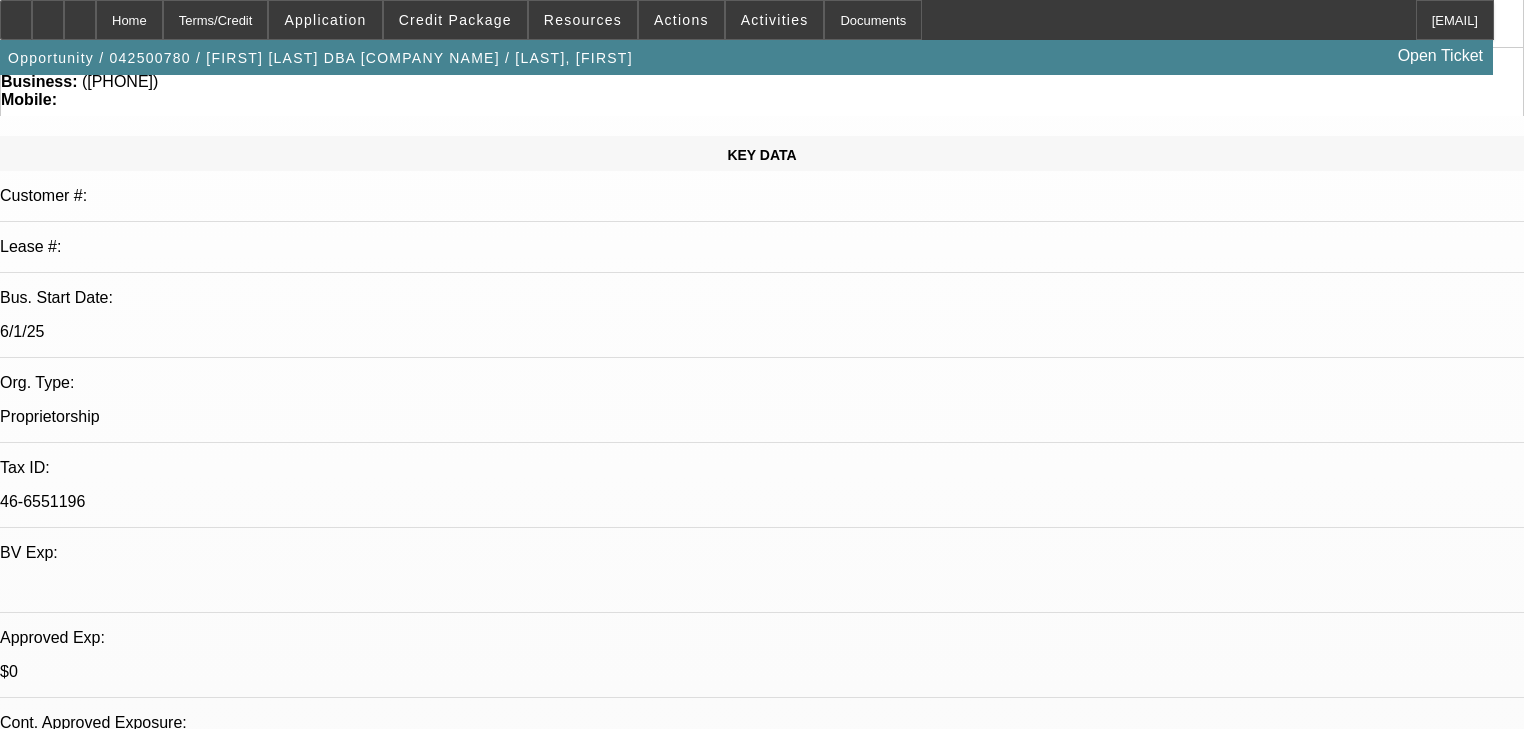 click on "08/04/2025 5:00 PM" at bounding box center (72, 2799) 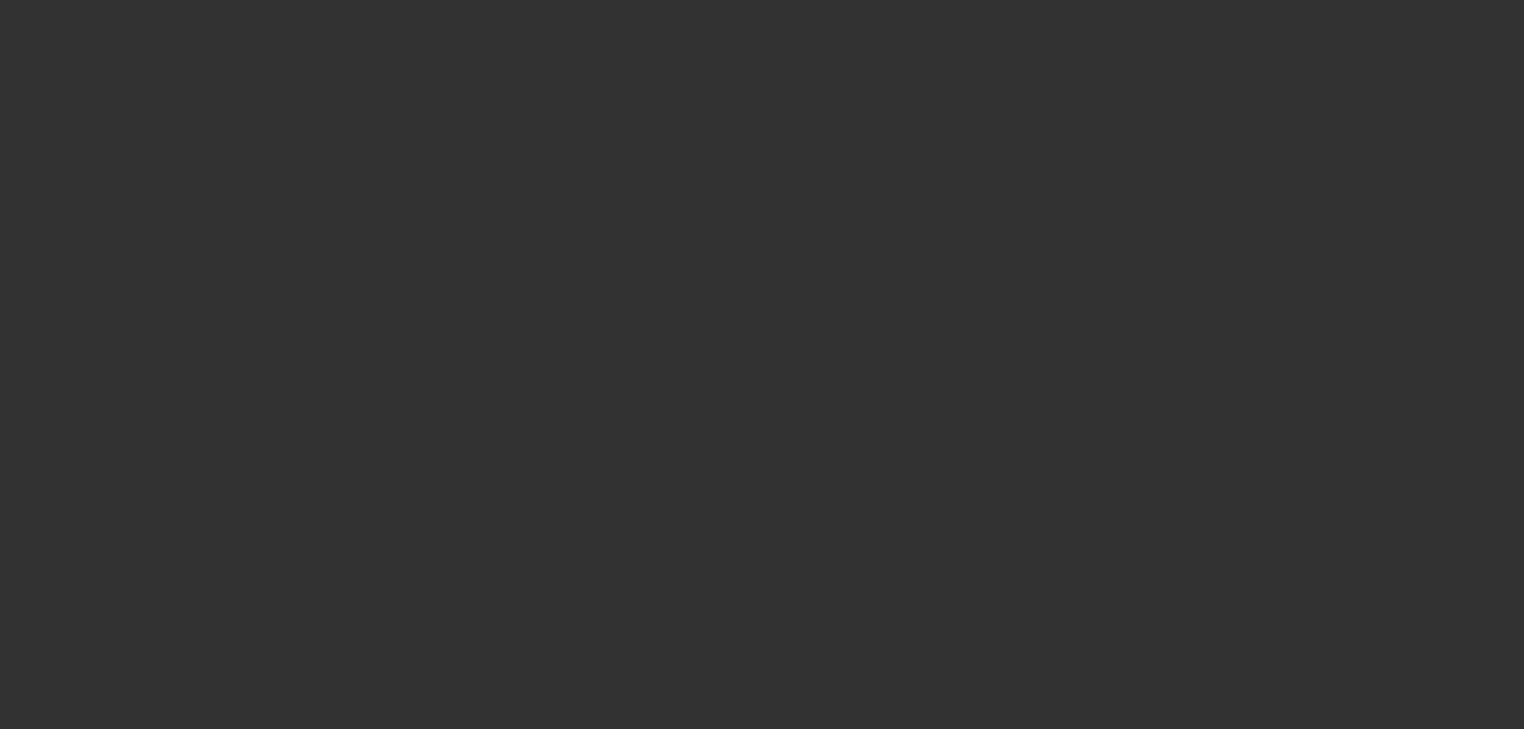 scroll, scrollTop: 0, scrollLeft: 0, axis: both 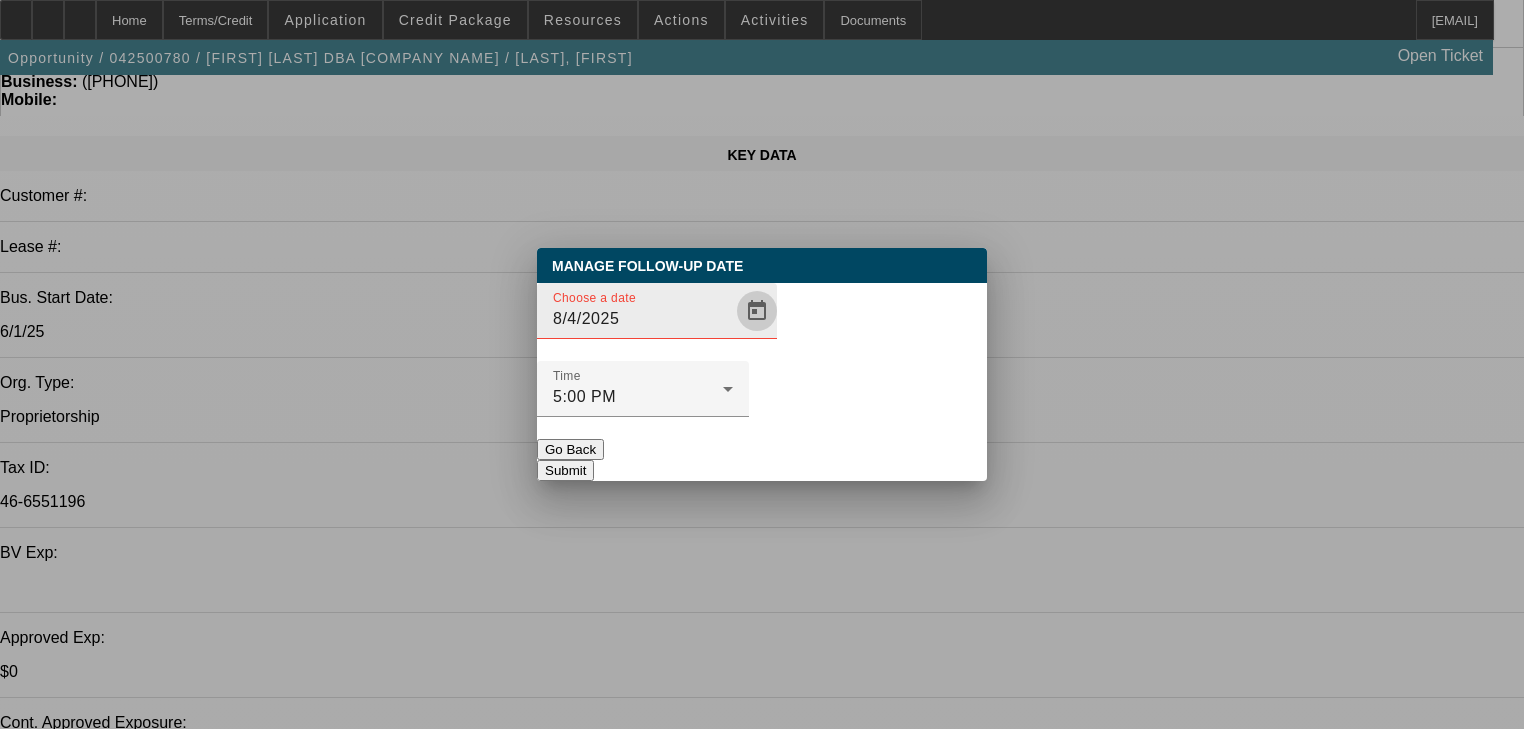 click at bounding box center [757, 311] 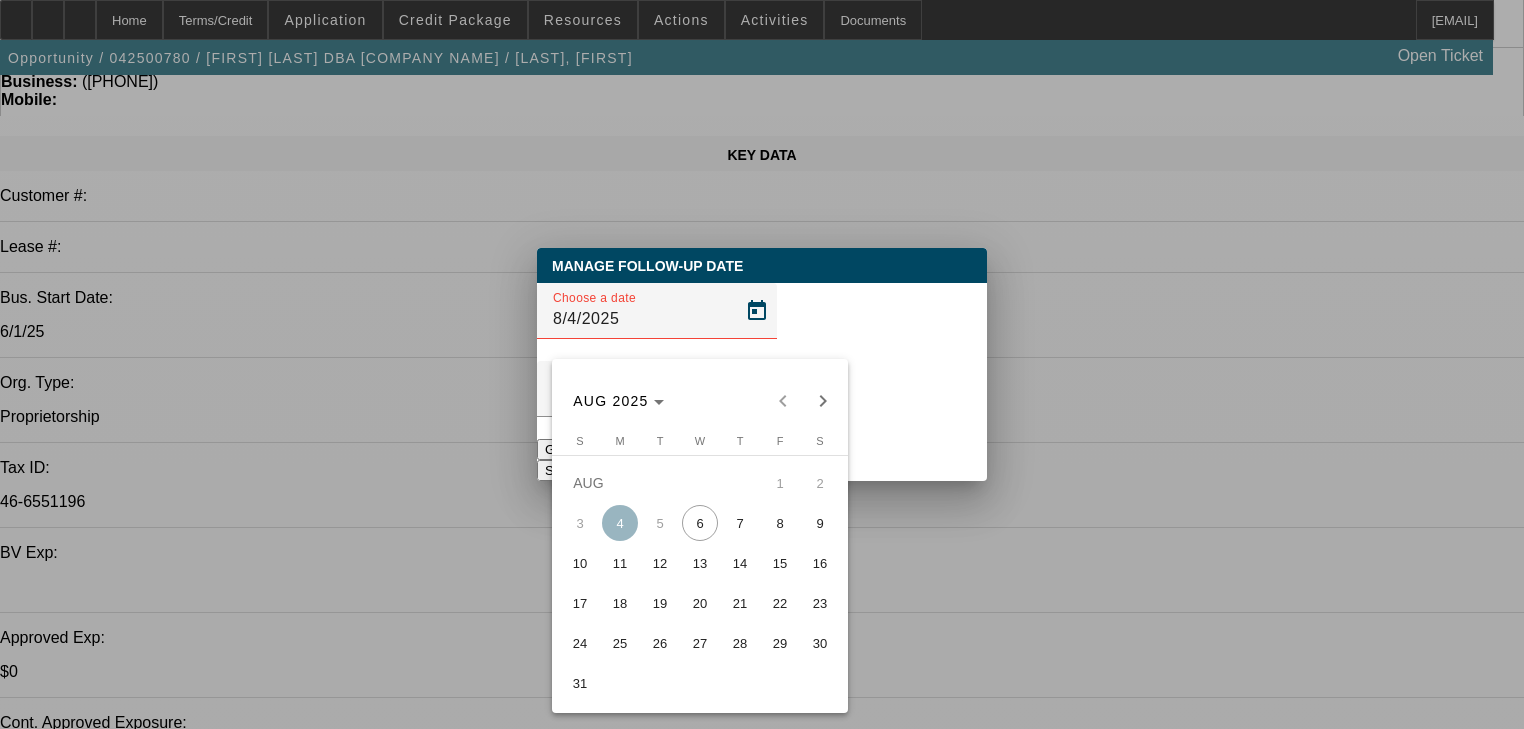 click on "11" at bounding box center [620, 563] 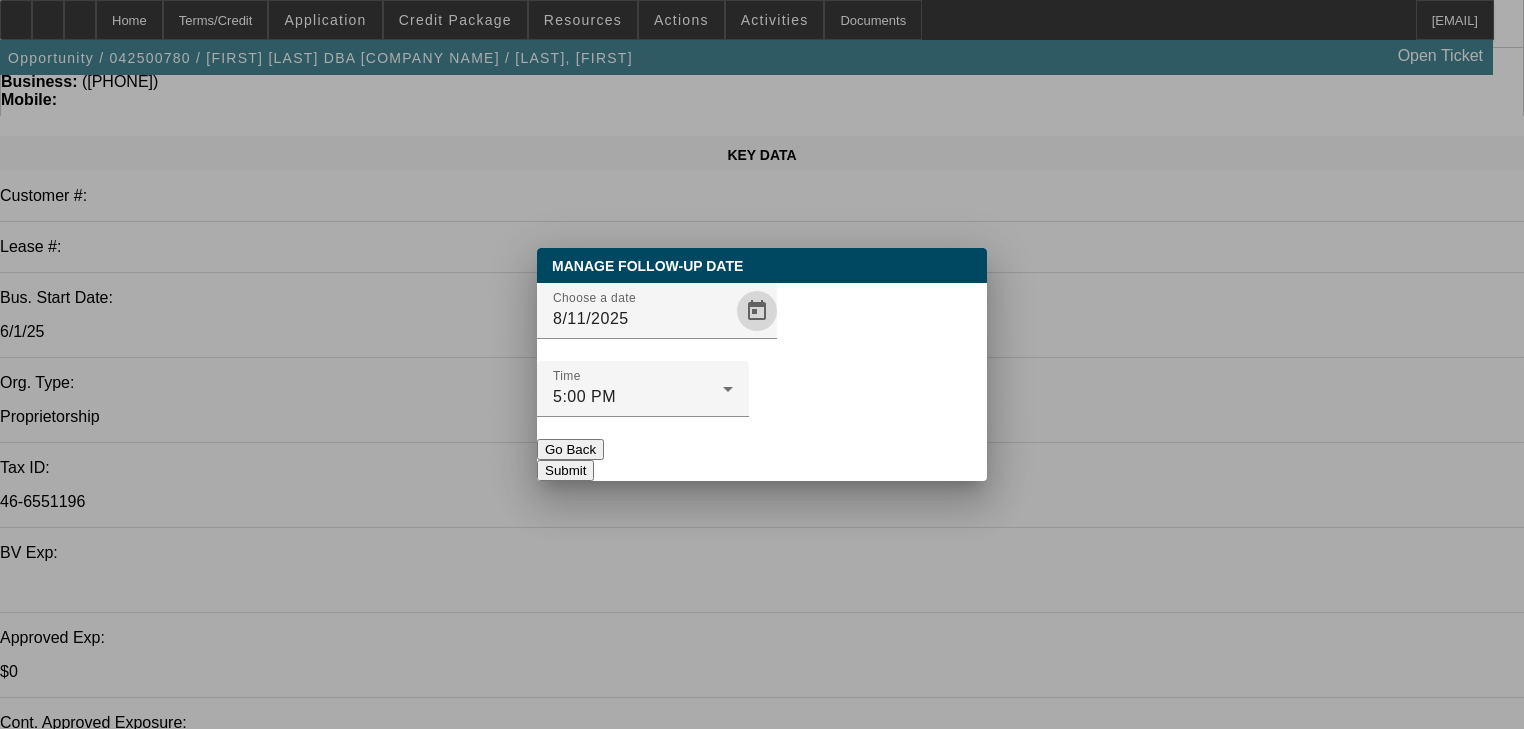 click on "Submit" at bounding box center (565, 470) 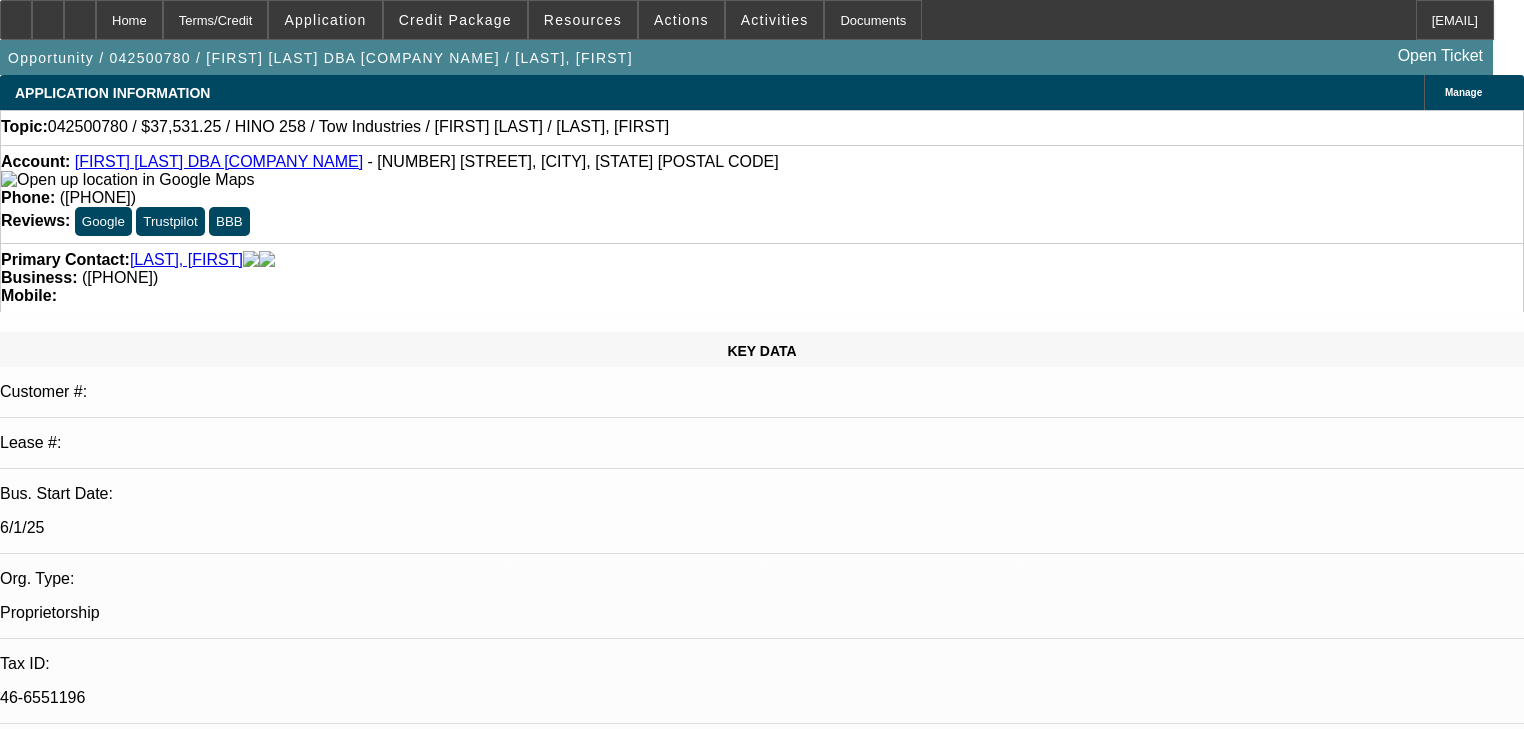 scroll, scrollTop: 196, scrollLeft: 0, axis: vertical 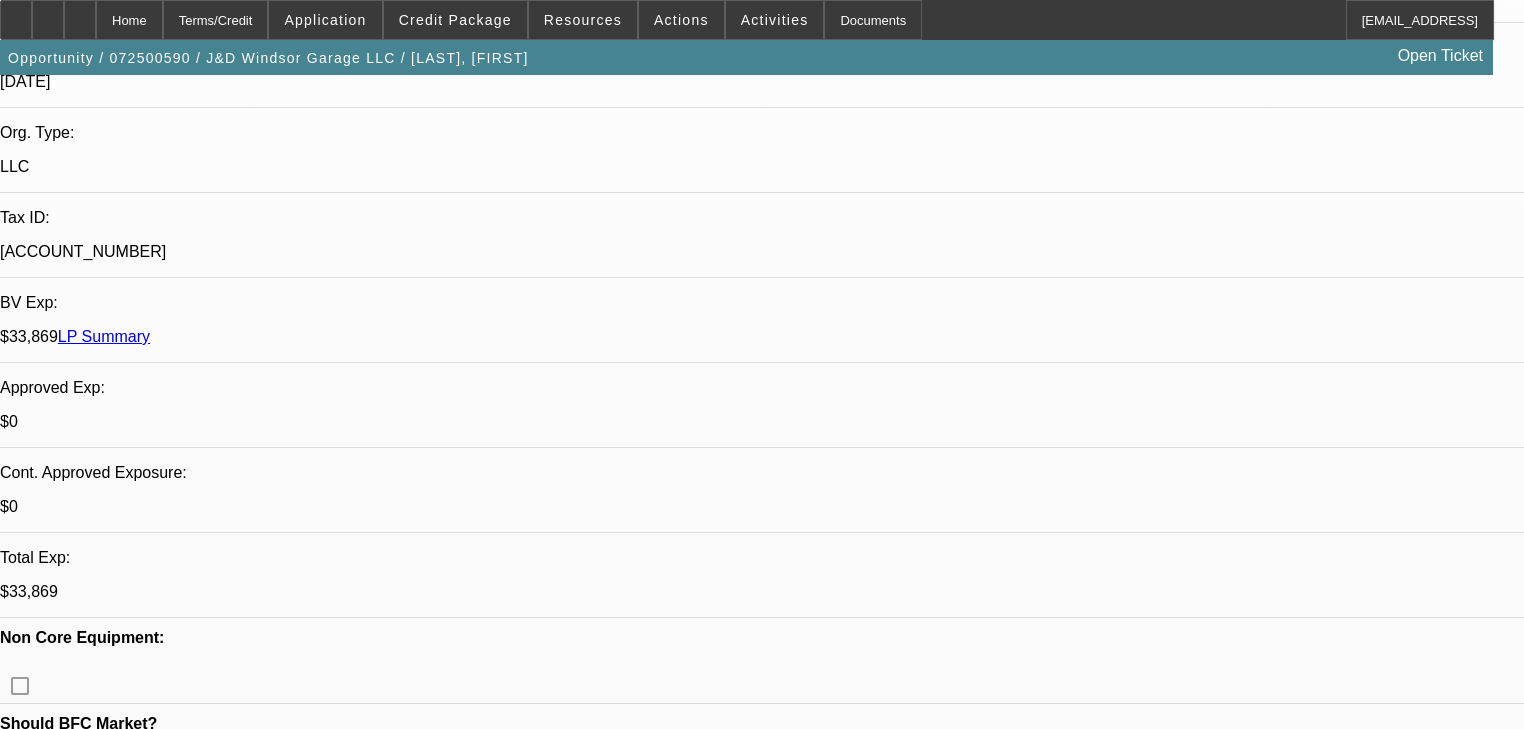 select on "0" 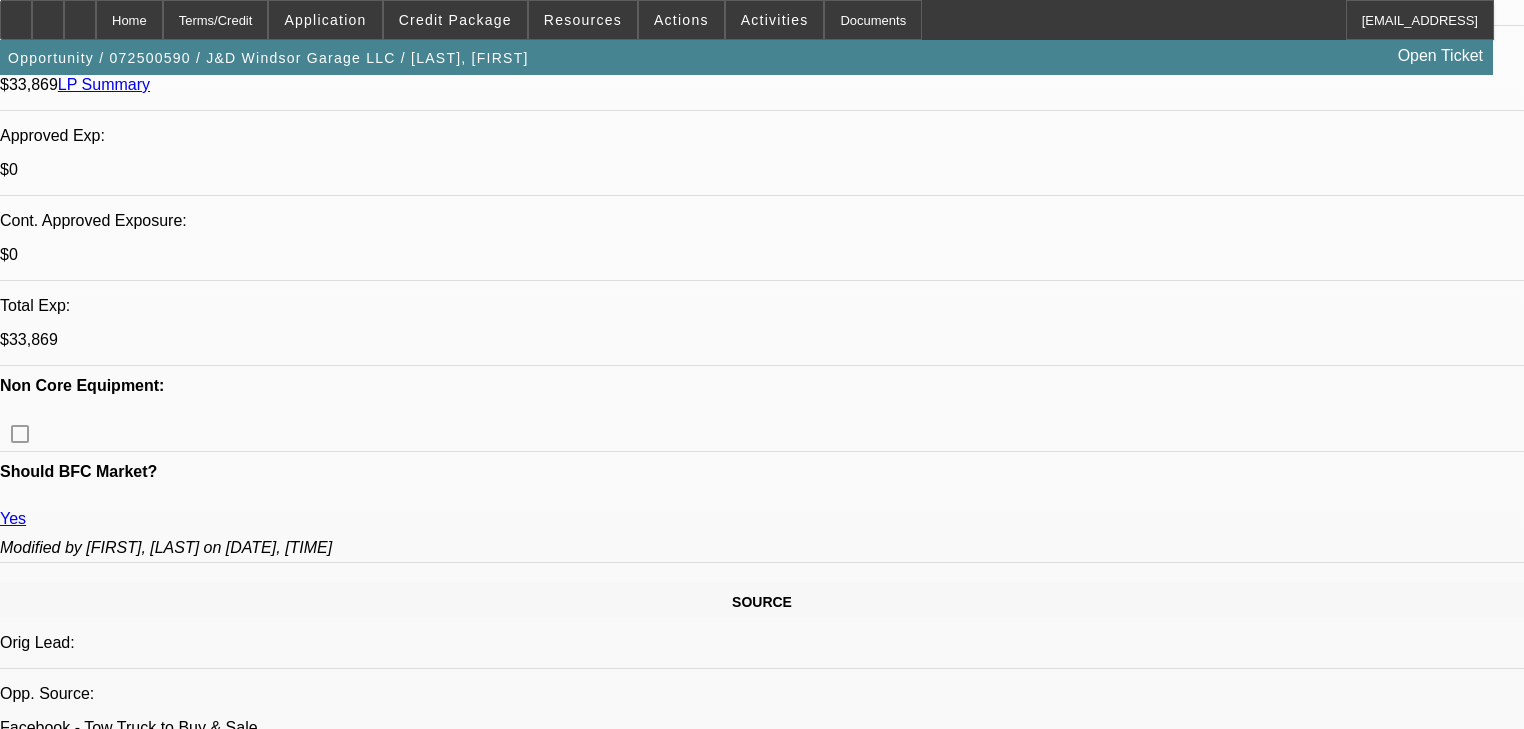 scroll, scrollTop: 720, scrollLeft: 0, axis: vertical 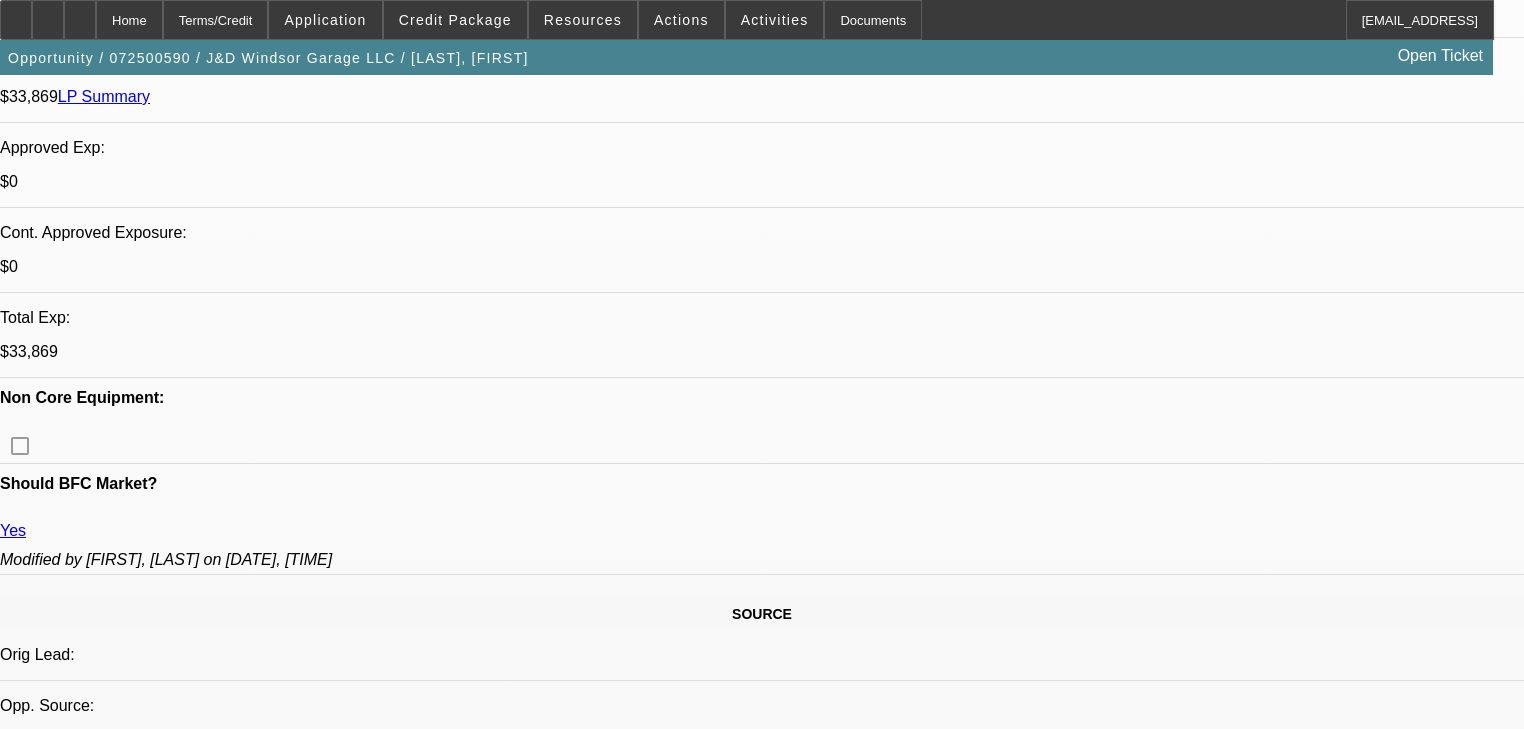 click on "558" at bounding box center (498, 2369) 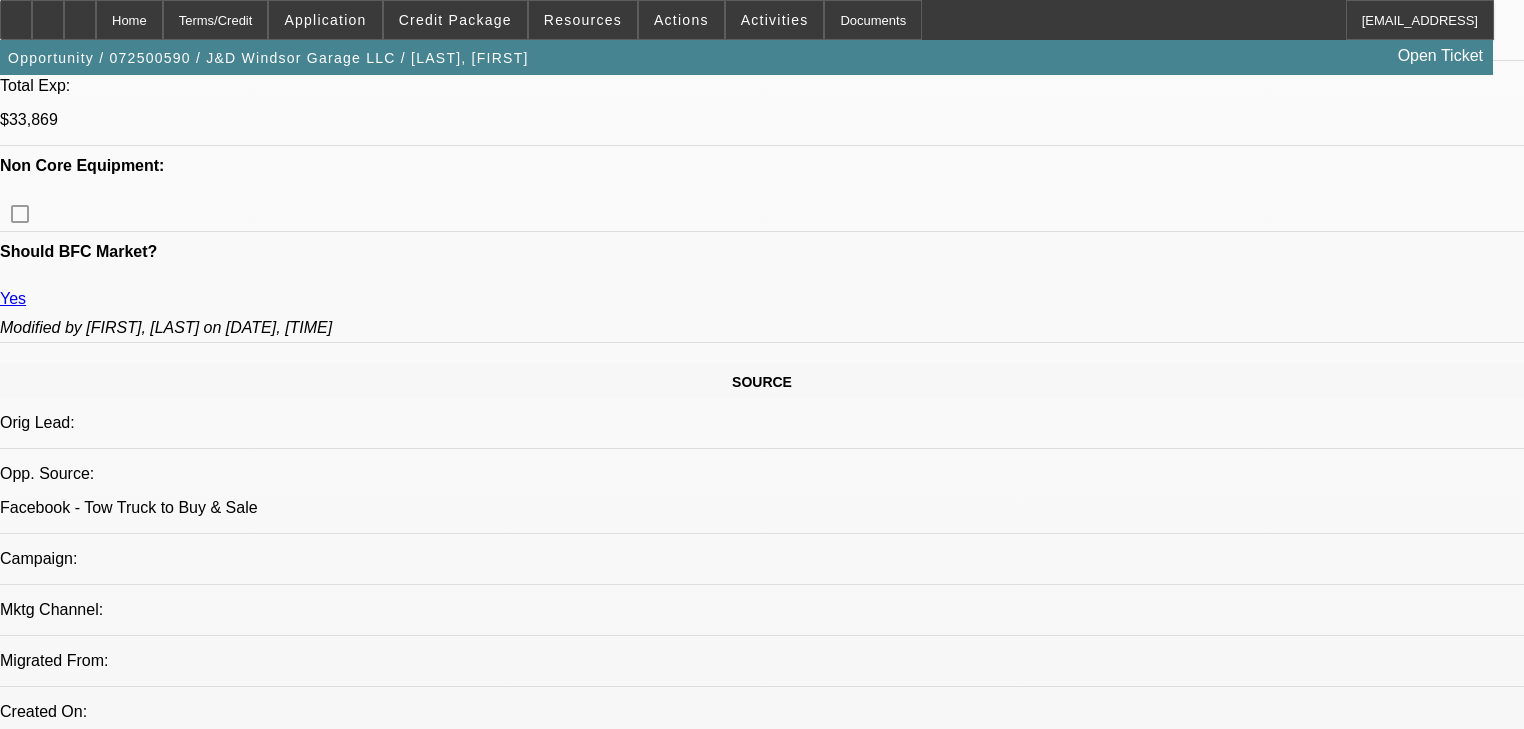 scroll, scrollTop: 960, scrollLeft: 0, axis: vertical 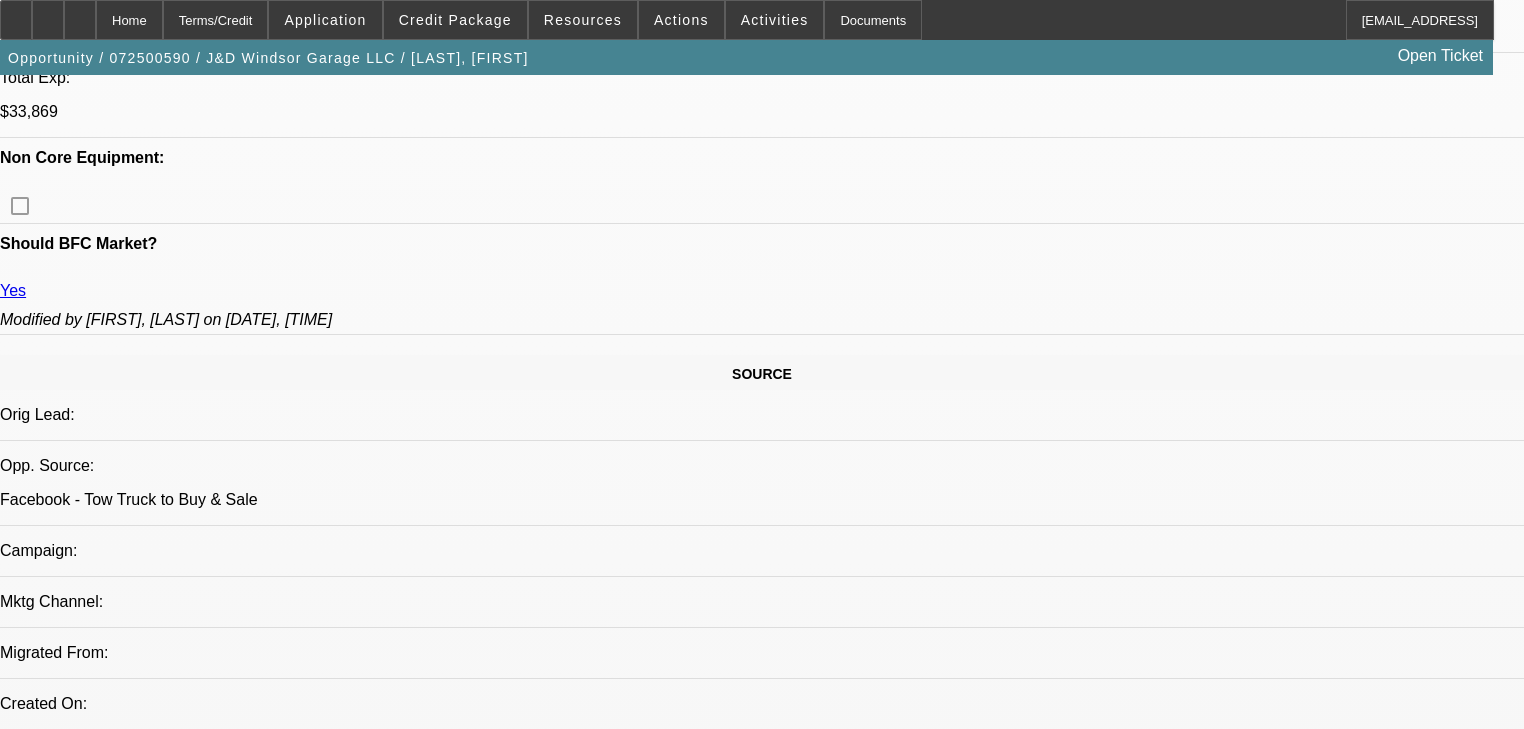 click on "662" 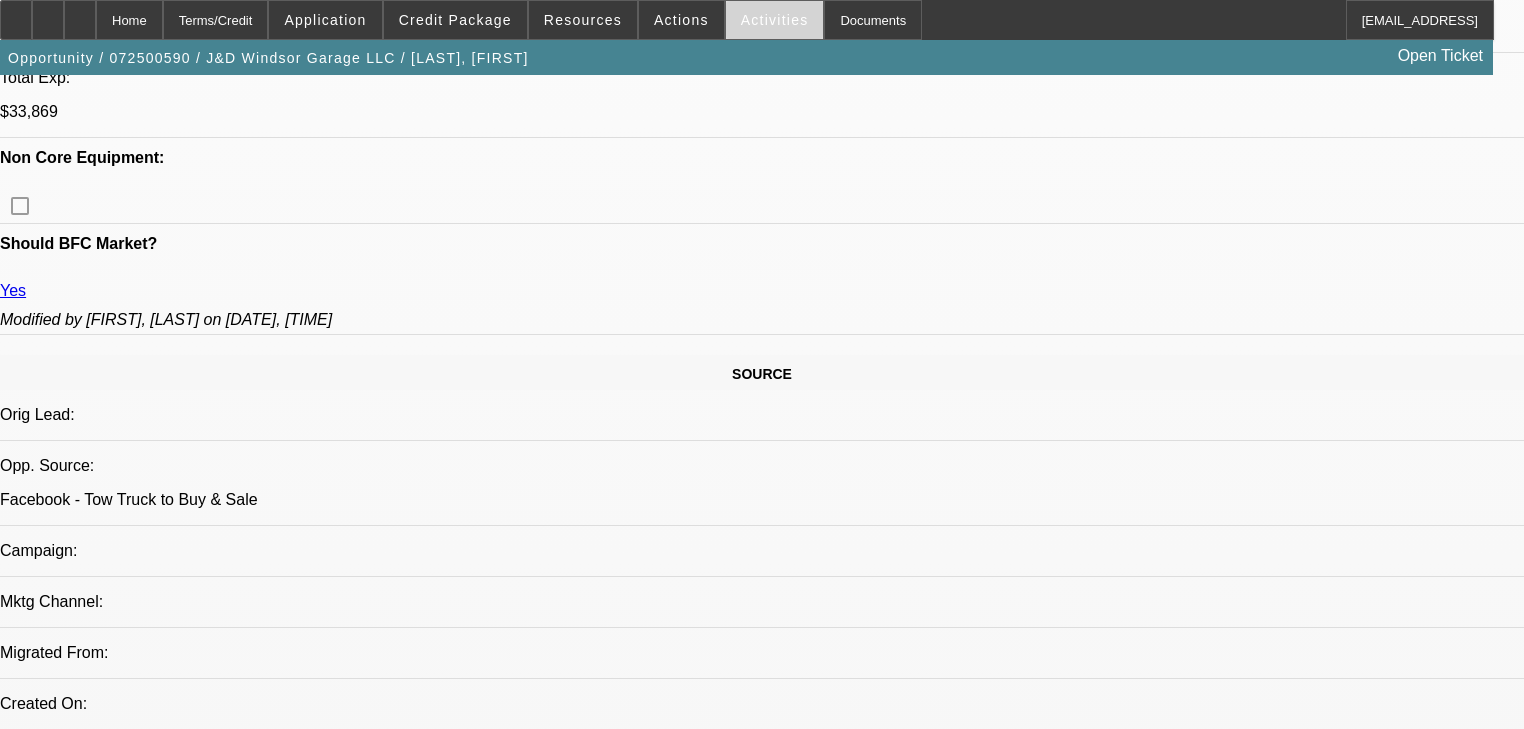 click at bounding box center (775, 20) 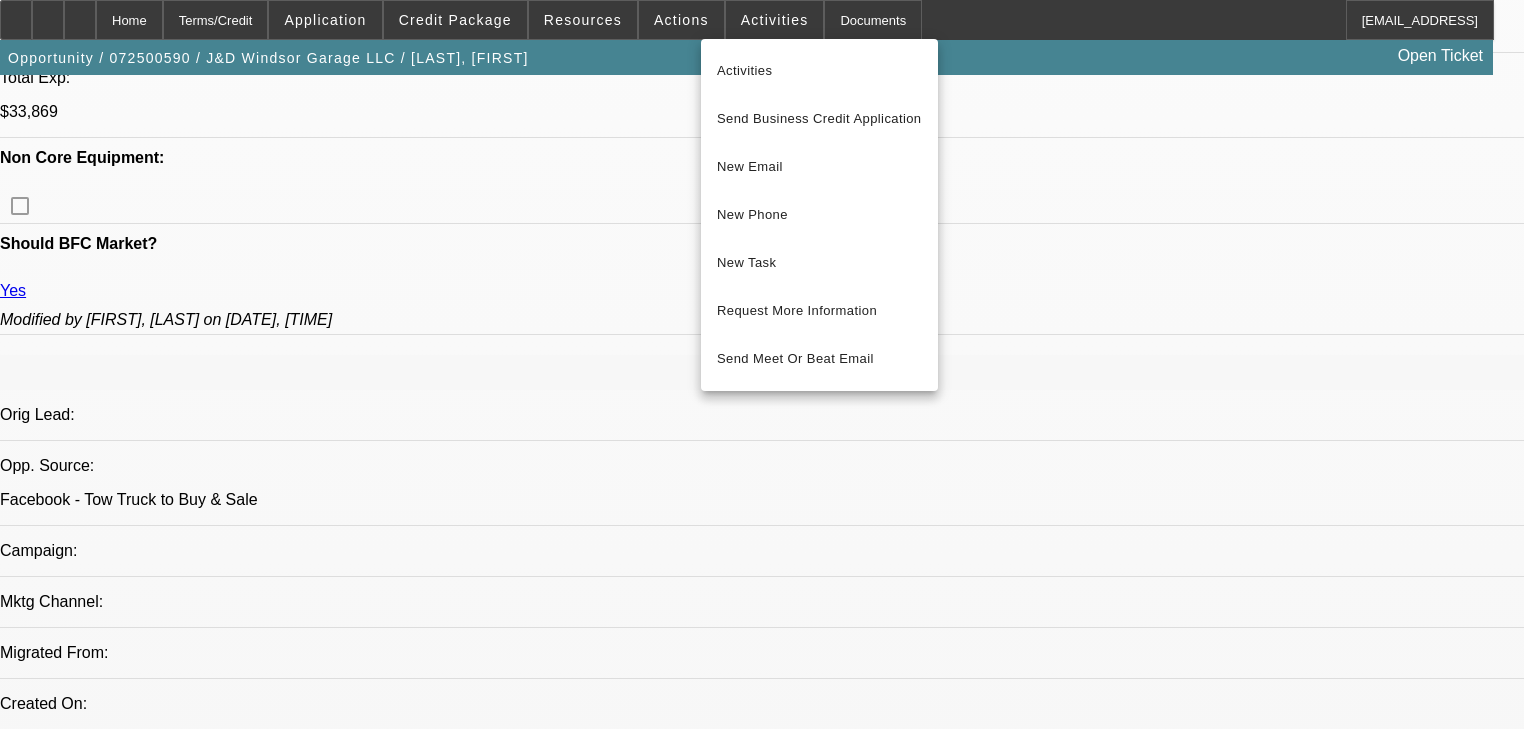 click at bounding box center [762, 364] 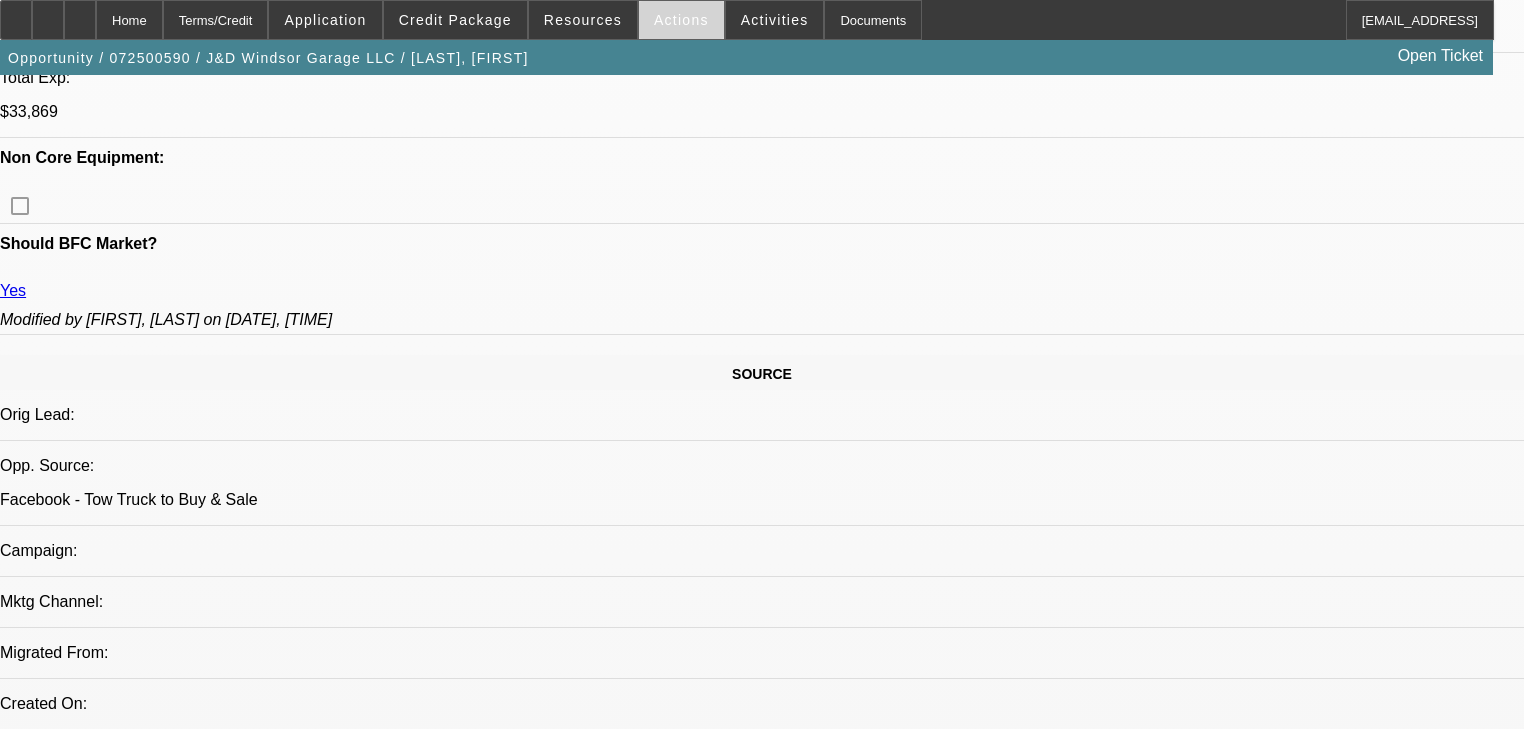 click at bounding box center (681, 20) 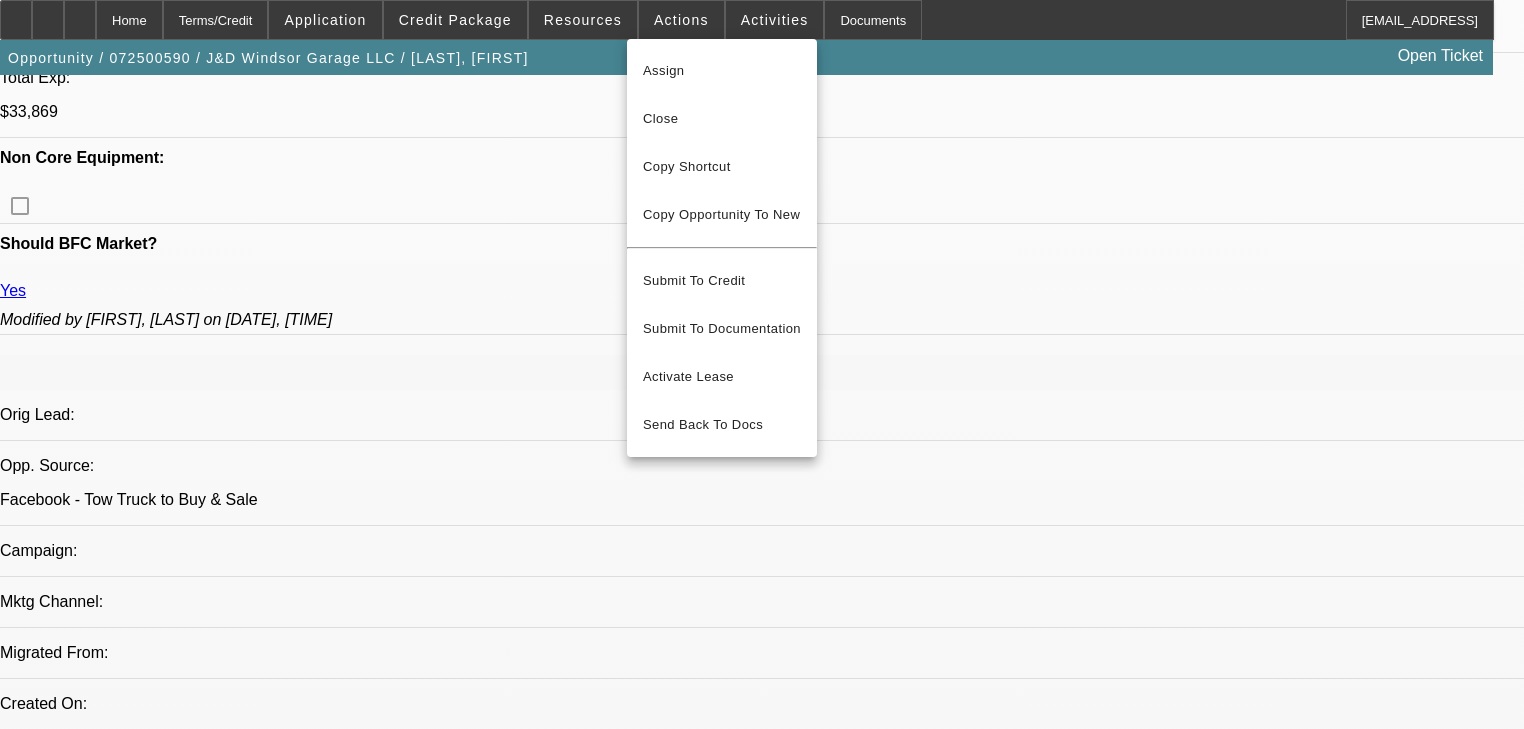 click at bounding box center [762, 364] 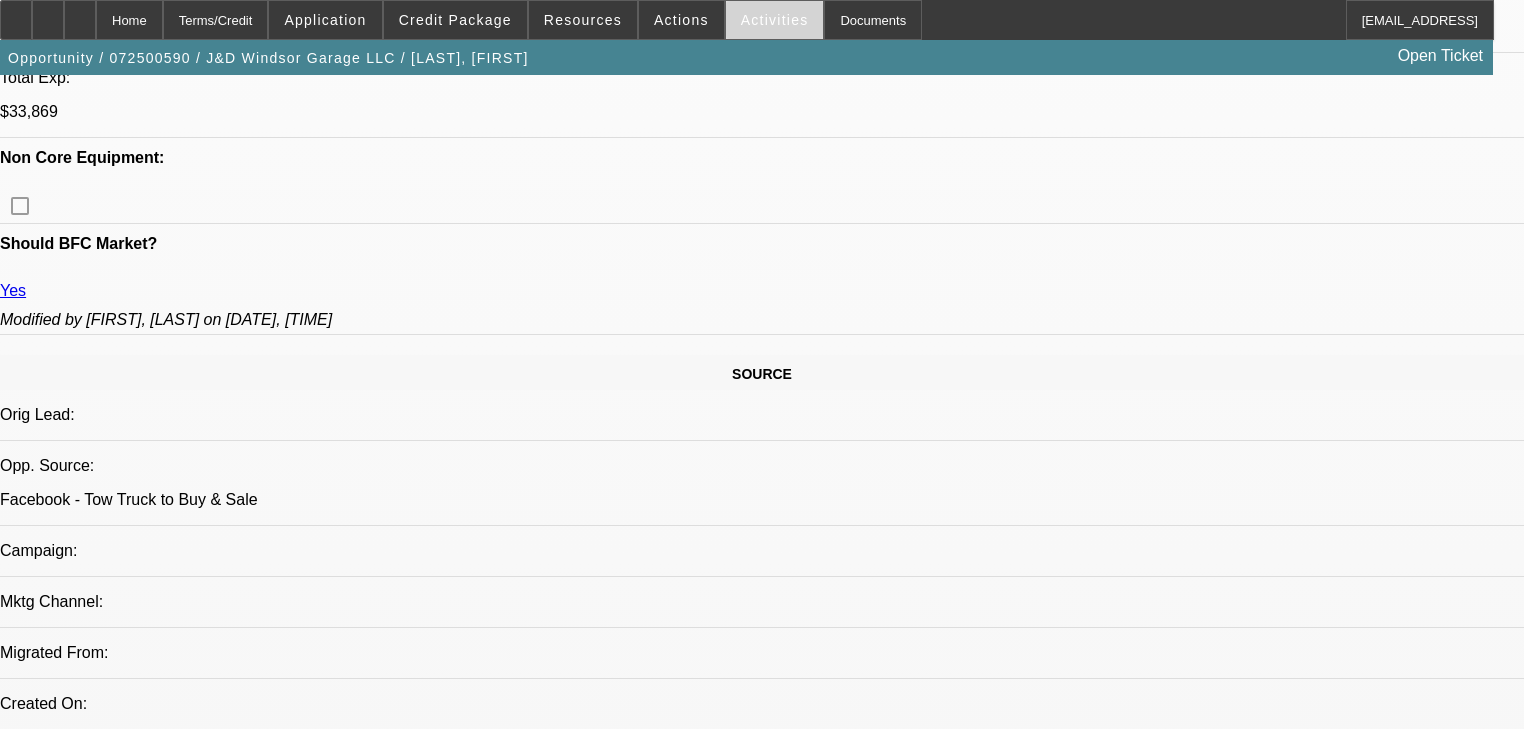 click on "Activities" at bounding box center [775, 20] 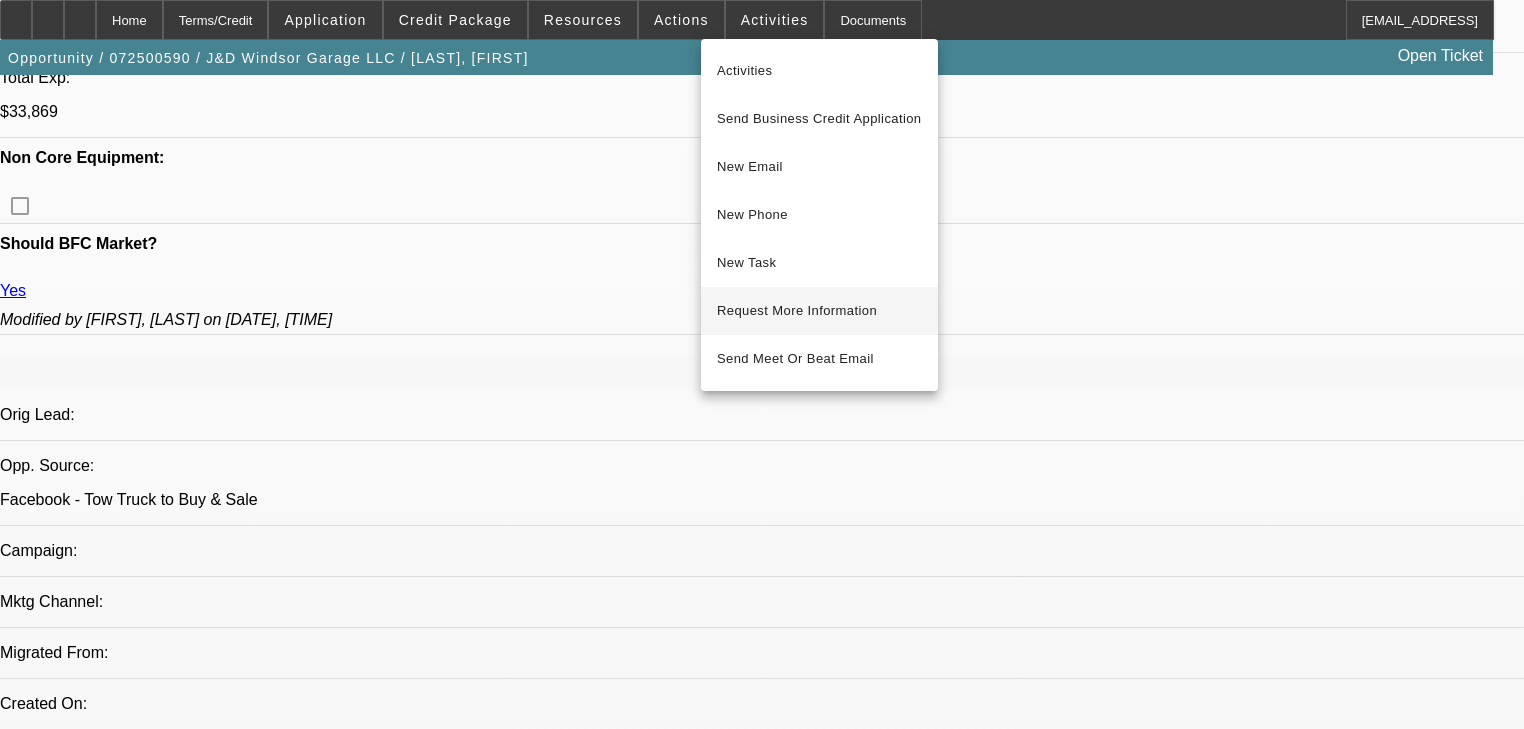 click on "Request More Information" at bounding box center (819, 311) 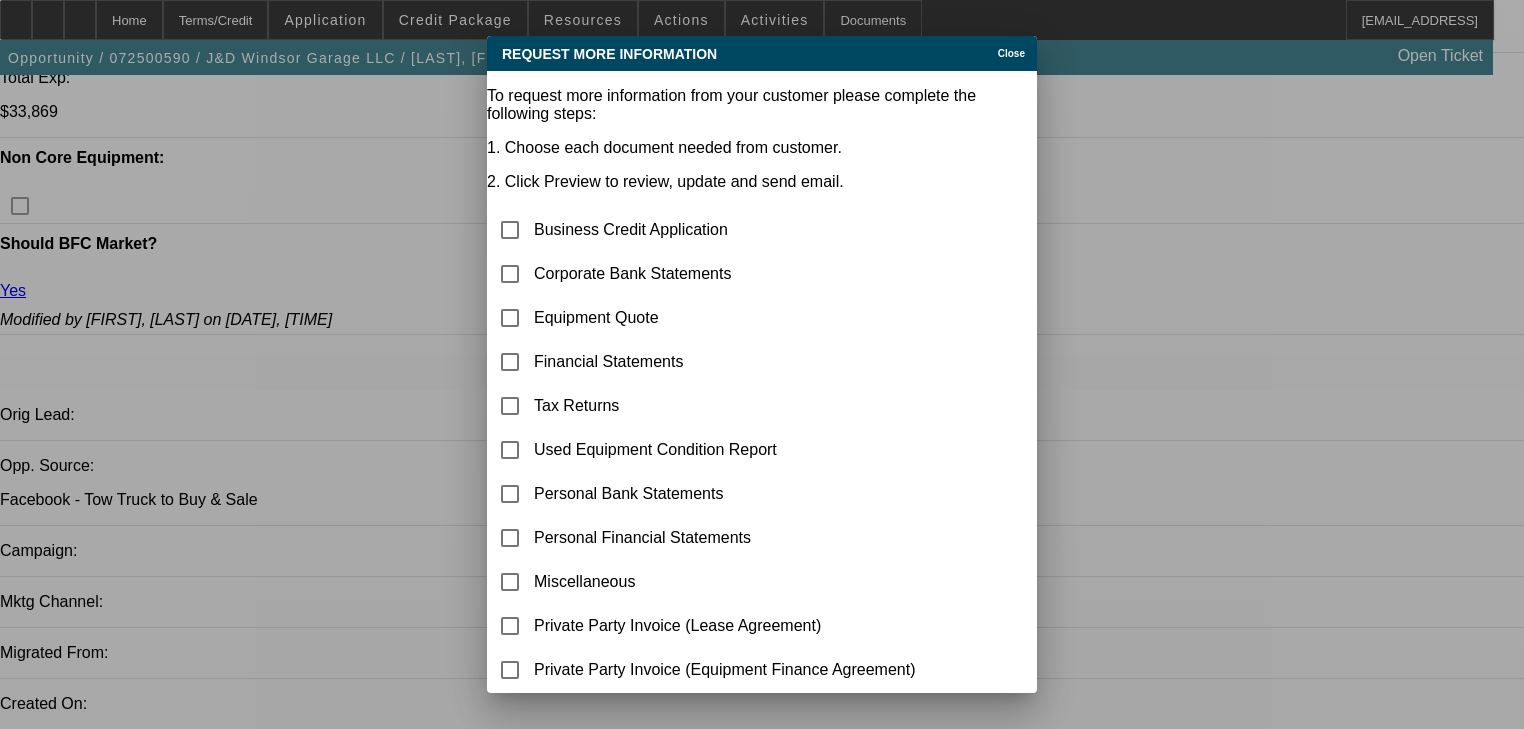 scroll, scrollTop: 0, scrollLeft: 0, axis: both 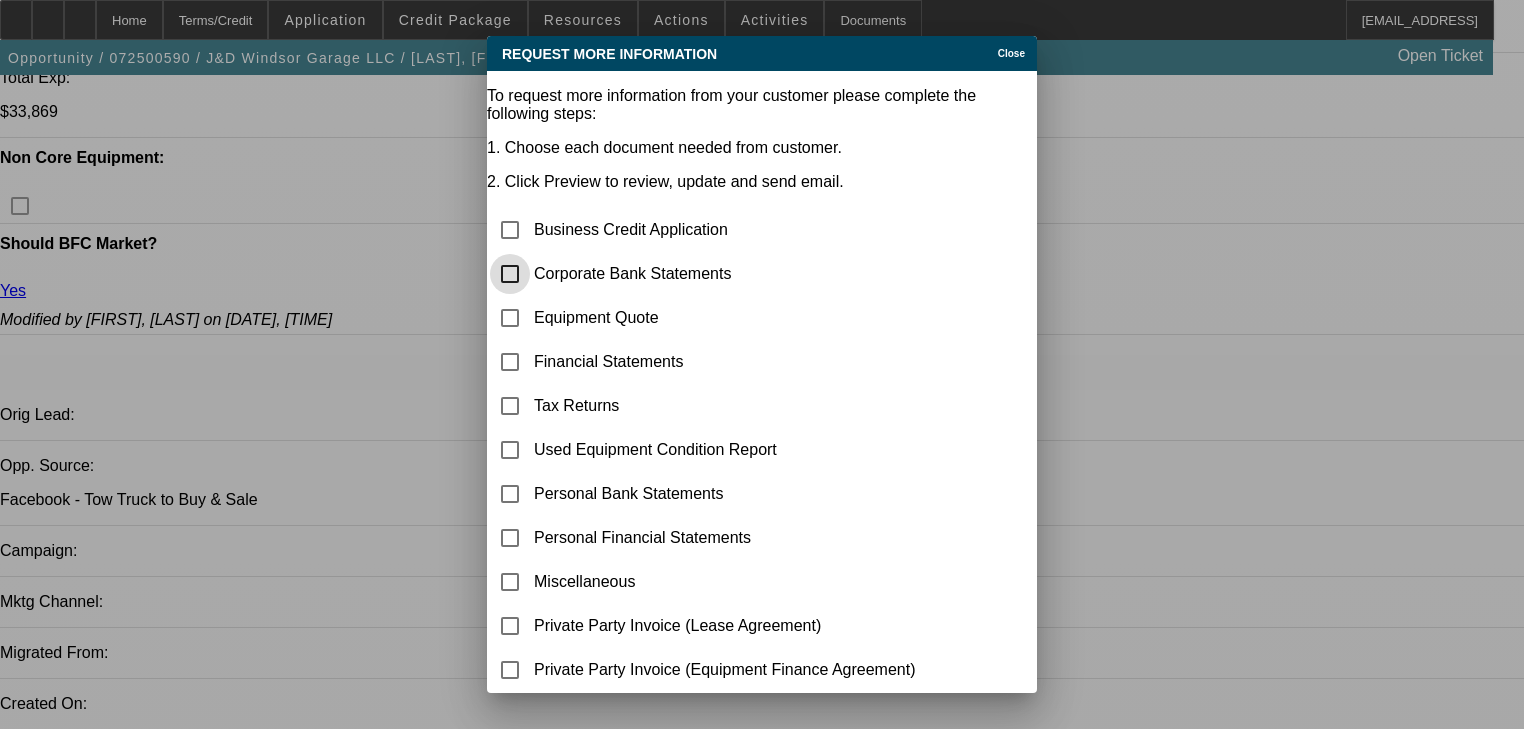 drag, startPoint x: 557, startPoint y: 200, endPoint x: 543, endPoint y: 212, distance: 18.439089 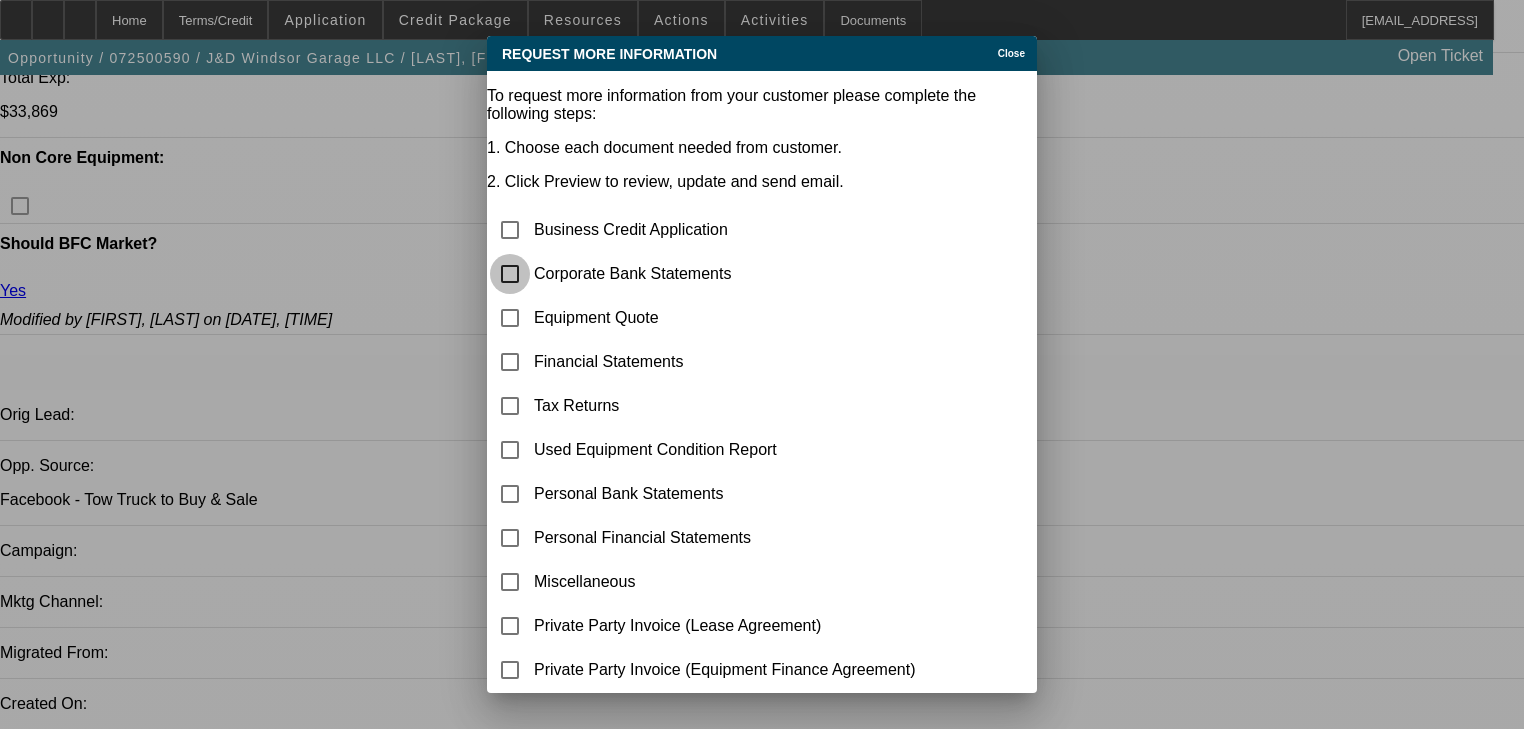 click at bounding box center [510, 274] 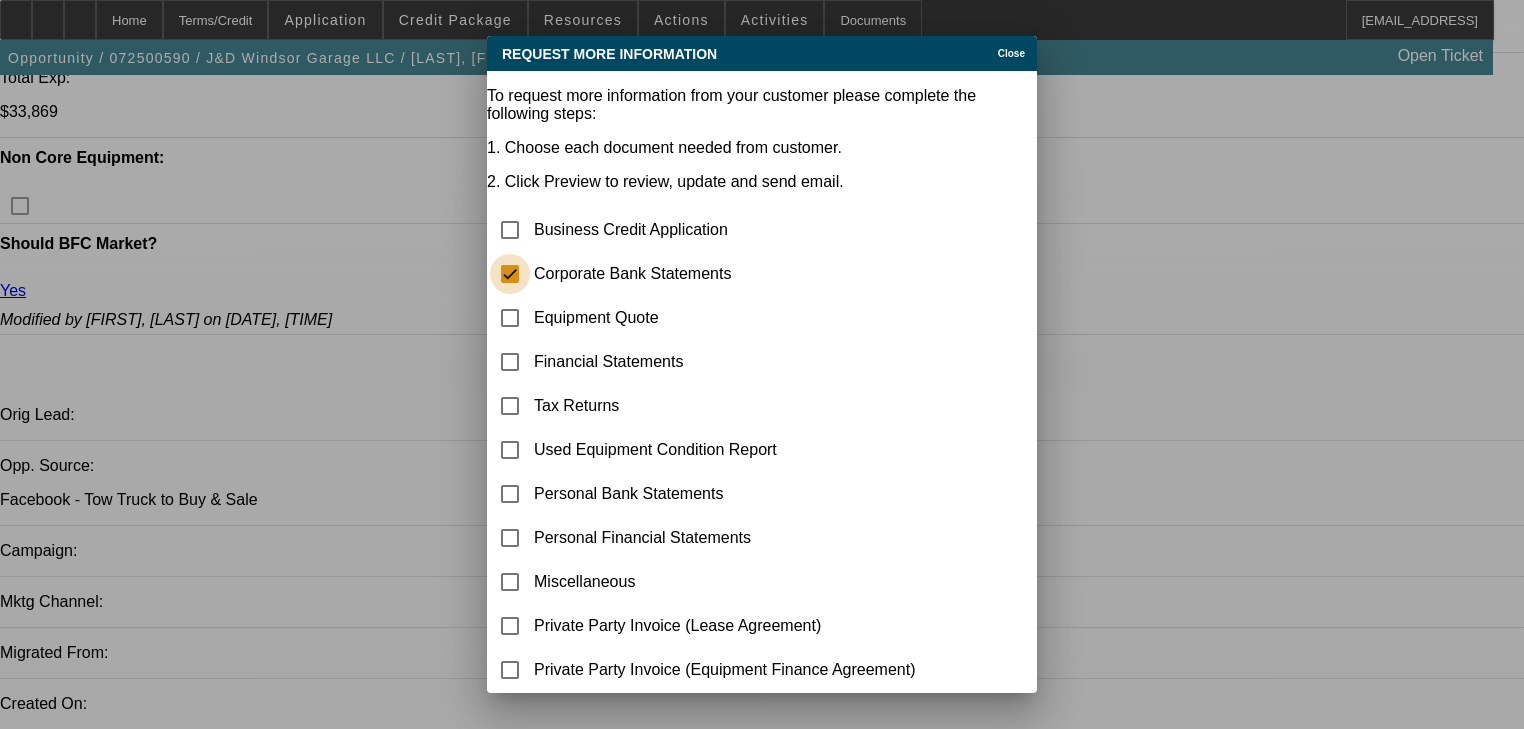 checkbox on "true" 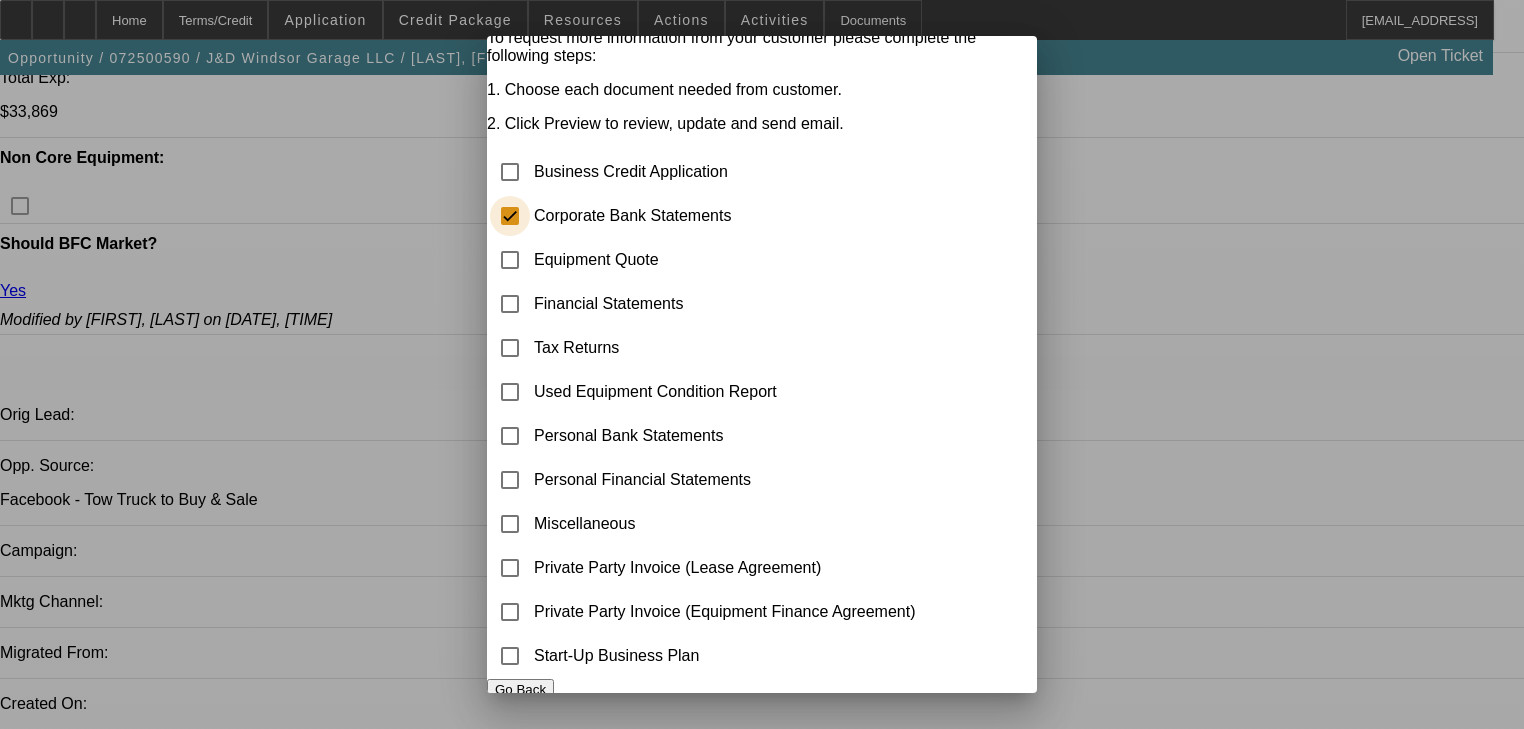 scroll, scrollTop: 115, scrollLeft: 0, axis: vertical 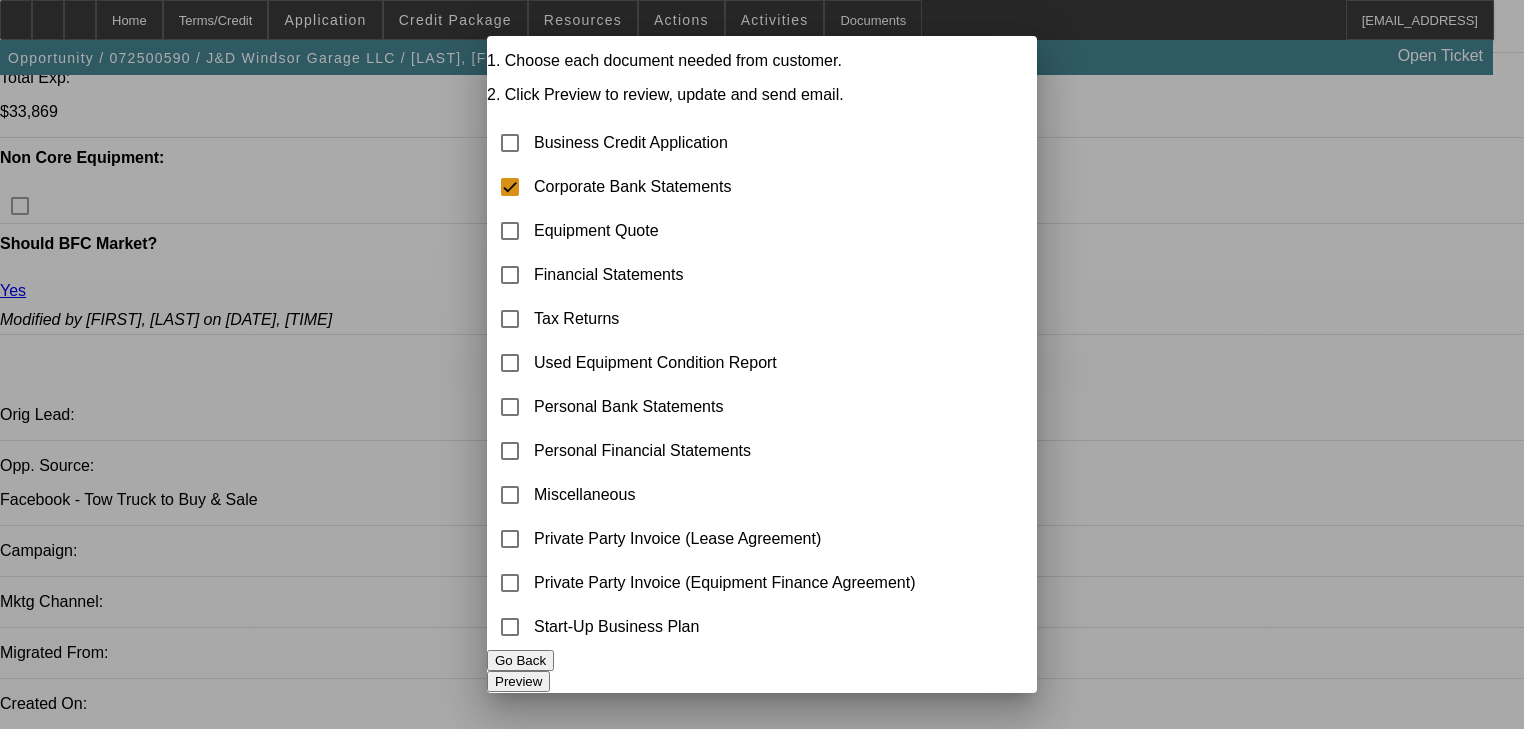 click on "Preview" at bounding box center (518, 681) 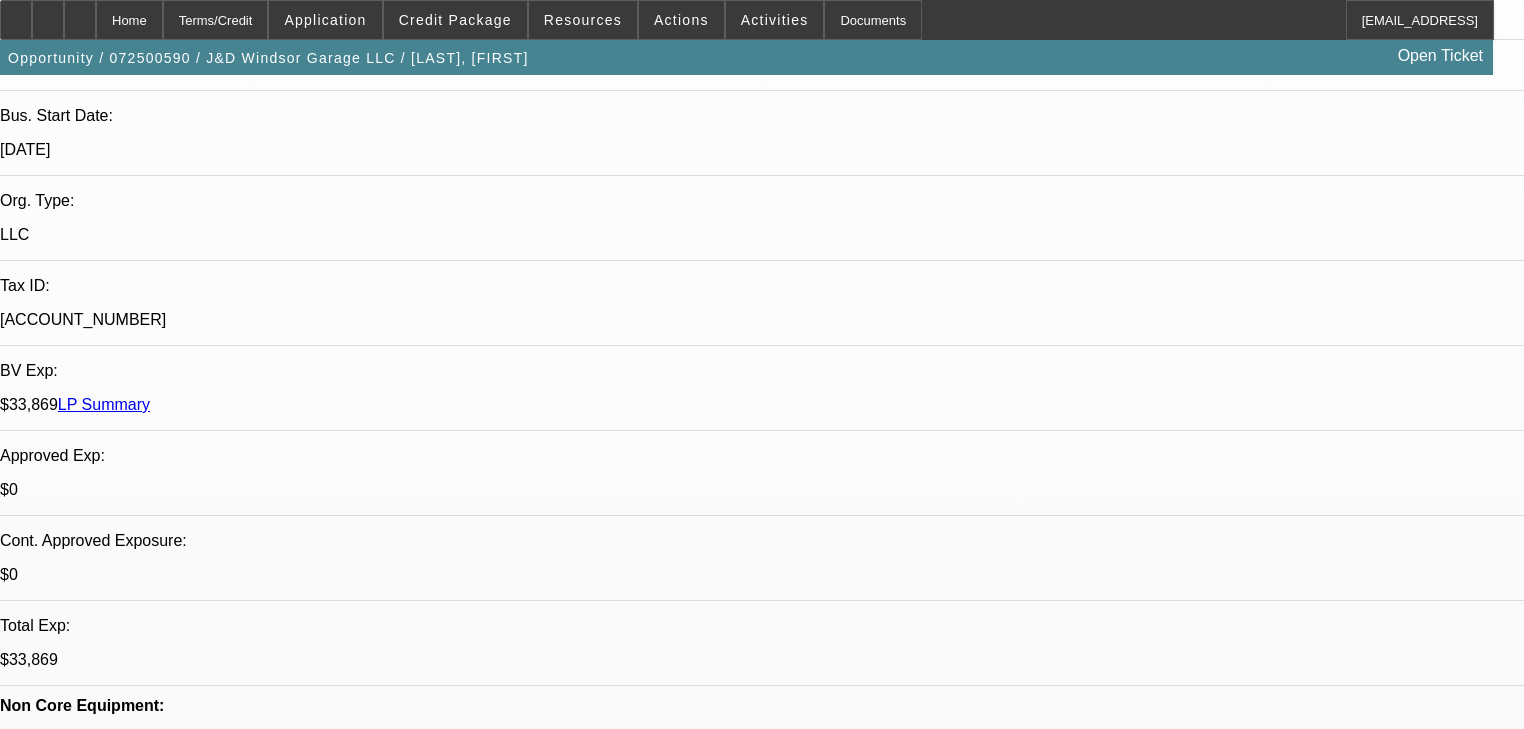 scroll, scrollTop: 160, scrollLeft: 0, axis: vertical 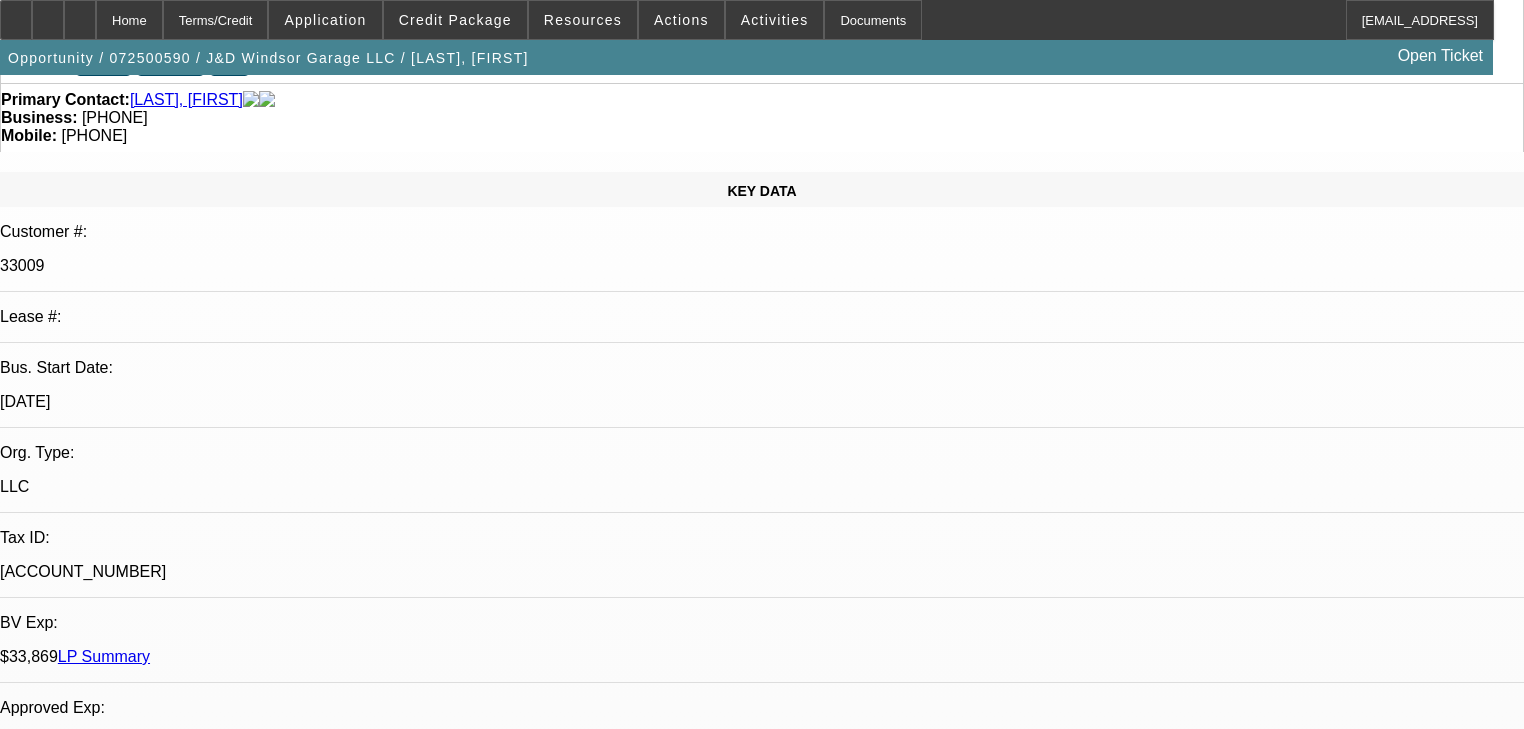 click on "08/05/2025 8:00 AM" at bounding box center (71, 2734) 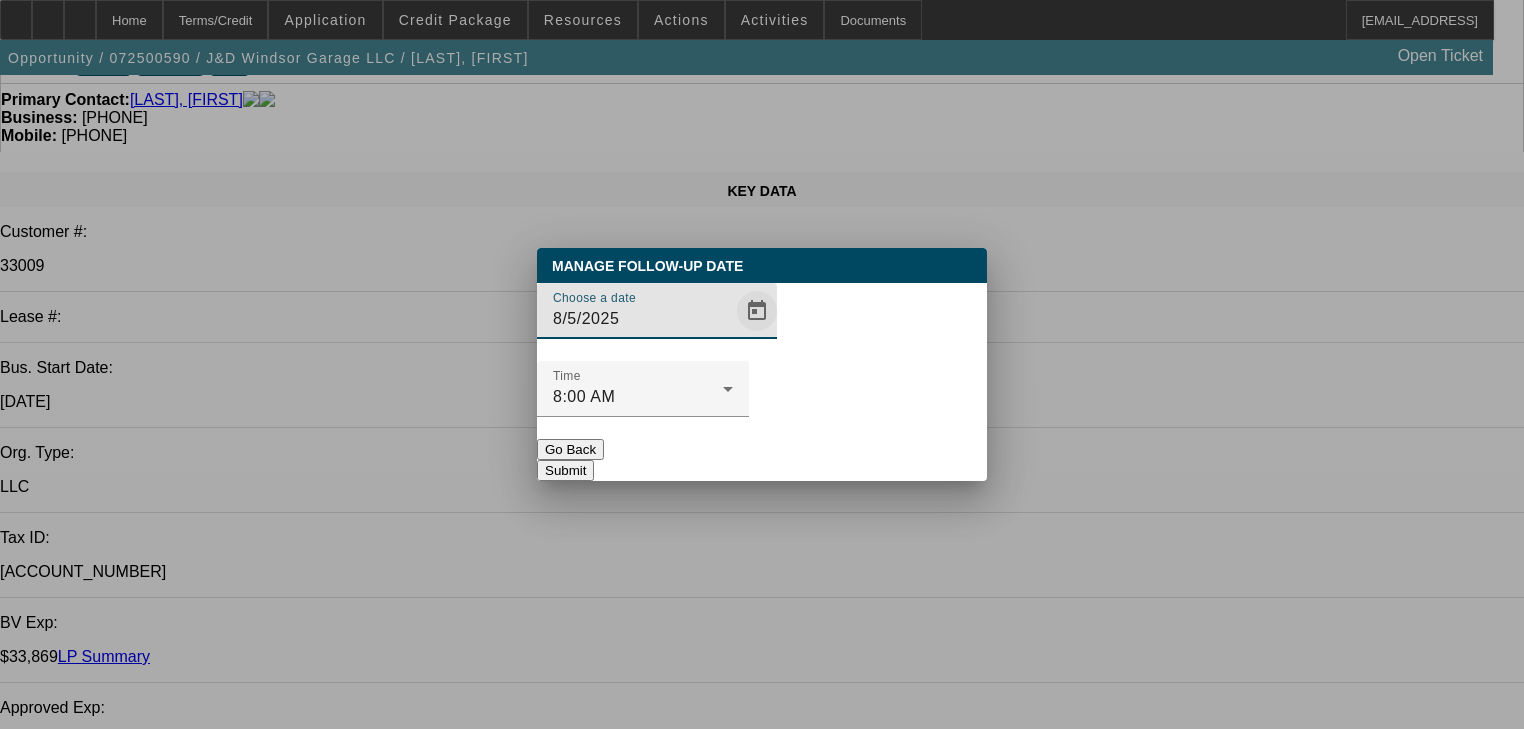 click at bounding box center [757, 311] 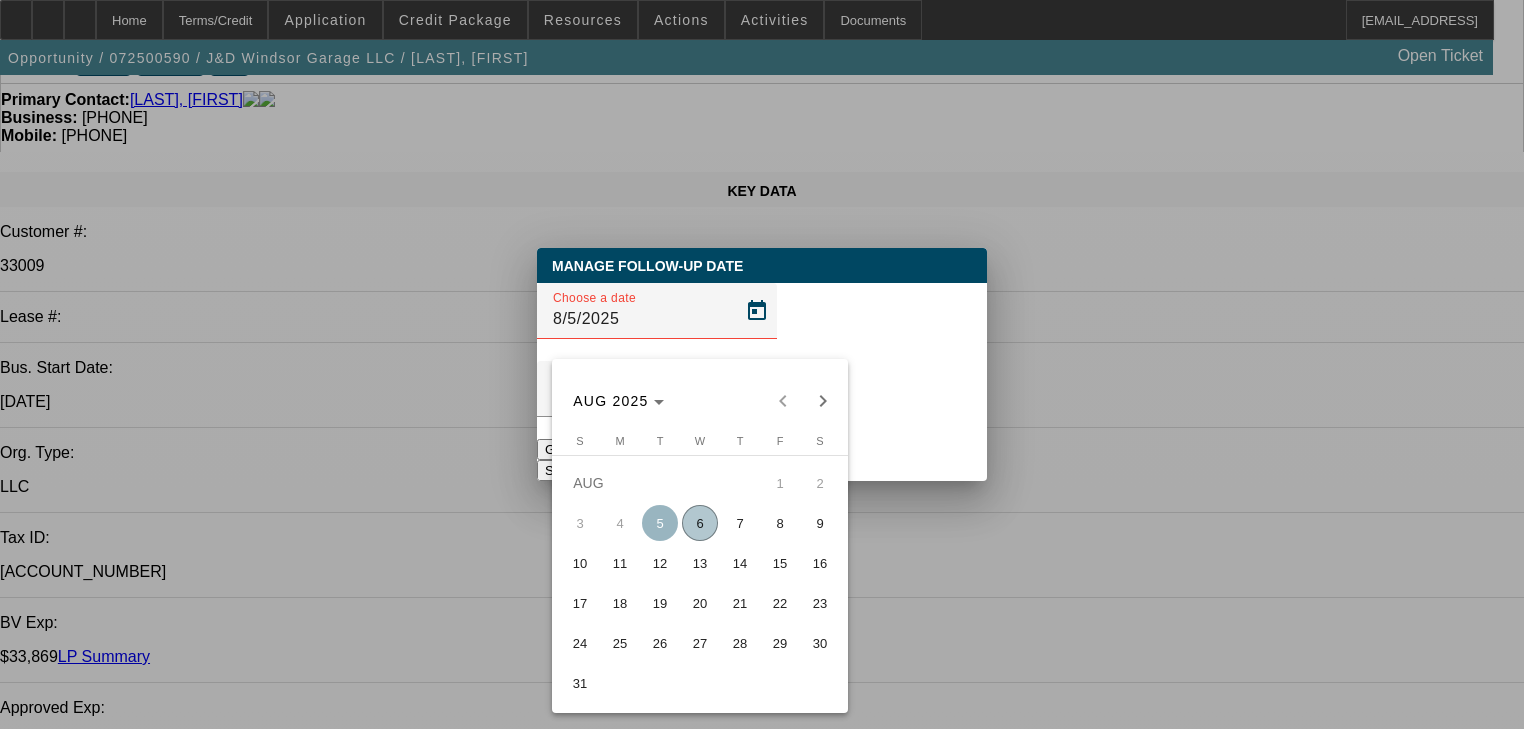 click on "11" at bounding box center (620, 563) 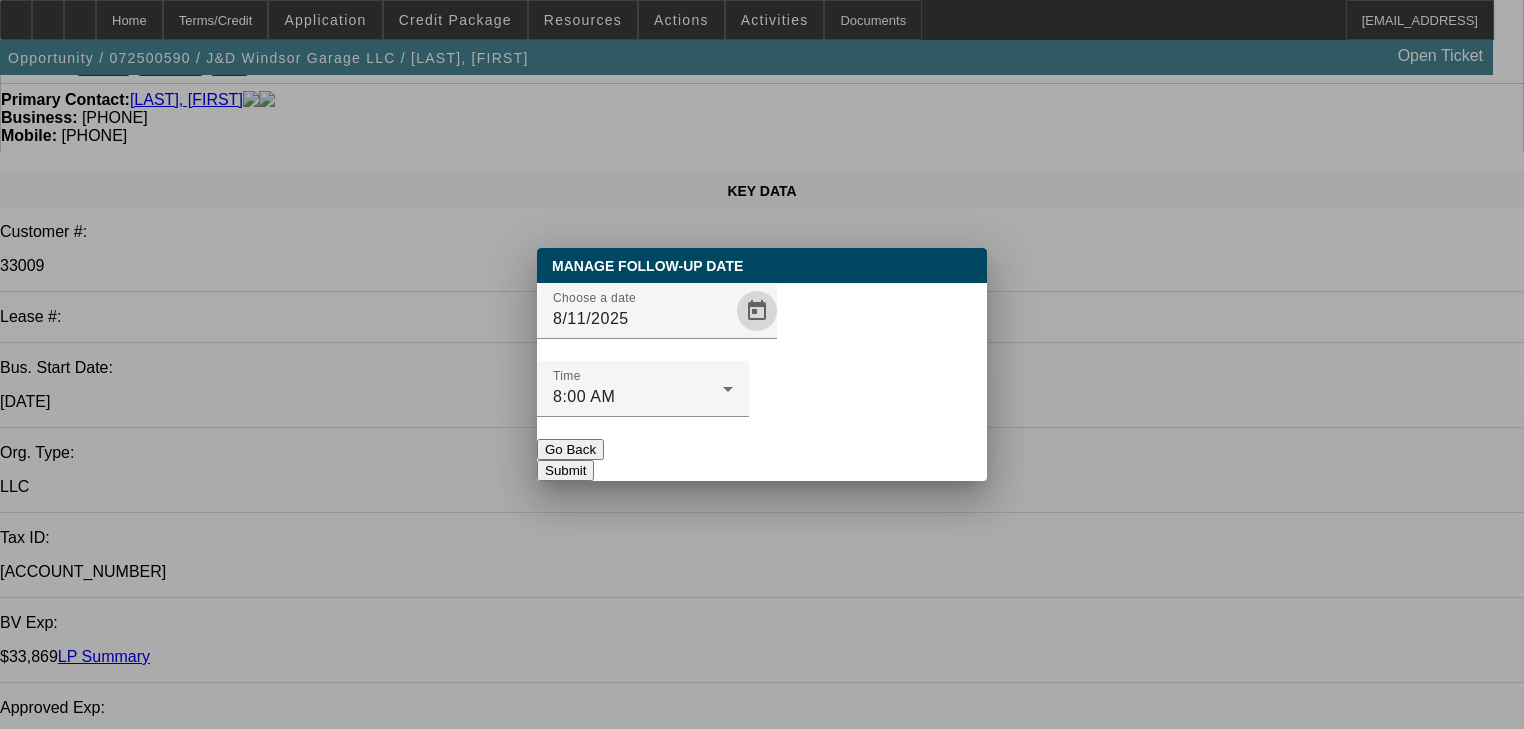 click on "Submit" at bounding box center (565, 470) 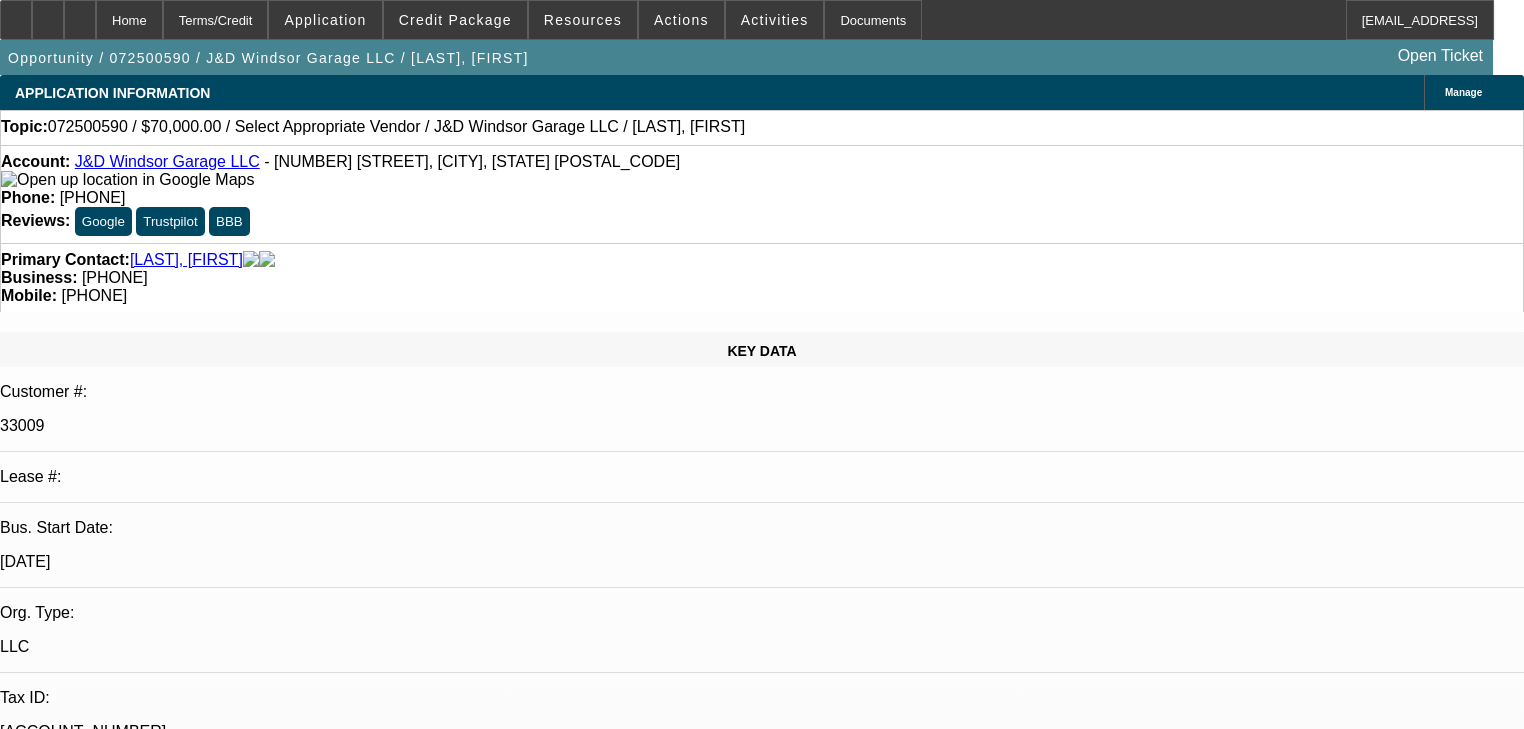 scroll, scrollTop: 160, scrollLeft: 0, axis: vertical 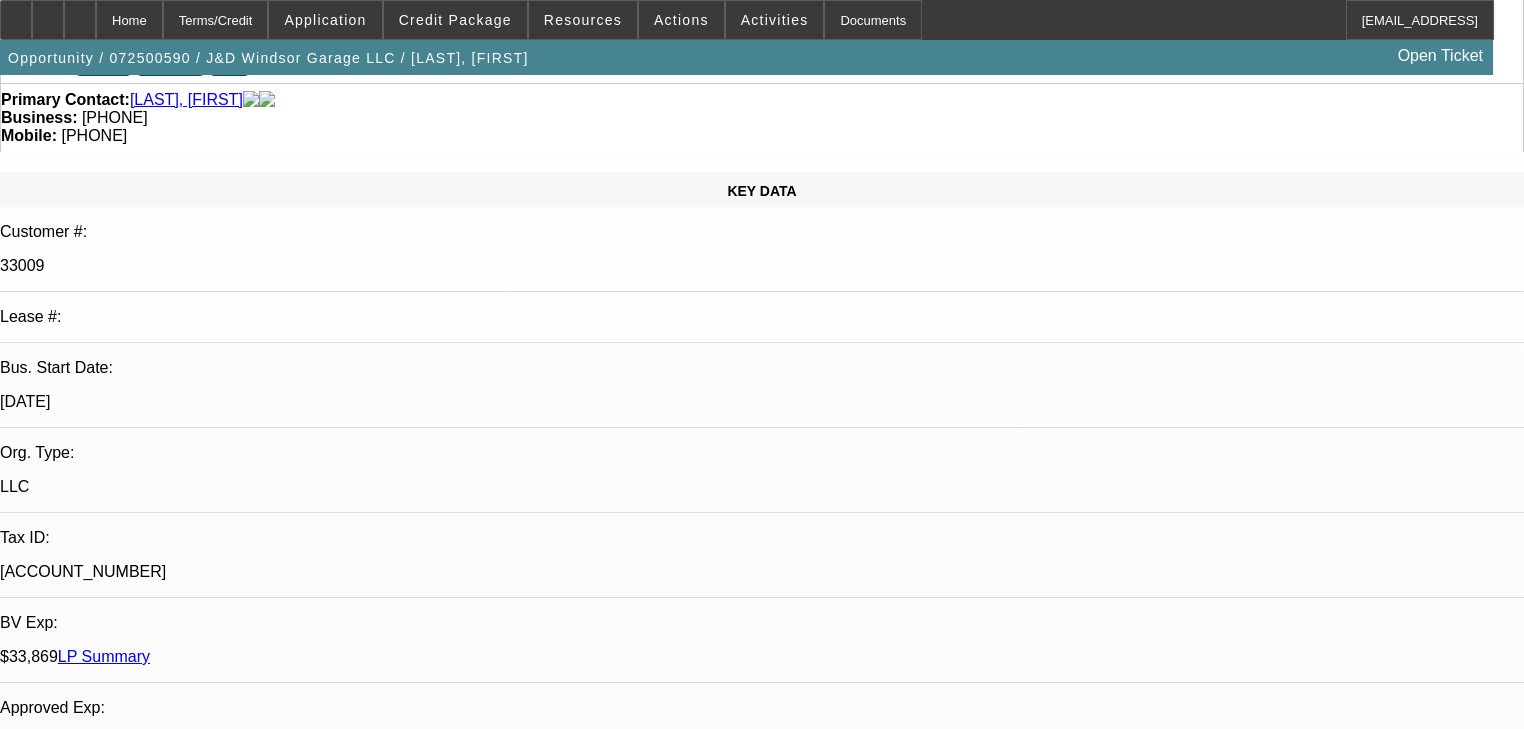 click on "KEY DATA
Customer #:
33009
Lease #:
Bus. Start Date:
2/1/19
Org. Type:
LLC
Tax ID:
83-3393282
BV Exp:
$33,869
LP Summary
Approved Exp:
$0
Yes" at bounding box center [762, 1475] 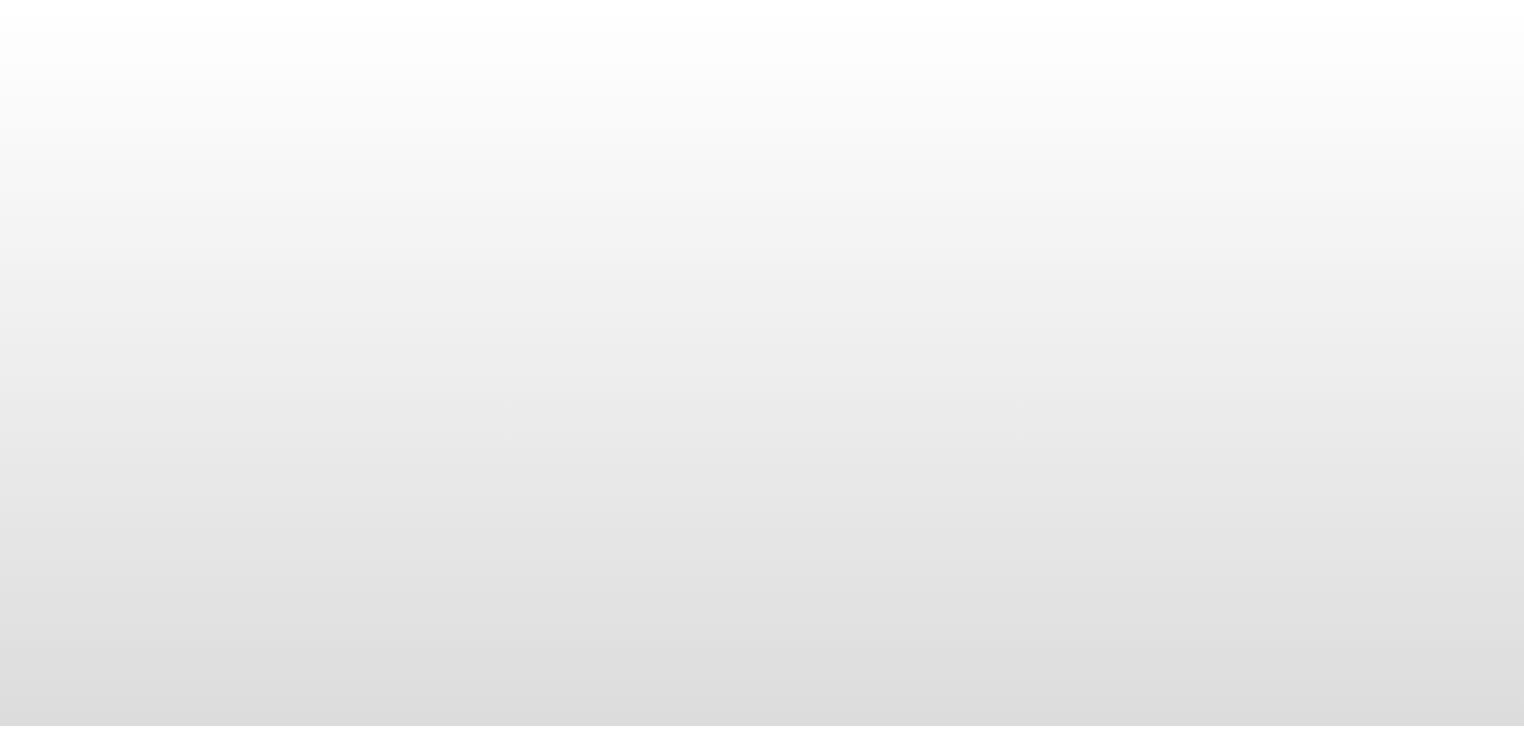 scroll, scrollTop: 0, scrollLeft: 0, axis: both 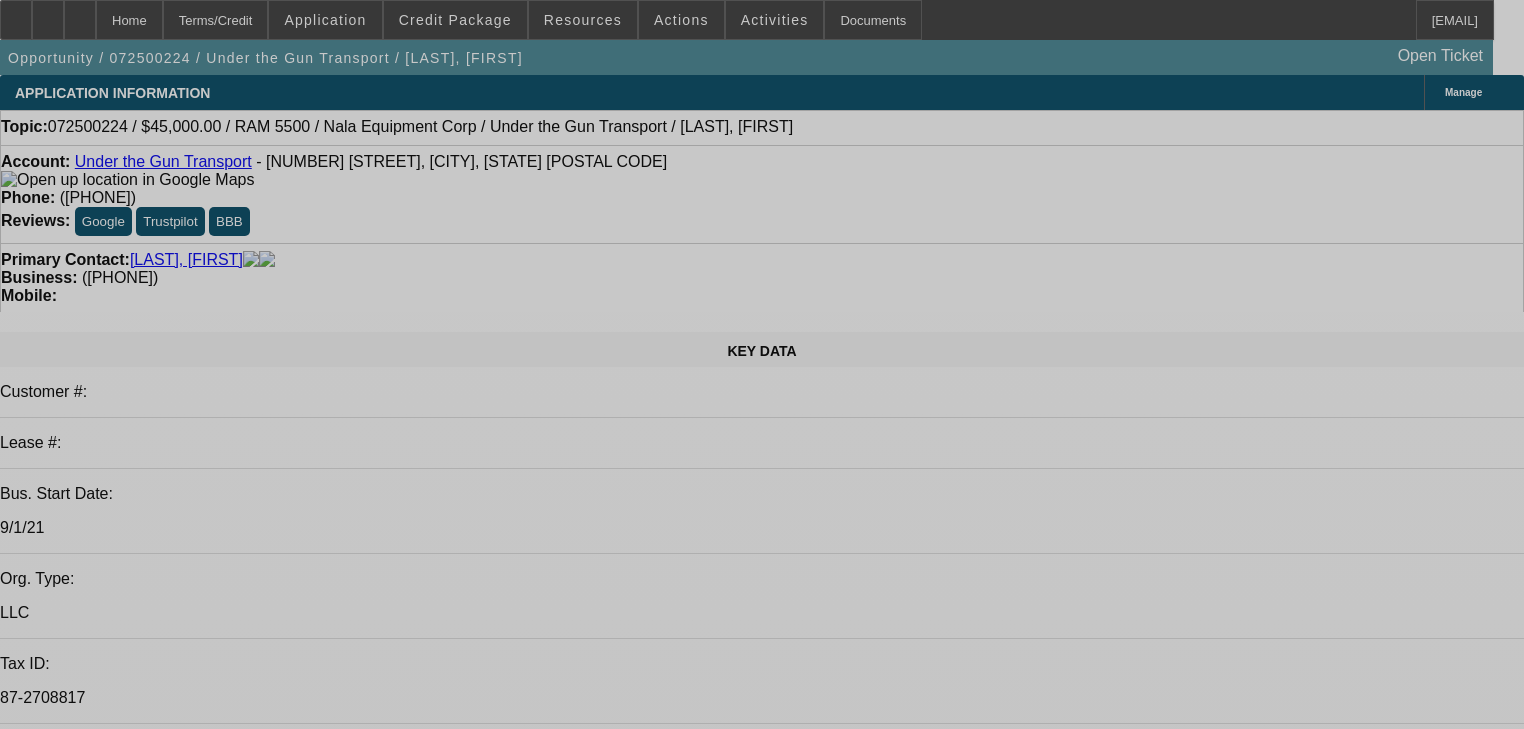 select on "0" 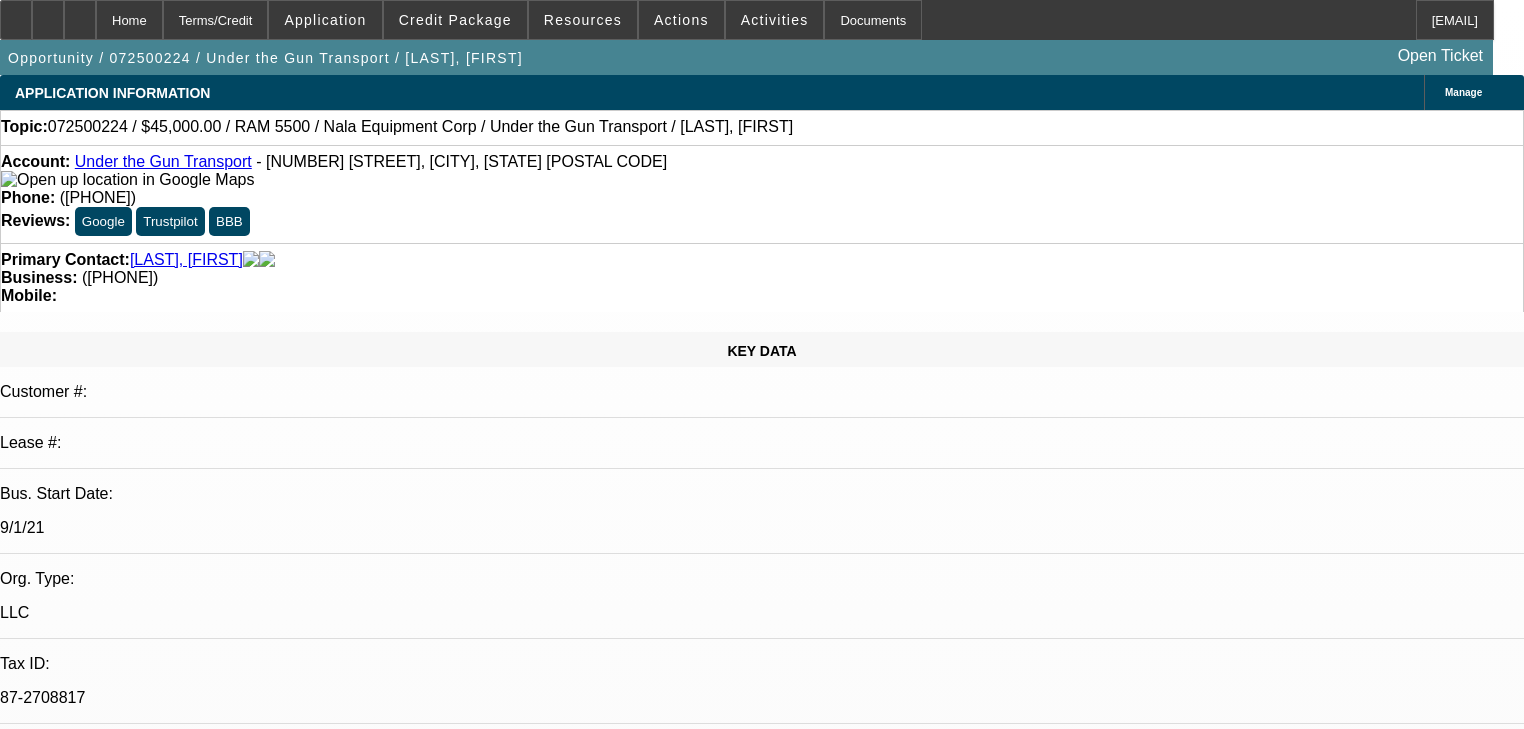 select on "2" 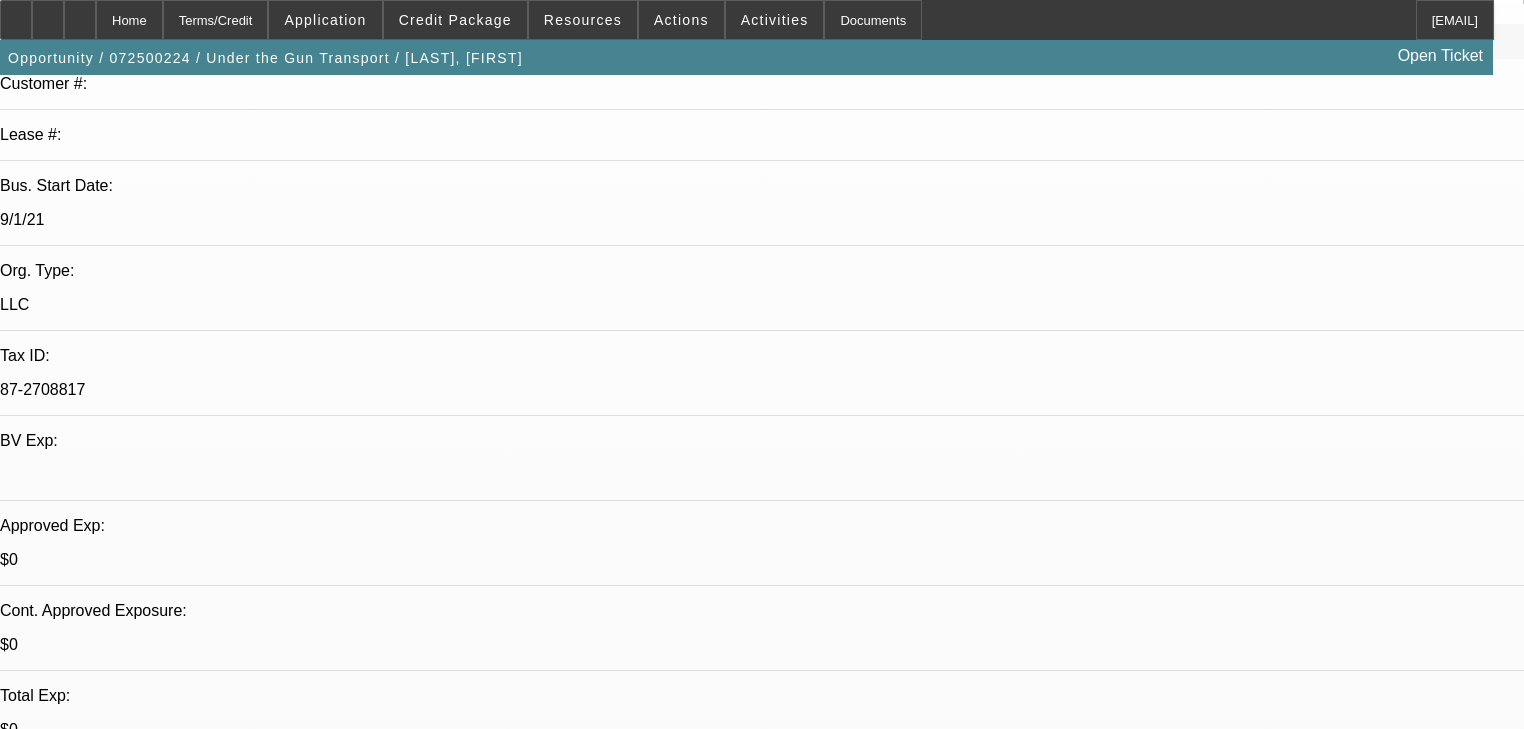 scroll, scrollTop: 80, scrollLeft: 0, axis: vertical 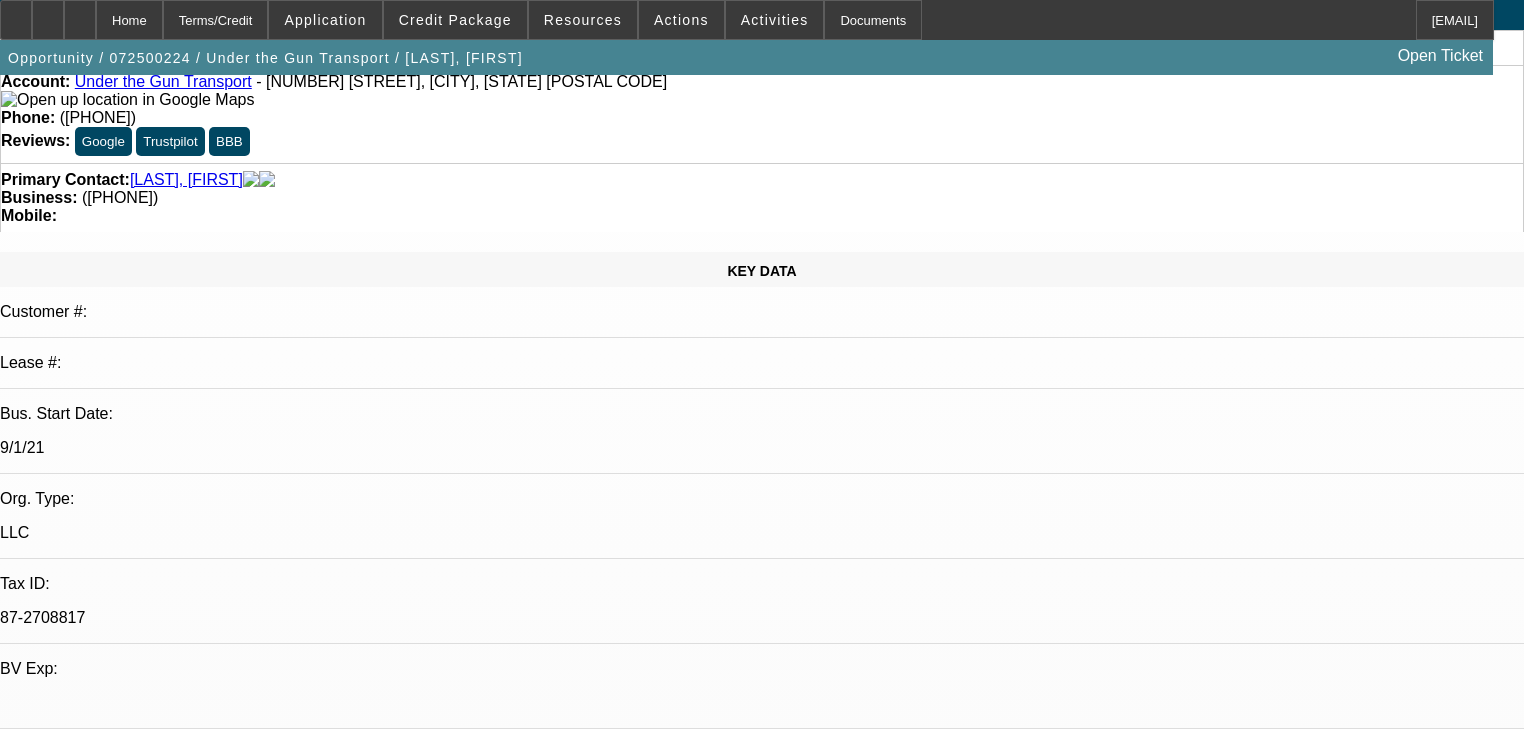 click on "08/05/2025 9:00 AM" at bounding box center [71, 2781] 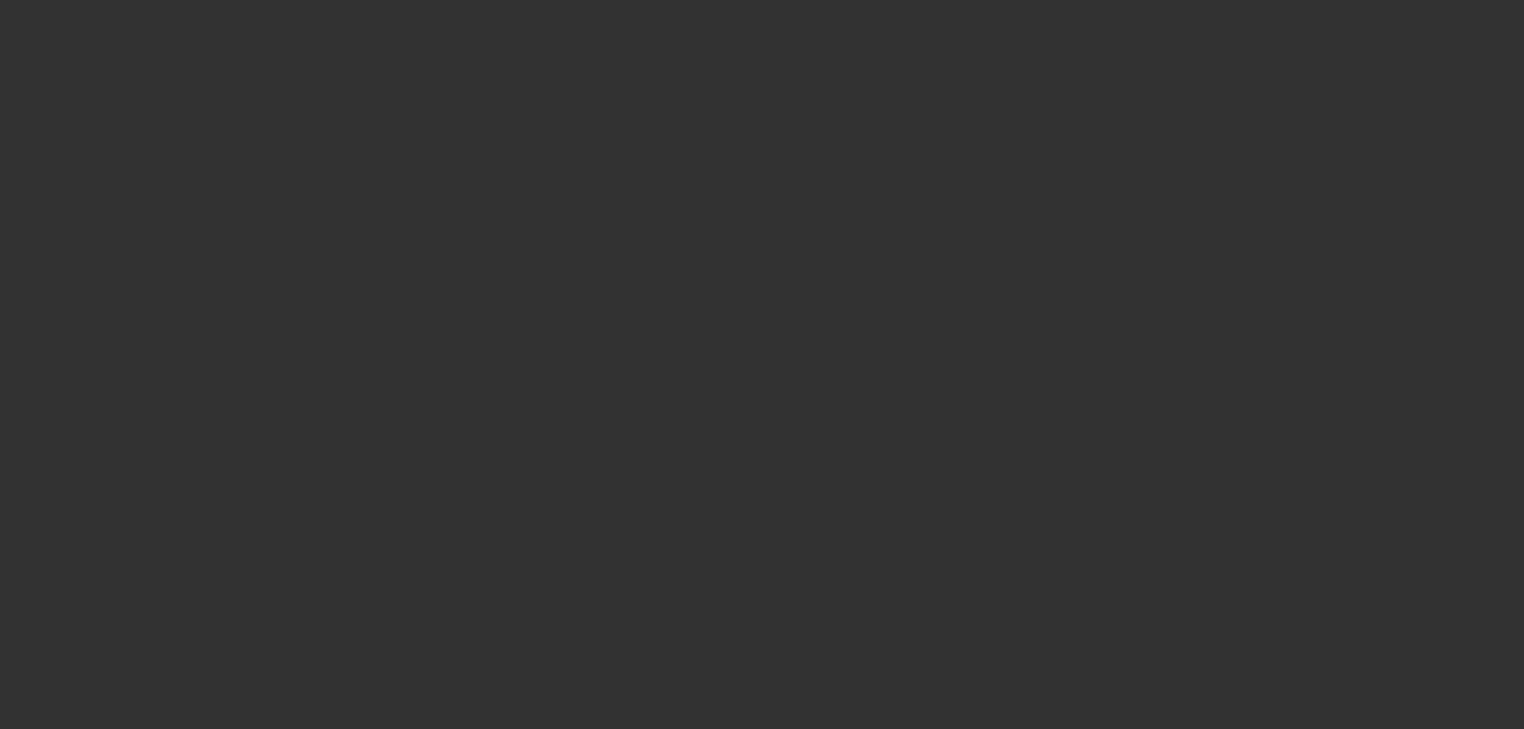 scroll, scrollTop: 0, scrollLeft: 0, axis: both 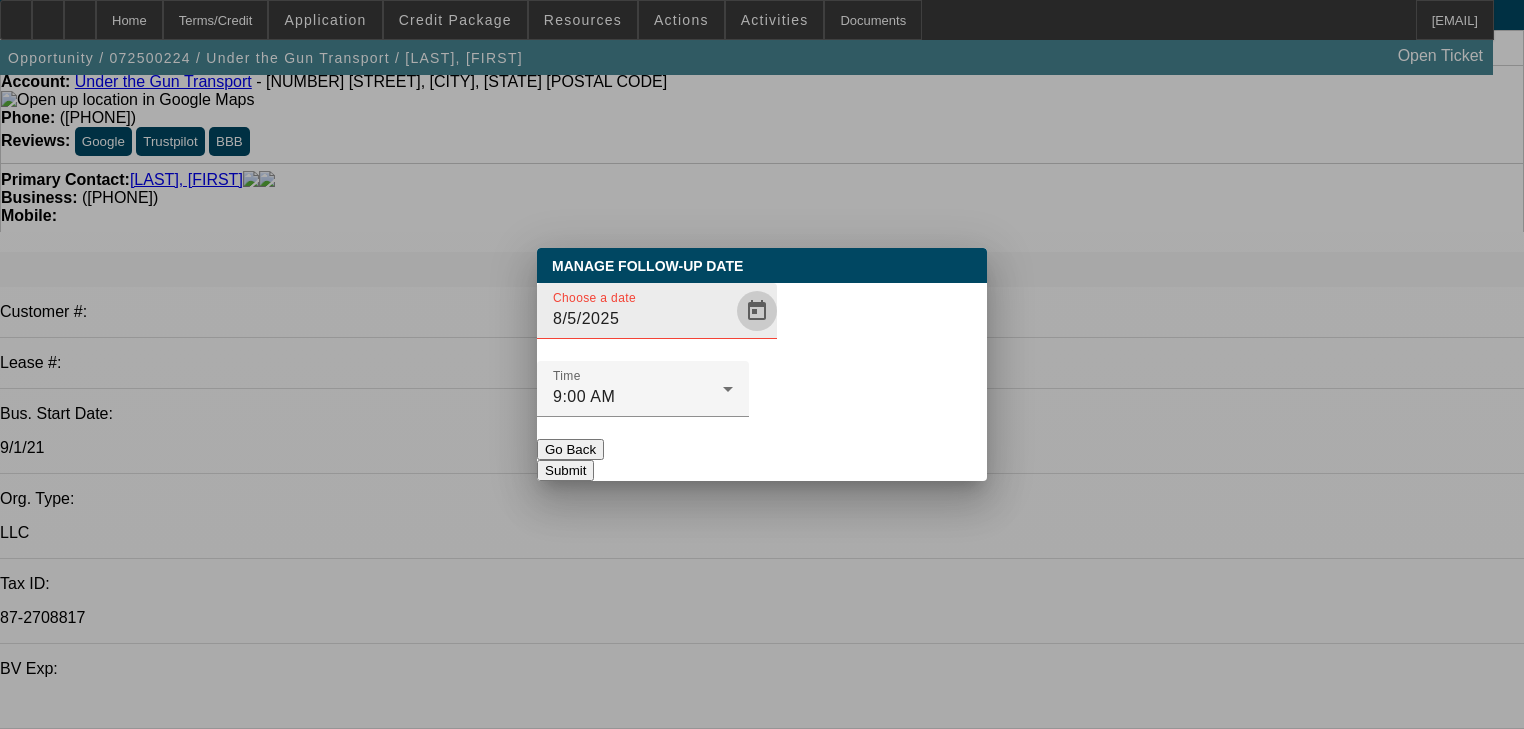 click at bounding box center [757, 311] 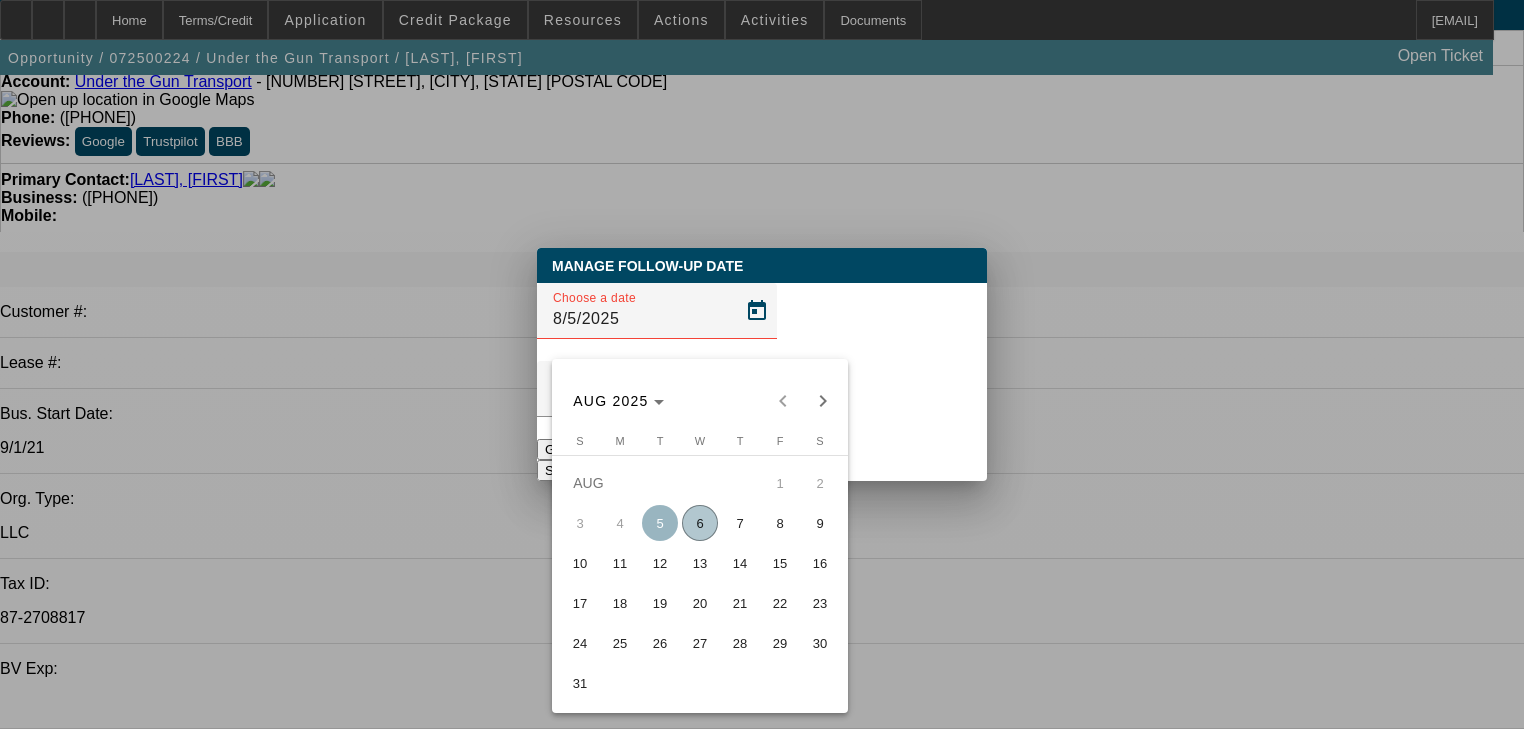 click on "13" at bounding box center (700, 563) 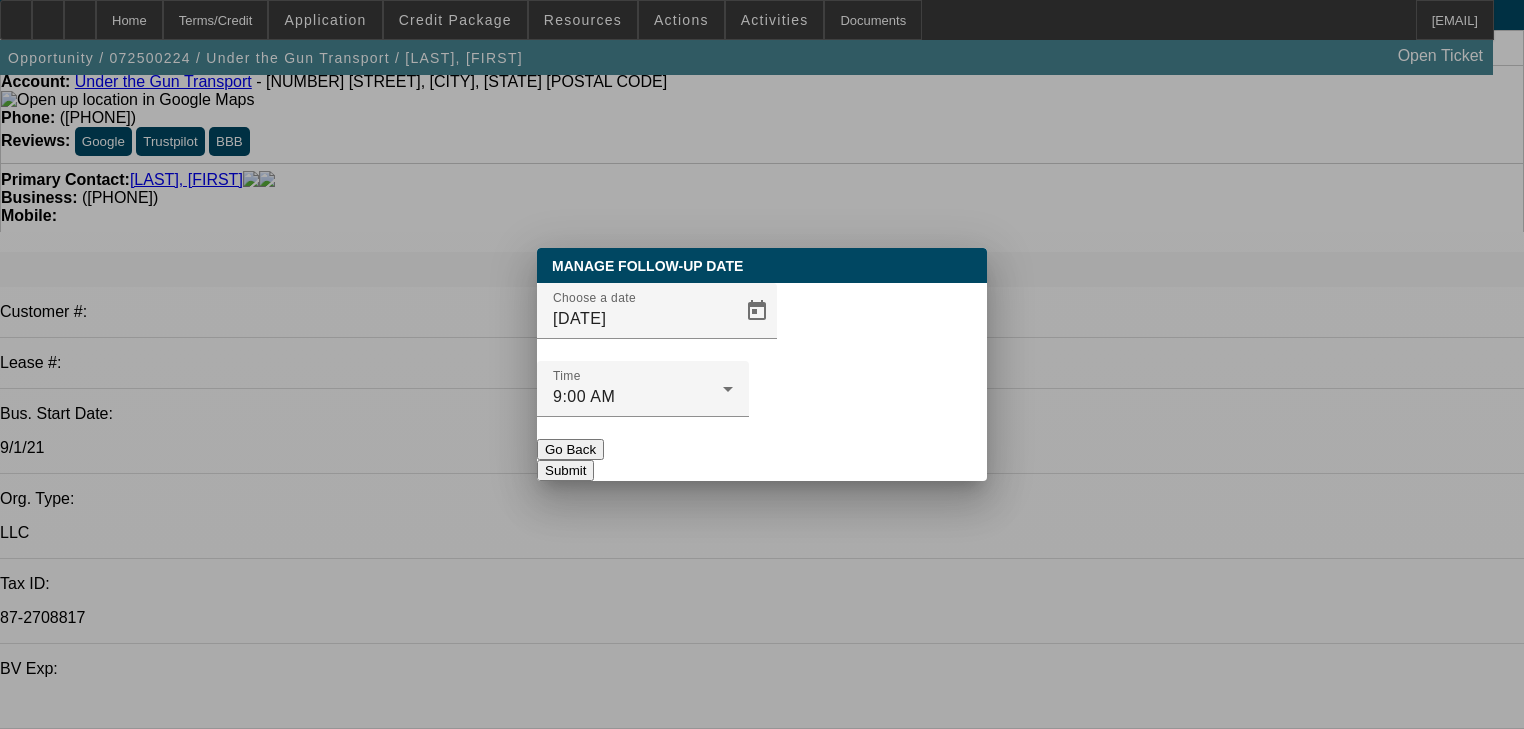 click on "Submit" at bounding box center (565, 470) 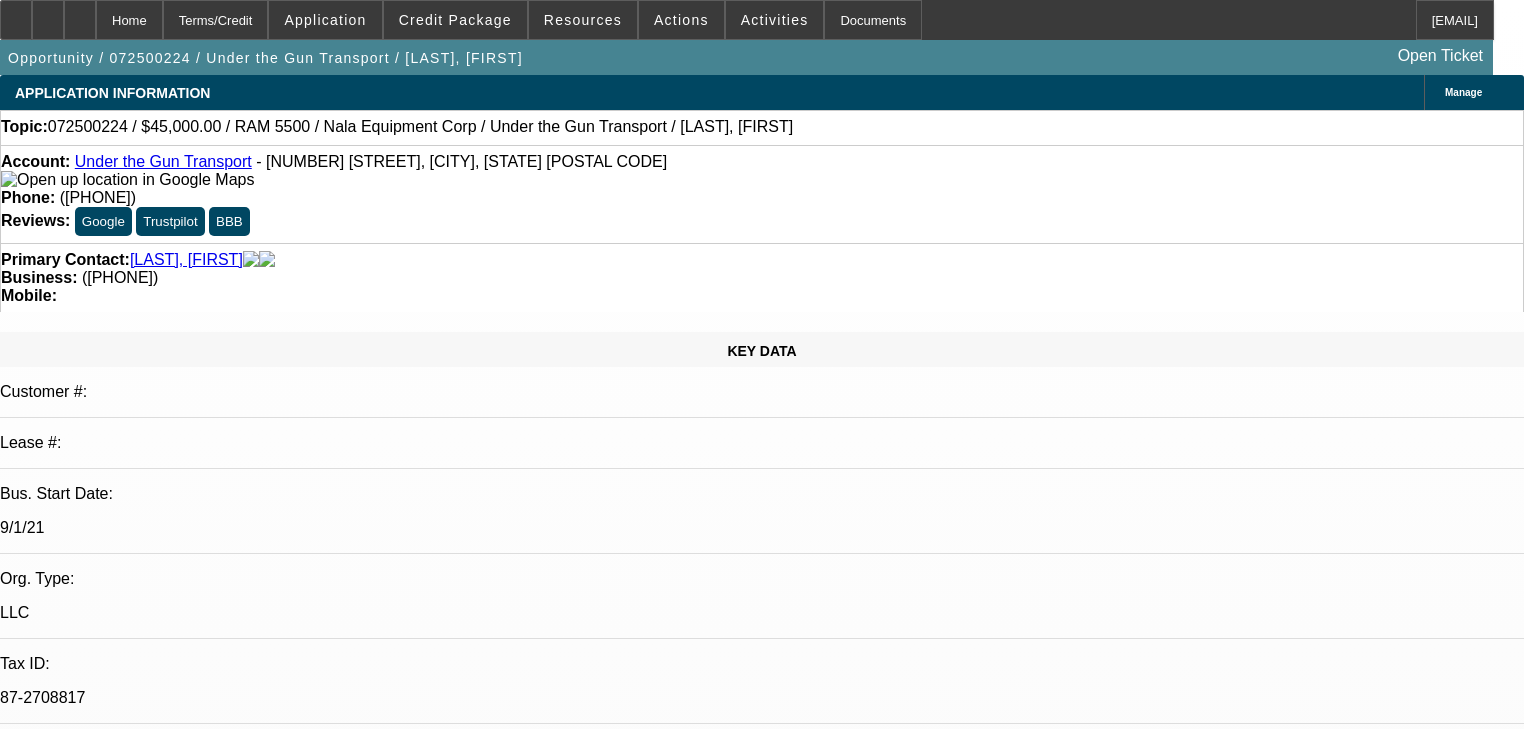 scroll, scrollTop: 80, scrollLeft: 0, axis: vertical 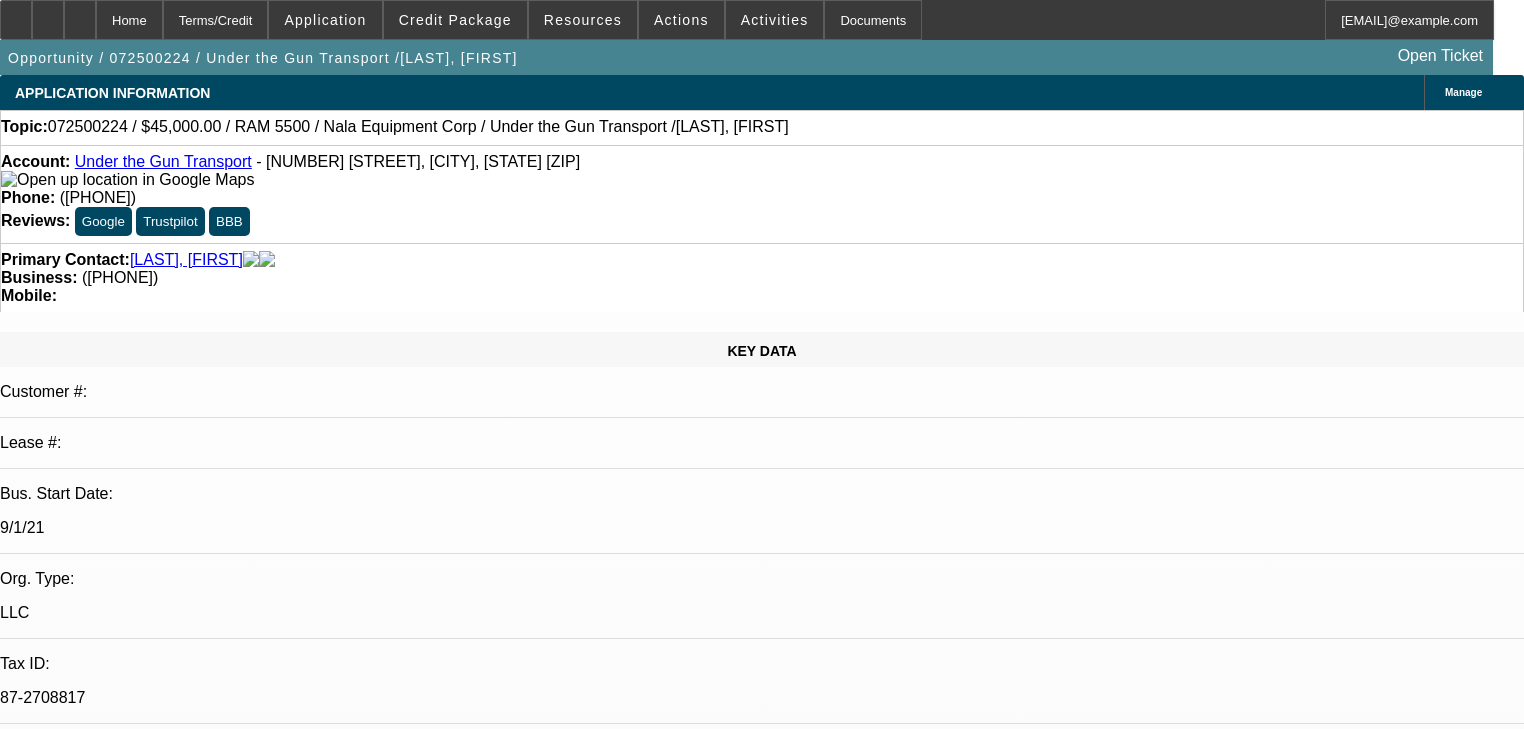 select on "0" 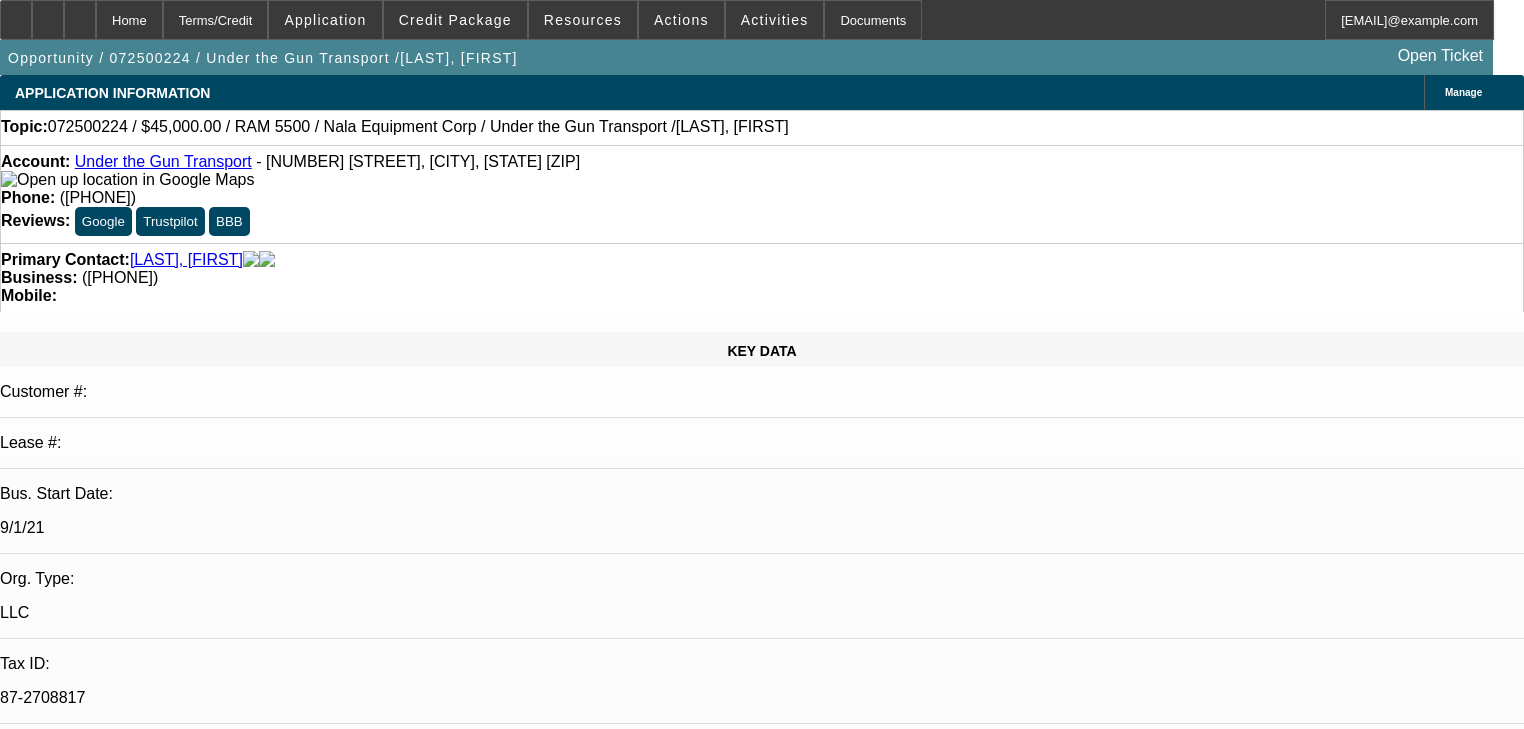 select on "1" 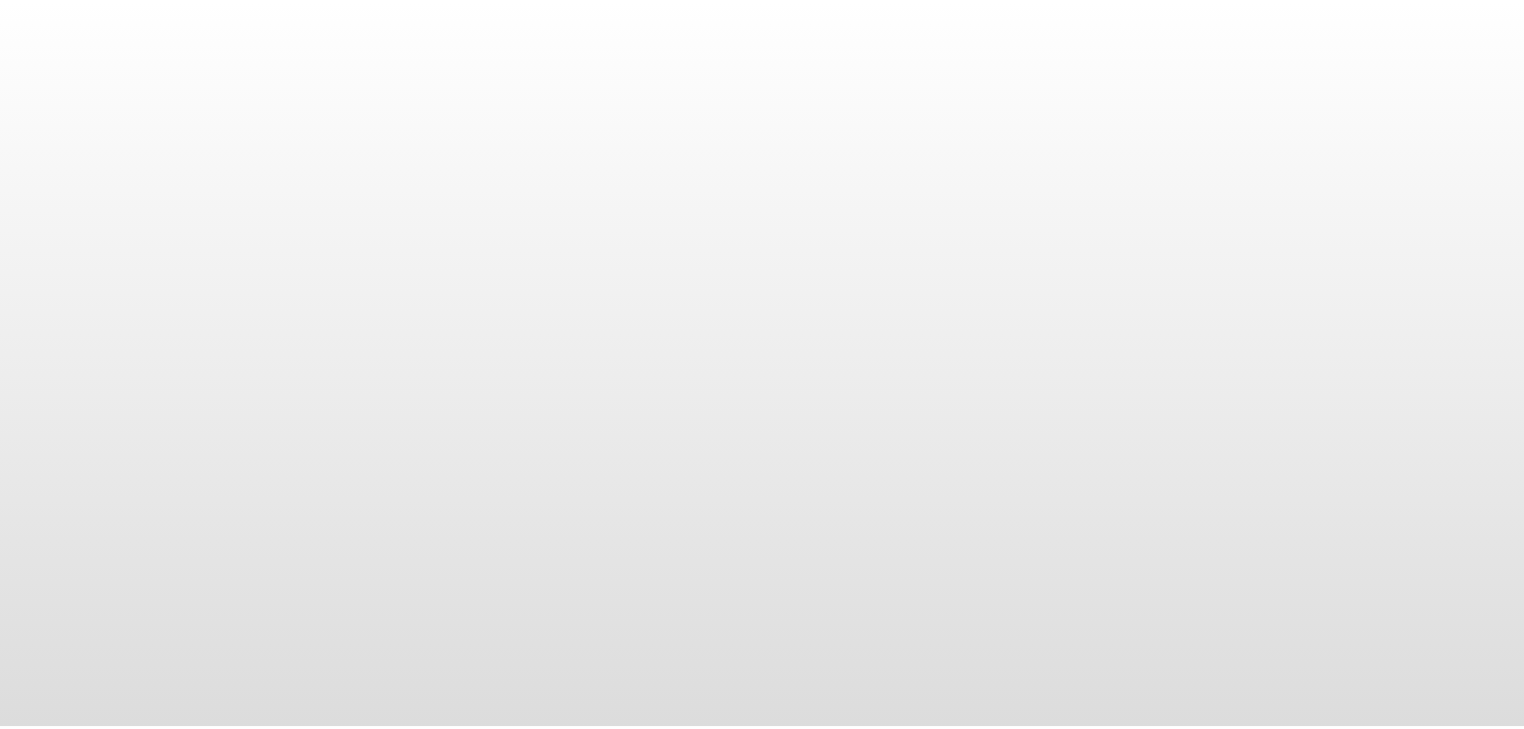 scroll, scrollTop: 0, scrollLeft: 0, axis: both 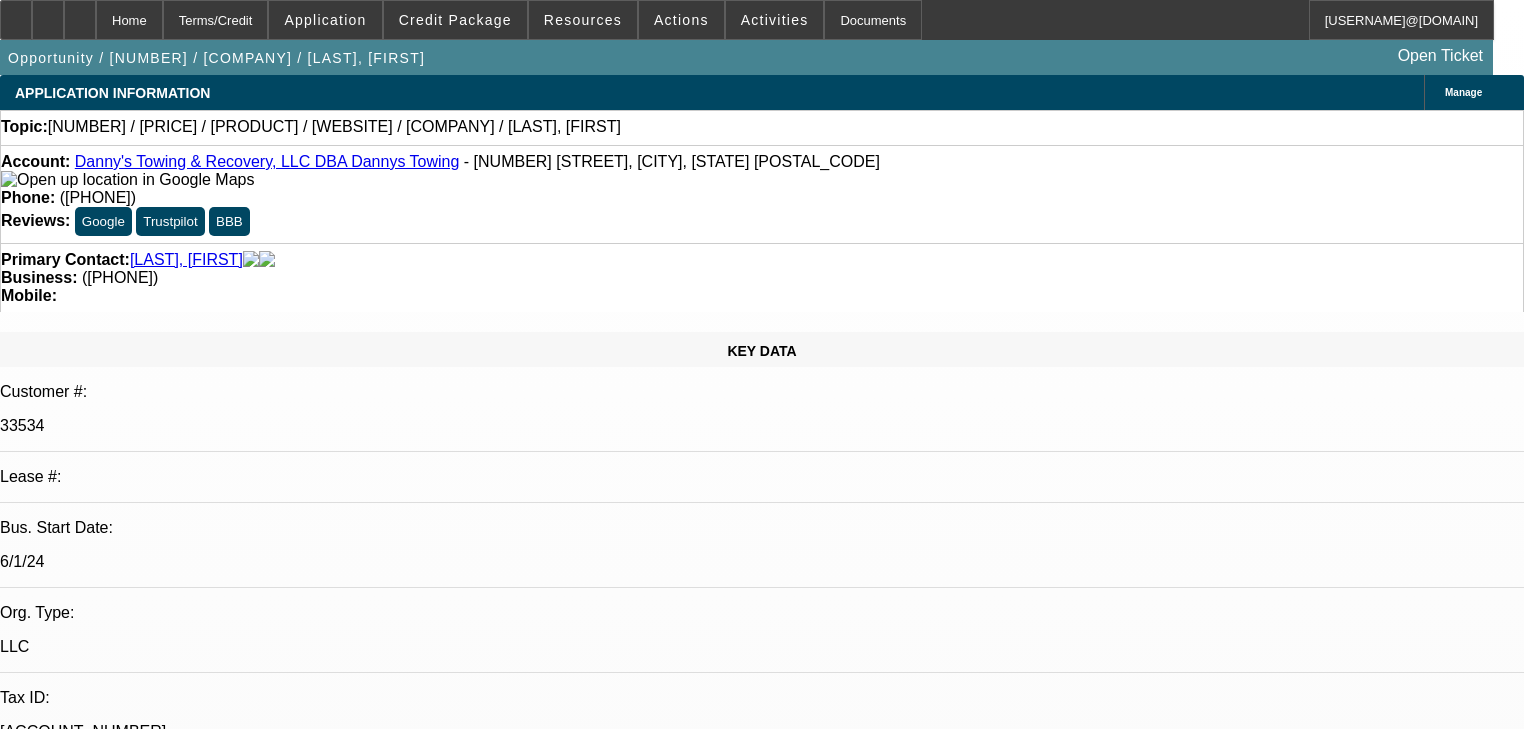 select on "0" 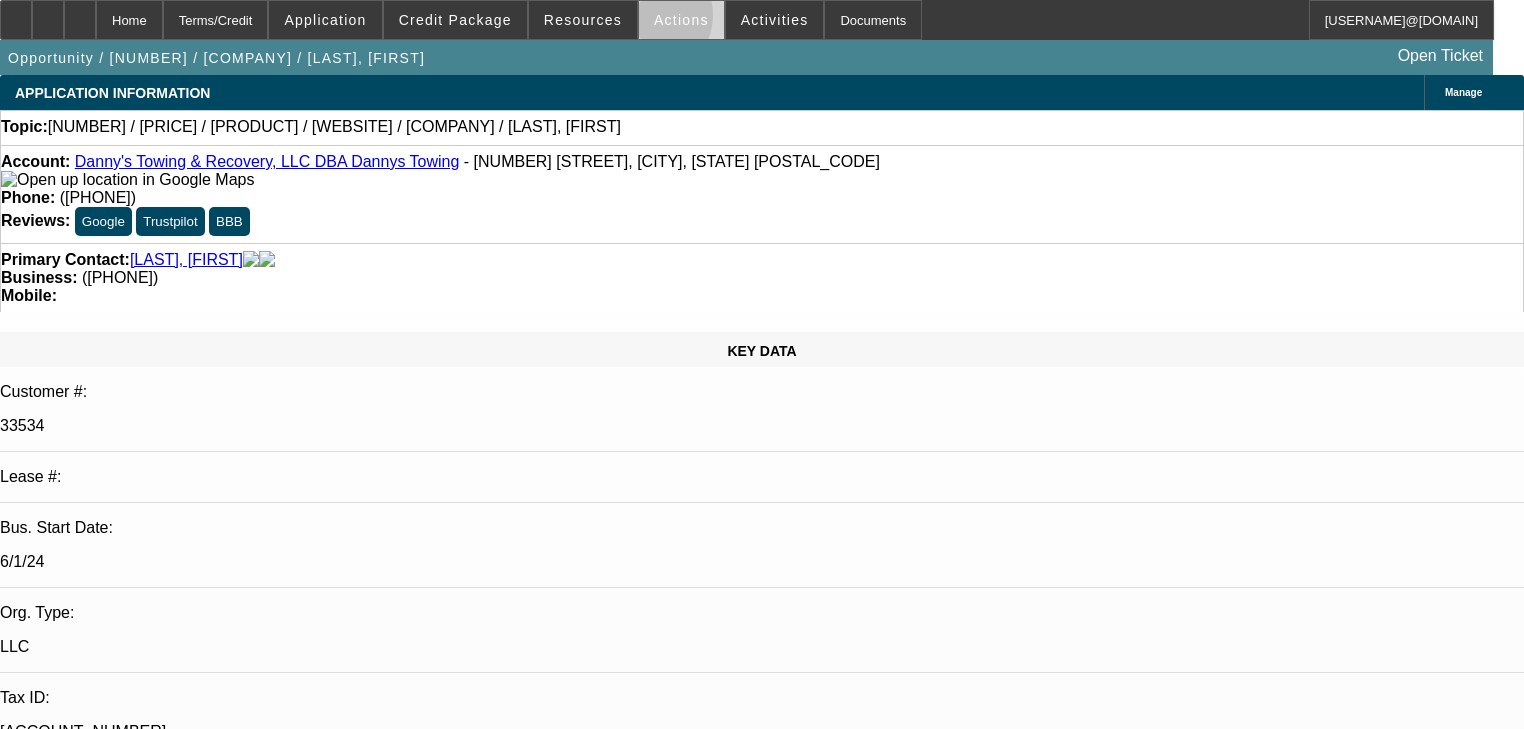 click at bounding box center (681, 20) 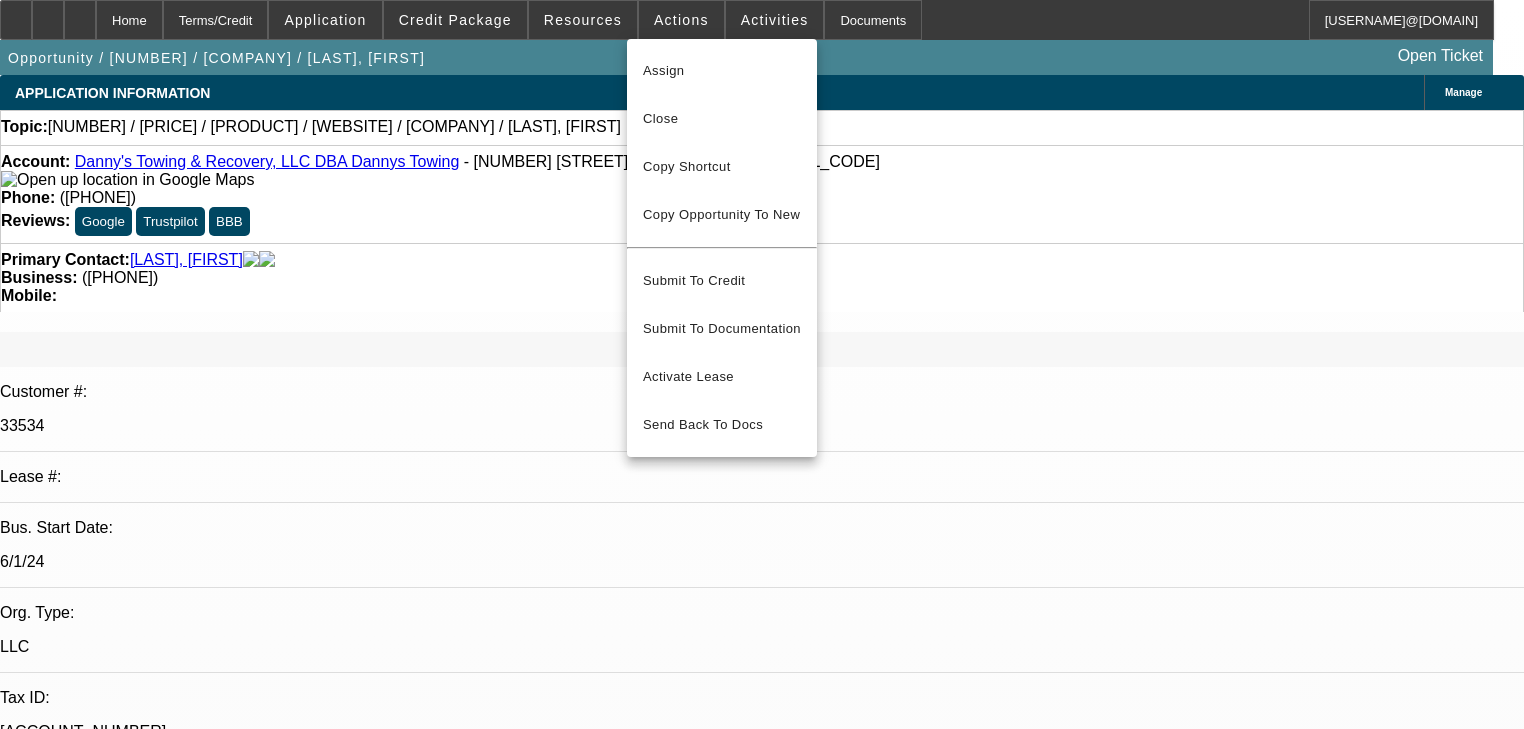 click at bounding box center (762, 364) 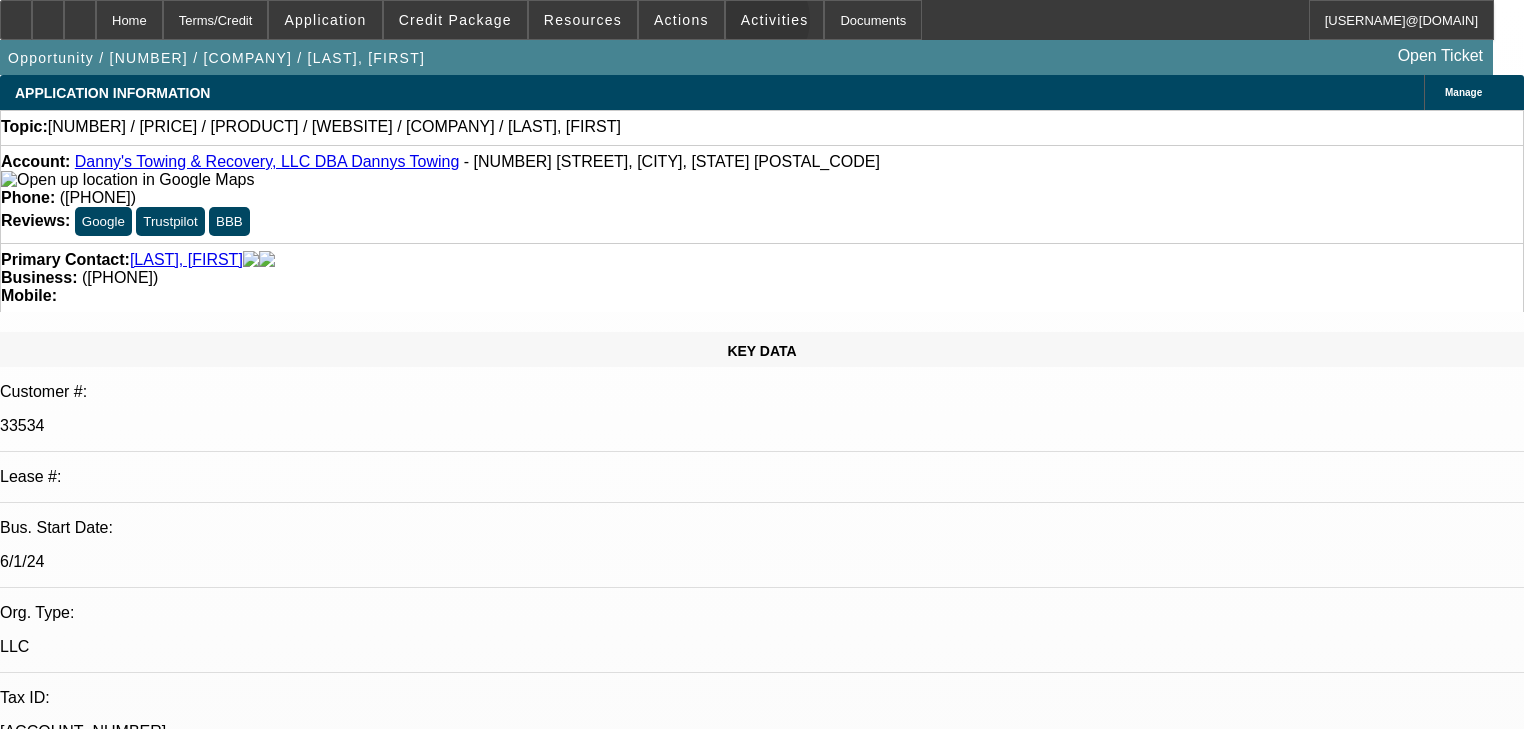 click on "Activities" at bounding box center [775, 20] 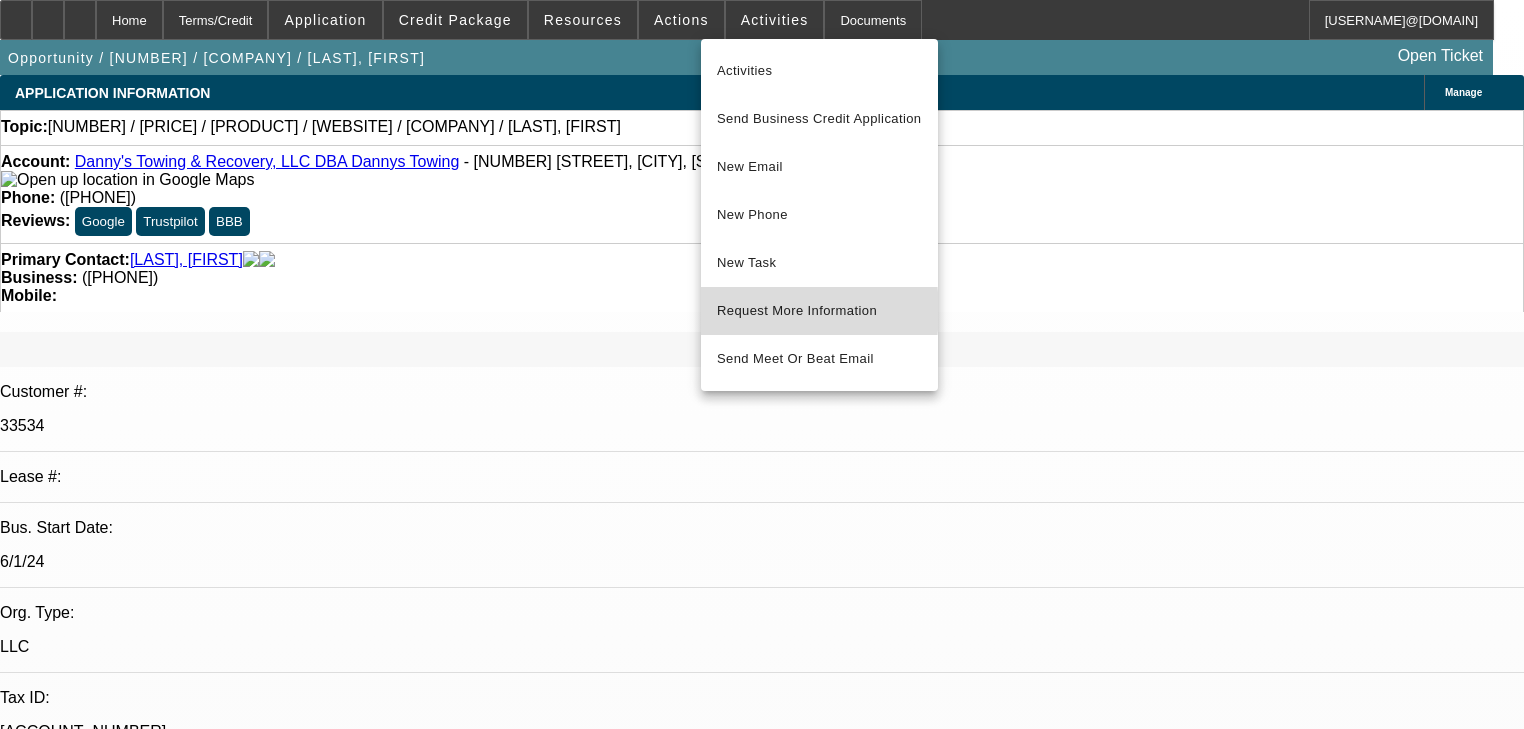 click on "Request More Information" at bounding box center (819, 311) 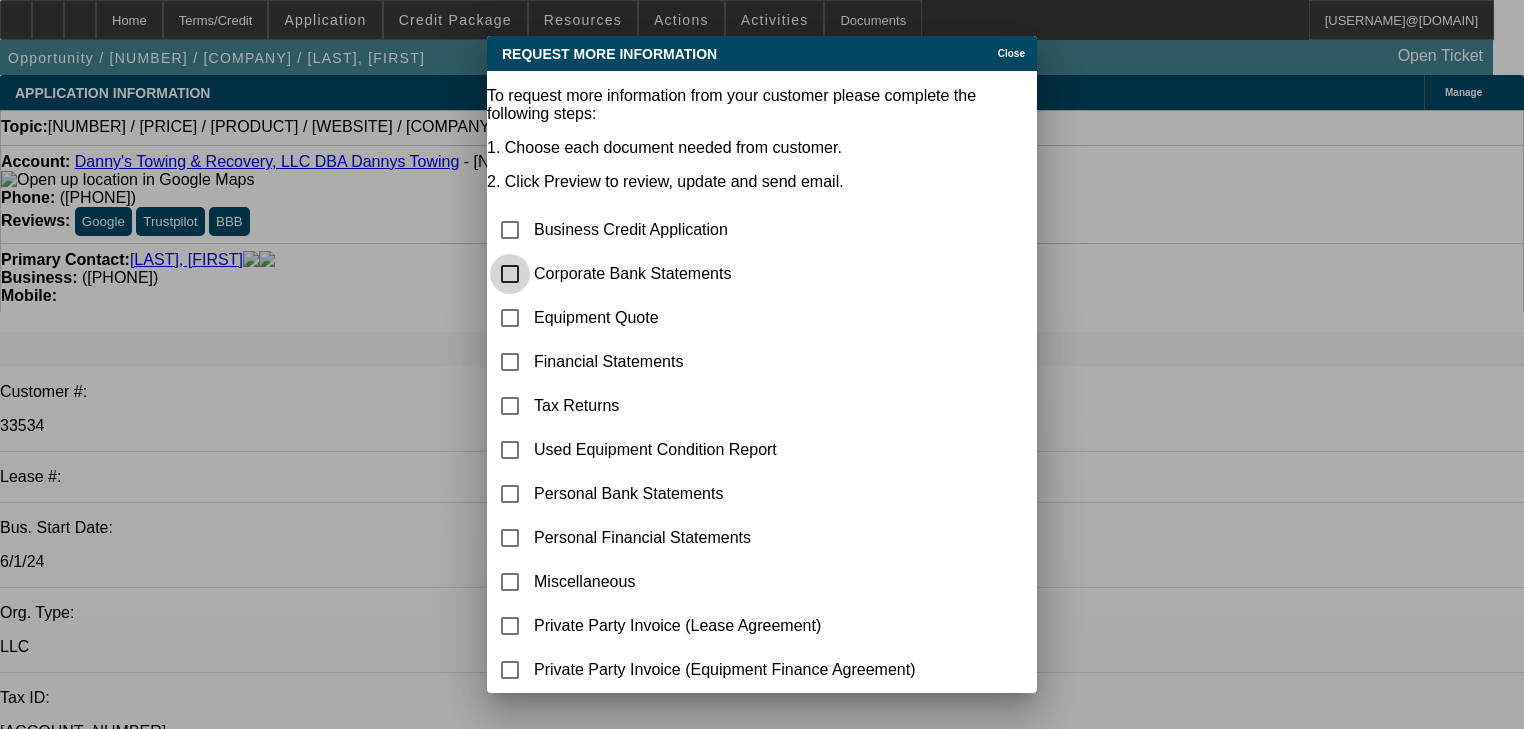 click at bounding box center (510, 274) 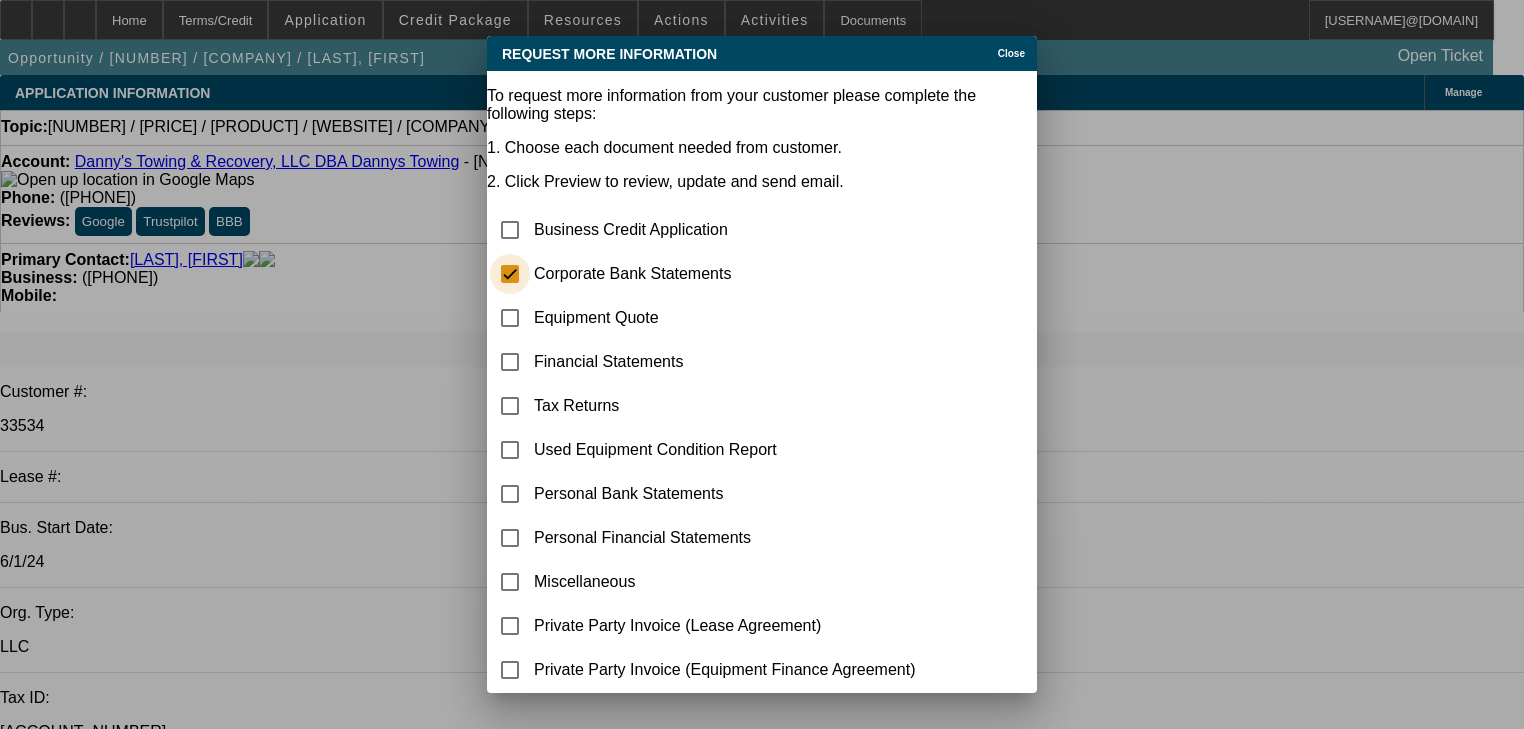checkbox on "true" 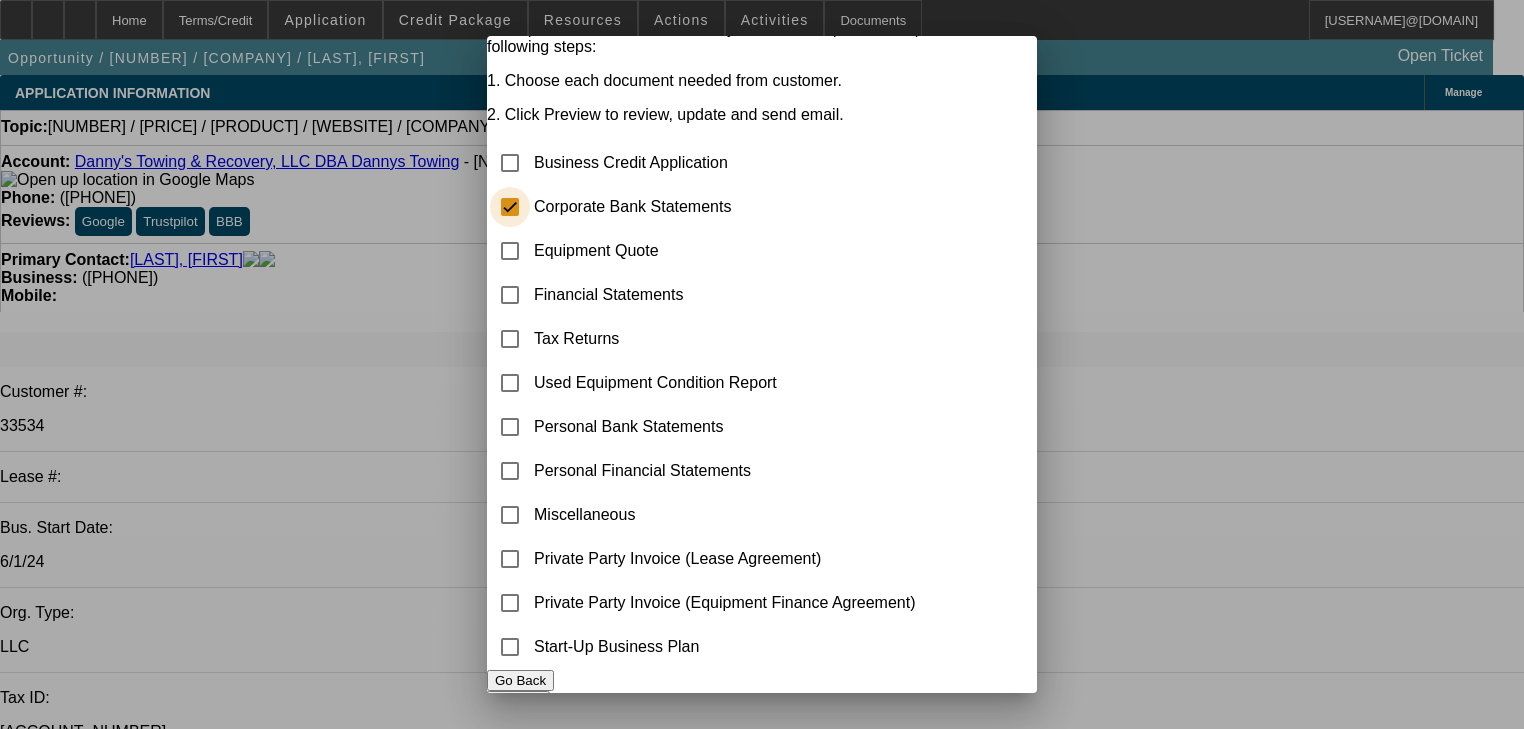 scroll, scrollTop: 115, scrollLeft: 0, axis: vertical 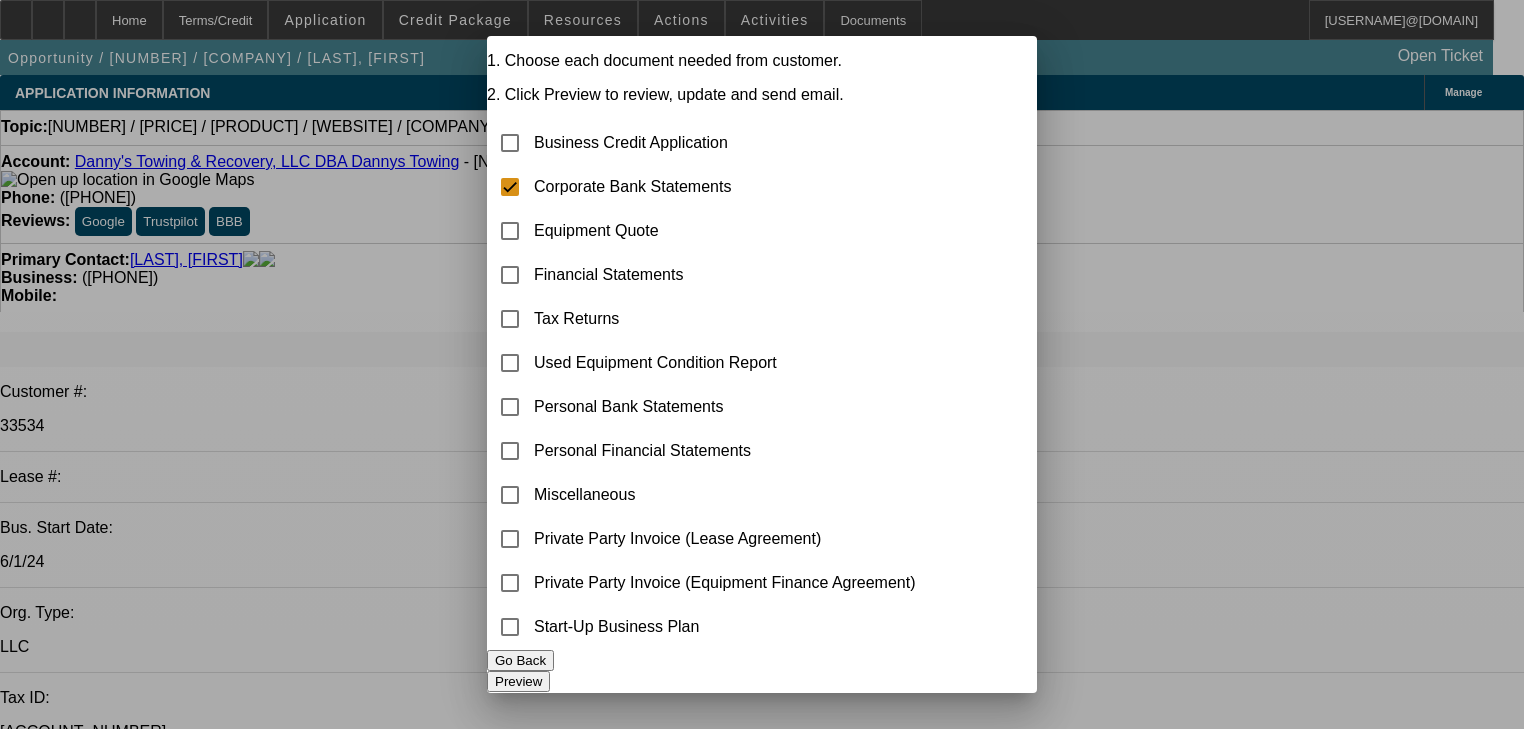 click on "Preview" at bounding box center (518, 681) 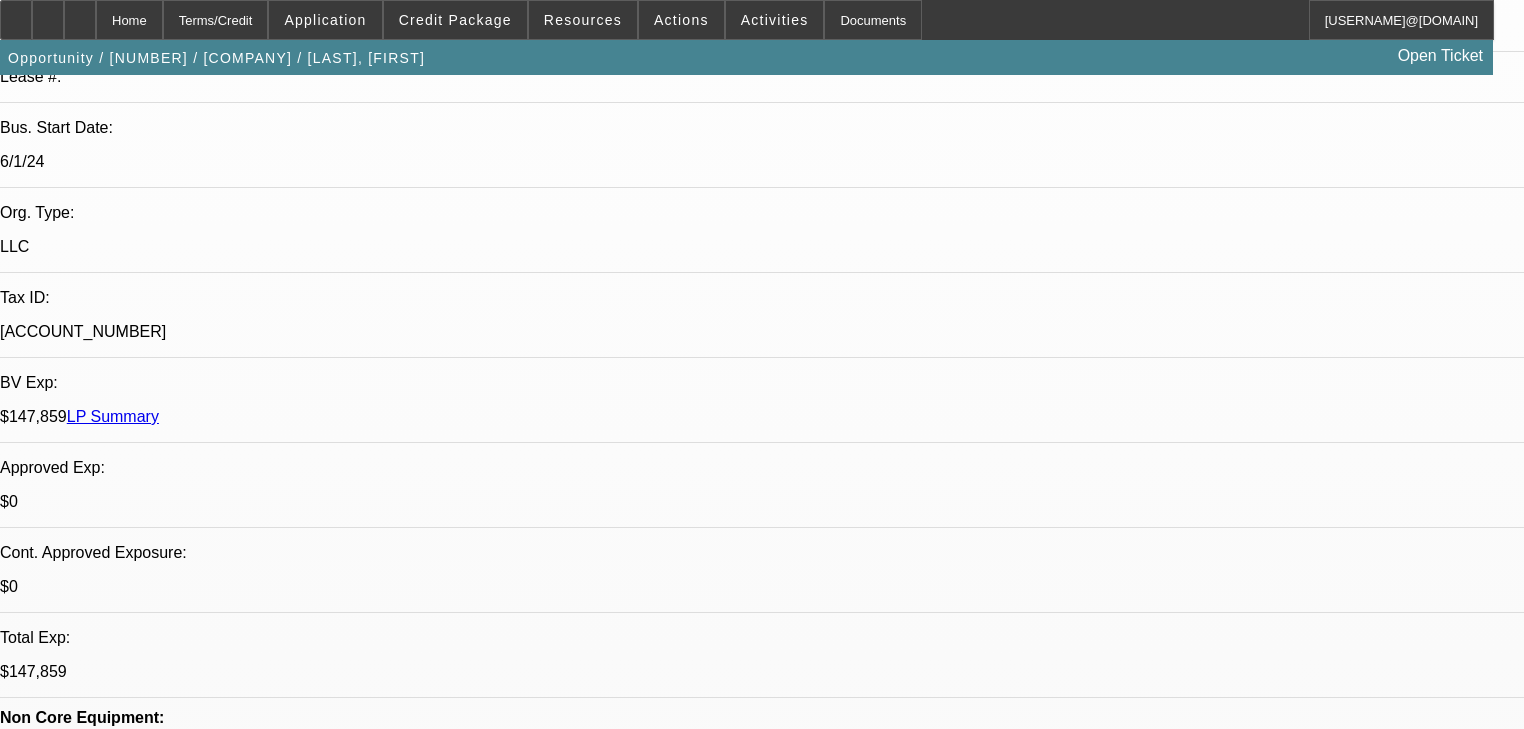 scroll, scrollTop: 0, scrollLeft: 0, axis: both 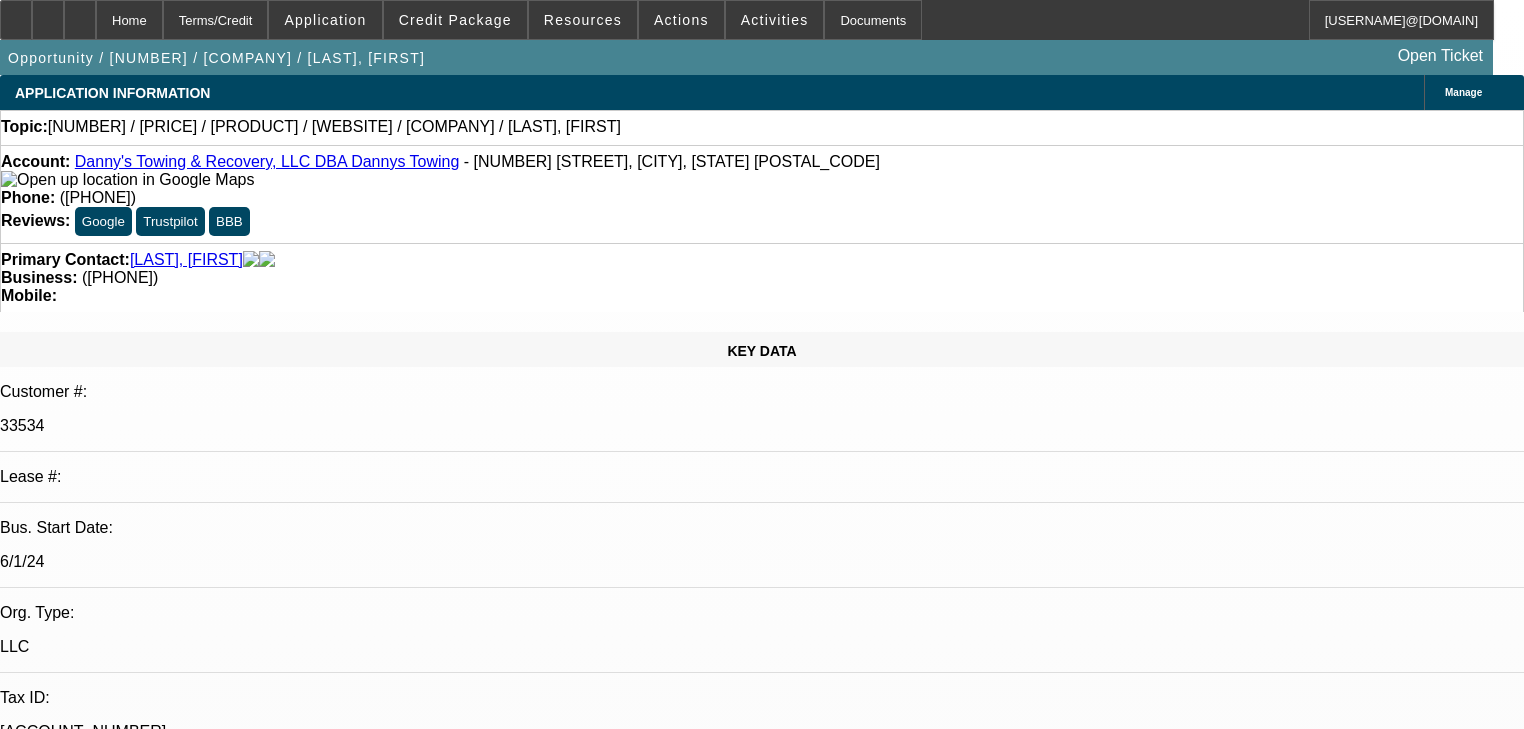 click on "08/06/2025 8:00 AM" at bounding box center [71, 2894] 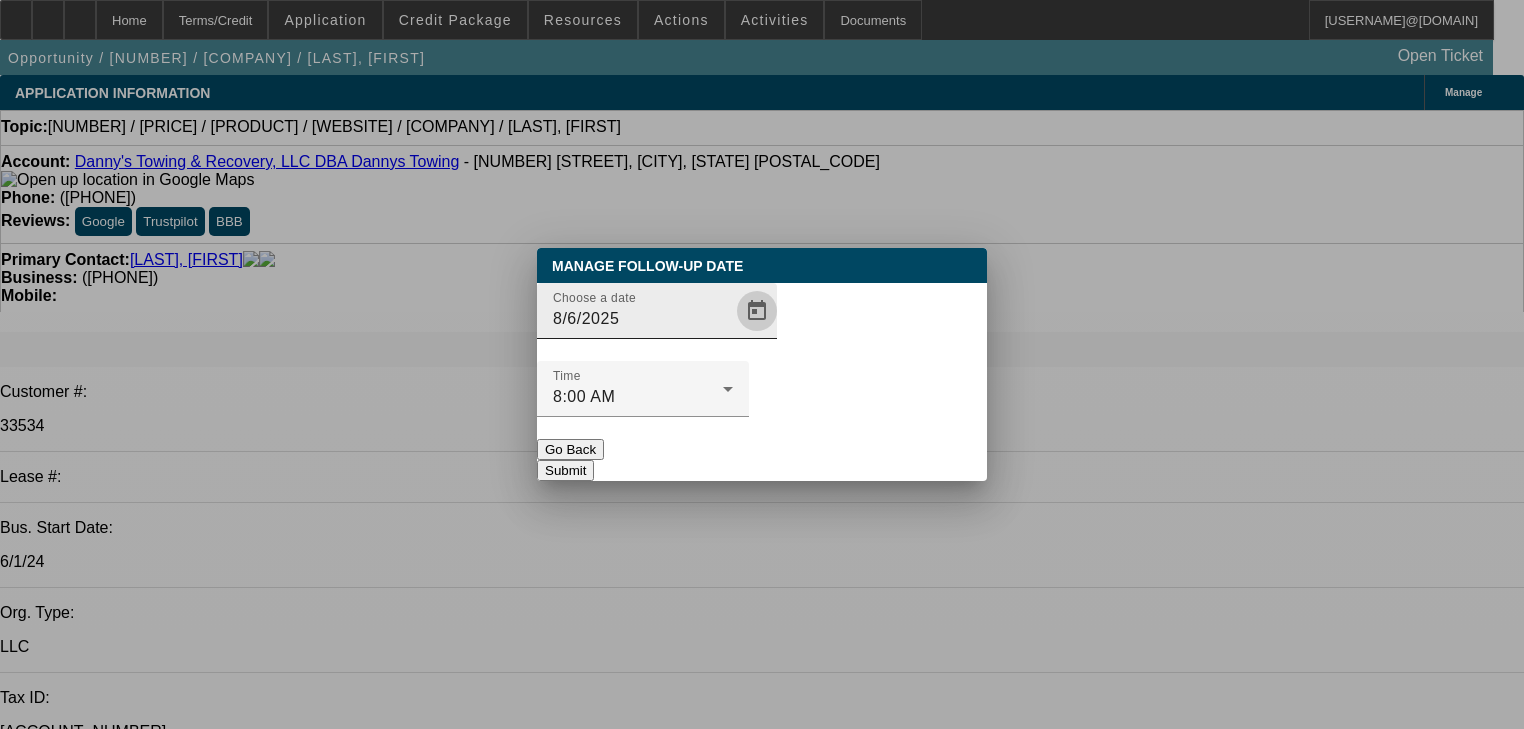 click at bounding box center (757, 311) 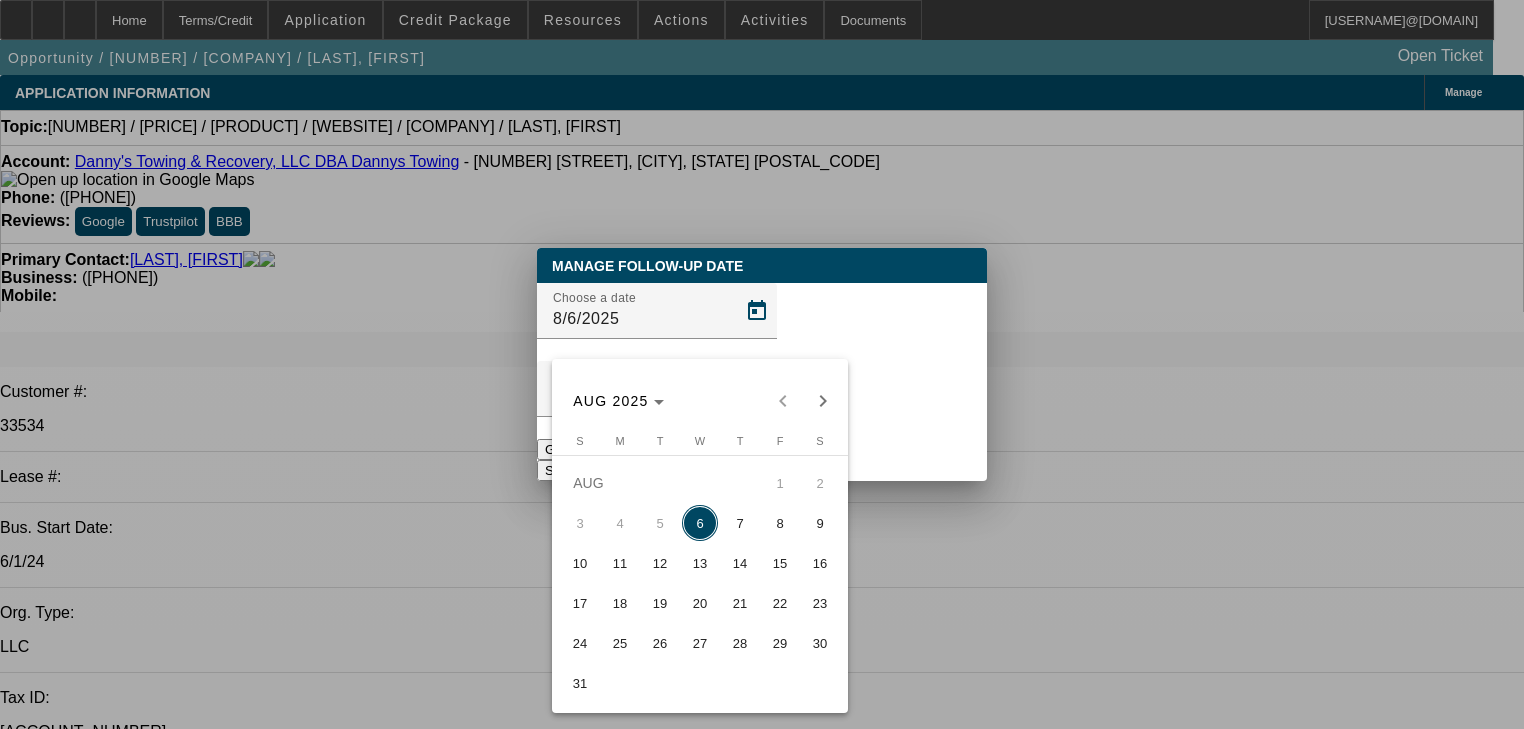 click on "12" at bounding box center [660, 563] 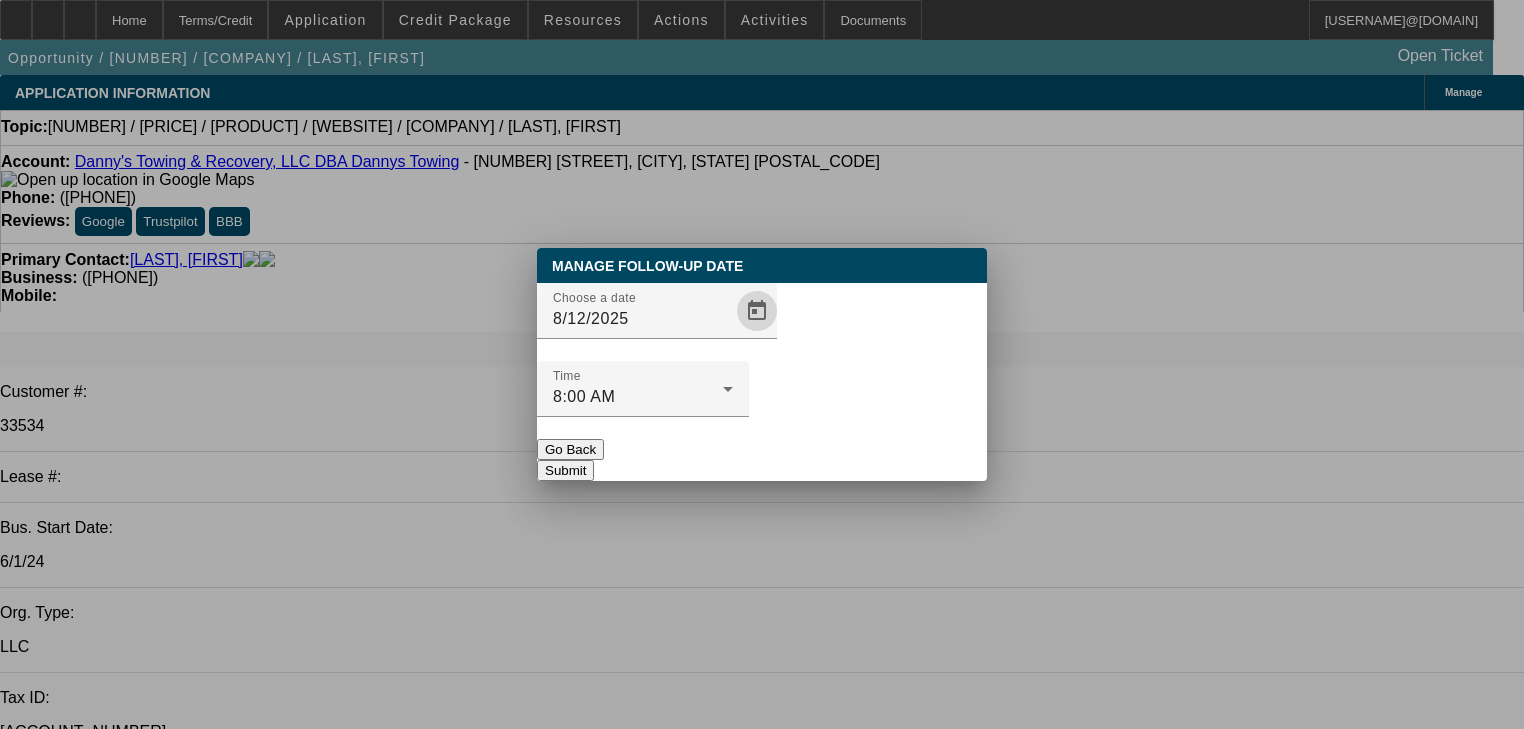 click on "Submit" at bounding box center (565, 470) 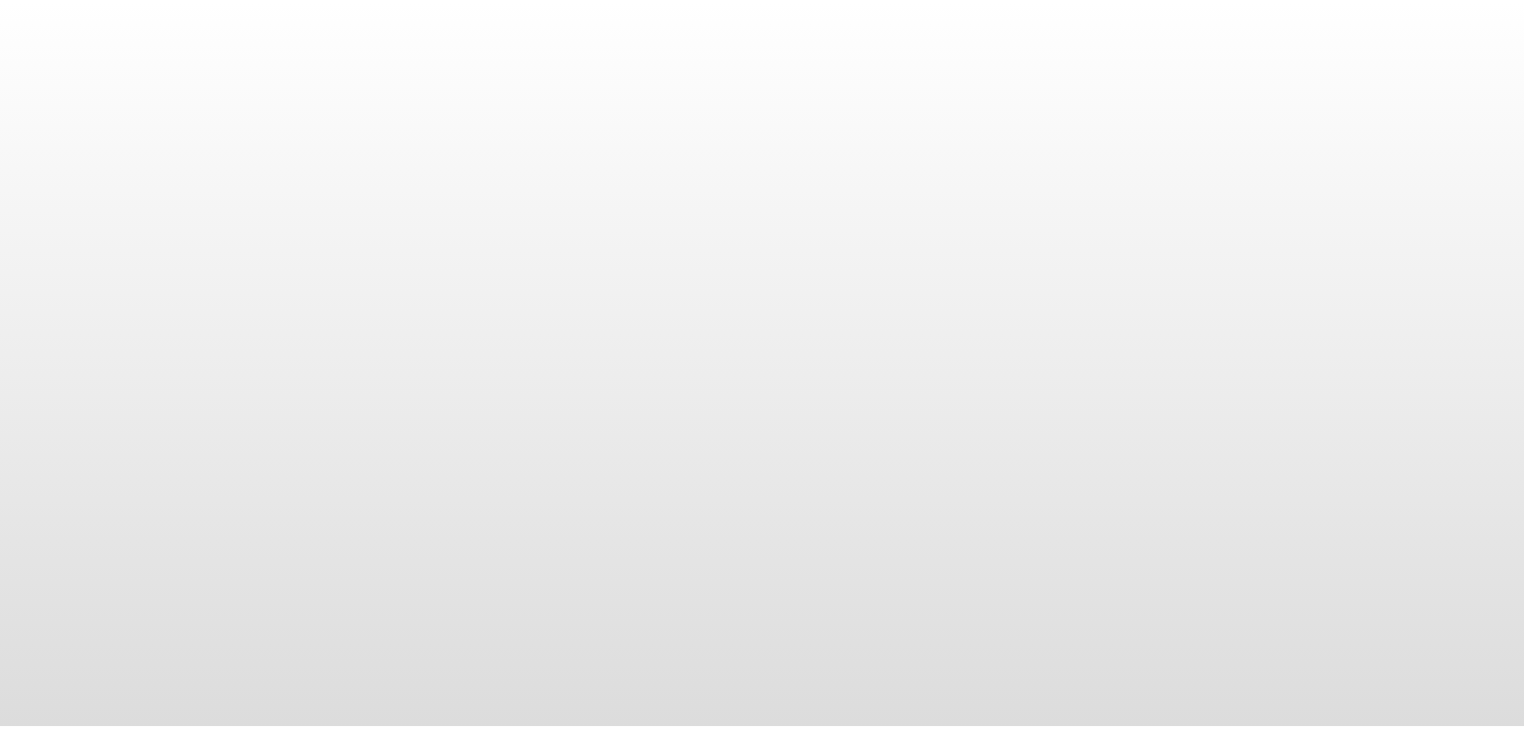 scroll, scrollTop: 0, scrollLeft: 0, axis: both 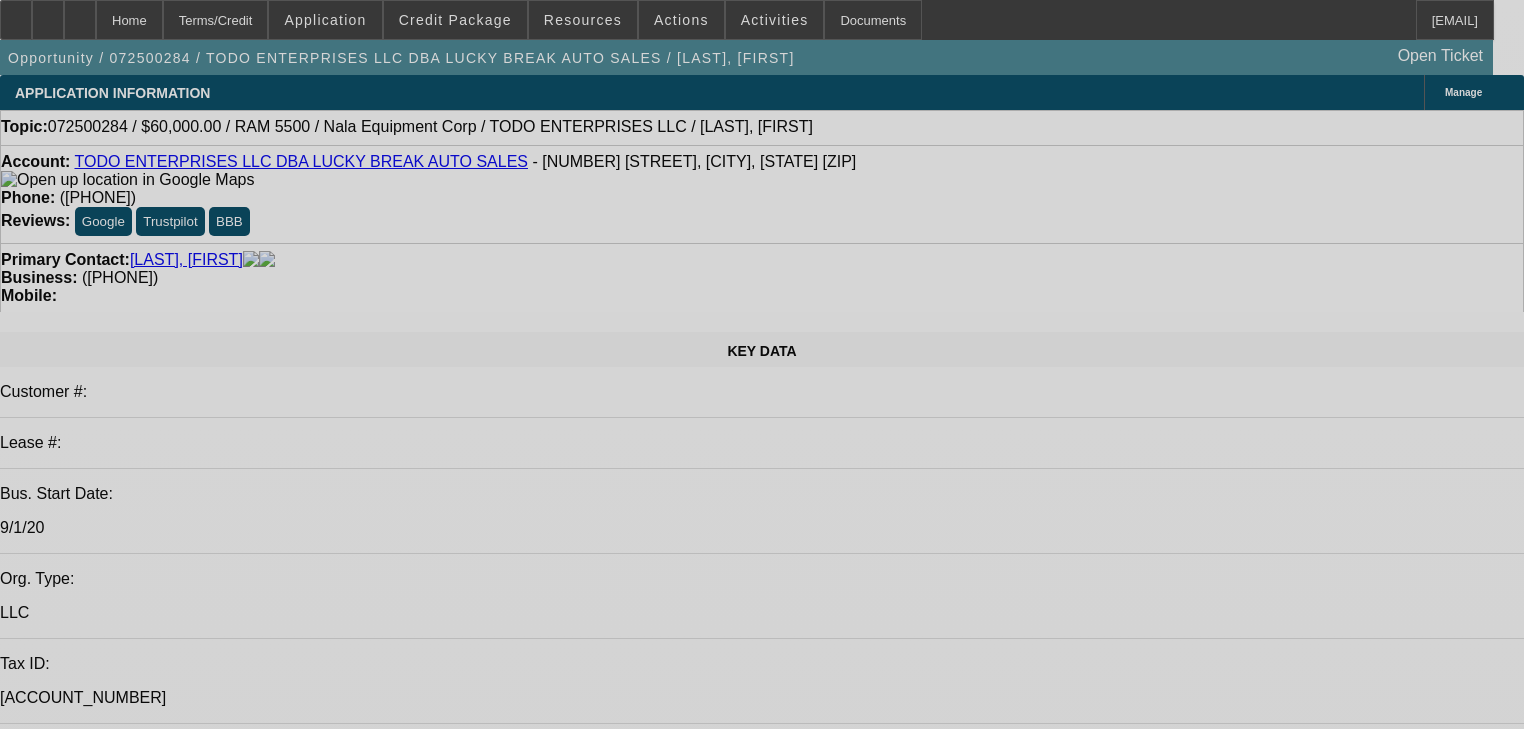 select on "0.15" 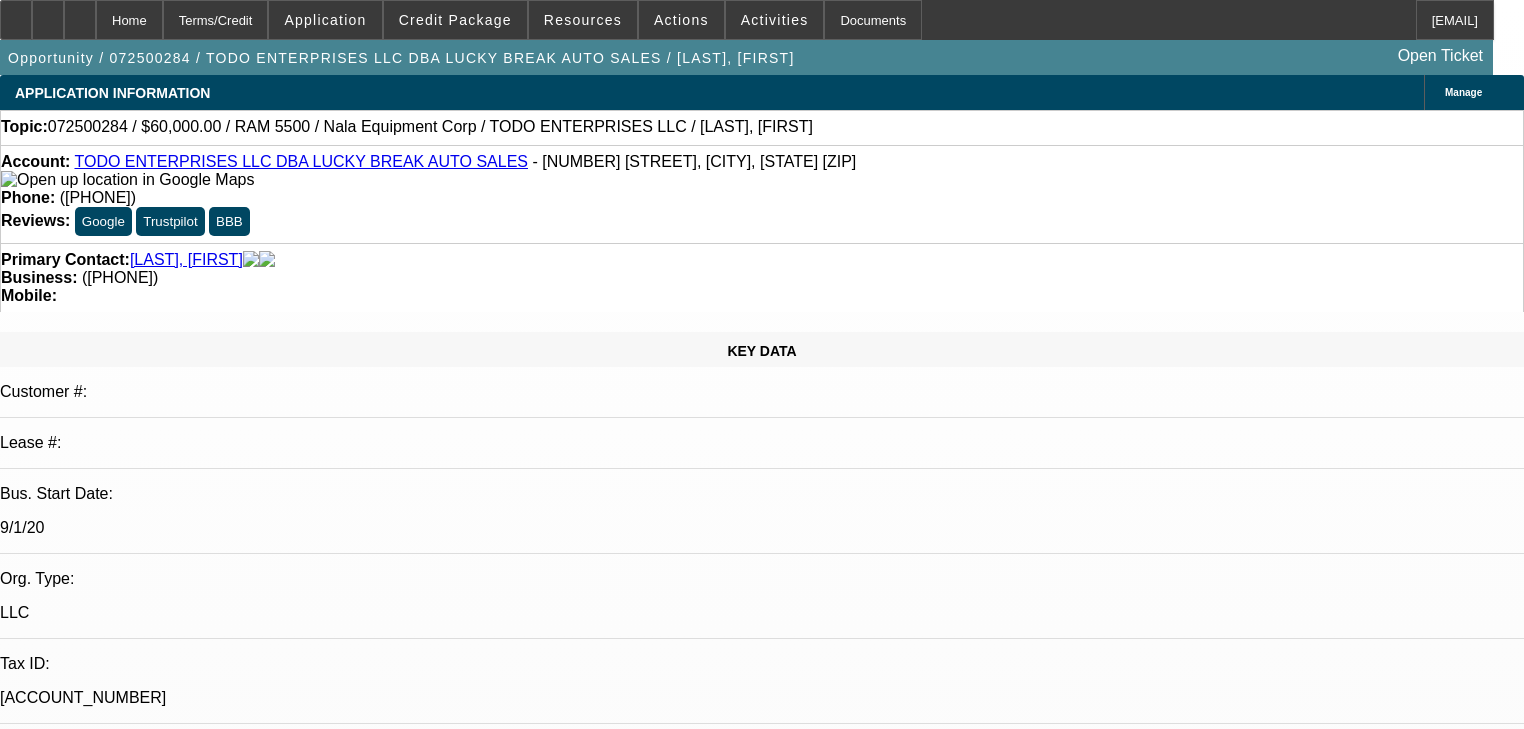 select on "2" 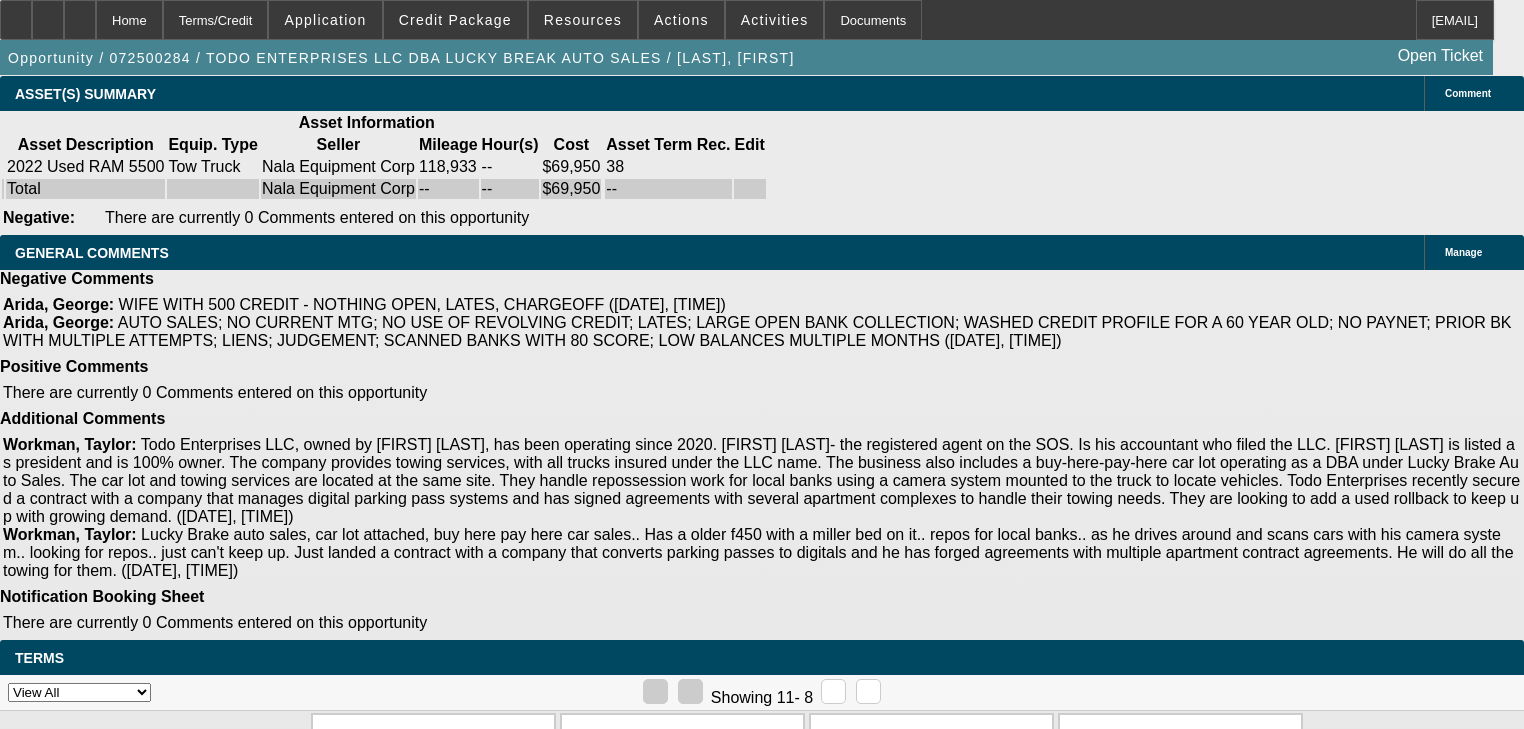 scroll, scrollTop: 4240, scrollLeft: 0, axis: vertical 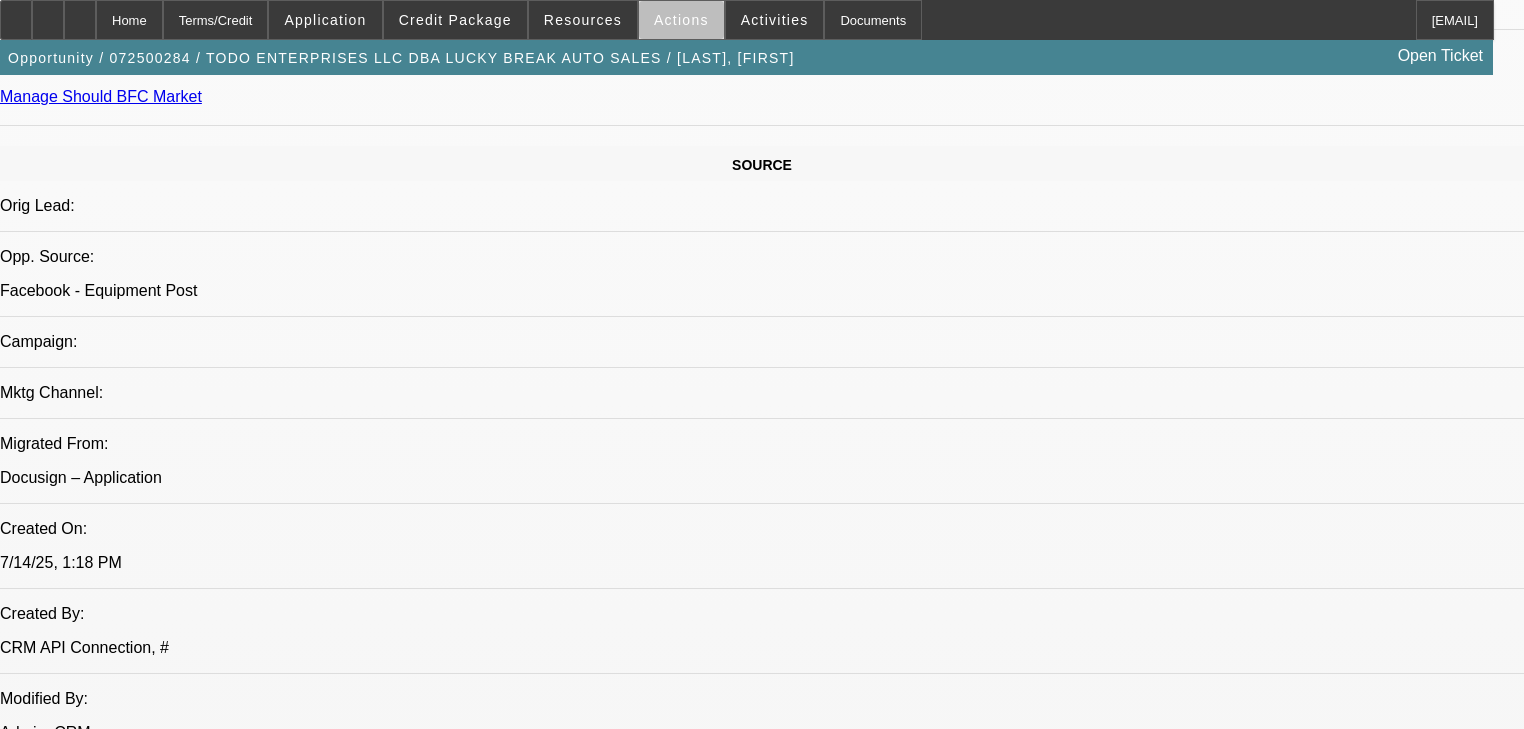 click at bounding box center [681, 20] 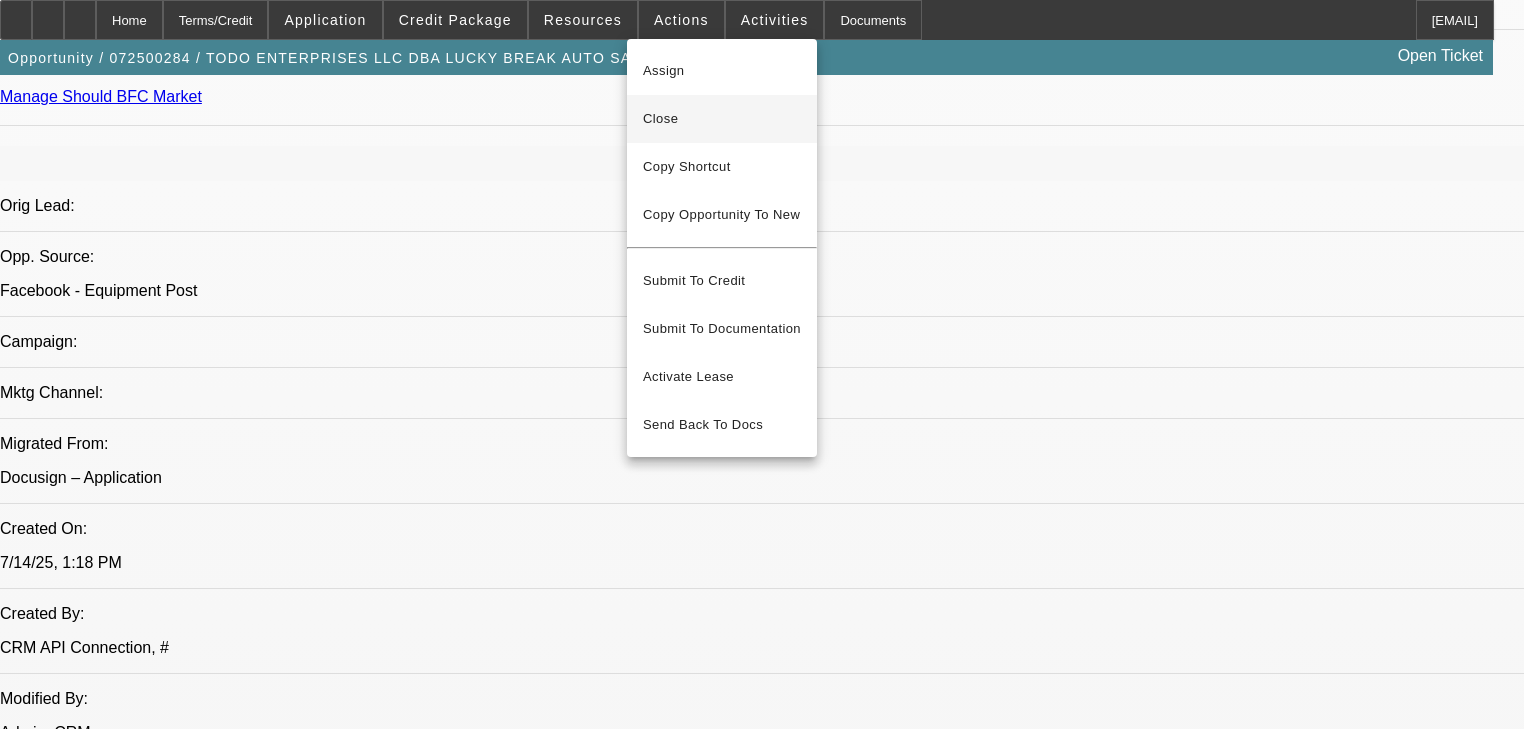 click on "Close" at bounding box center (722, 119) 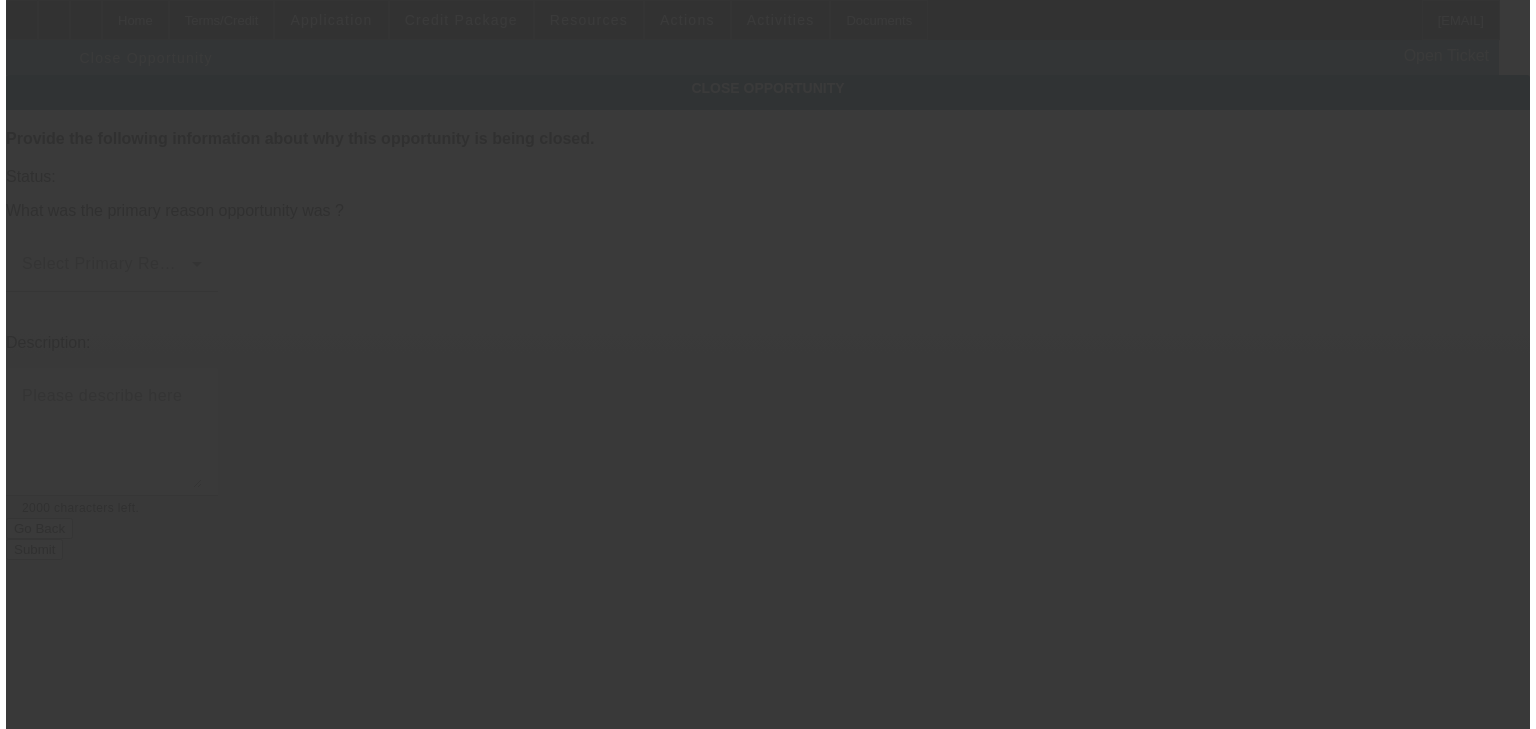 scroll, scrollTop: 0, scrollLeft: 0, axis: both 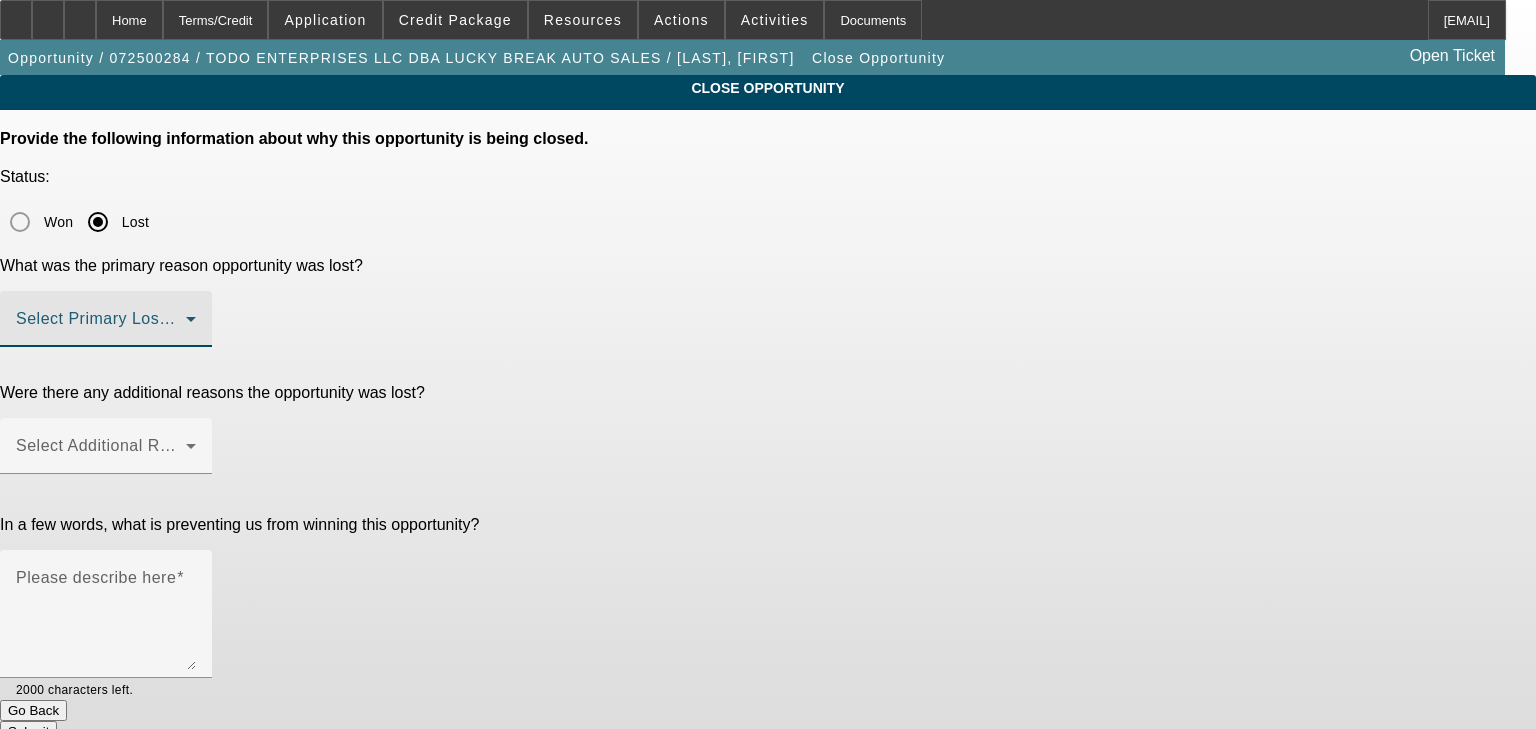 click at bounding box center (101, 327) 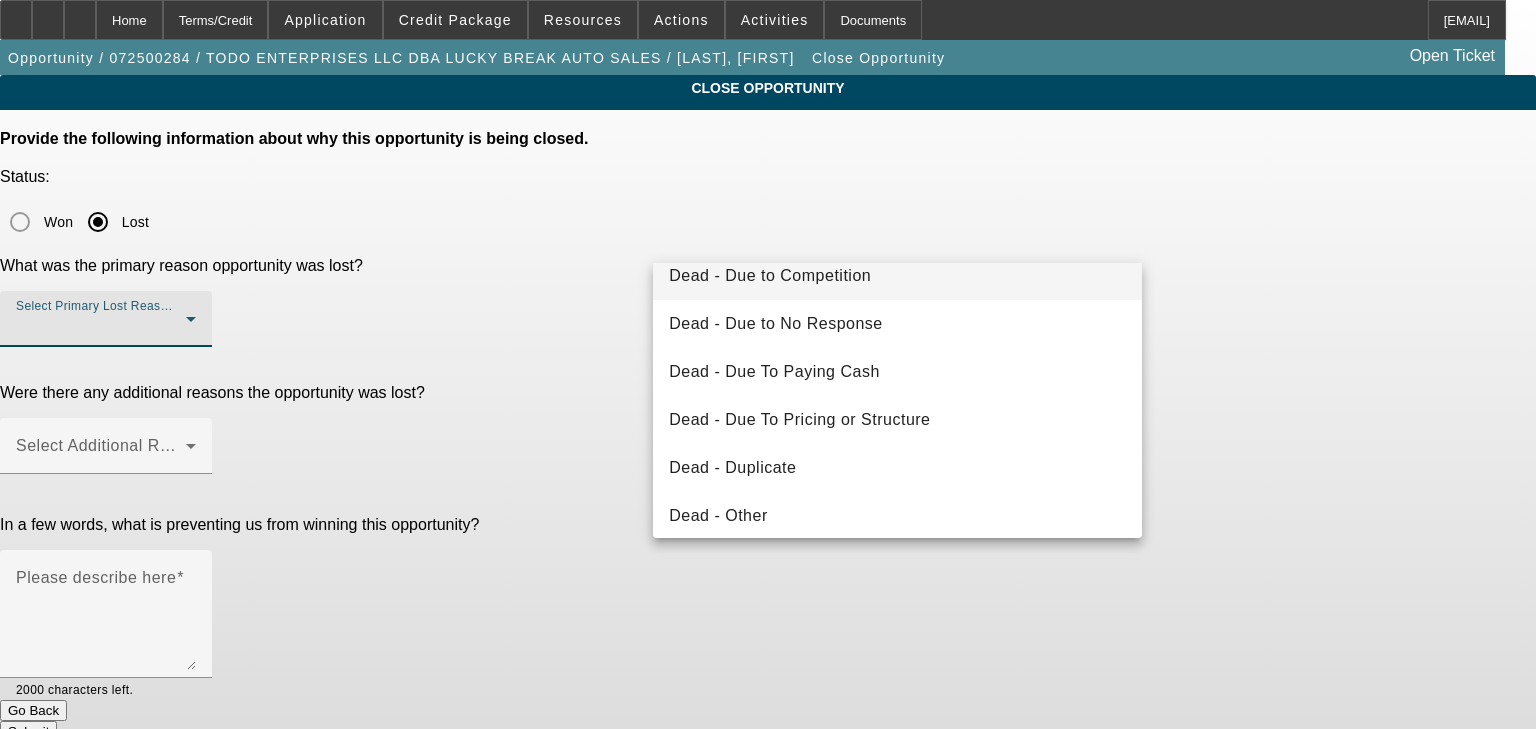 scroll, scrollTop: 0, scrollLeft: 0, axis: both 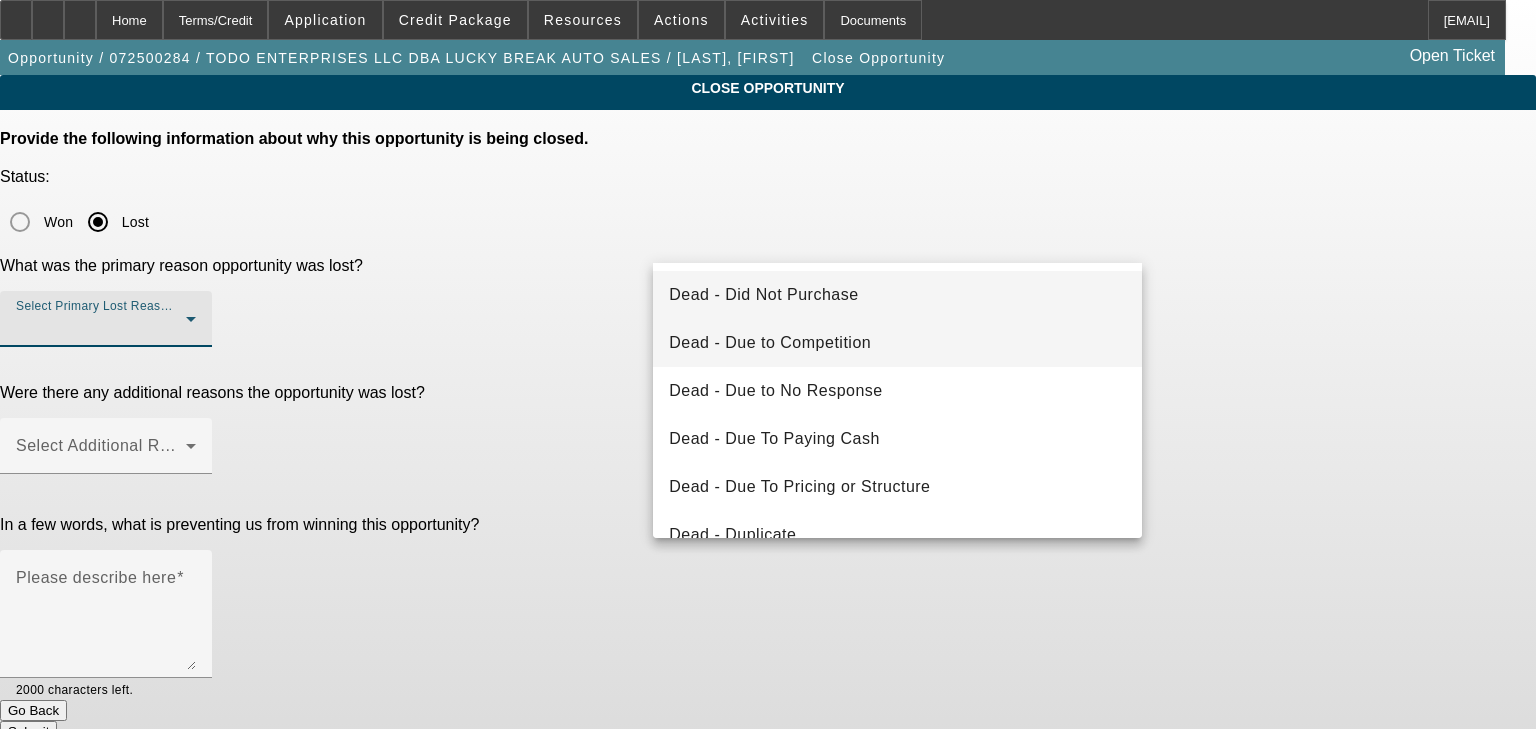 click on "Dead - Due to Competition" at bounding box center (897, 343) 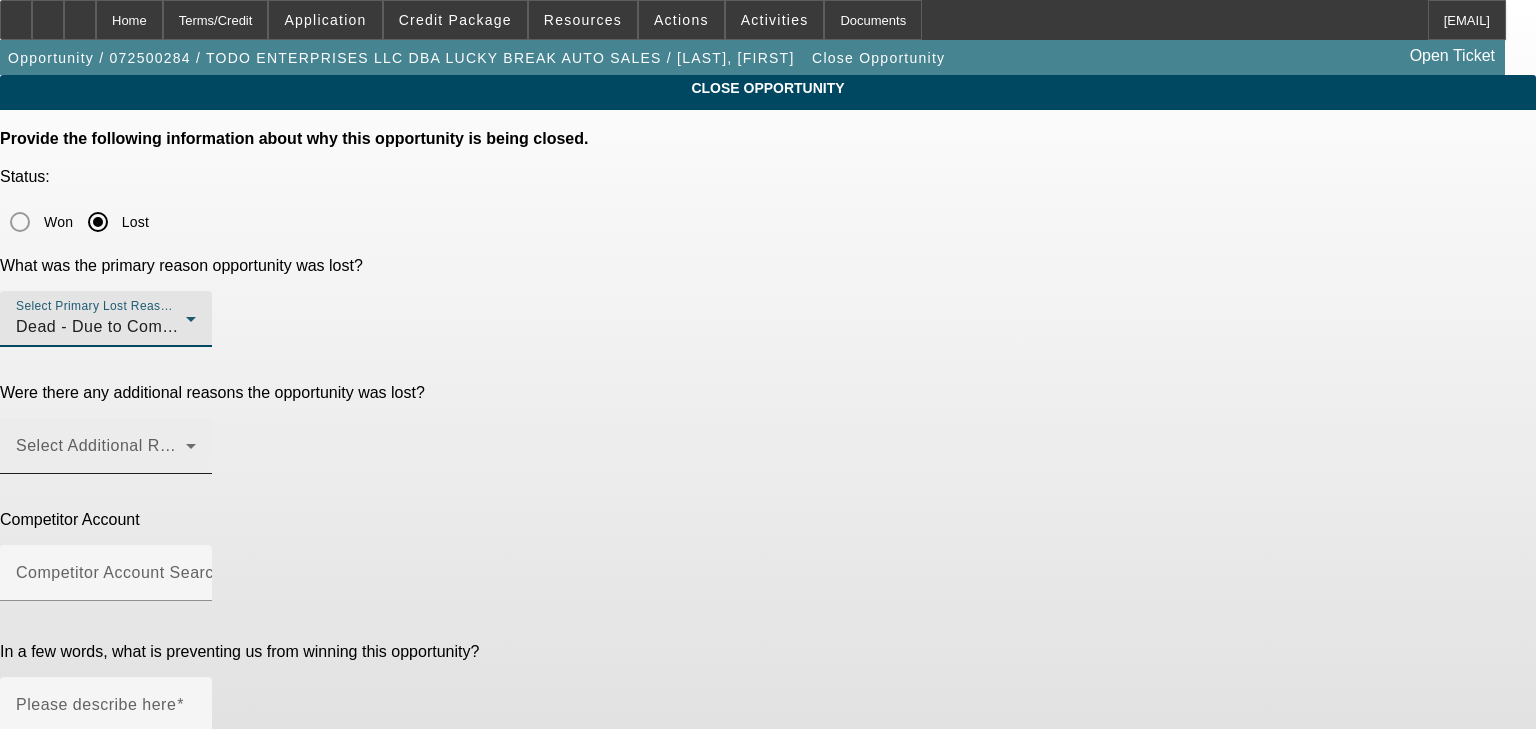 click at bounding box center [101, 454] 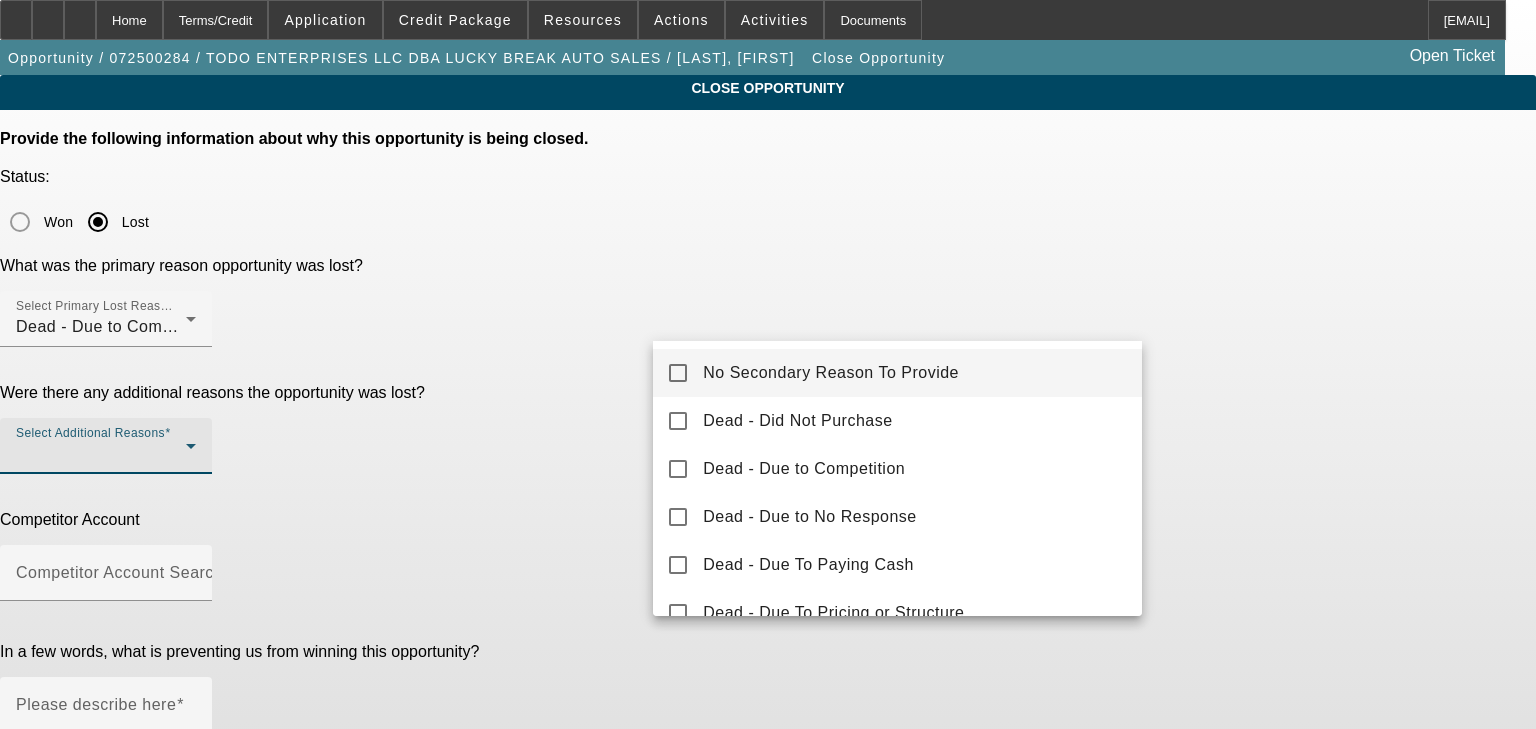 click on "No Secondary Reason To Provide" at bounding box center [831, 373] 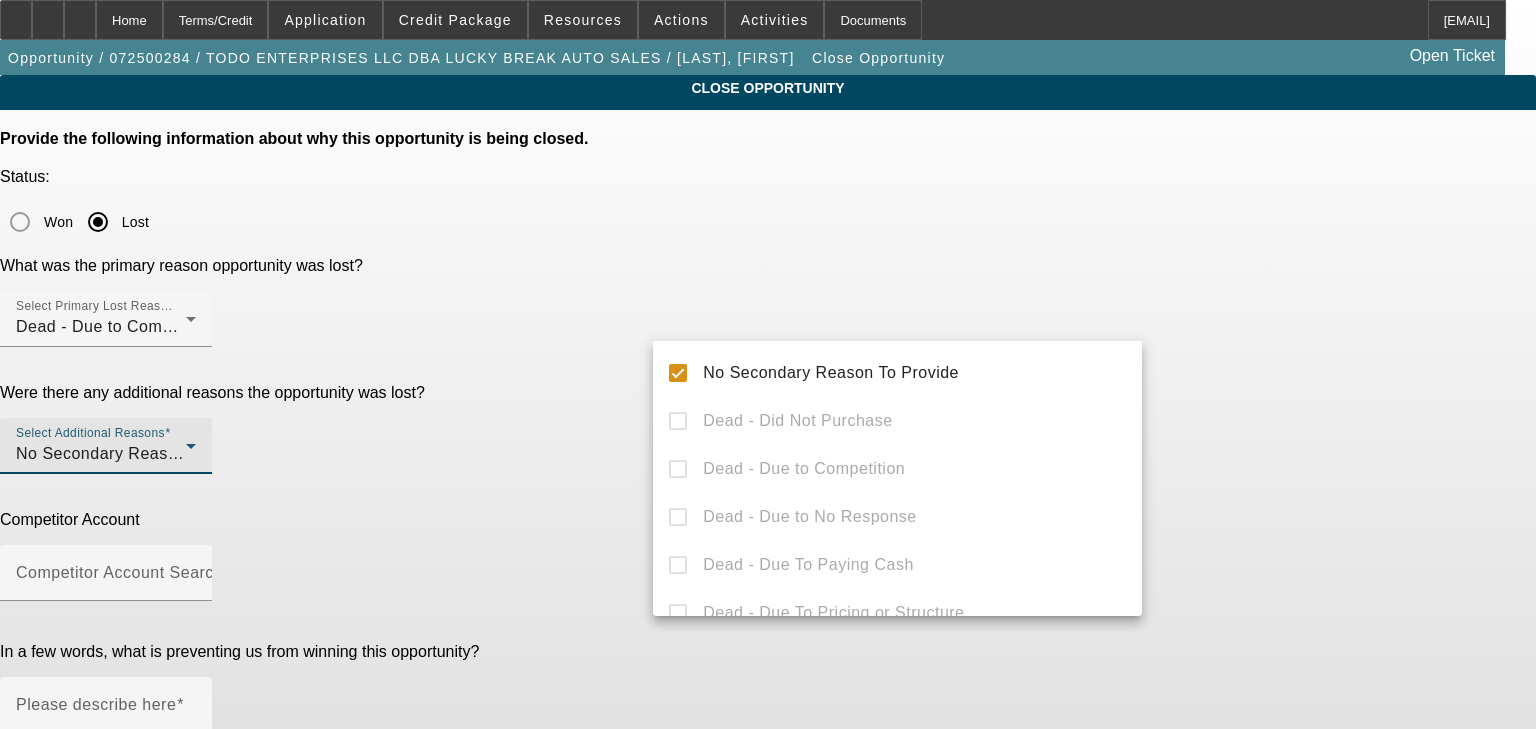 click at bounding box center (768, 364) 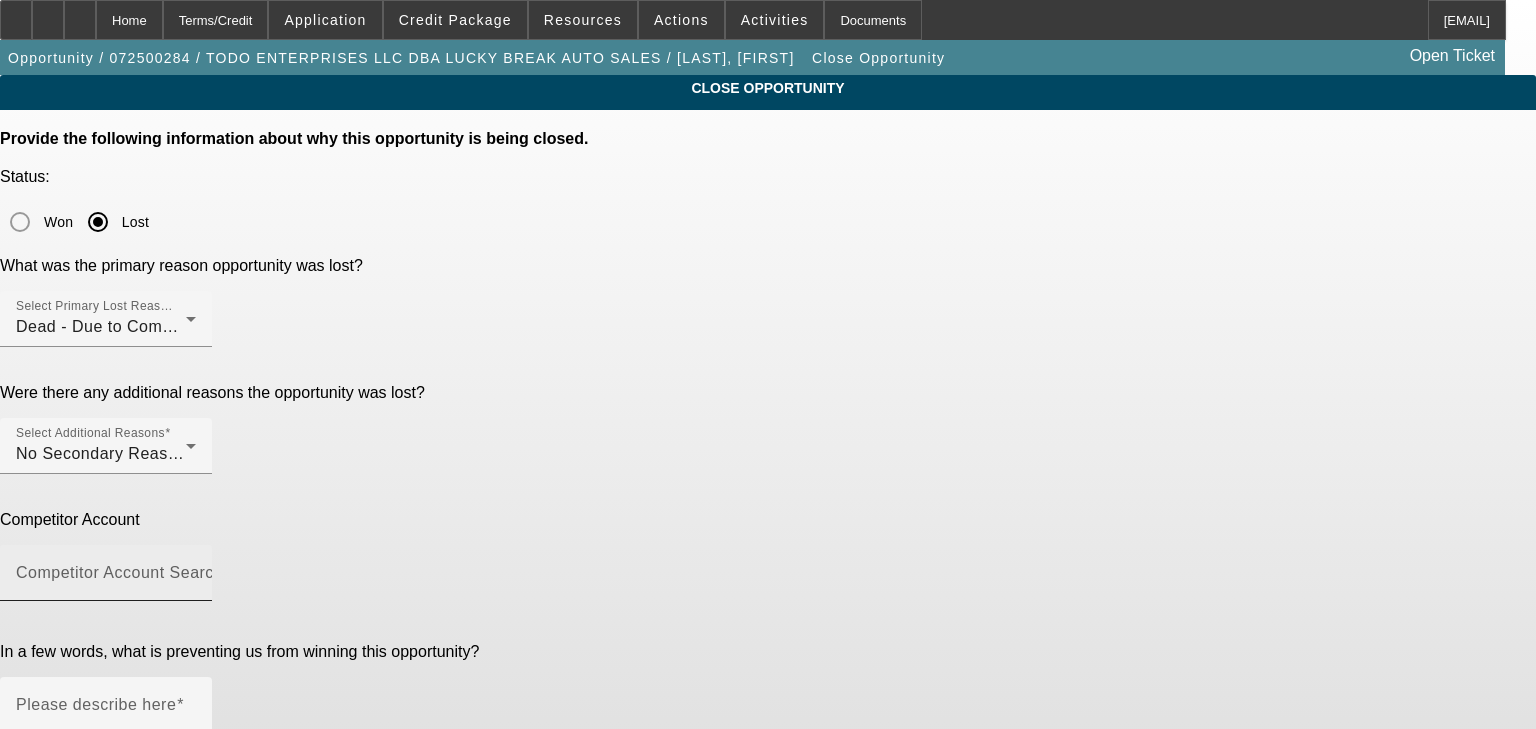 click on "Competitor Account Search" at bounding box center [119, 572] 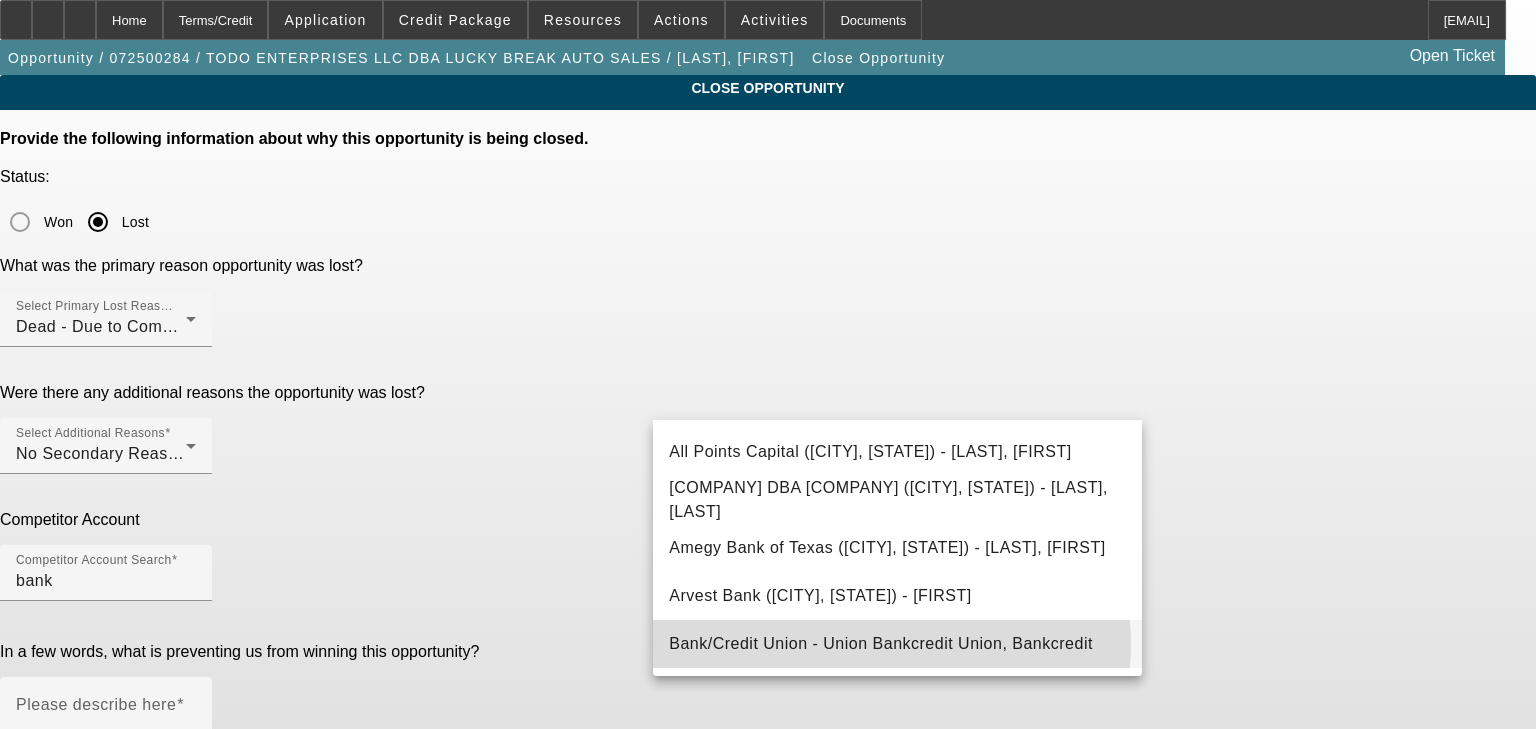 click on "Bank/Credit Union - Union Bankcredit Union, Bankcredit" at bounding box center [881, 643] 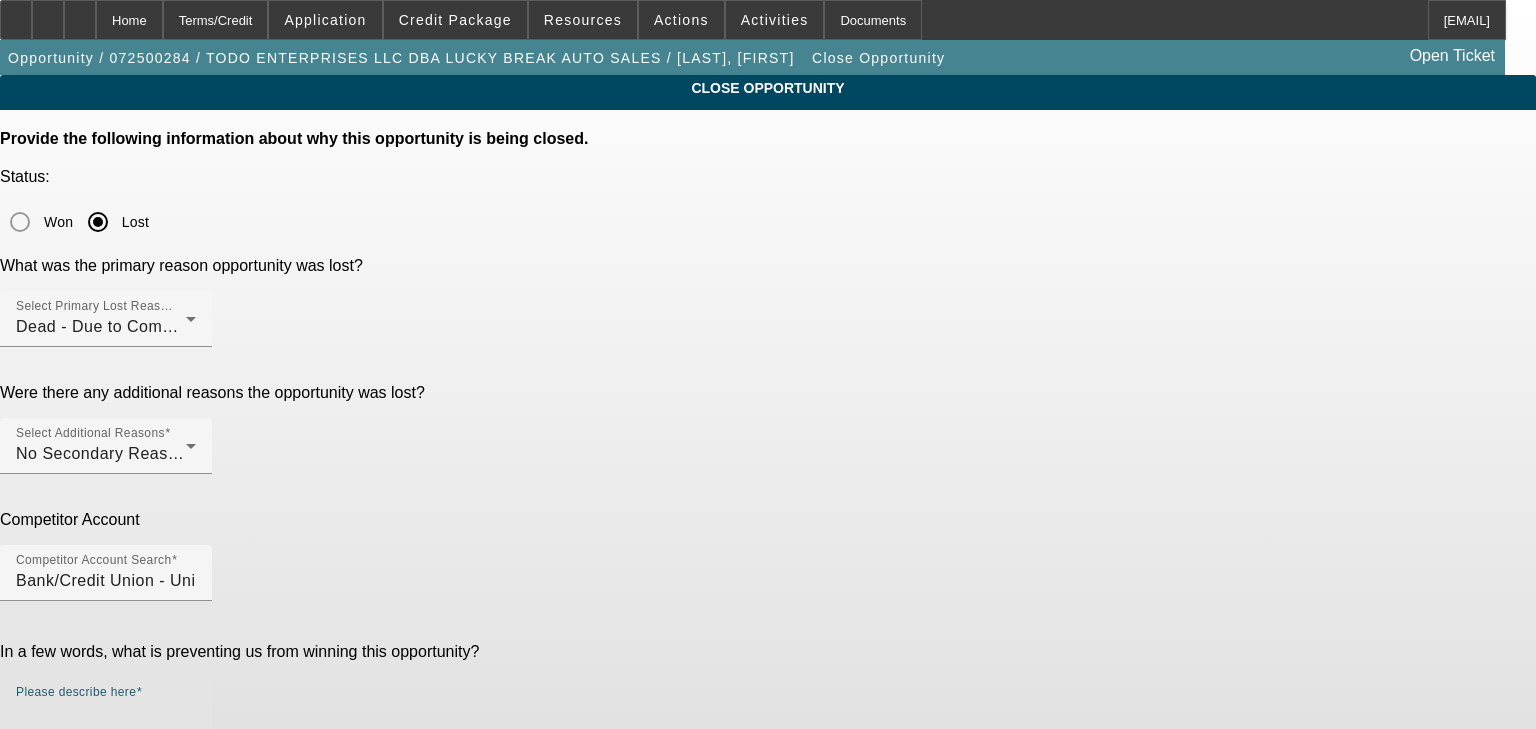 click on "Please describe here" at bounding box center (106, 749) 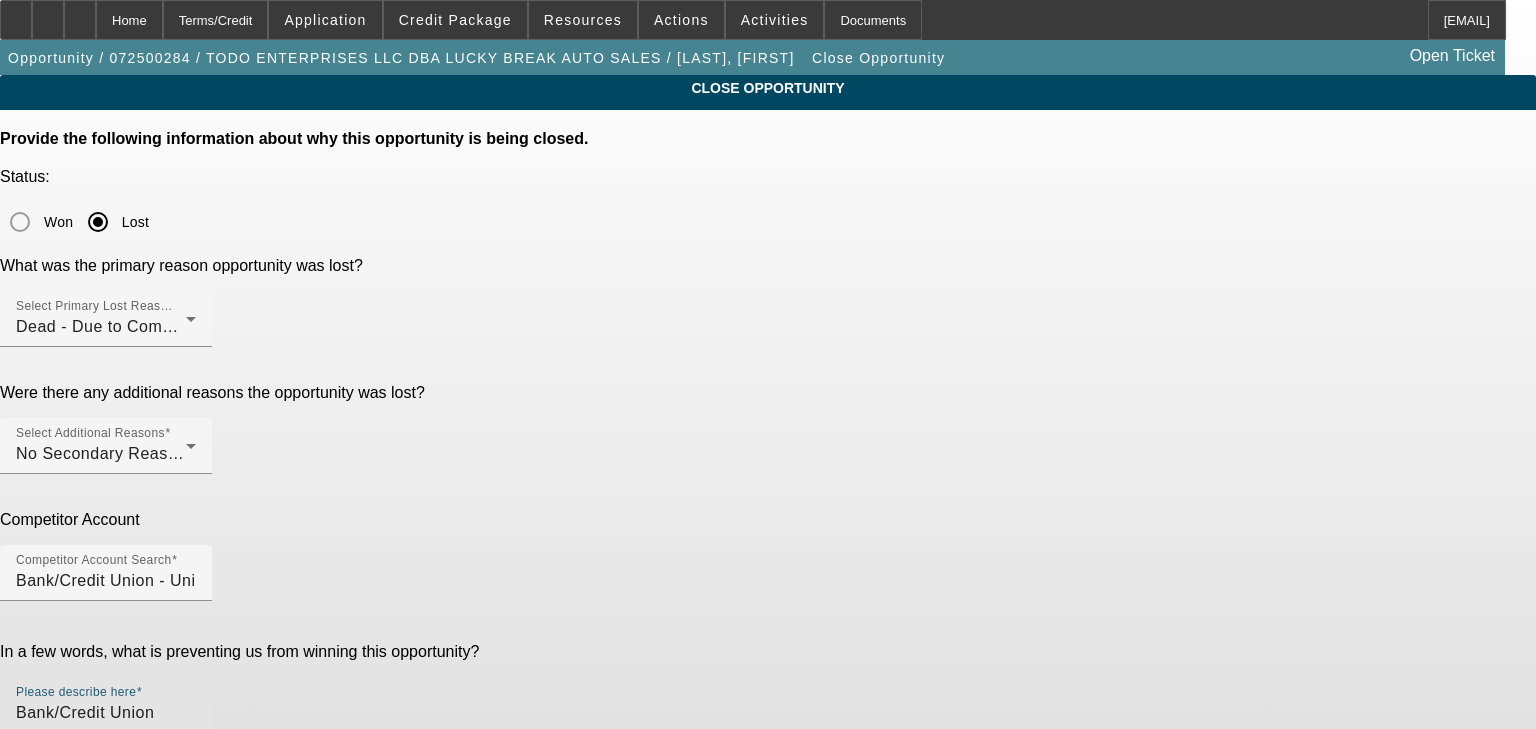 type on "Bank/Credit Union" 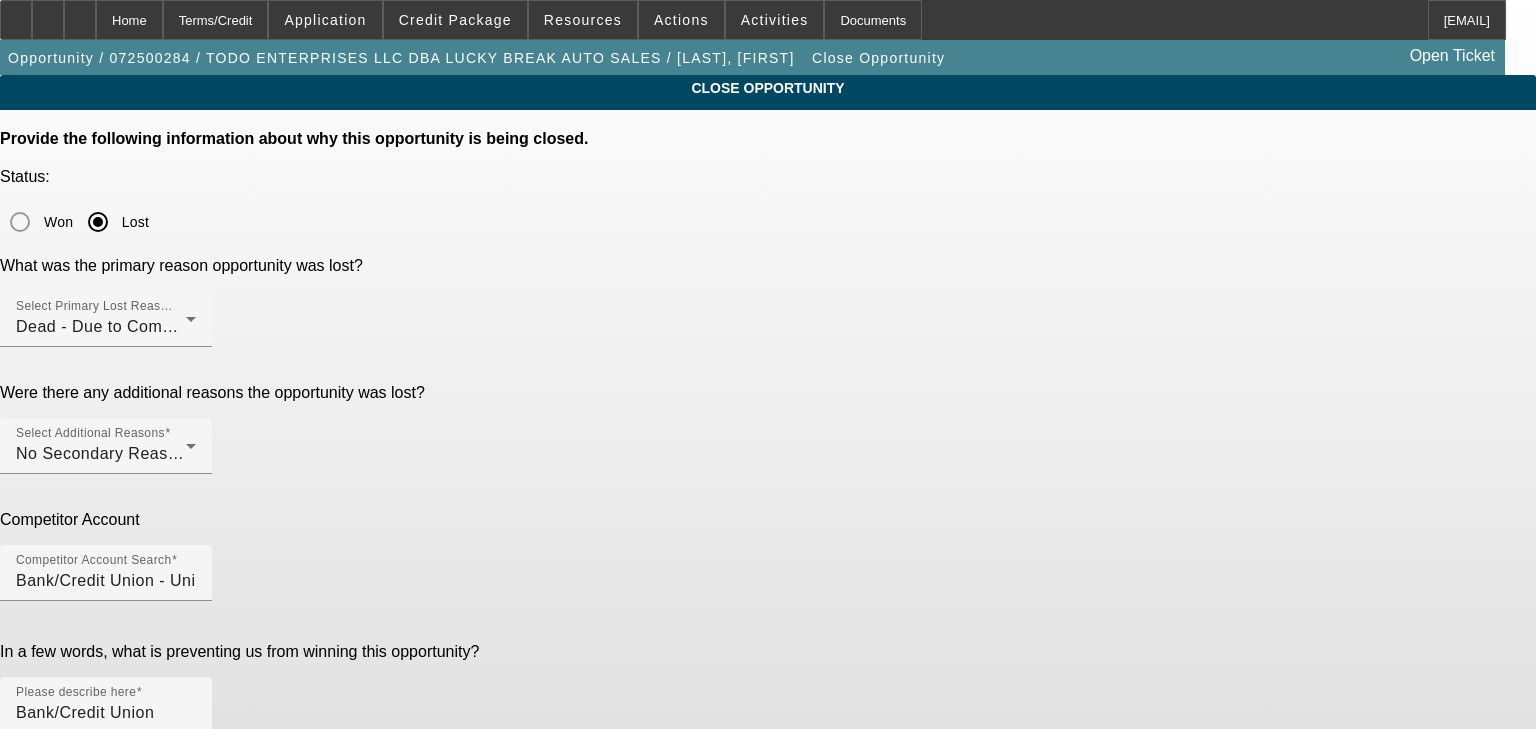 click on "Submit" 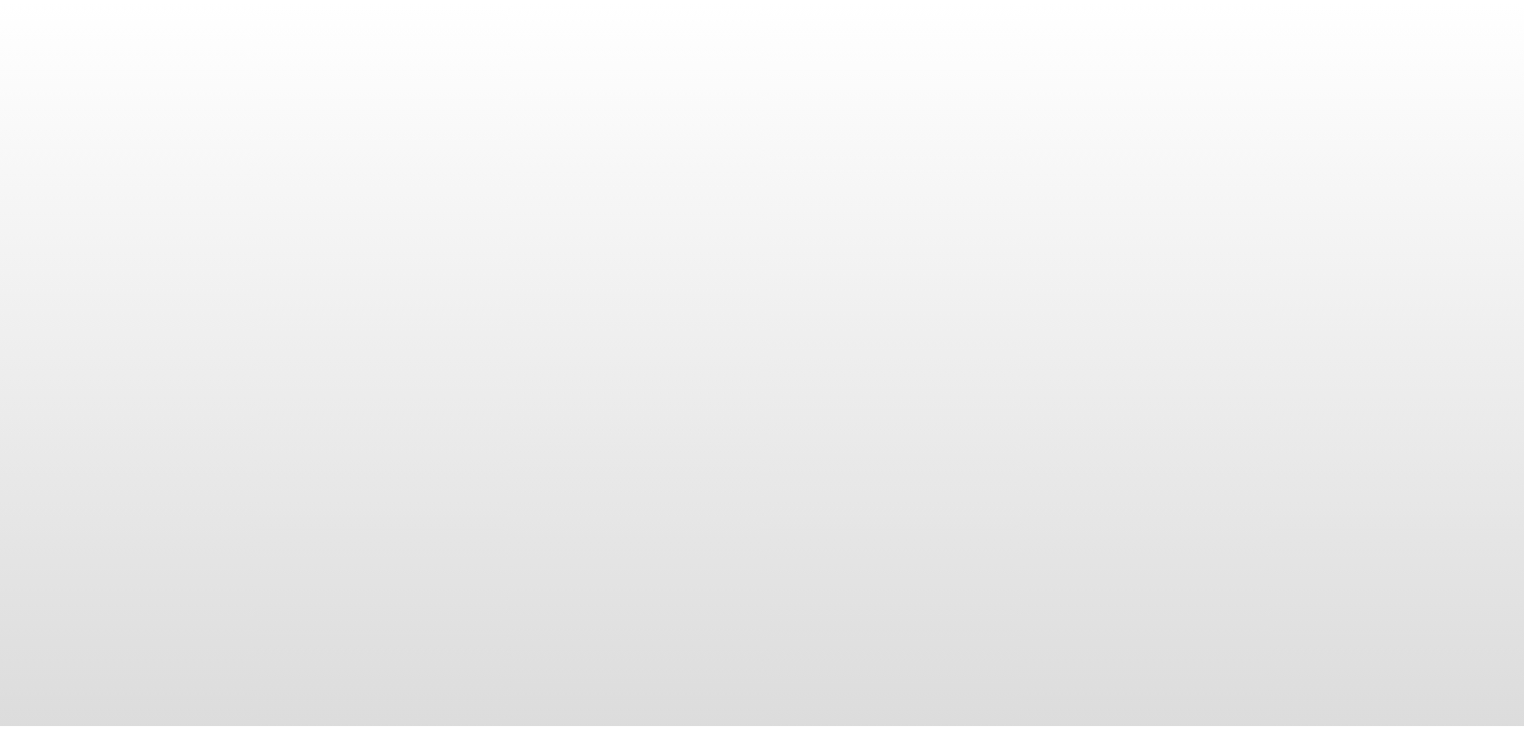 scroll, scrollTop: 0, scrollLeft: 0, axis: both 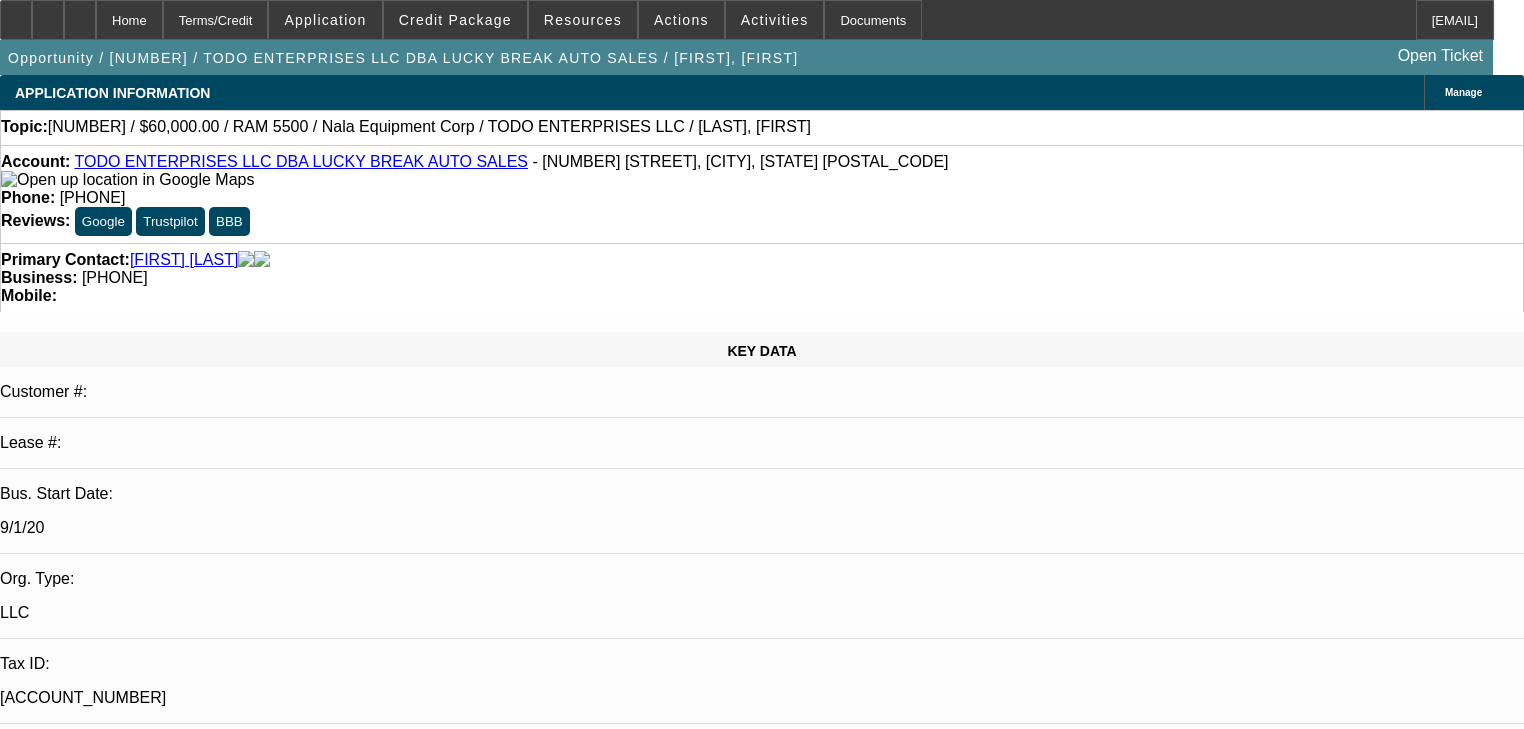 select on "0.15" 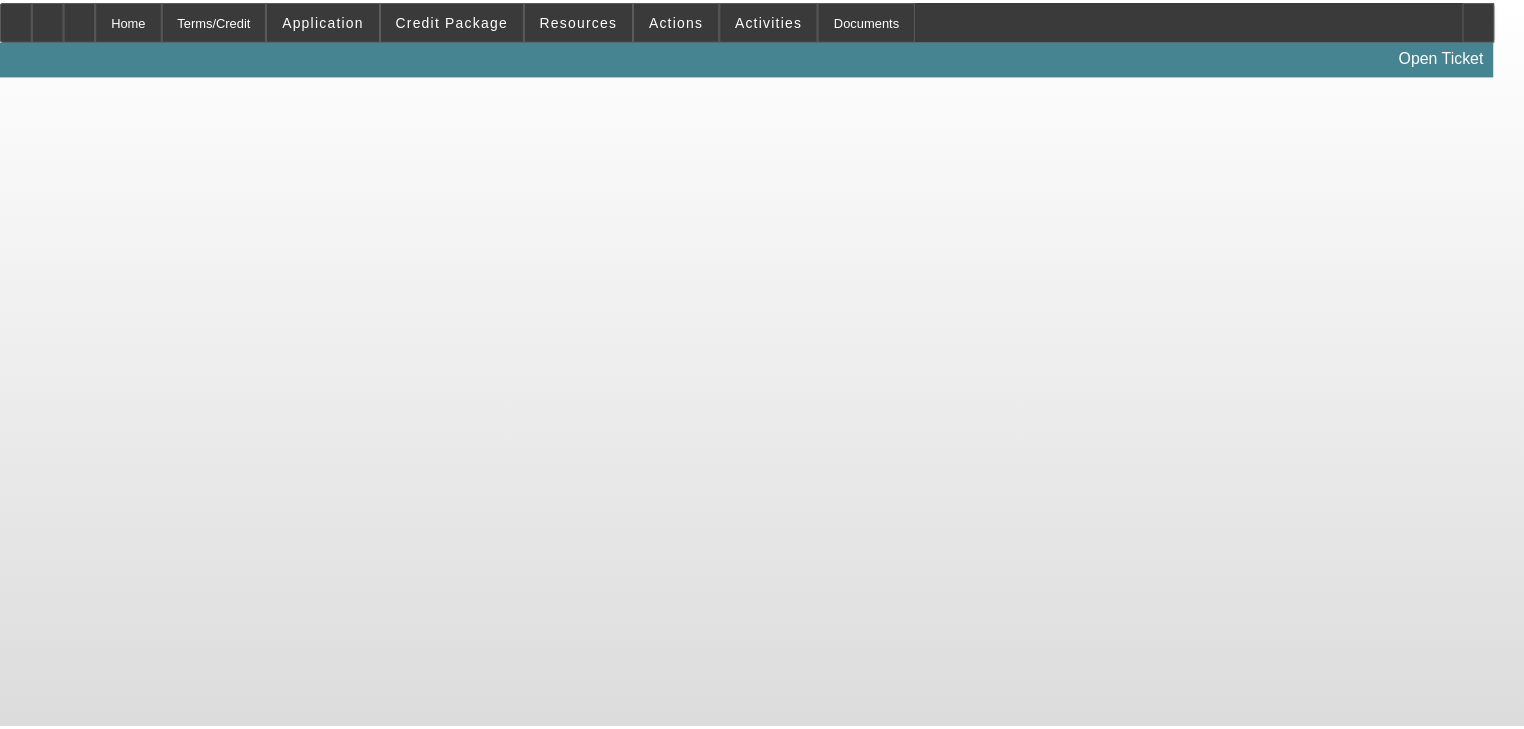 scroll, scrollTop: 0, scrollLeft: 0, axis: both 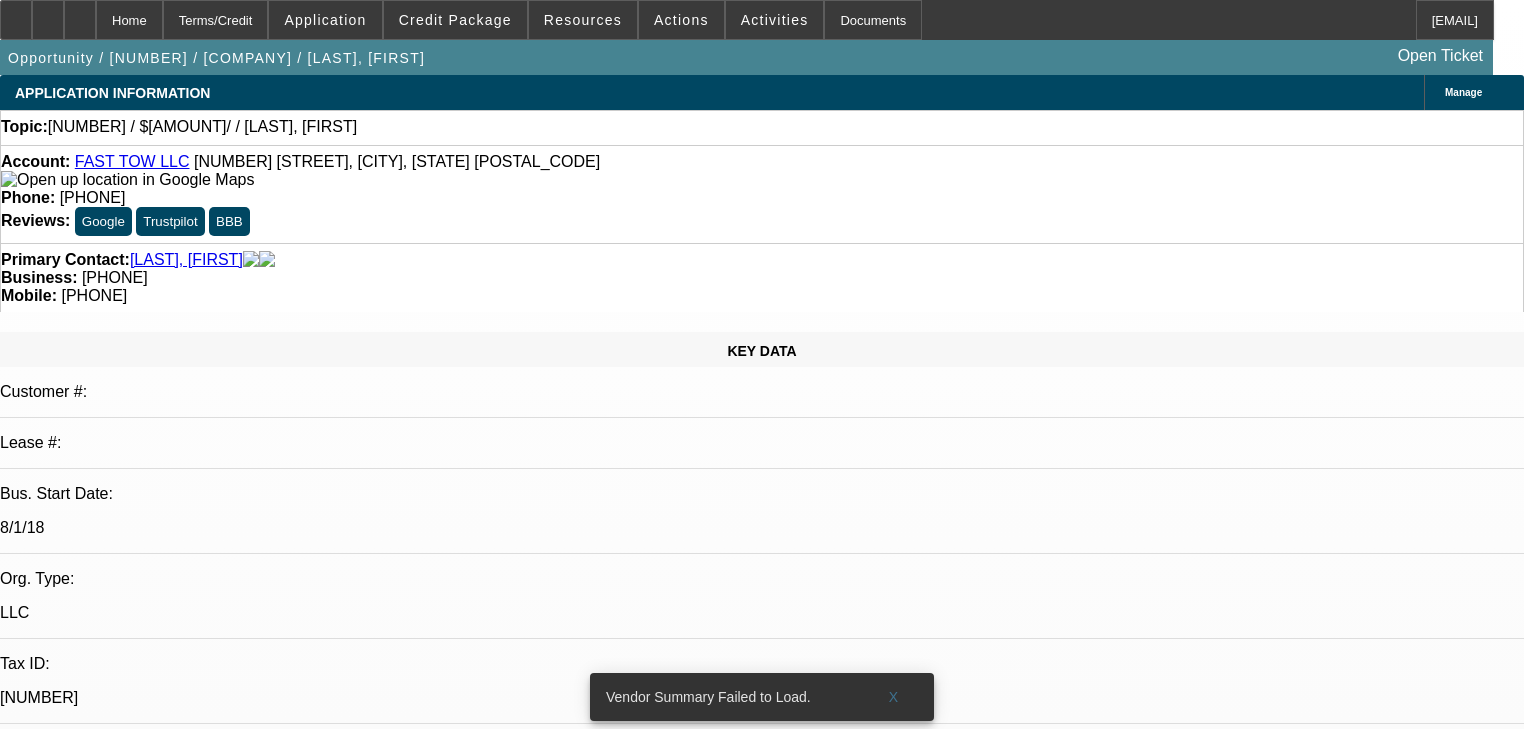 select on "0" 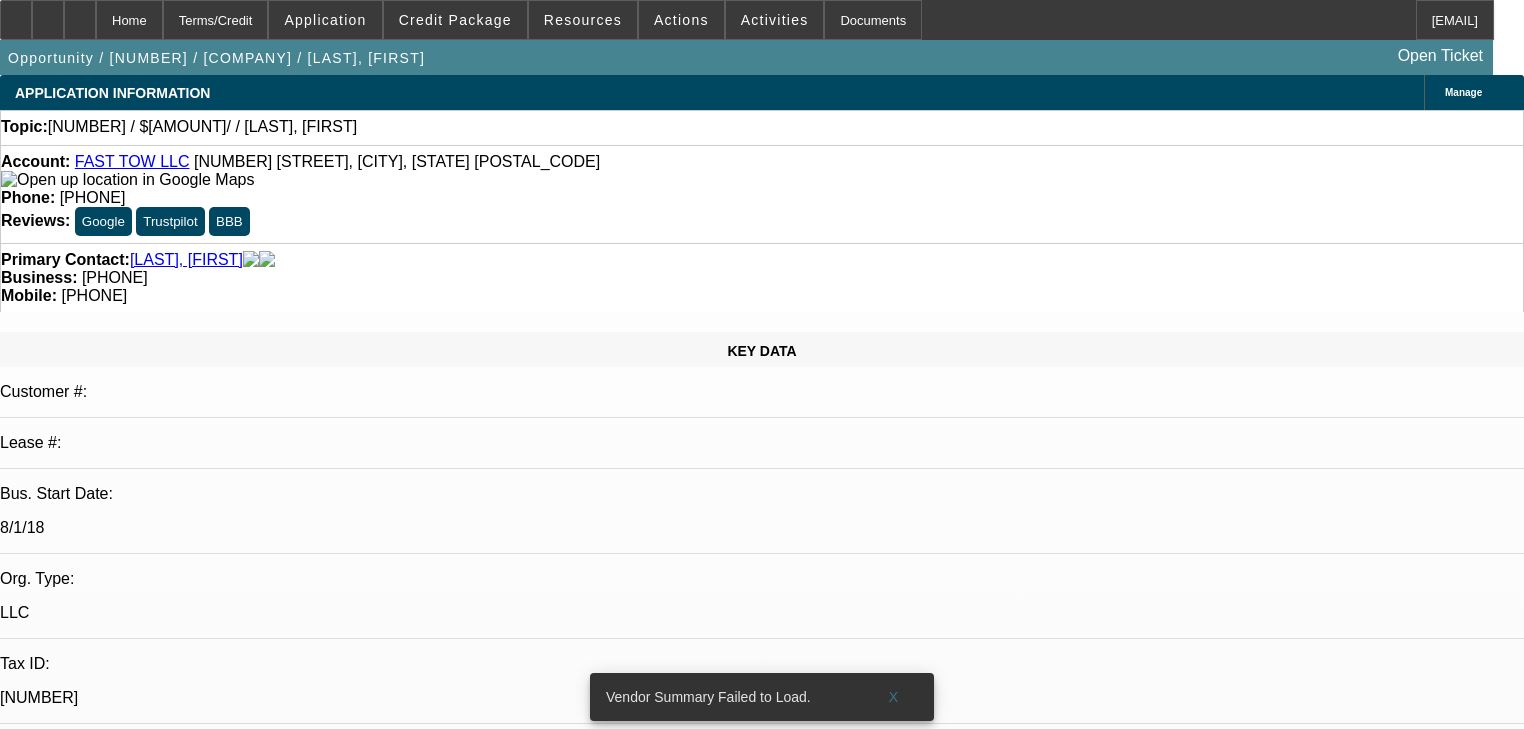 select on "1" 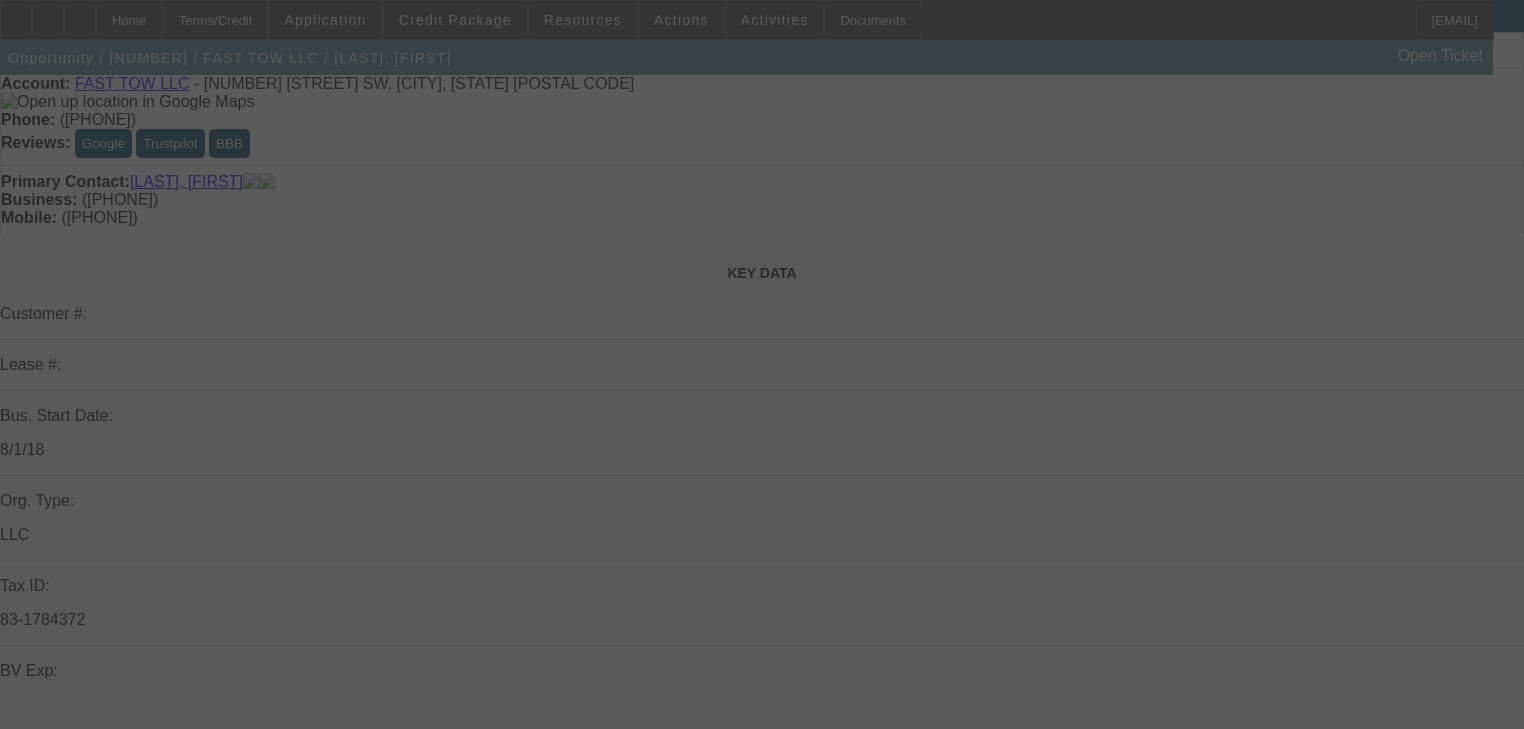 scroll, scrollTop: 160, scrollLeft: 0, axis: vertical 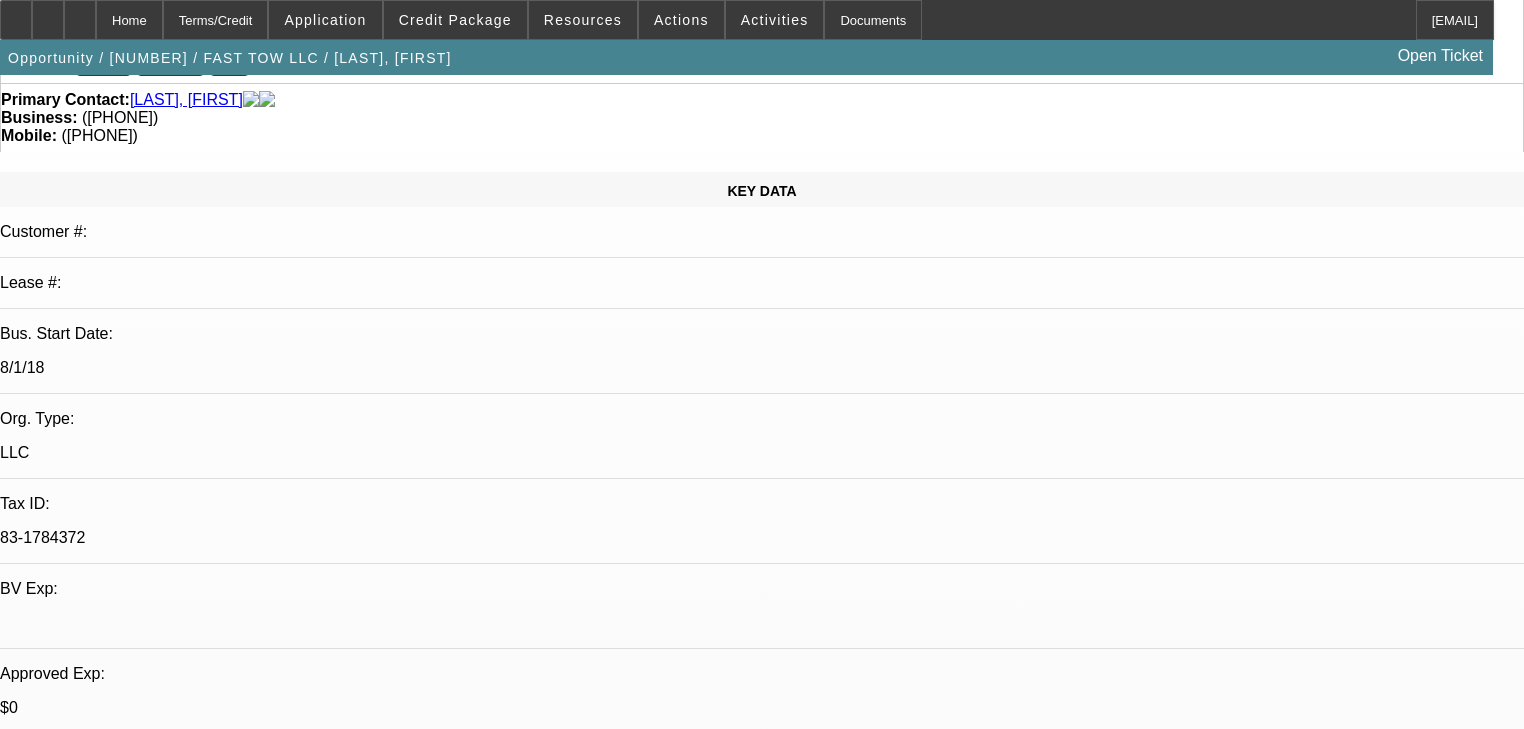 select on "0" 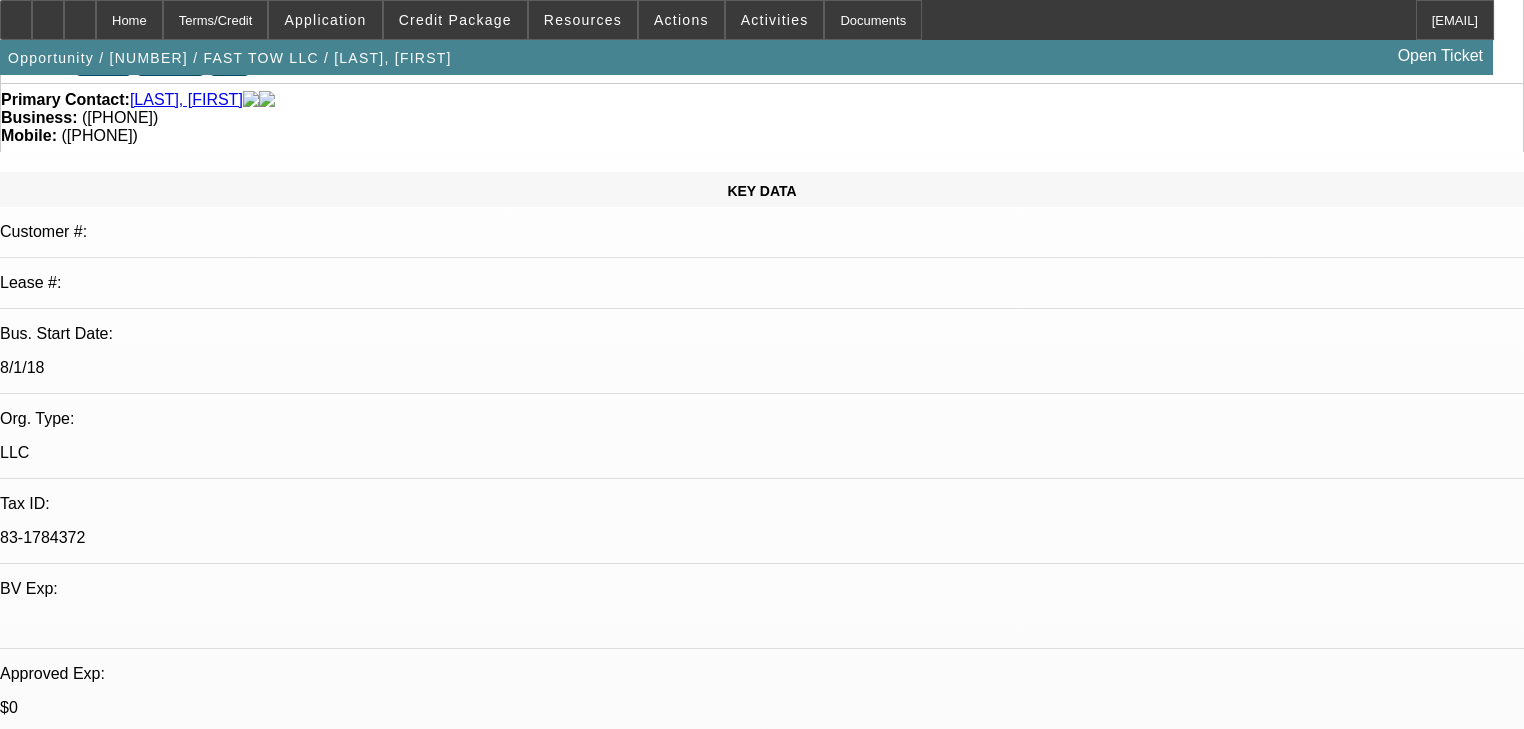 scroll, scrollTop: 320, scrollLeft: 0, axis: vertical 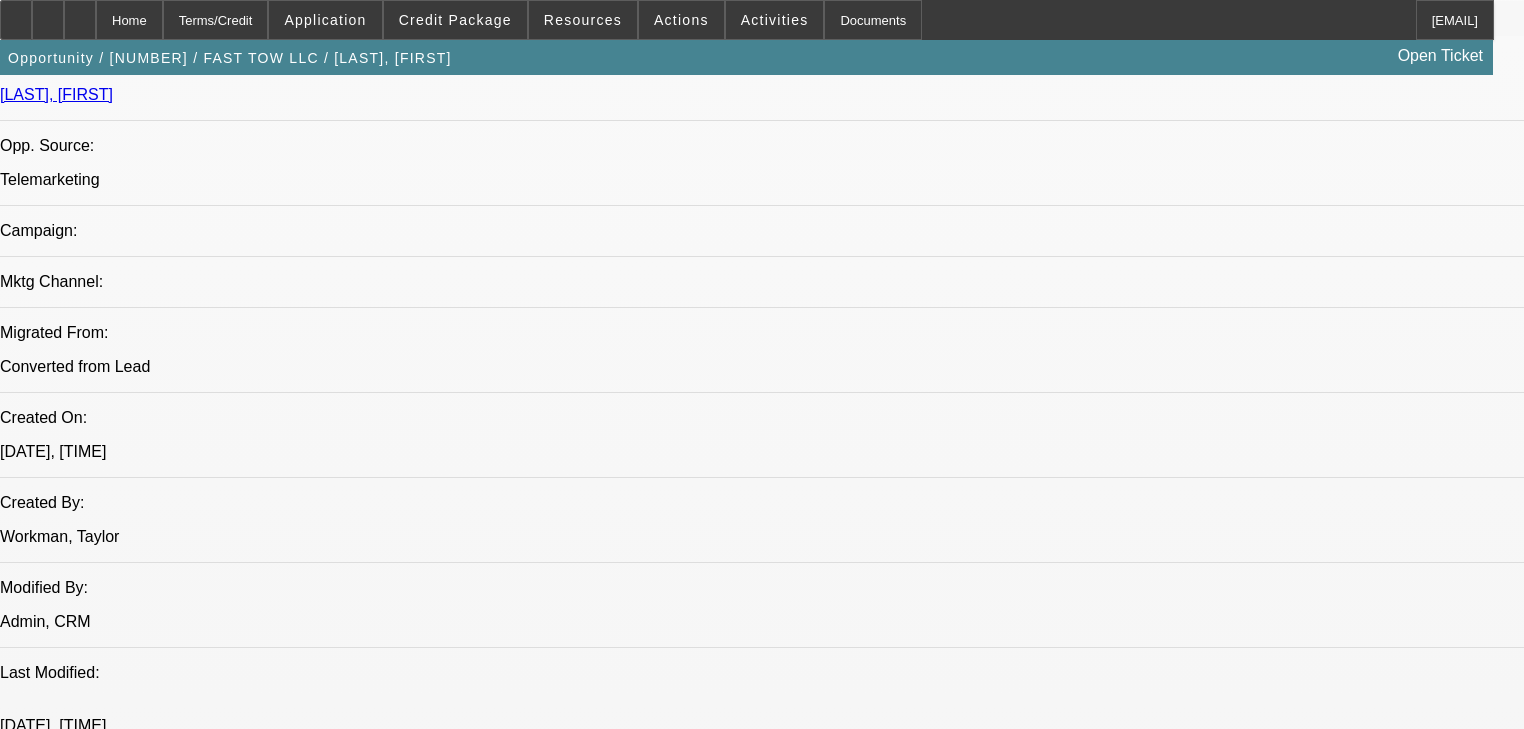 click on "DECLINED BY THREE SOURCES AND COMING BACK FOR LIGHTER STRUCTURE - GENERALY THAT JUST ENFORCES THE PRIOR DECISION EVEN MORE." at bounding box center [481, 6337] 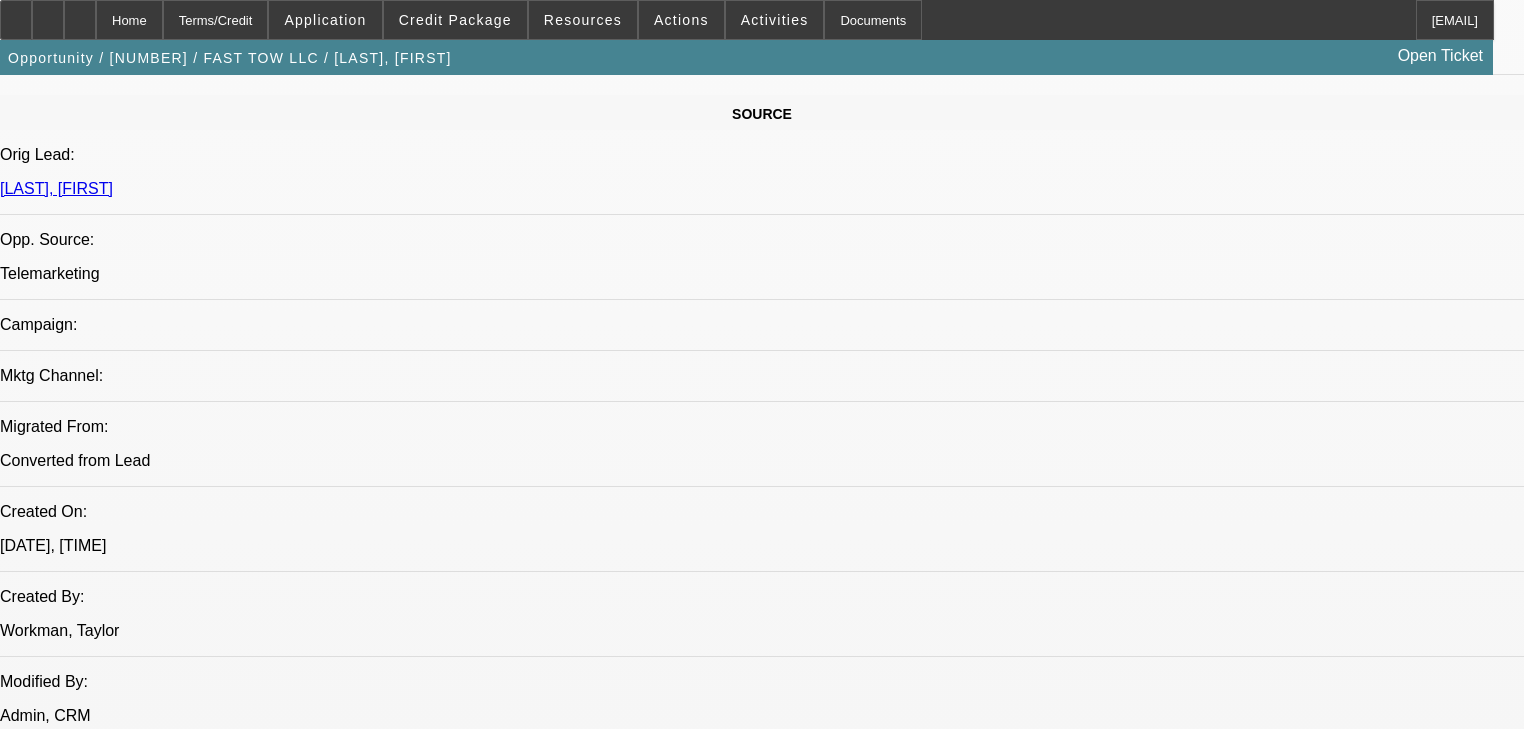 scroll, scrollTop: 0, scrollLeft: 0, axis: both 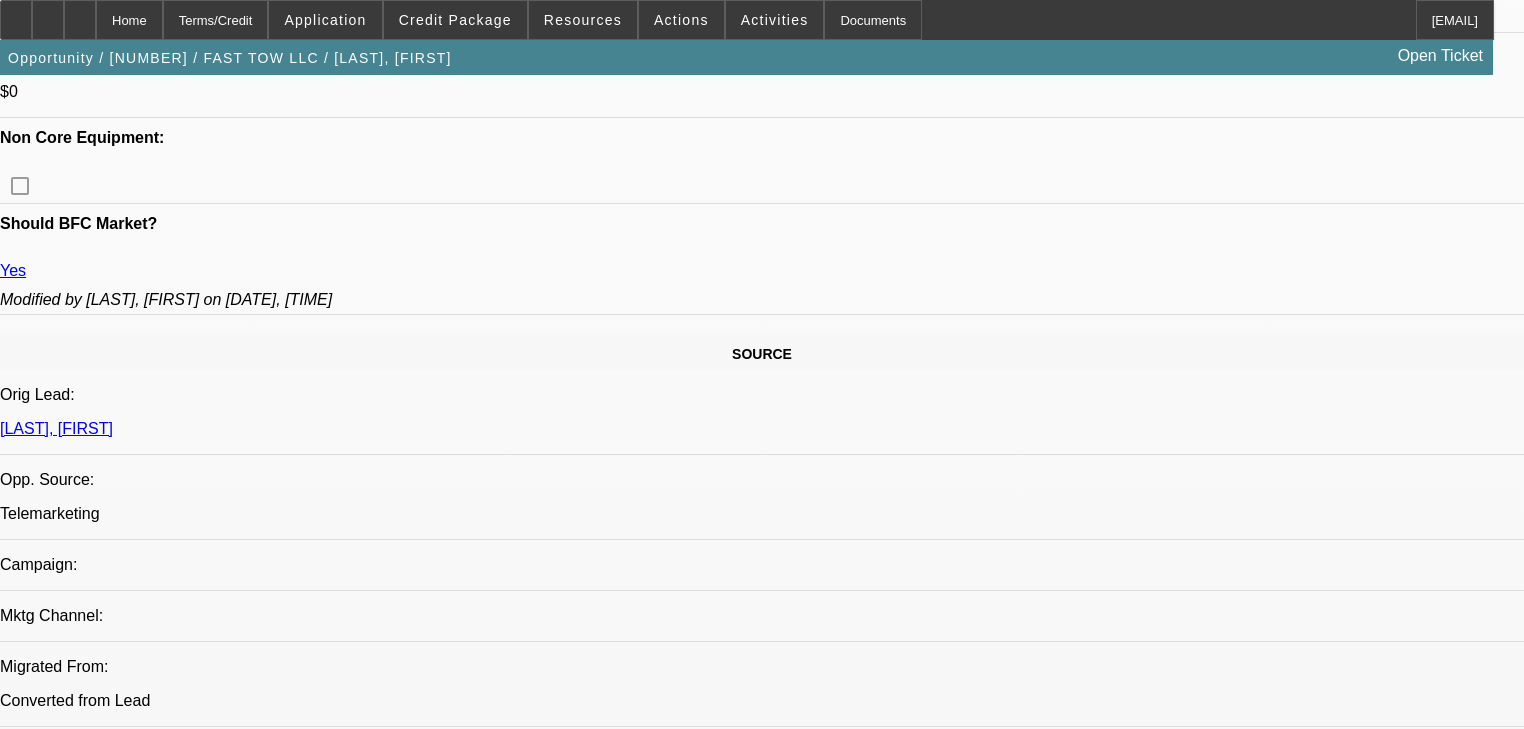 click on "Taylor Workman - 10/31/23, 9:44 AM" at bounding box center (444, 6178) 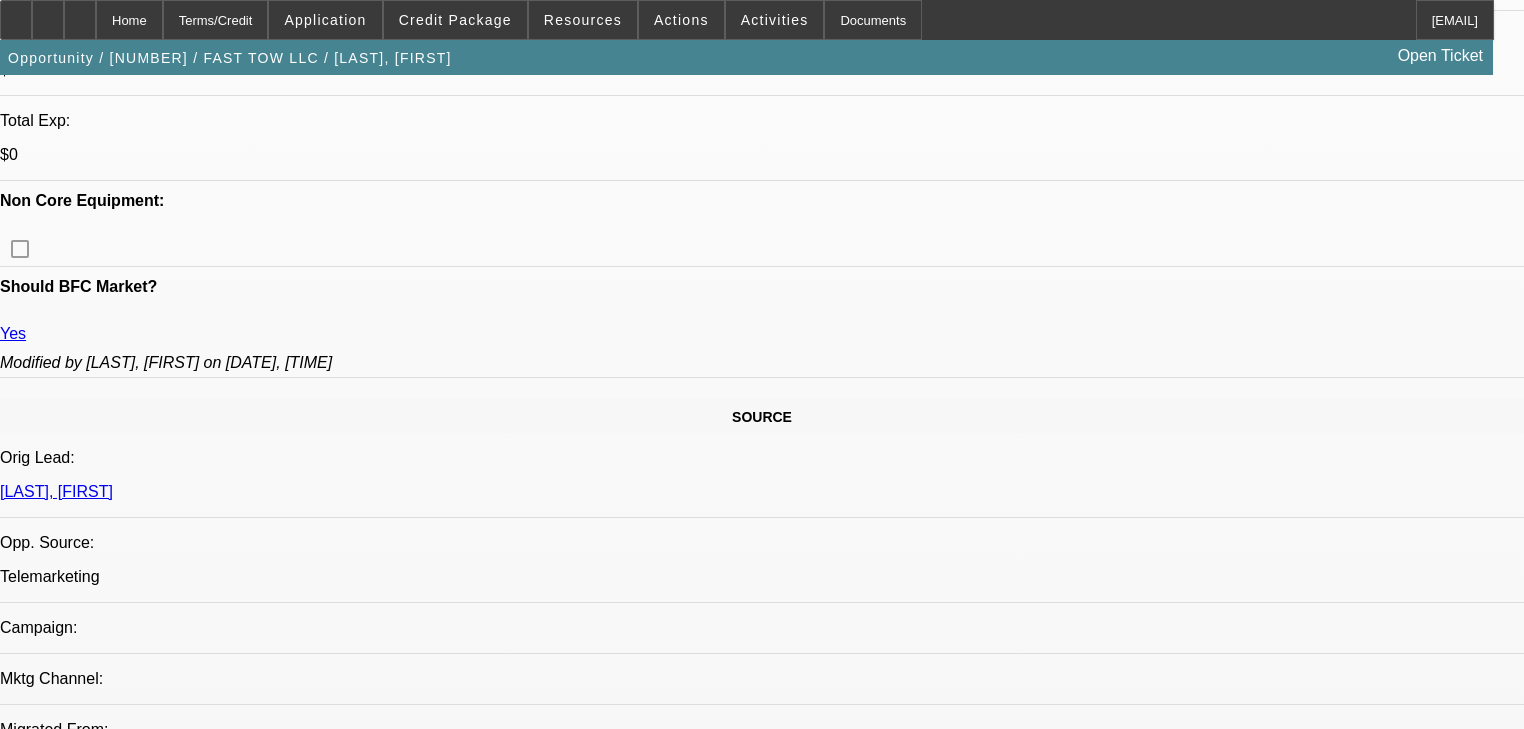 scroll, scrollTop: 706, scrollLeft: 0, axis: vertical 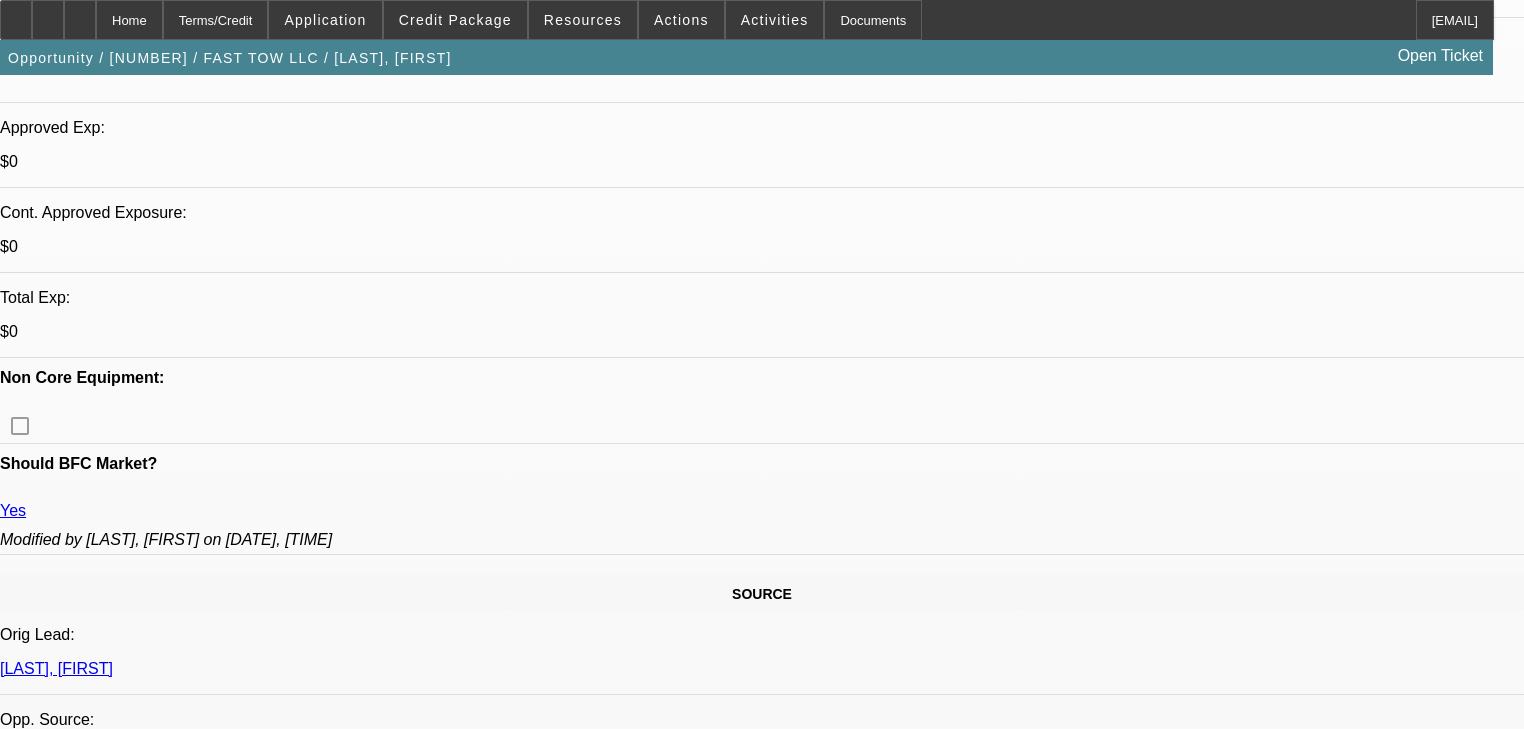 click on "Credit Approval - 092300695 / $110,000.00 / Dodge  5500  / East Coast Truck & Trailer Sales / FAST TOW LLC / Ruth, Kevin V1" at bounding box center (401, 6593) 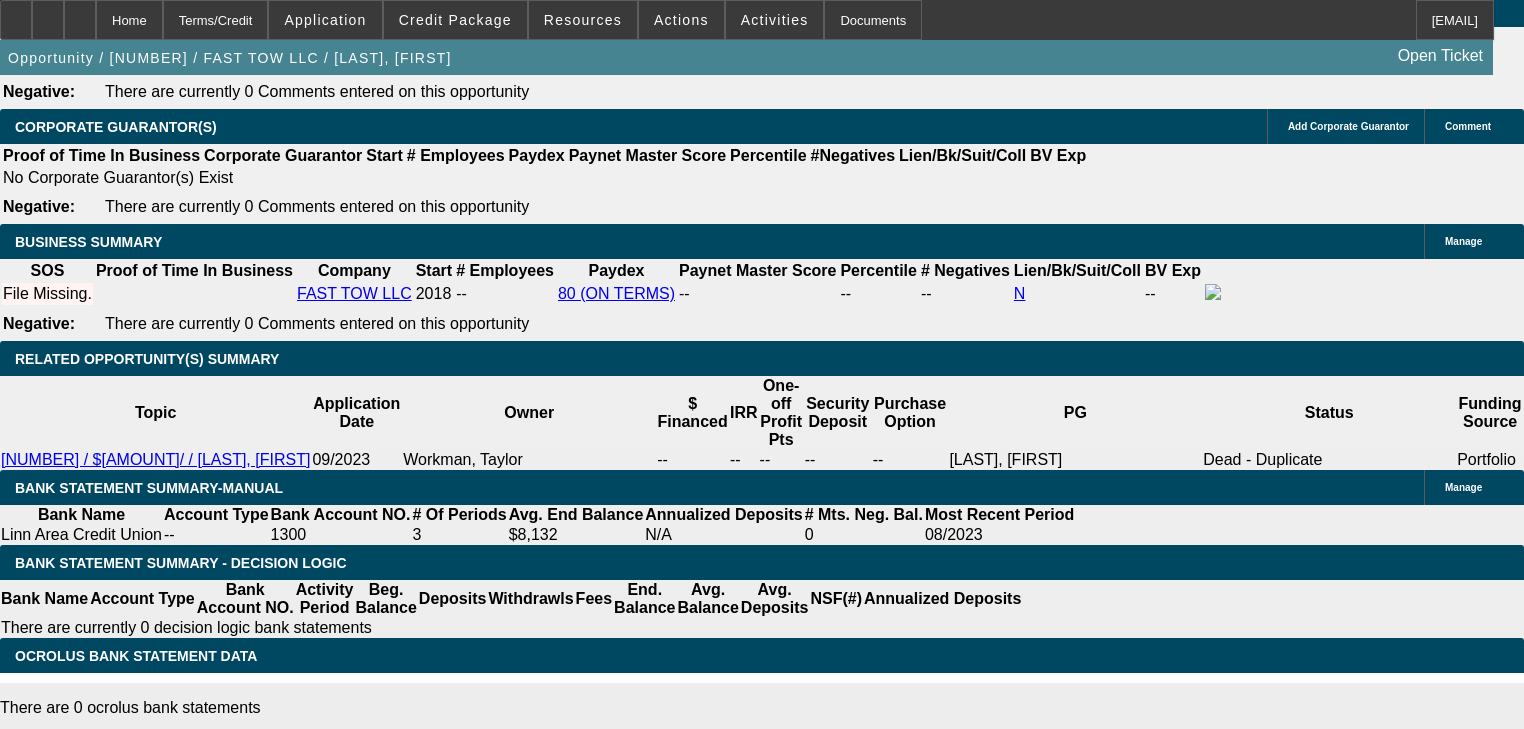 scroll, scrollTop: 3186, scrollLeft: 0, axis: vertical 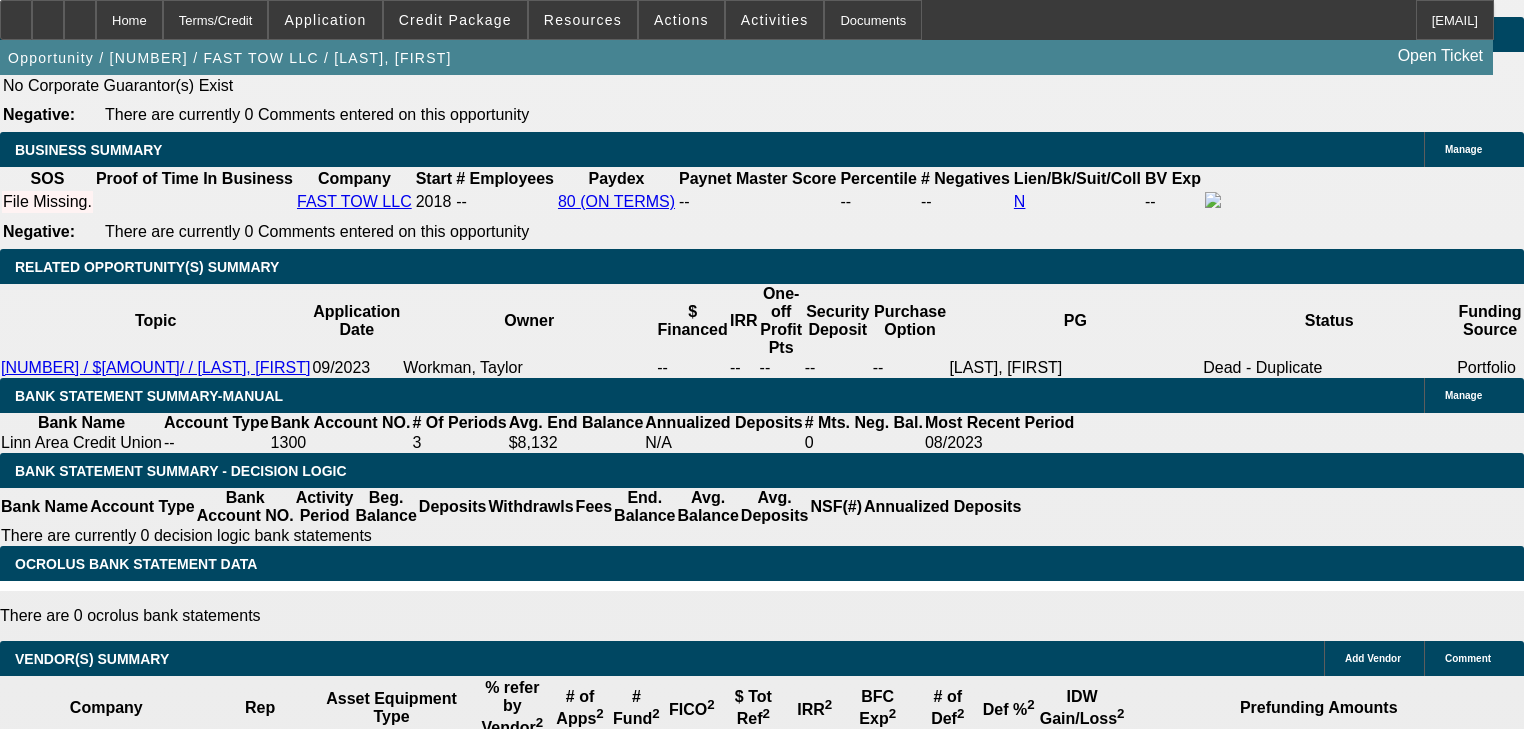 click on "Credit Submission - One Off - 092300695 / $119,450.50 / Dodge  5500  / East Coast Truck & Trailer Sales / FAST TOW LLC / Ruth, Kevin V1
Taylor Workman - 10/4/23, 10:54 AM" at bounding box center (436, 4369) 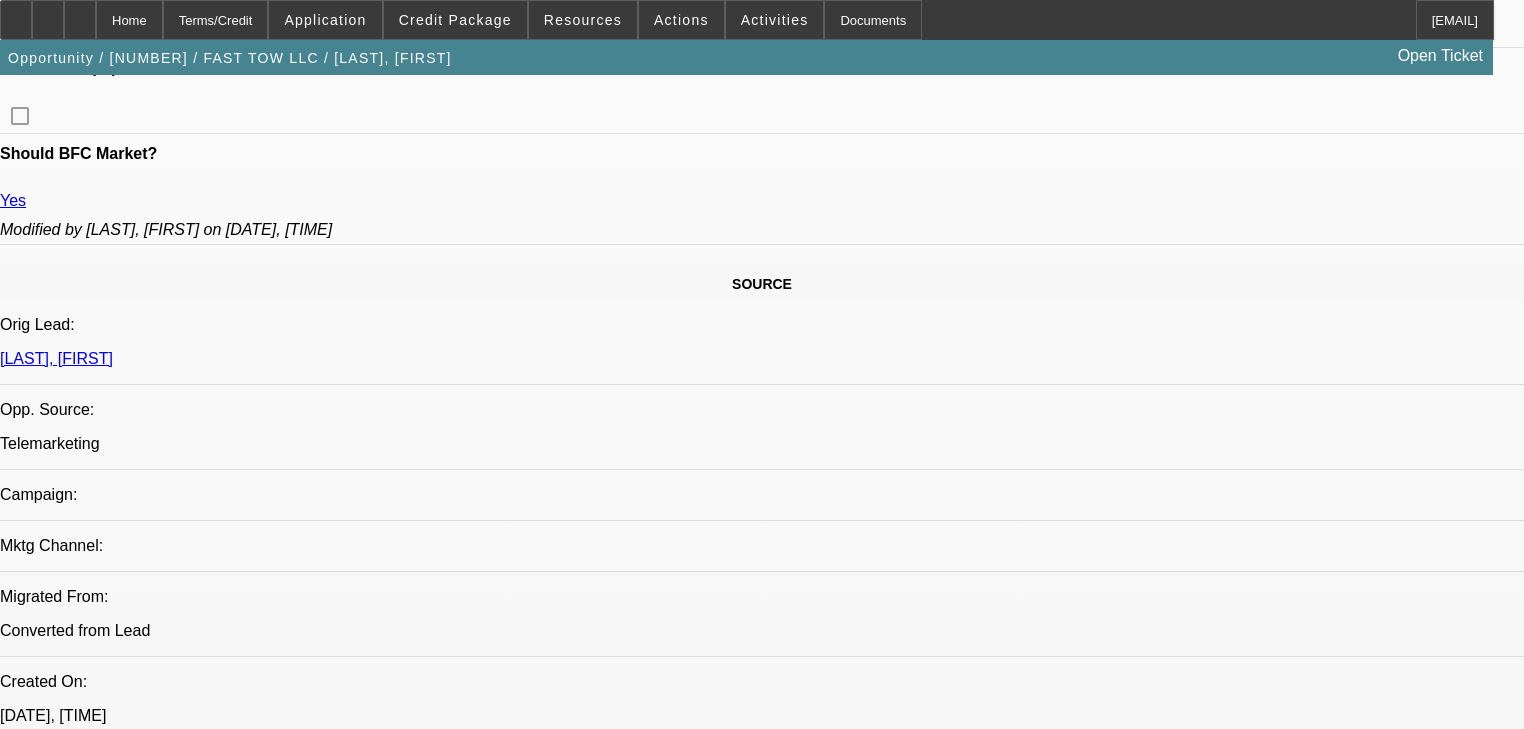scroll, scrollTop: 1026, scrollLeft: 0, axis: vertical 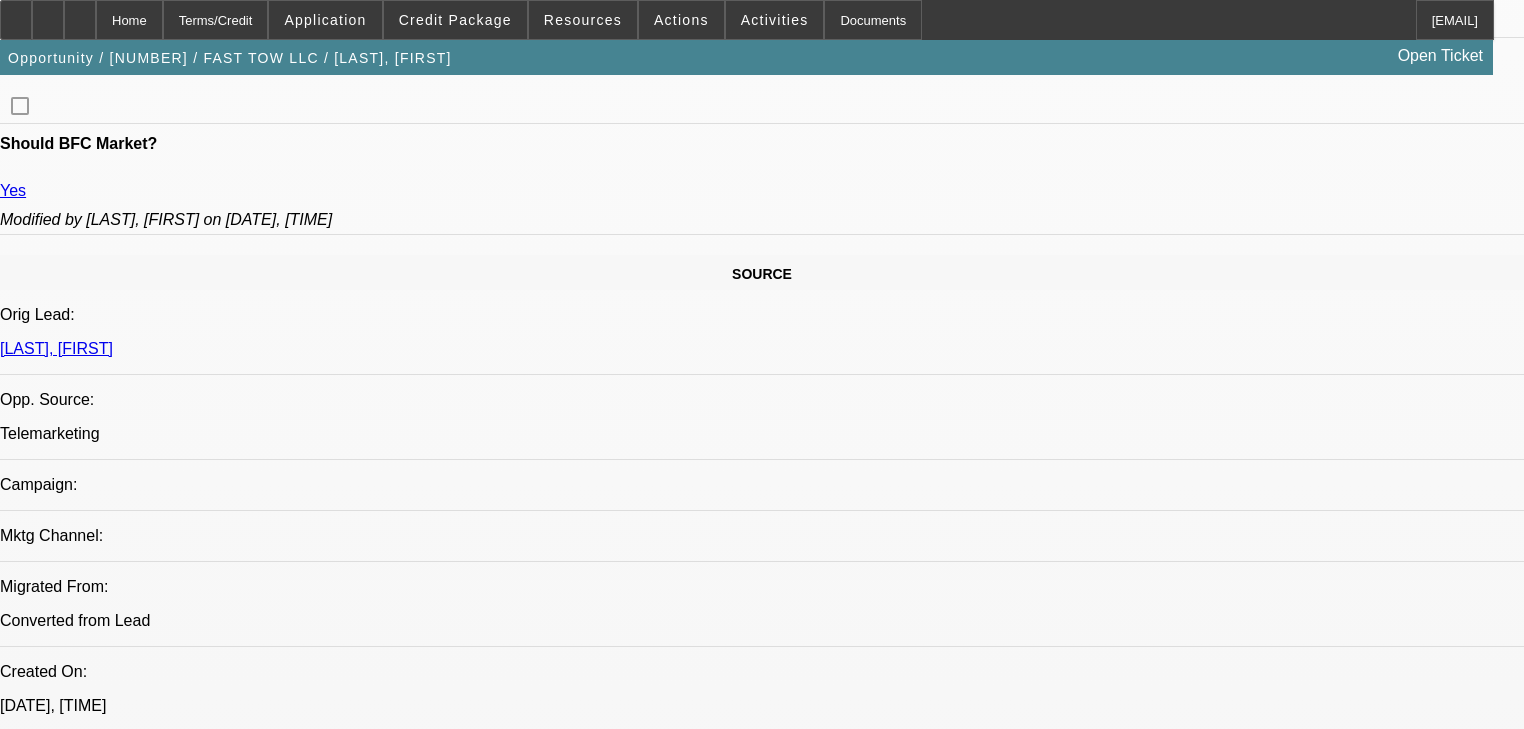 click on "Heyd, Zachary - 10/4/23, 12:04 PM" at bounding box center (423, 6568) 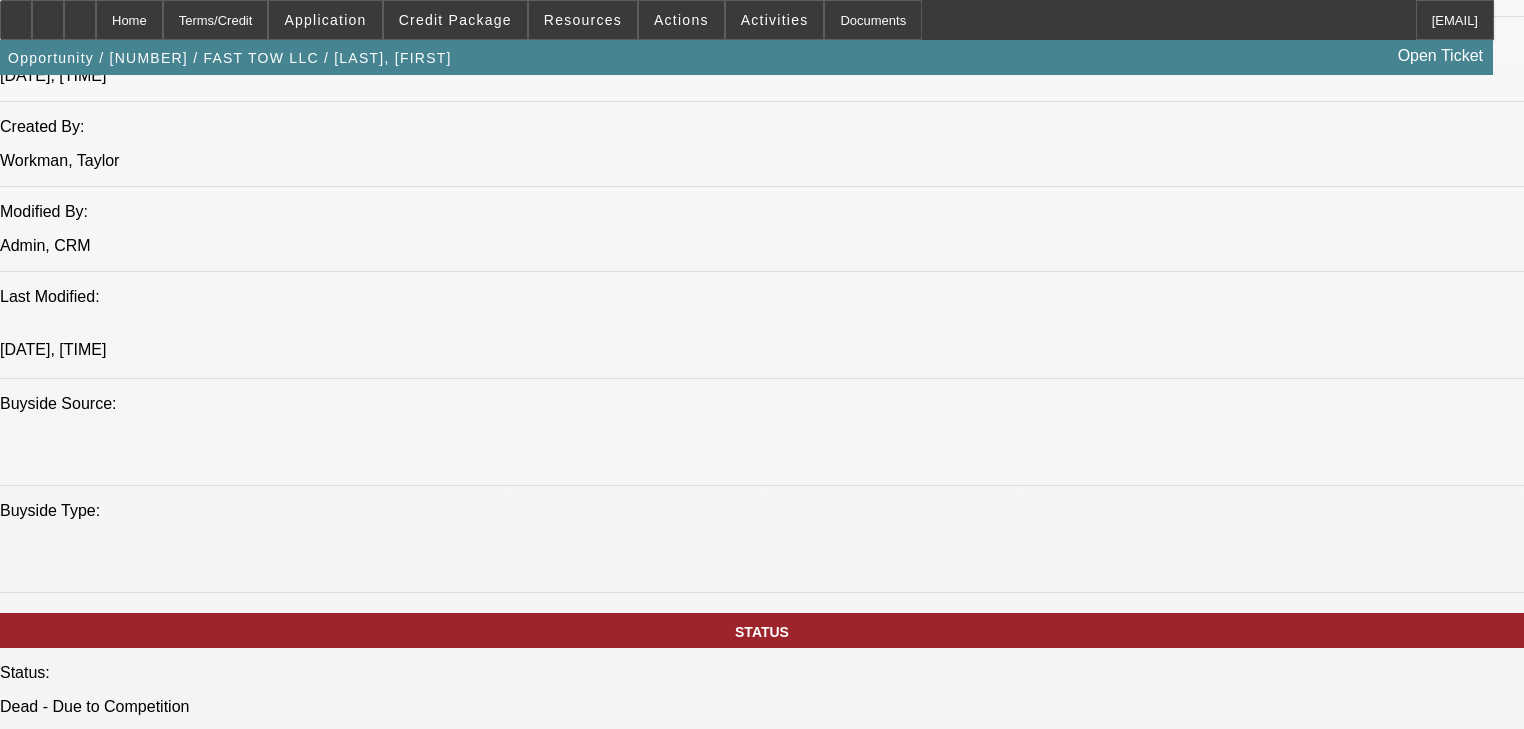scroll, scrollTop: 0, scrollLeft: 0, axis: both 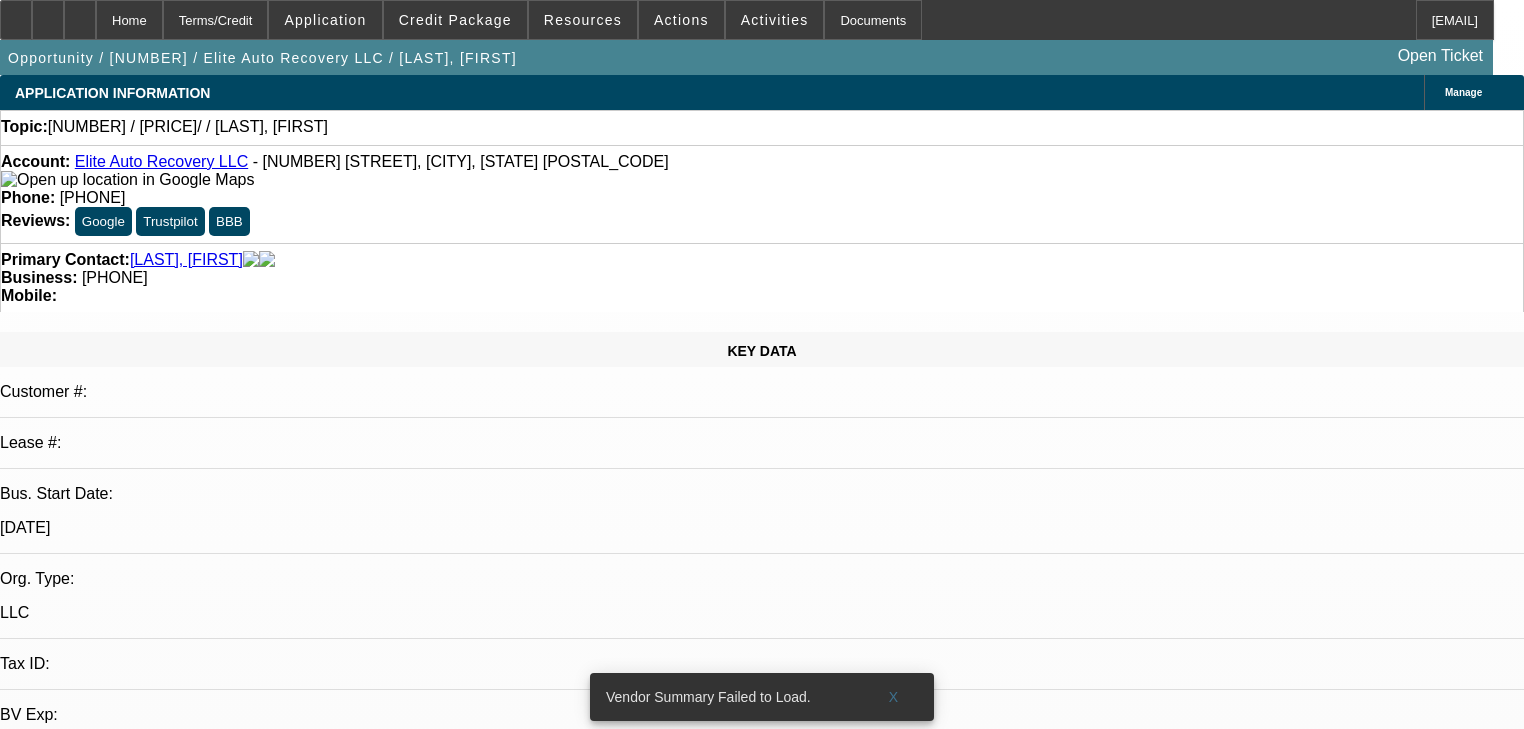 select on "0" 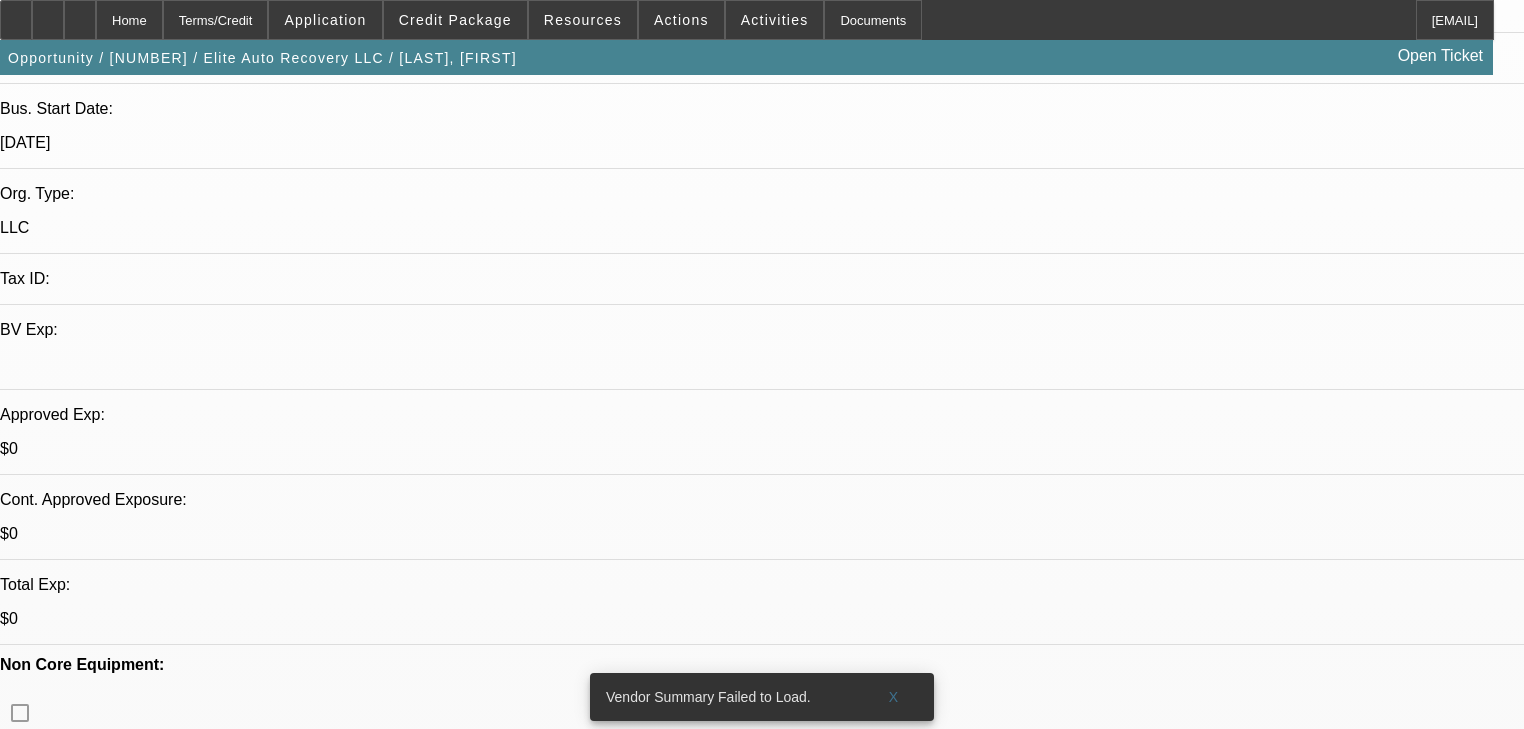 scroll, scrollTop: 560, scrollLeft: 0, axis: vertical 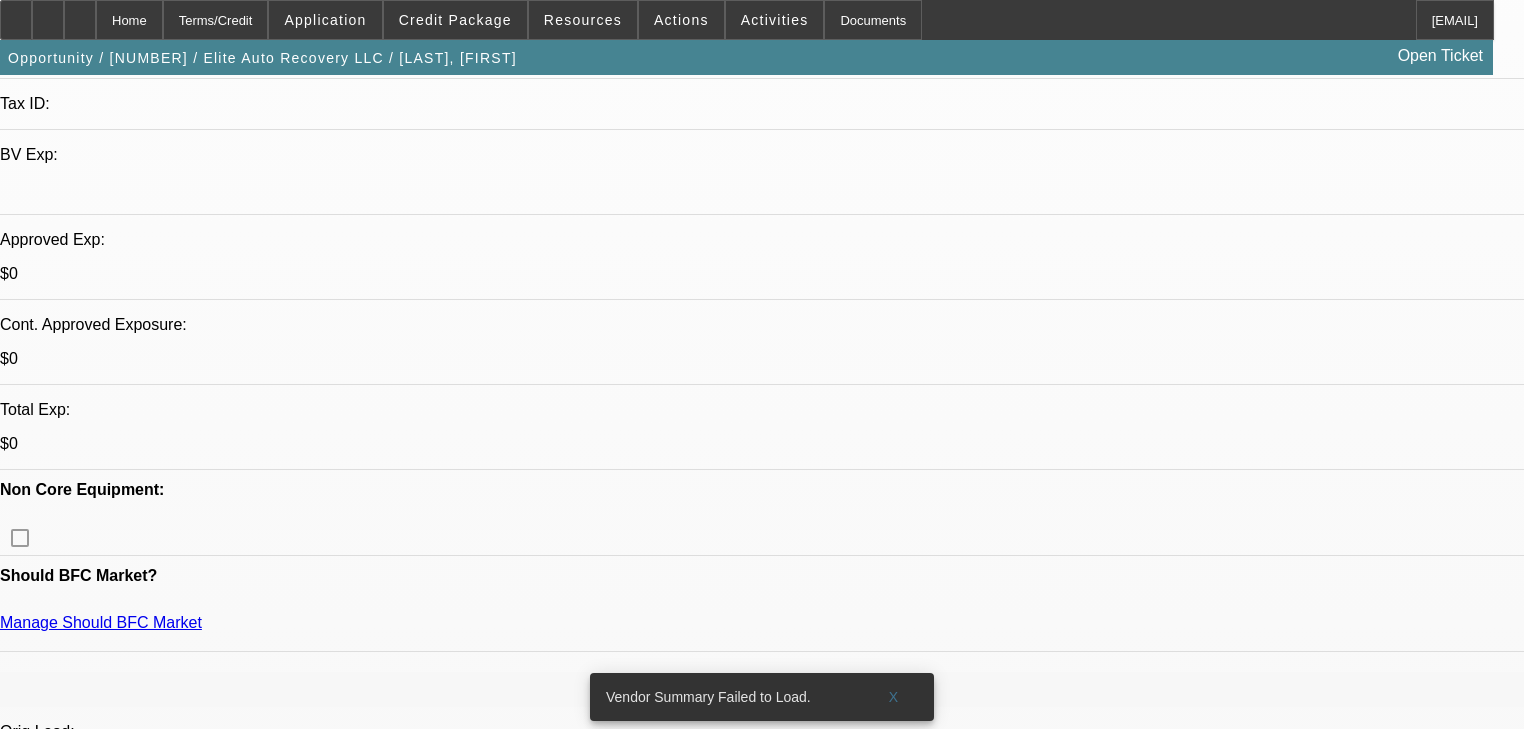 click on "574" at bounding box center (498, 2428) 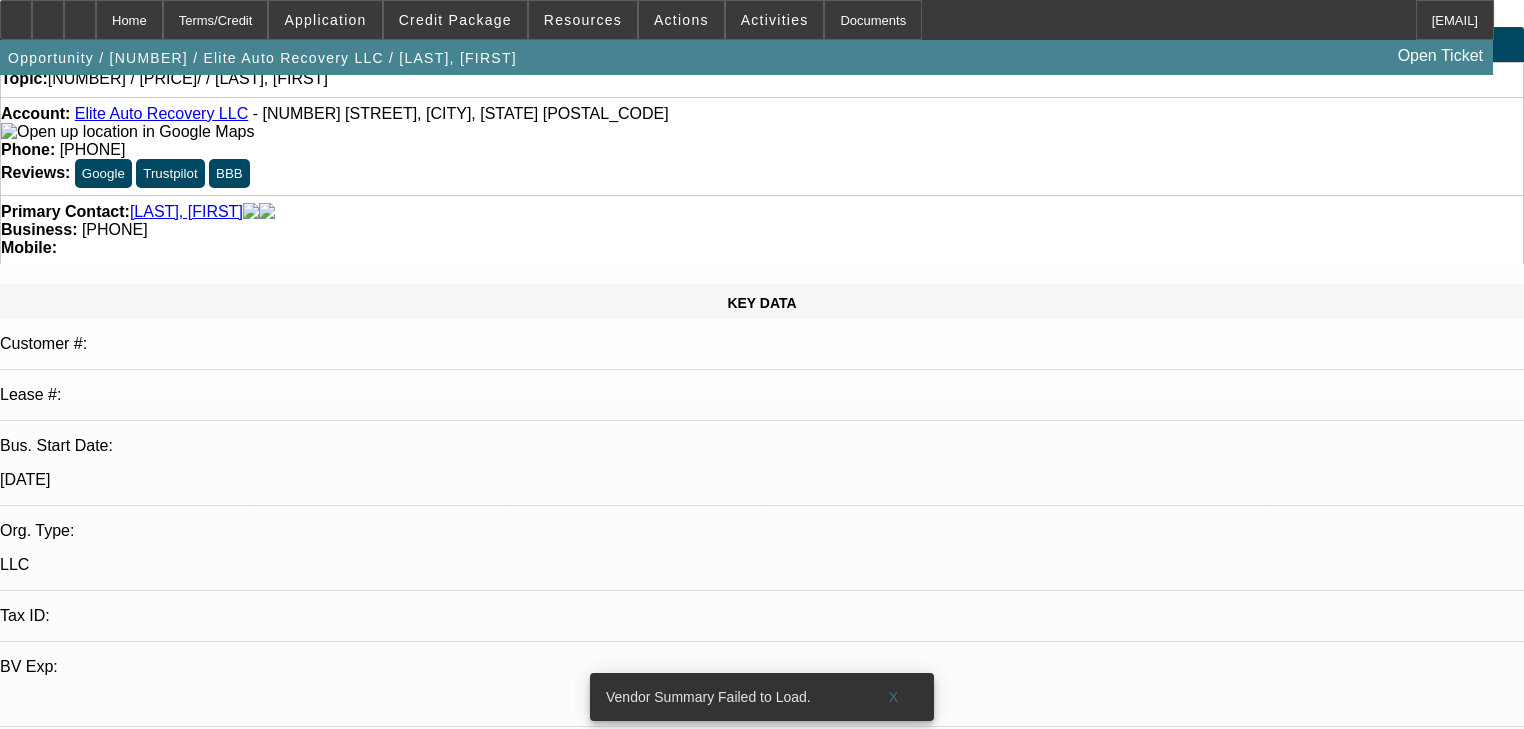 scroll, scrollTop: 0, scrollLeft: 0, axis: both 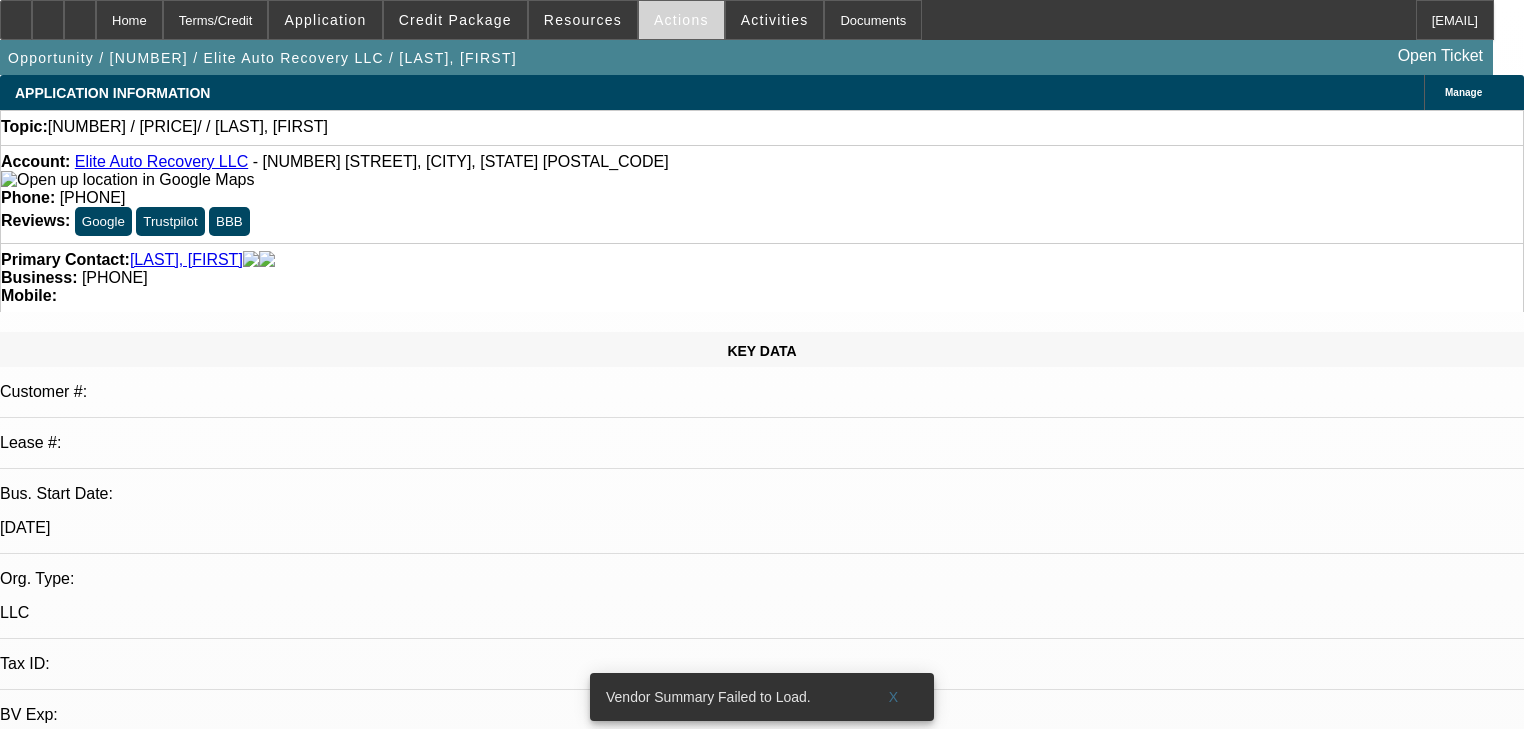 click on "Actions" at bounding box center [681, 20] 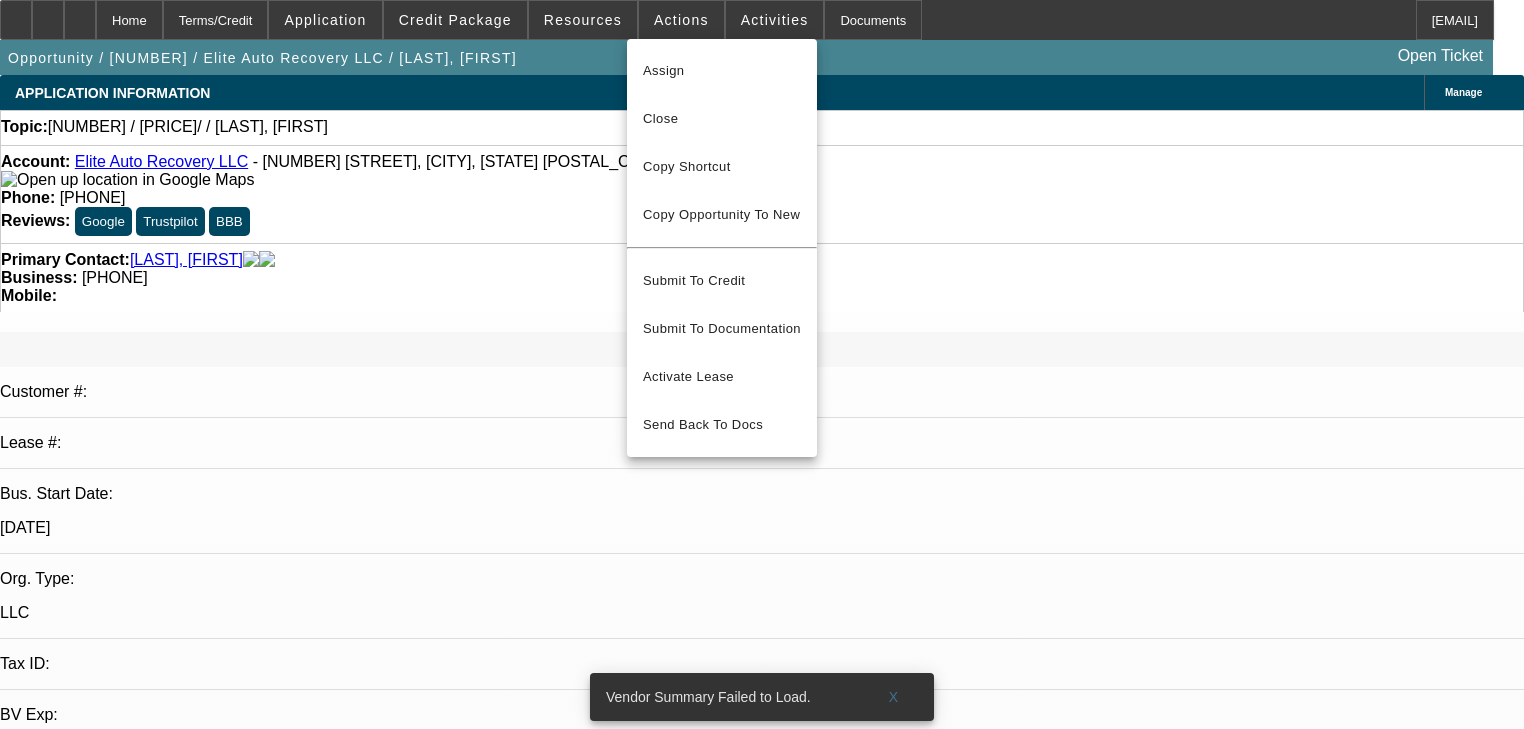 click at bounding box center (762, 364) 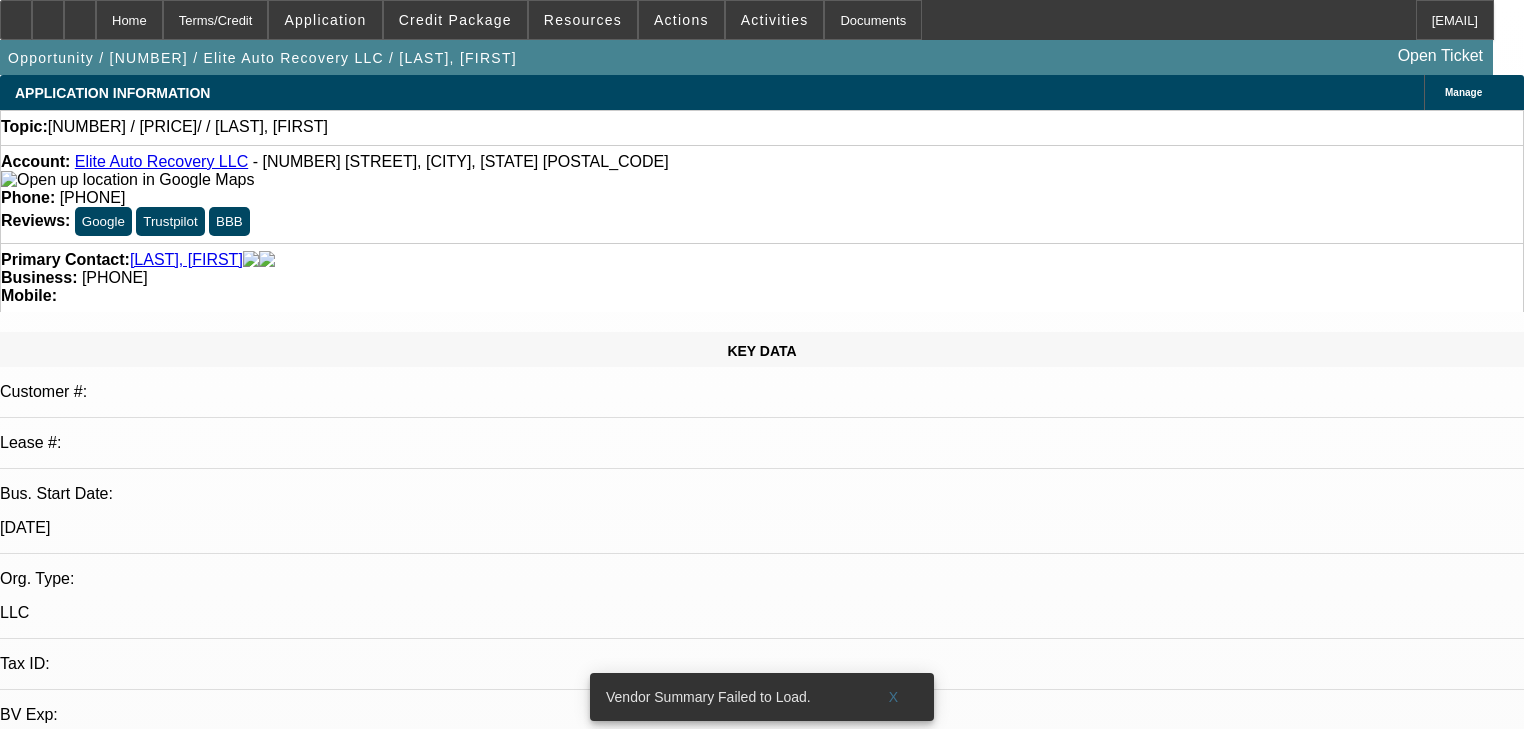 click on "Elite Auto Recovery LLC" at bounding box center (161, 161) 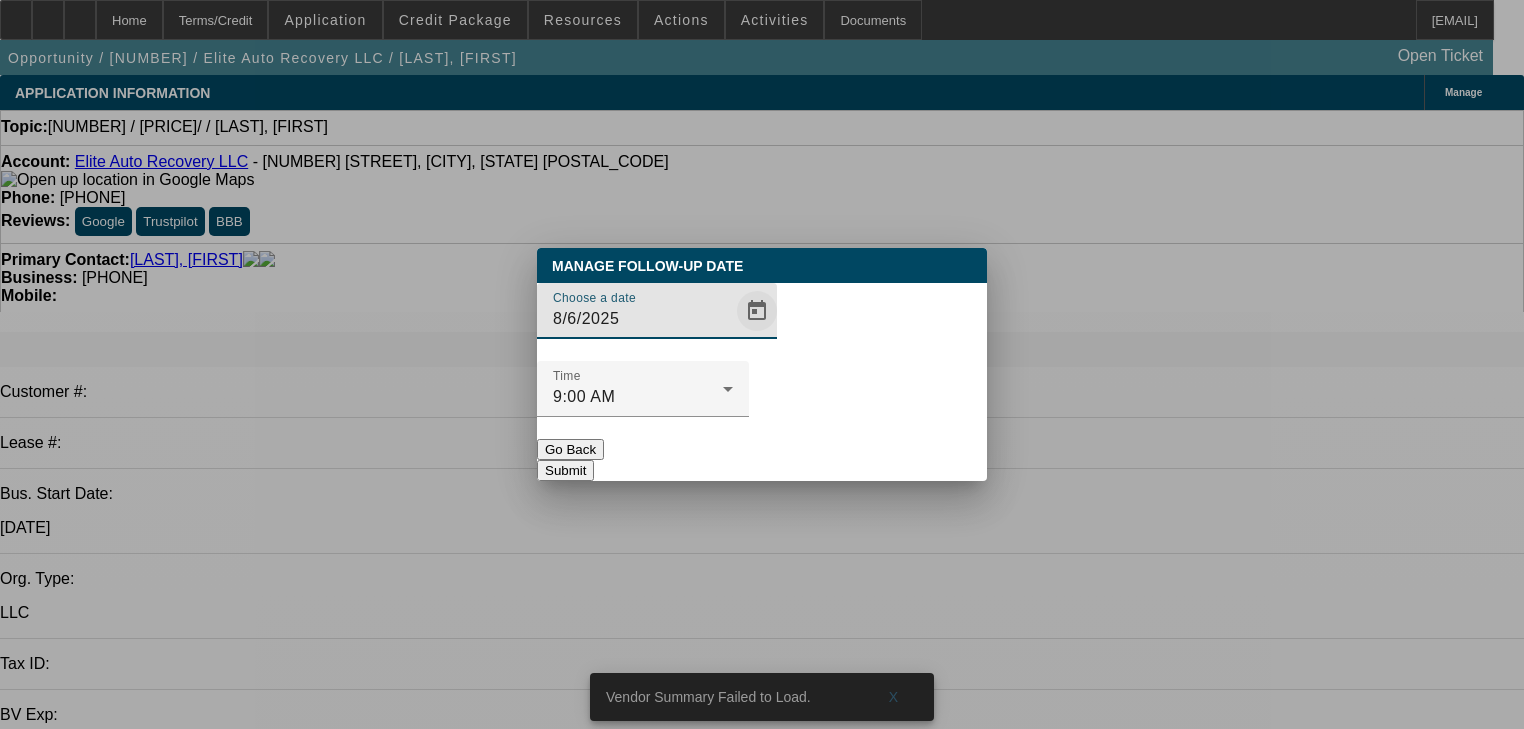 click at bounding box center [757, 311] 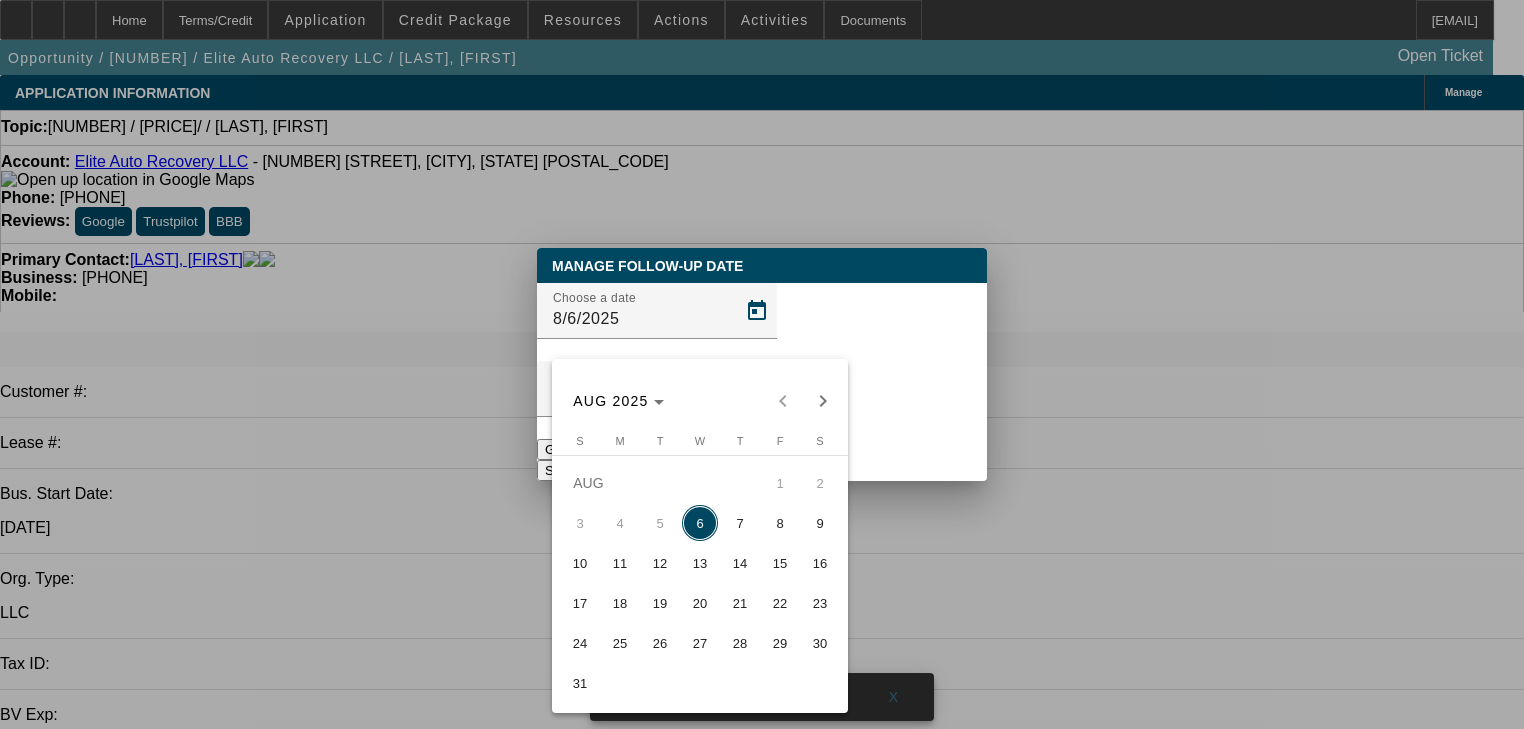 click on "6" at bounding box center [700, 523] 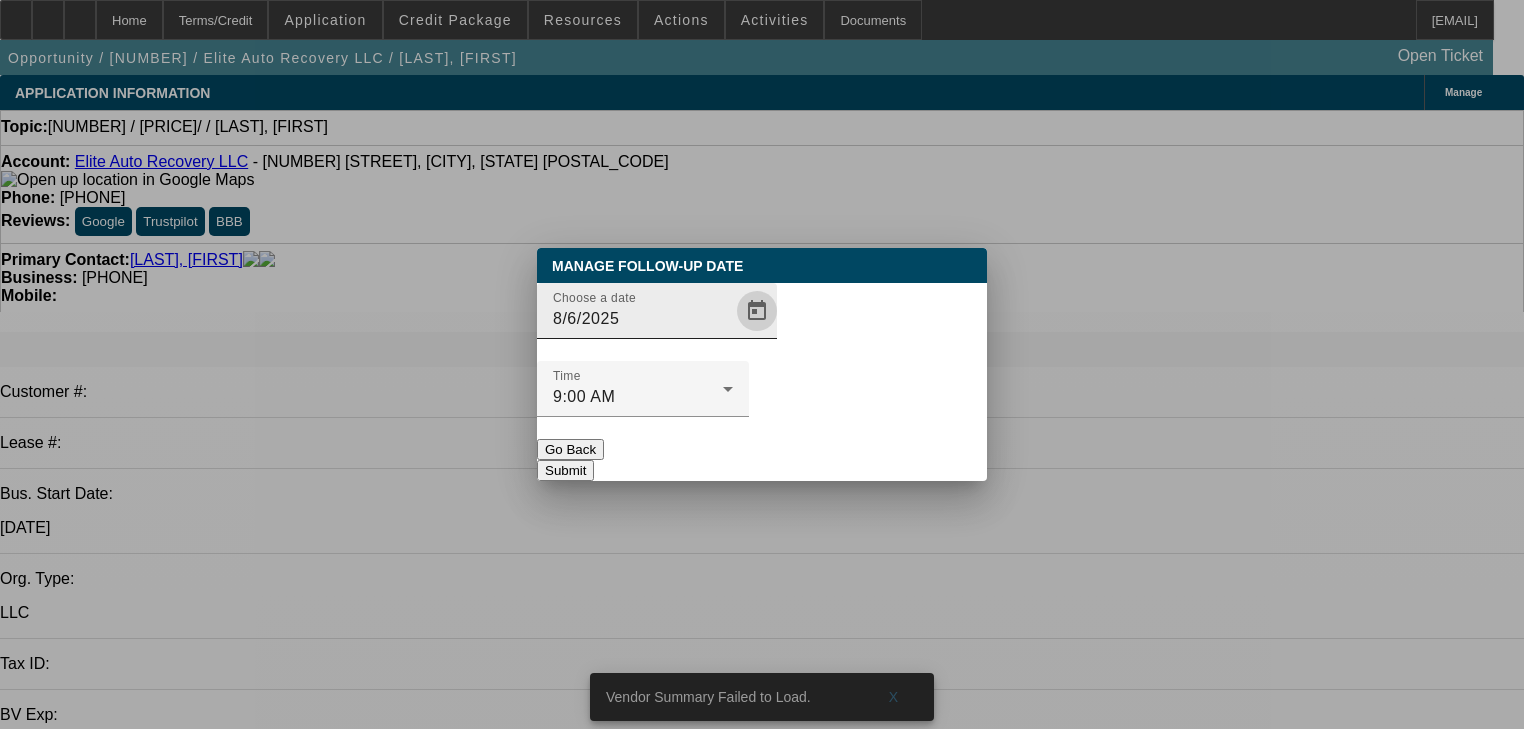 click at bounding box center [757, 311] 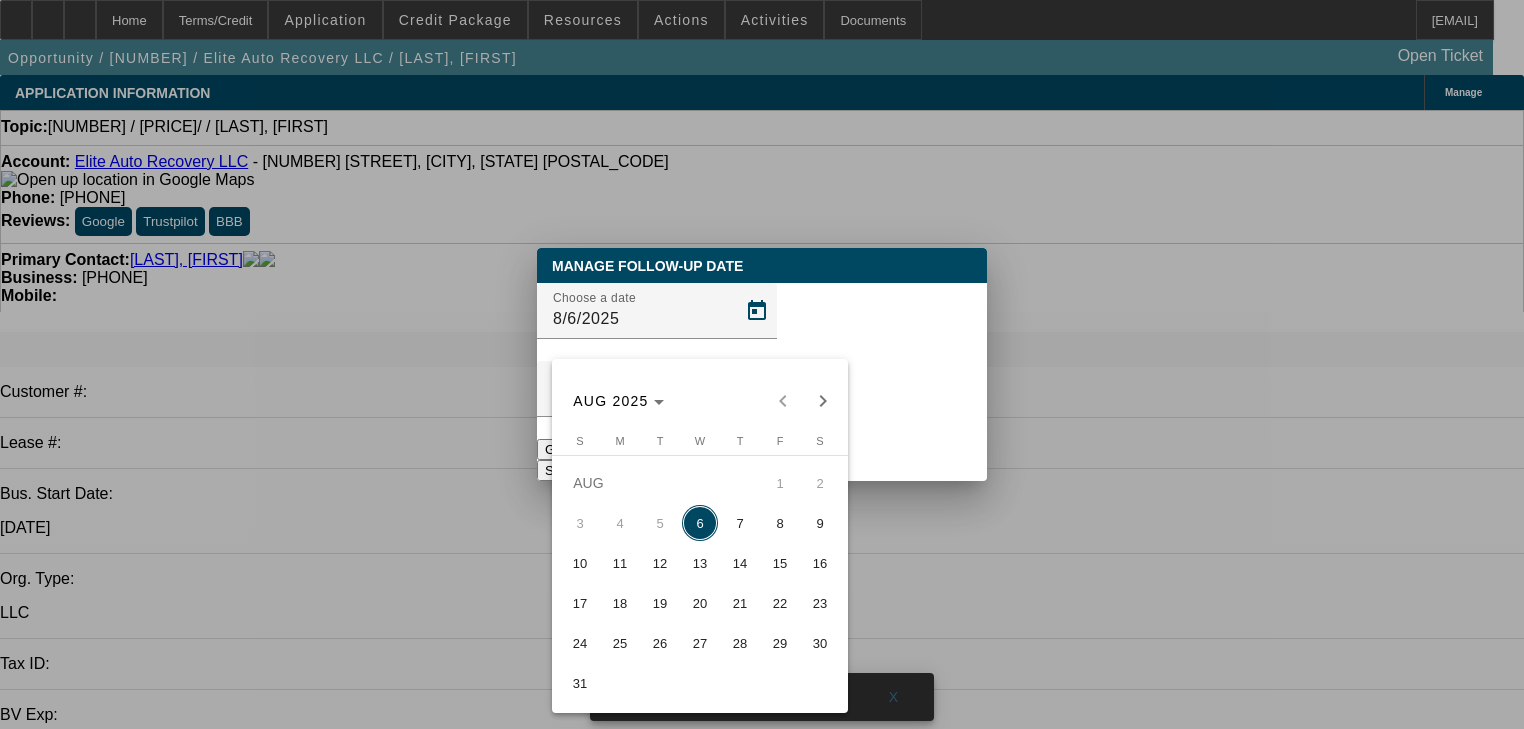 click on "20" at bounding box center (700, 603) 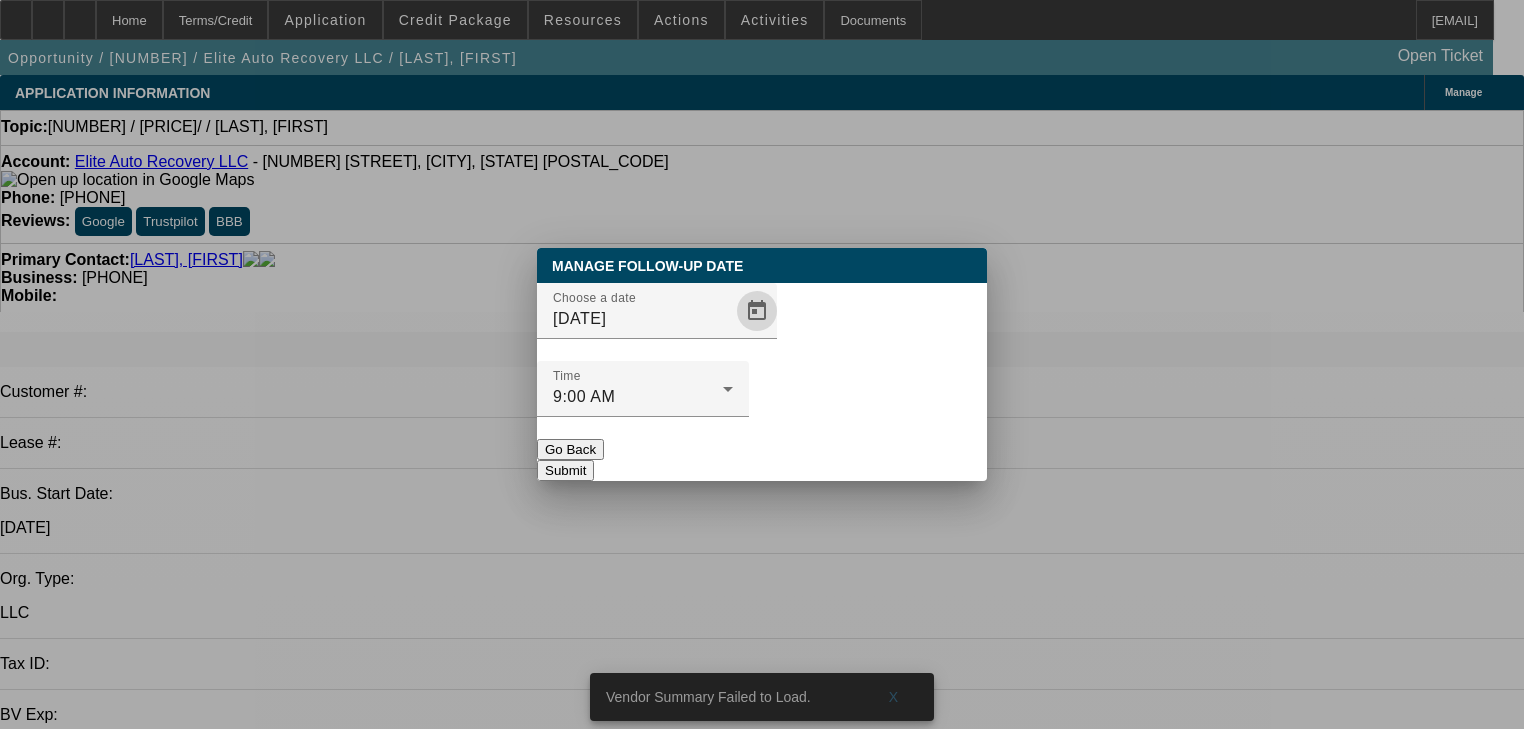 click on "Submit" at bounding box center (565, 470) 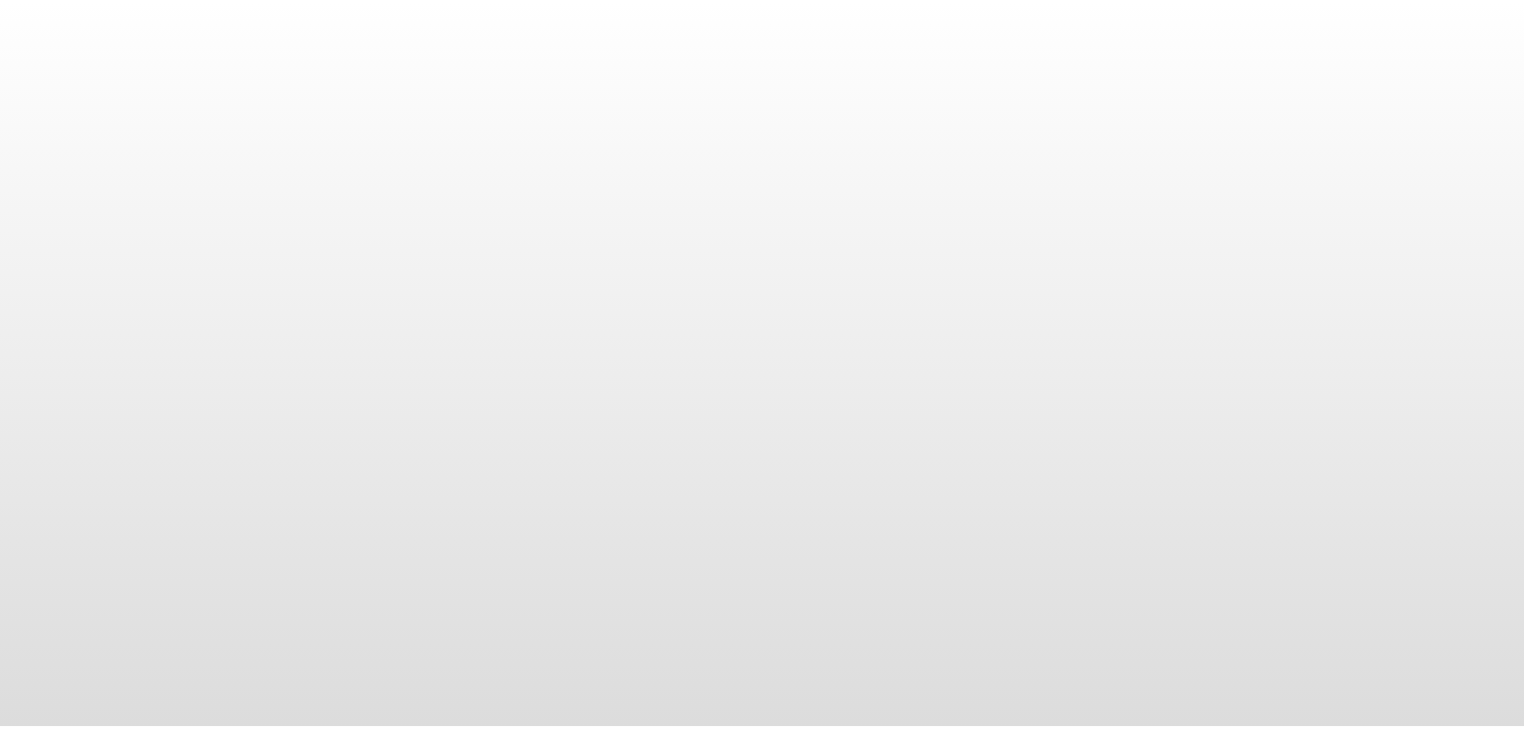 scroll, scrollTop: 0, scrollLeft: 0, axis: both 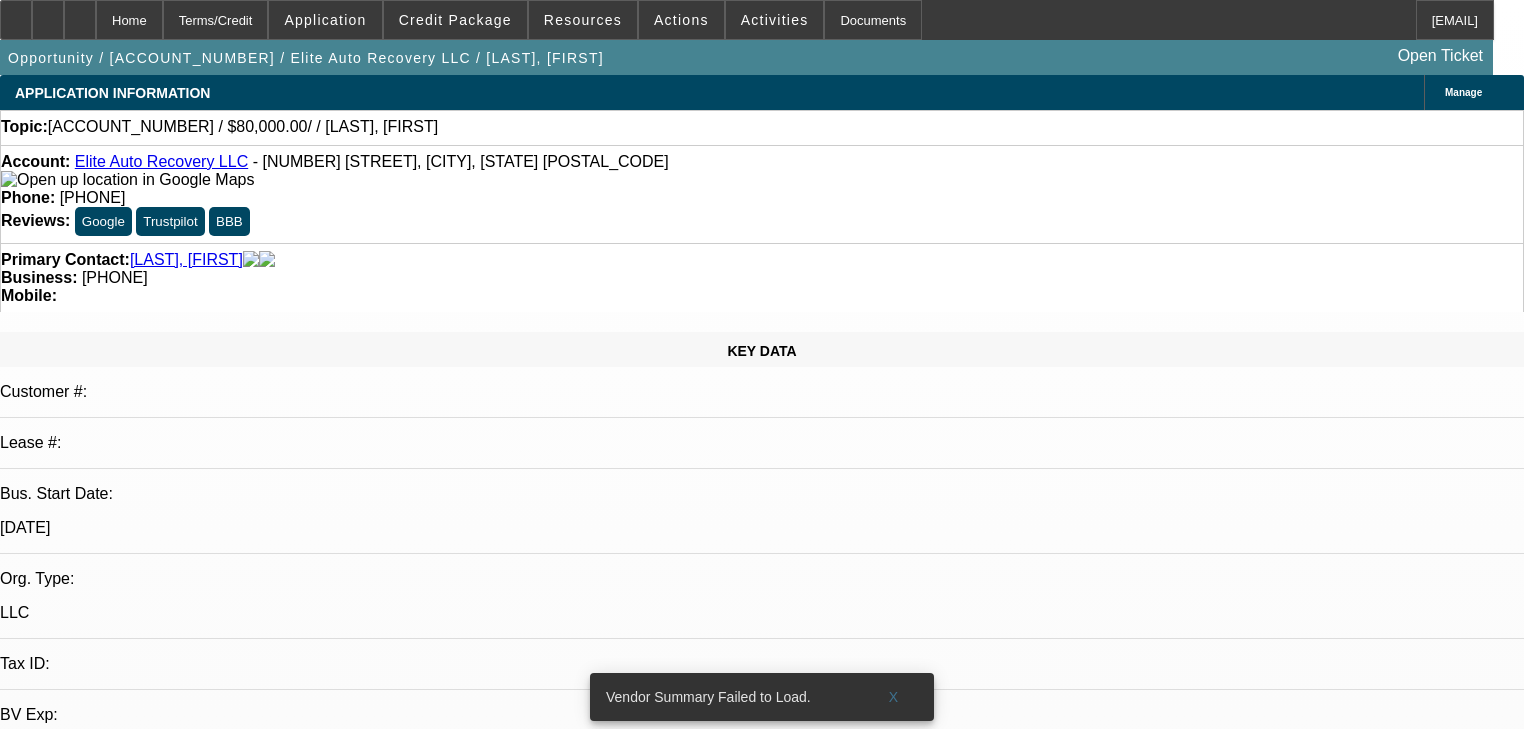 select on "0" 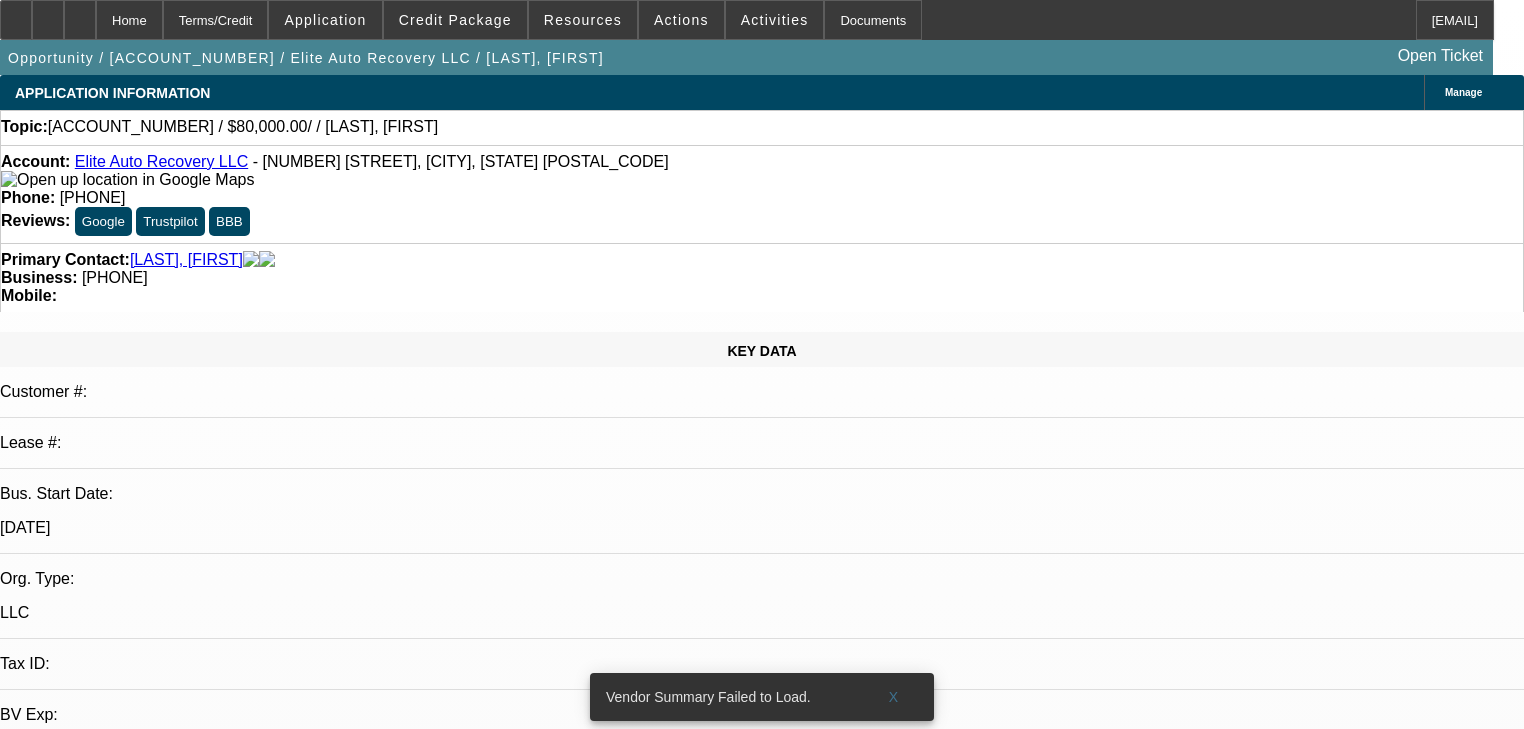 click on "Add Comment" at bounding box center [124, 6446] 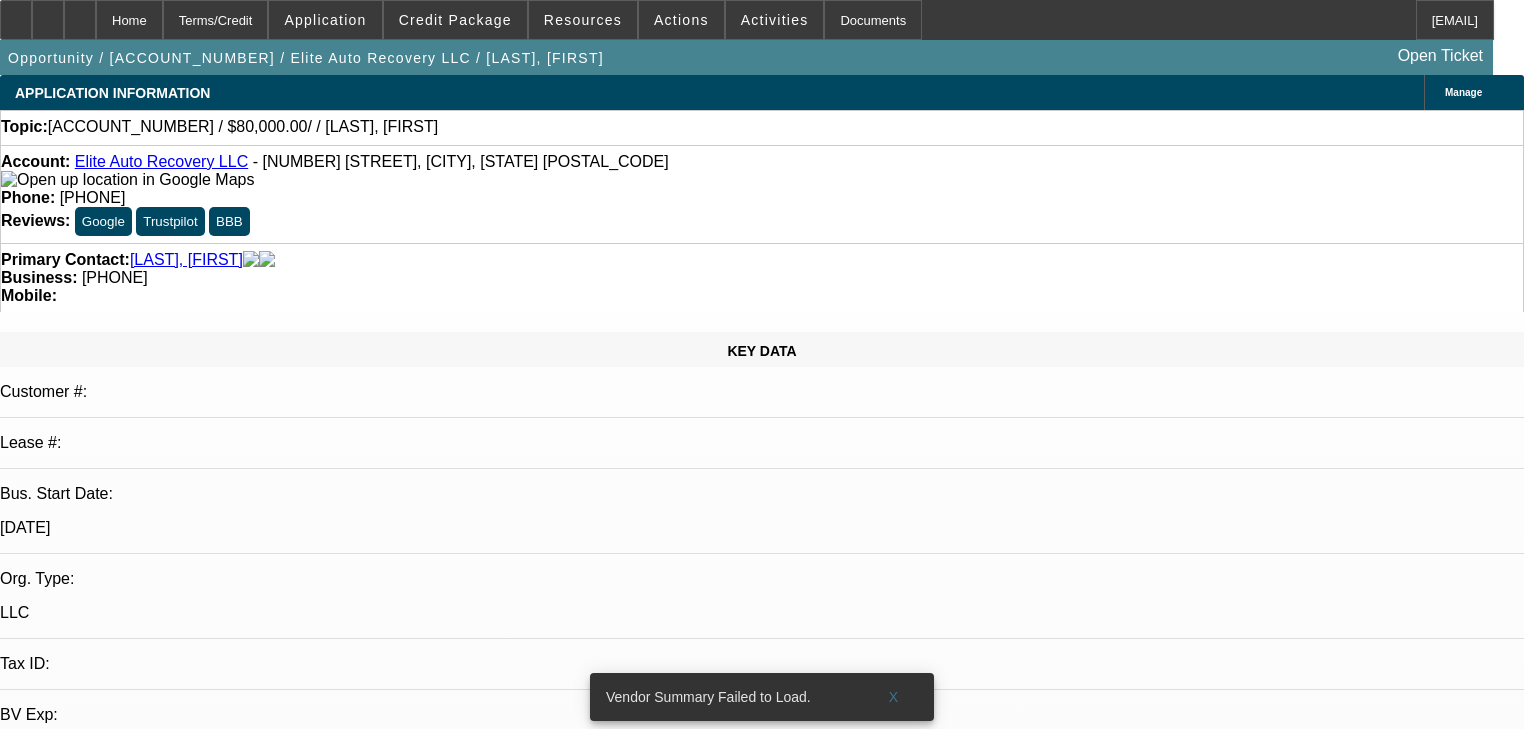 click on "Discussion Board" at bounding box center (20, 6807) 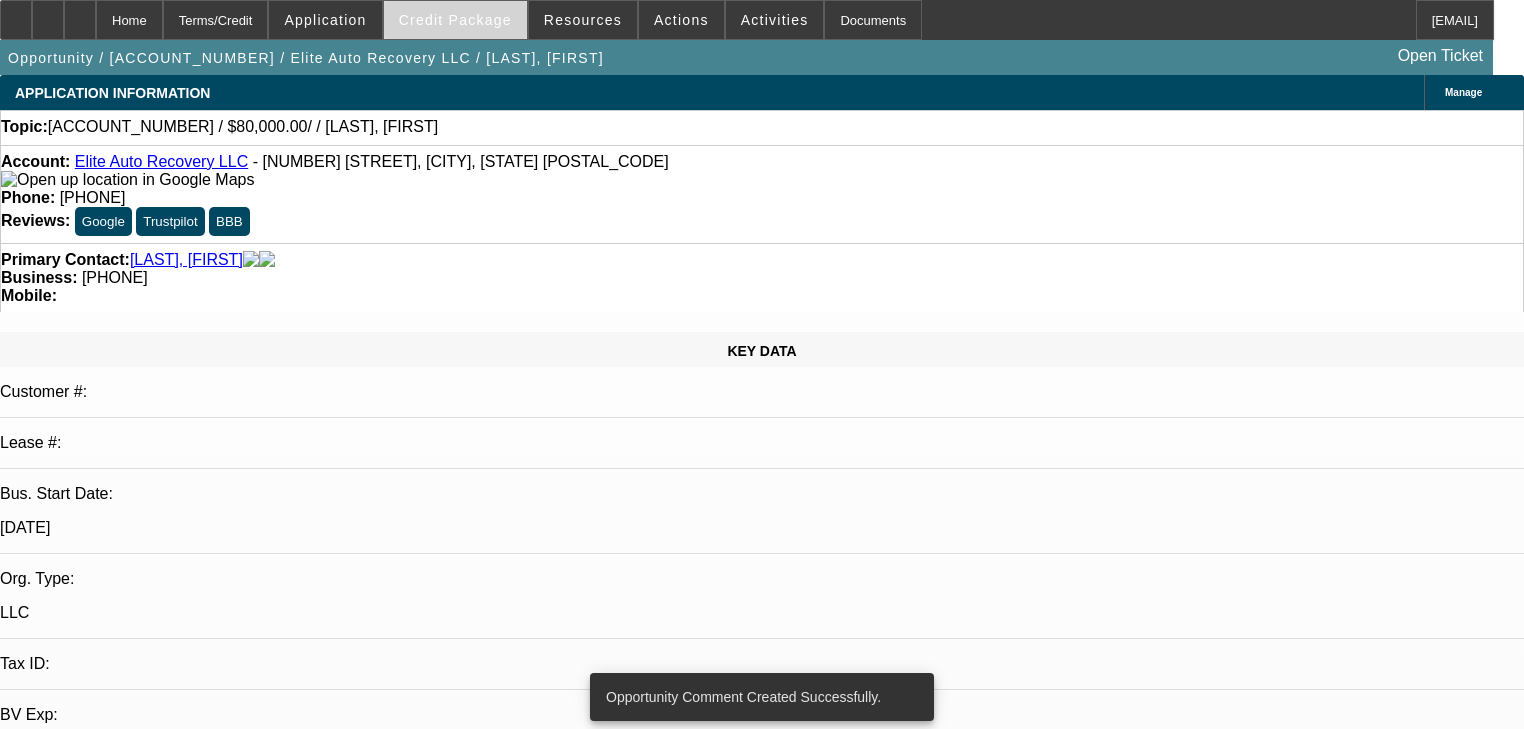 click on "Credit Package" at bounding box center [455, 20] 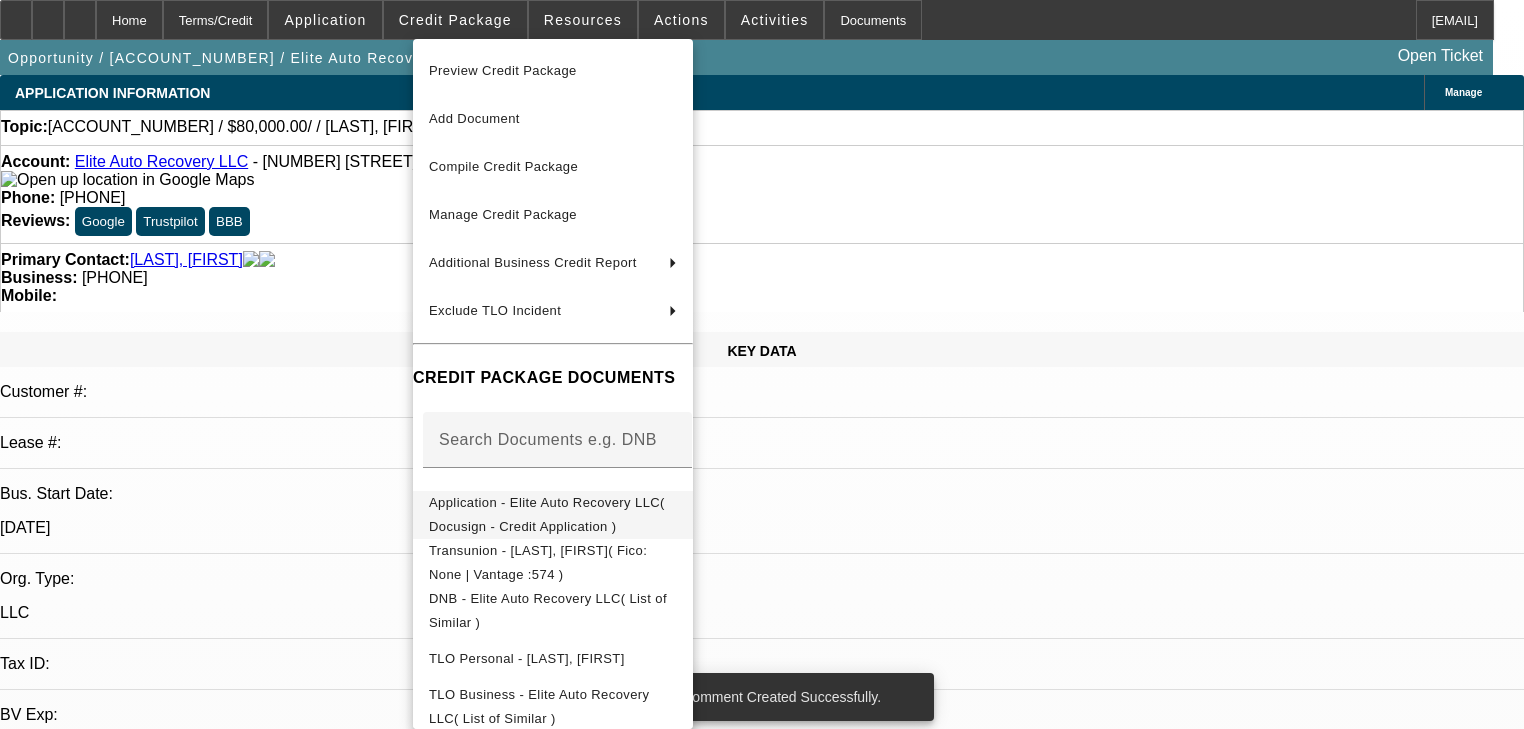 click on "Application - Elite Auto Recovery LLC( Docusign - Credit Application )" at bounding box center [553, 515] 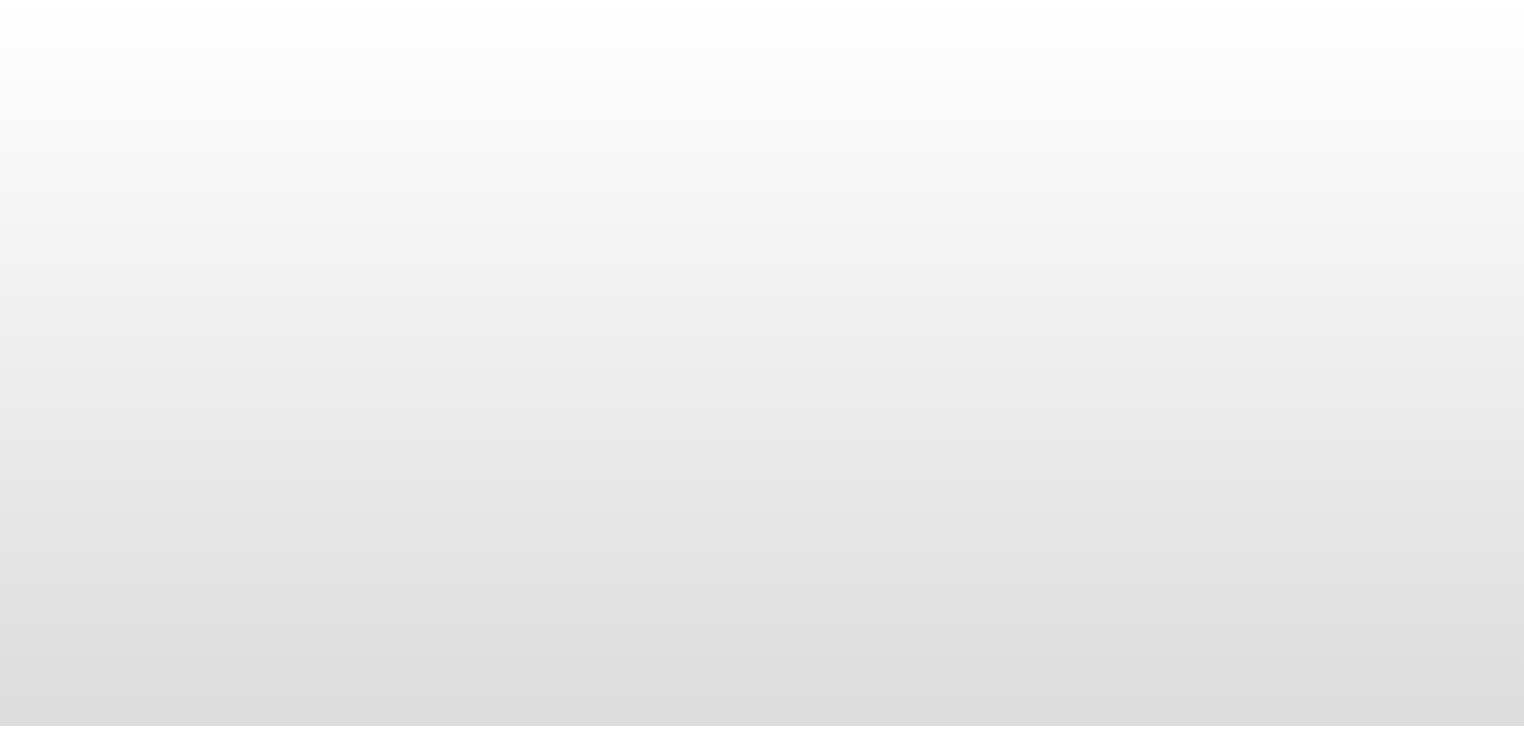 scroll, scrollTop: 0, scrollLeft: 0, axis: both 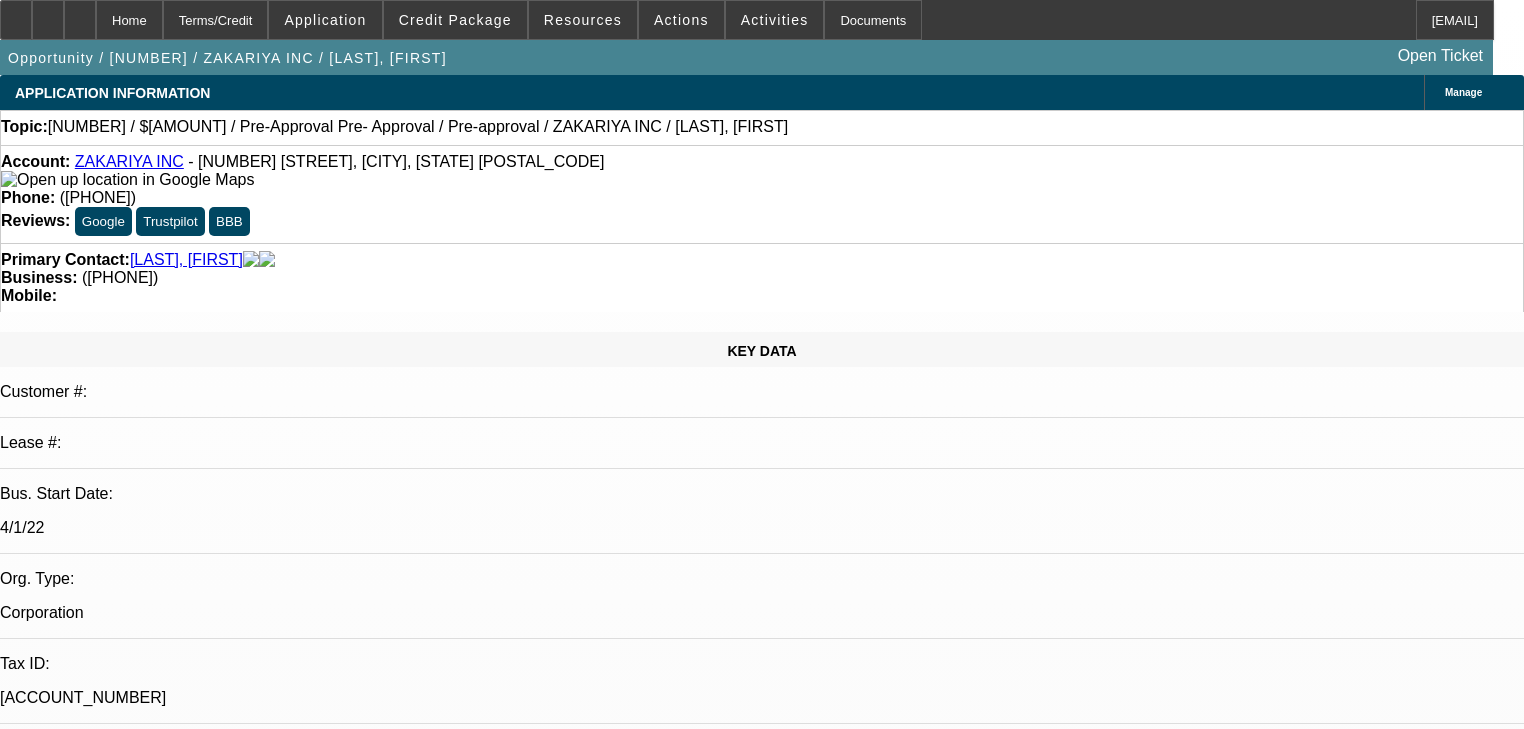 select on "0" 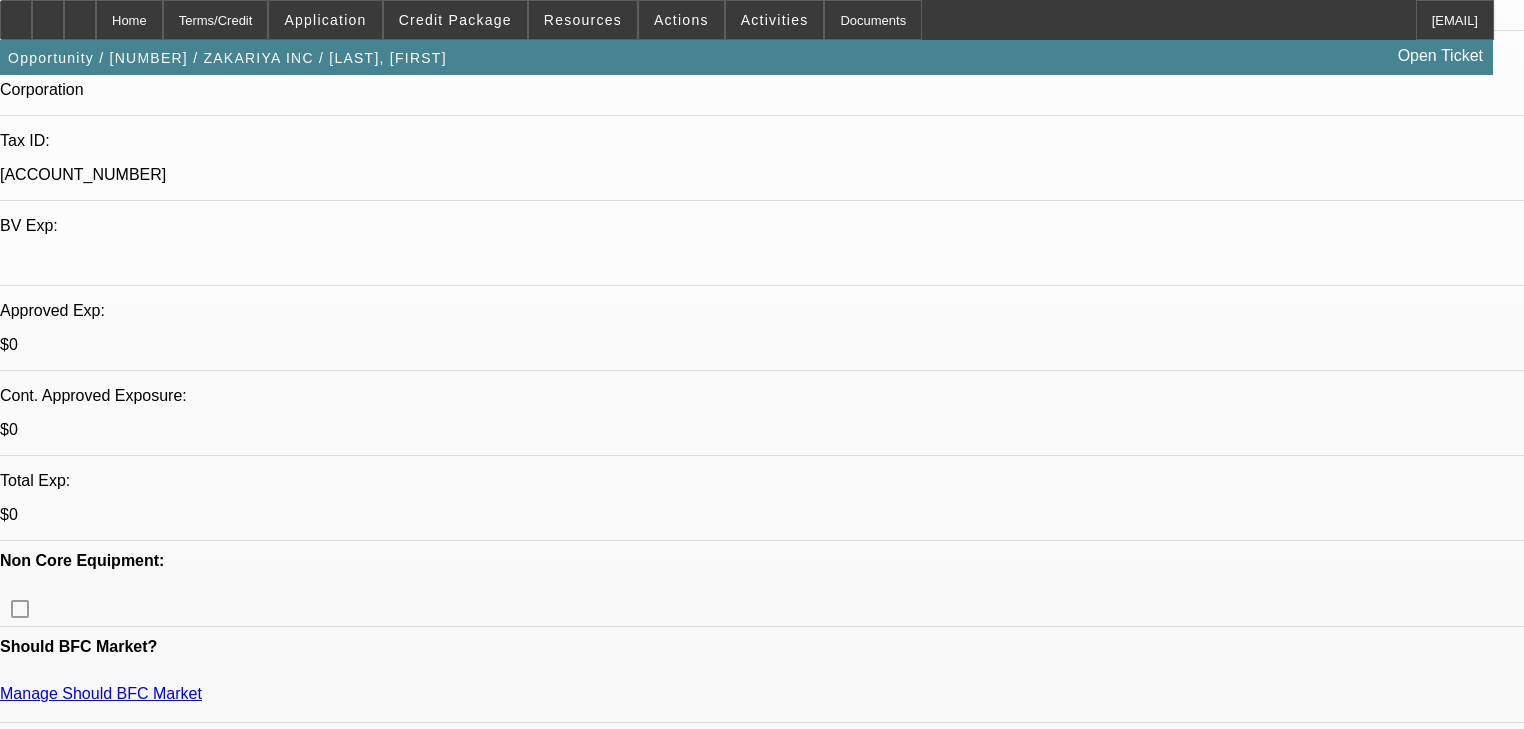 scroll, scrollTop: 560, scrollLeft: 0, axis: vertical 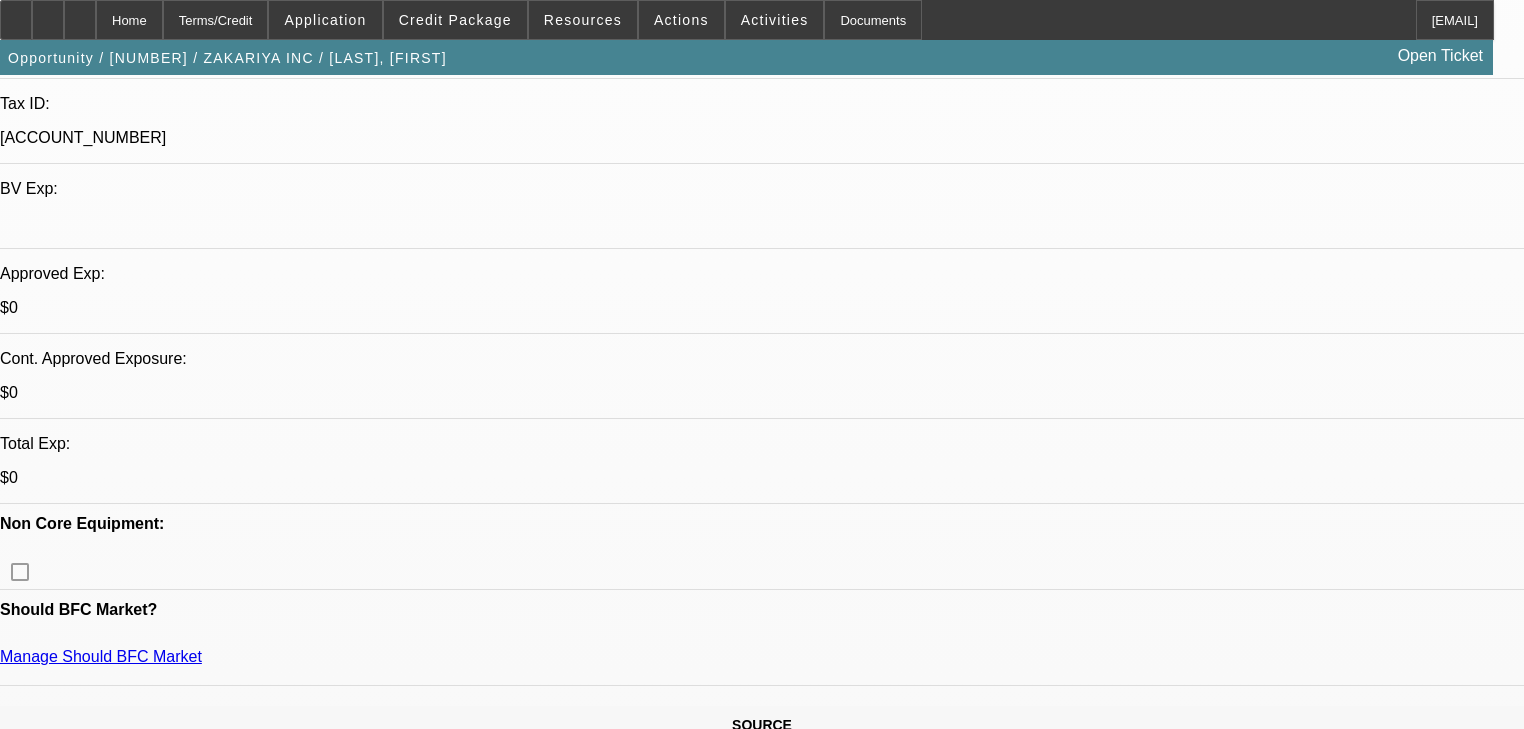 click on "3.
still good. beg of may
Workman, Taylor - 4/3/25, 12:40 PM" at bounding box center [762, 6354] 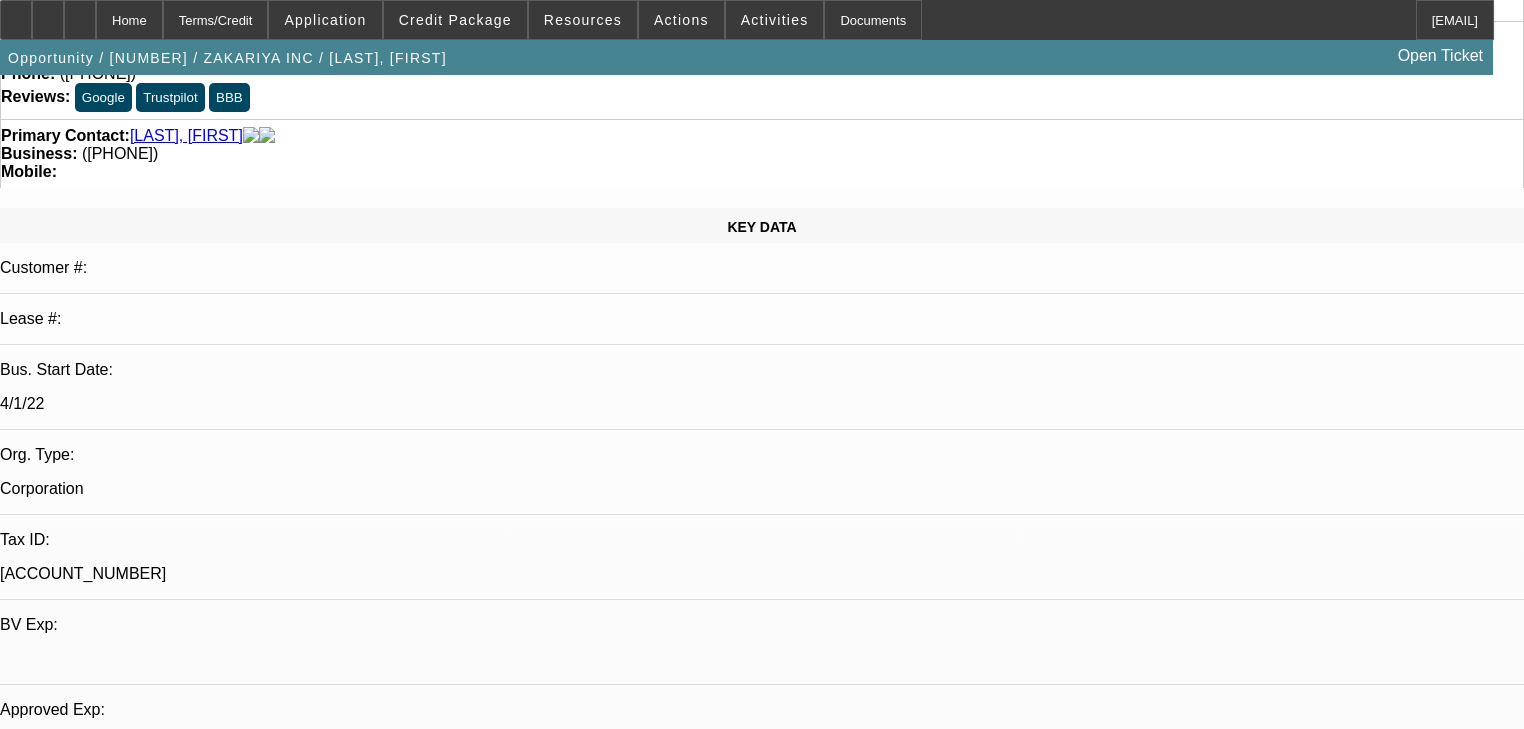 scroll, scrollTop: 0, scrollLeft: 0, axis: both 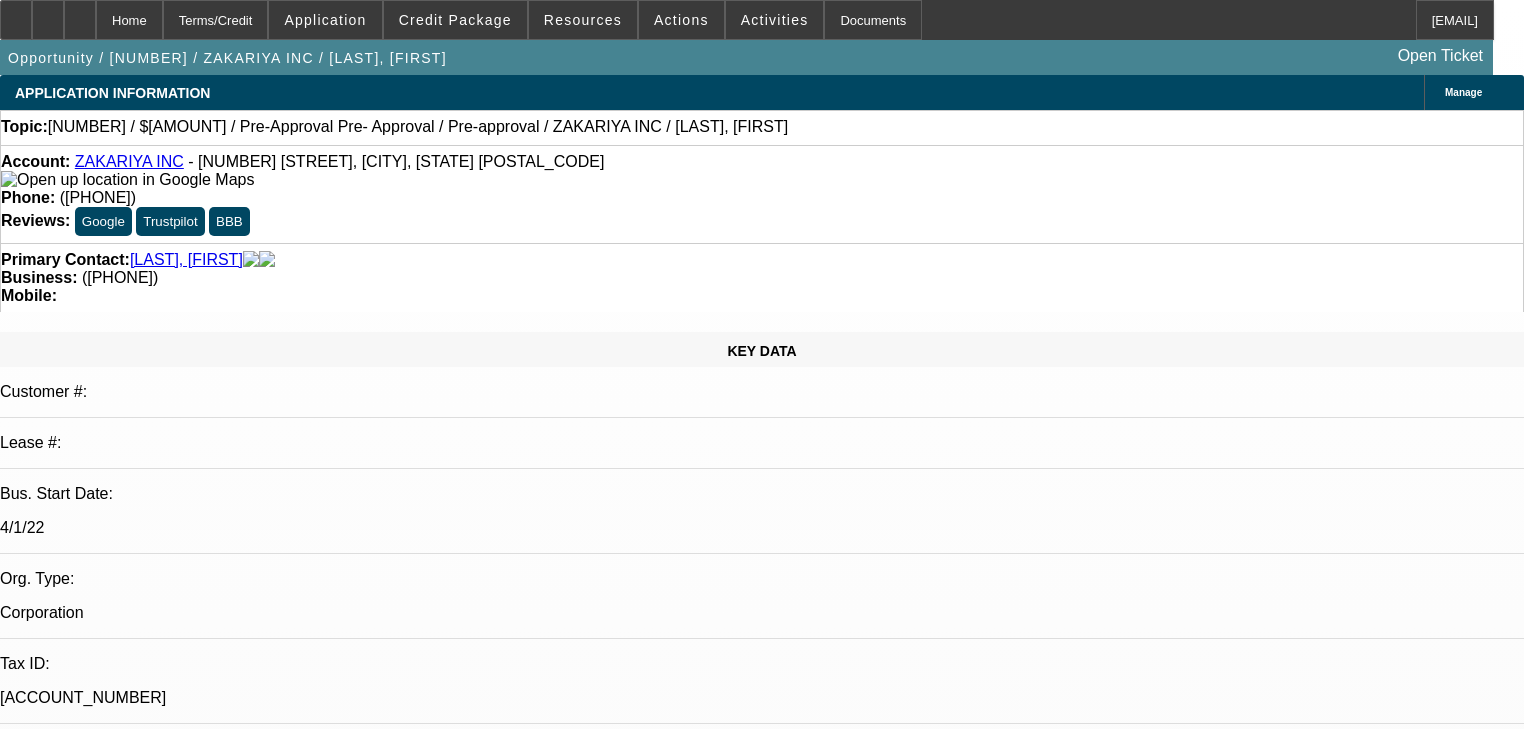 click on "08/06/2025 9:00 AM" at bounding box center (71, 2861) 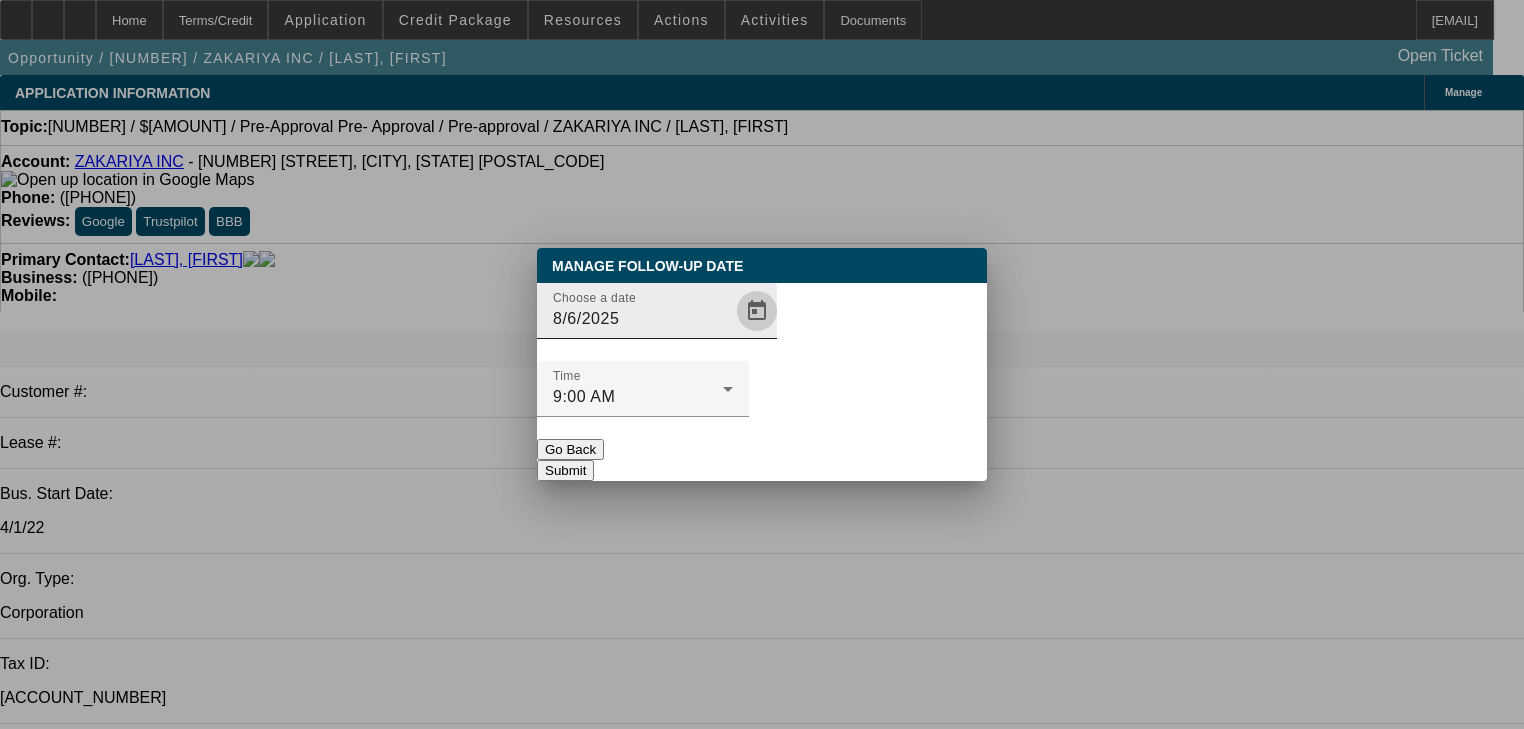 click at bounding box center [757, 311] 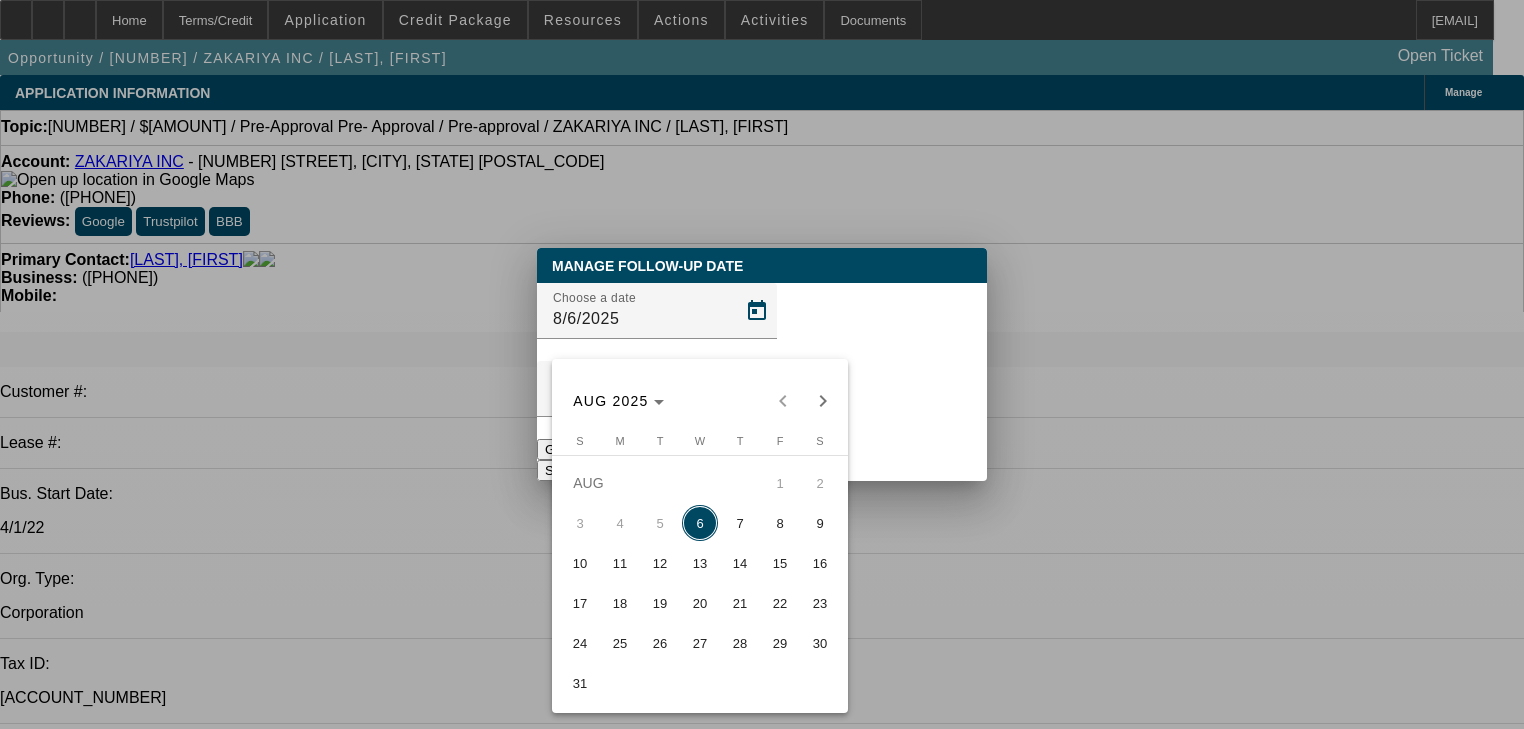 click on "31" at bounding box center (580, 683) 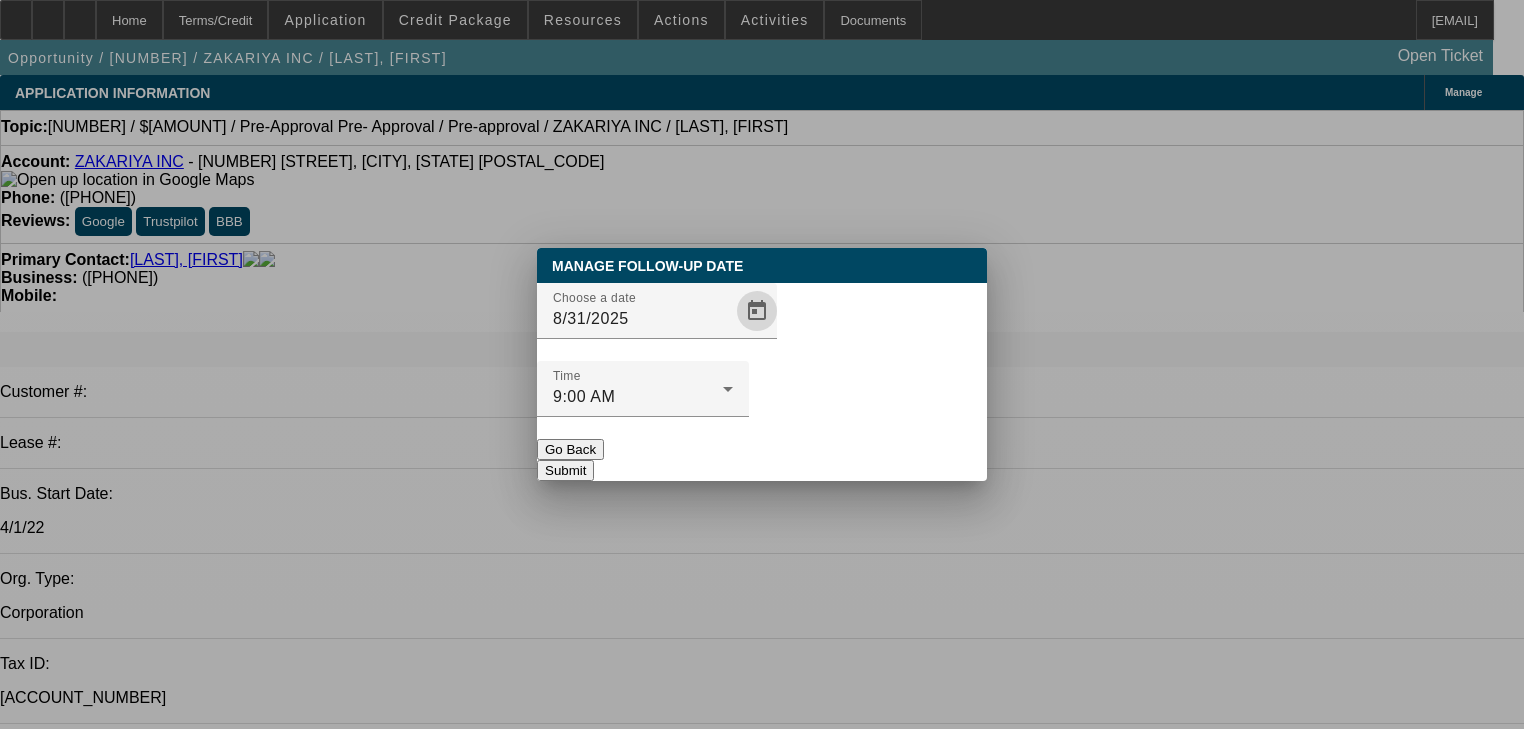 click on "Submit" at bounding box center (565, 470) 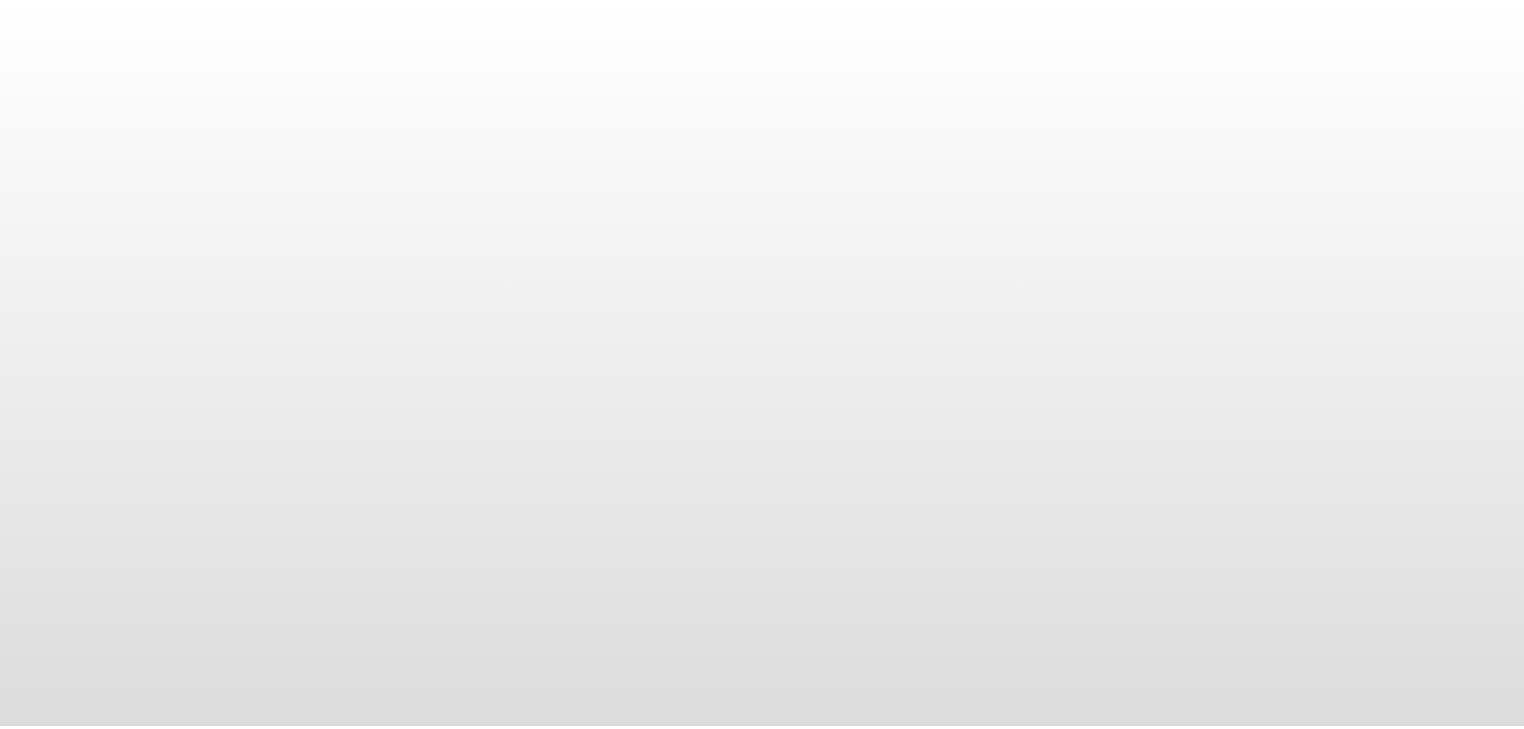 scroll, scrollTop: 0, scrollLeft: 0, axis: both 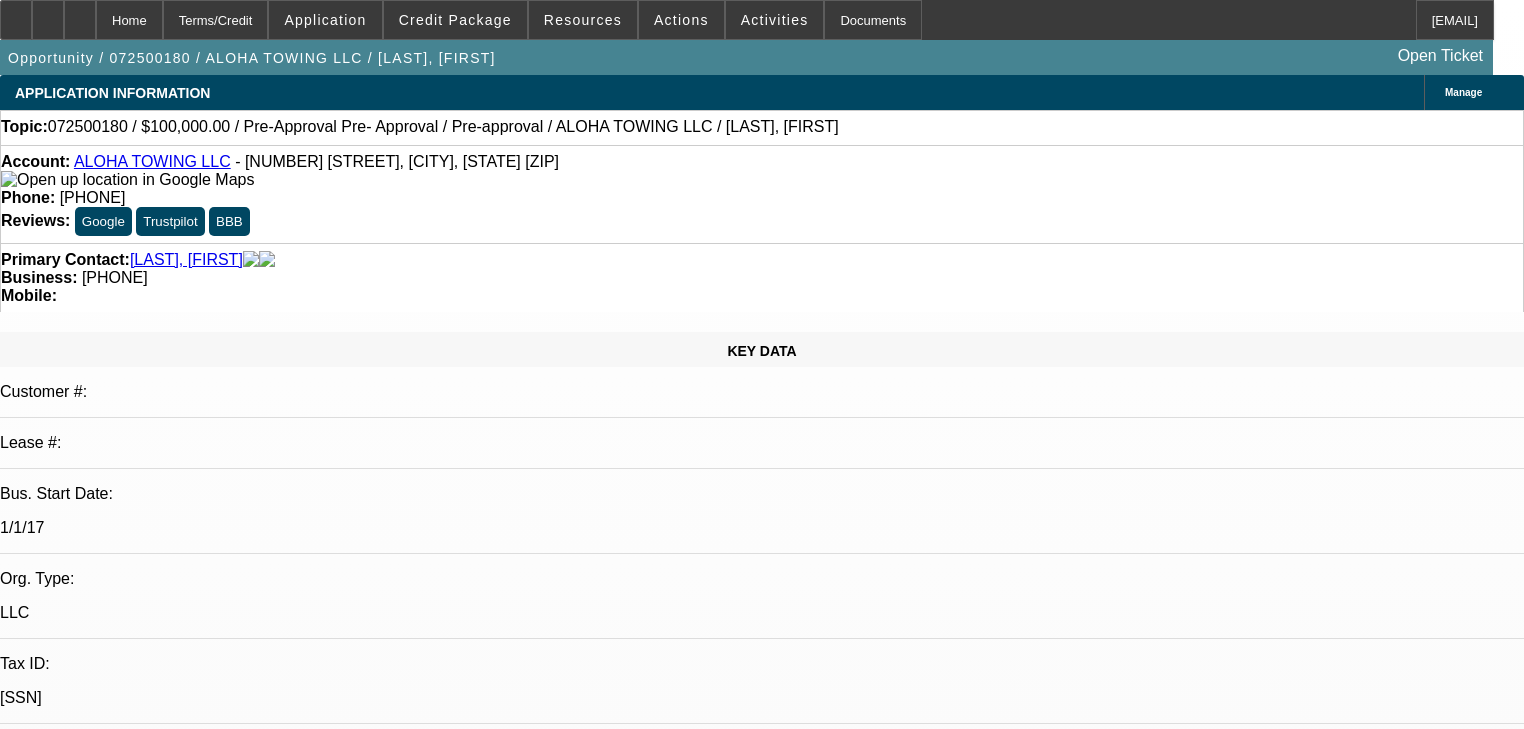 select on "0" 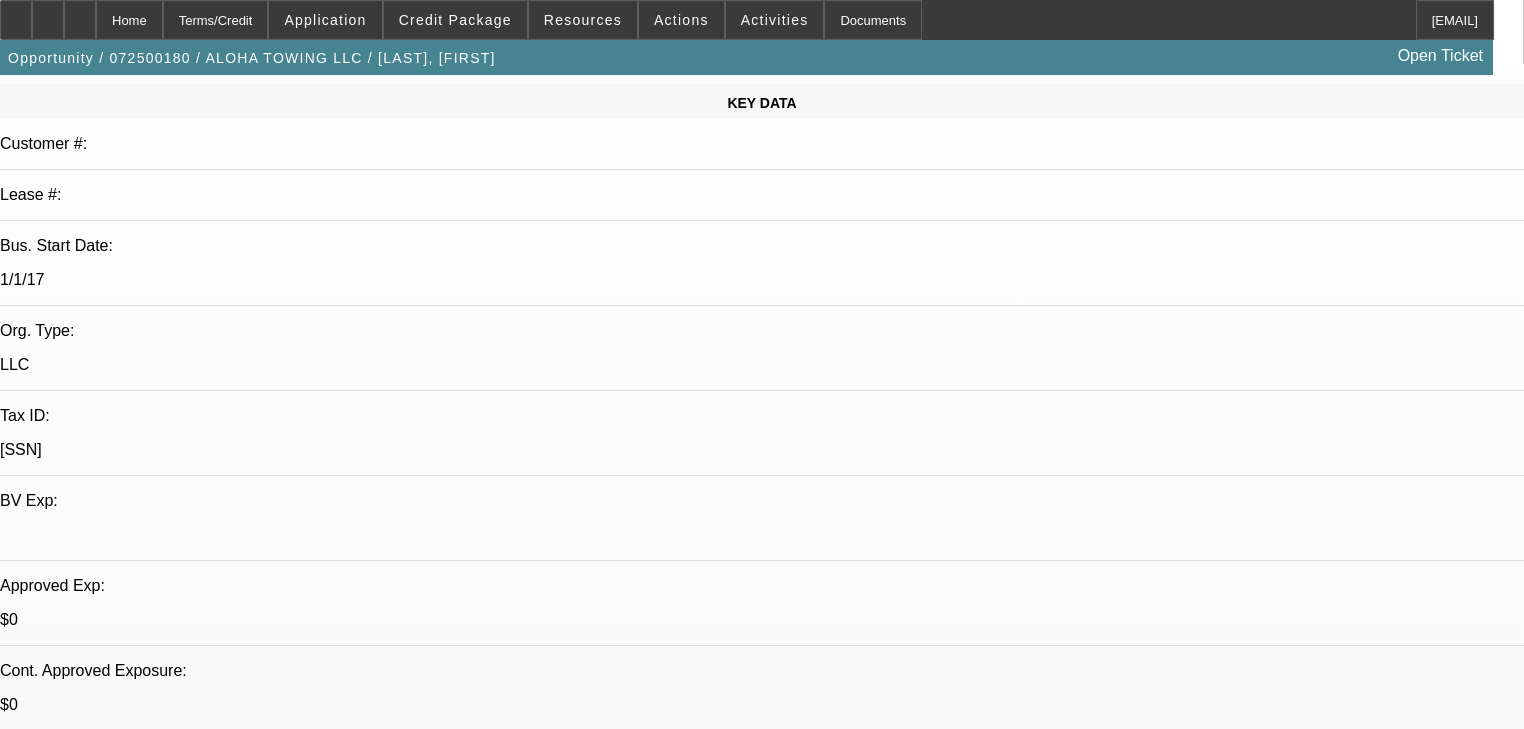 scroll, scrollTop: 240, scrollLeft: 0, axis: vertical 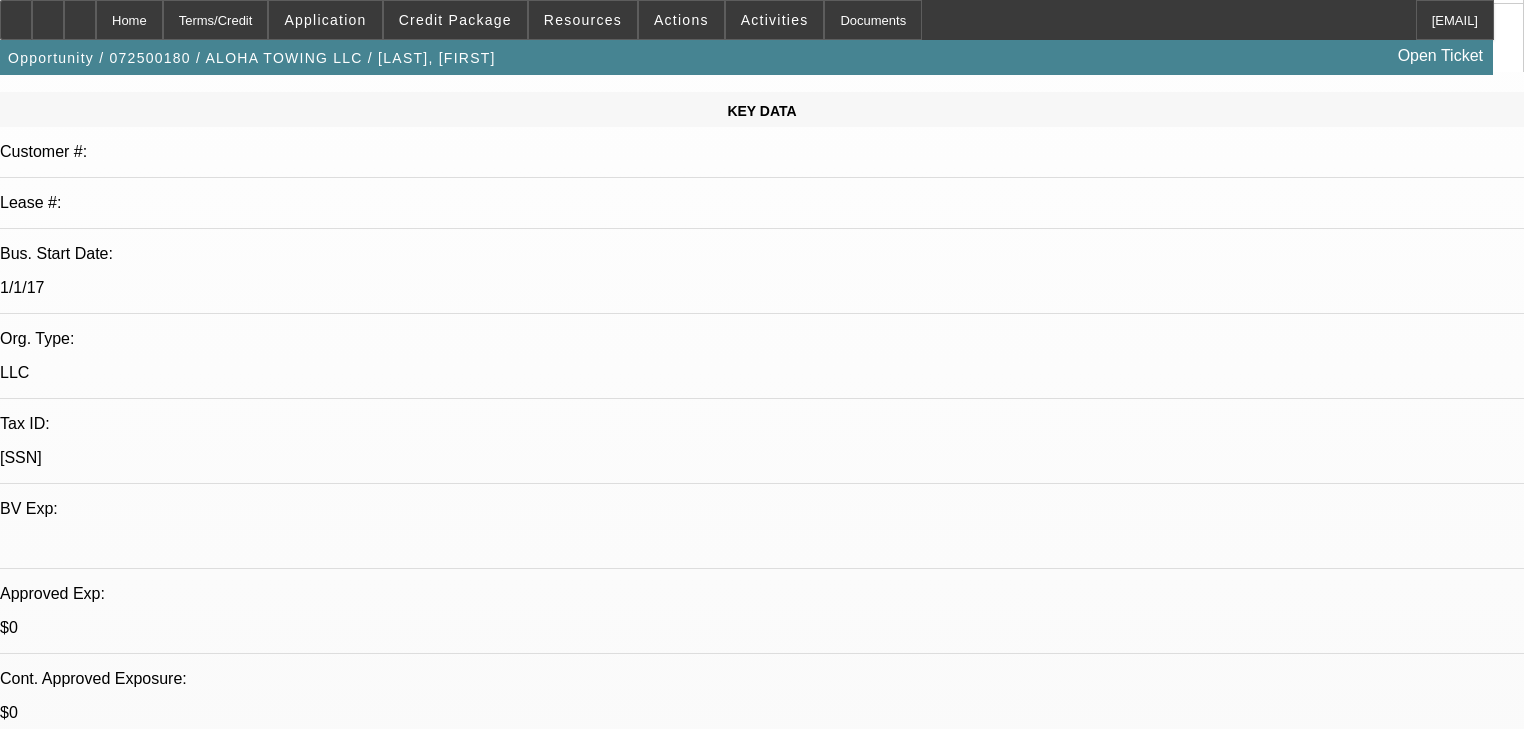 click on "08/06/2025 9:00 AM" at bounding box center (71, 2621) 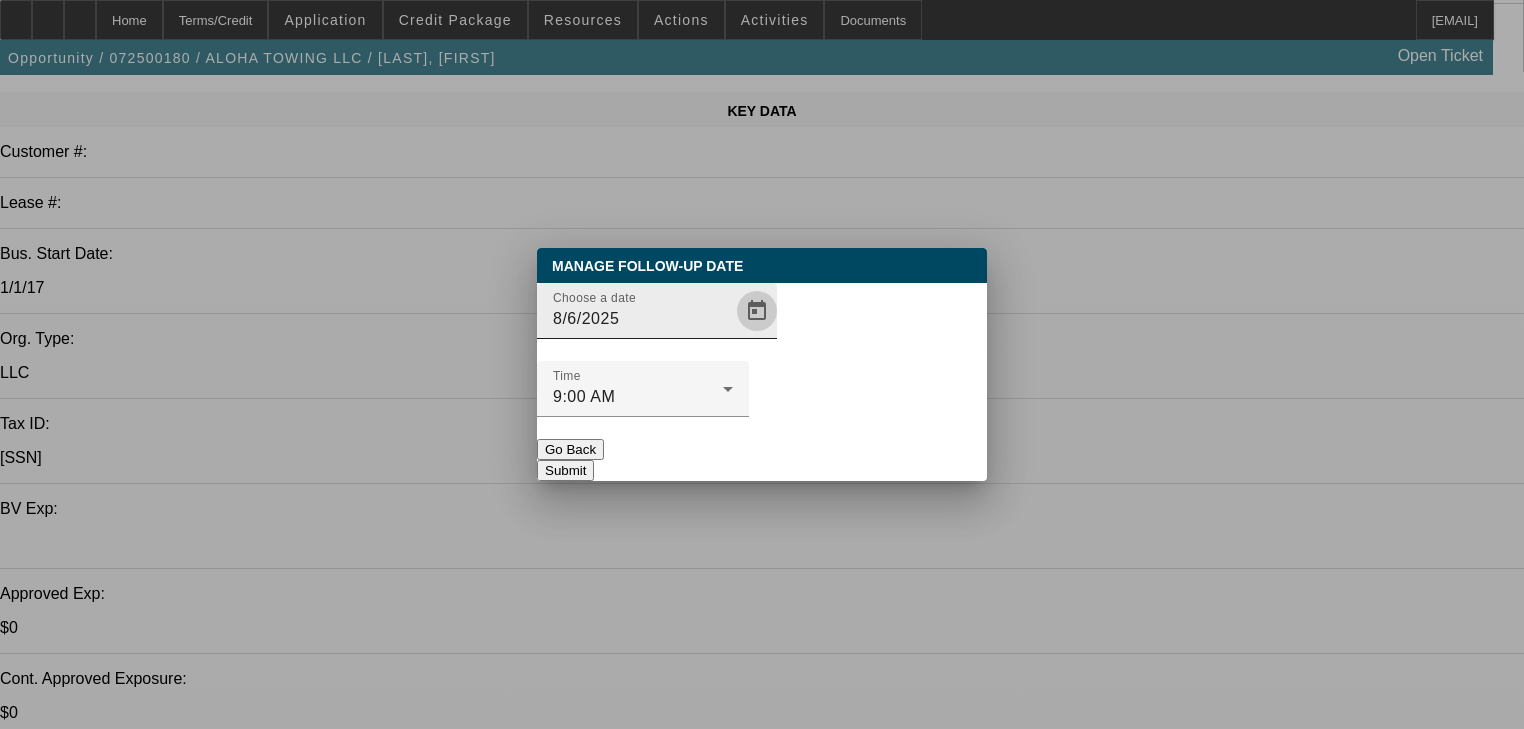 click at bounding box center [757, 311] 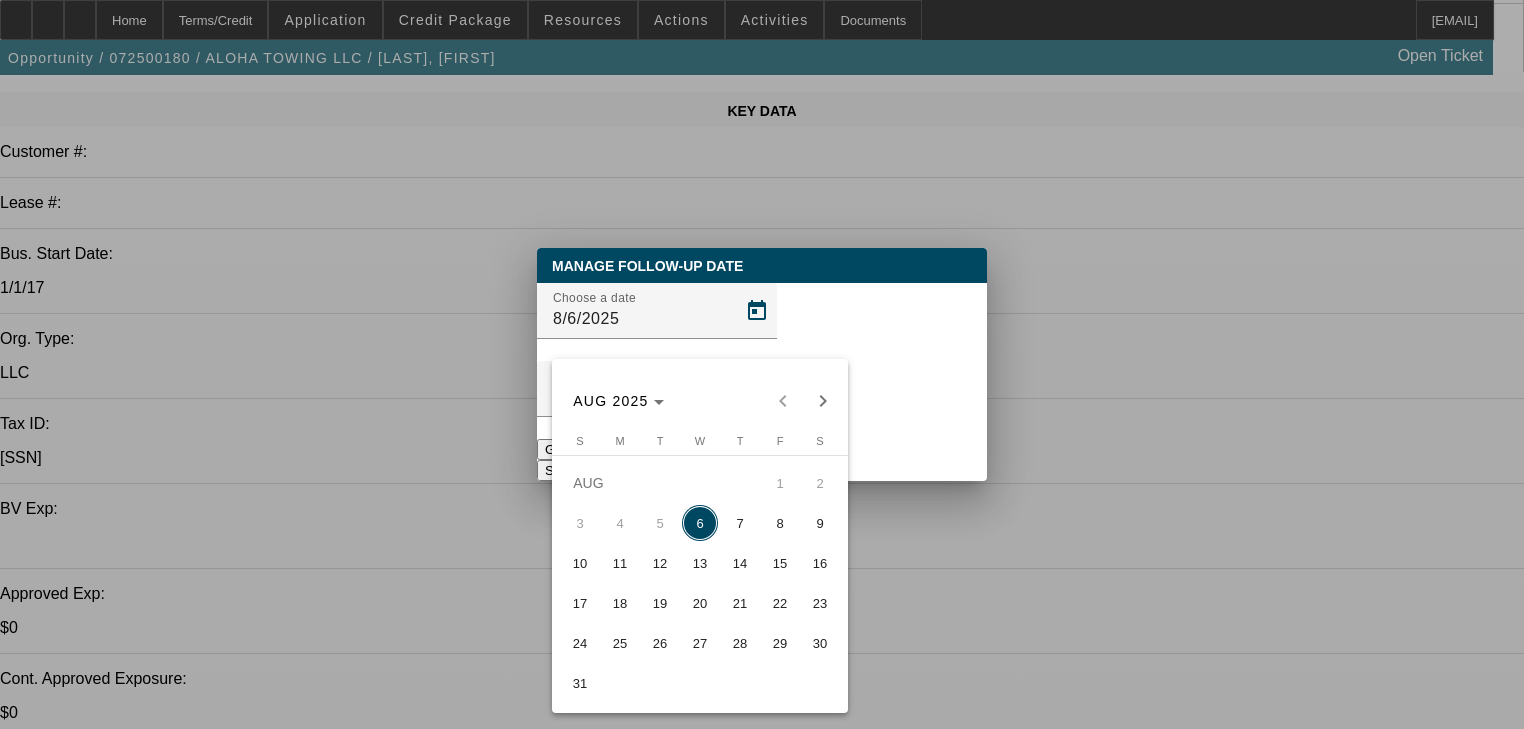 click on "12" at bounding box center (660, 563) 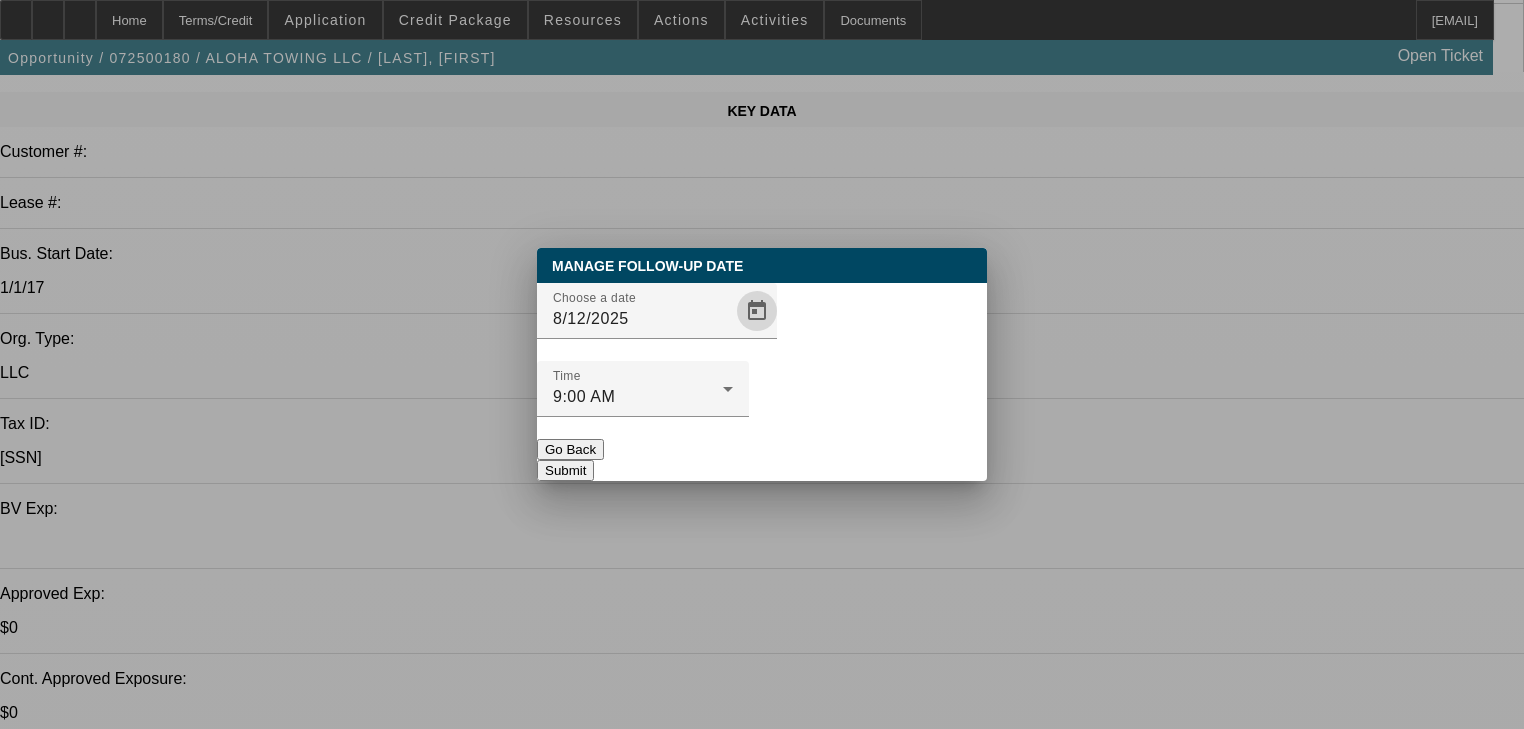 click on "Submit" at bounding box center [565, 470] 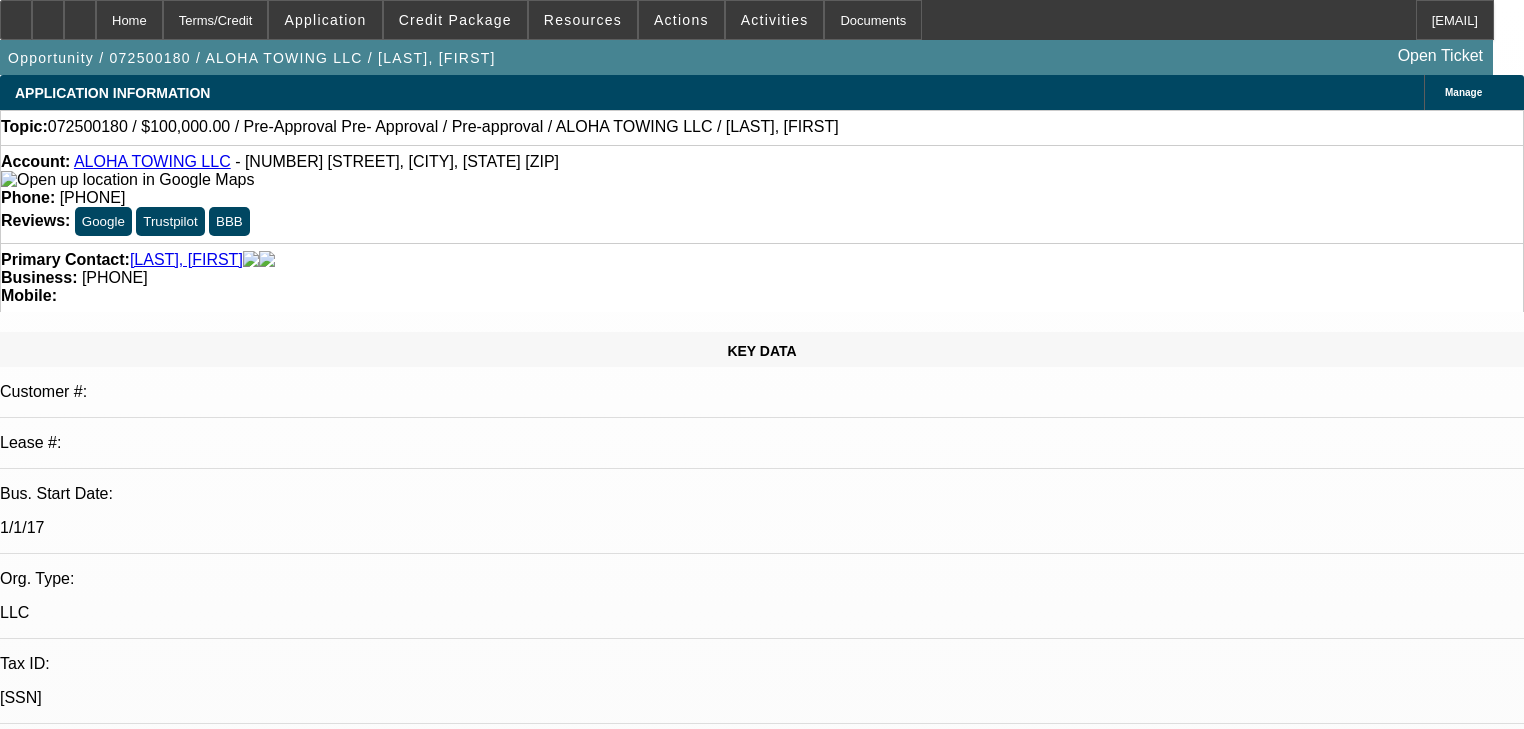 scroll, scrollTop: 240, scrollLeft: 0, axis: vertical 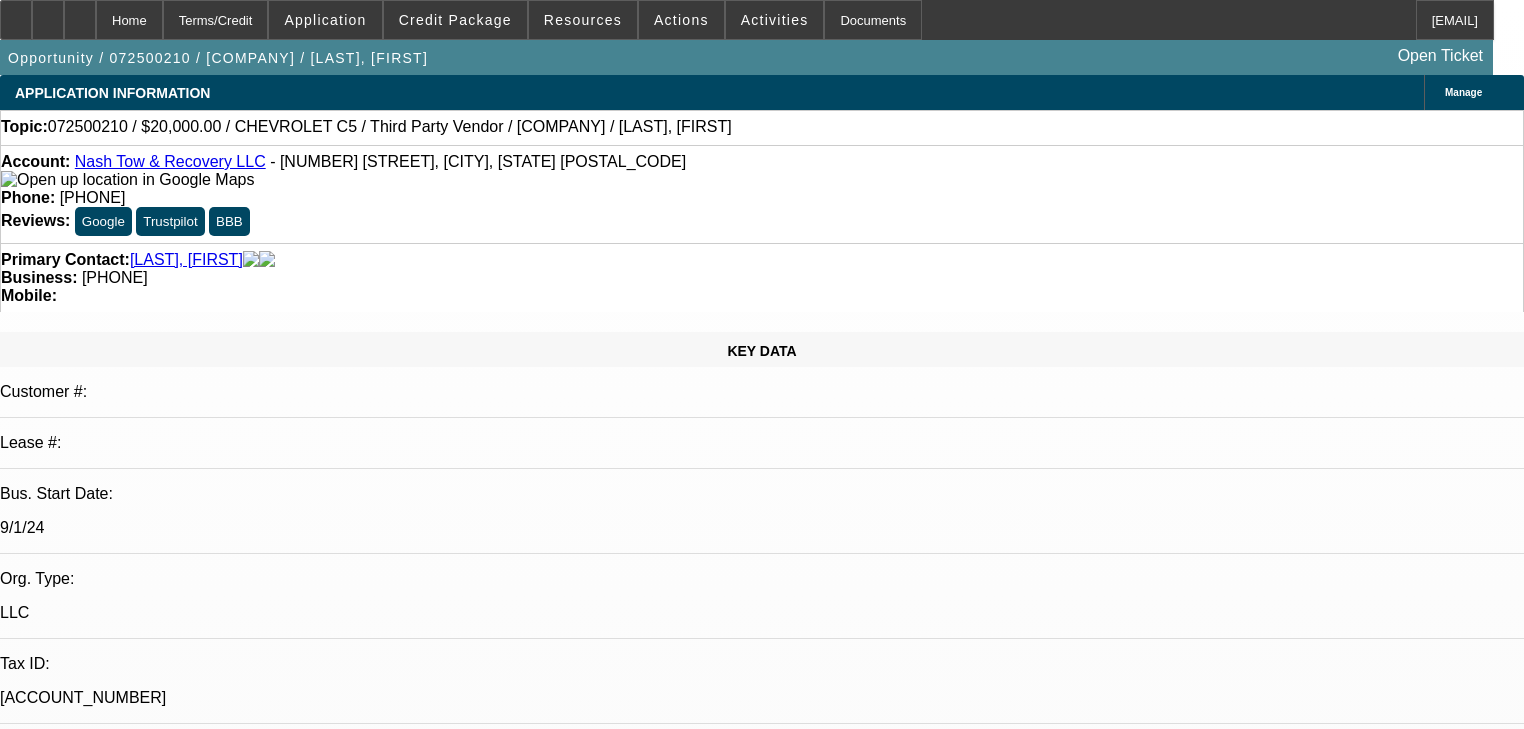 select on "0" 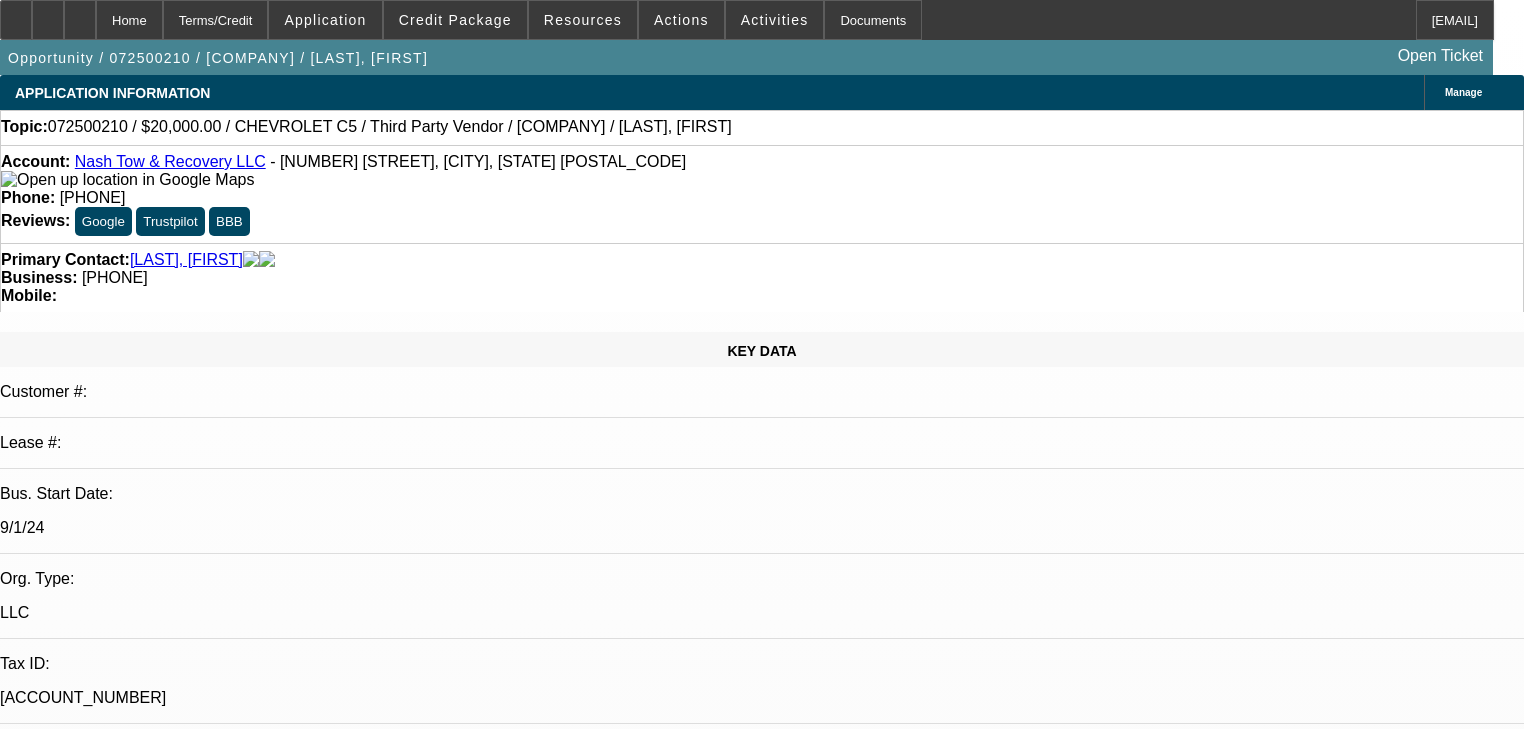 click on "Told them we'd love to help them on the next one.
Workman, Taylor - 7/11/25, 10:08 AM" at bounding box center (171, 6808) 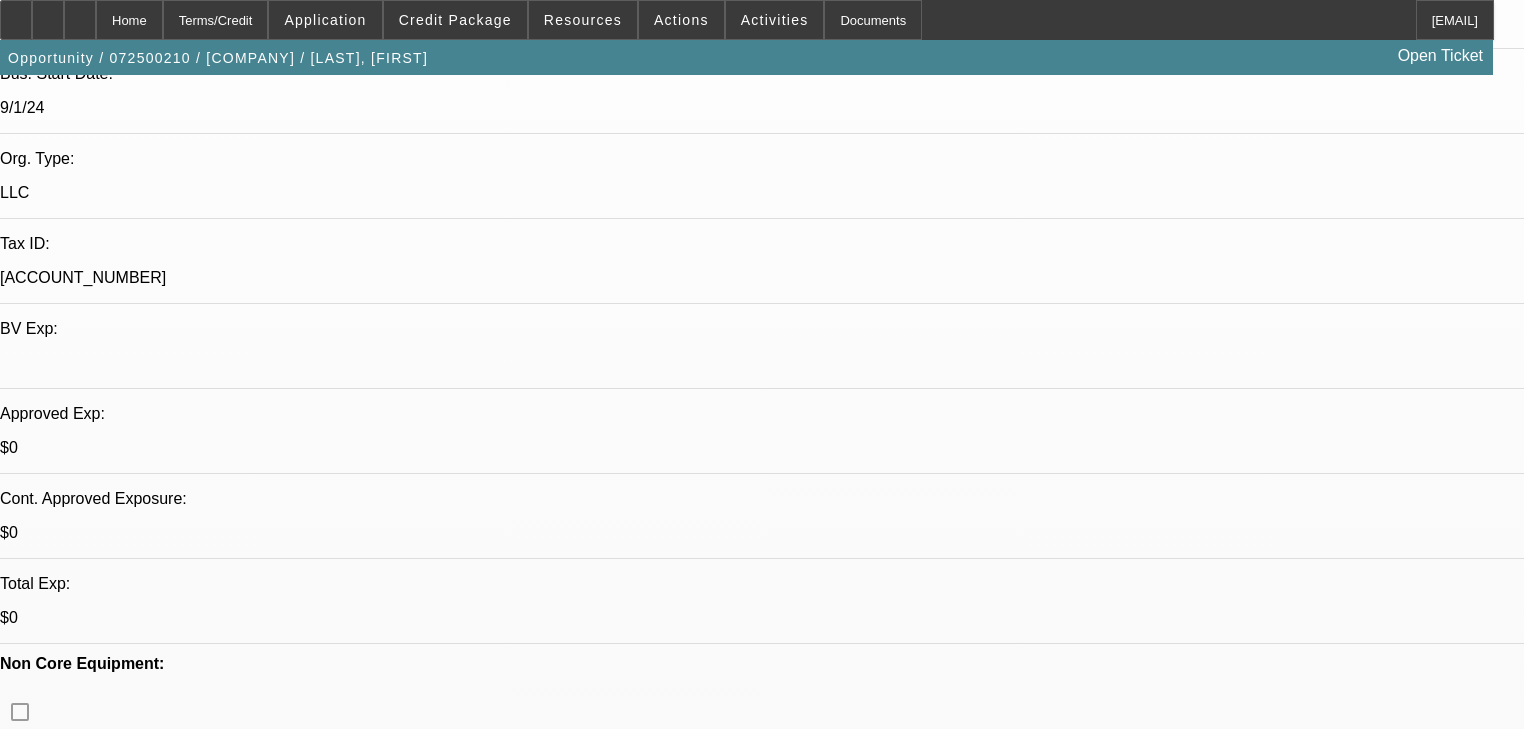 scroll, scrollTop: 480, scrollLeft: 0, axis: vertical 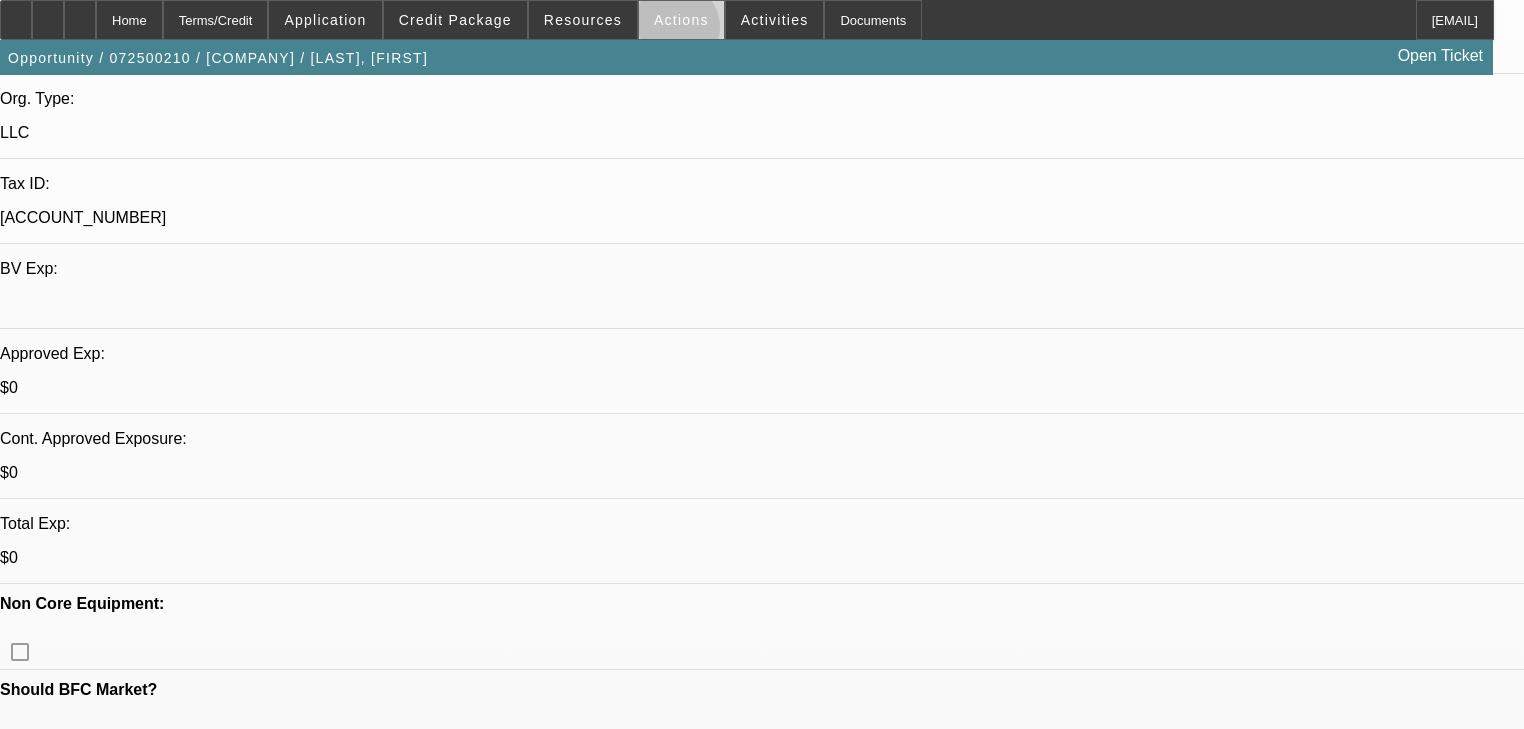 click at bounding box center [681, 20] 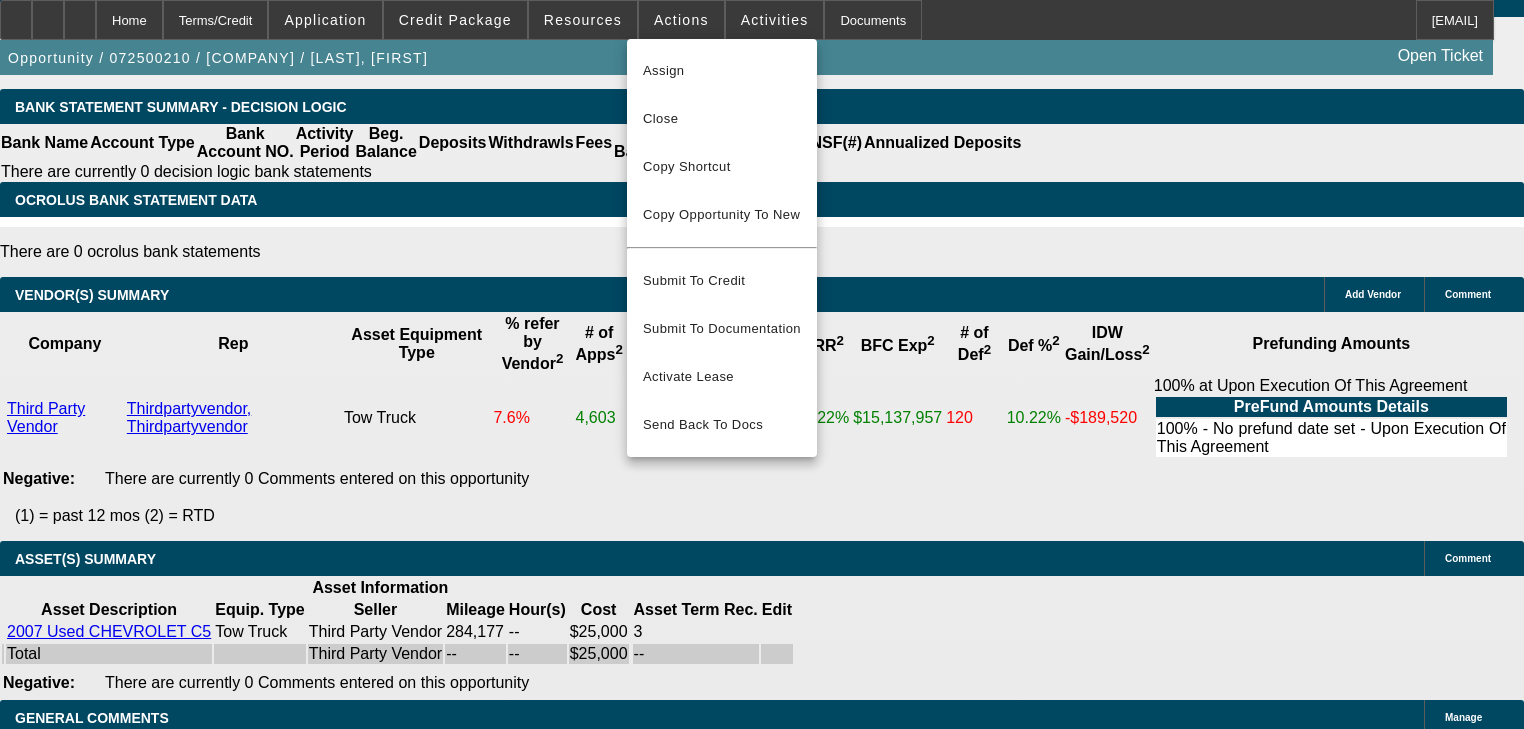 scroll, scrollTop: 3440, scrollLeft: 0, axis: vertical 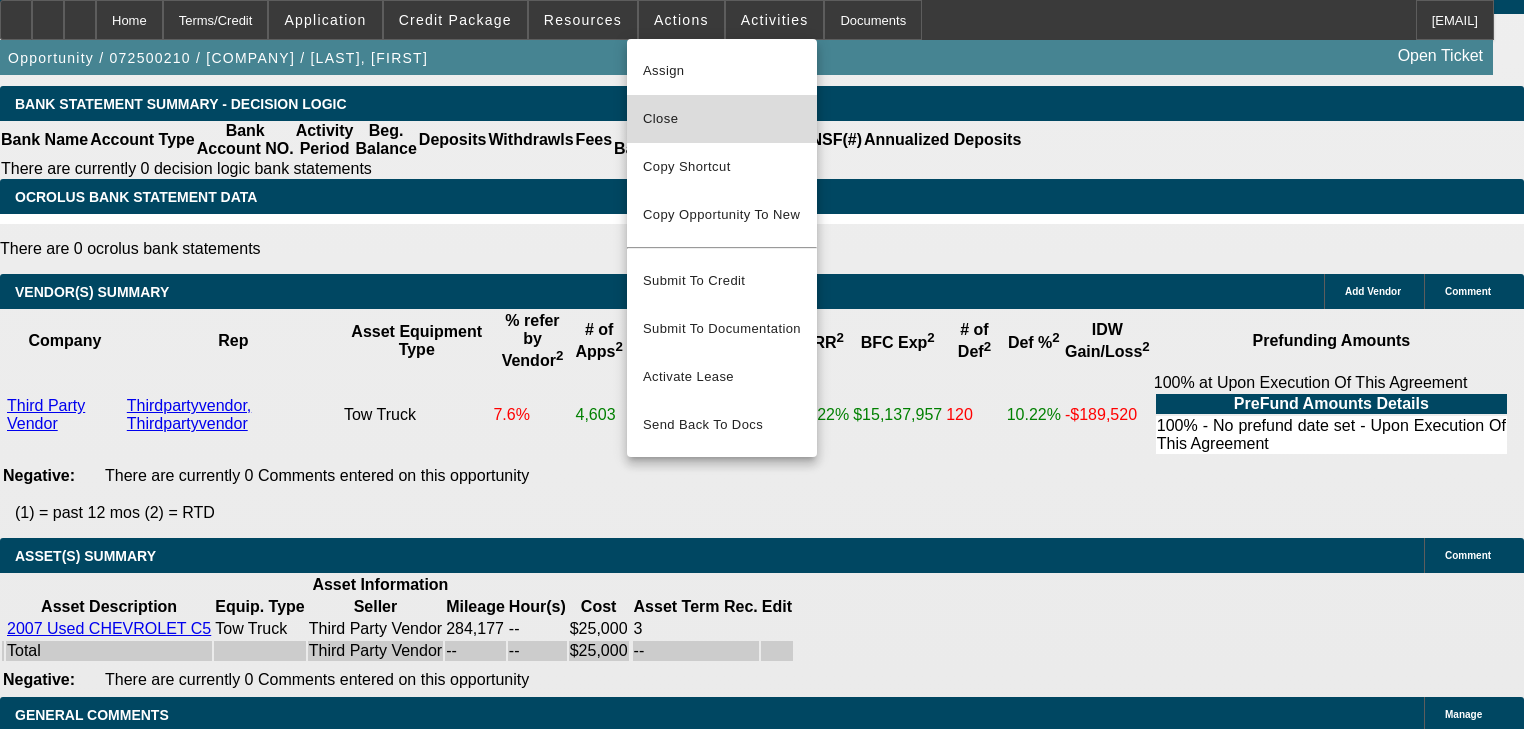 click on "Close" at bounding box center [722, 119] 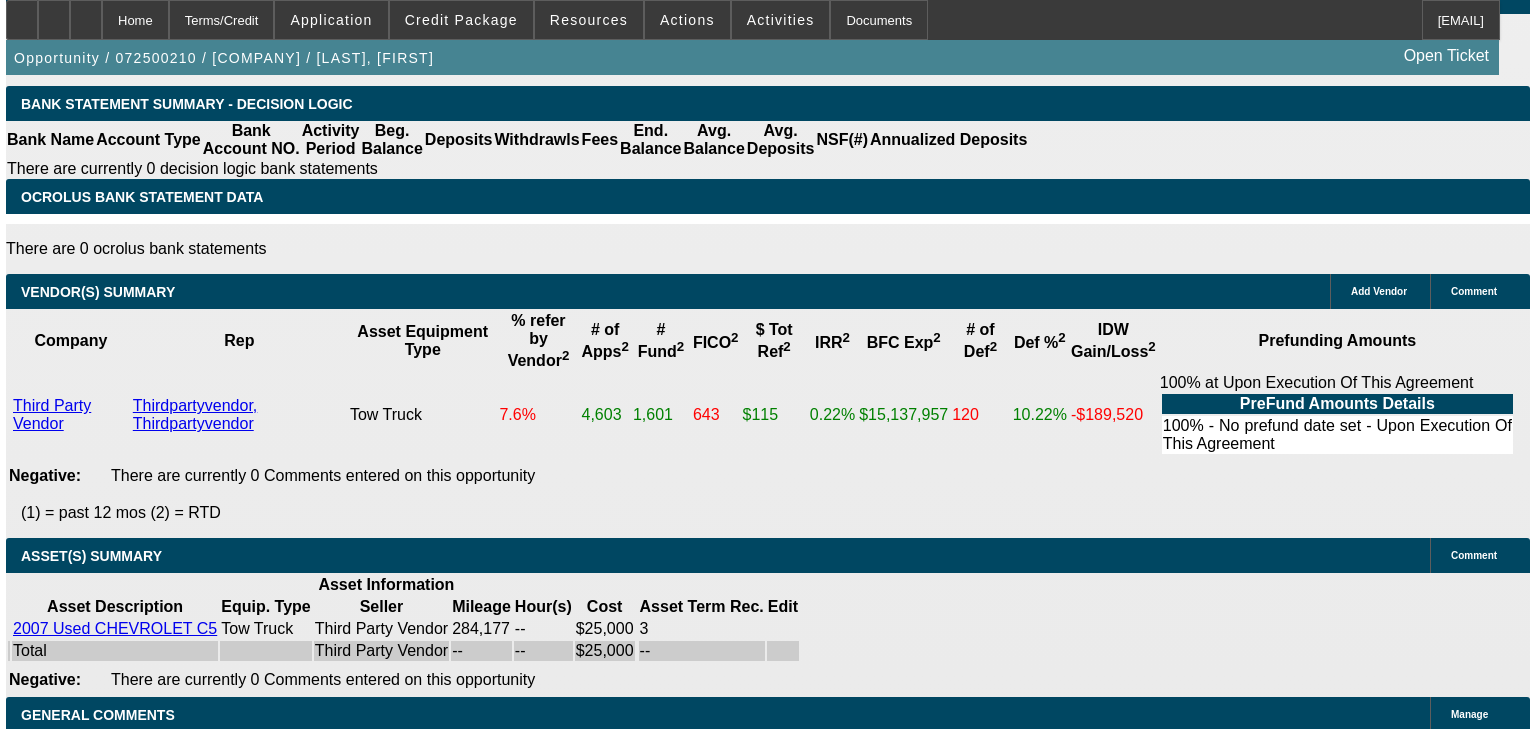 scroll, scrollTop: 0, scrollLeft: 0, axis: both 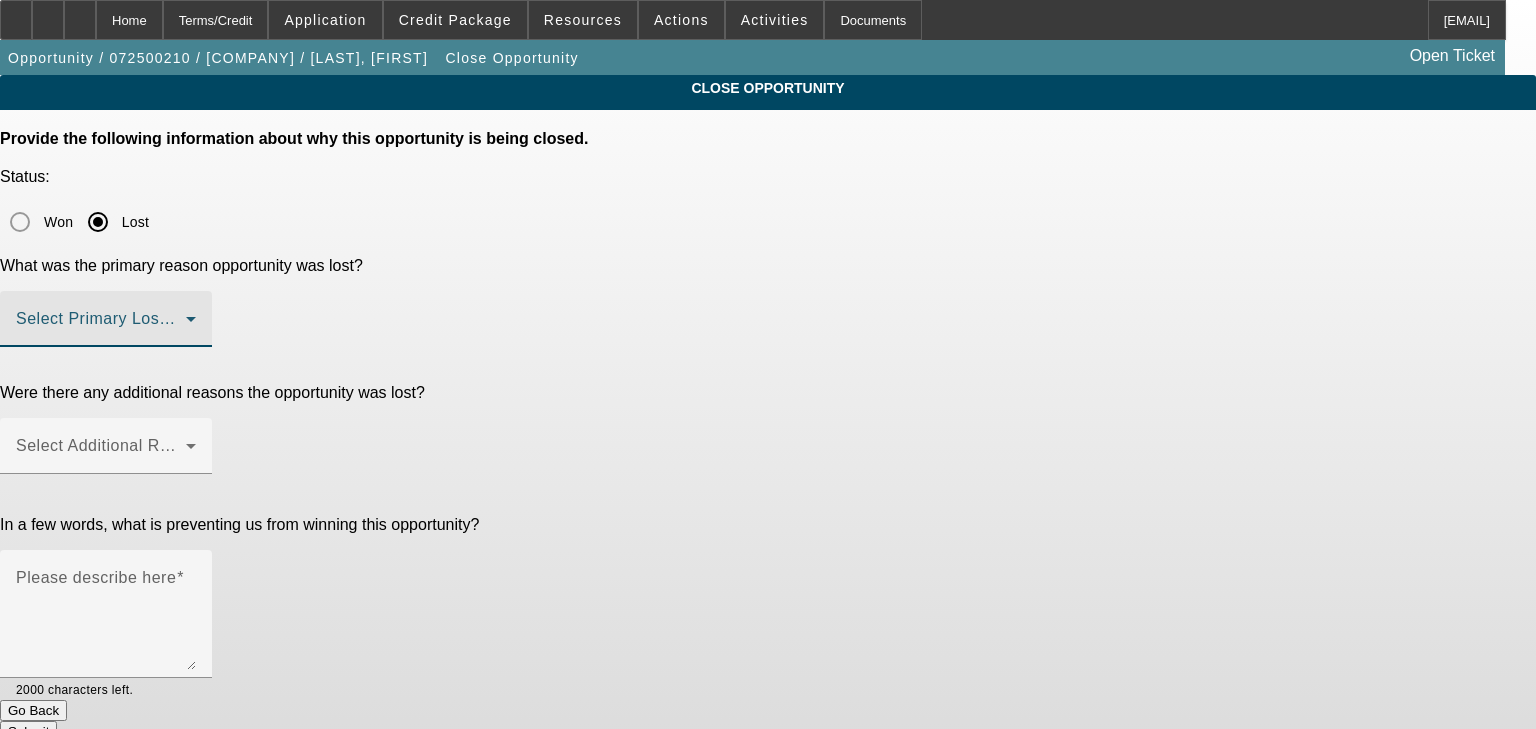 click at bounding box center (101, 327) 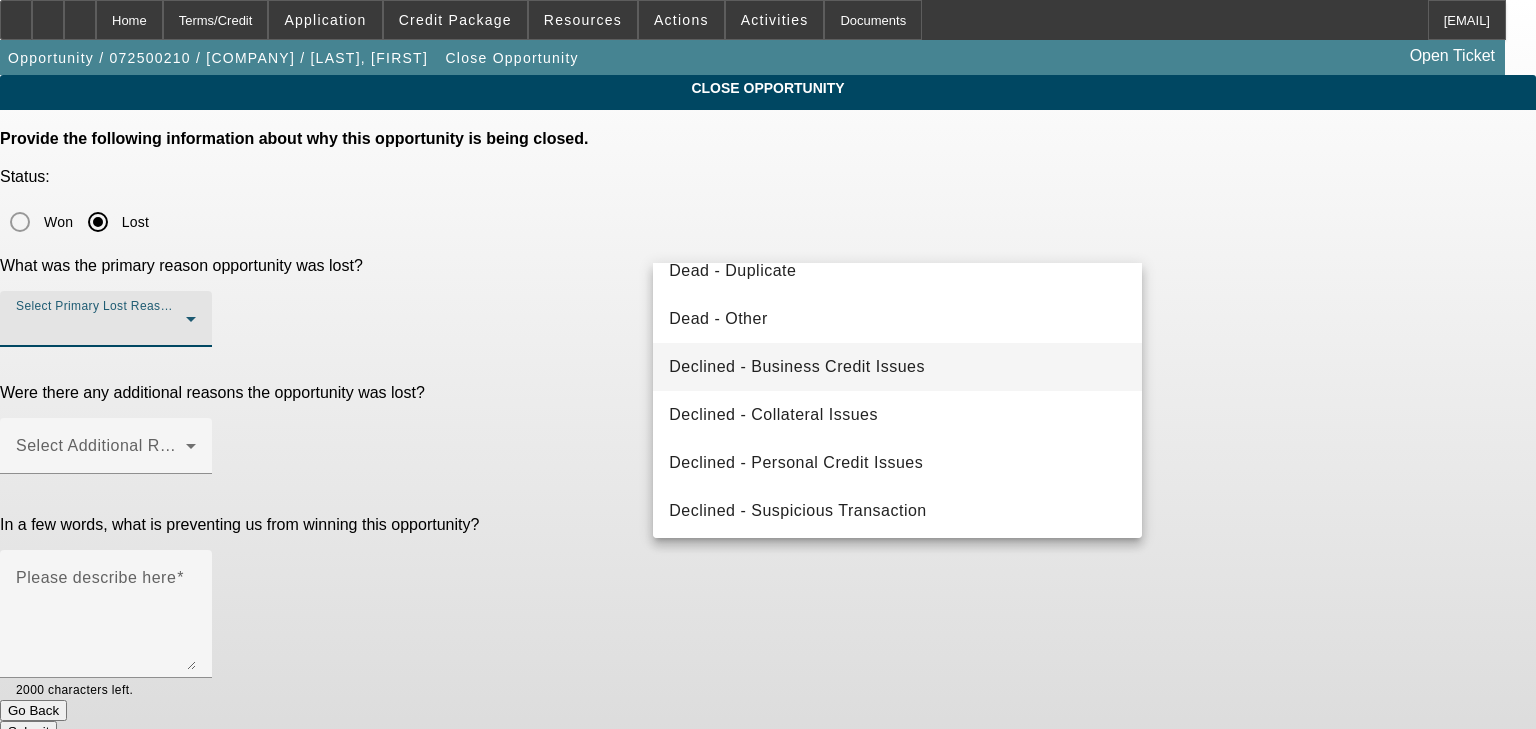 scroll, scrollTop: 268, scrollLeft: 0, axis: vertical 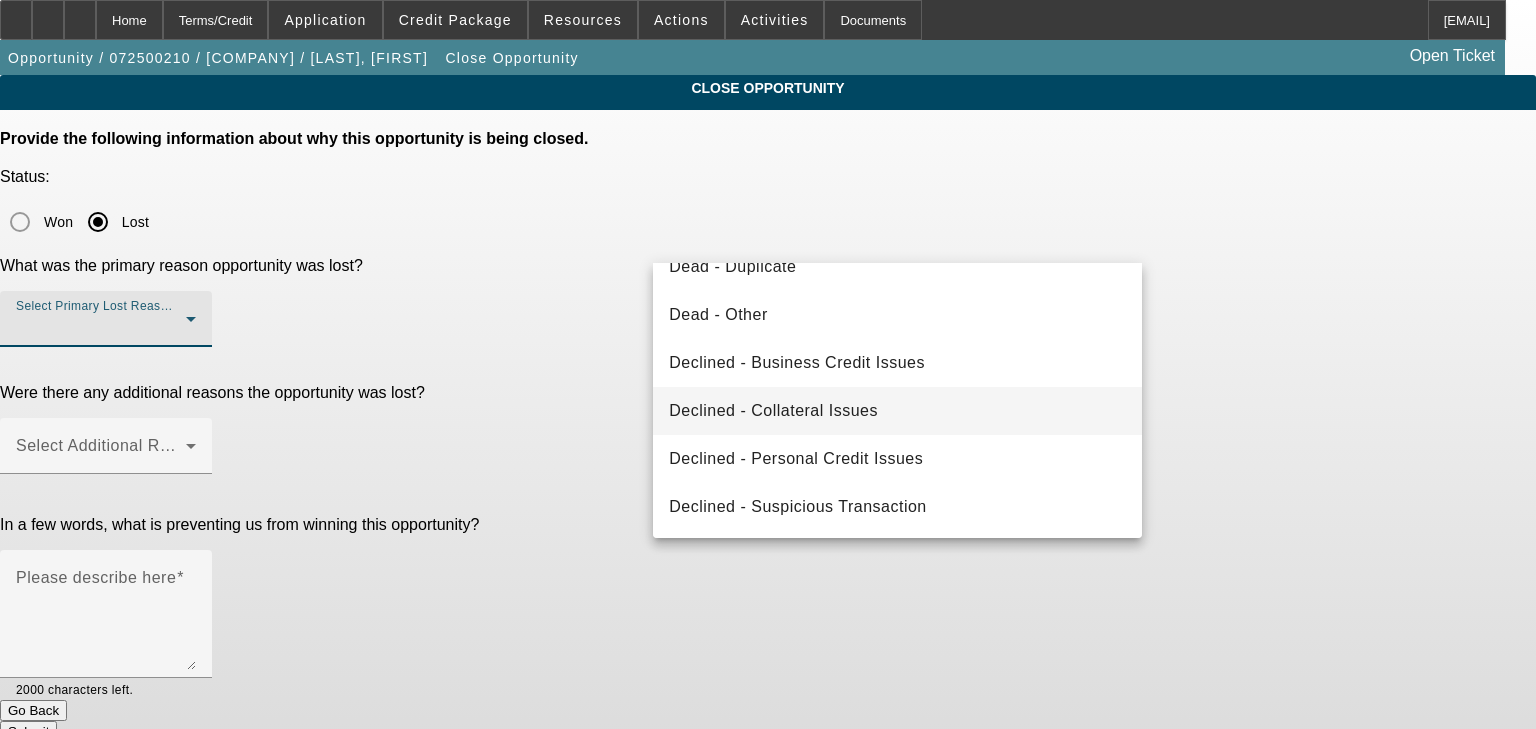 click on "Declined - Collateral Issues" at bounding box center (773, 411) 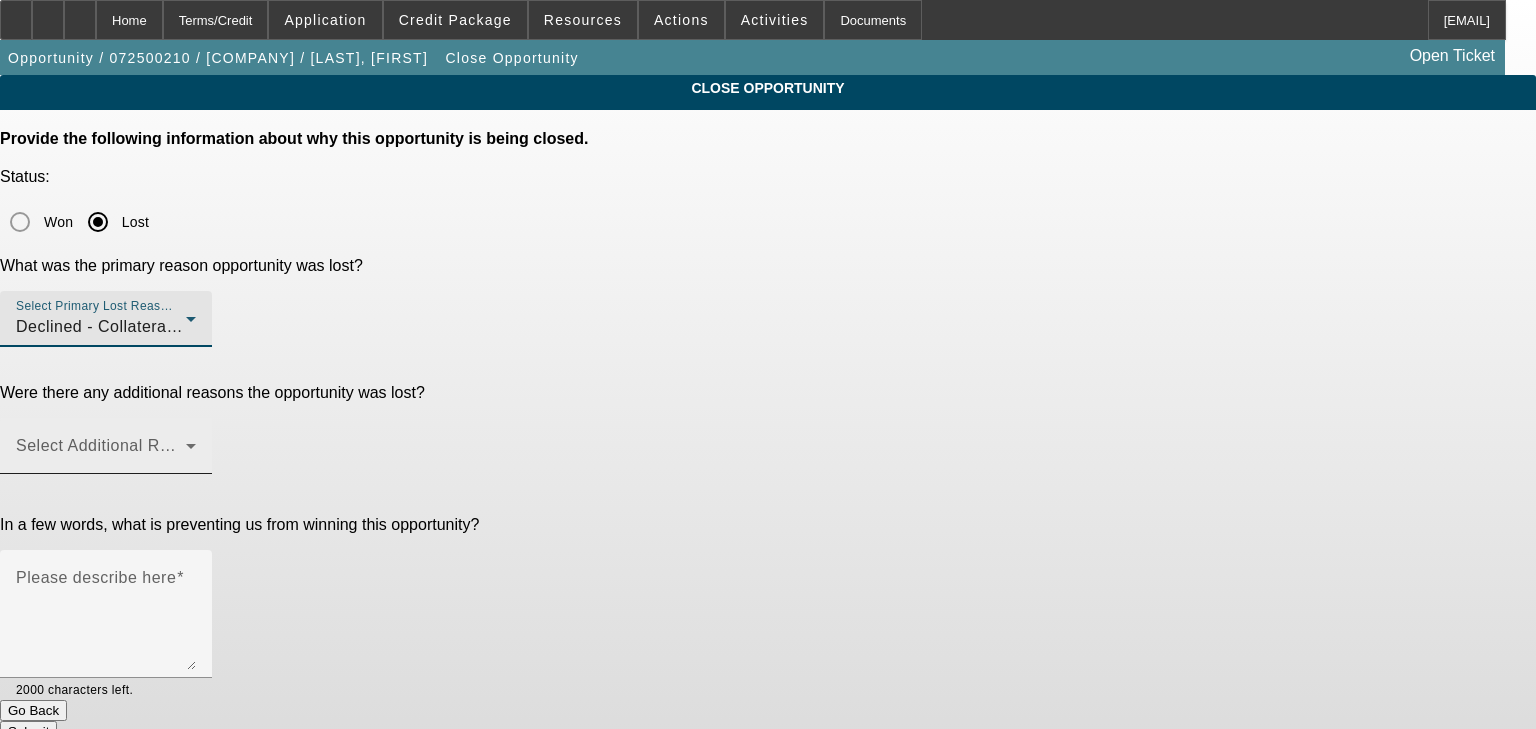 click at bounding box center (101, 454) 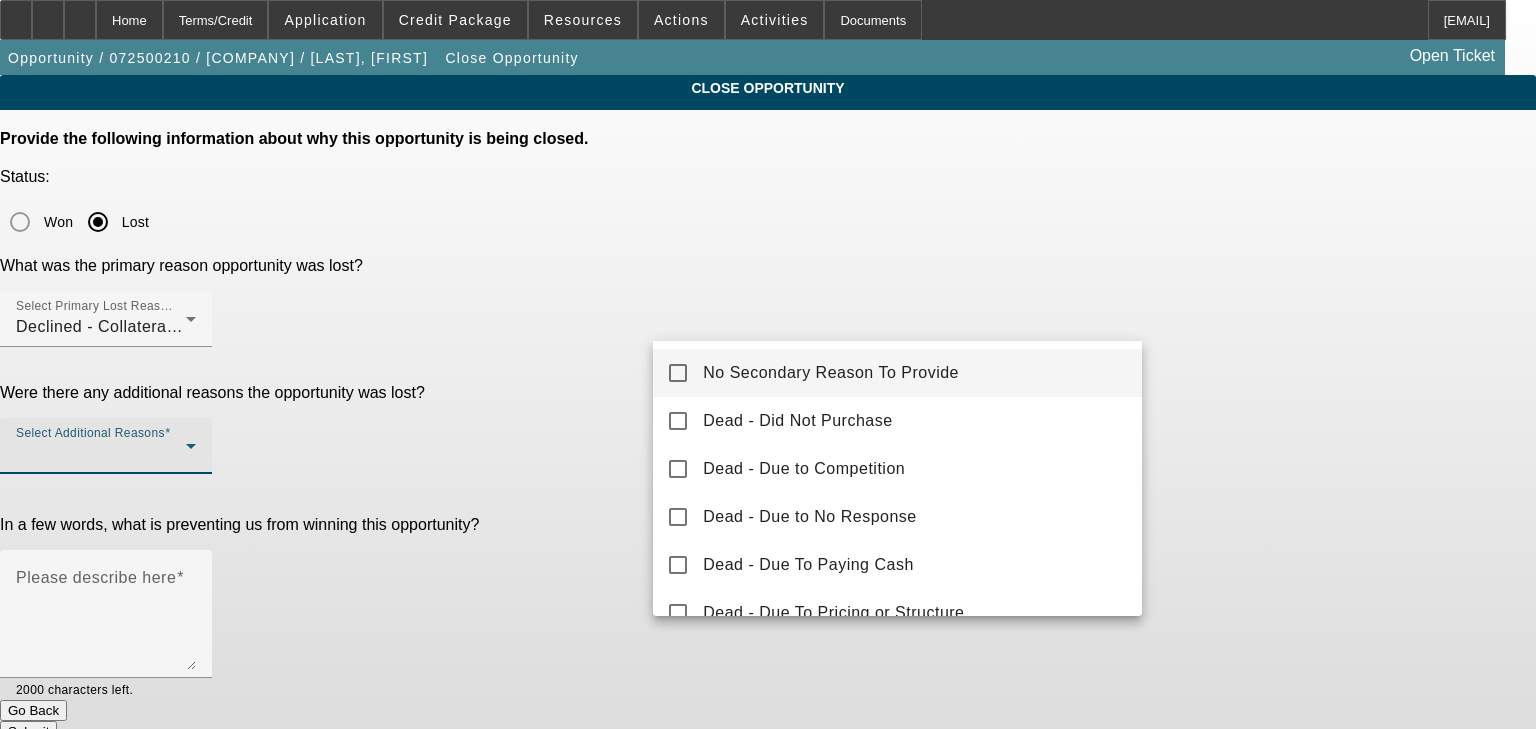 click on "No Secondary Reason To Provide" at bounding box center (831, 373) 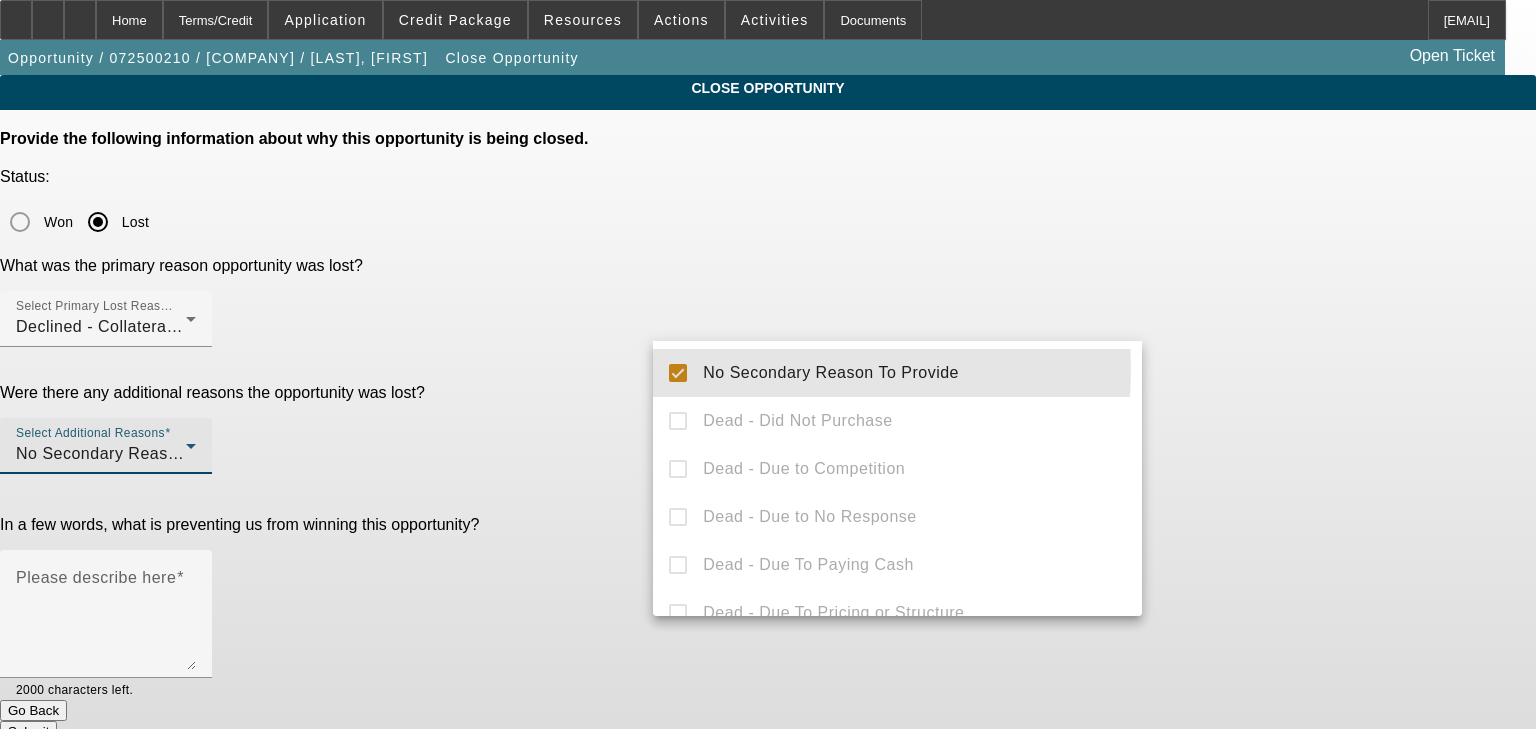 click at bounding box center [768, 364] 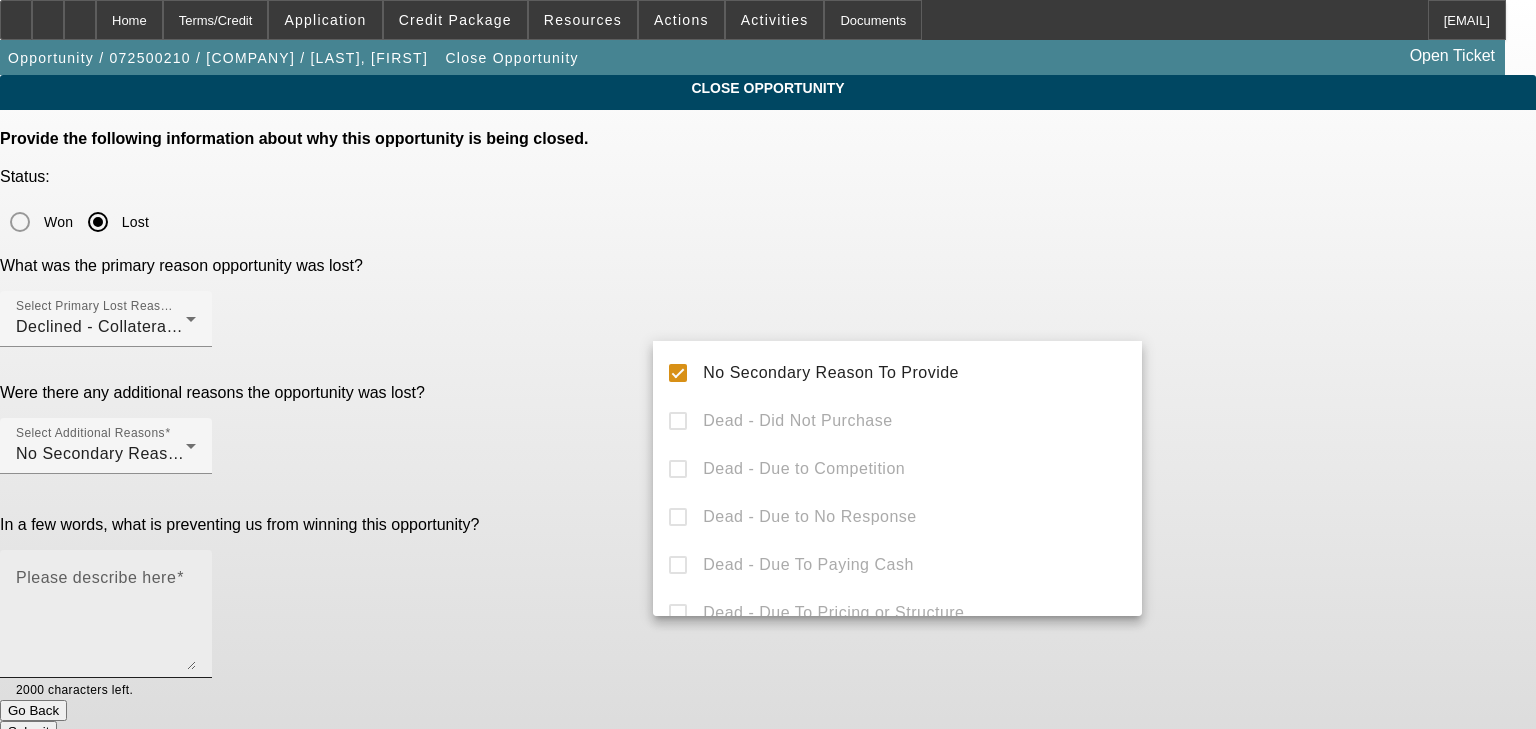 click on "Please describe here" at bounding box center [106, 622] 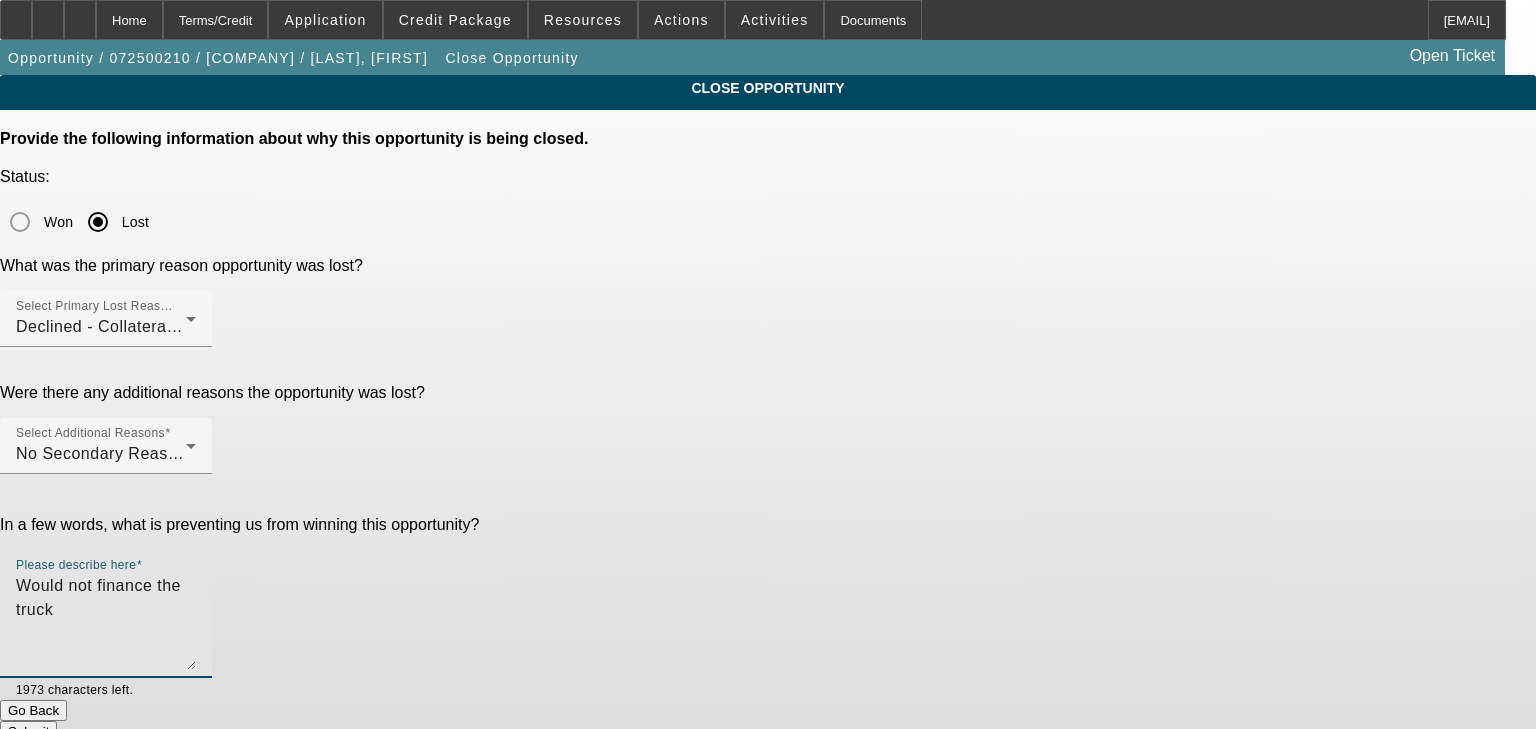 type on "Would not finance the truck" 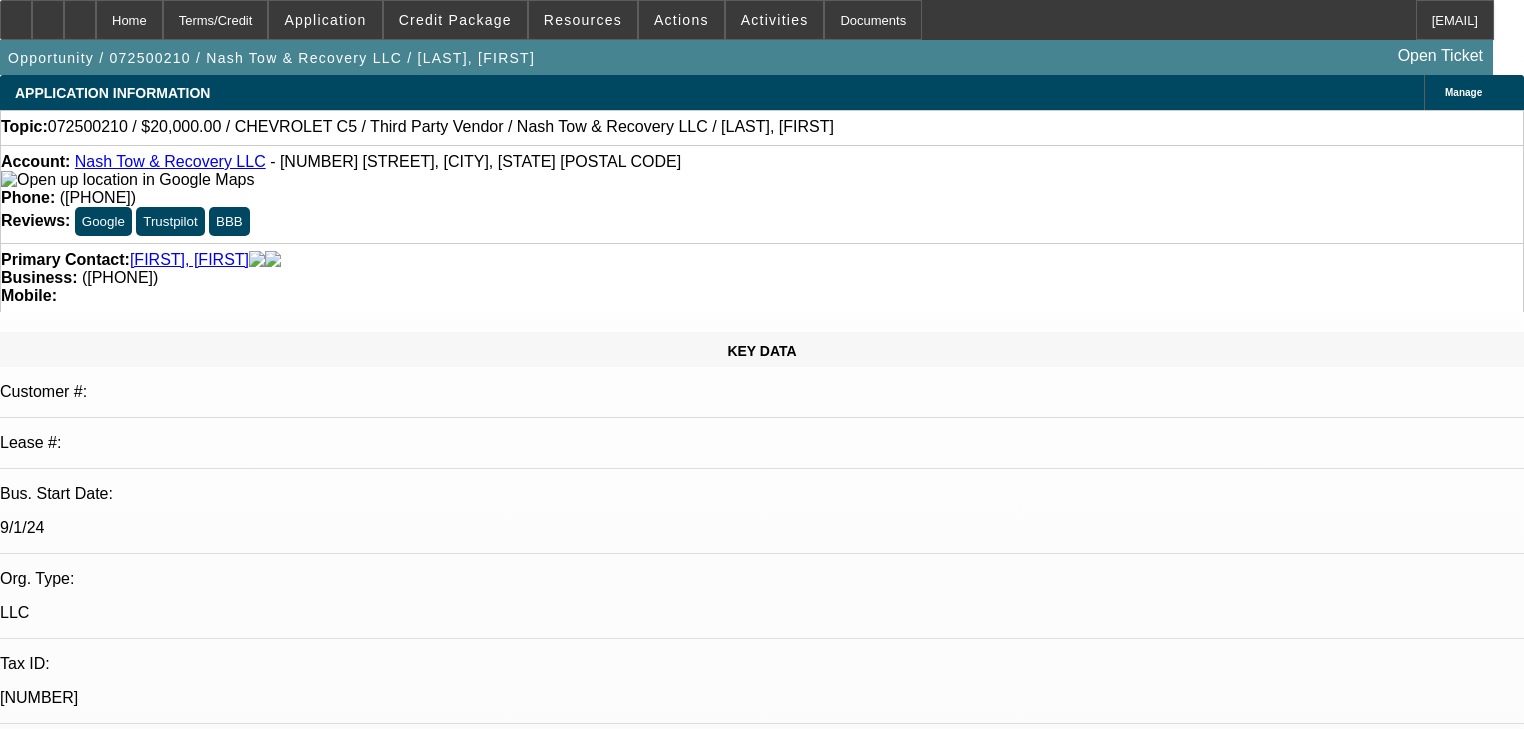 select on "0" 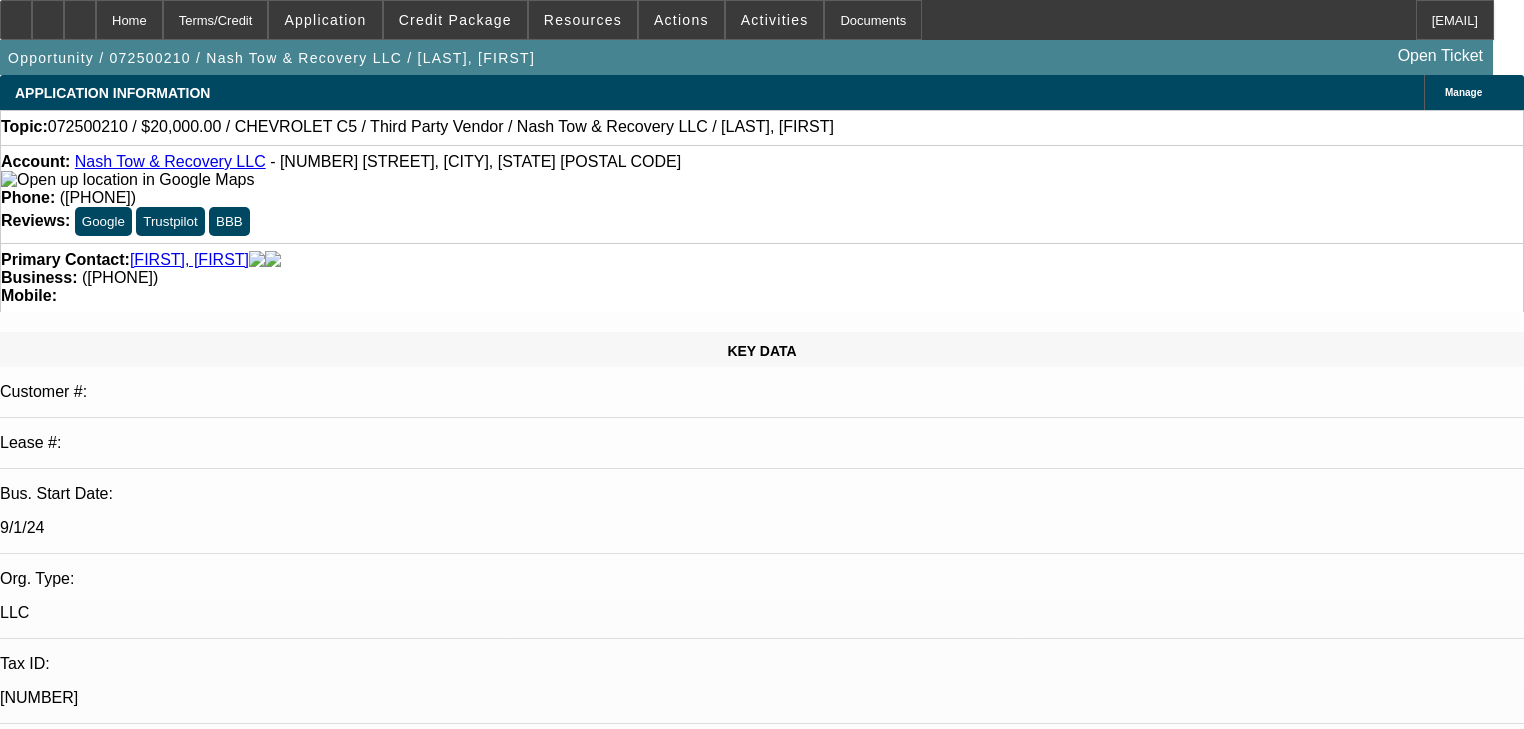 scroll, scrollTop: 0, scrollLeft: 0, axis: both 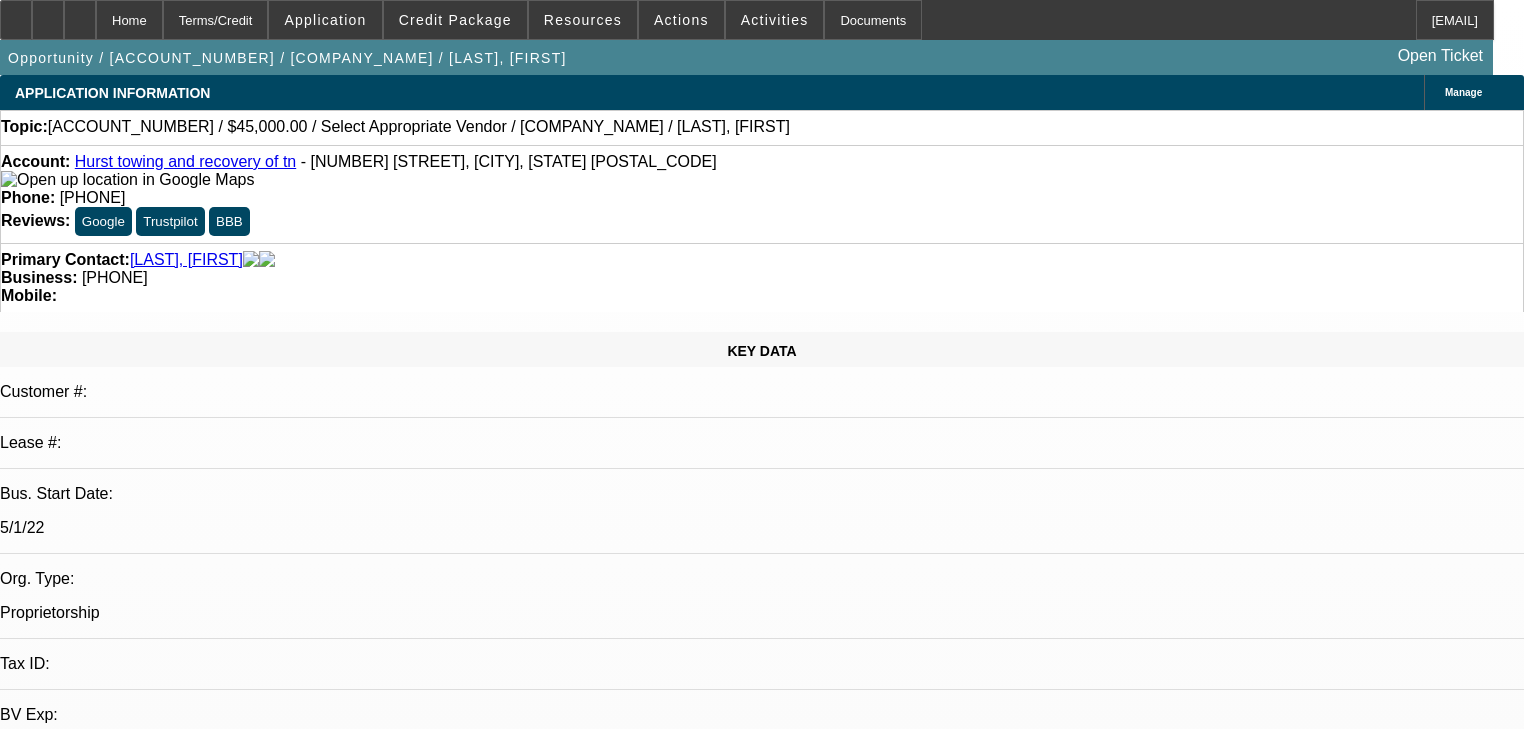 select on "0" 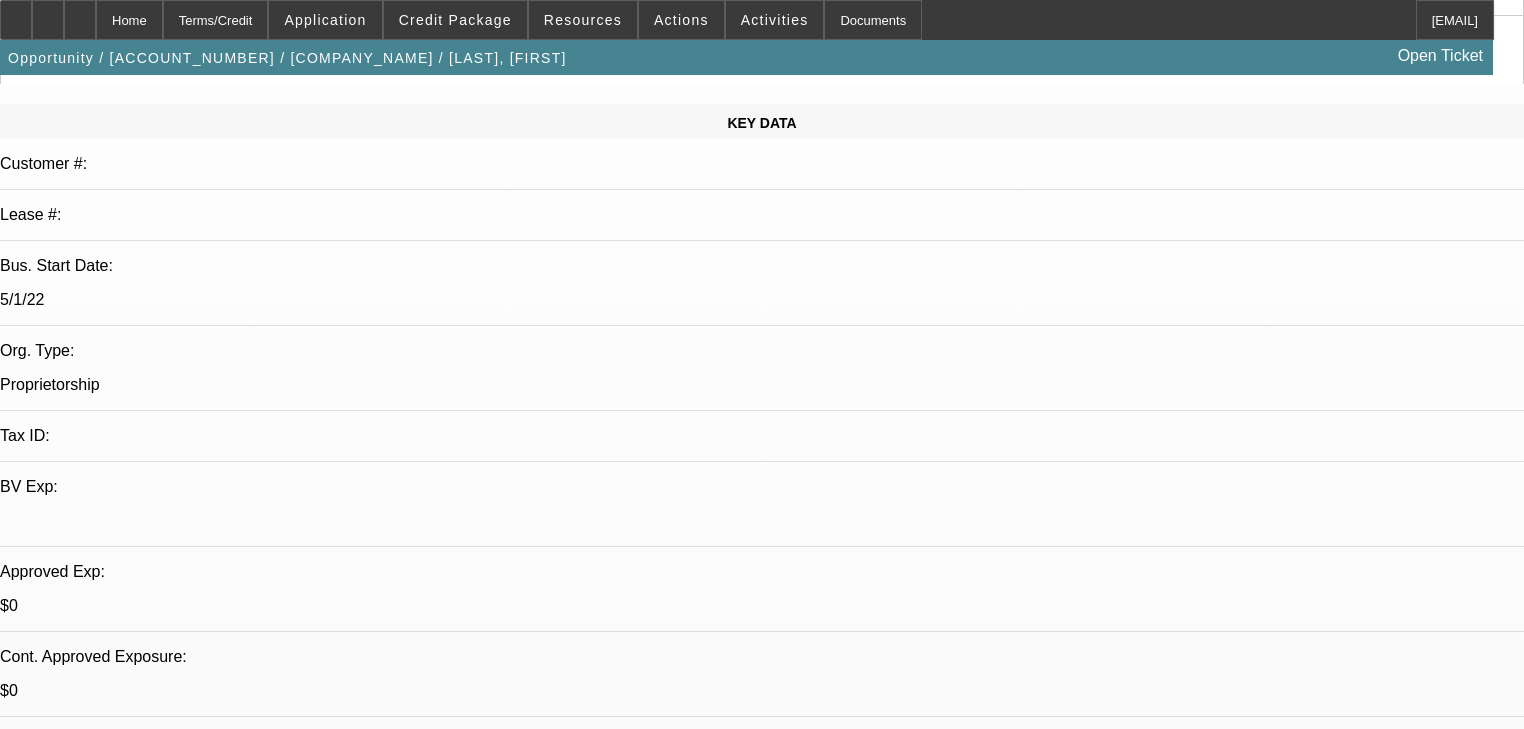 scroll, scrollTop: 320, scrollLeft: 0, axis: vertical 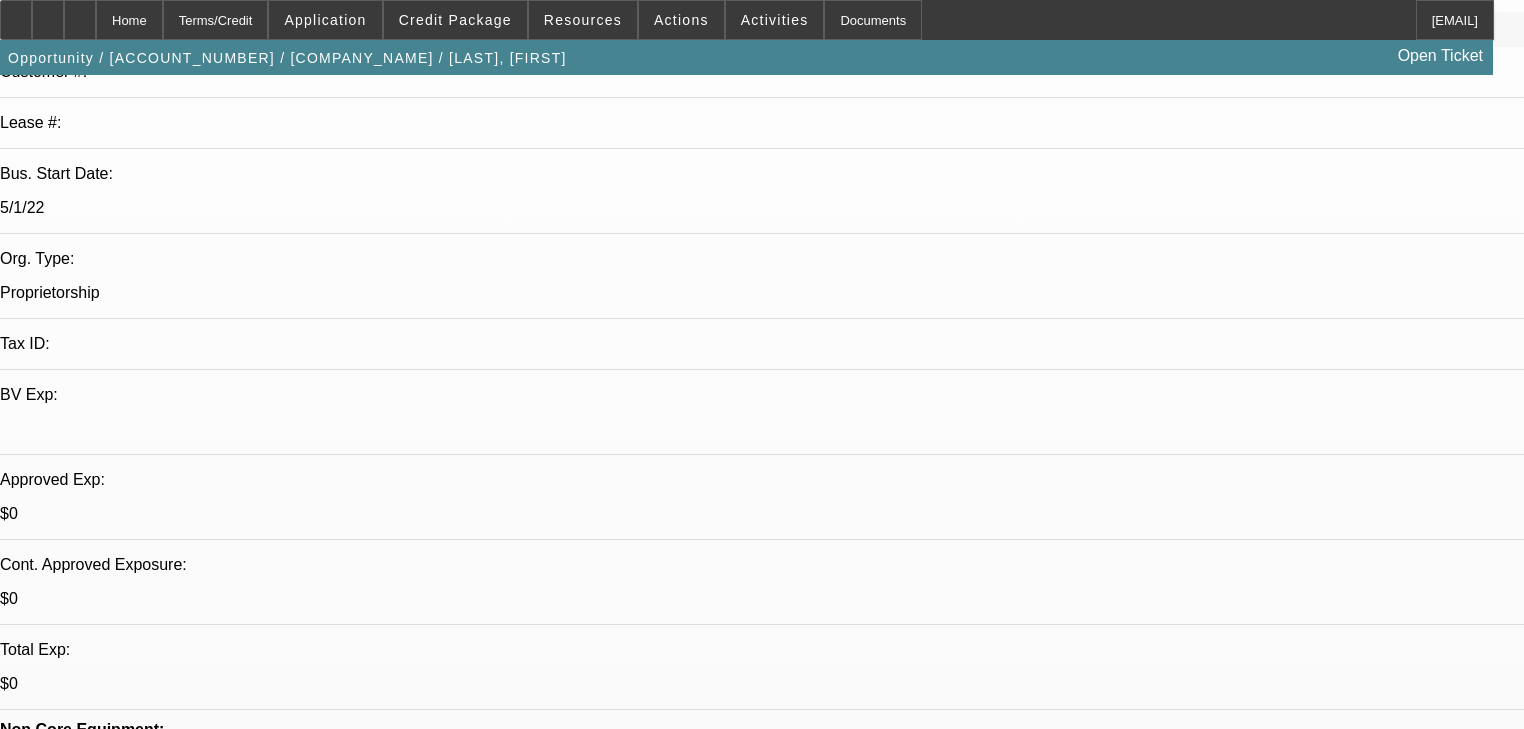 click on "604" at bounding box center (453, 2649) 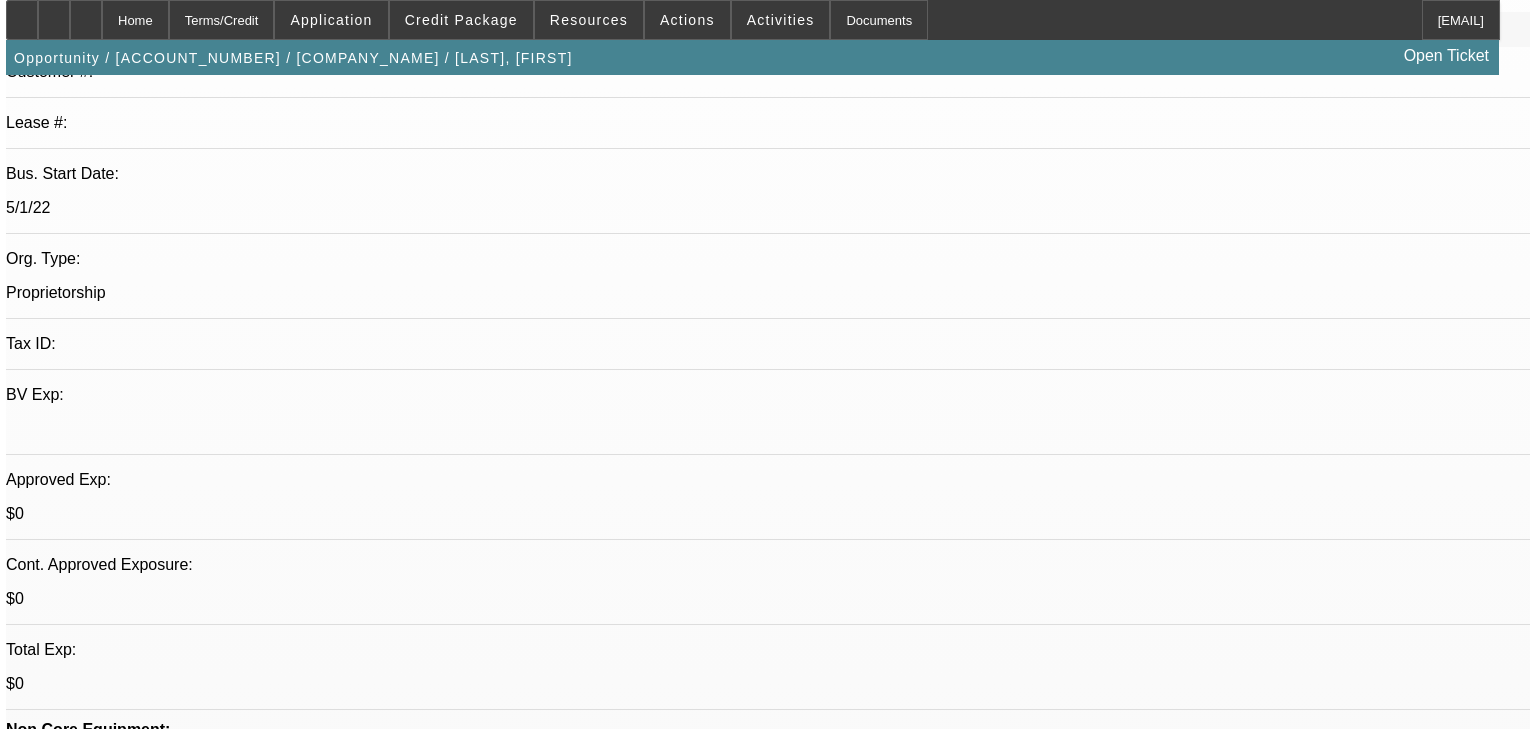 scroll, scrollTop: 0, scrollLeft: 0, axis: both 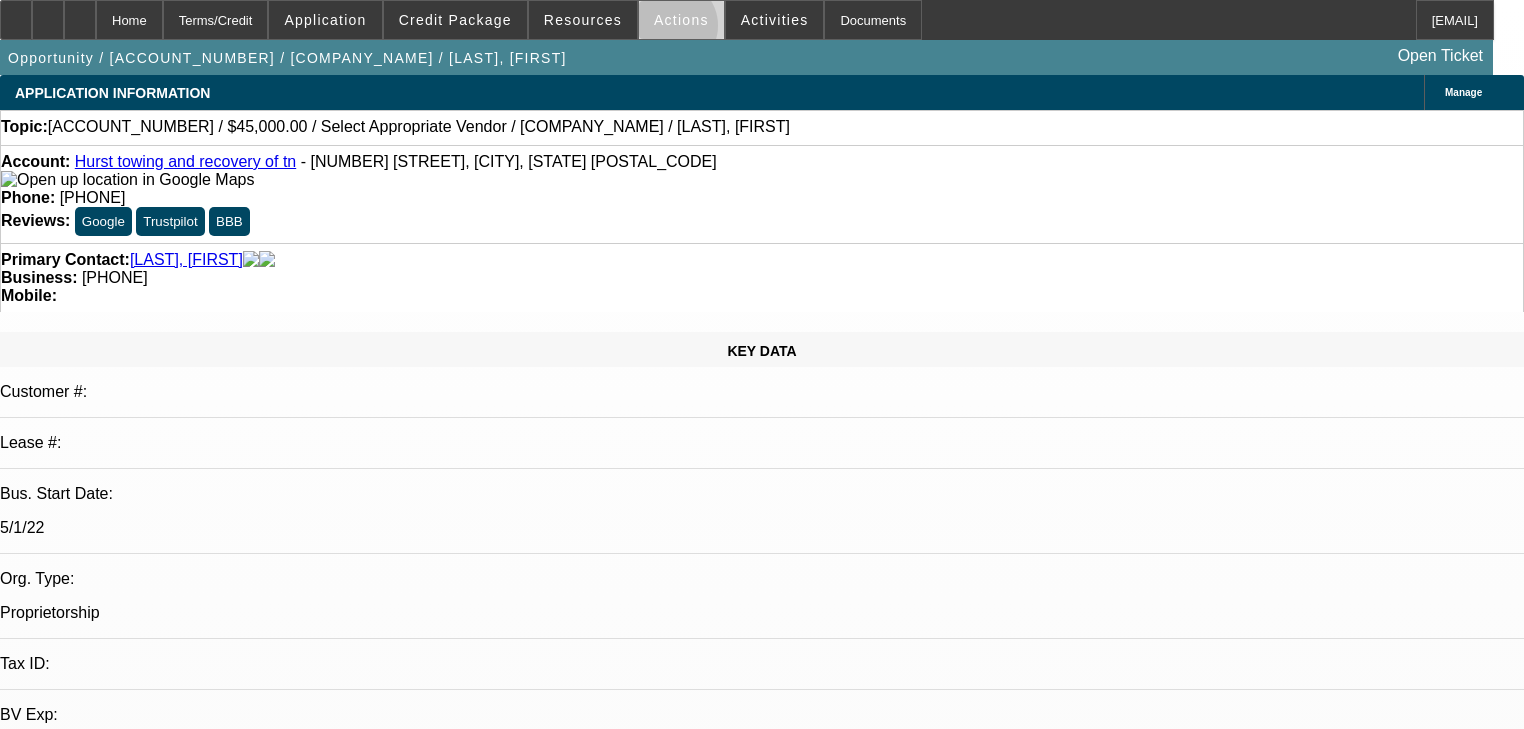 click at bounding box center (681, 20) 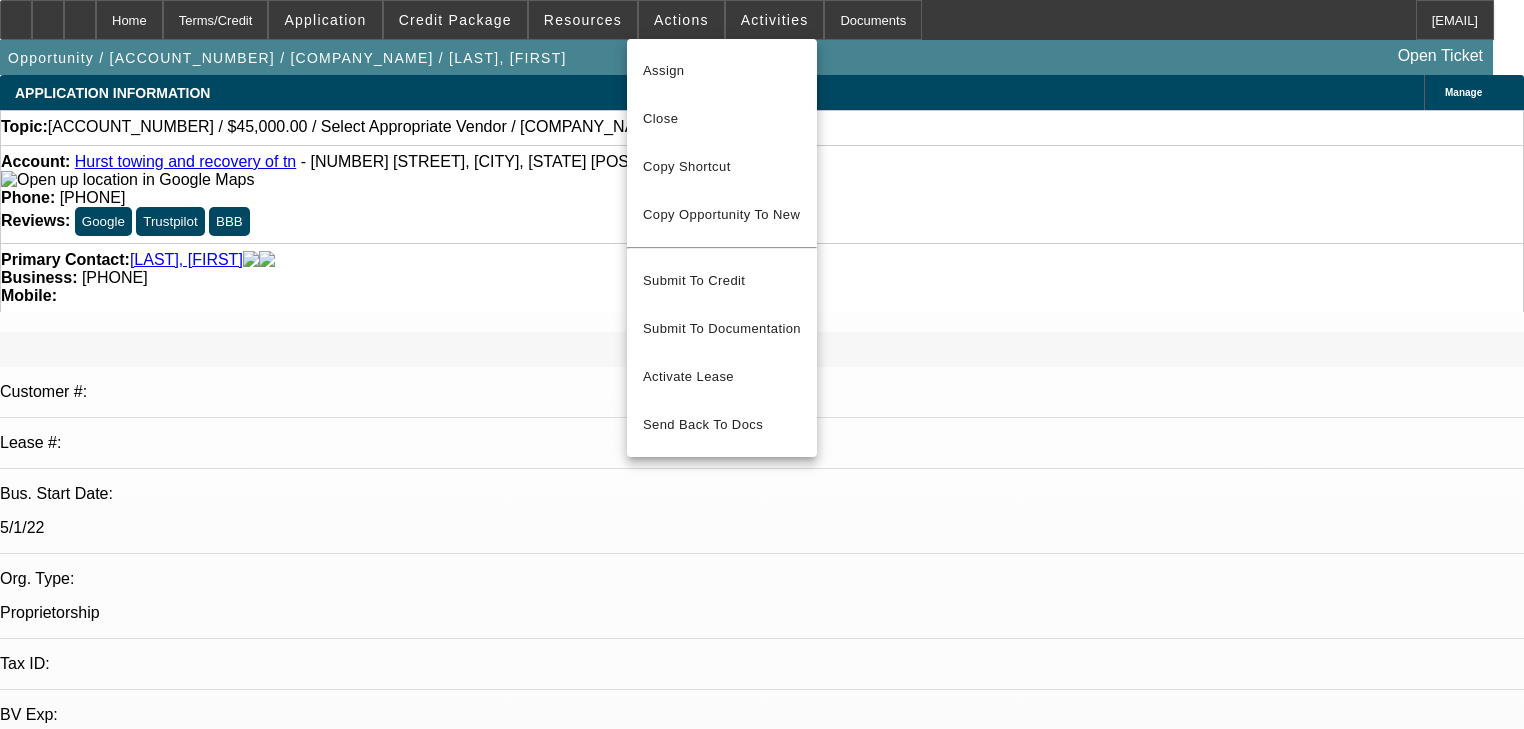 click at bounding box center [762, 364] 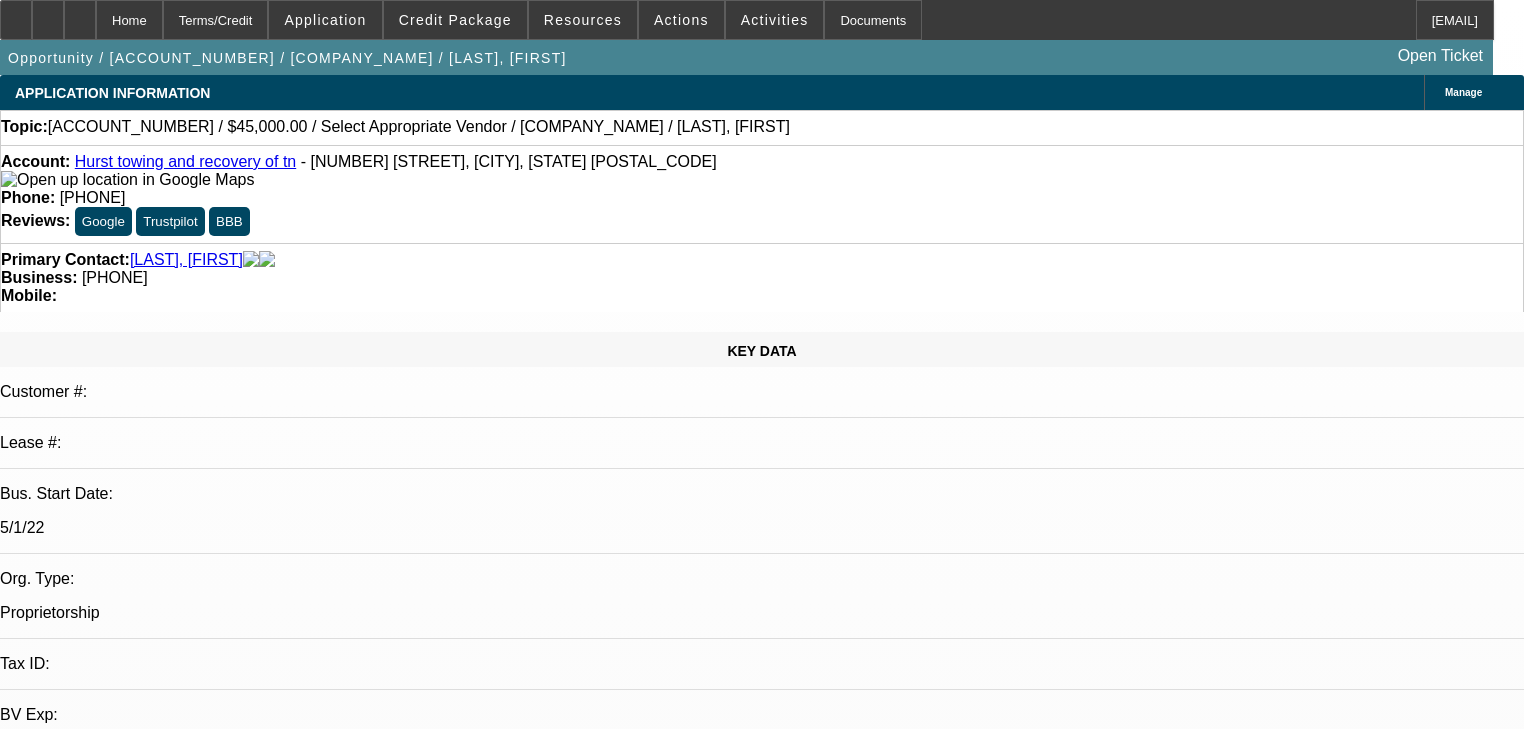 click on "might could pull that off in a couple signer u want me call him he is like a dad to me I know he has a [NUMBER] home he signed over to me in his papers if something happened to him so we are pretty tight" at bounding box center [574, 6632] 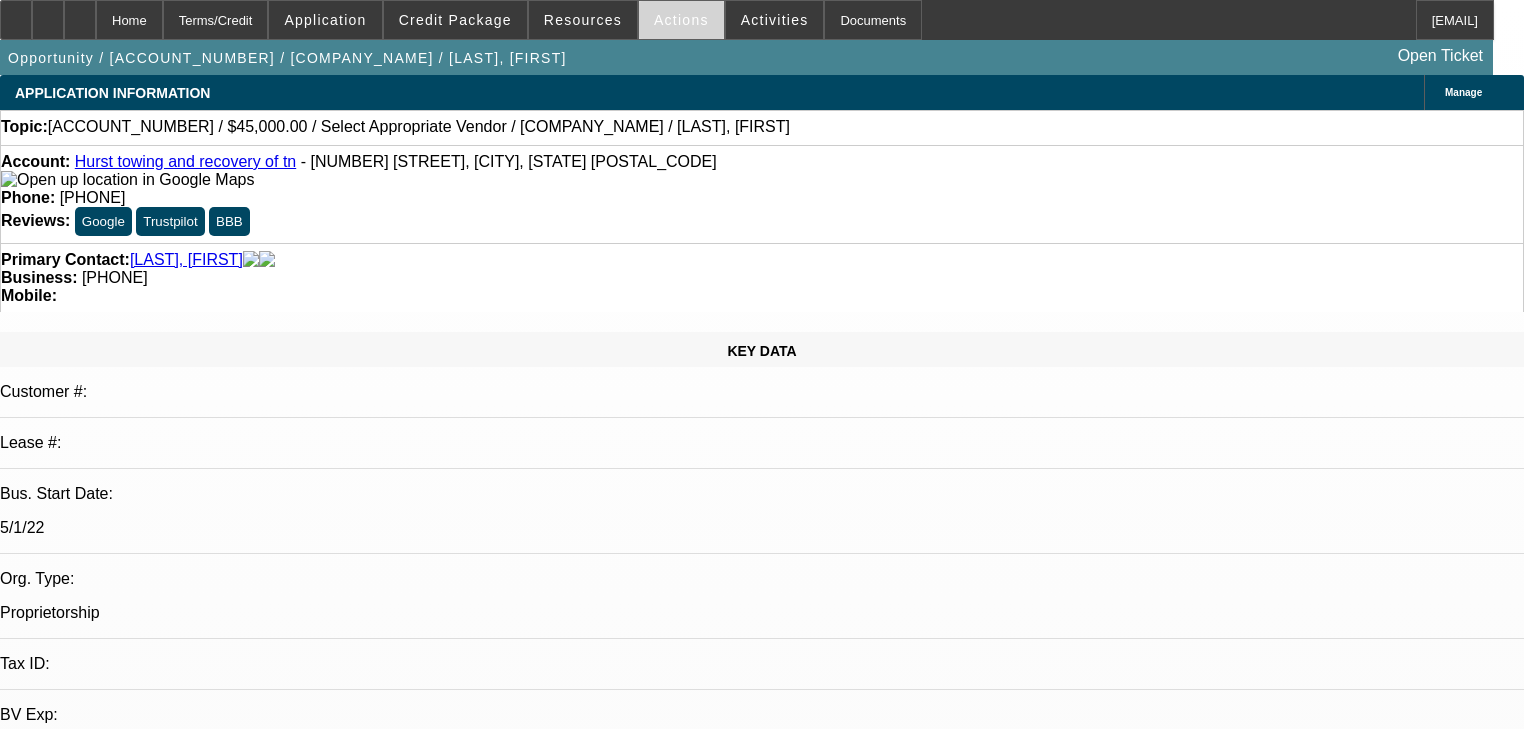 click on "Actions" at bounding box center [681, 20] 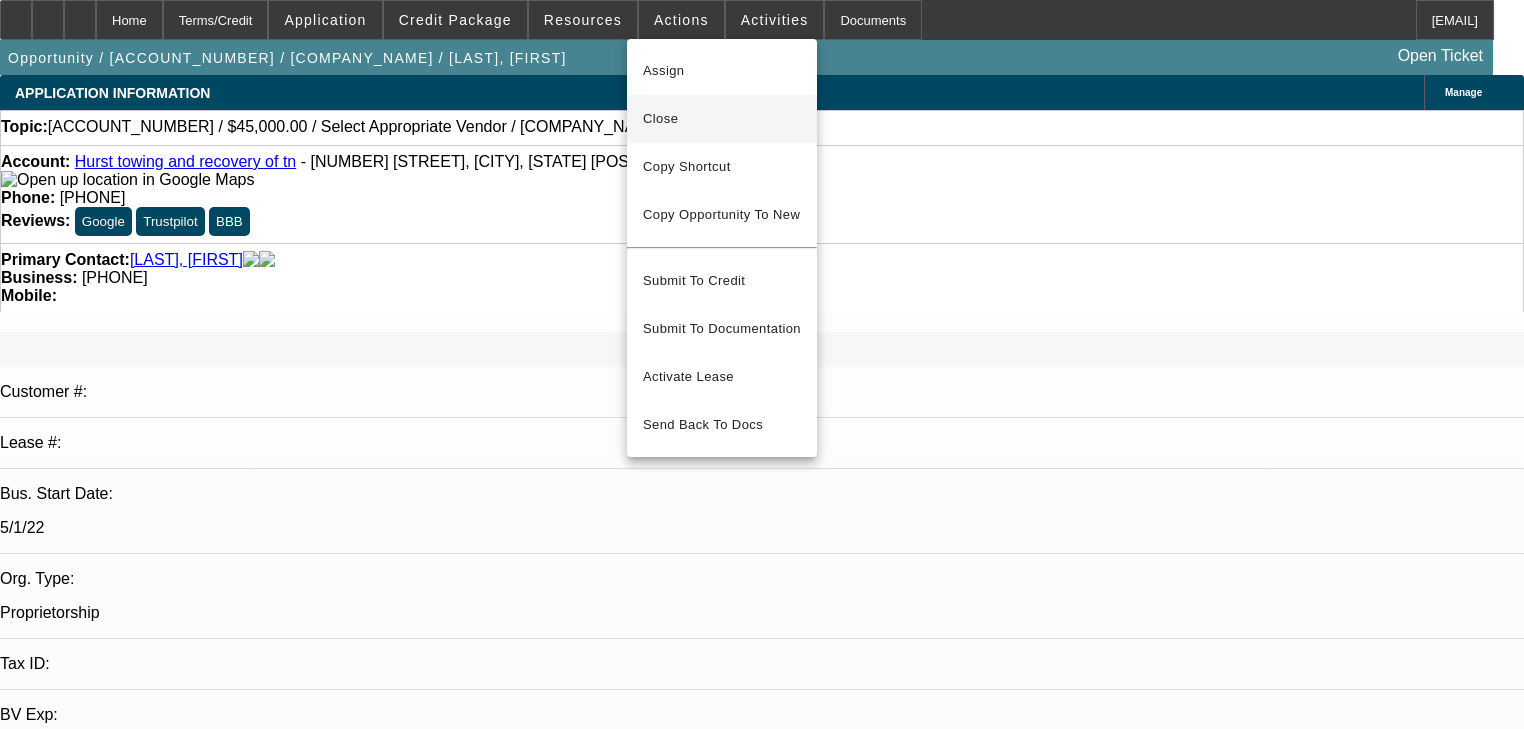 click on "Close" at bounding box center [722, 119] 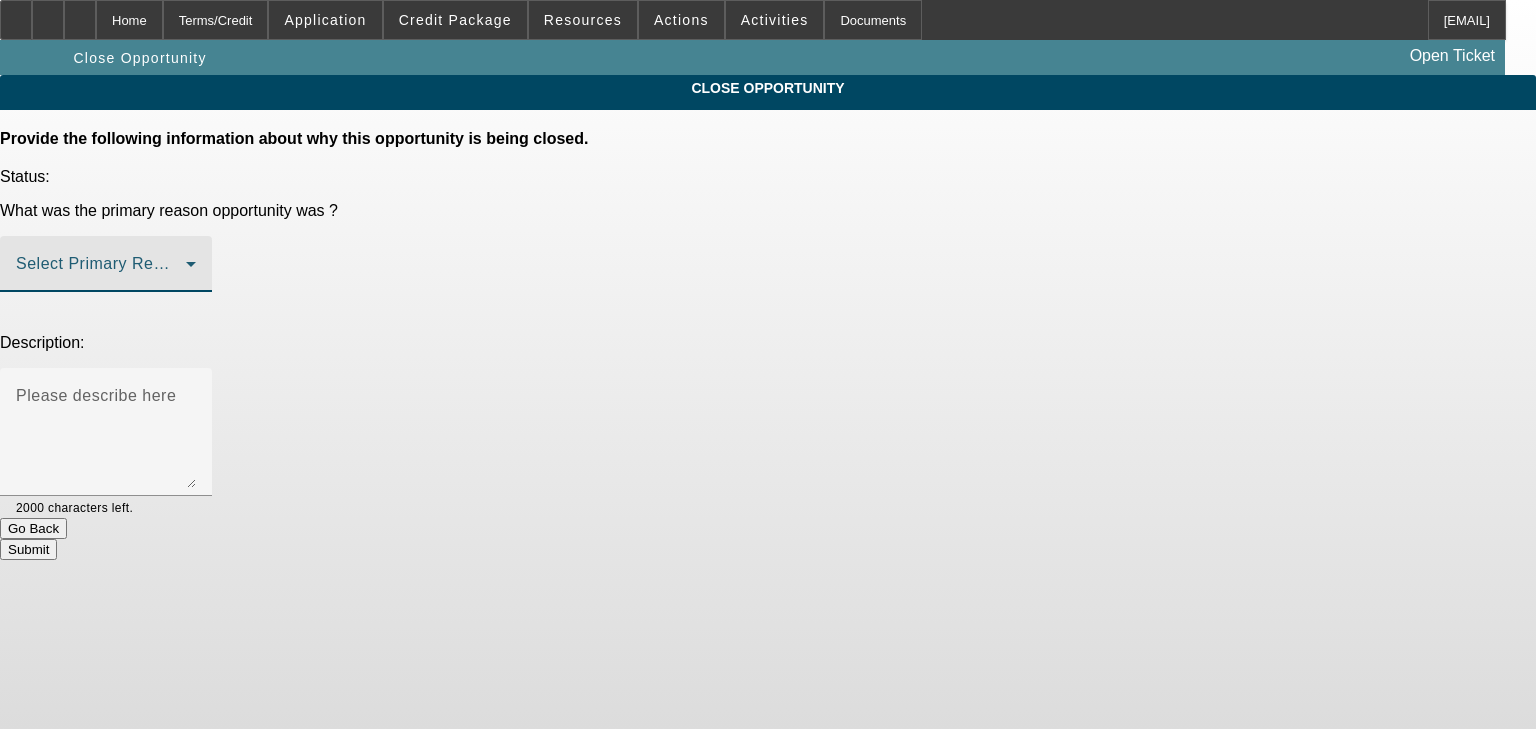 click at bounding box center (101, 272) 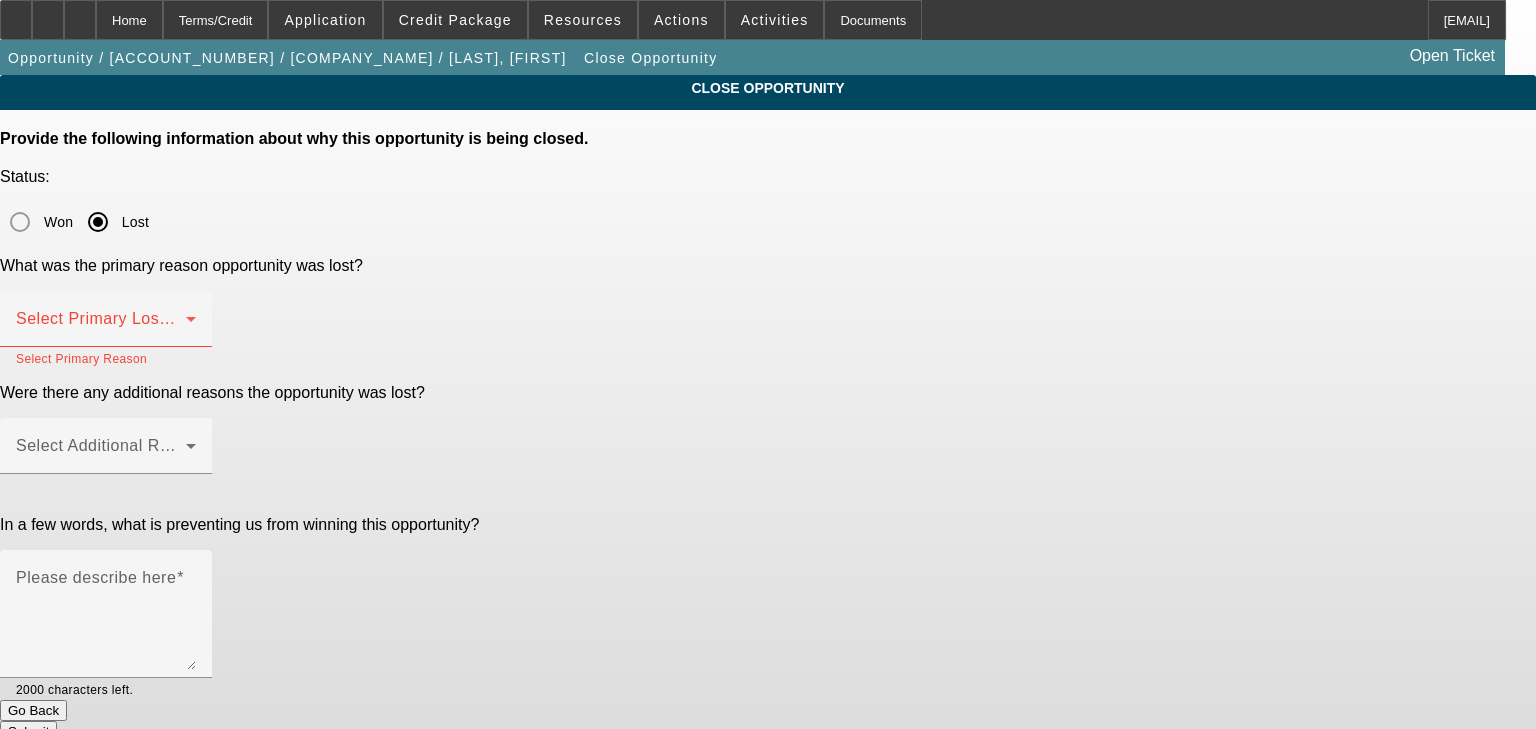 click 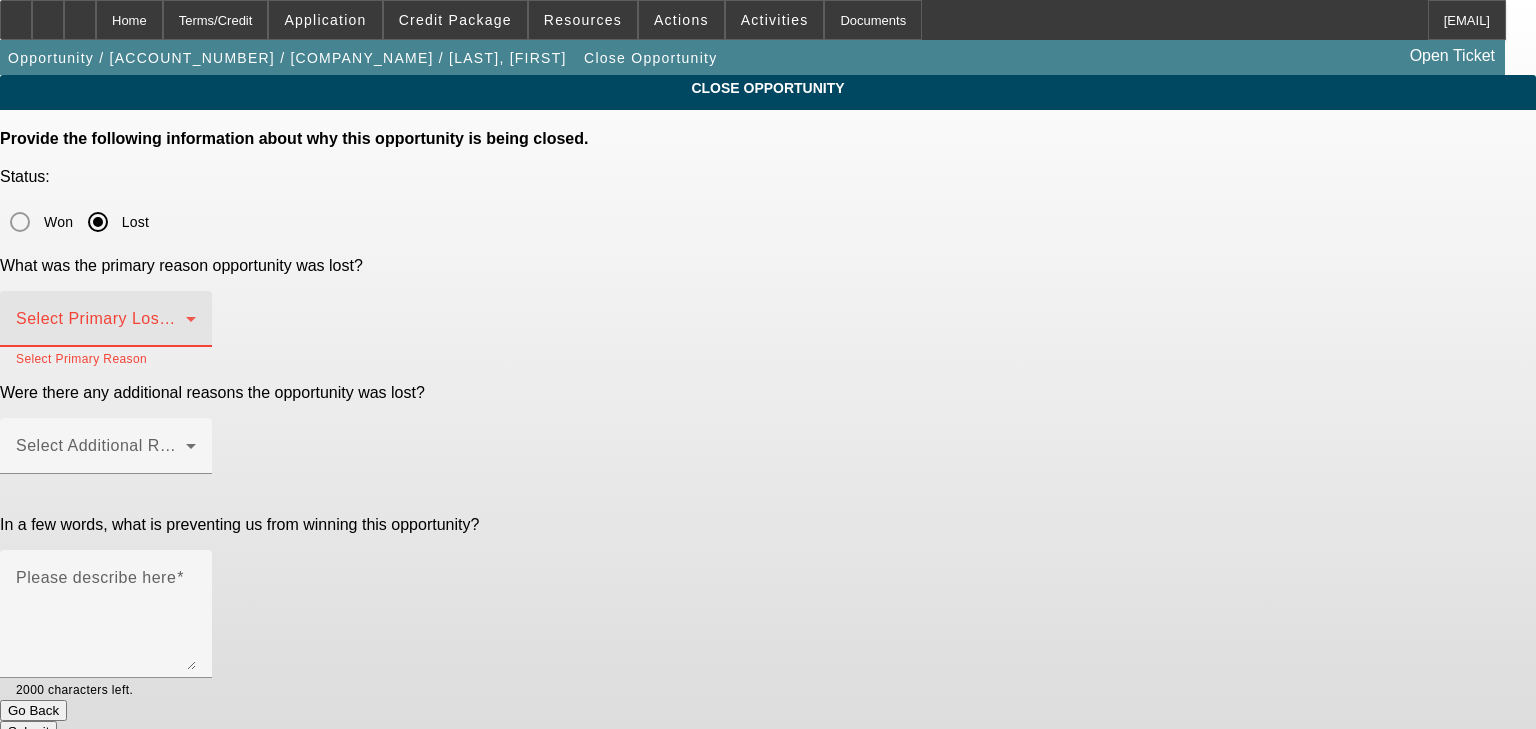 click at bounding box center [101, 327] 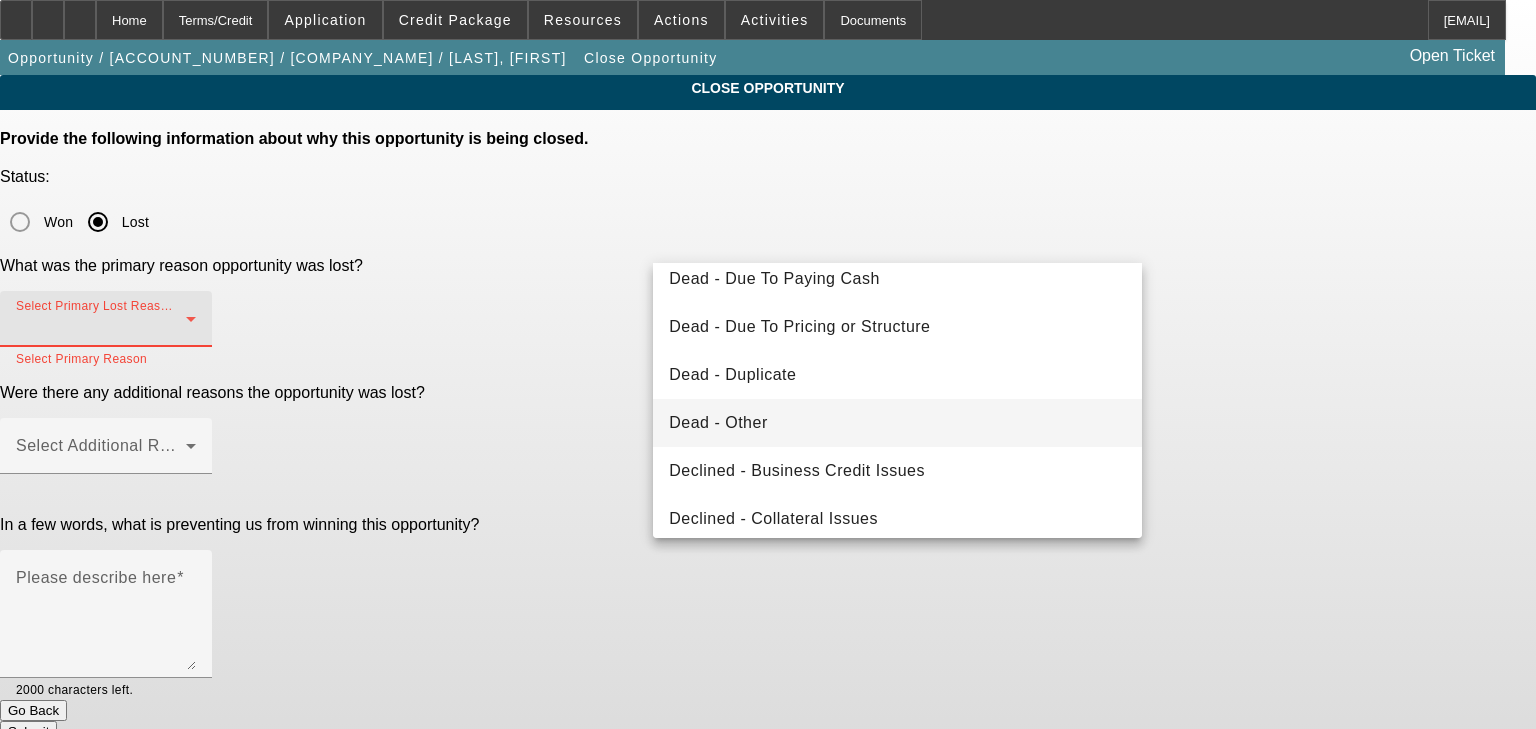 scroll, scrollTop: 240, scrollLeft: 0, axis: vertical 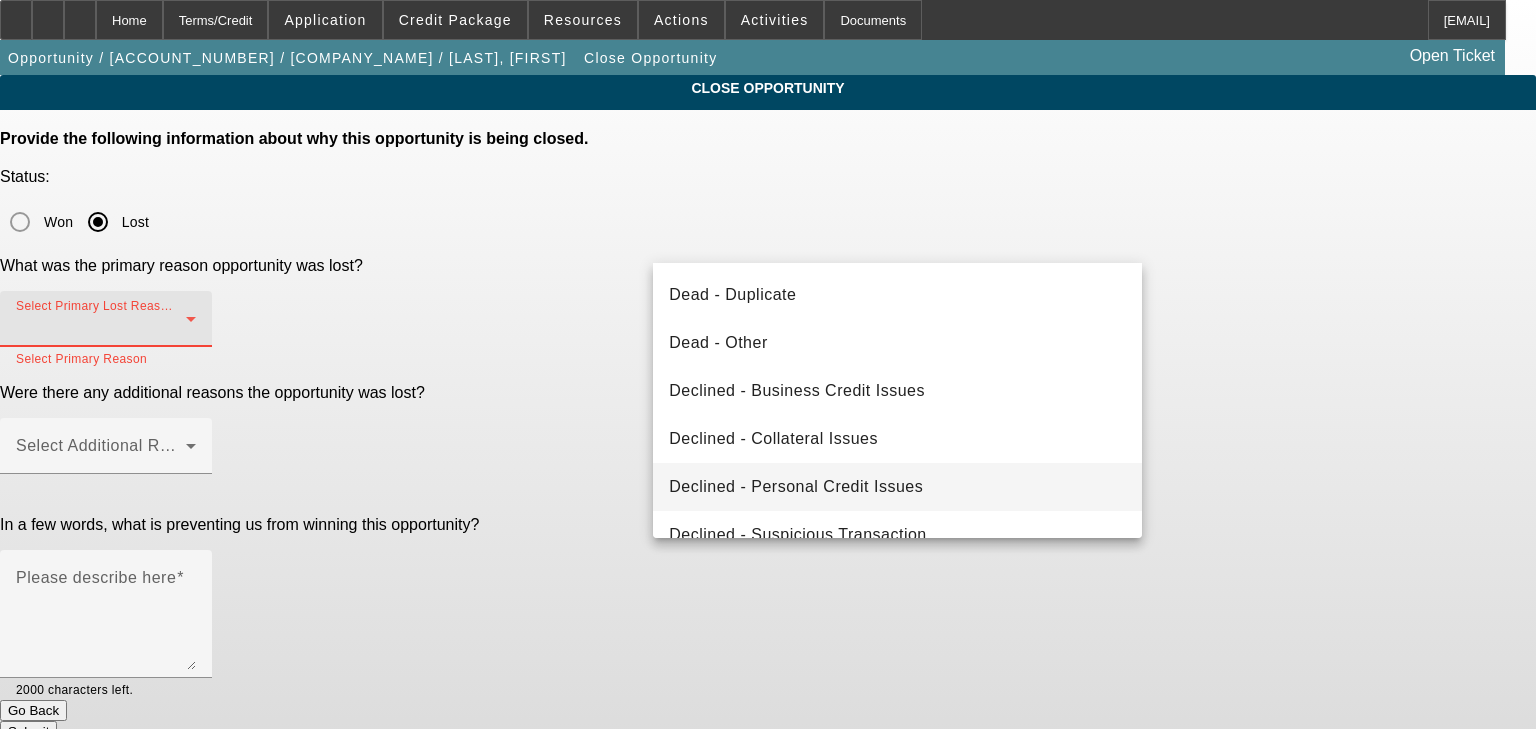 click on "Declined - Personal Credit Issues" at bounding box center [796, 487] 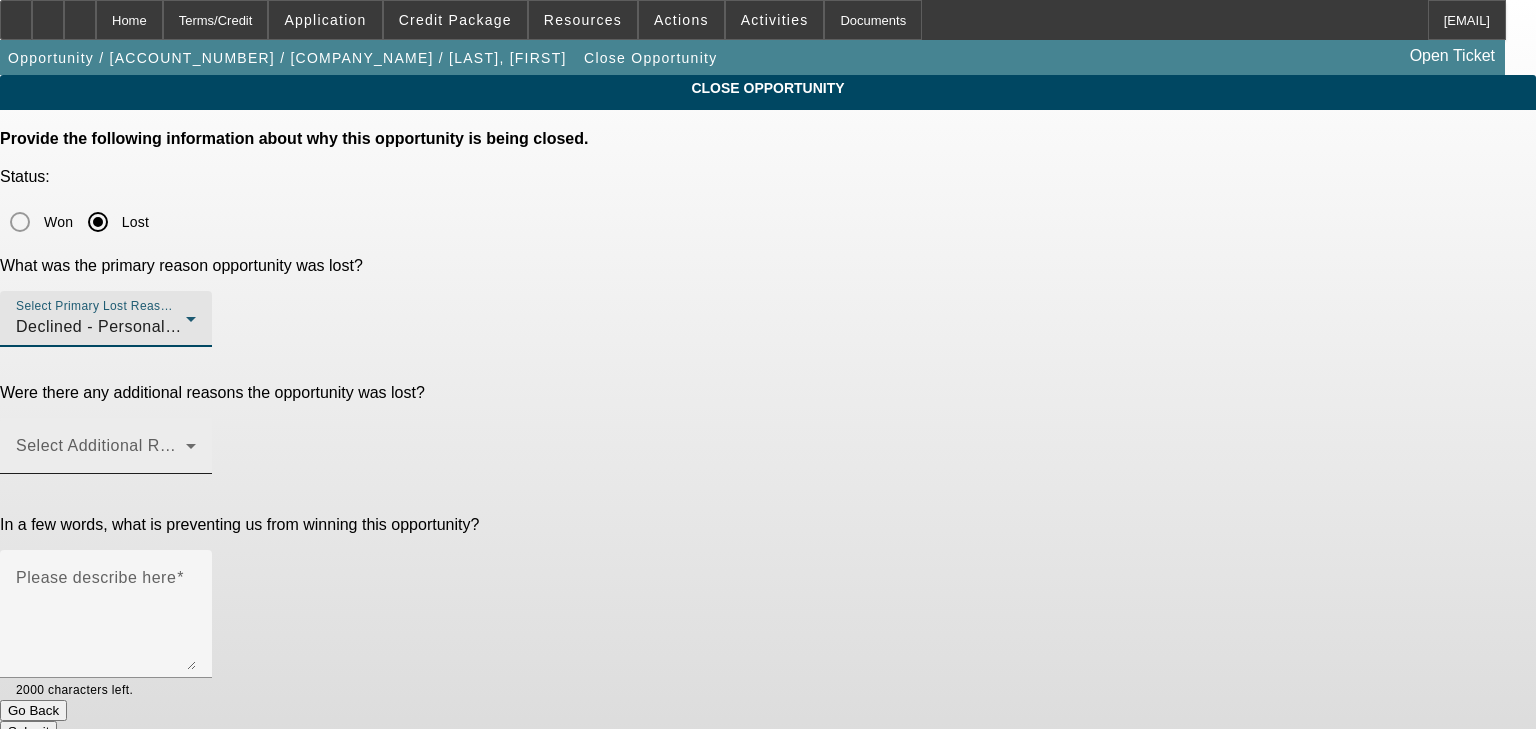 click on "Select Additional Reasons" at bounding box center [115, 445] 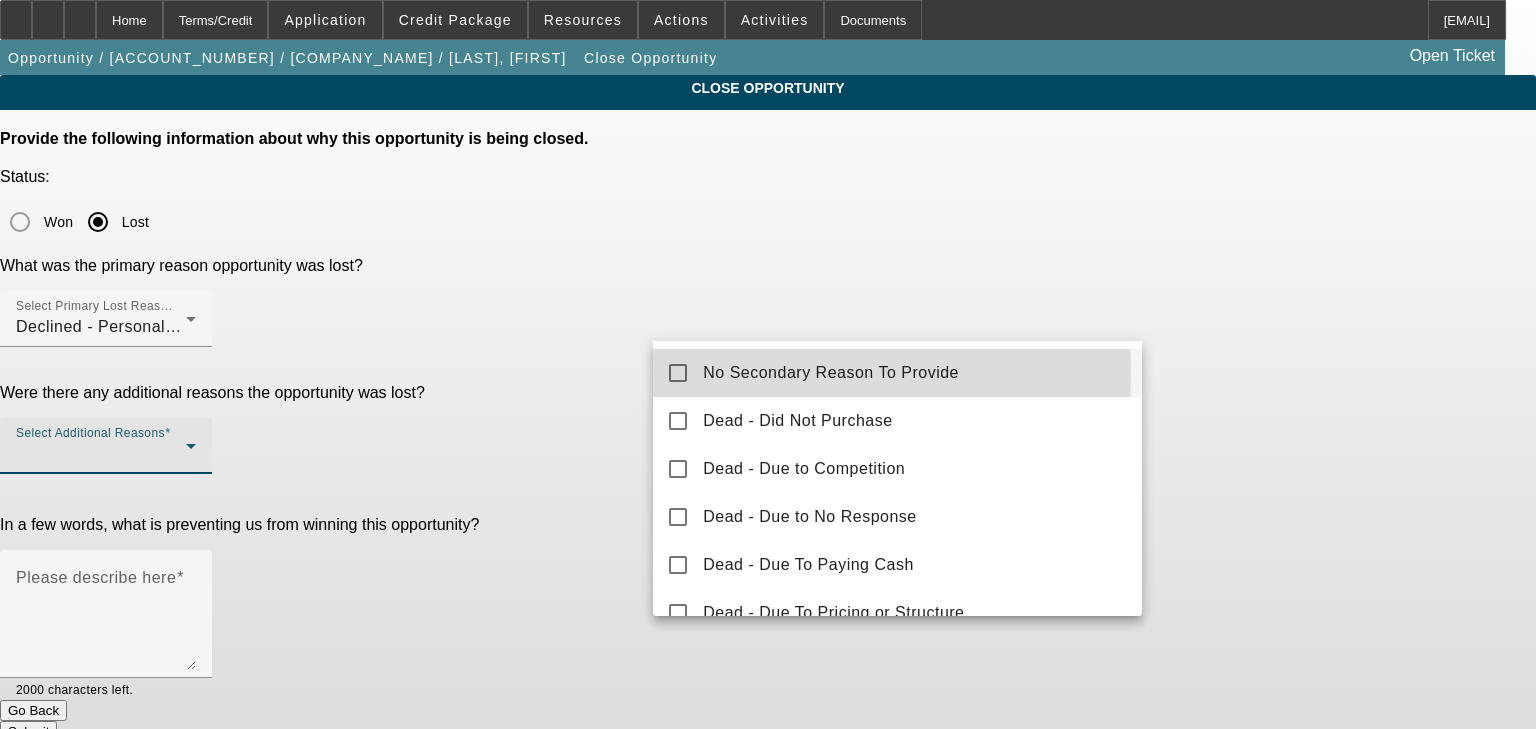click at bounding box center [678, 373] 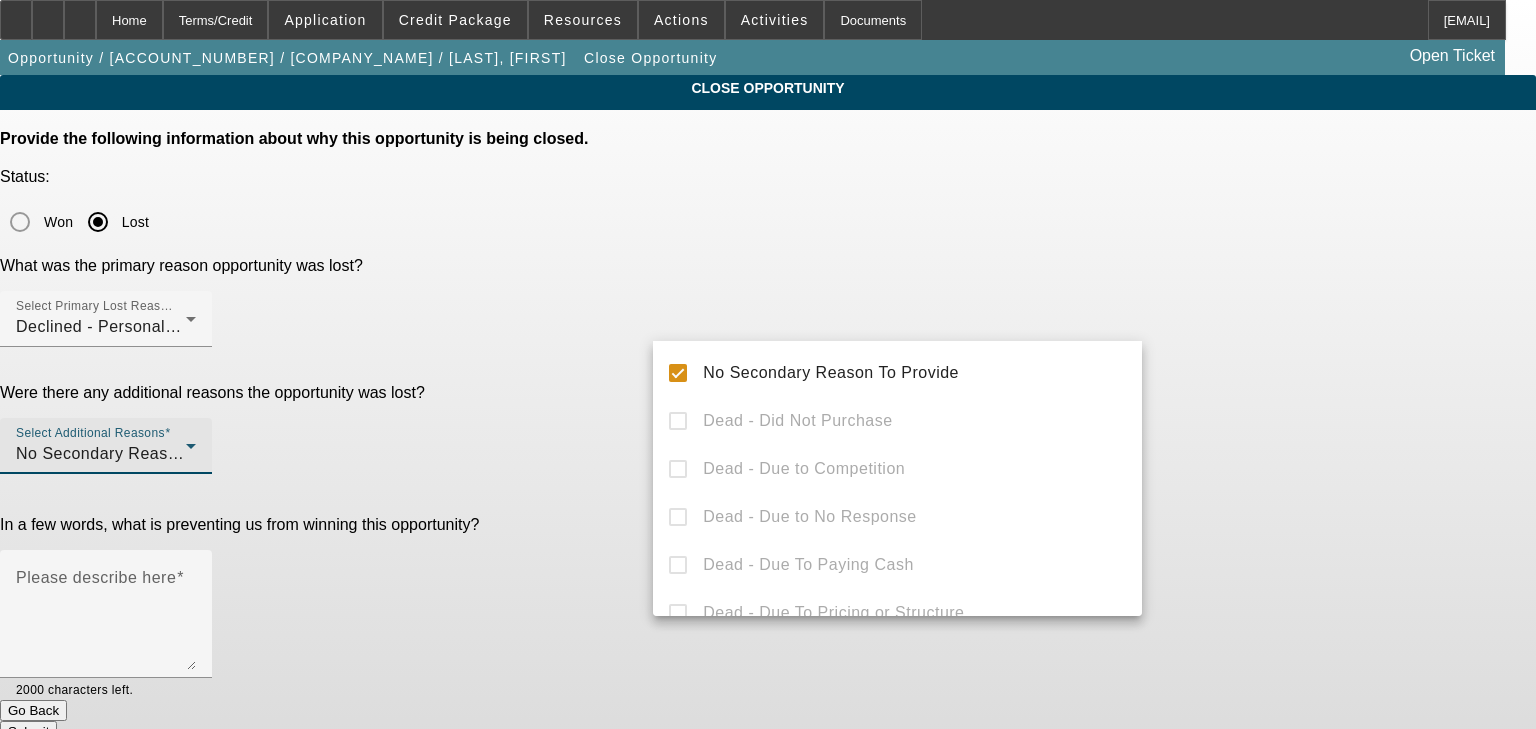 click at bounding box center [768, 364] 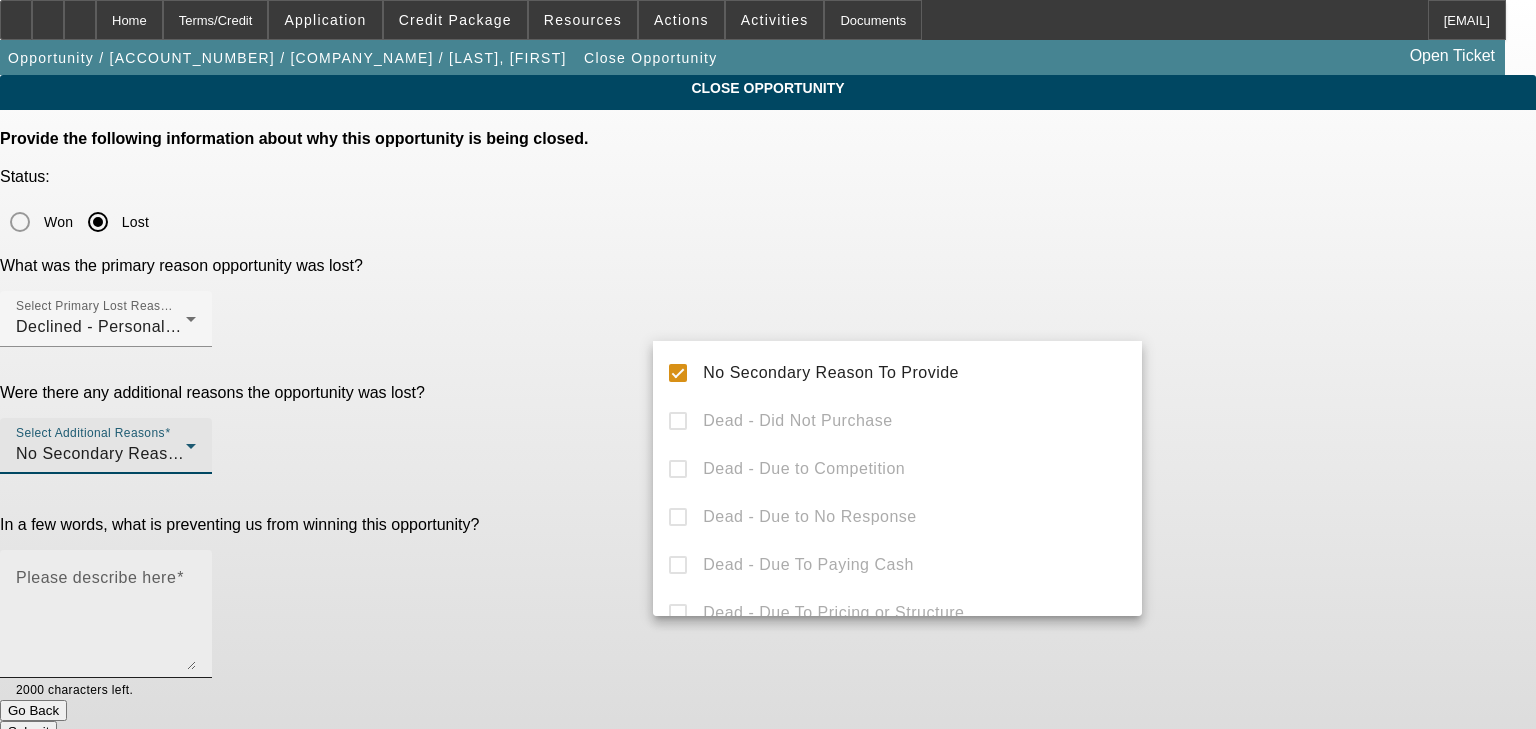 click on "Please describe here" at bounding box center [106, 622] 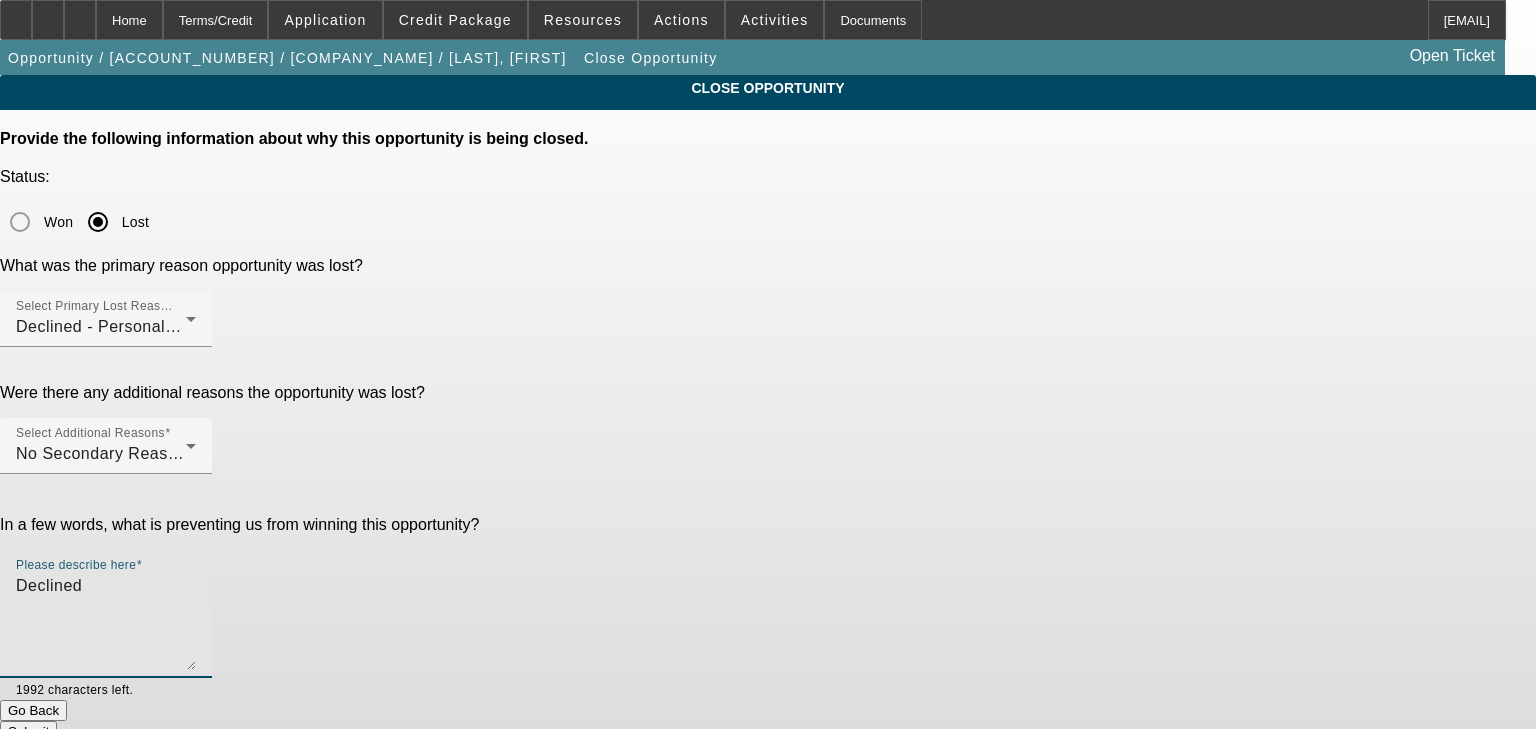 type on "Declined" 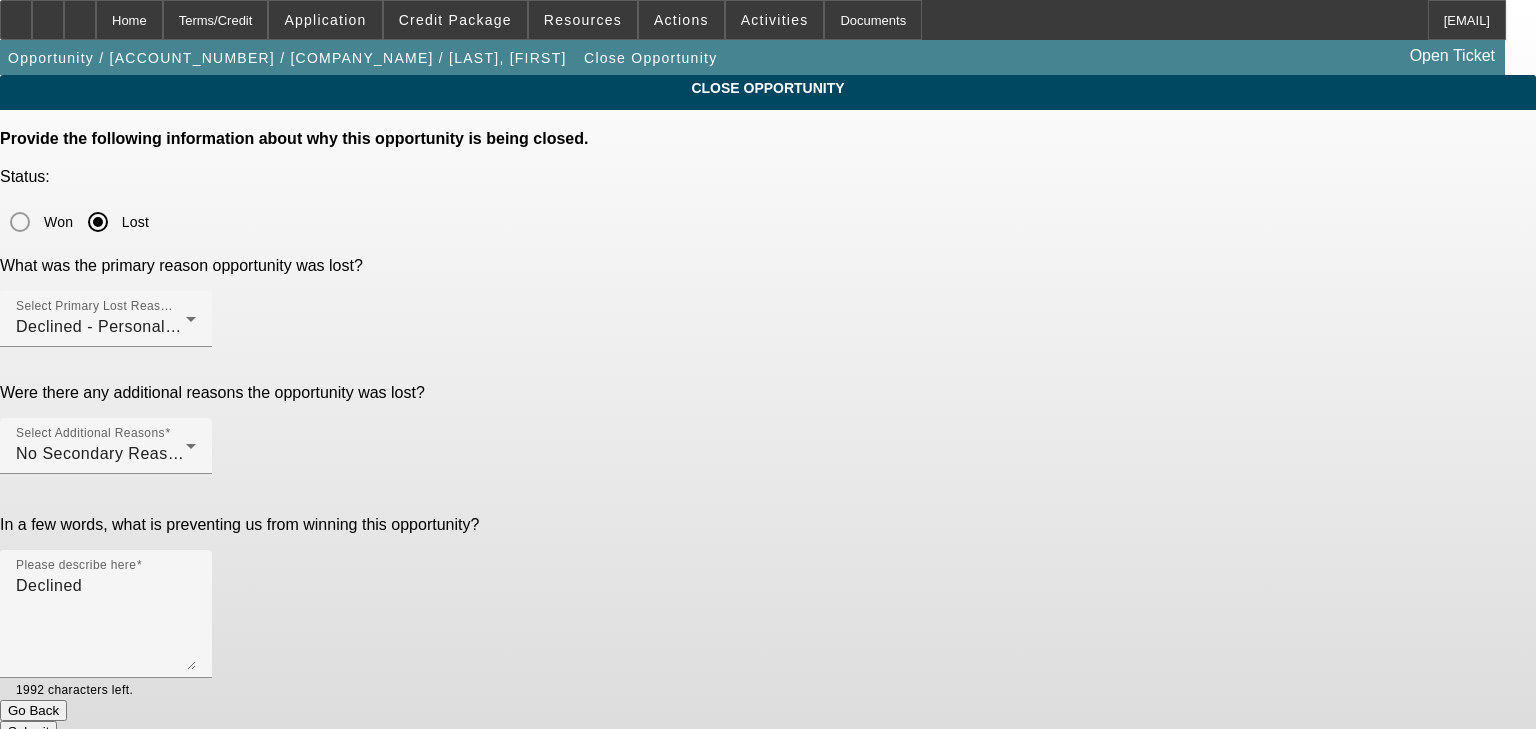 click on "Submit" 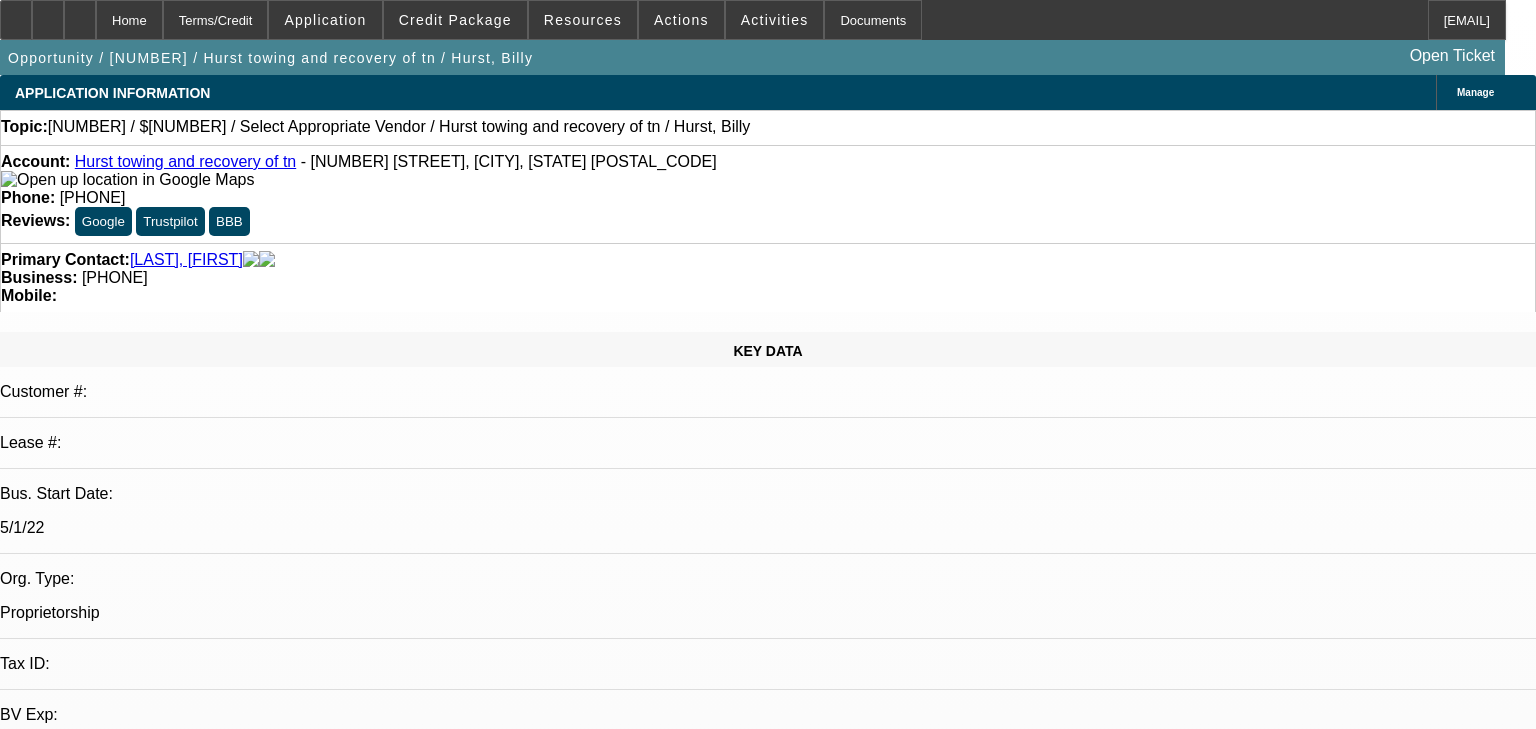 select on "0" 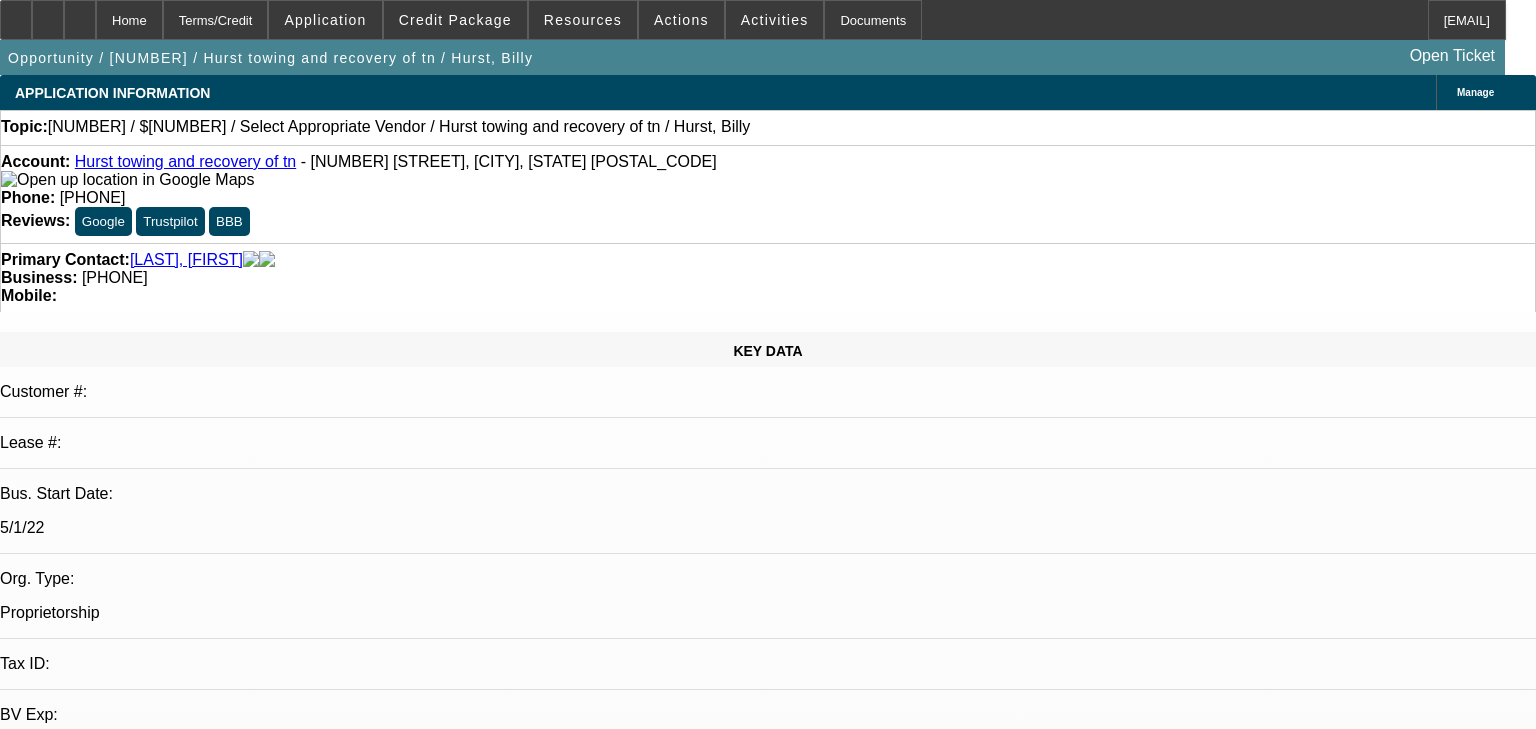select on "1" 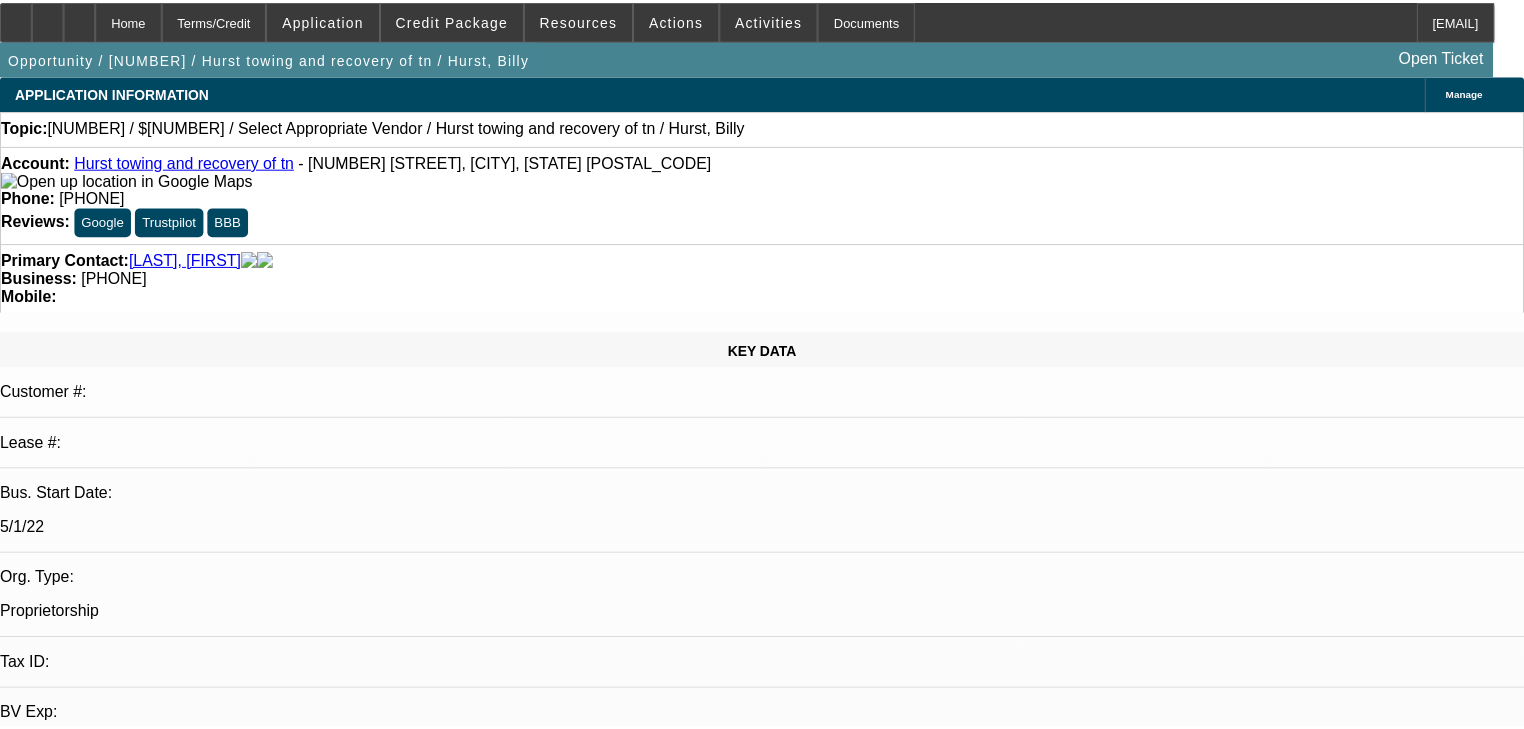 scroll, scrollTop: 0, scrollLeft: 0, axis: both 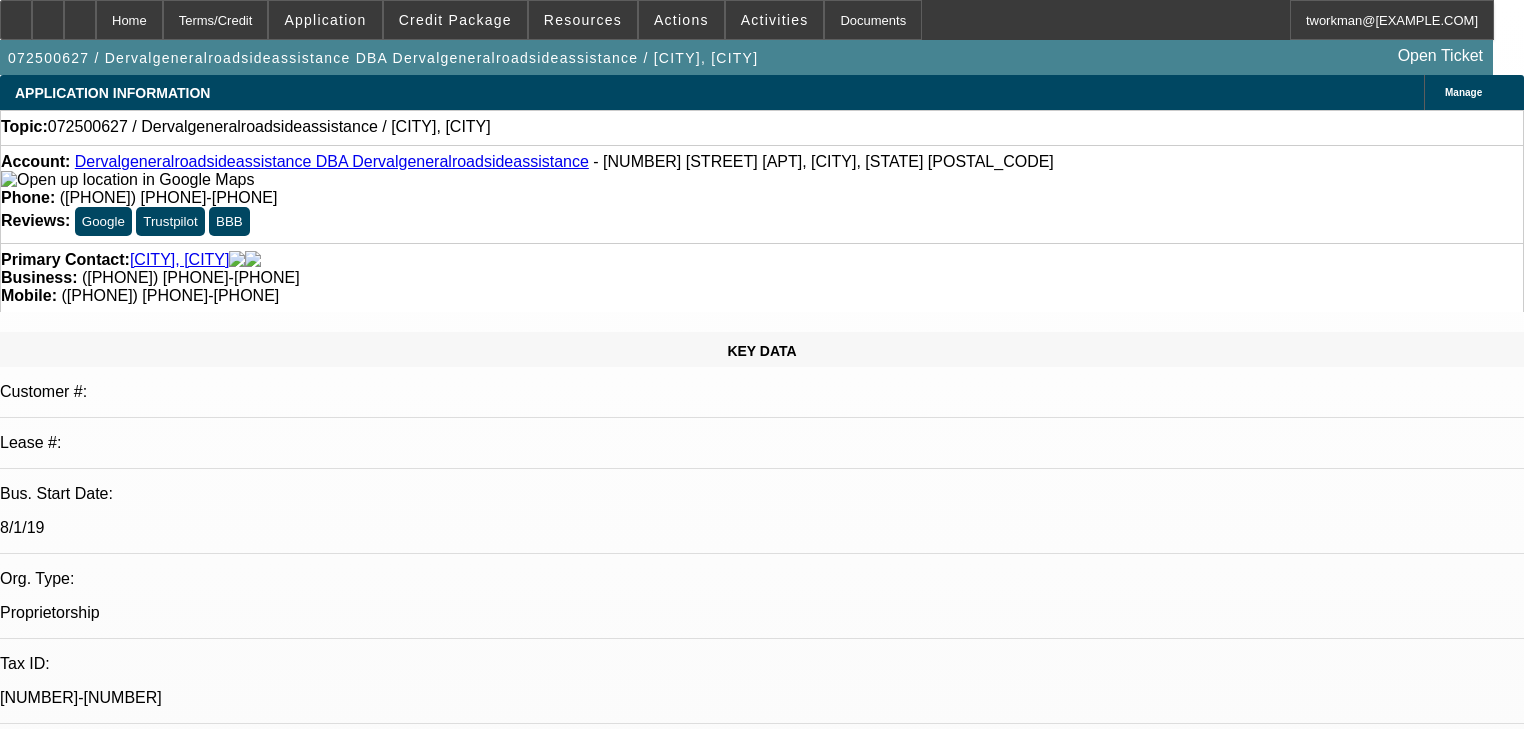 select on "0" 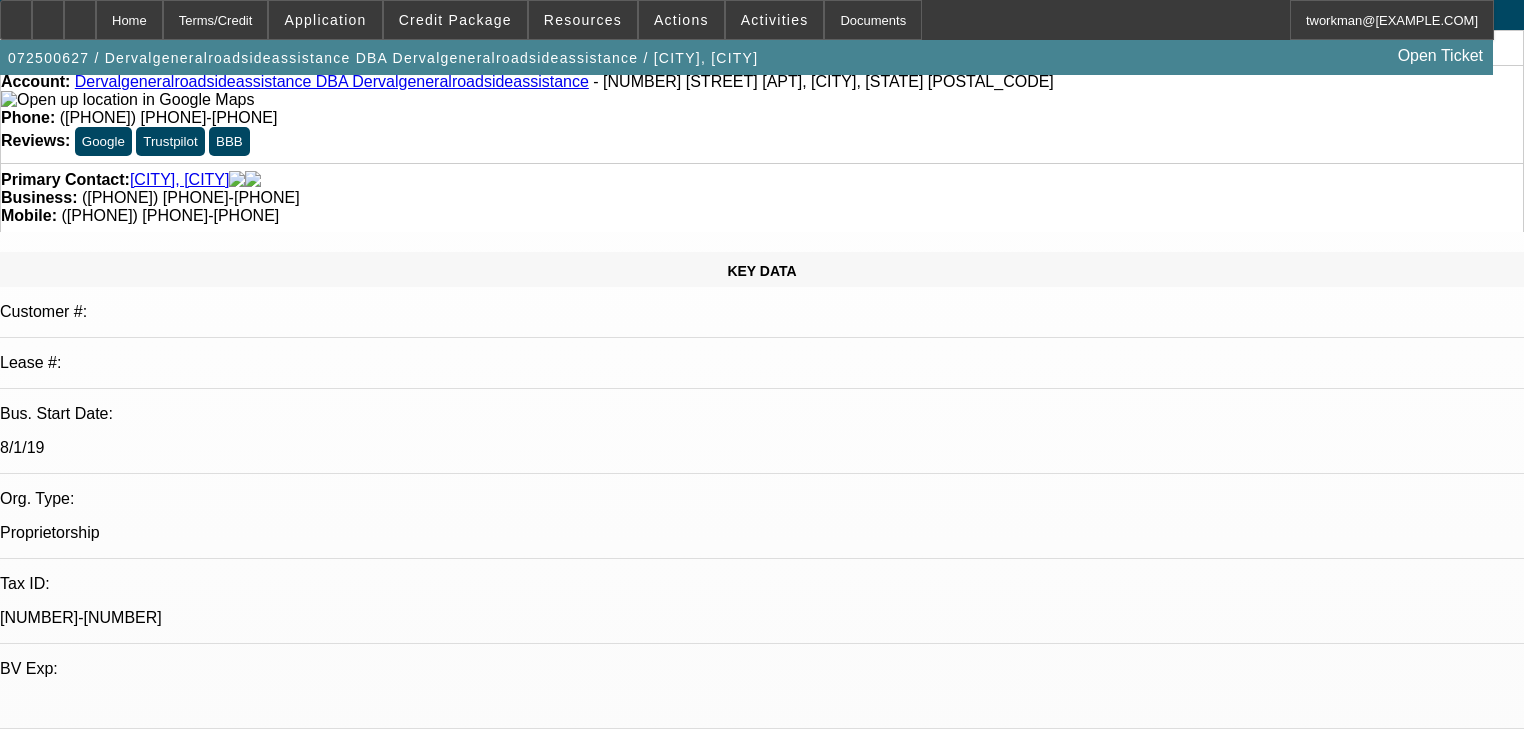 scroll, scrollTop: 480, scrollLeft: 0, axis: vertical 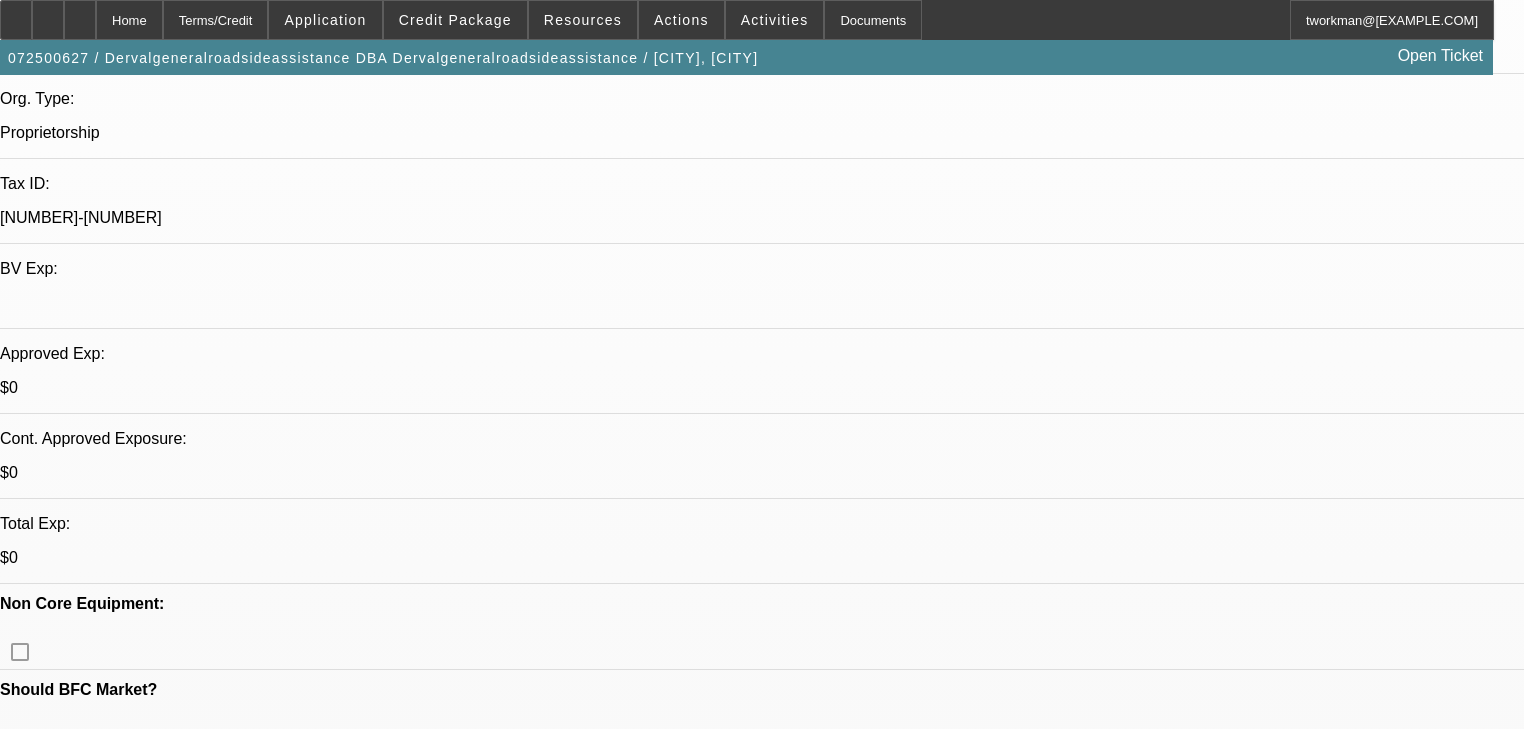 click on "607" at bounding box center [453, 2642] 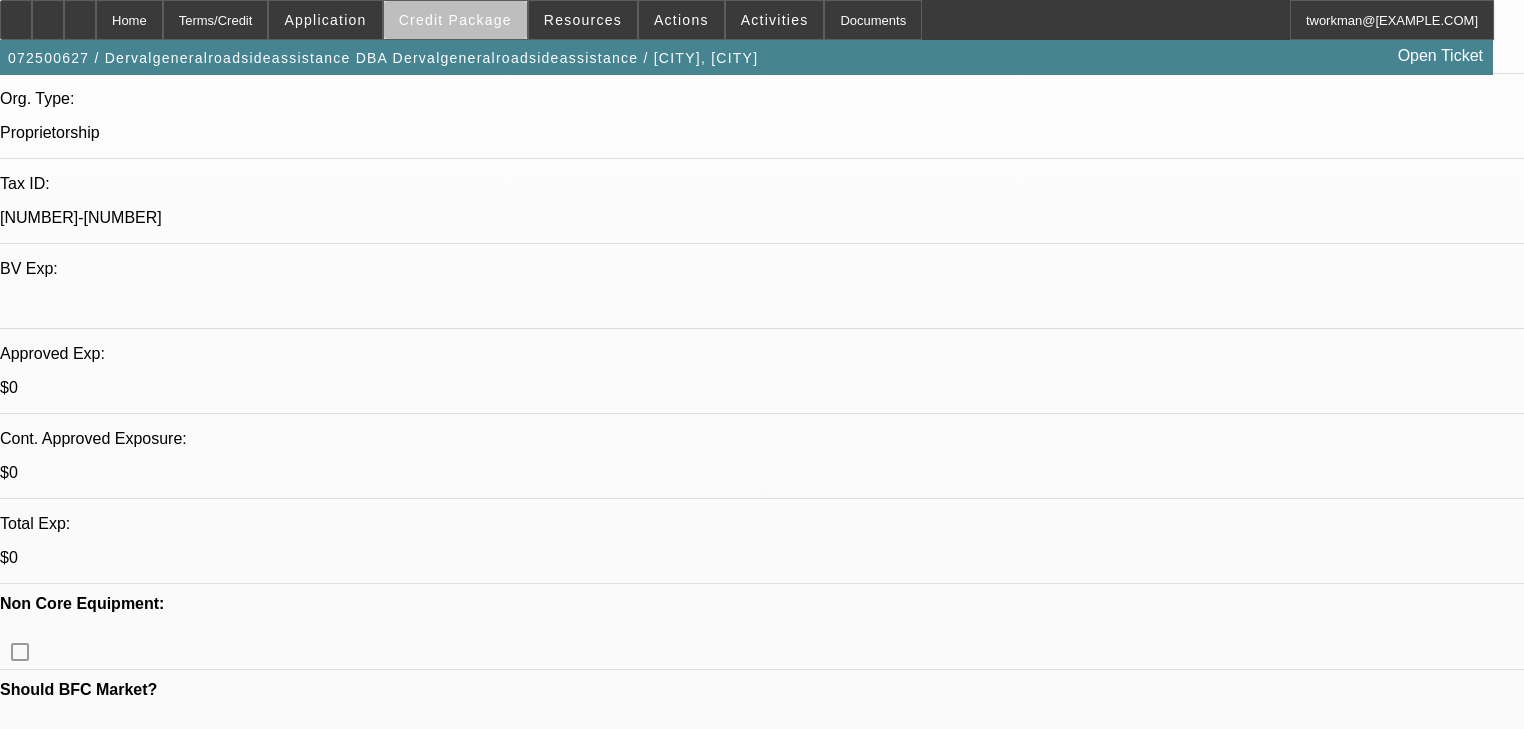 click at bounding box center (455, 20) 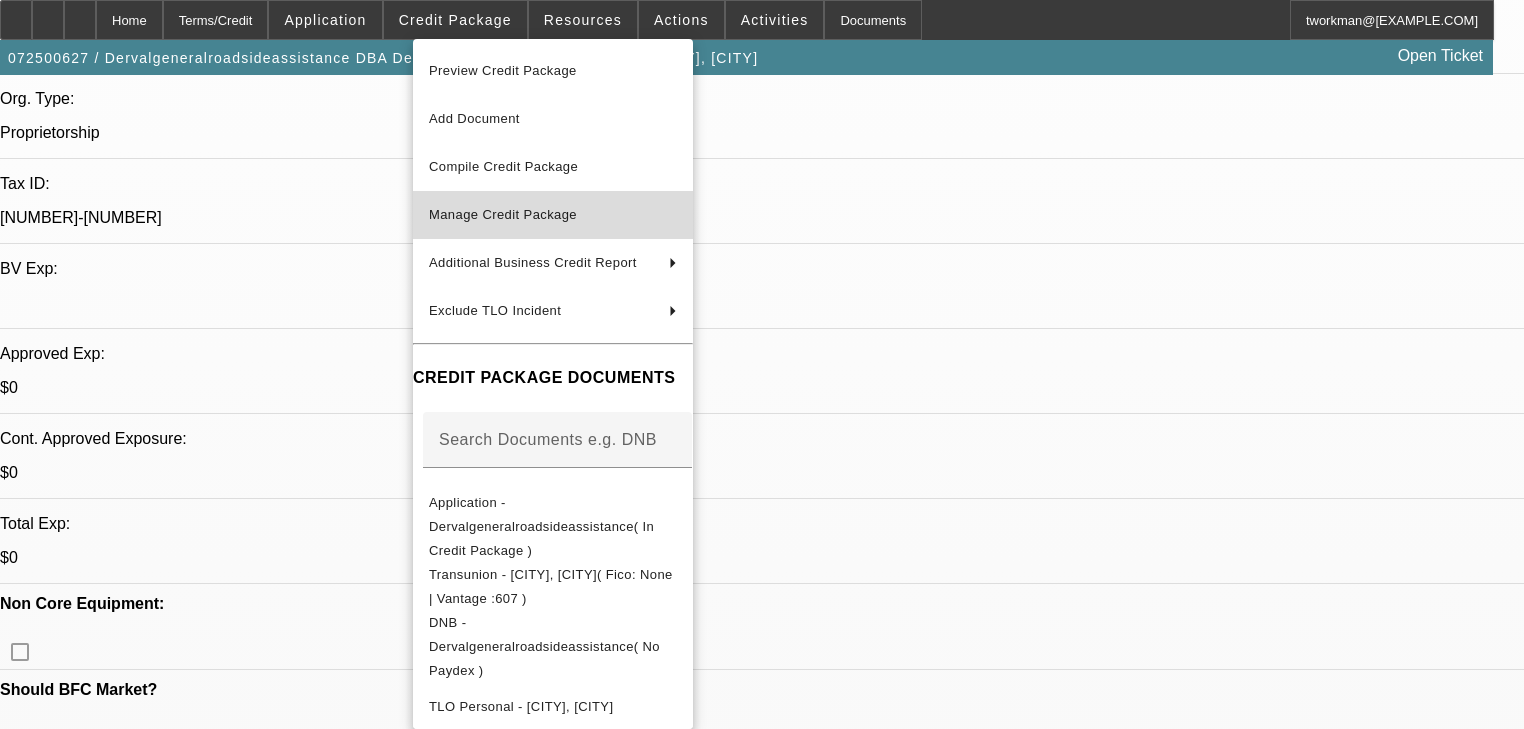 click on "Manage Credit Package" at bounding box center (503, 214) 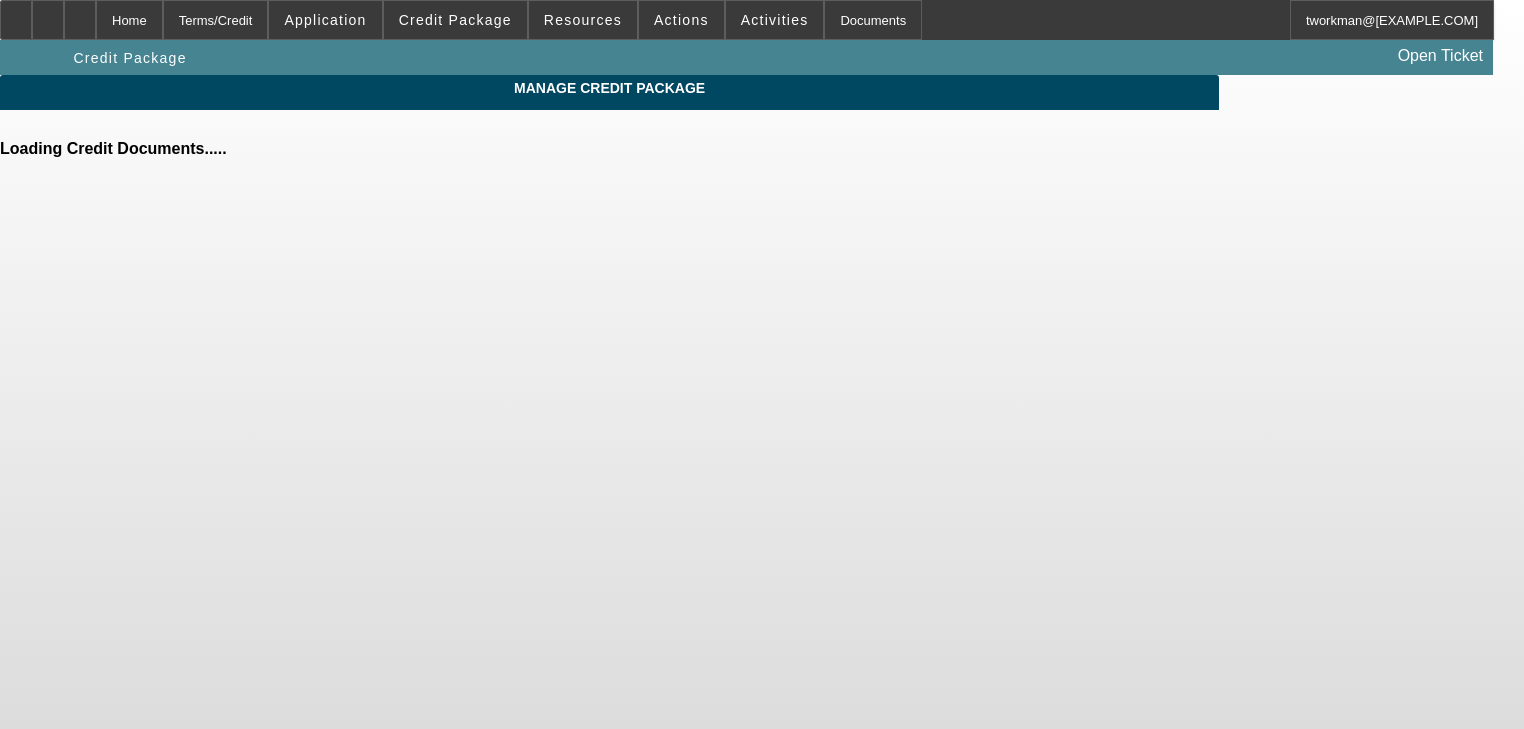 scroll, scrollTop: 0, scrollLeft: 0, axis: both 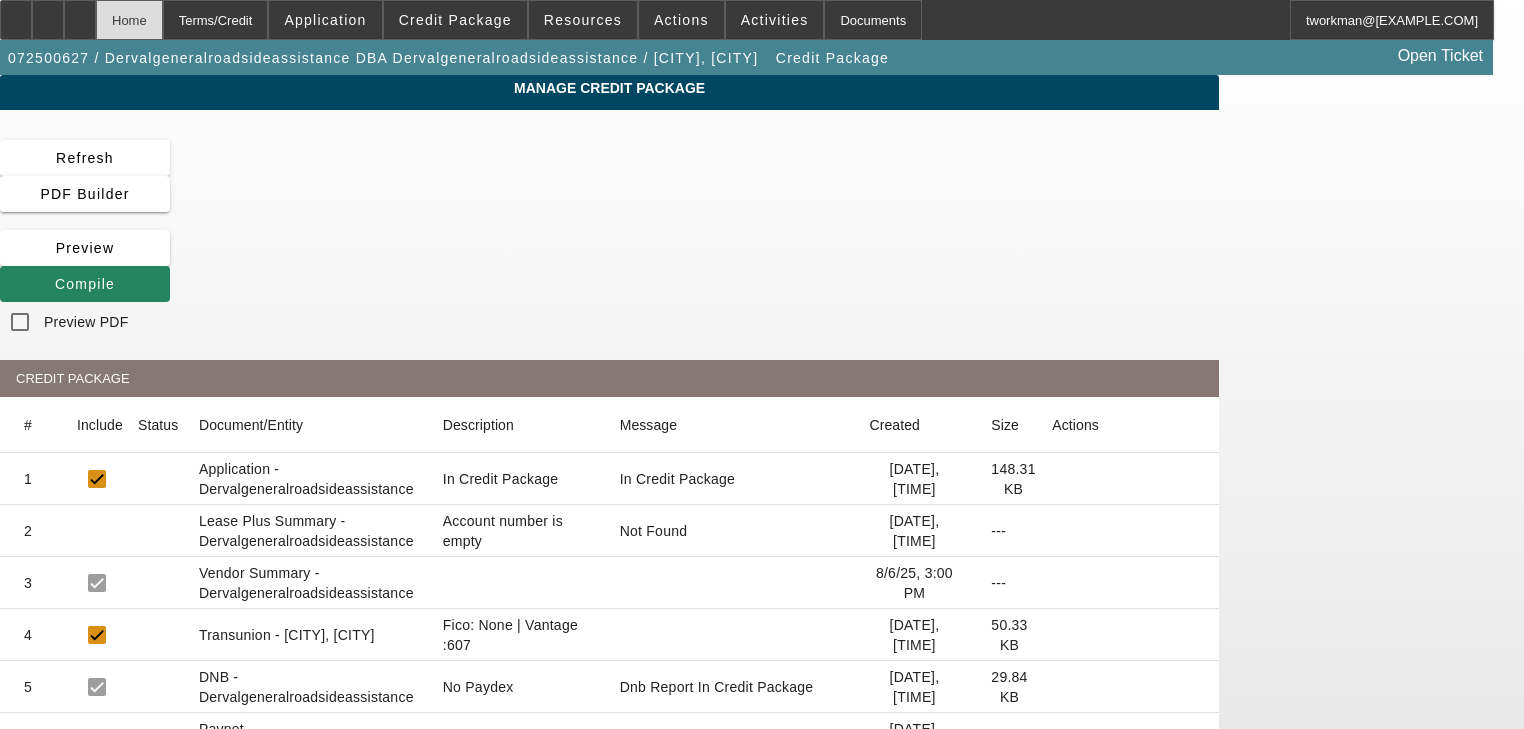 click on "Home" at bounding box center (129, 20) 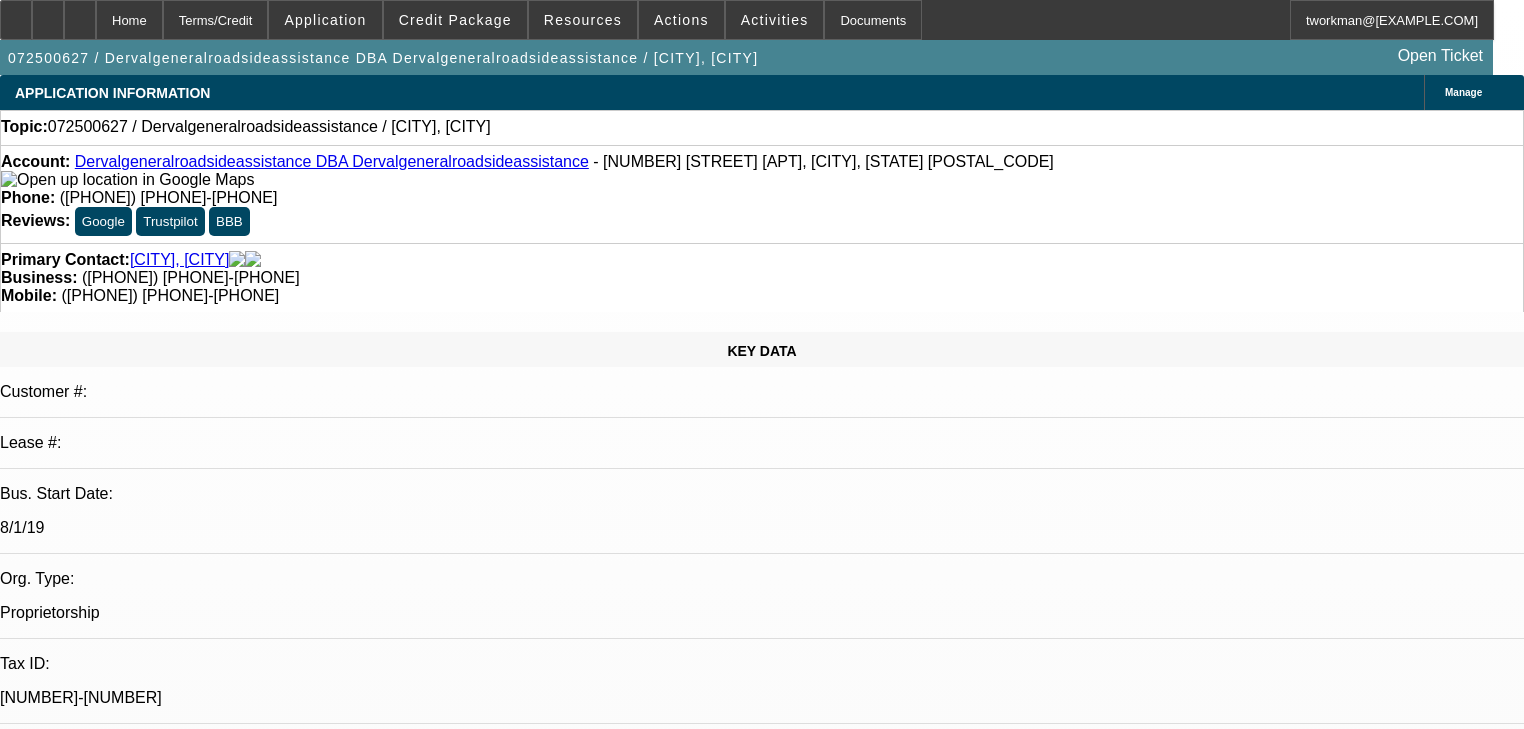 select on "0" 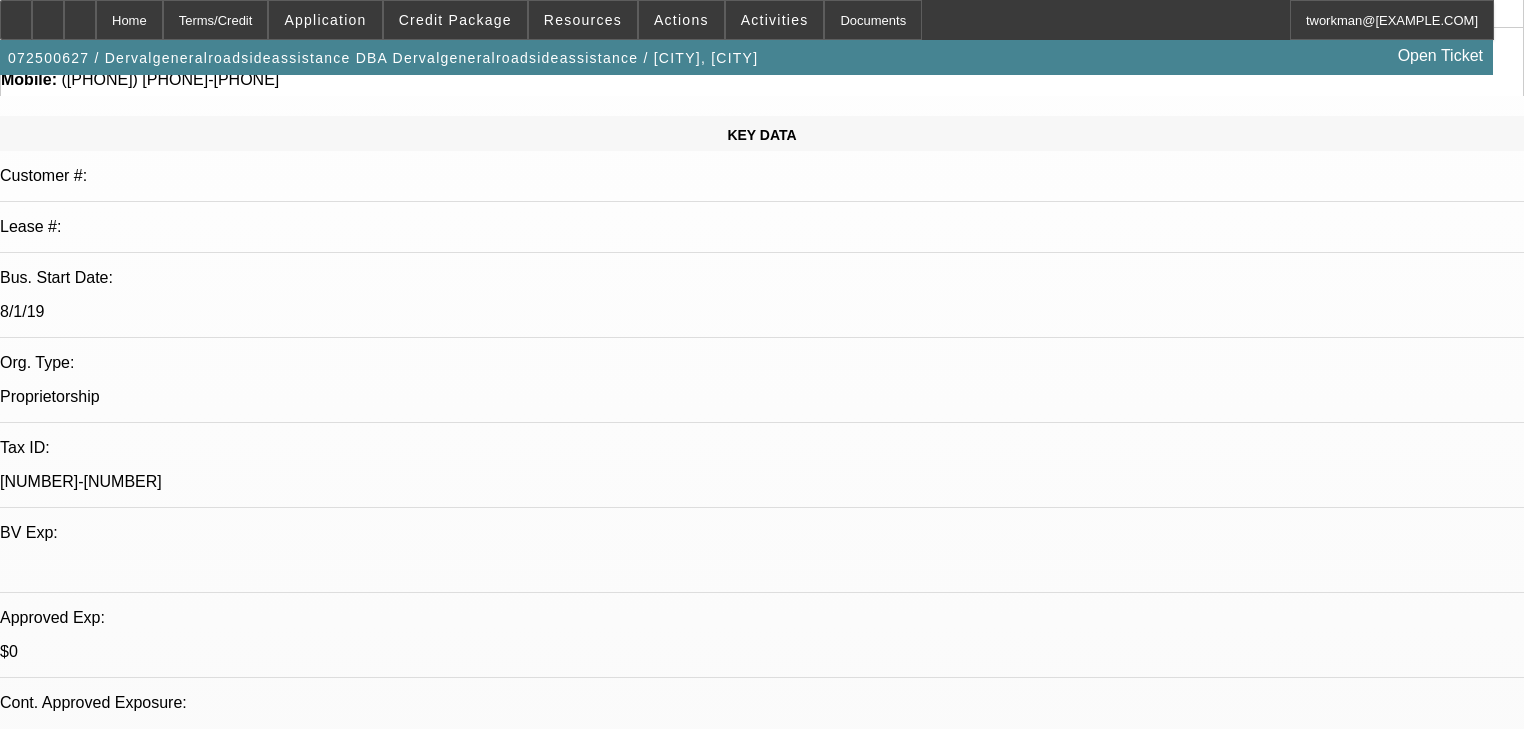 scroll, scrollTop: 720, scrollLeft: 0, axis: vertical 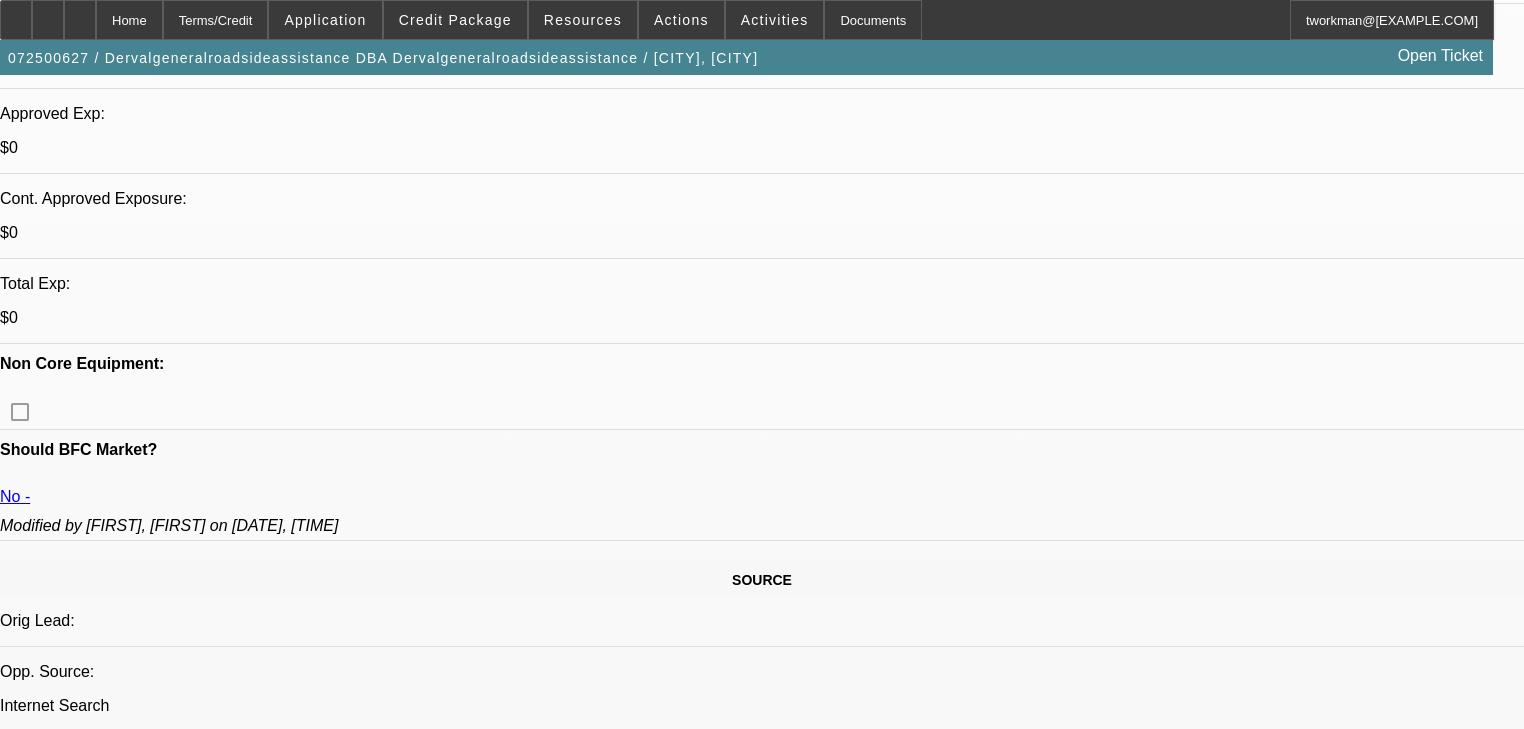 click on "Add Personal Guarantor" at bounding box center (1351, 2350) 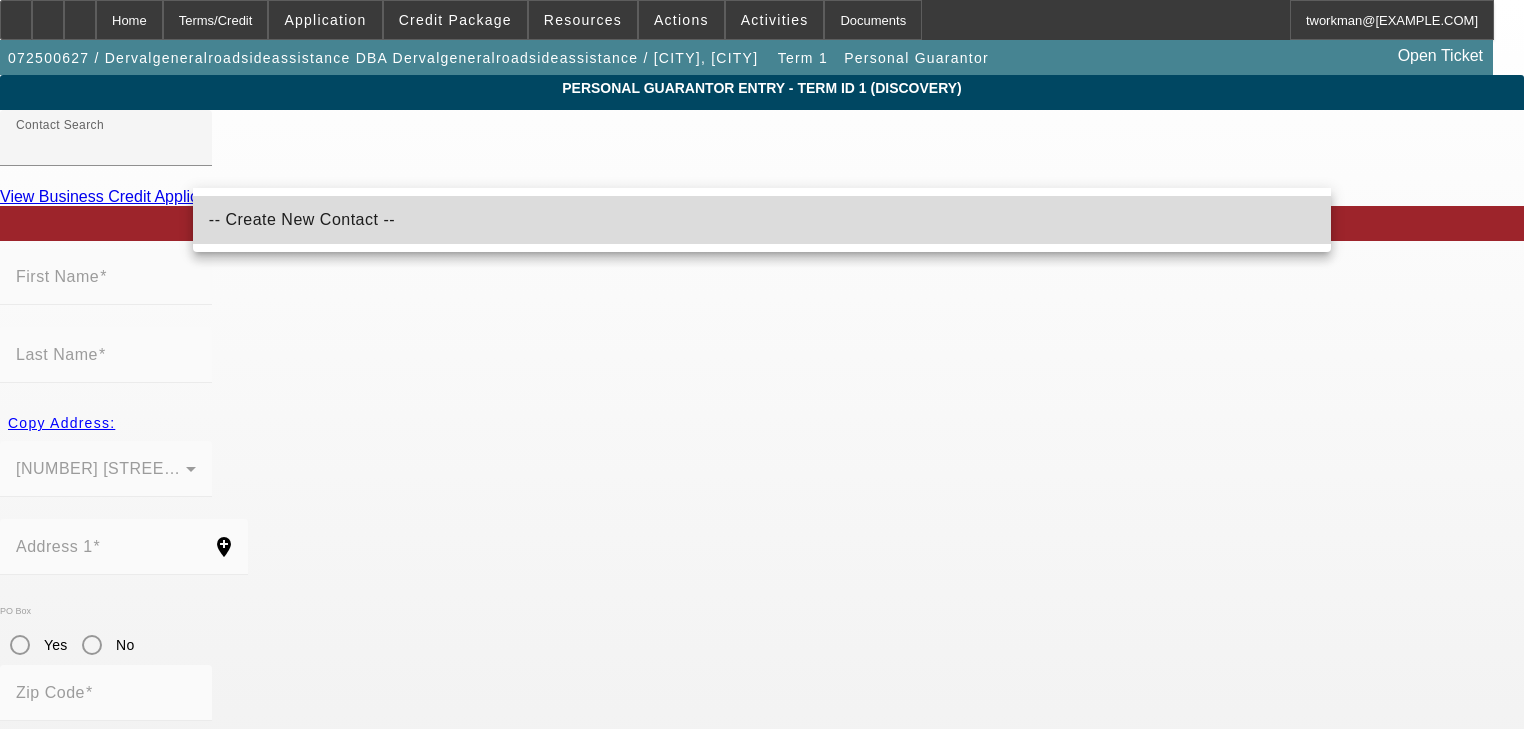 click on "-- Create New Contact --" at bounding box center (762, 220) 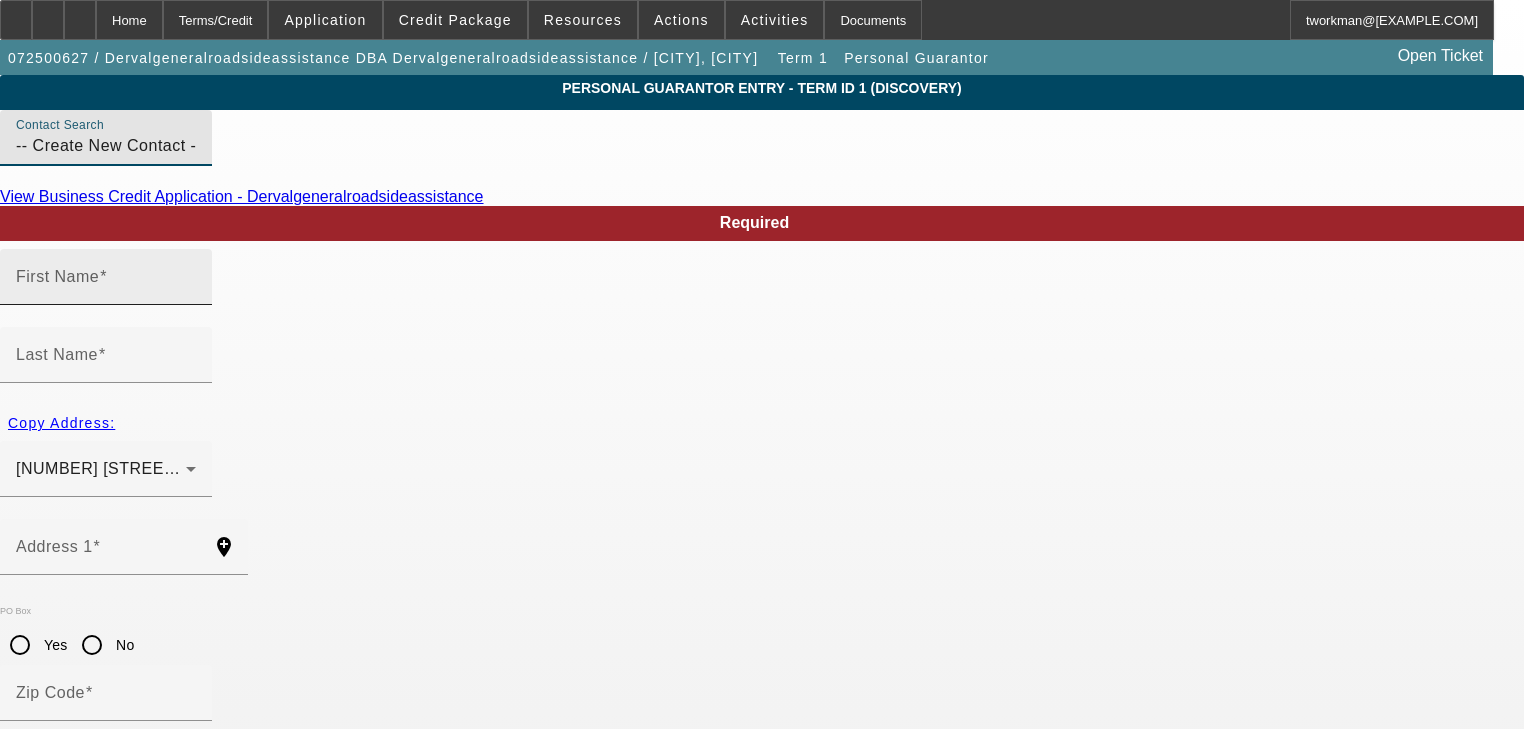 click on "First Name" at bounding box center [106, 285] 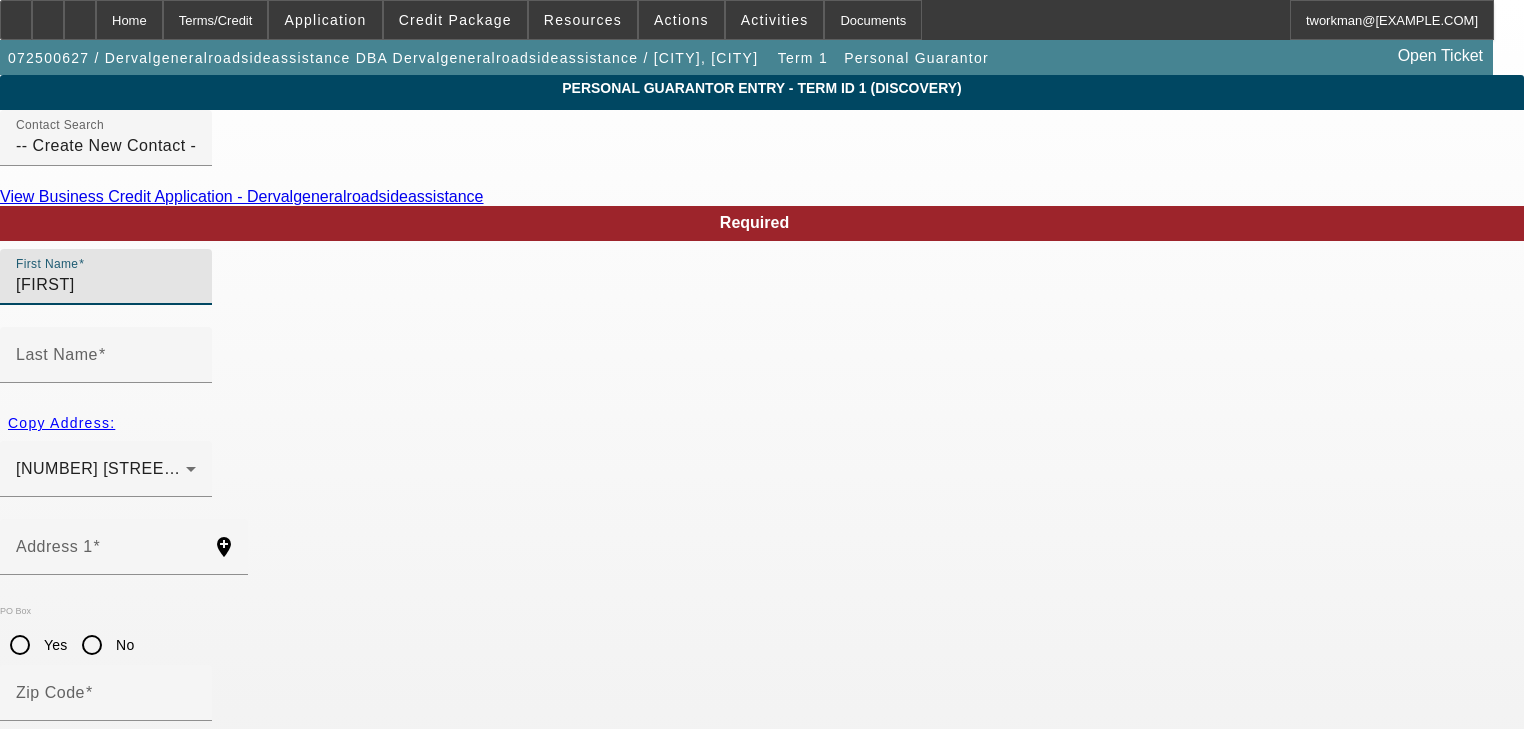 type on "Kanema" 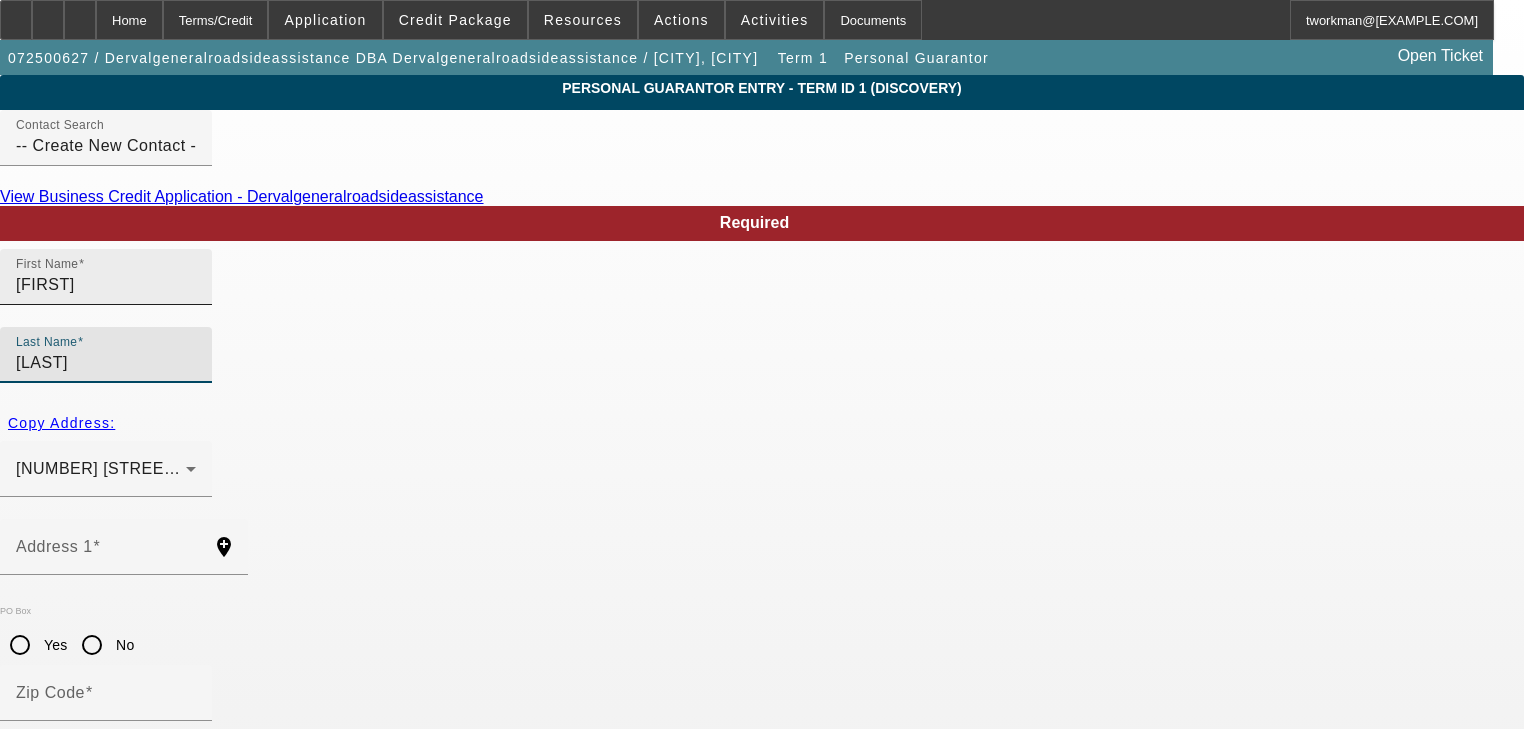 type on "Mcimtosh" 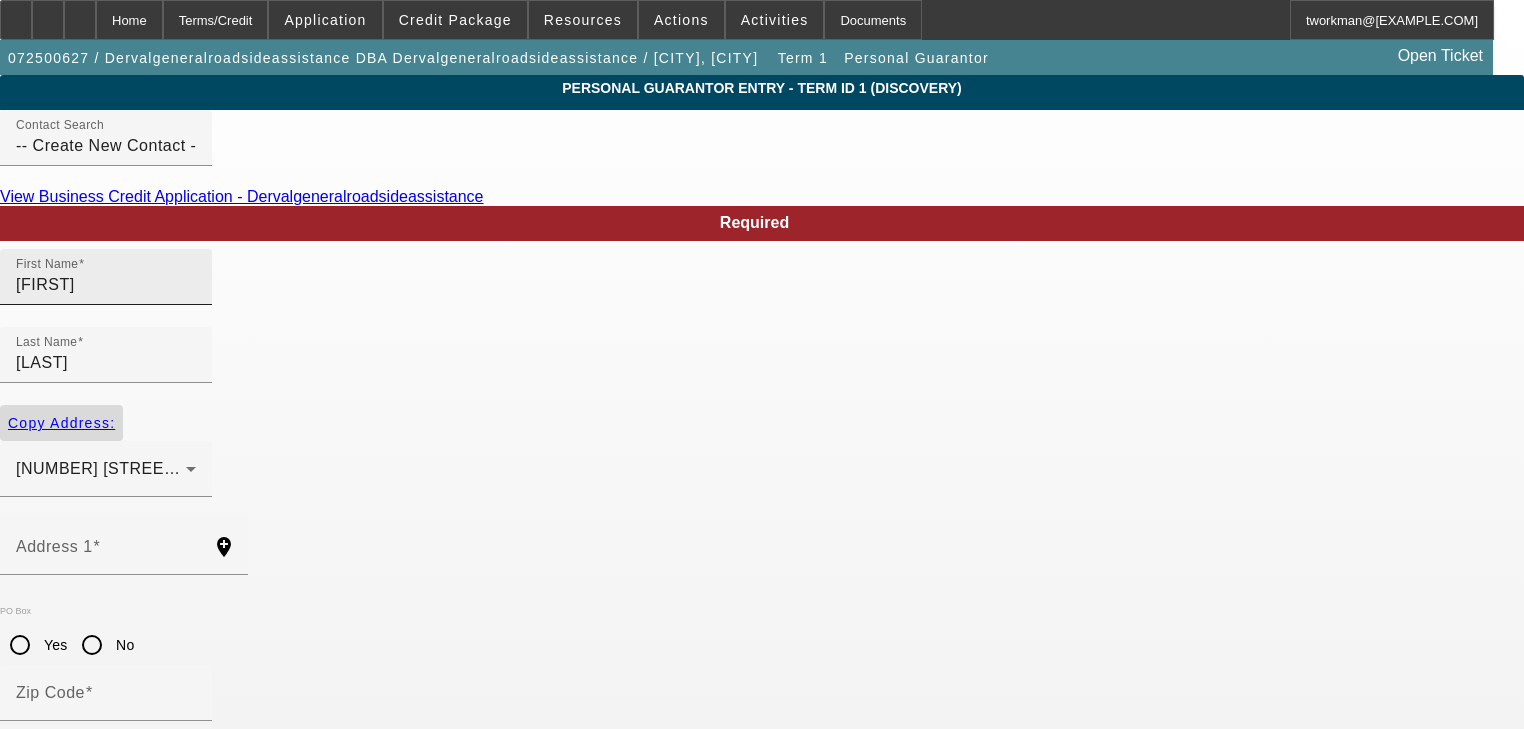 type 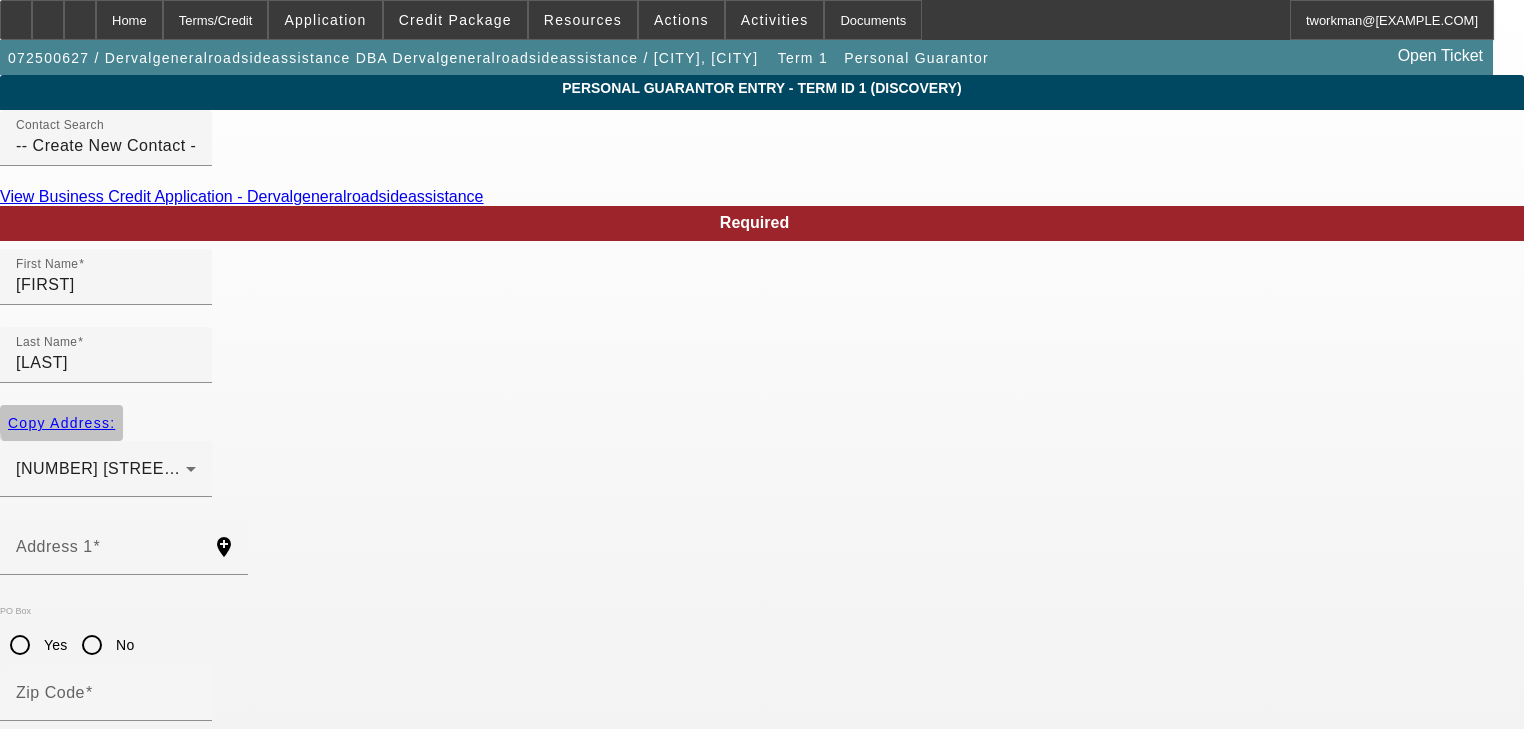 click on "Copy Address:" at bounding box center [61, 423] 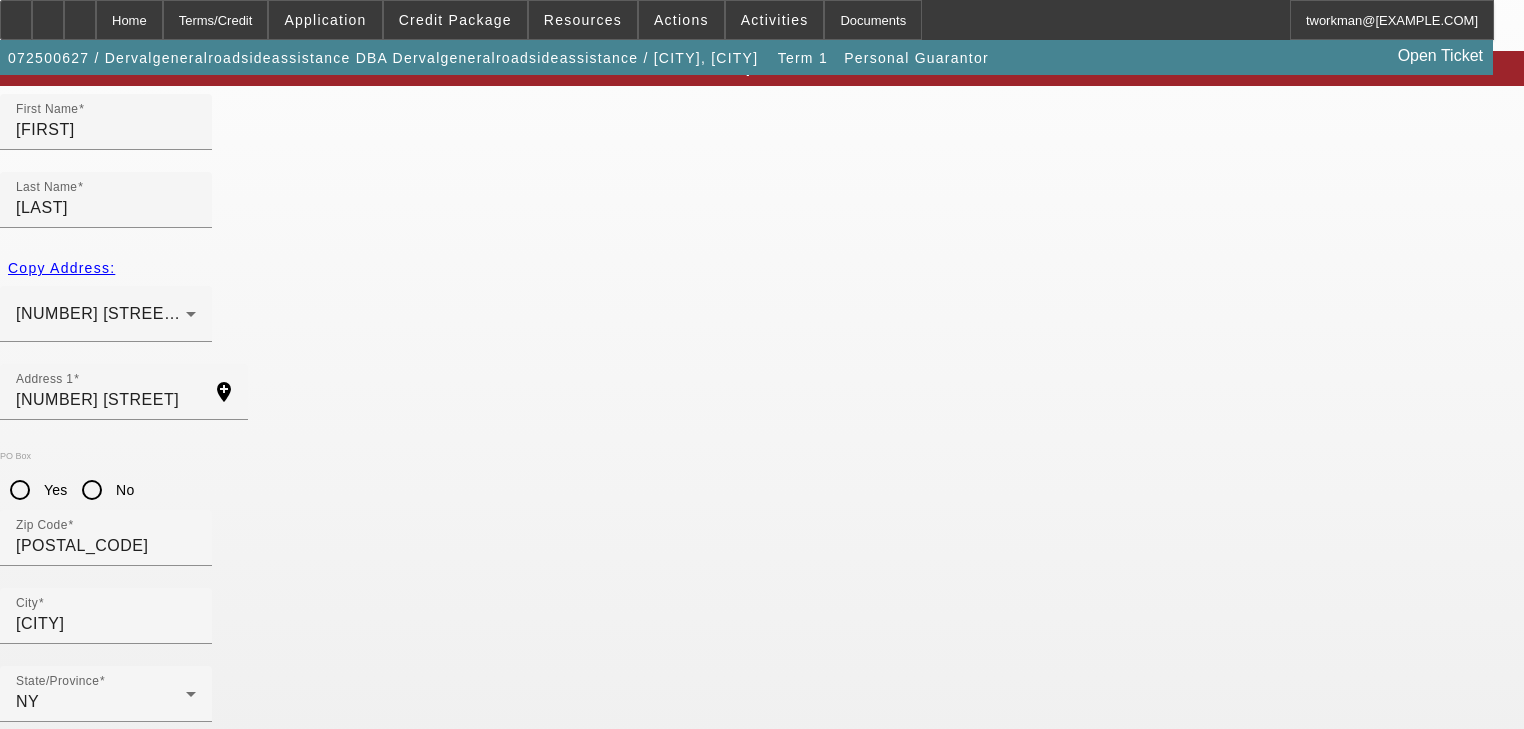 scroll, scrollTop: 160, scrollLeft: 0, axis: vertical 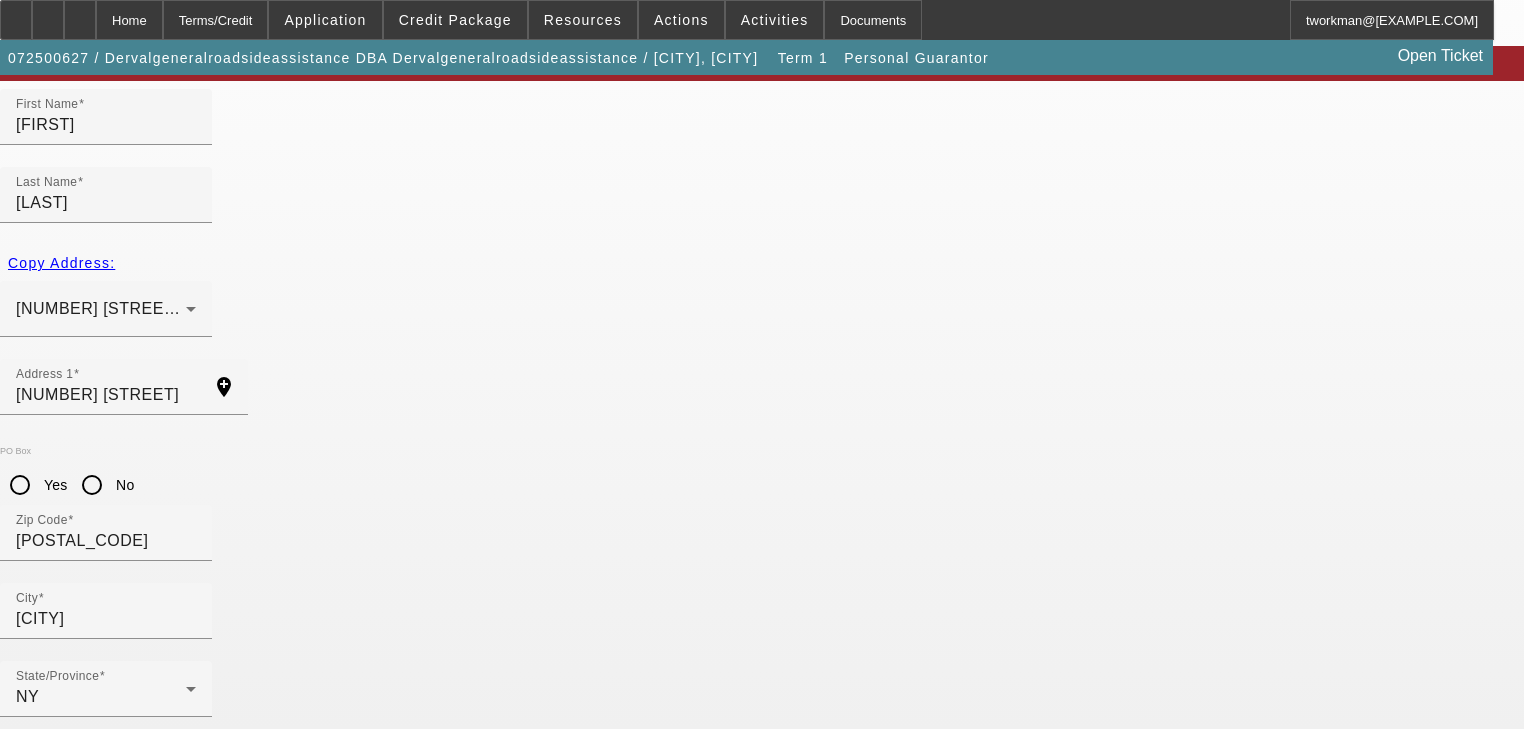click on "Social Security Number" at bounding box center [105, 922] 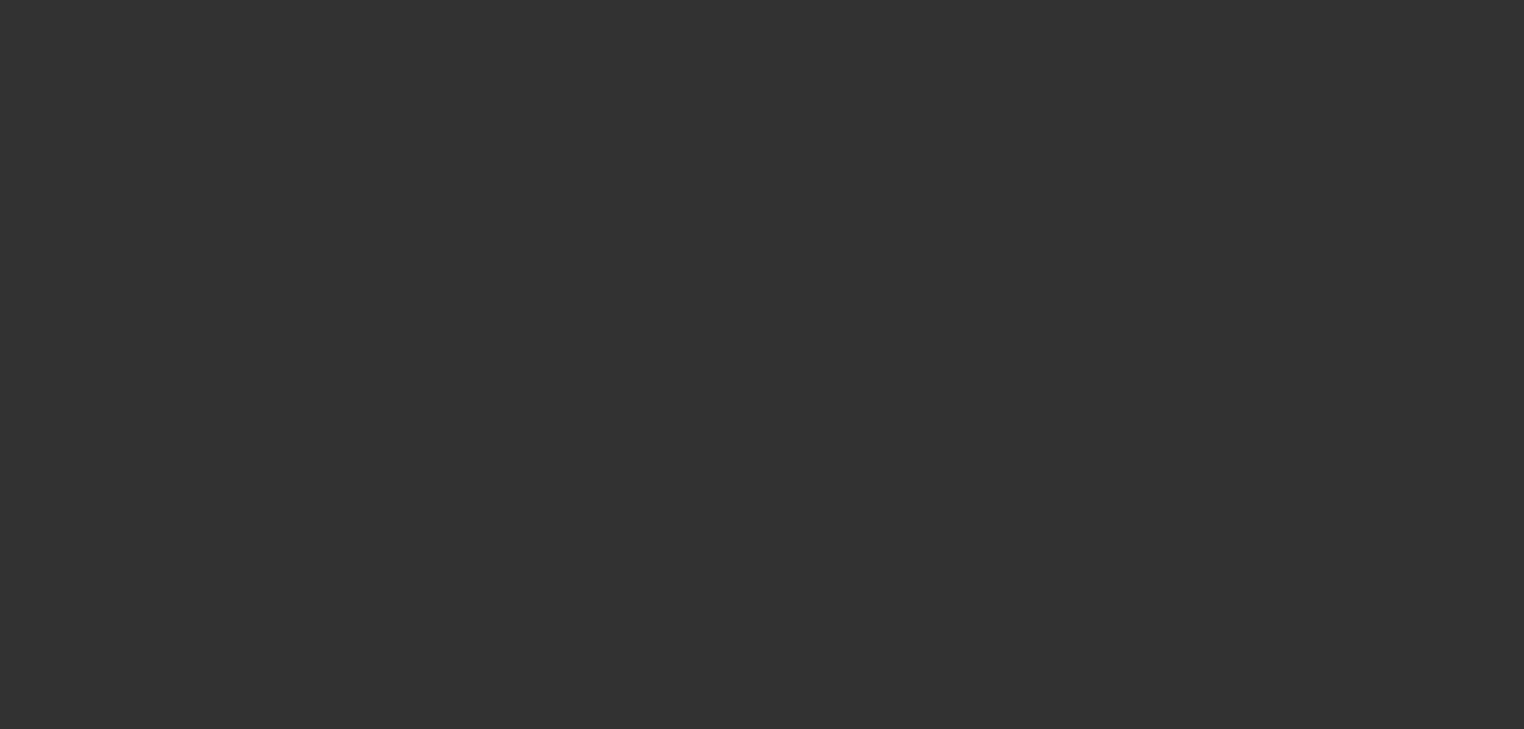 scroll, scrollTop: 0, scrollLeft: 0, axis: both 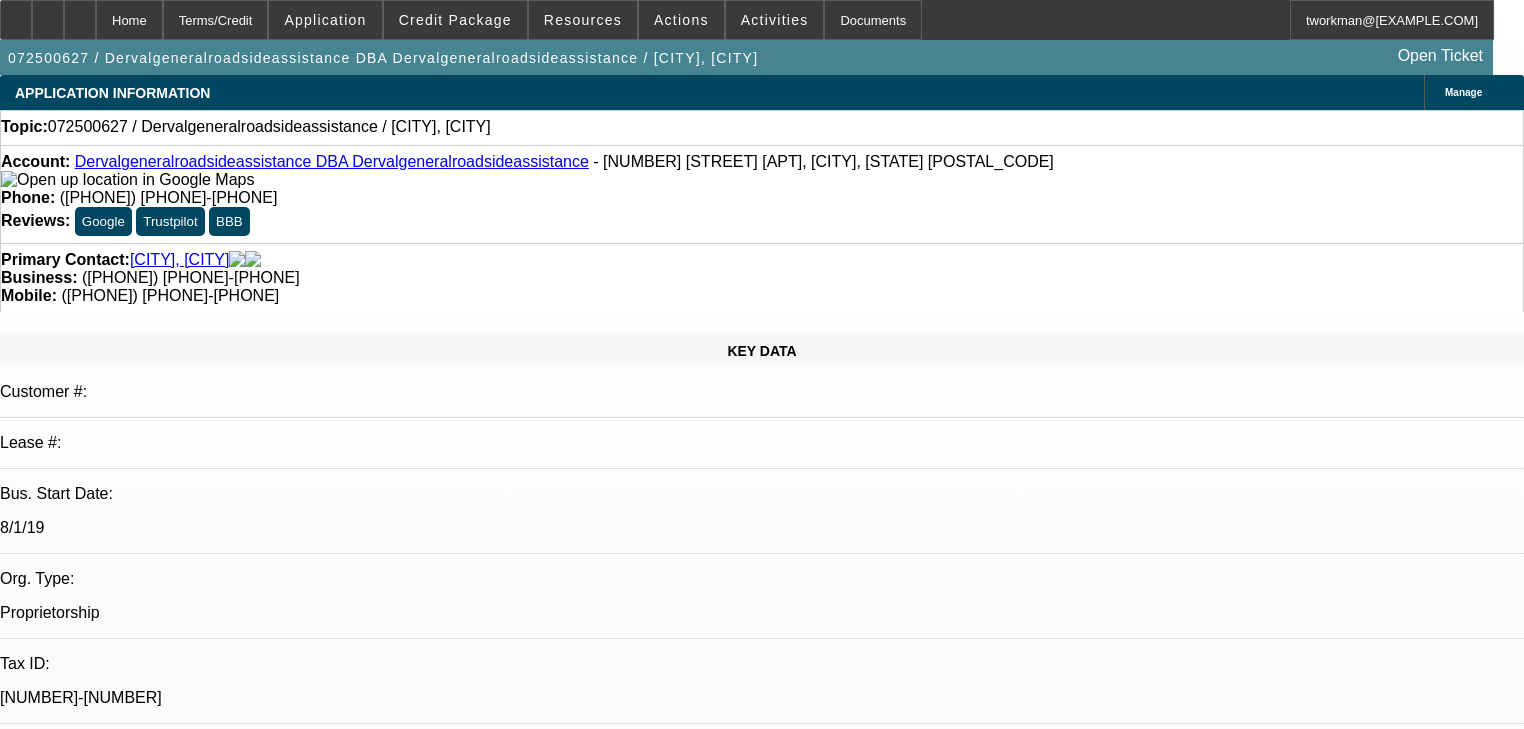 select on "0" 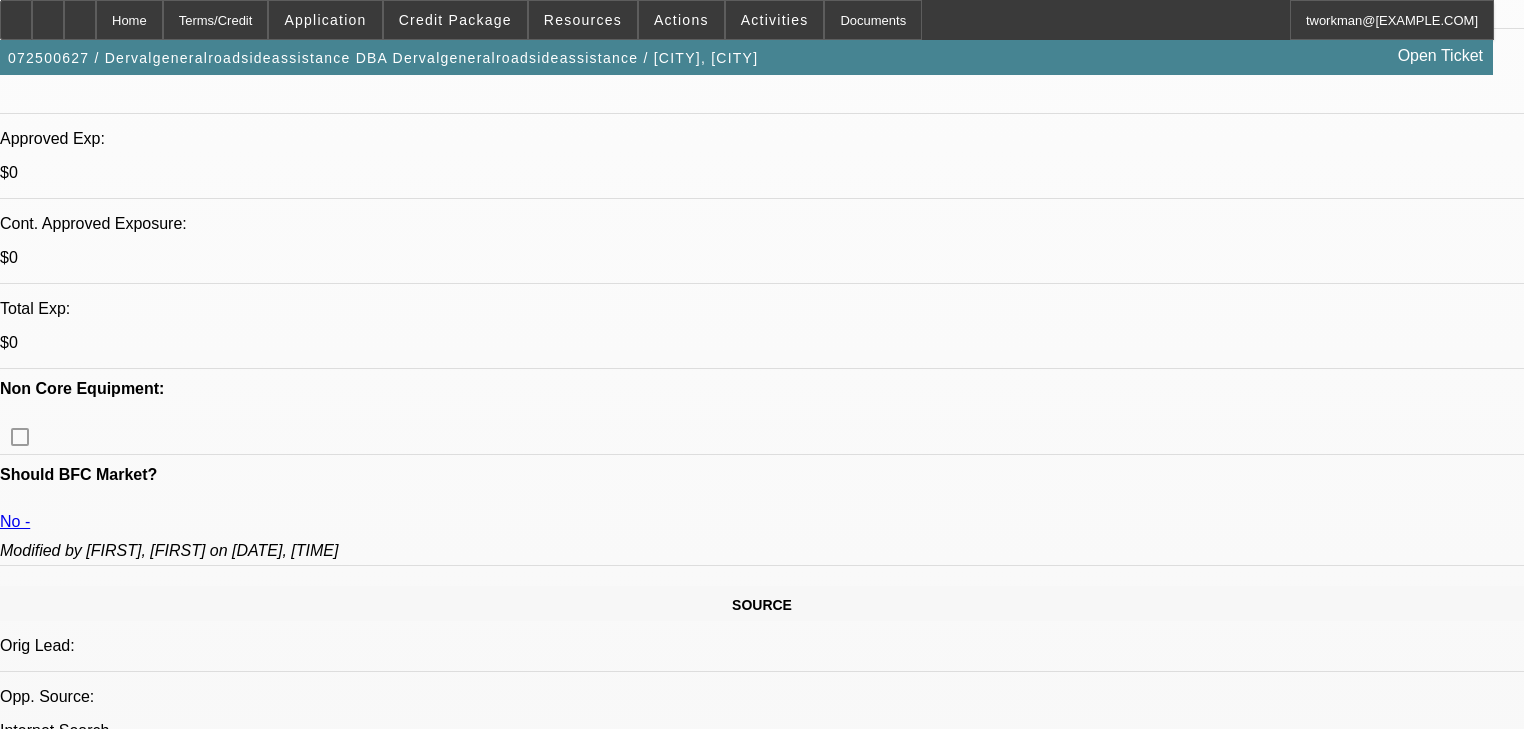 scroll, scrollTop: 800, scrollLeft: 0, axis: vertical 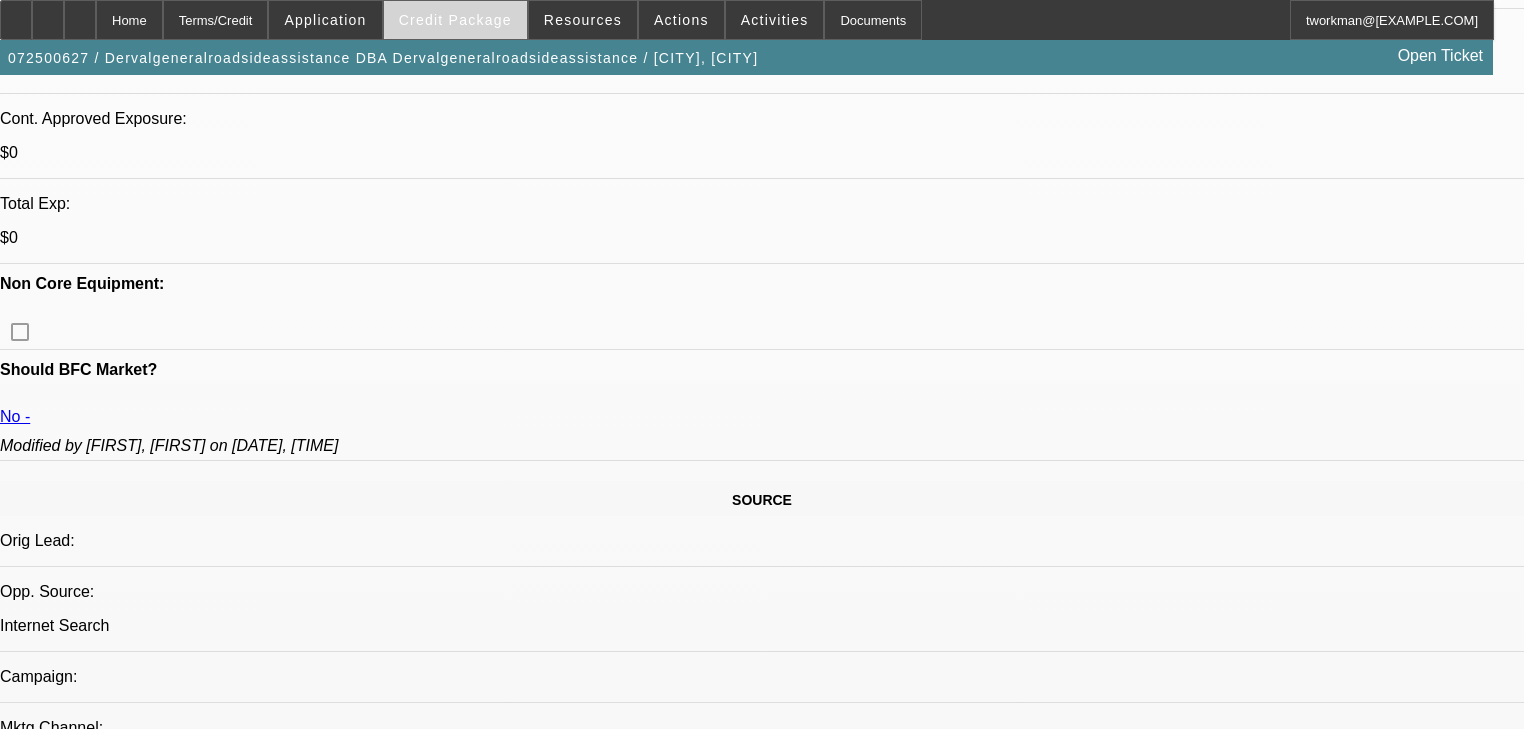 click on "Credit Package" at bounding box center [455, 20] 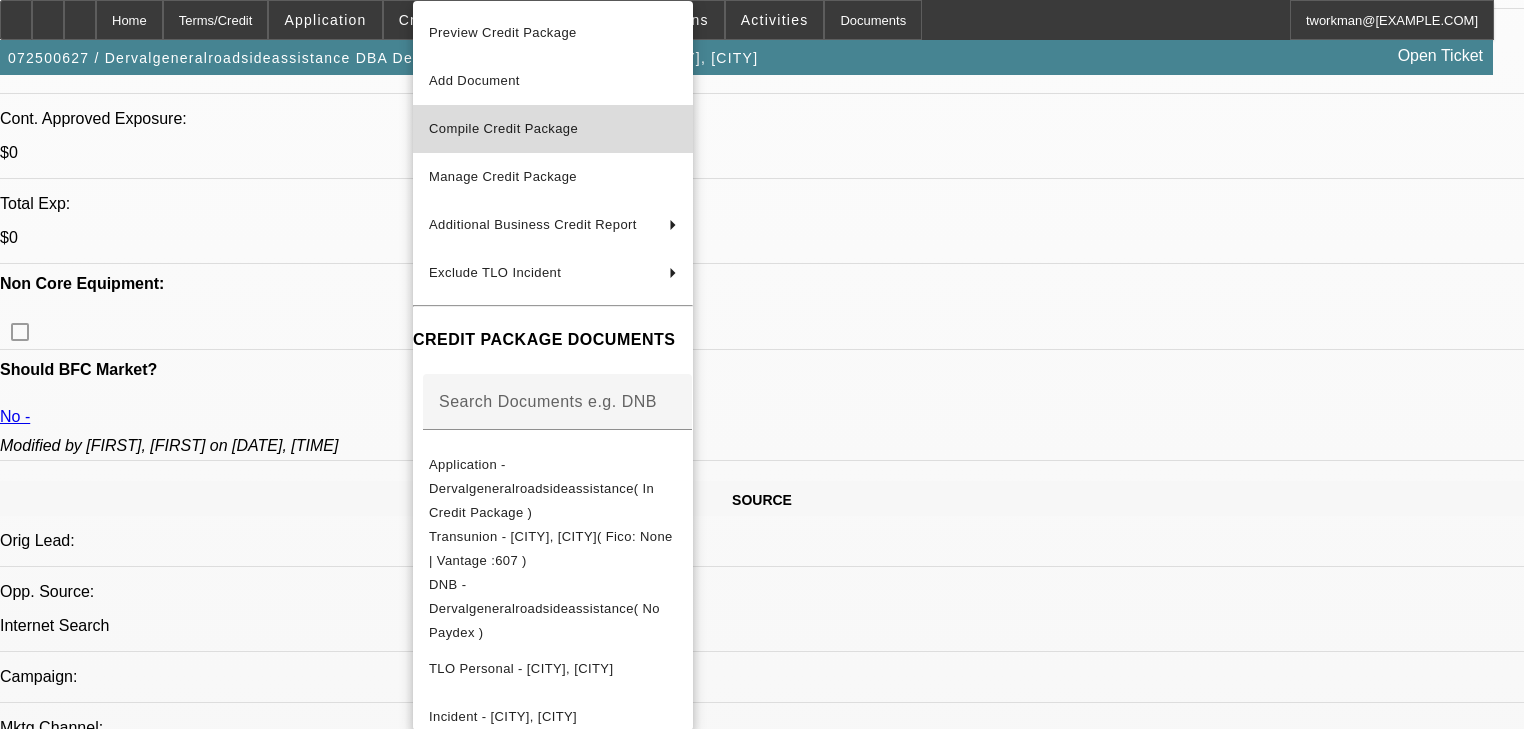 click on "Compile Credit Package" at bounding box center [553, 129] 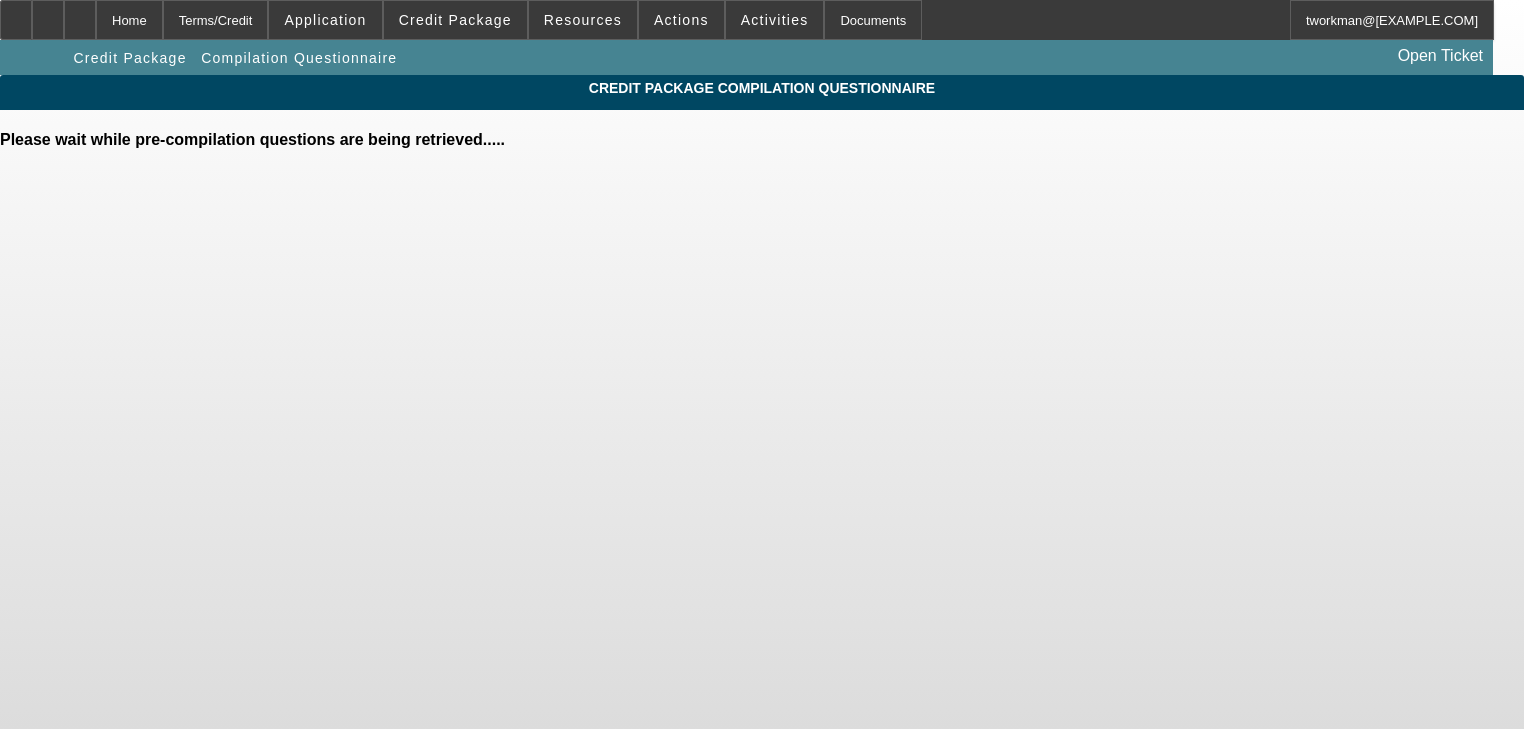 scroll, scrollTop: 0, scrollLeft: 0, axis: both 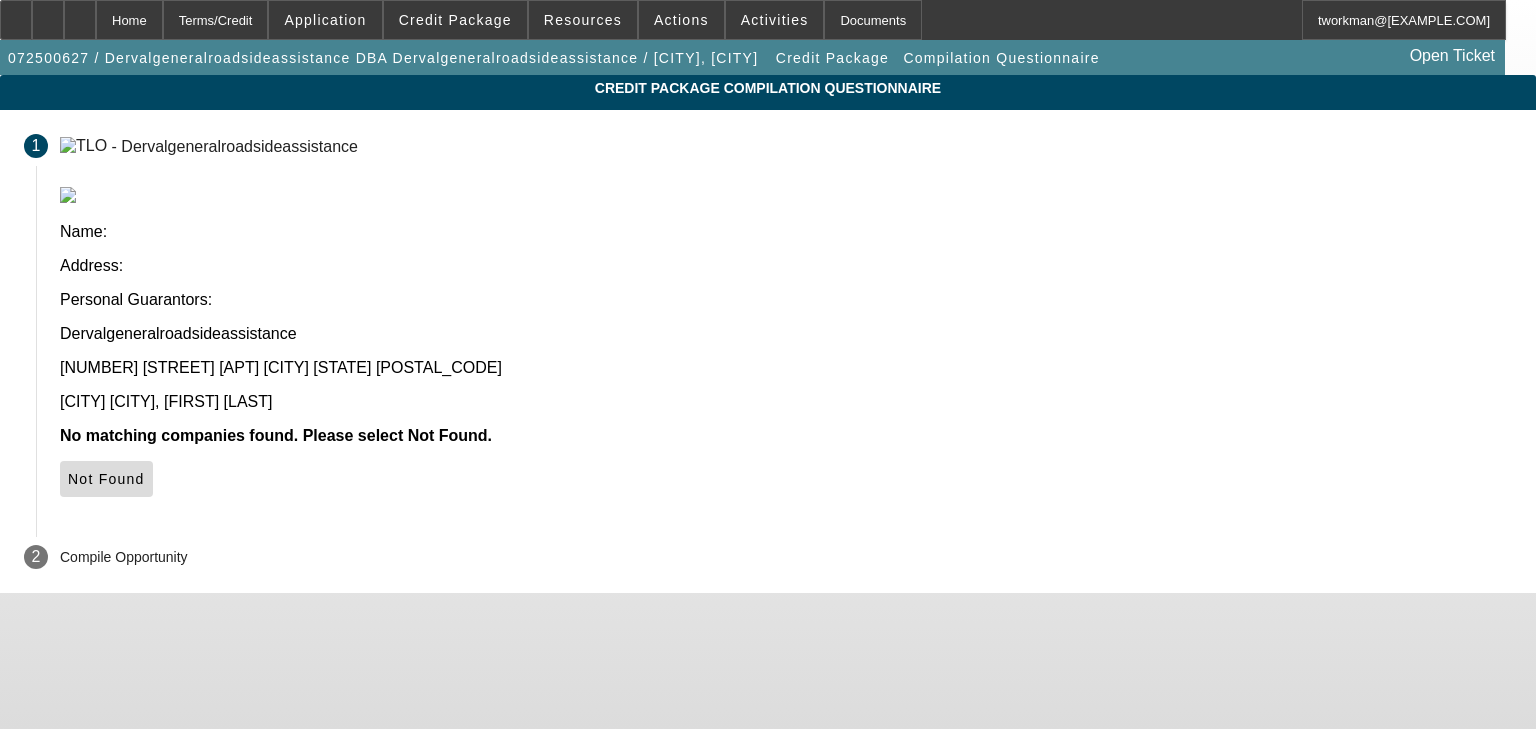 click at bounding box center [68, 479] 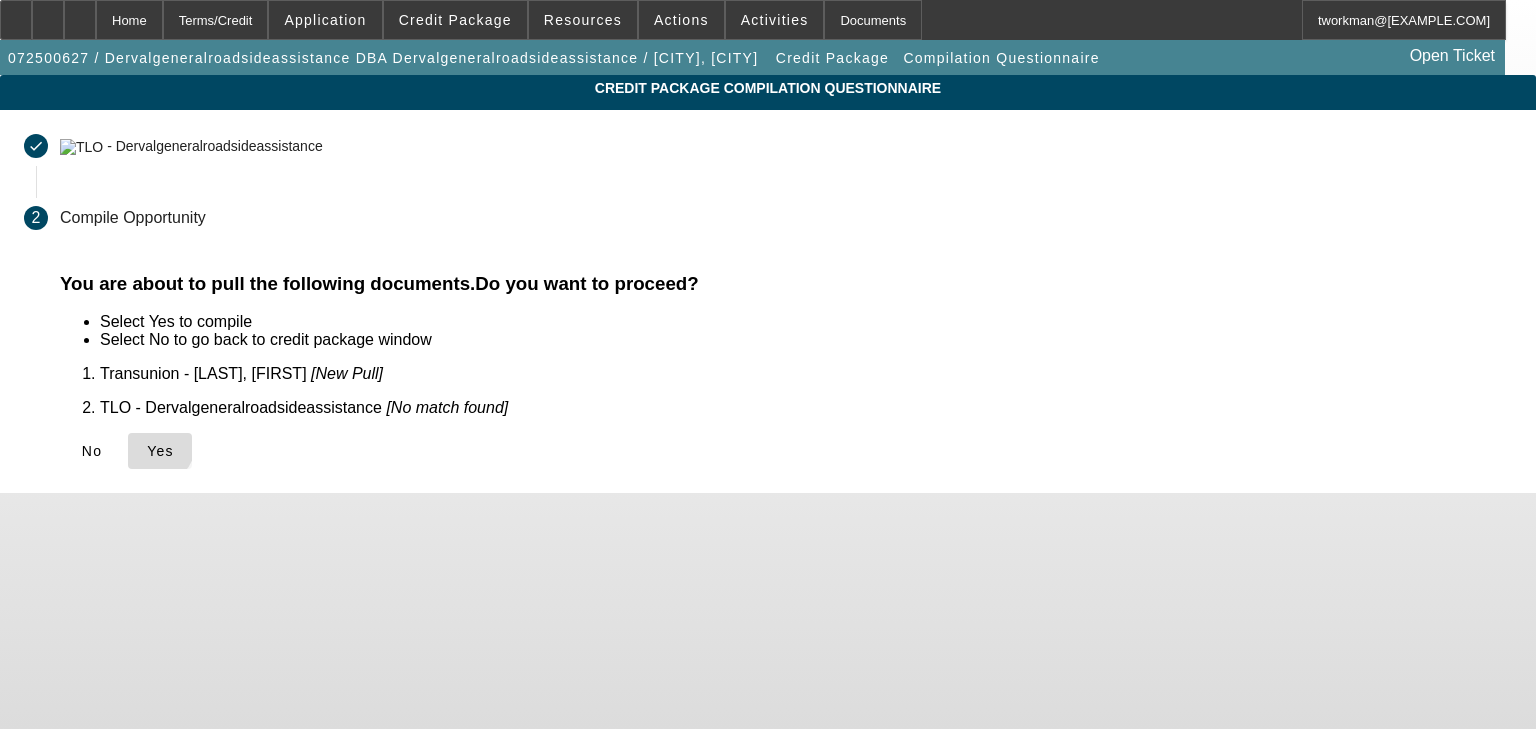 click at bounding box center [147, 451] 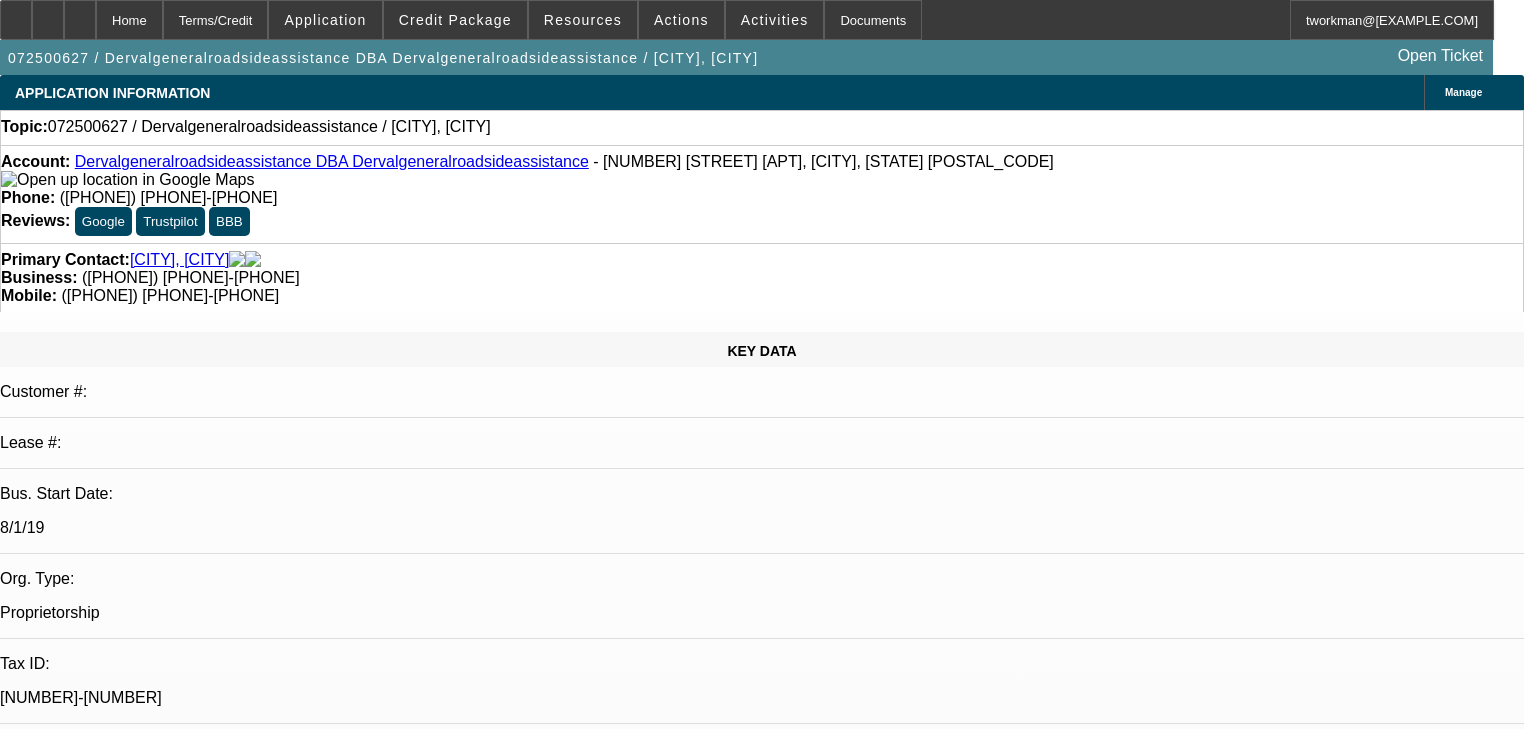 select on "0" 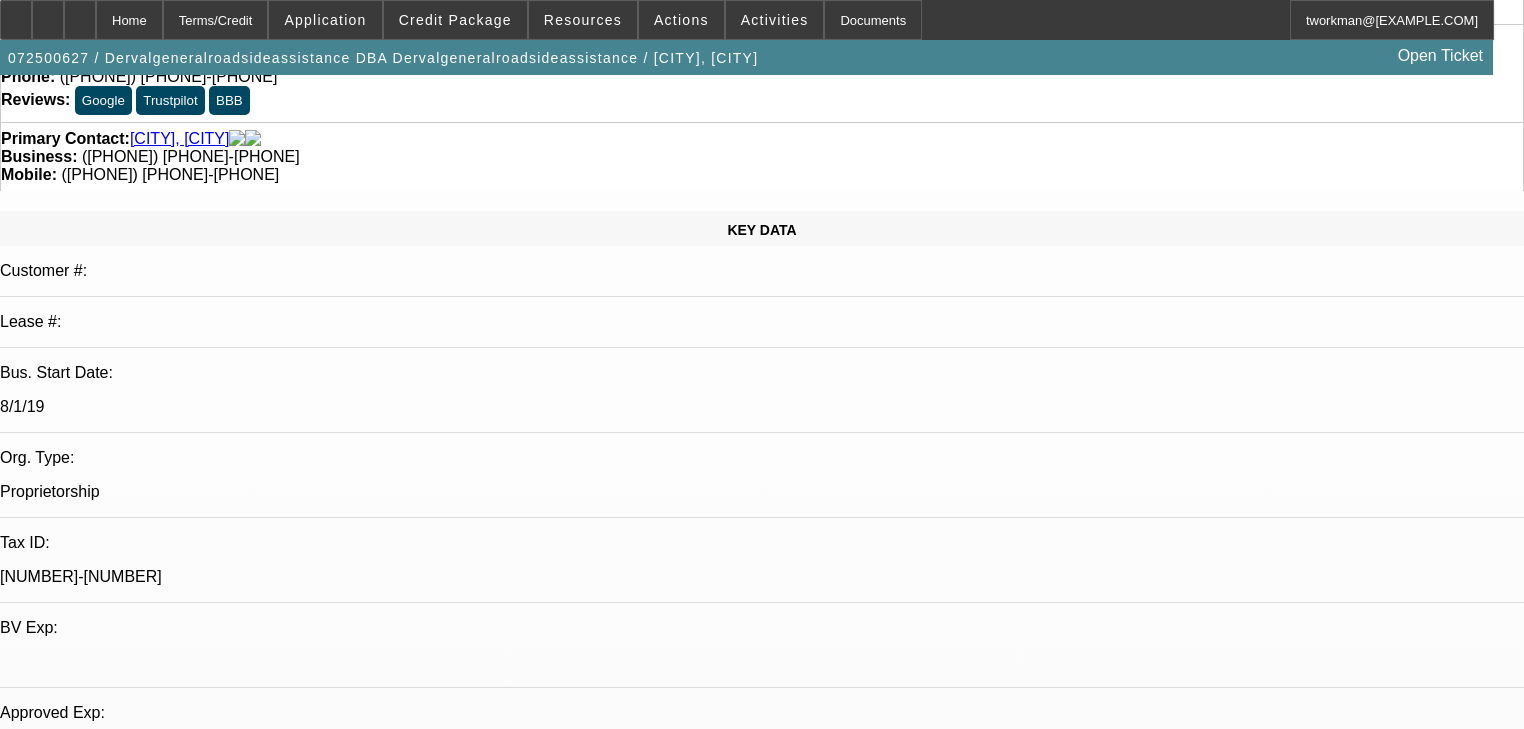 scroll, scrollTop: 560, scrollLeft: 0, axis: vertical 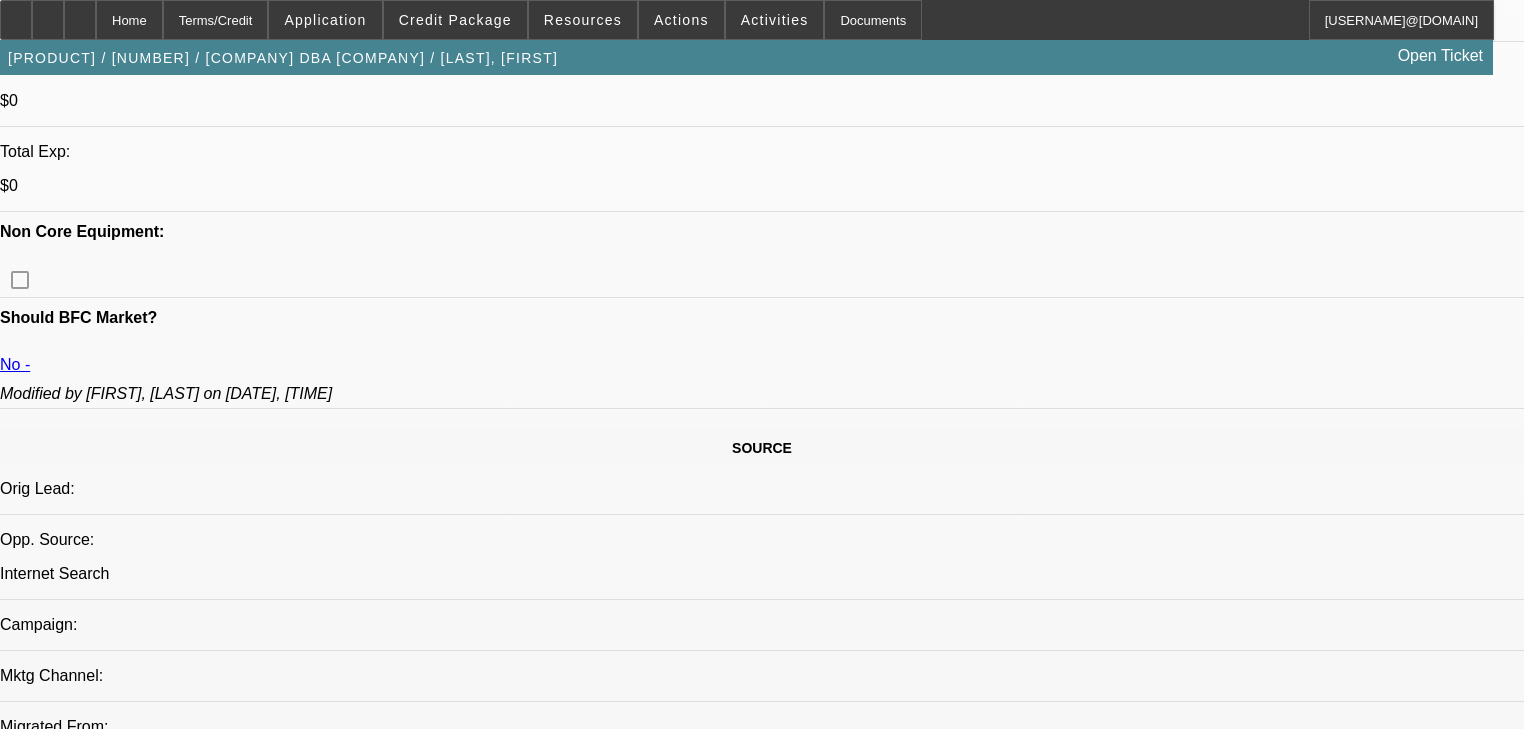 select on "0" 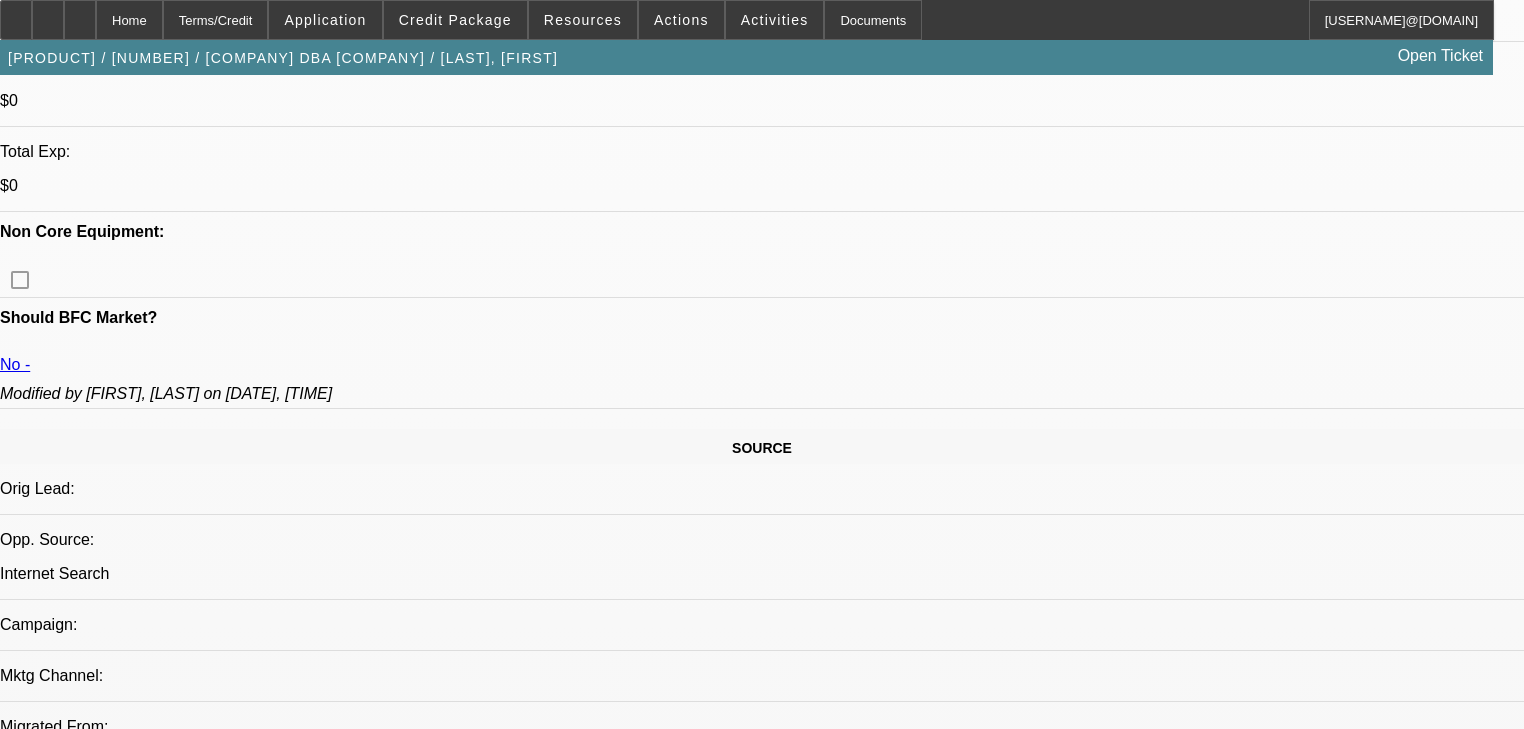 click on "560" at bounding box center [498, 2294] 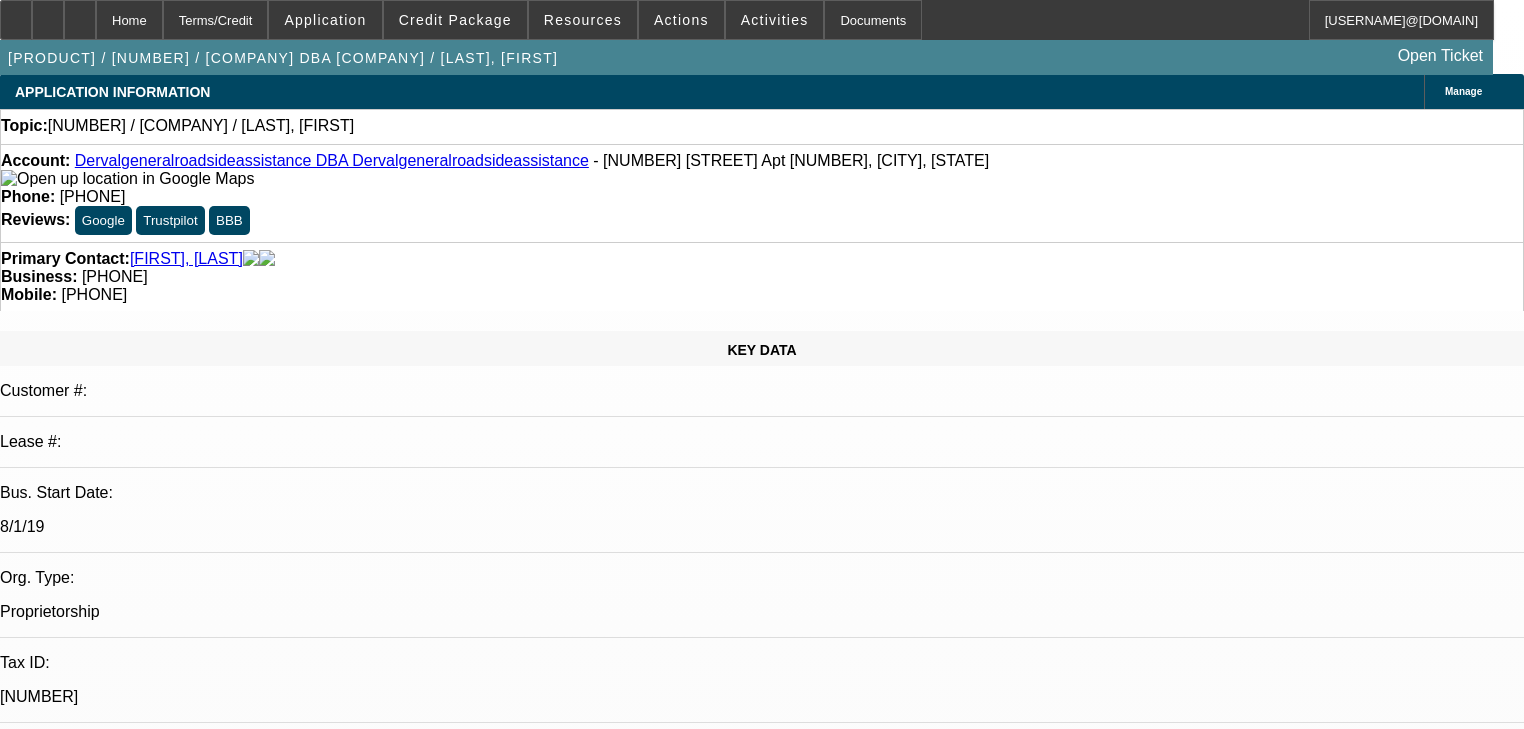 scroll, scrollTop: 0, scrollLeft: 0, axis: both 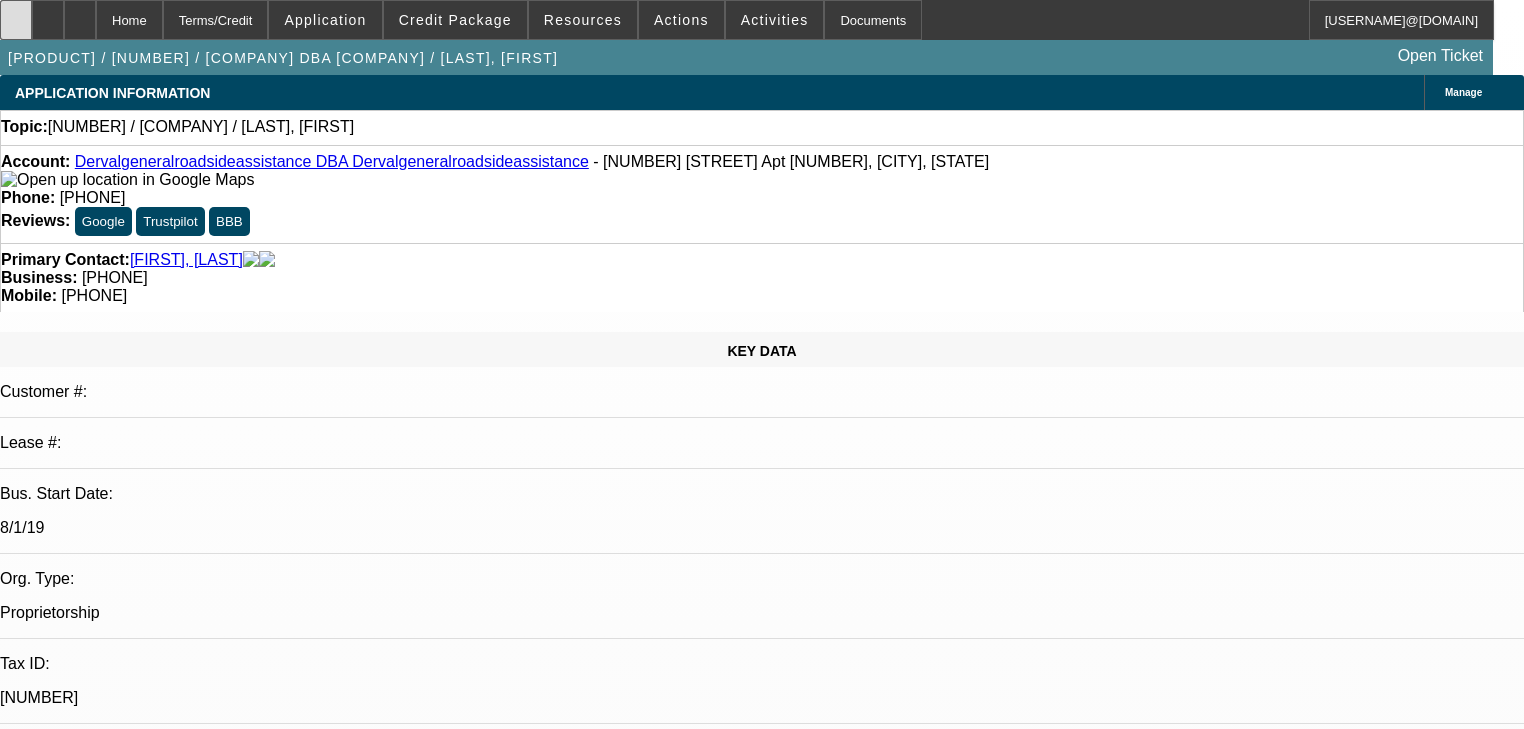 click at bounding box center [16, 20] 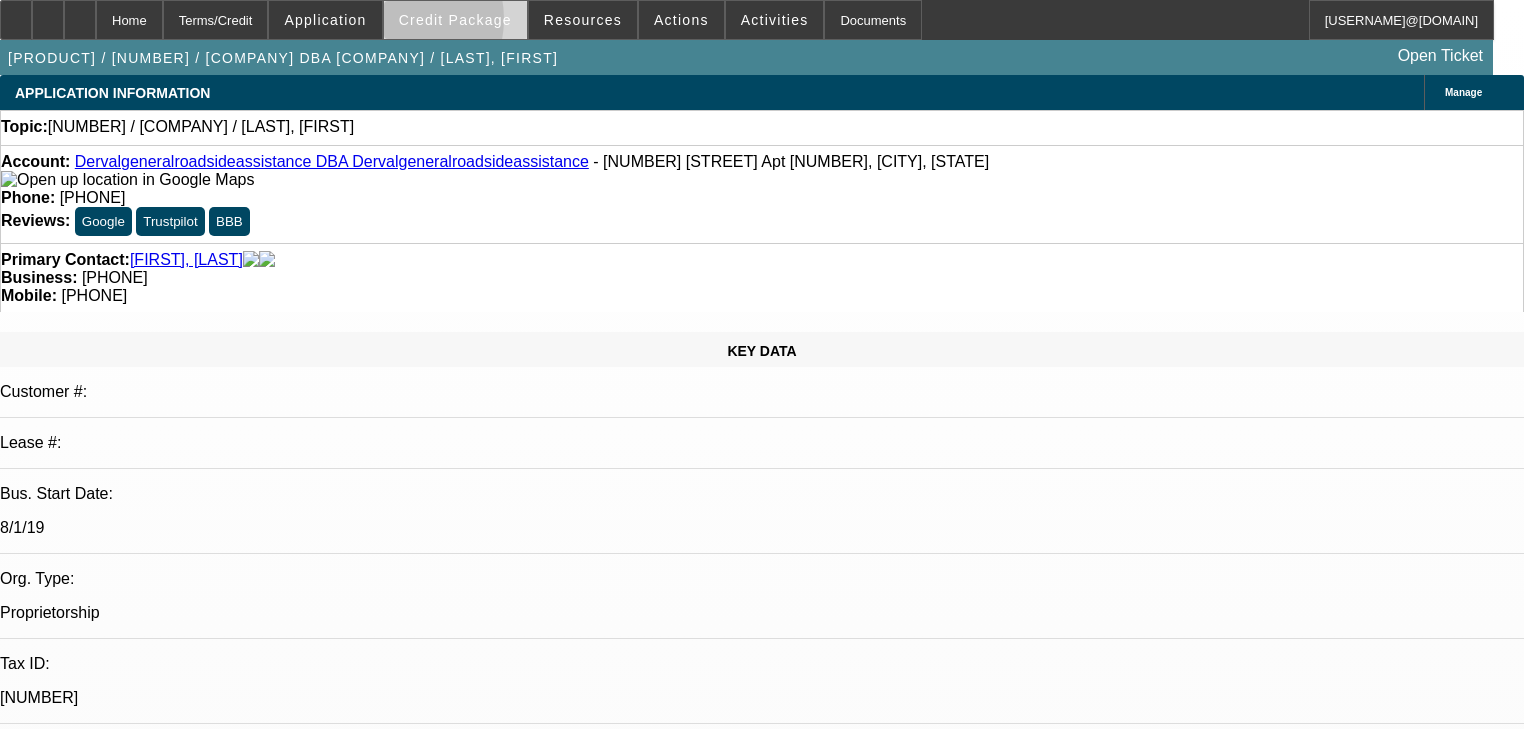 click at bounding box center (455, 20) 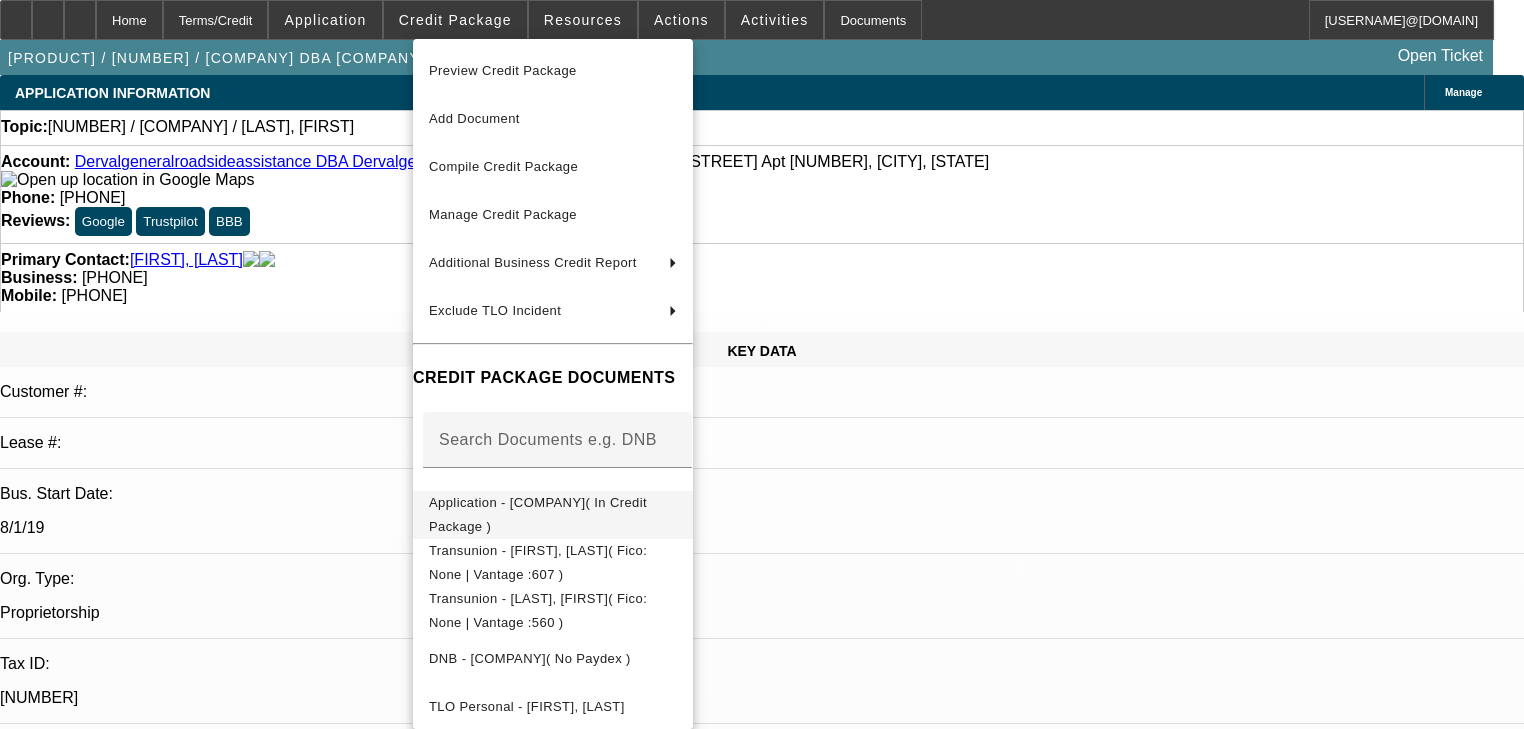 click on "Application - [COMPANY]( In Credit Package )" at bounding box center [538, 514] 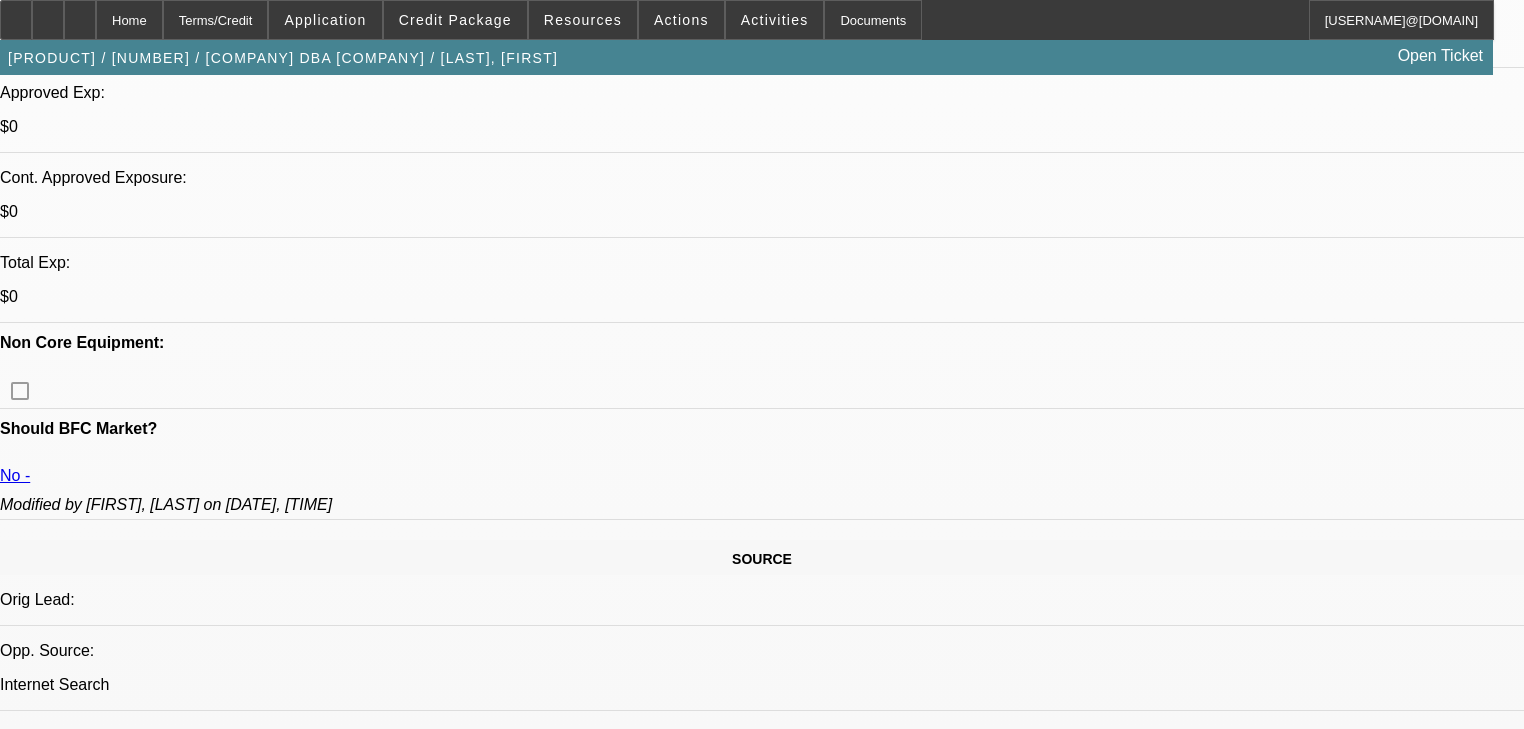 scroll, scrollTop: 720, scrollLeft: 0, axis: vertical 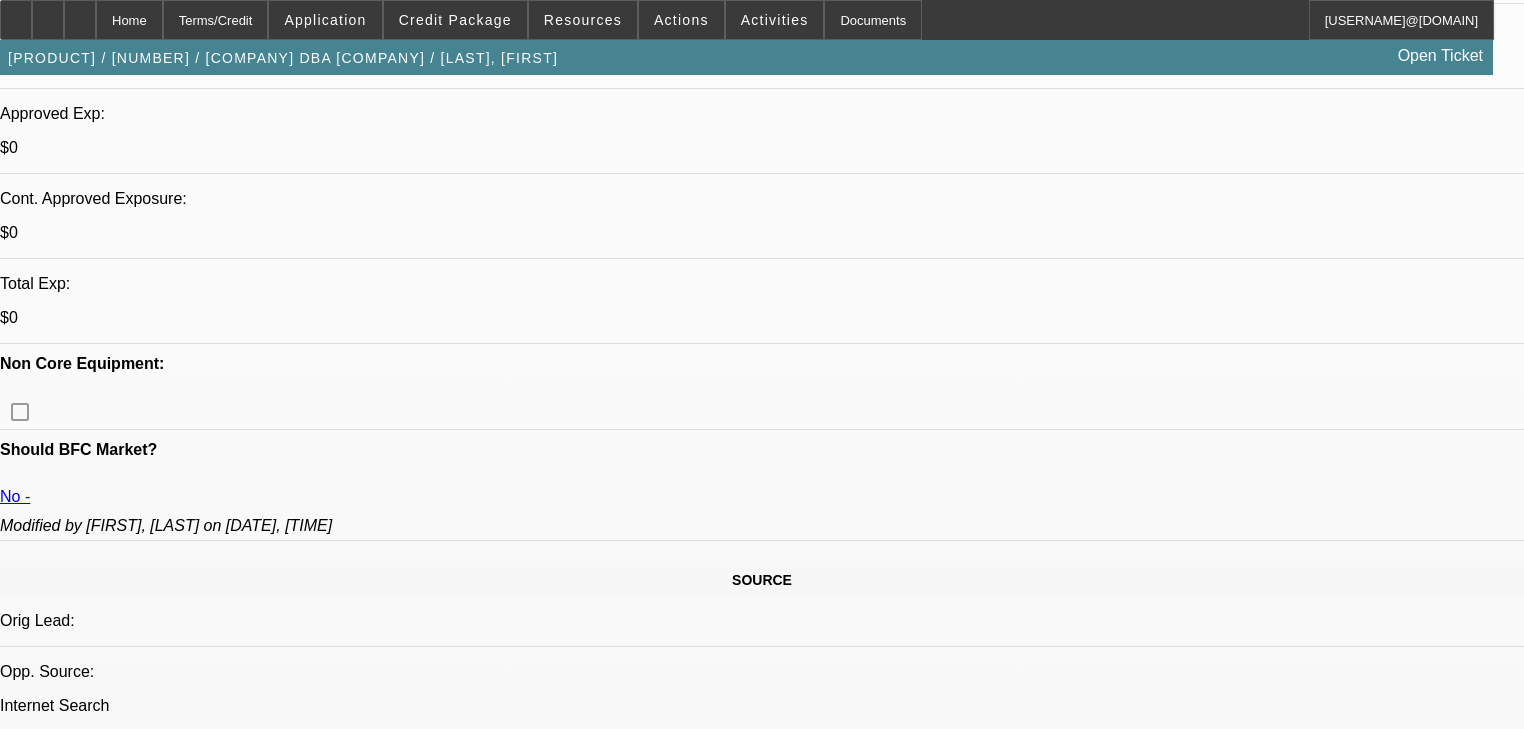 click on "Add Comment" at bounding box center [124, 6092] 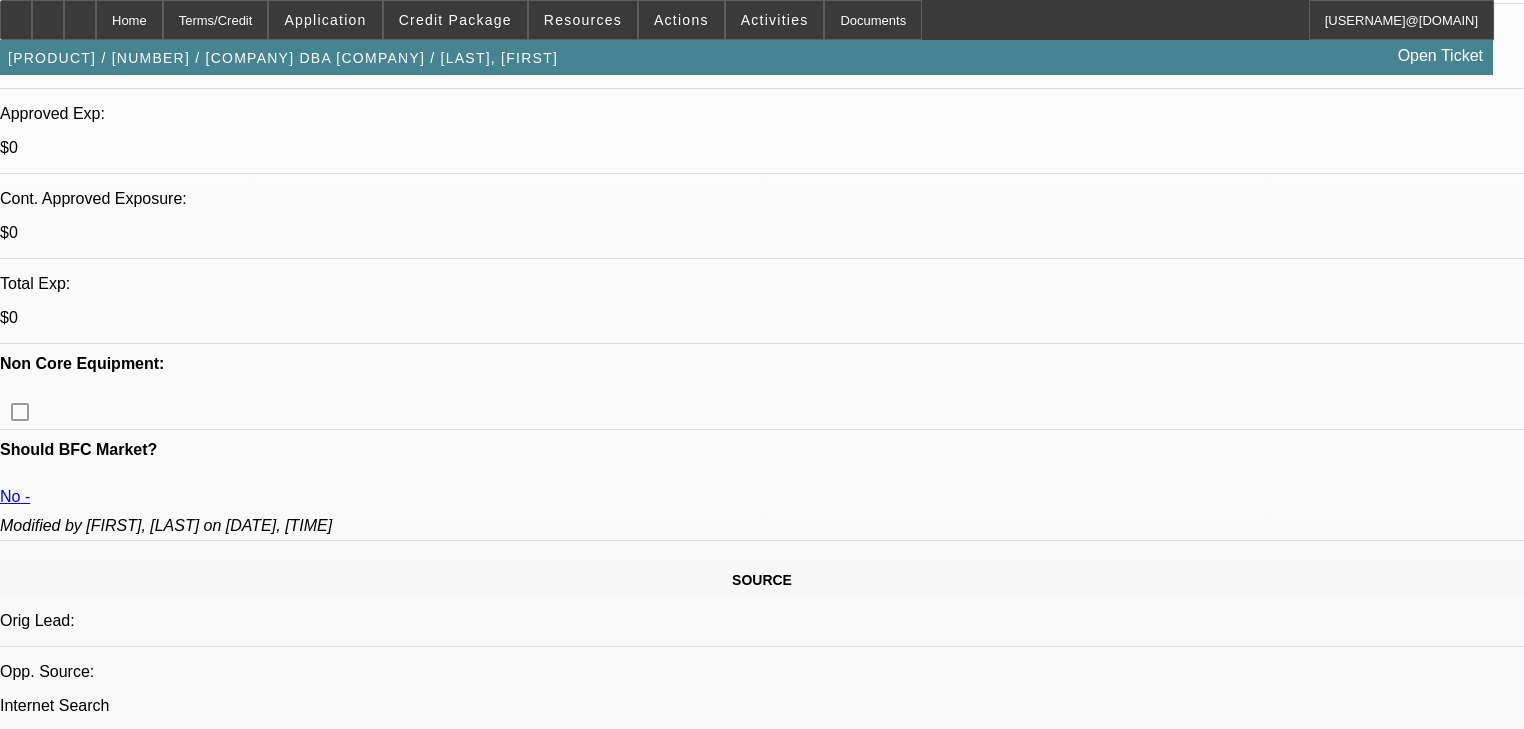click on "Discussion Board" at bounding box center [20, 6453] 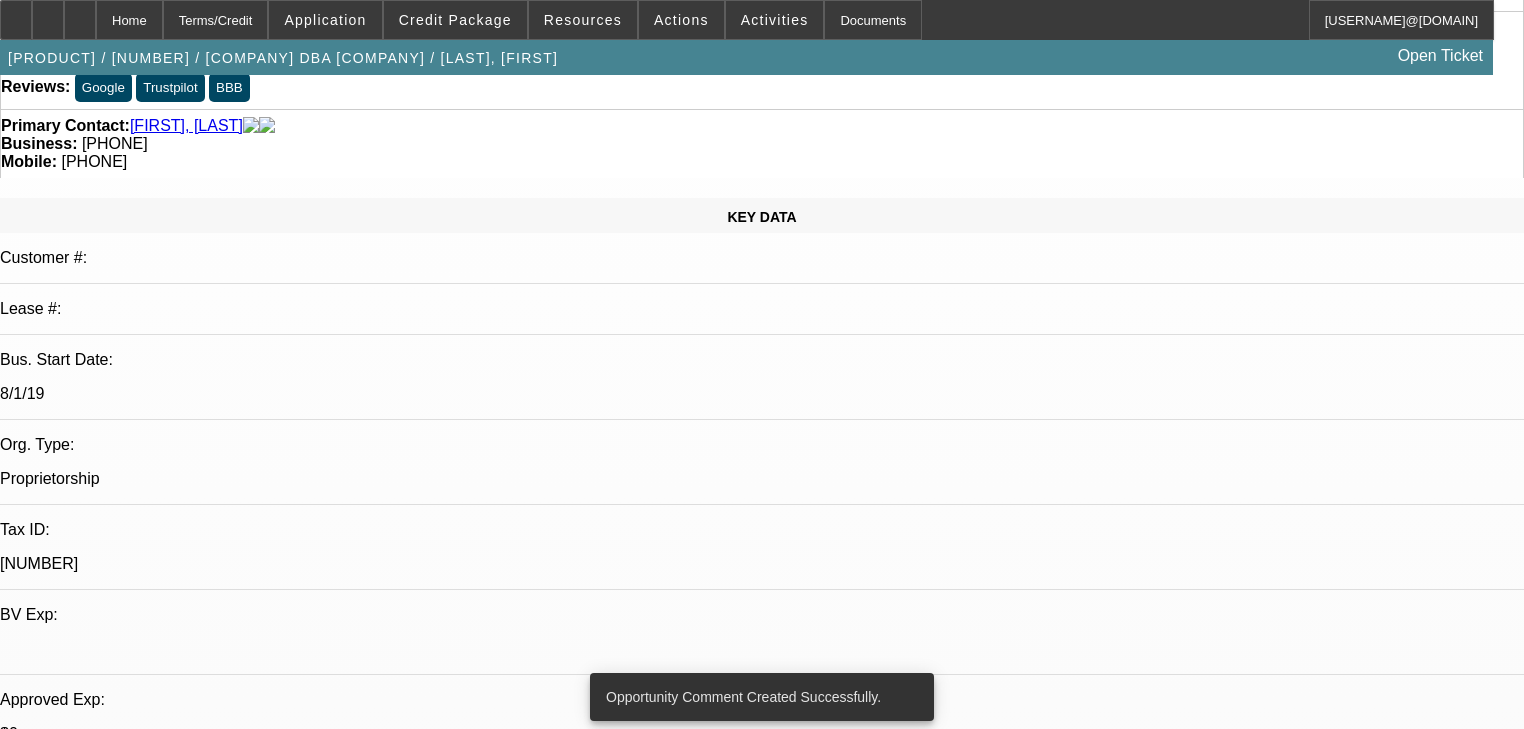 scroll, scrollTop: 0, scrollLeft: 0, axis: both 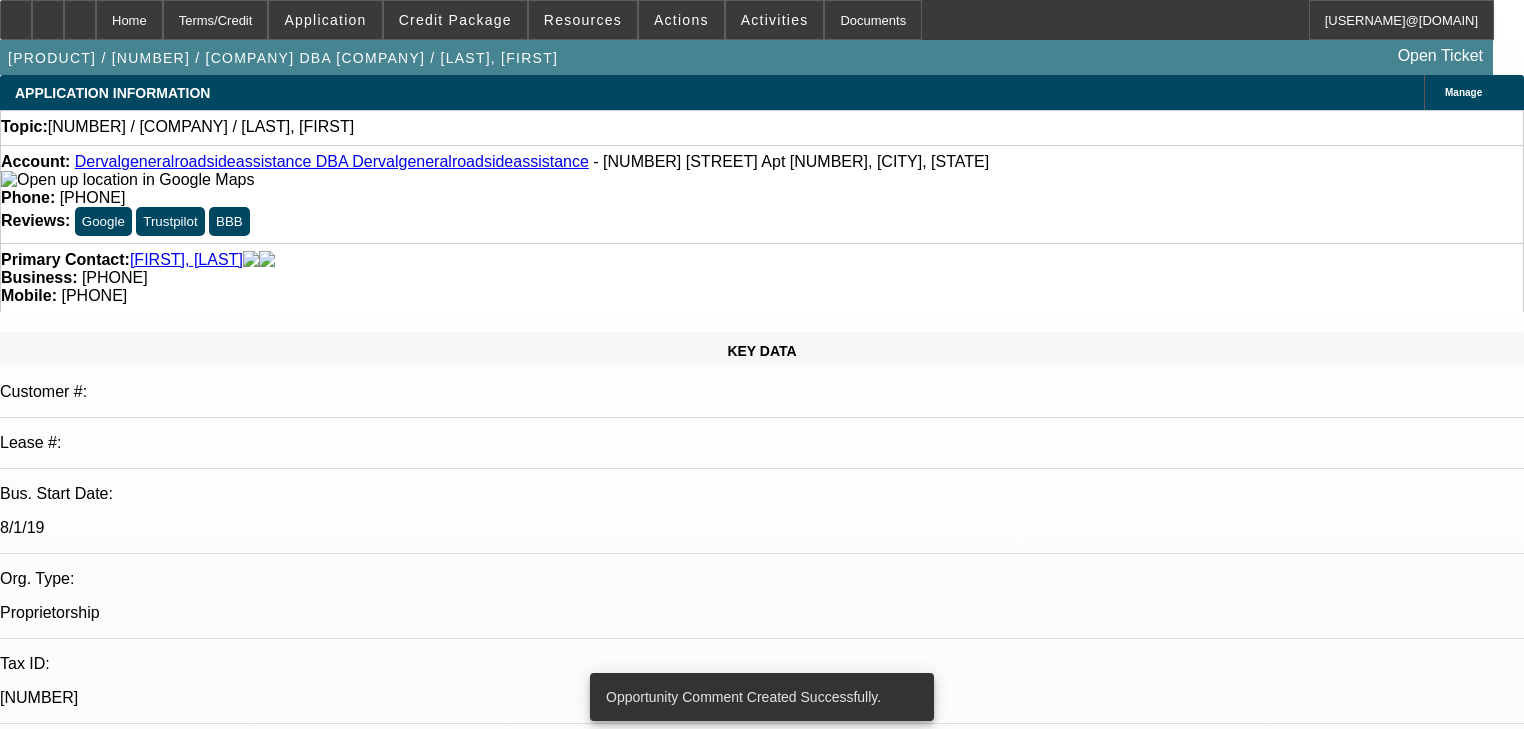 click on "08/06/2025 2:30 PM" at bounding box center [51, 2927] 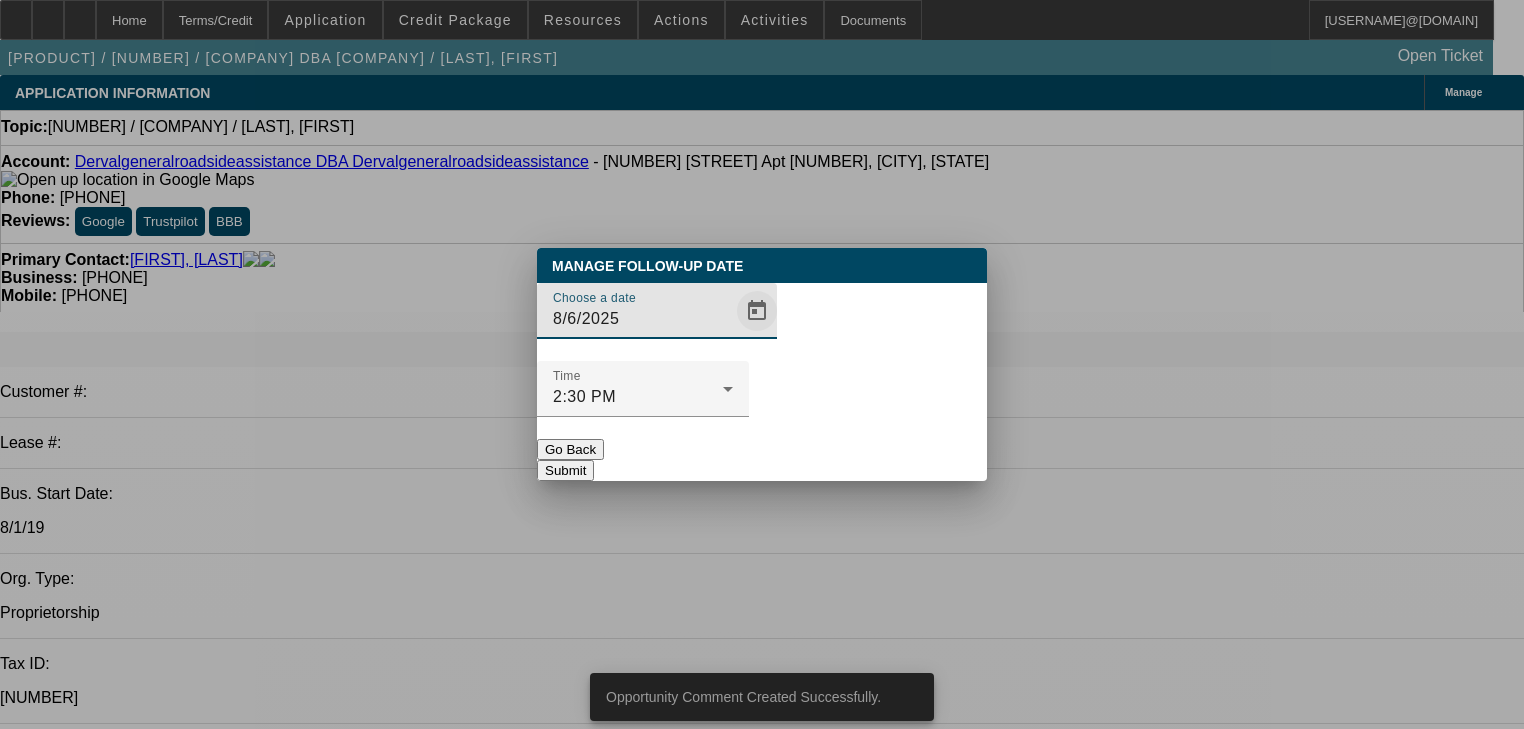 click at bounding box center (757, 311) 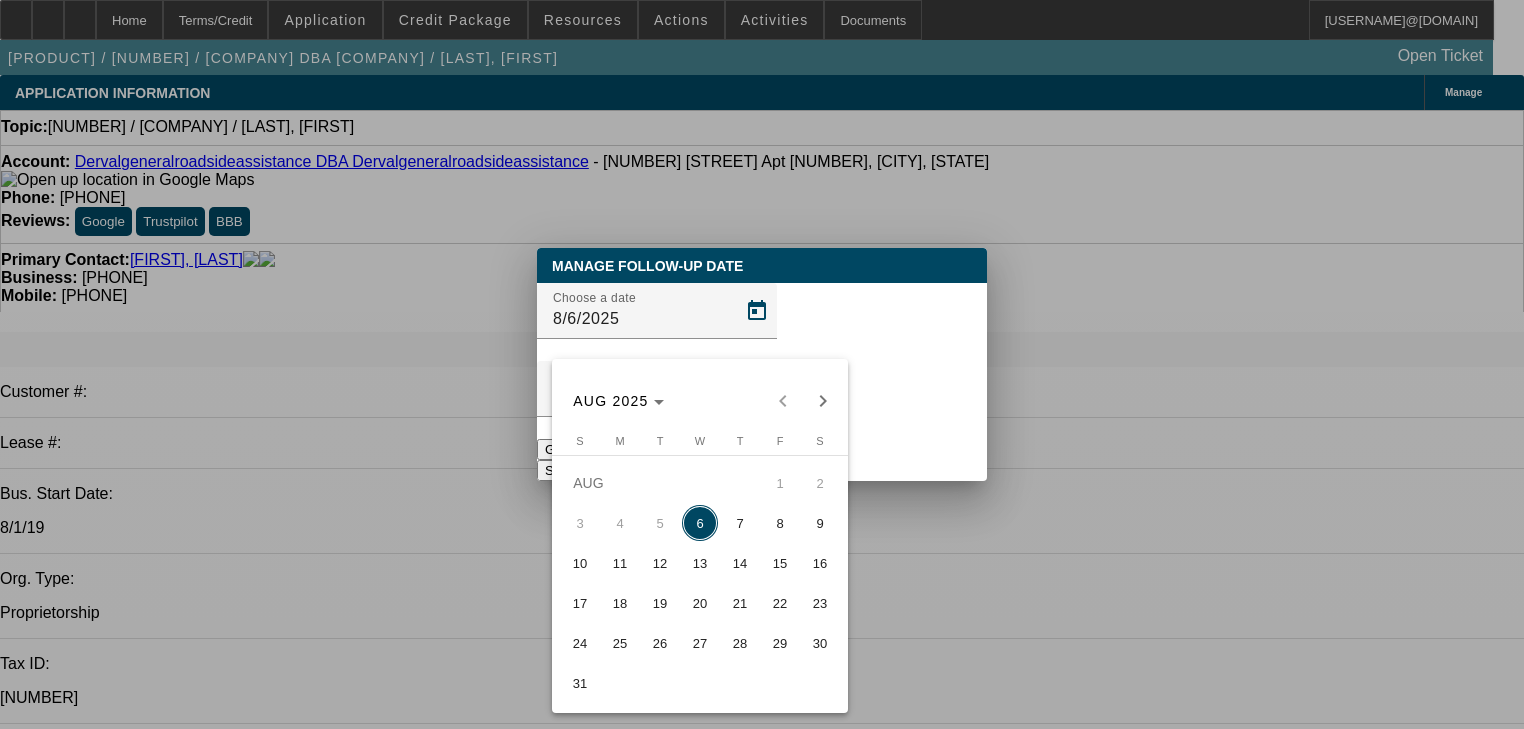 click on "13" at bounding box center [700, 563] 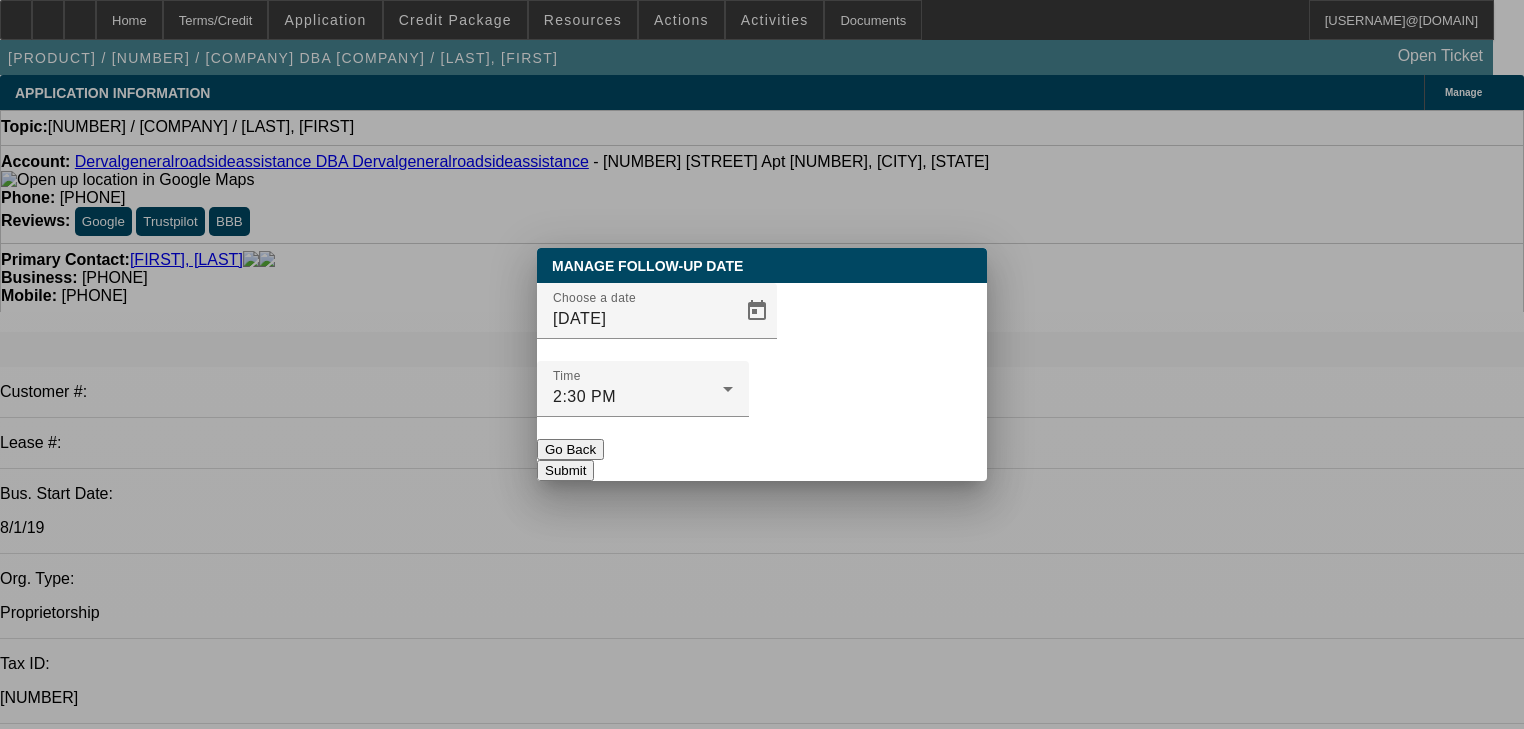 click on "Submit" at bounding box center (565, 470) 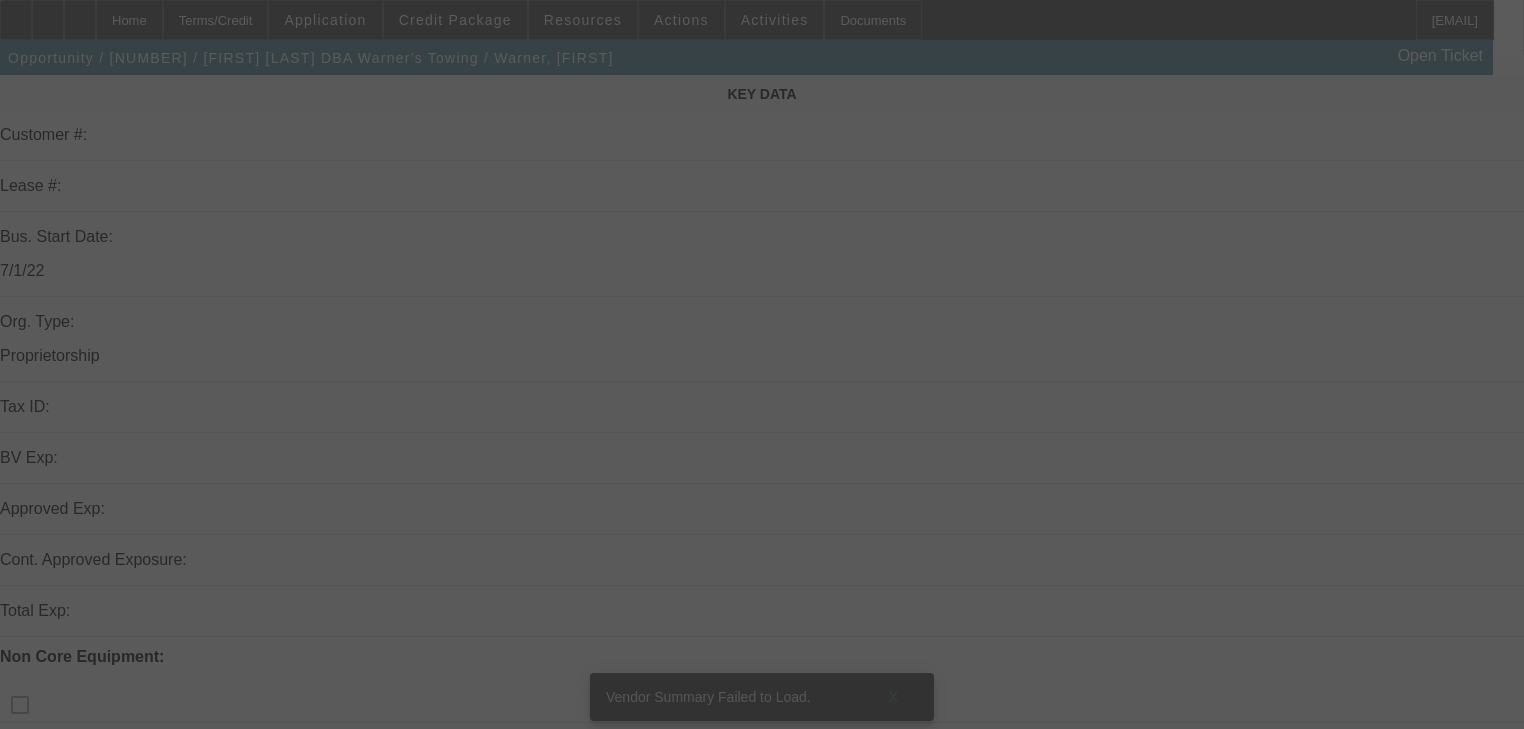 scroll, scrollTop: 320, scrollLeft: 0, axis: vertical 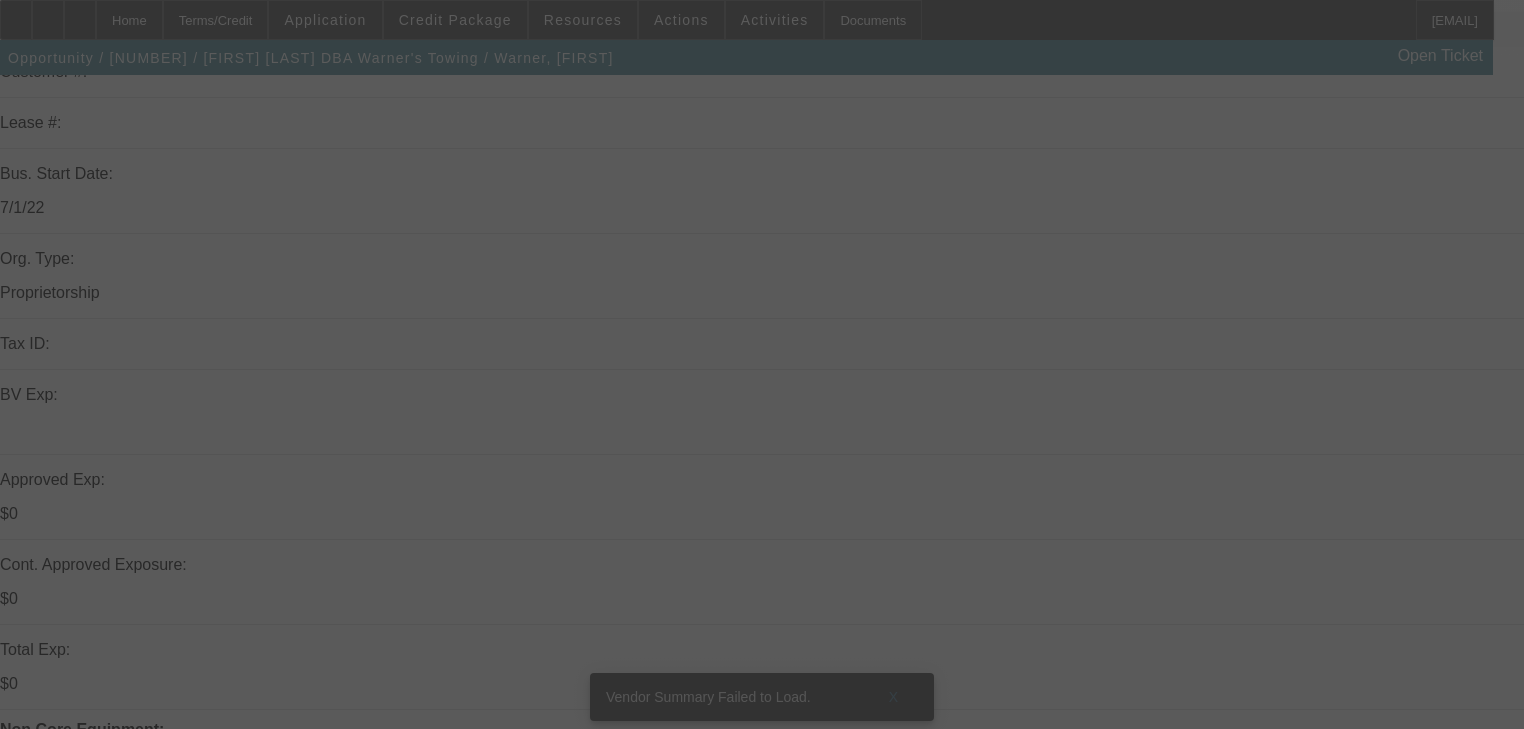 select on "0" 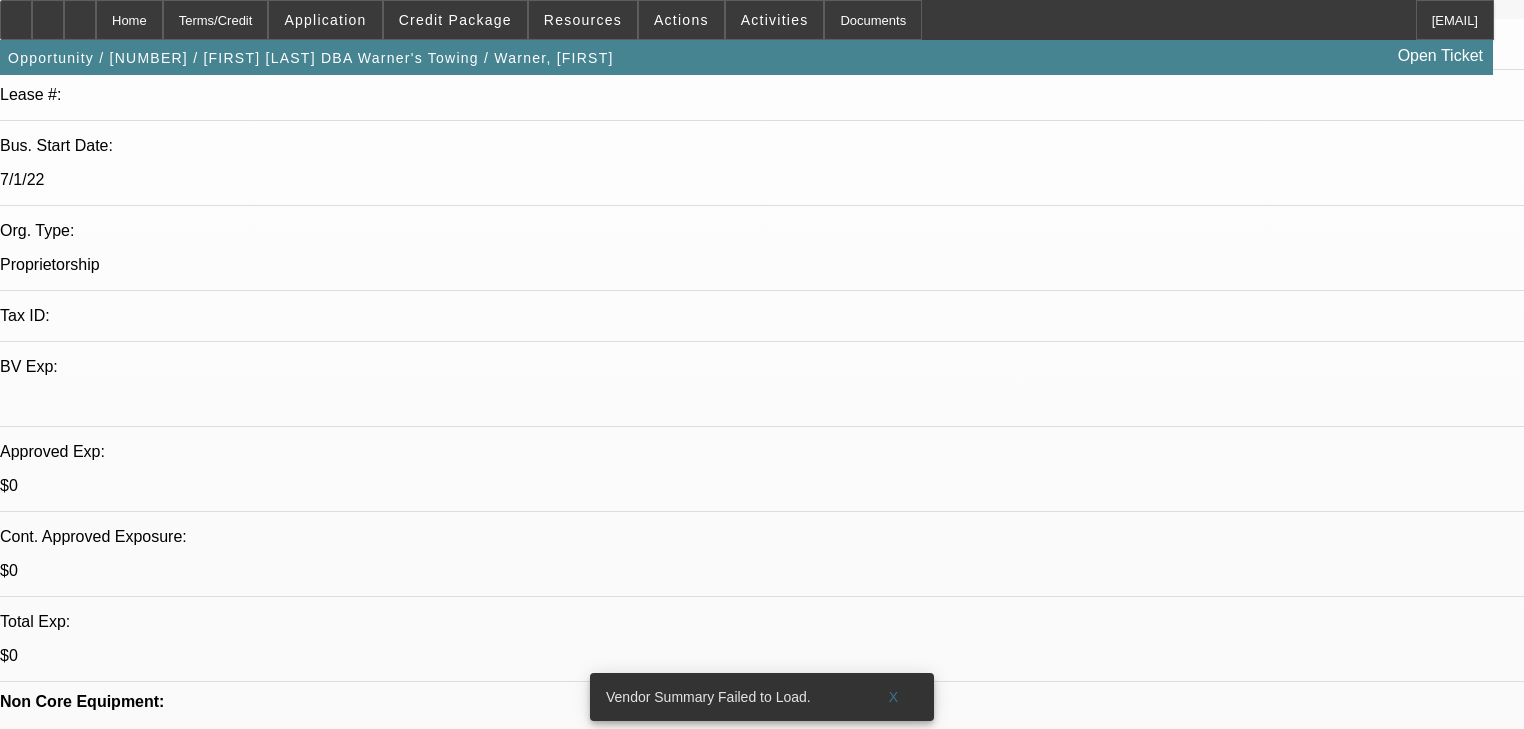 scroll, scrollTop: 160, scrollLeft: 0, axis: vertical 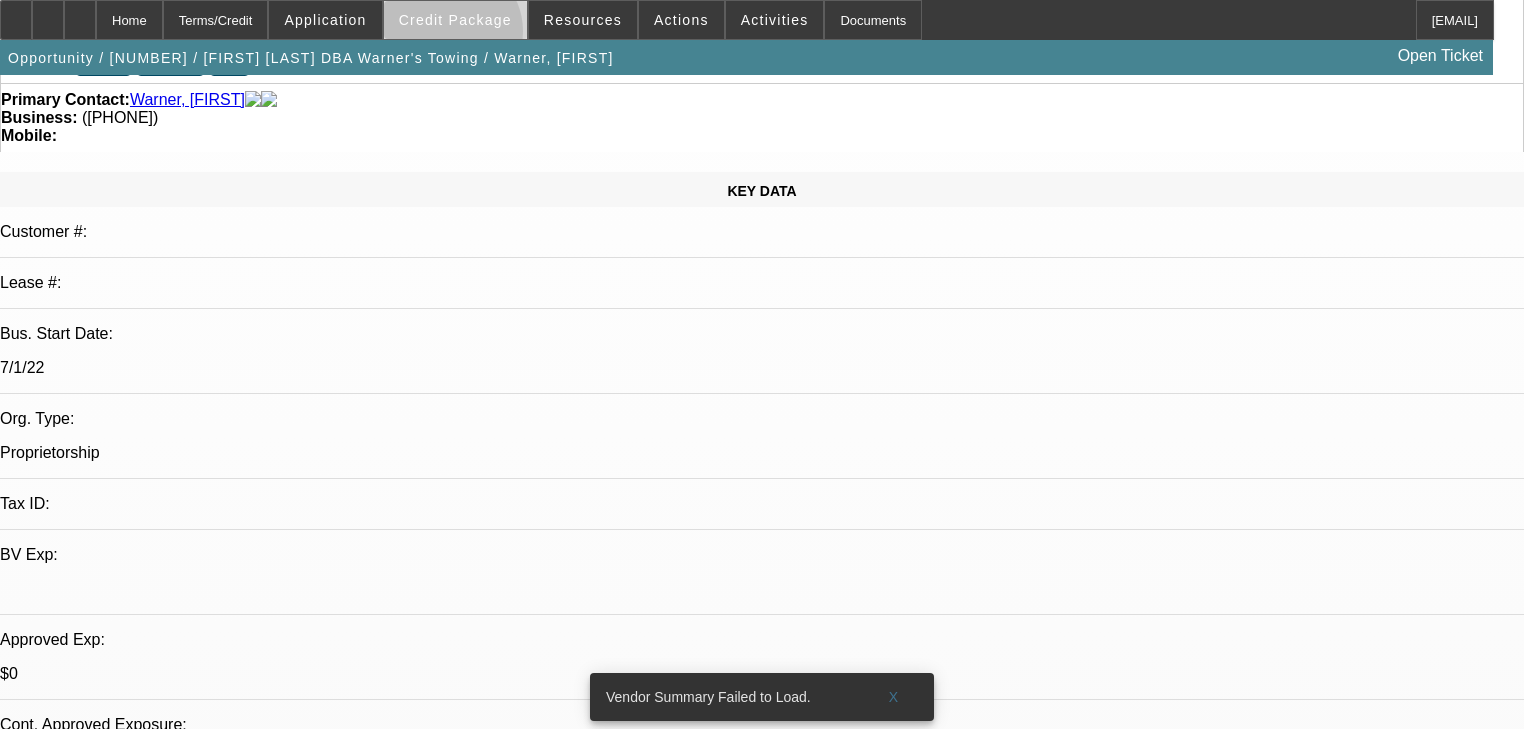 click at bounding box center [455, 20] 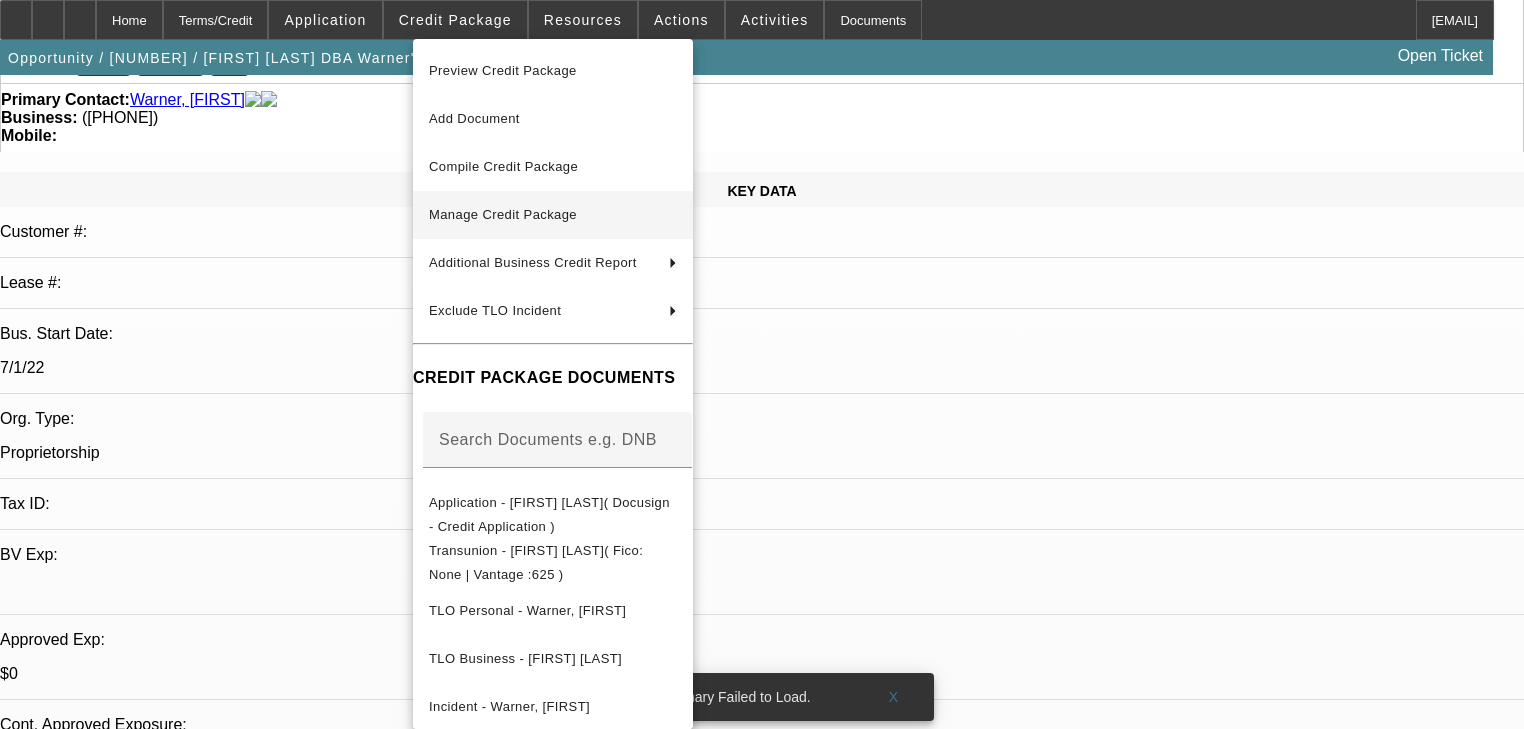 click on "Manage Credit Package" at bounding box center [553, 215] 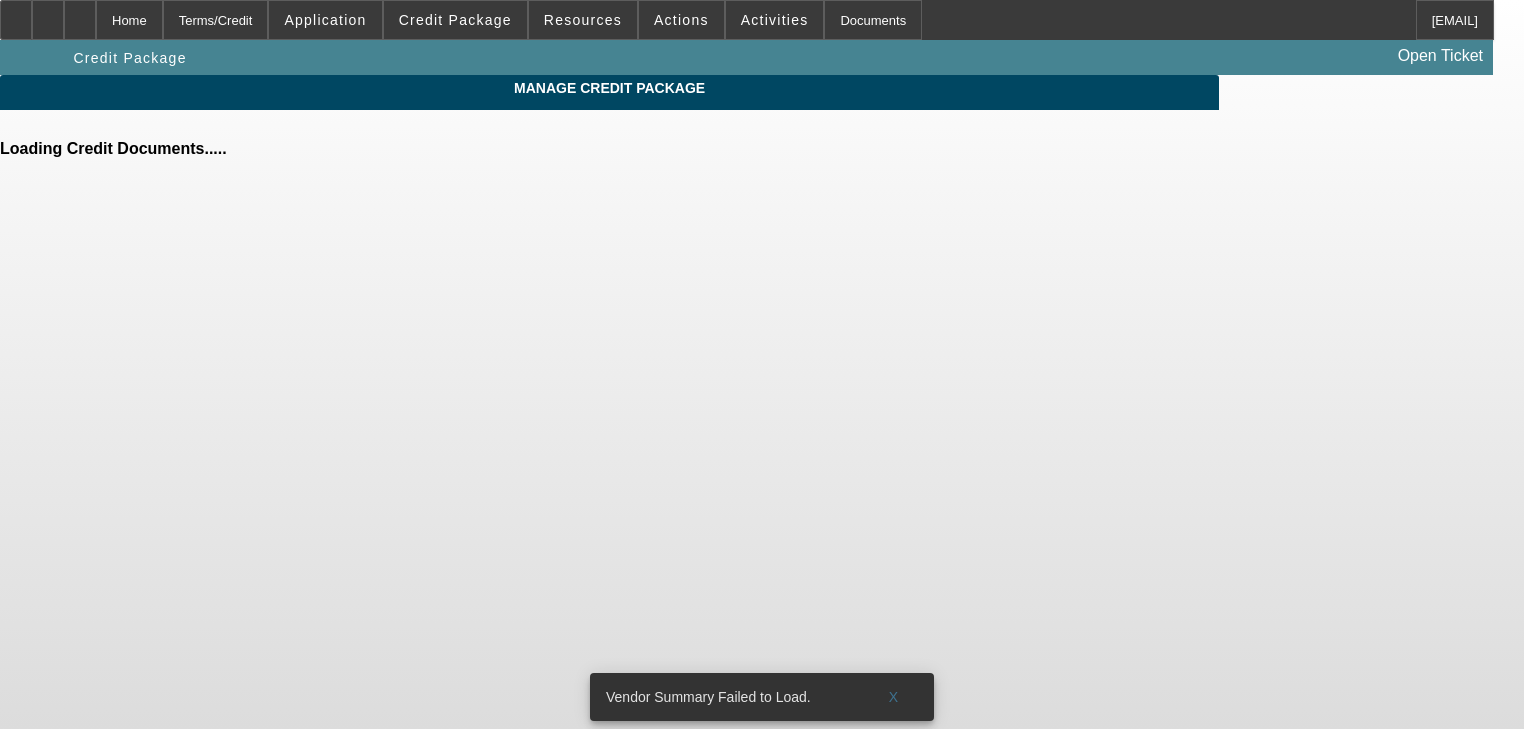 scroll, scrollTop: 0, scrollLeft: 0, axis: both 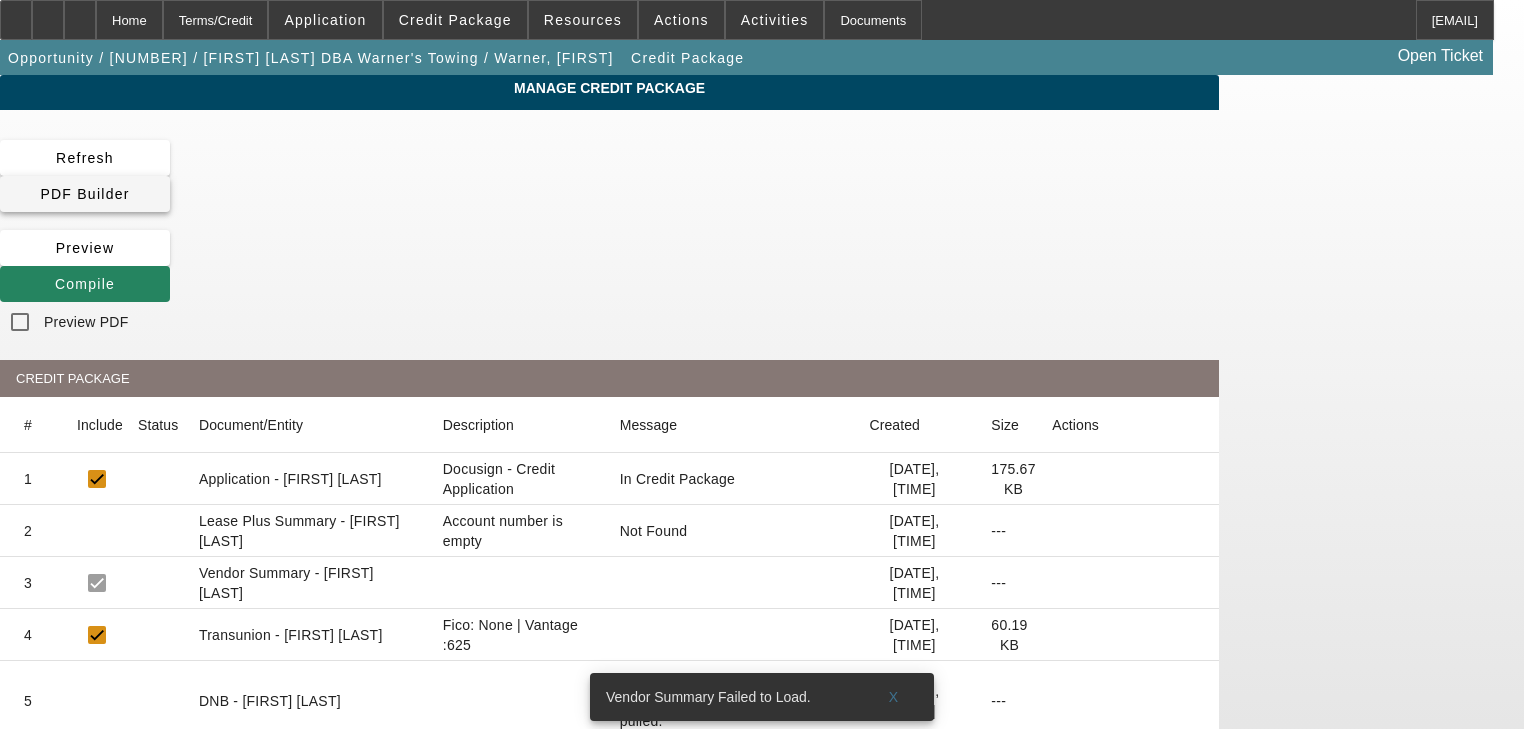 click on "PDF Builder" at bounding box center [84, 194] 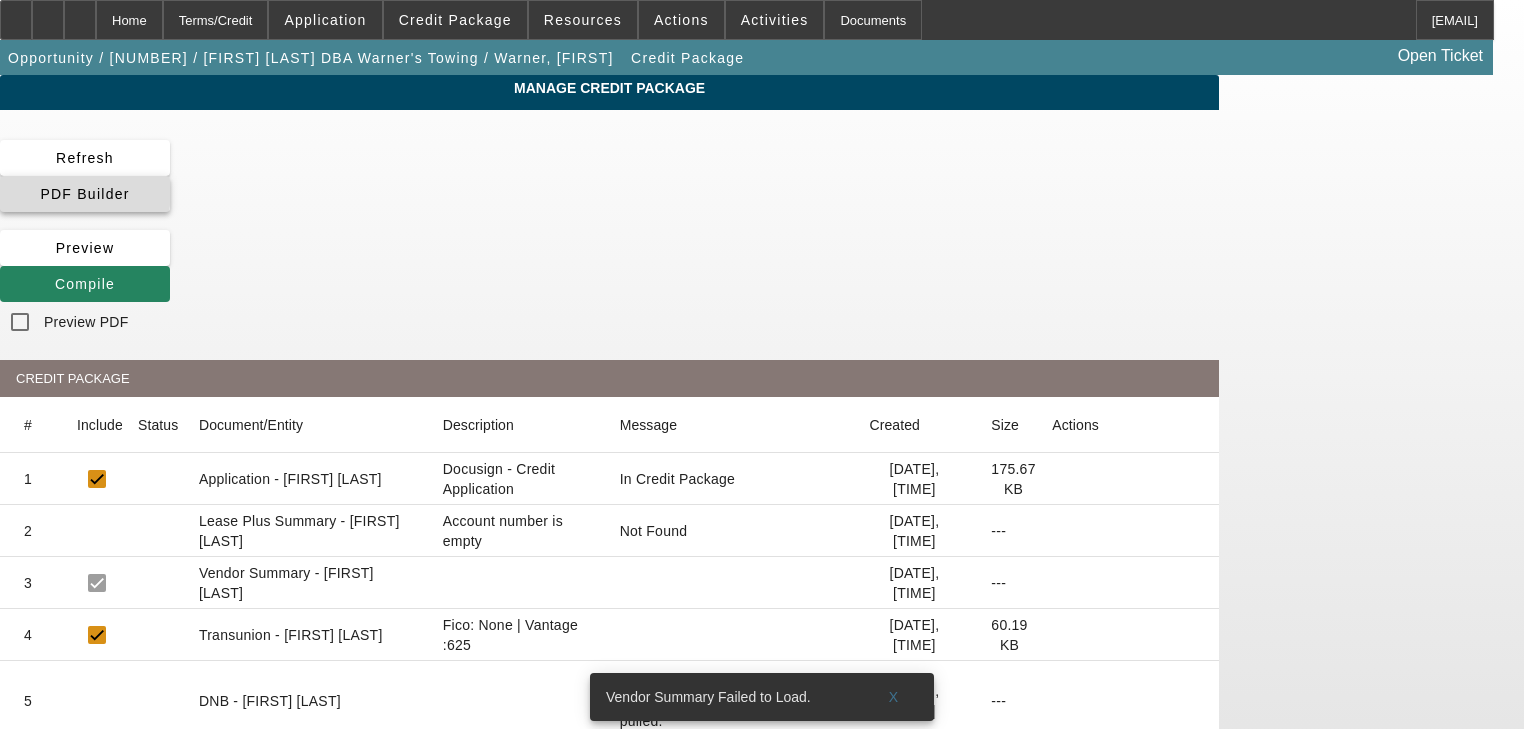 click on "PDF Builder" at bounding box center (84, 194) 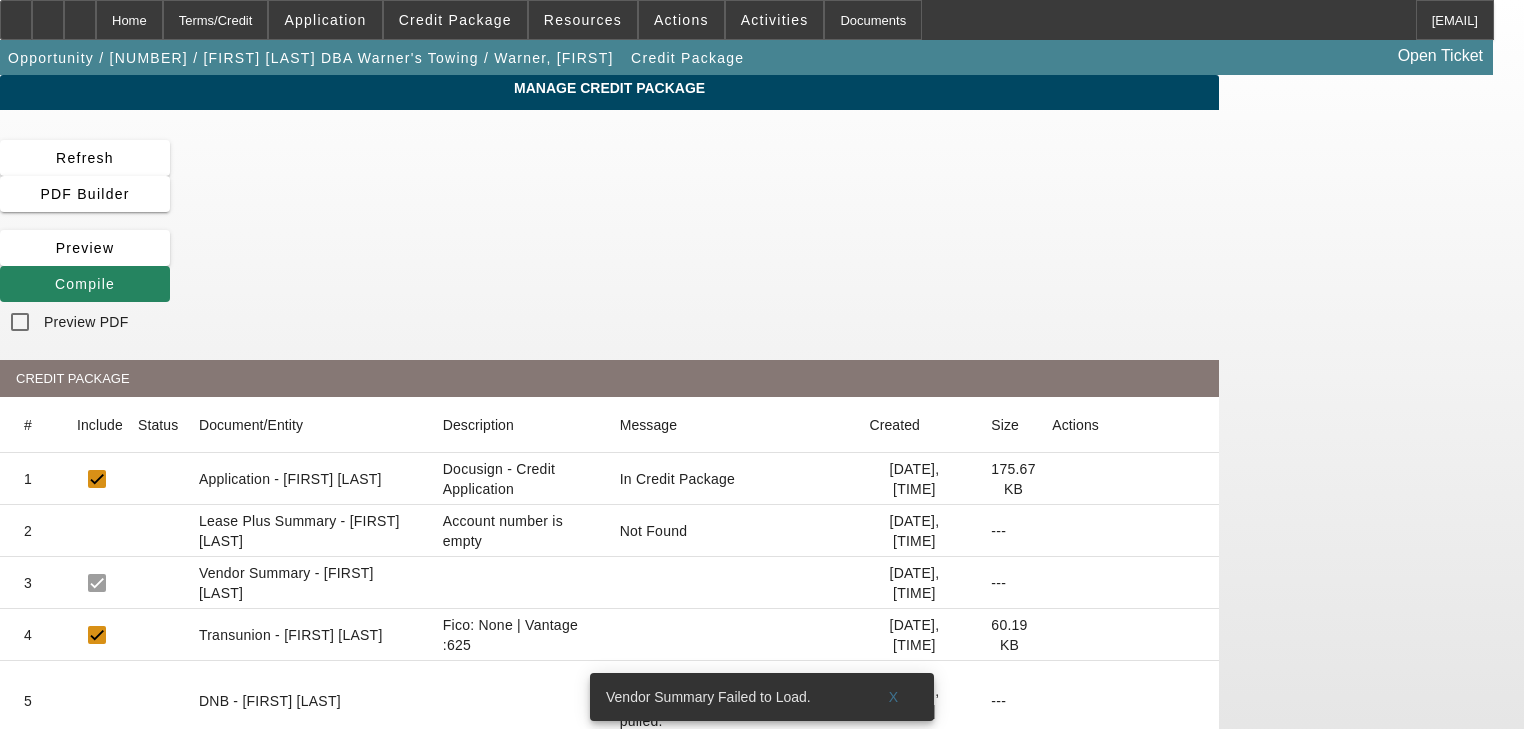 click on "Manage Credit Package
Refresh
PDF Builder
Preview
Compile
Preview PDF
CREDIT PACKAGE
# Include Status Document/Entity Description Message Created Size Actions 1
Application - [FIRST] [LAST] 175.67 KB 2" 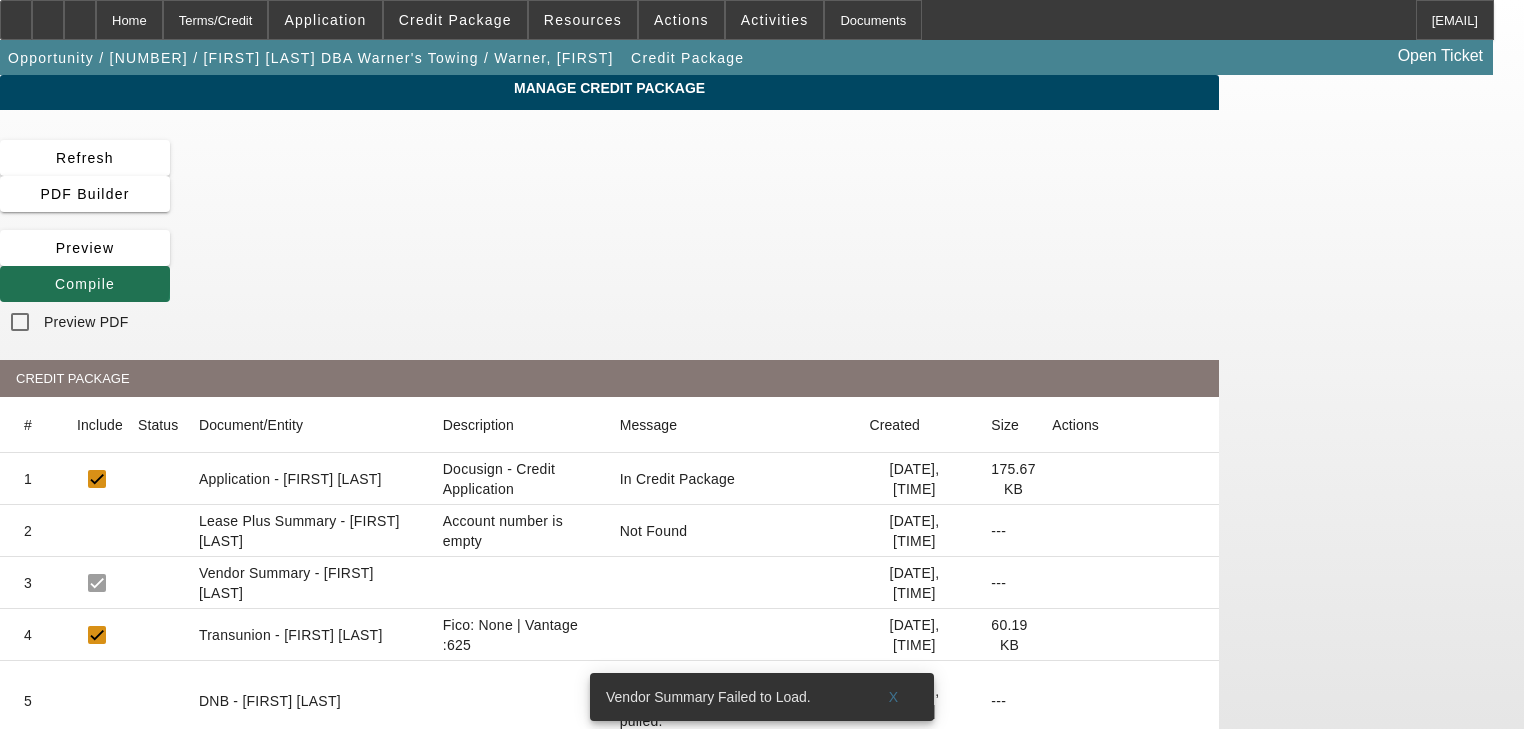 click at bounding box center [55, 284] 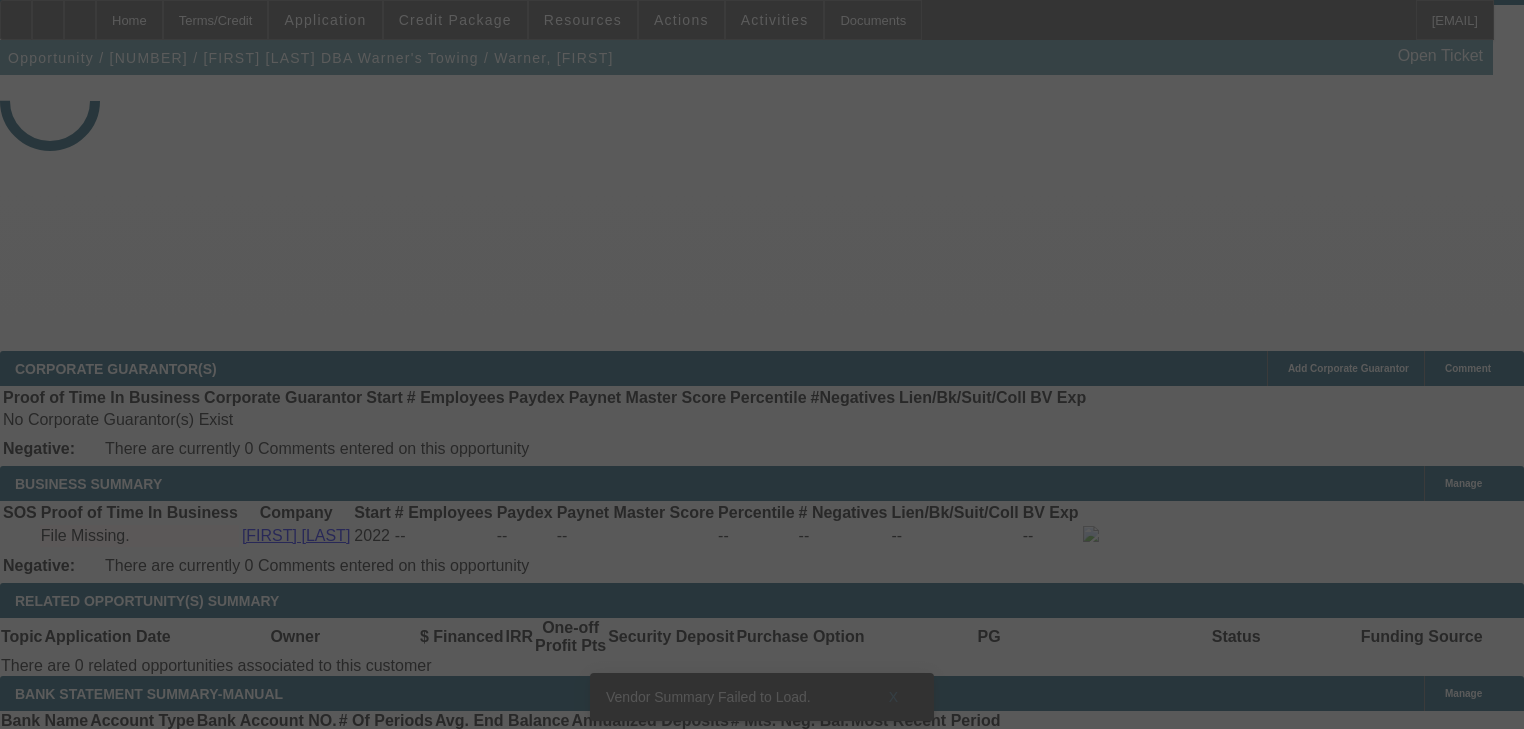scroll, scrollTop: 736, scrollLeft: 0, axis: vertical 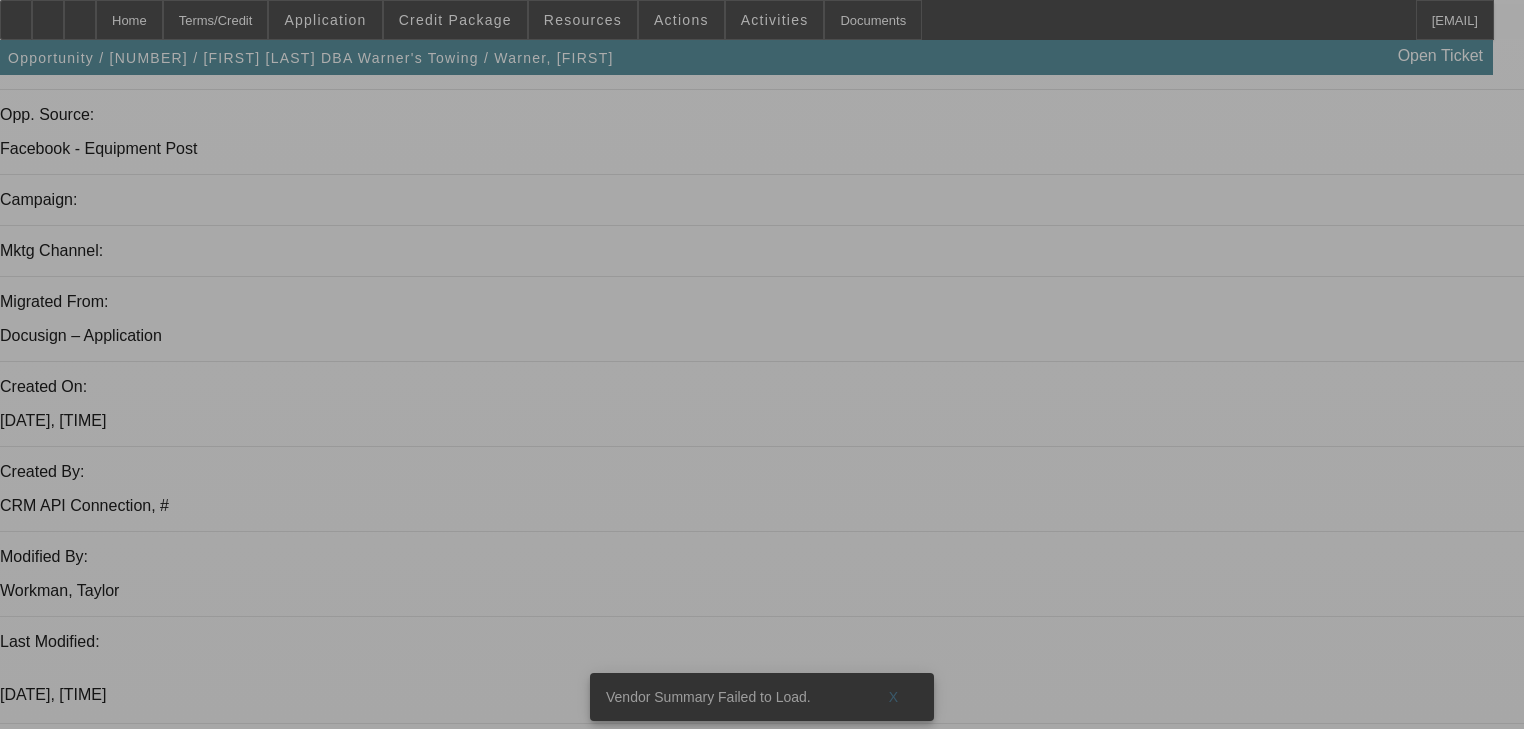 select on "0" 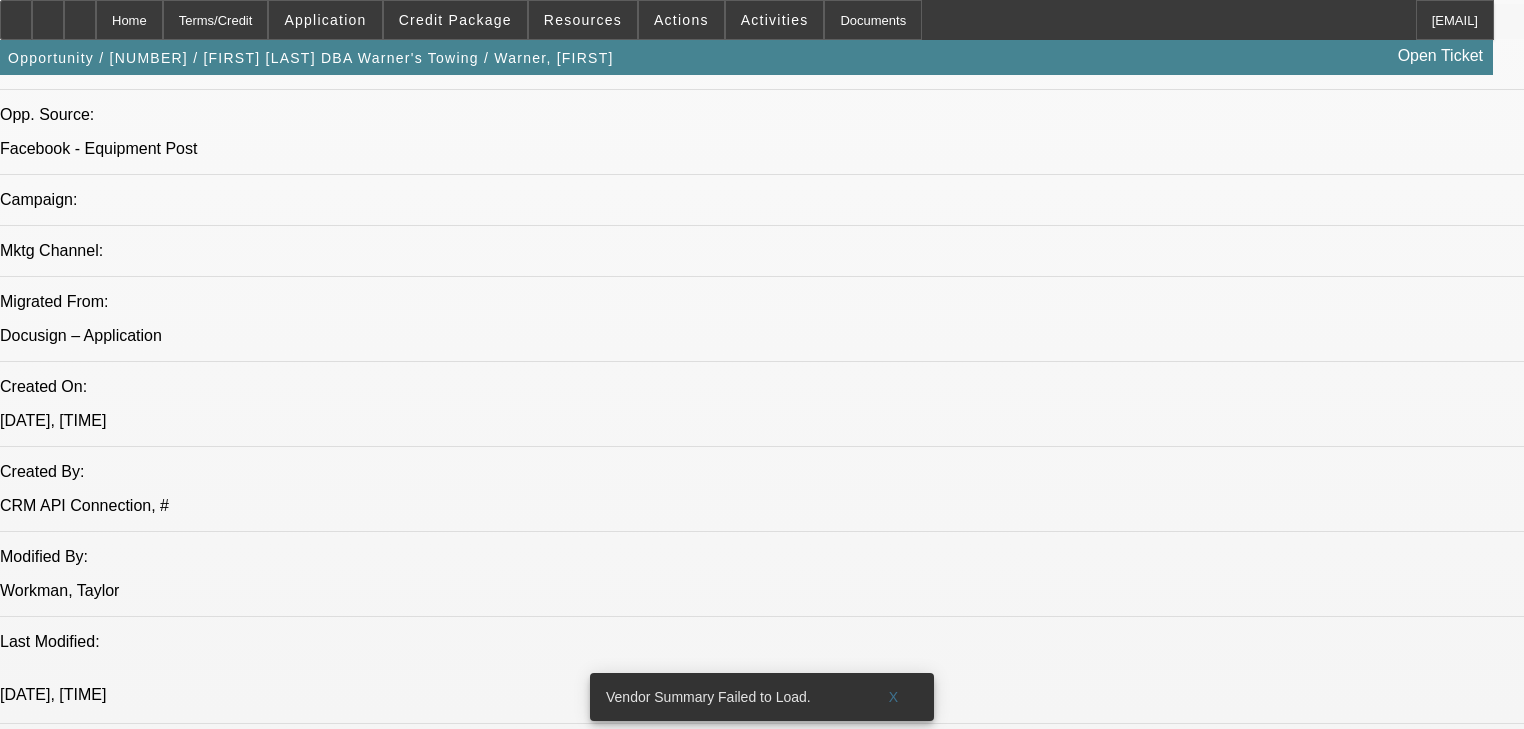 select on "2" 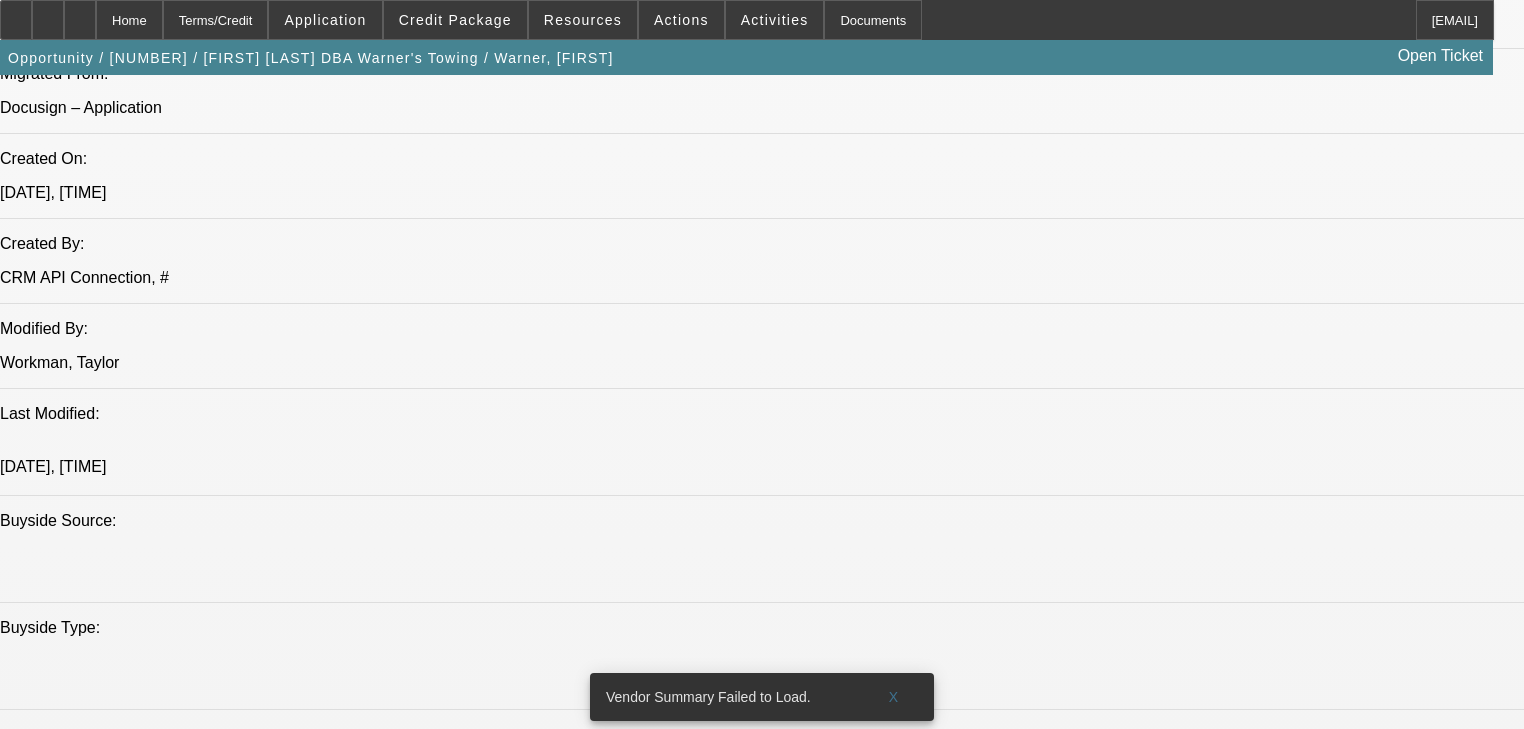 scroll, scrollTop: 816, scrollLeft: 0, axis: vertical 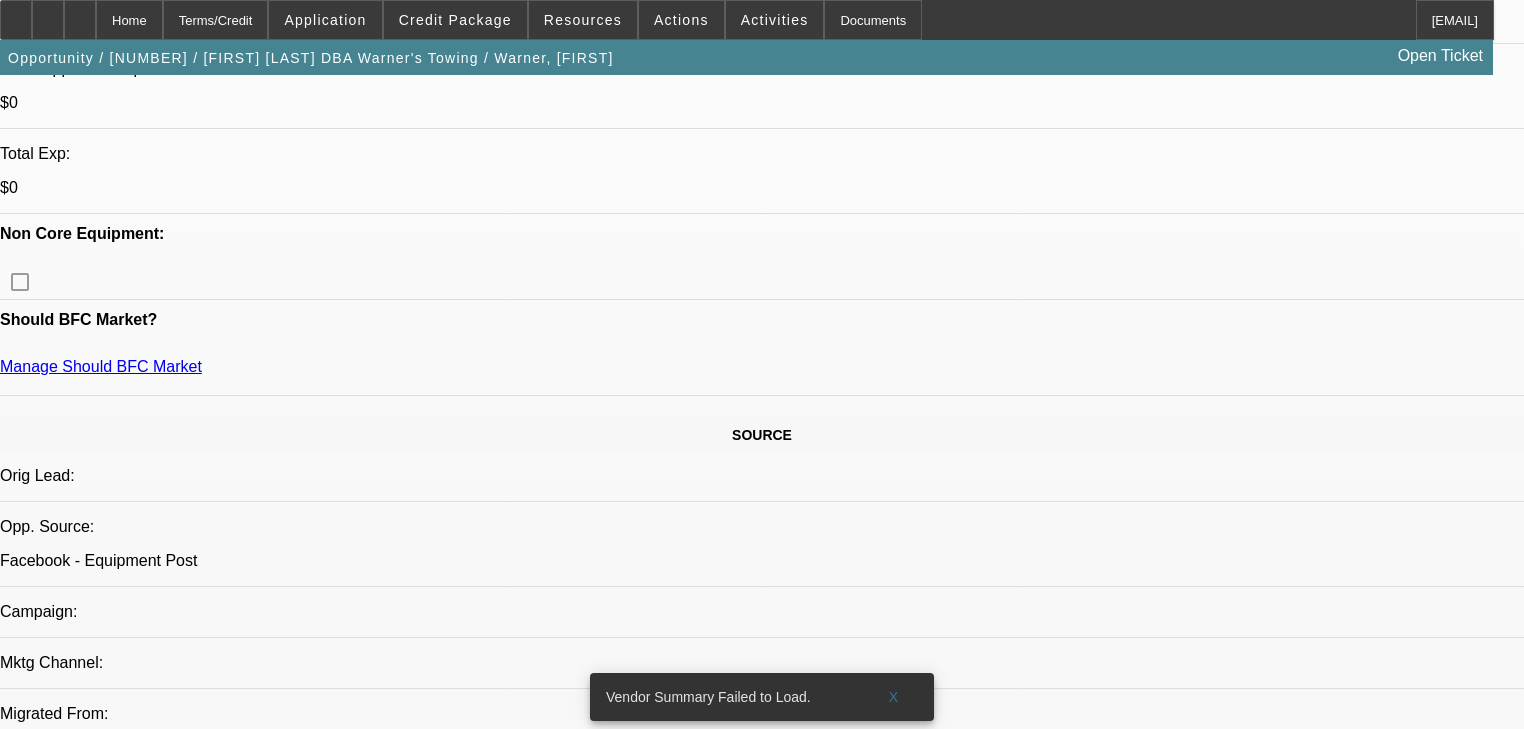 click on "625" at bounding box center [453, 2172] 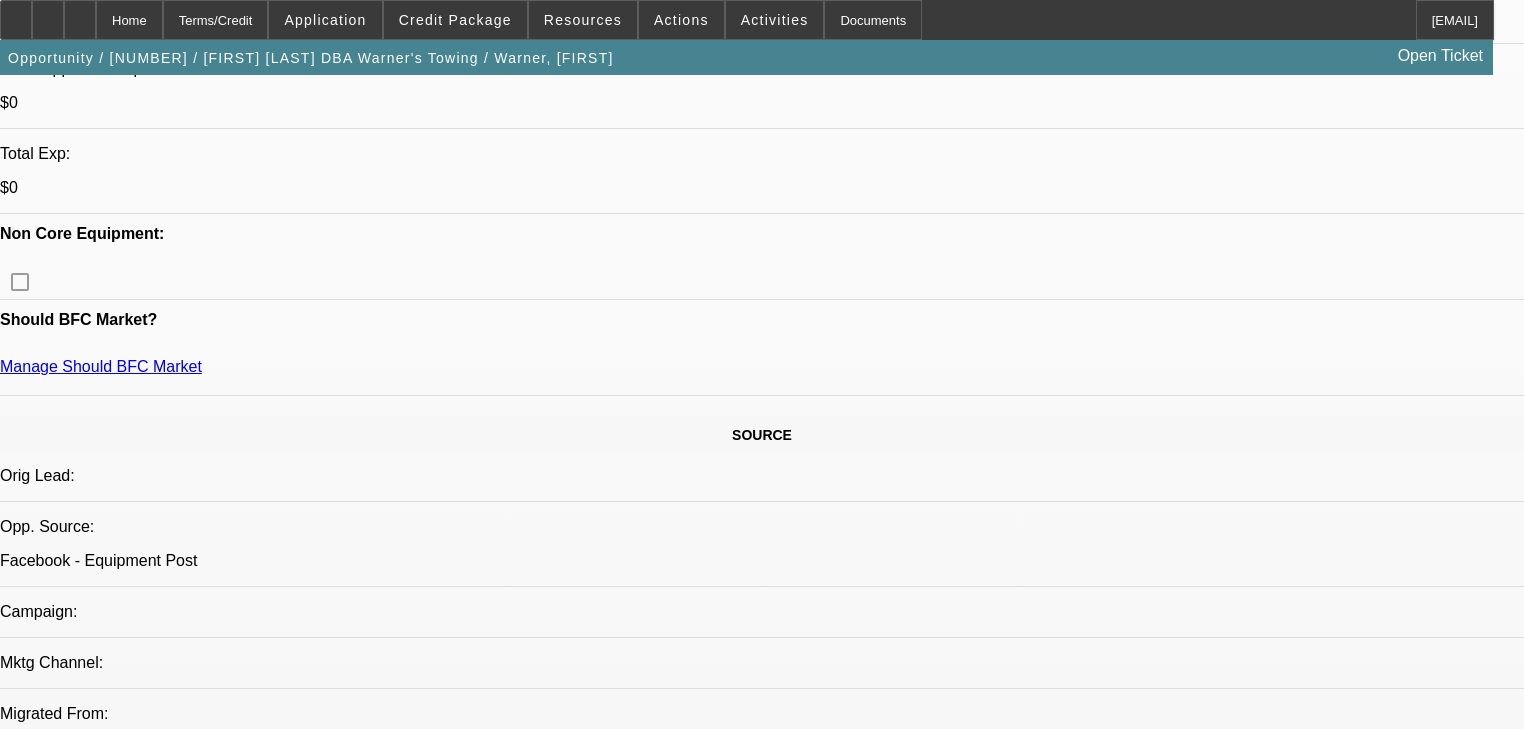 click on "Add Comment" at bounding box center (124, 5734) 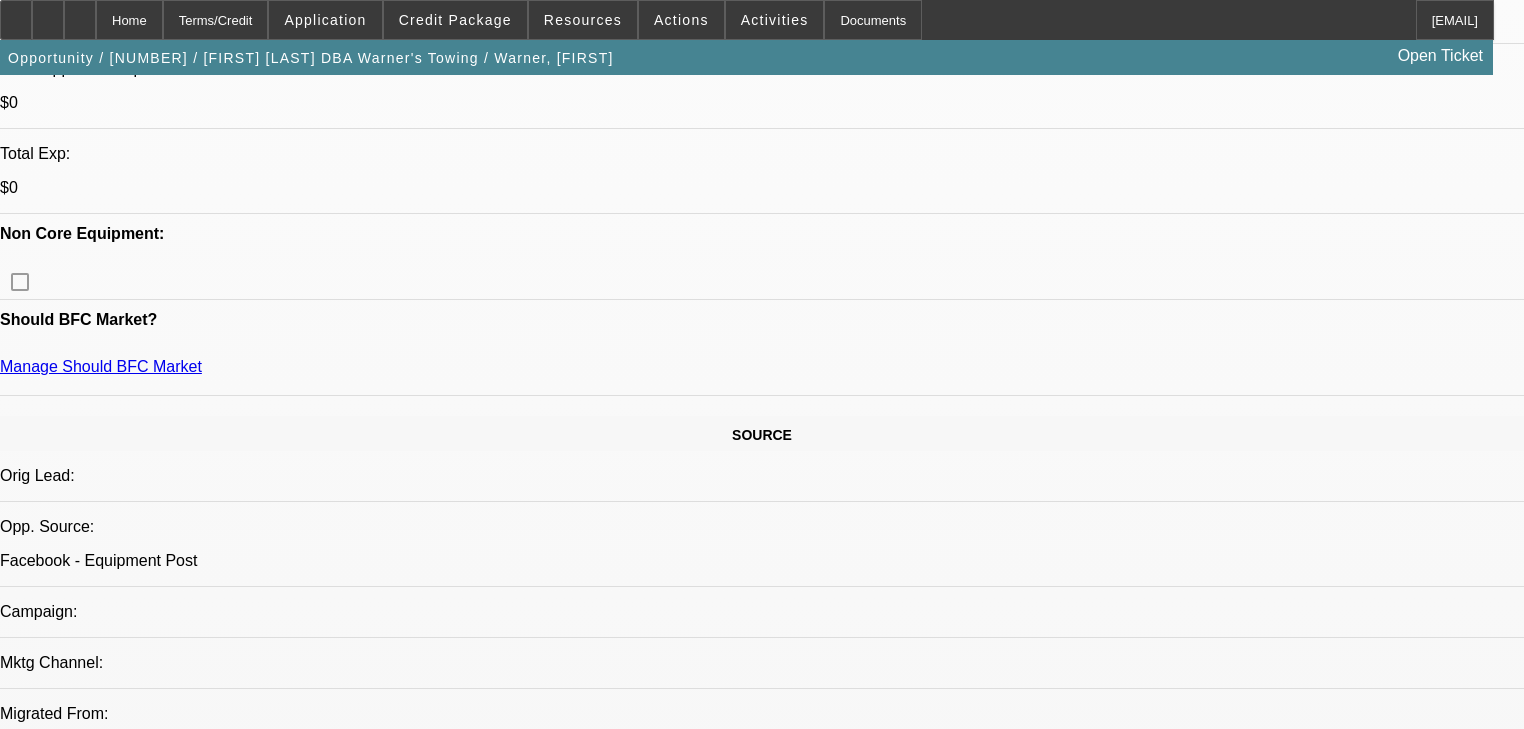 click on "Comment Type
Positive
Negative
Additional
Notification Booking Sheet
Discussion Board" 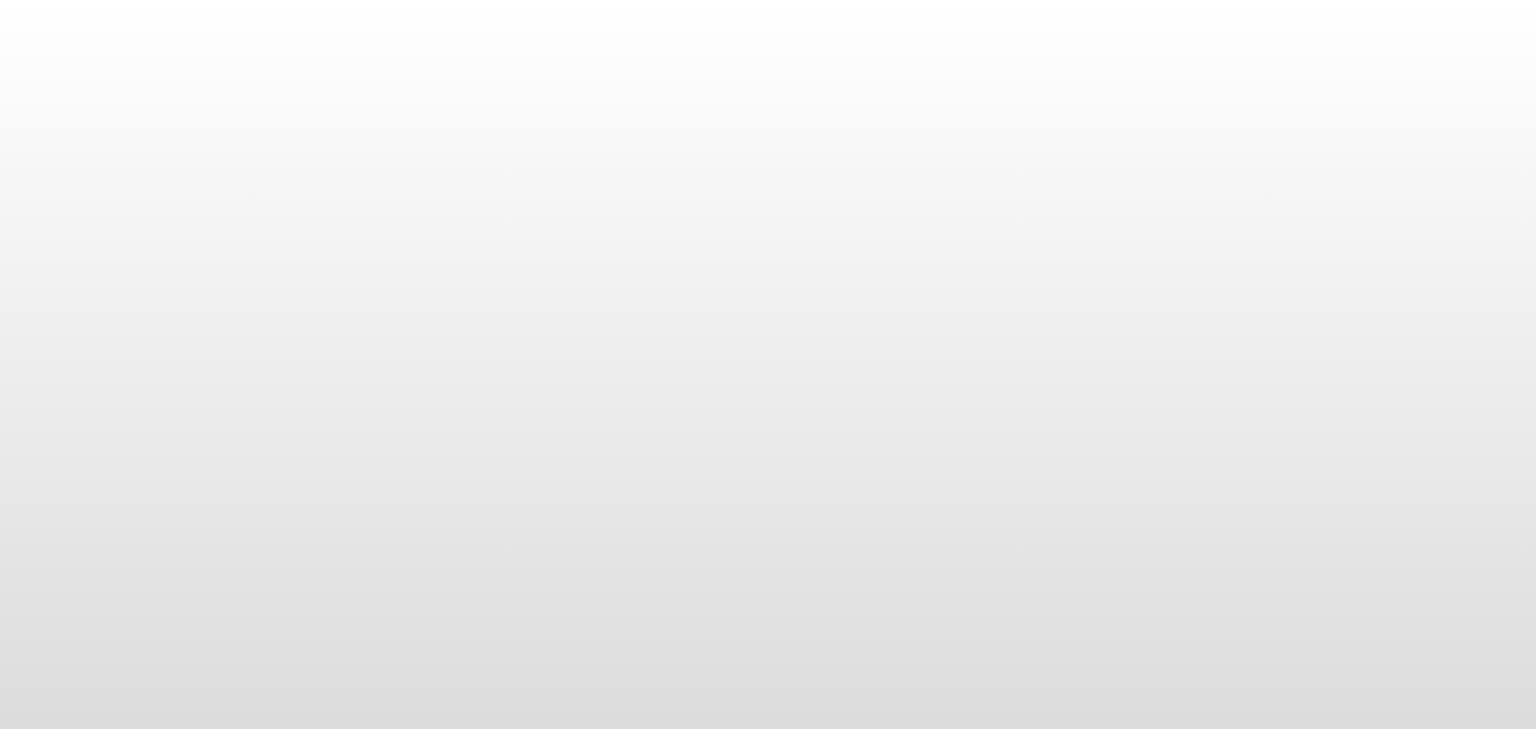 scroll, scrollTop: 0, scrollLeft: 0, axis: both 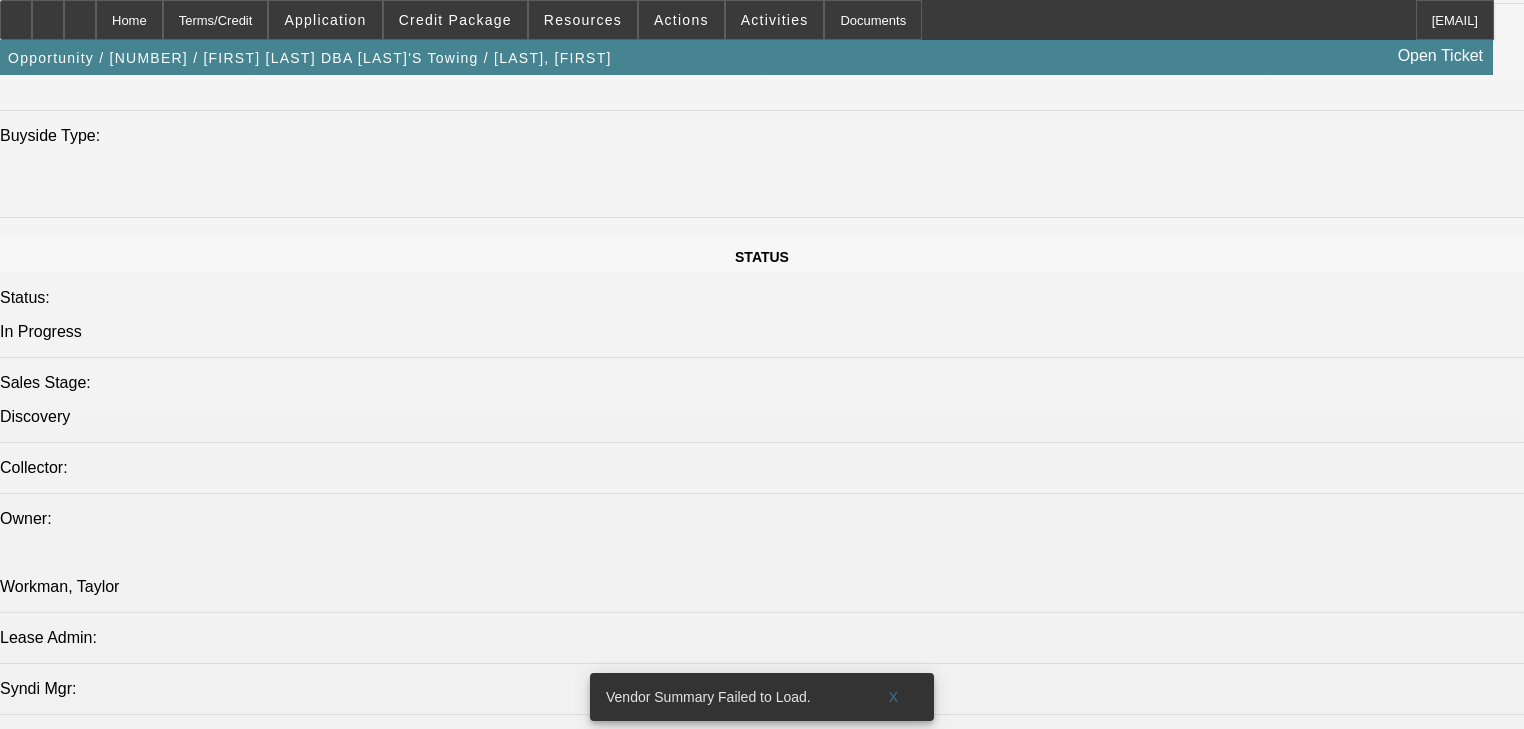 select on "0" 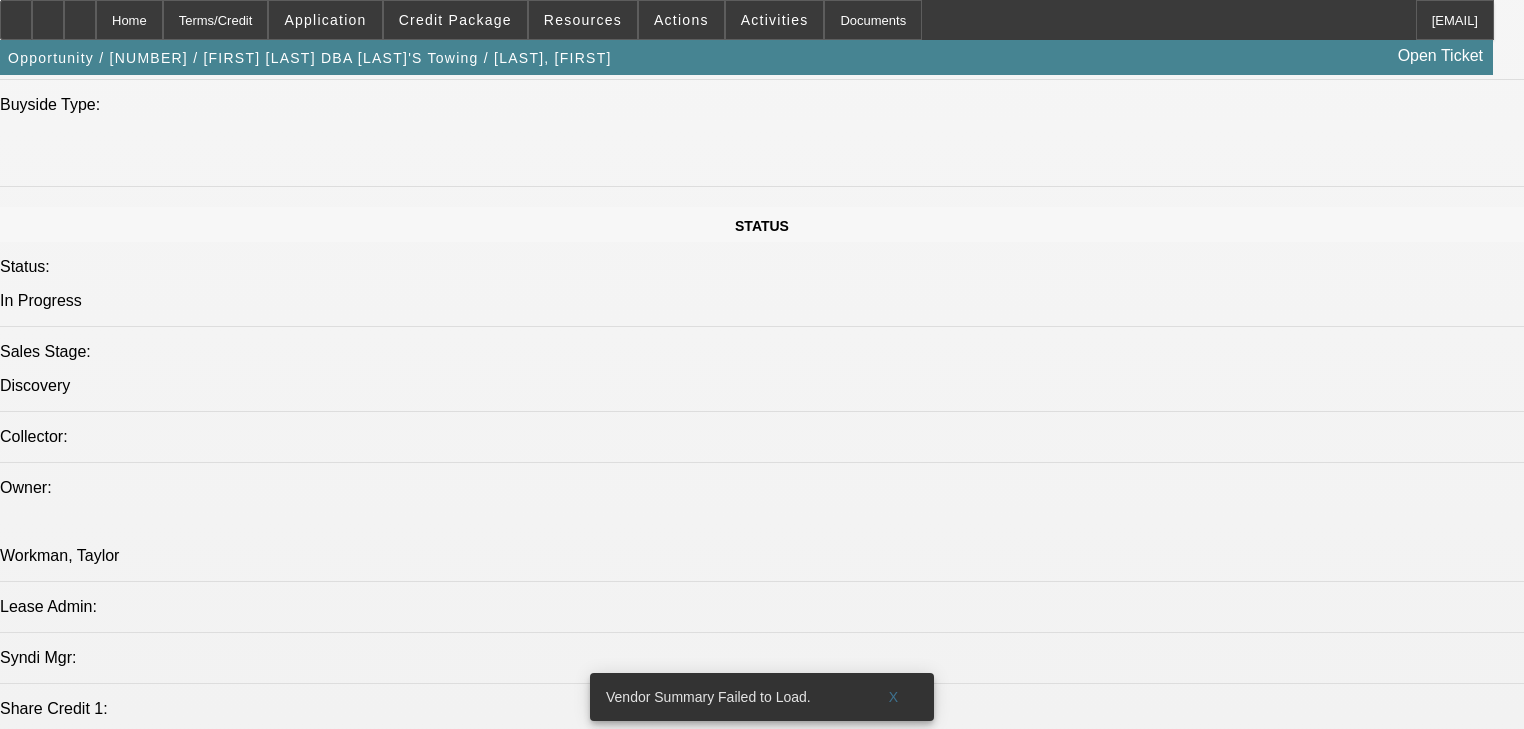 select on "2" 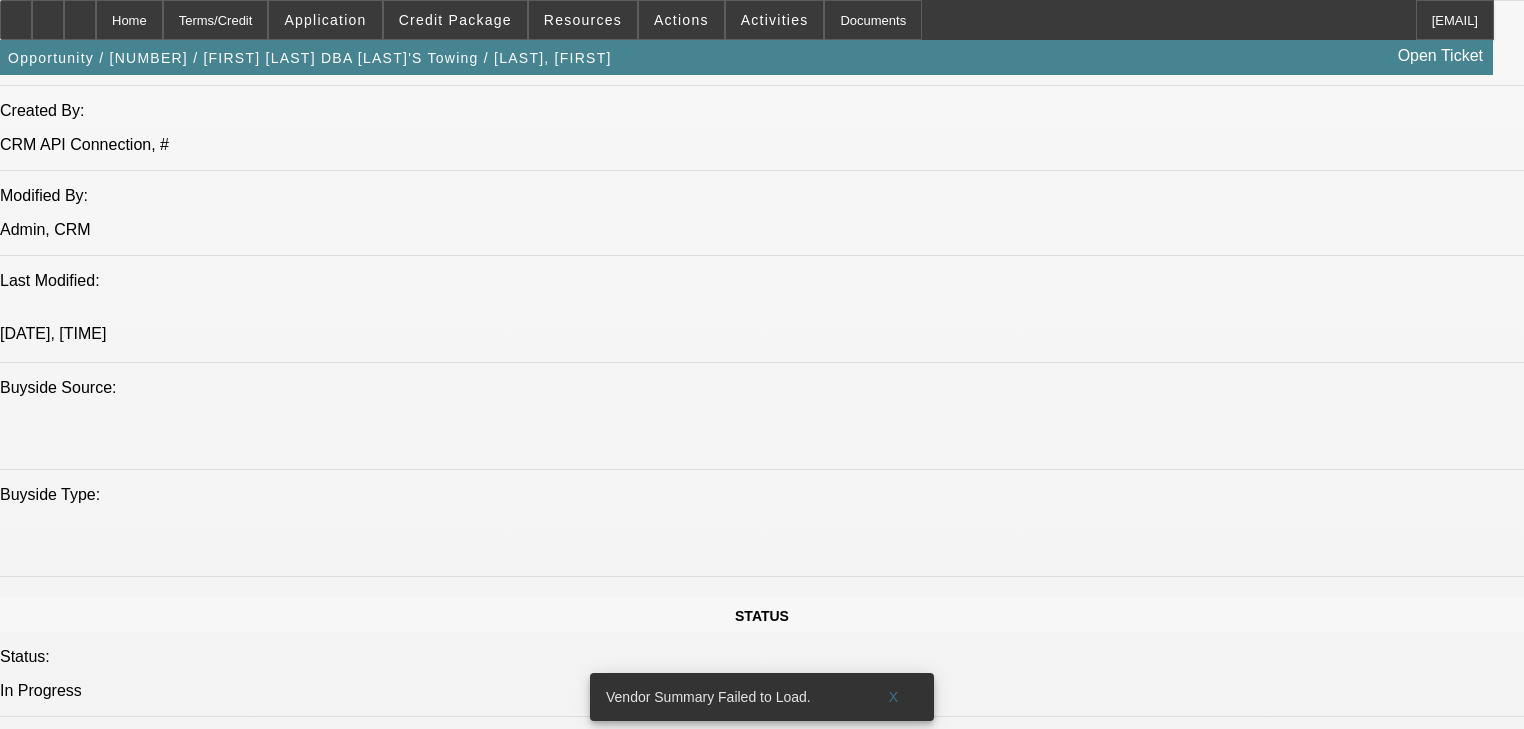 scroll, scrollTop: 1272, scrollLeft: 0, axis: vertical 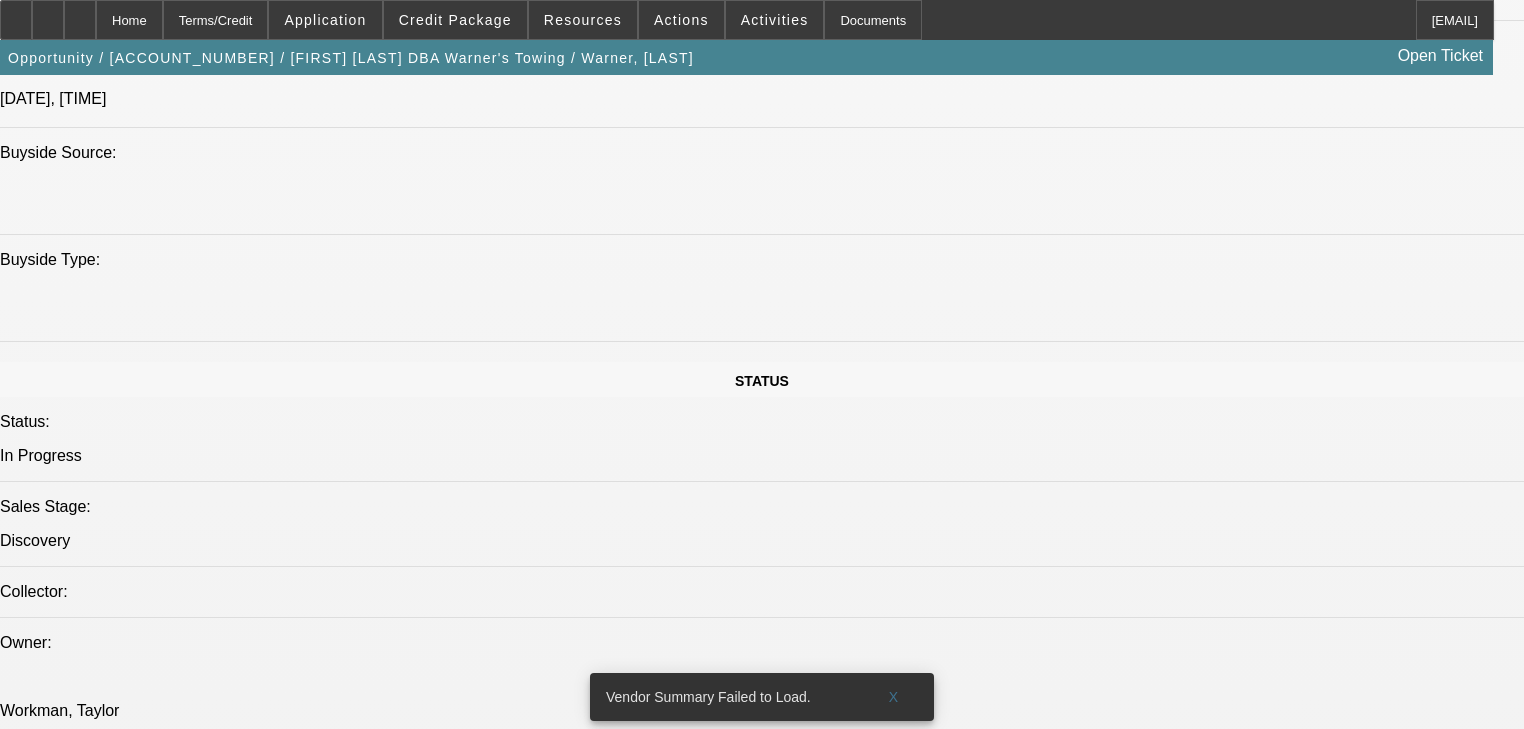 select on "0" 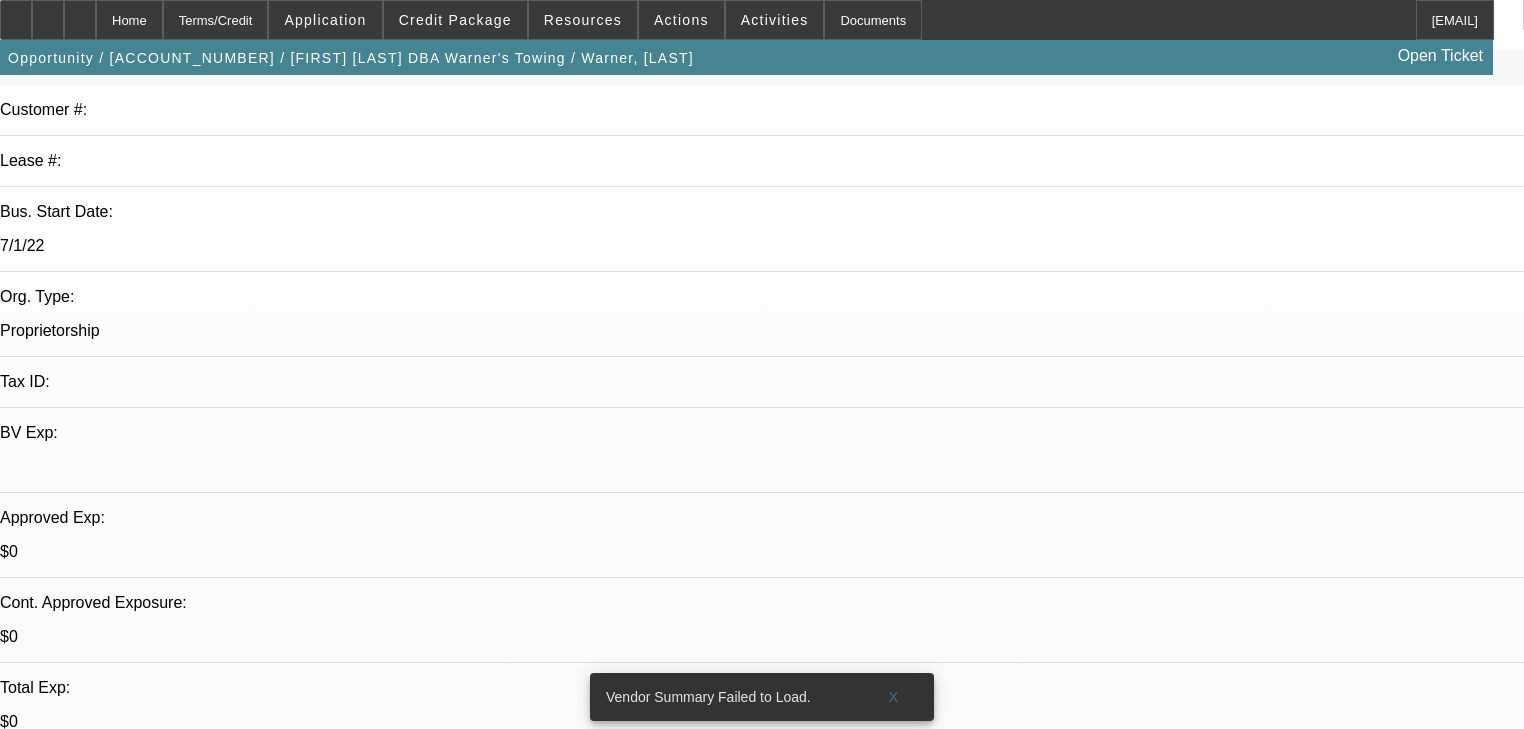 scroll, scrollTop: 216, scrollLeft: 0, axis: vertical 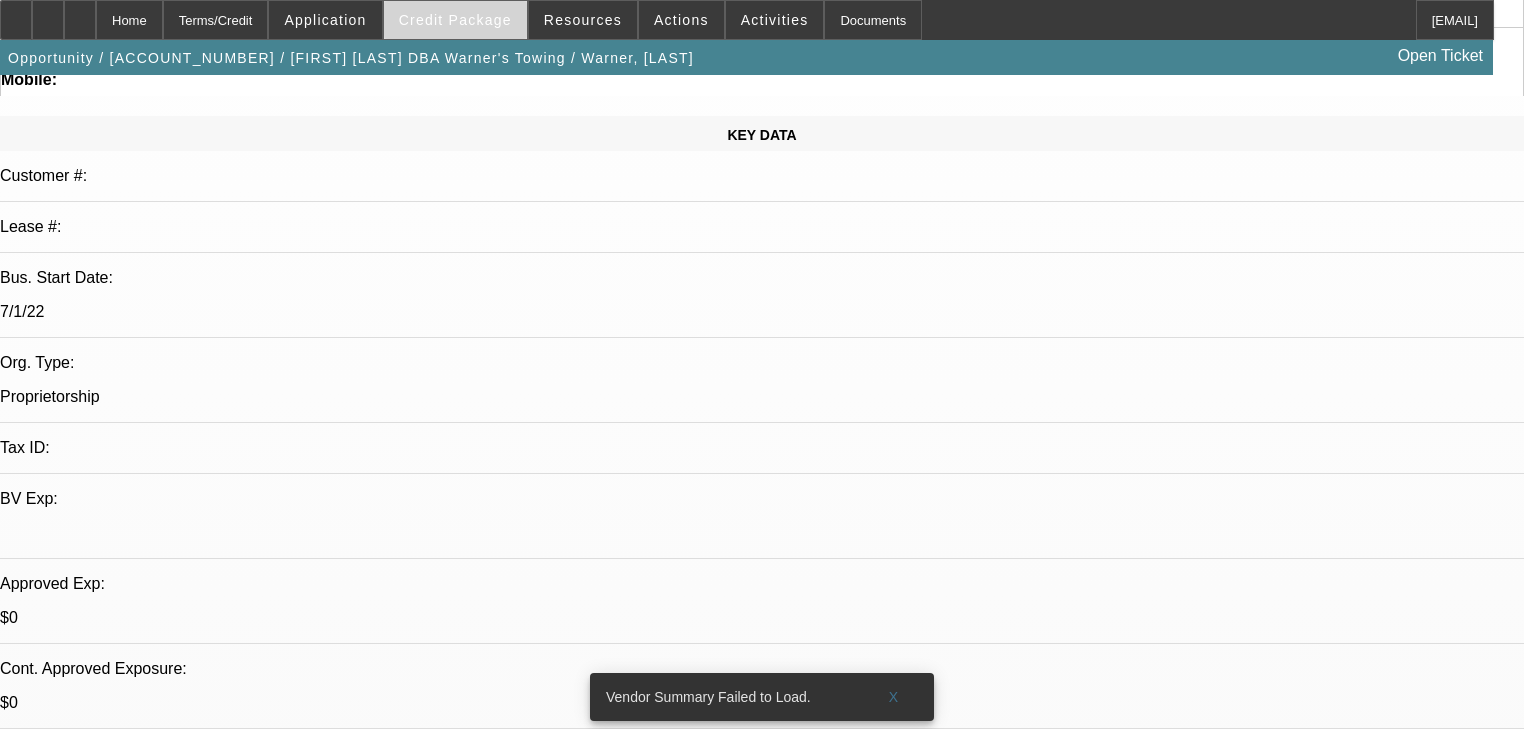 click at bounding box center [455, 20] 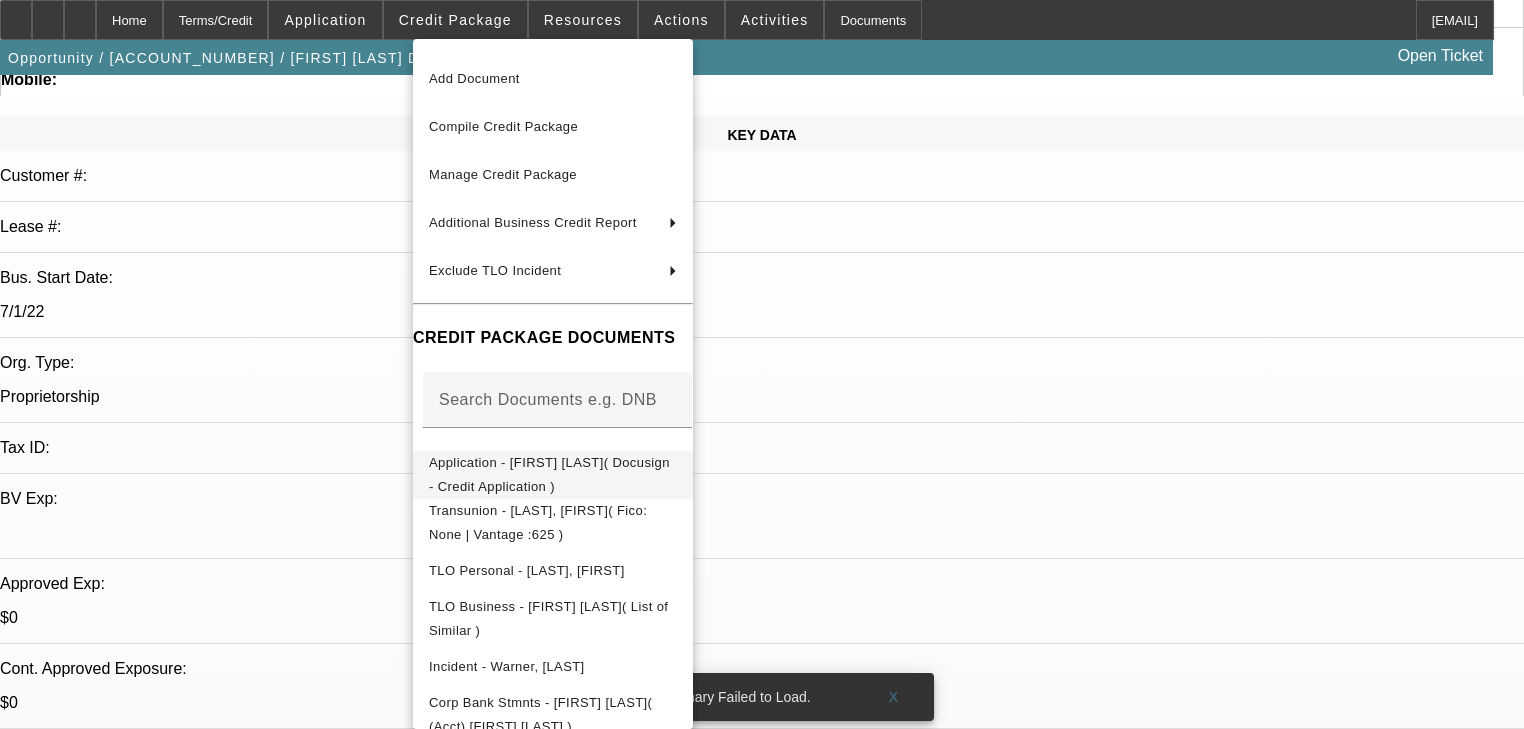 scroll, scrollTop: 61, scrollLeft: 0, axis: vertical 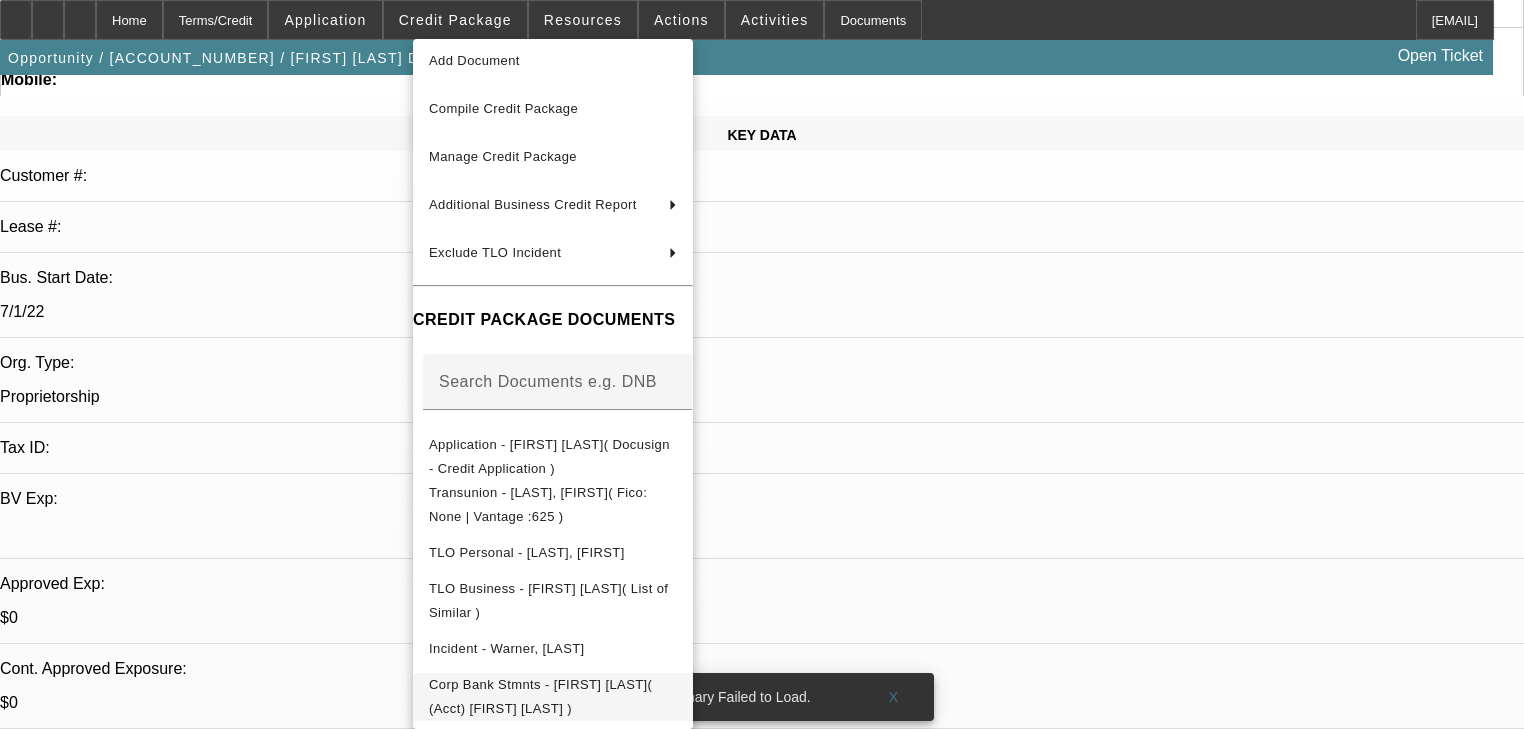click on "Corp Bank Stmnts - [FIRST] [LAST]( (Acct) [FIRST] [LAST] )" at bounding box center (540, 696) 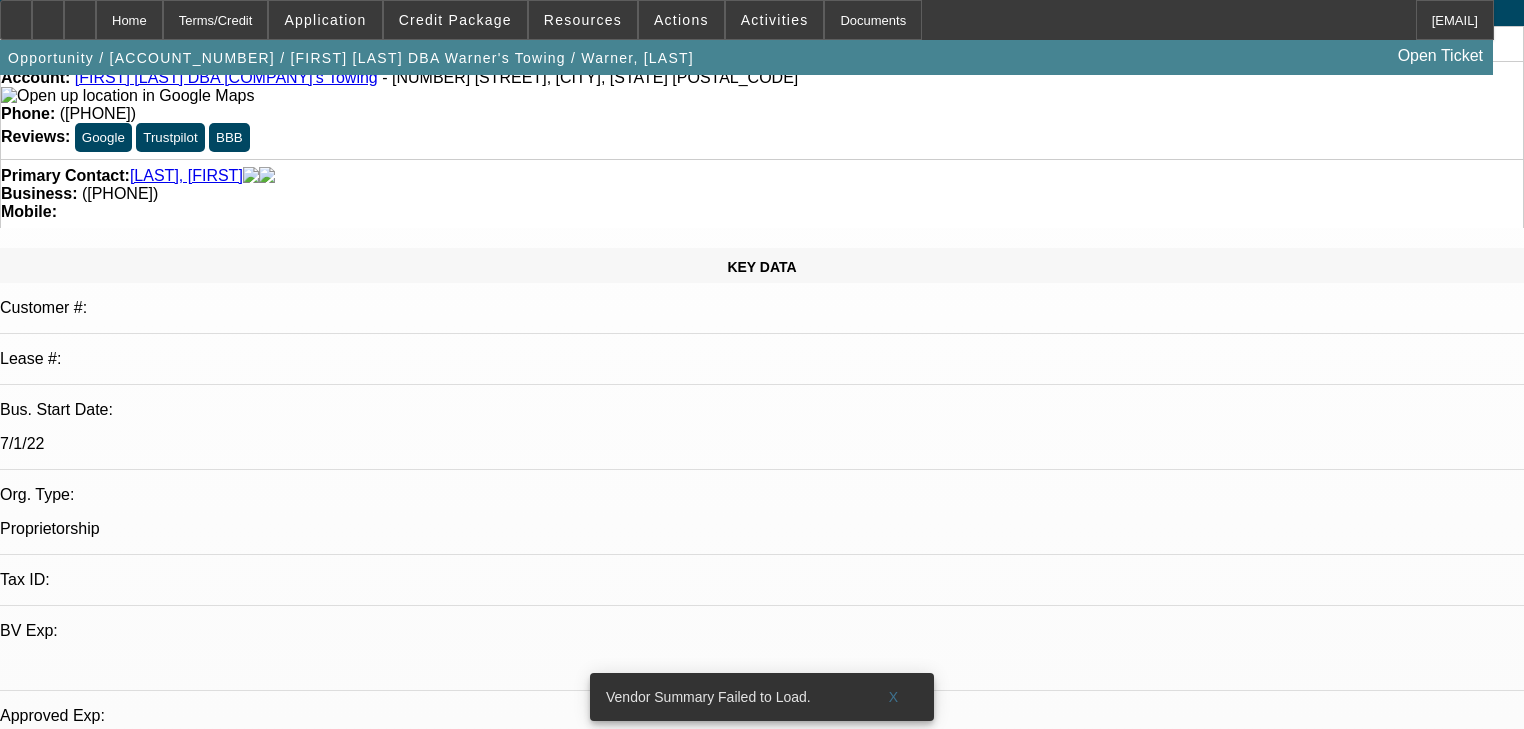 scroll, scrollTop: 0, scrollLeft: 0, axis: both 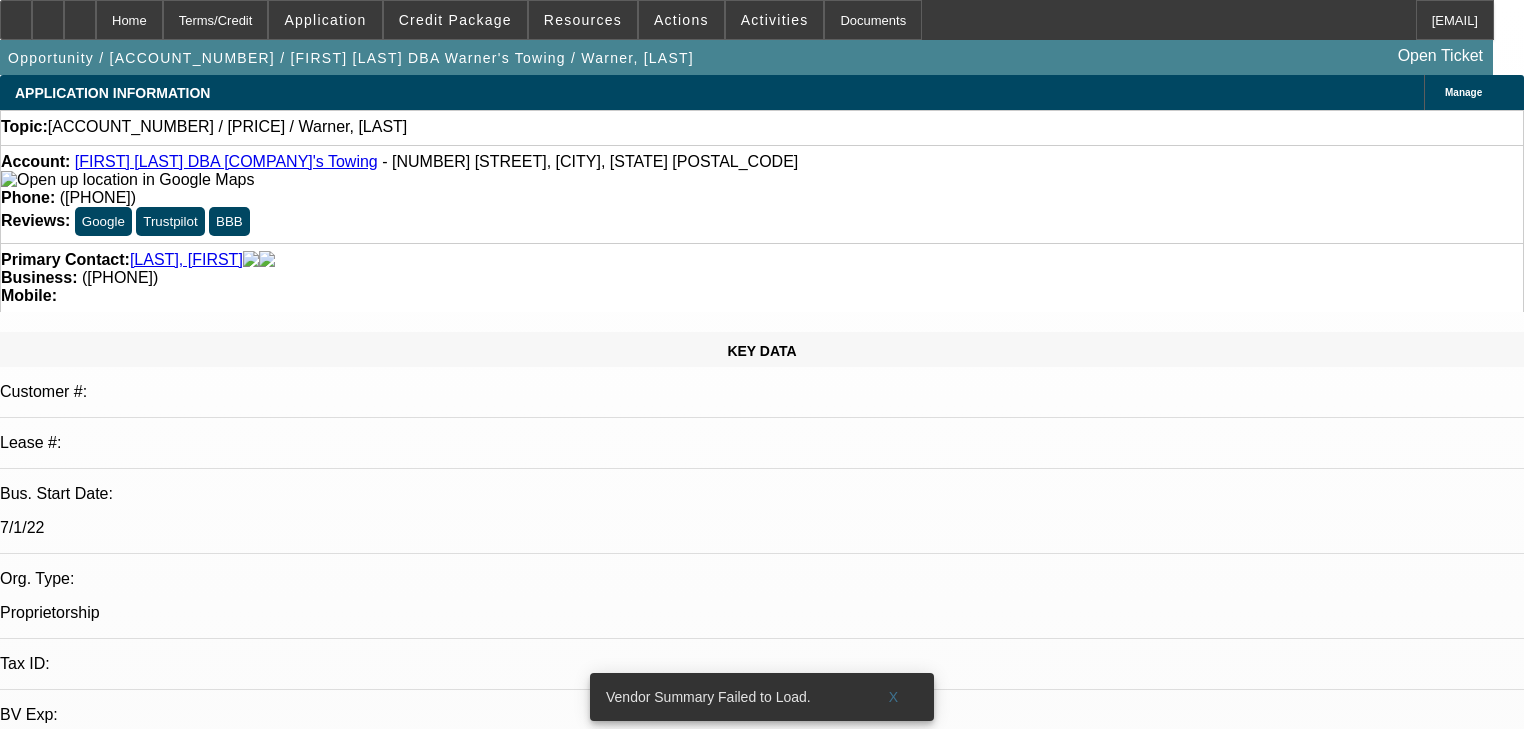 click on "- [NUMBER] [STREET], [CITY], [STATE] [POSTAL_CODE]" 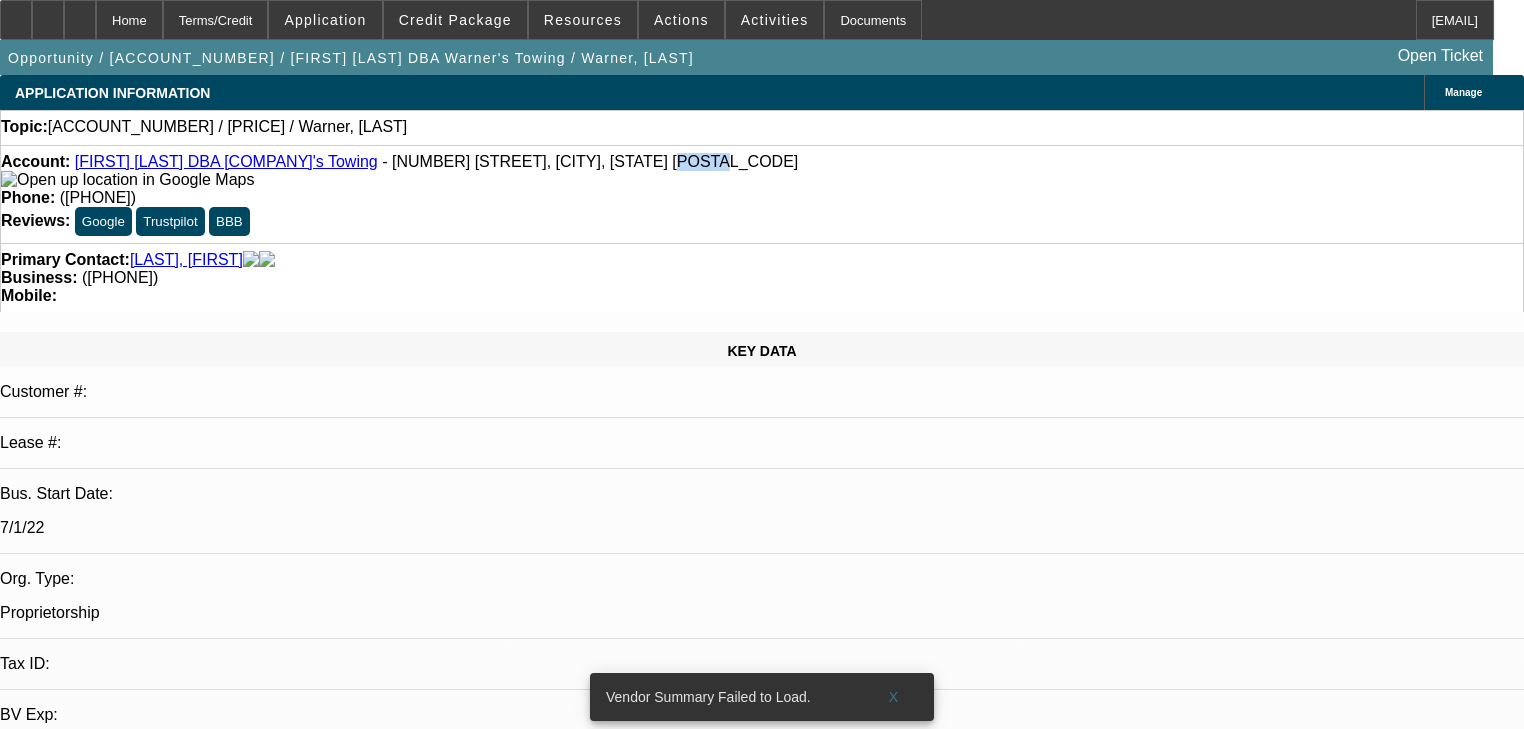click on "- [NUMBER] [STREET], [CITY], [STATE] [POSTAL_CODE]" 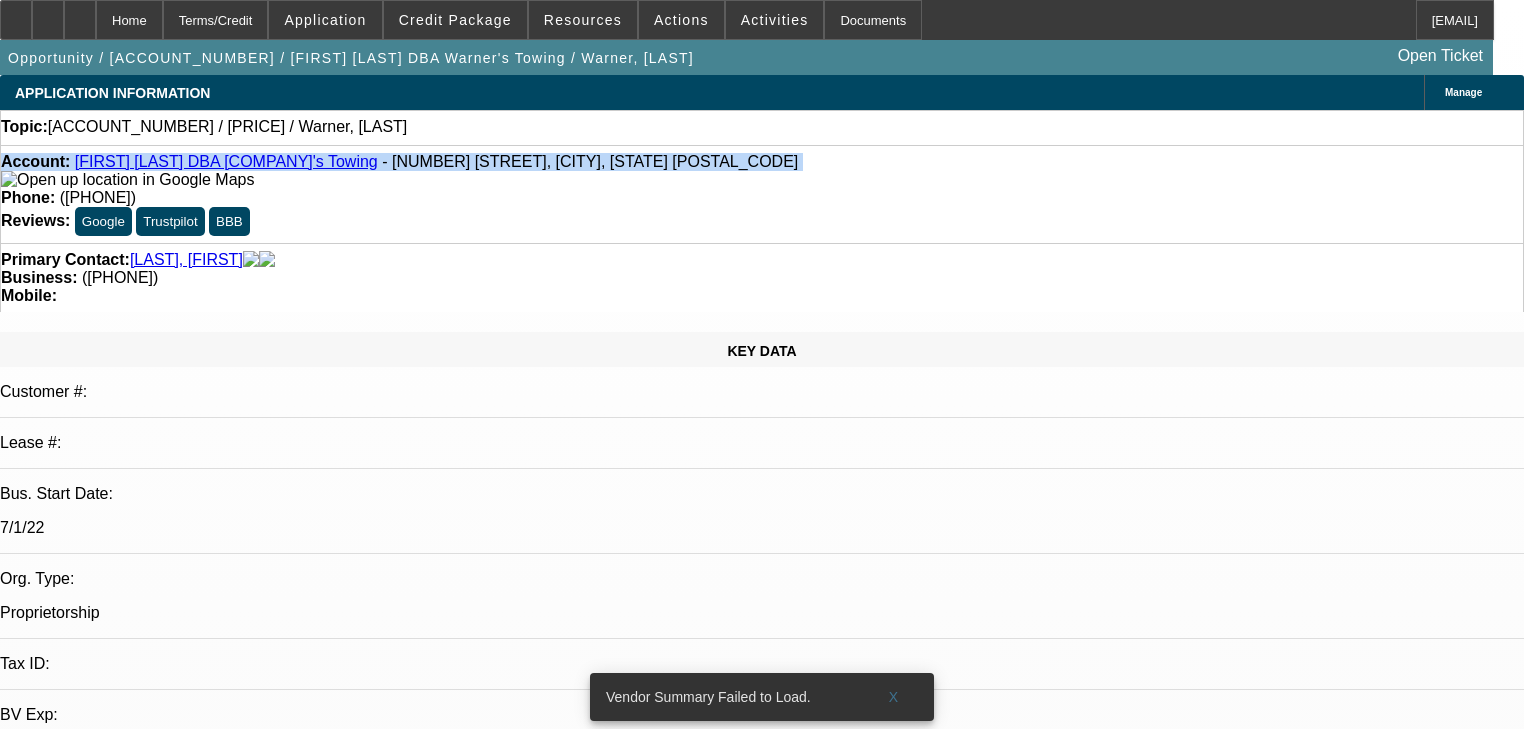 click on "- [NUMBER] [STREET], [CITY], [STATE] [POSTAL_CODE]" 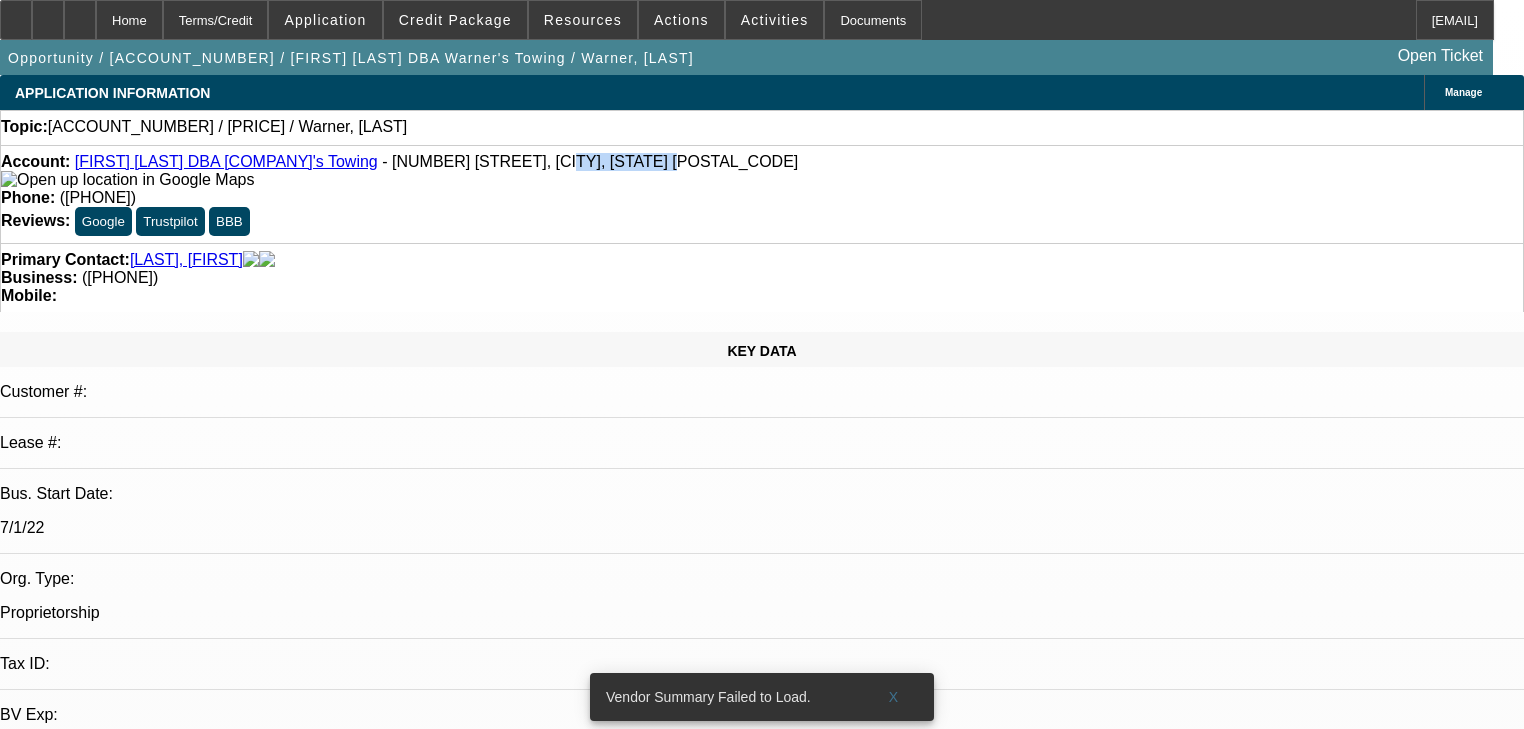 drag, startPoint x: 32, startPoint y: 187, endPoint x: 108, endPoint y: 190, distance: 76.05919 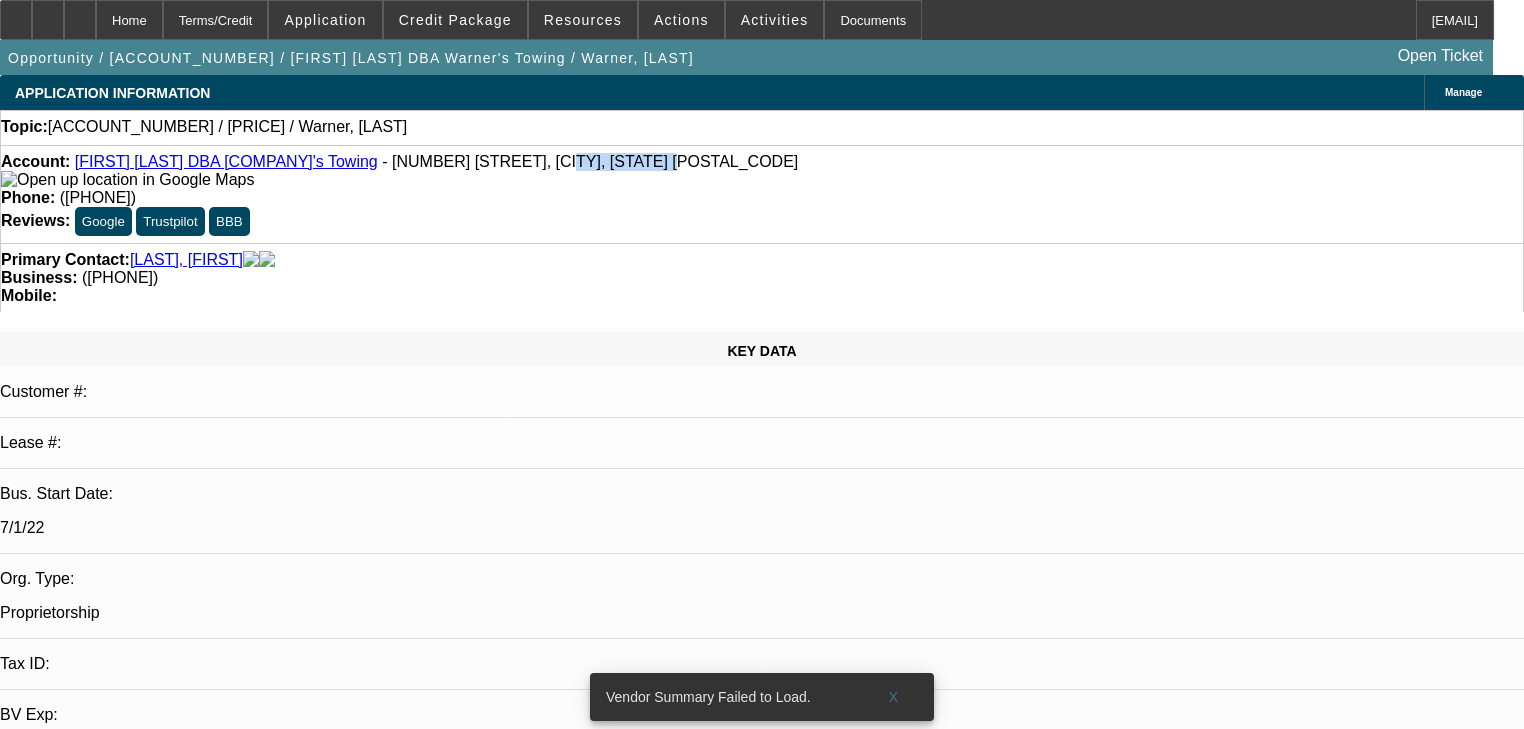 click on "Discussion Board" at bounding box center [20, 6911] 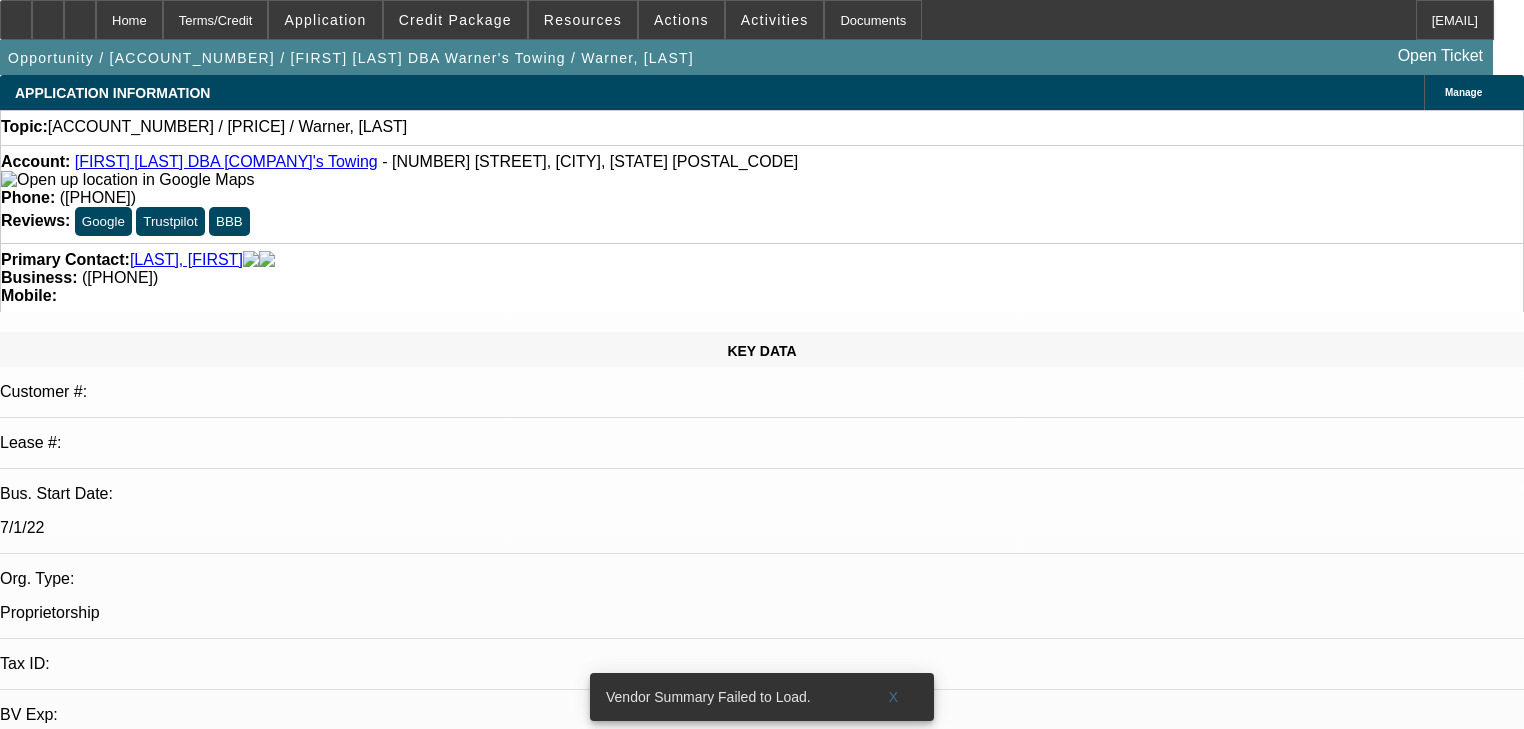 click on "Comment" 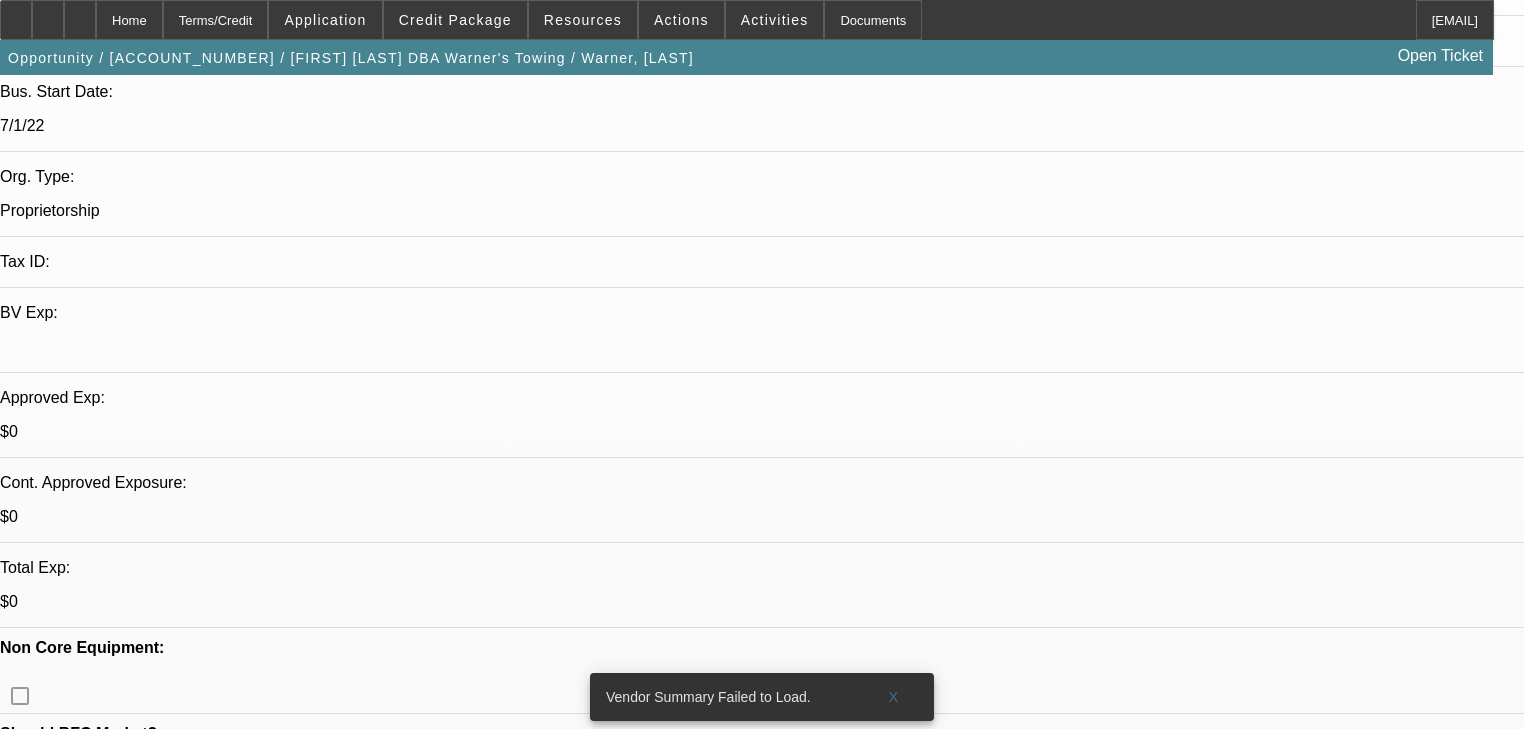 scroll, scrollTop: 560, scrollLeft: 0, axis: vertical 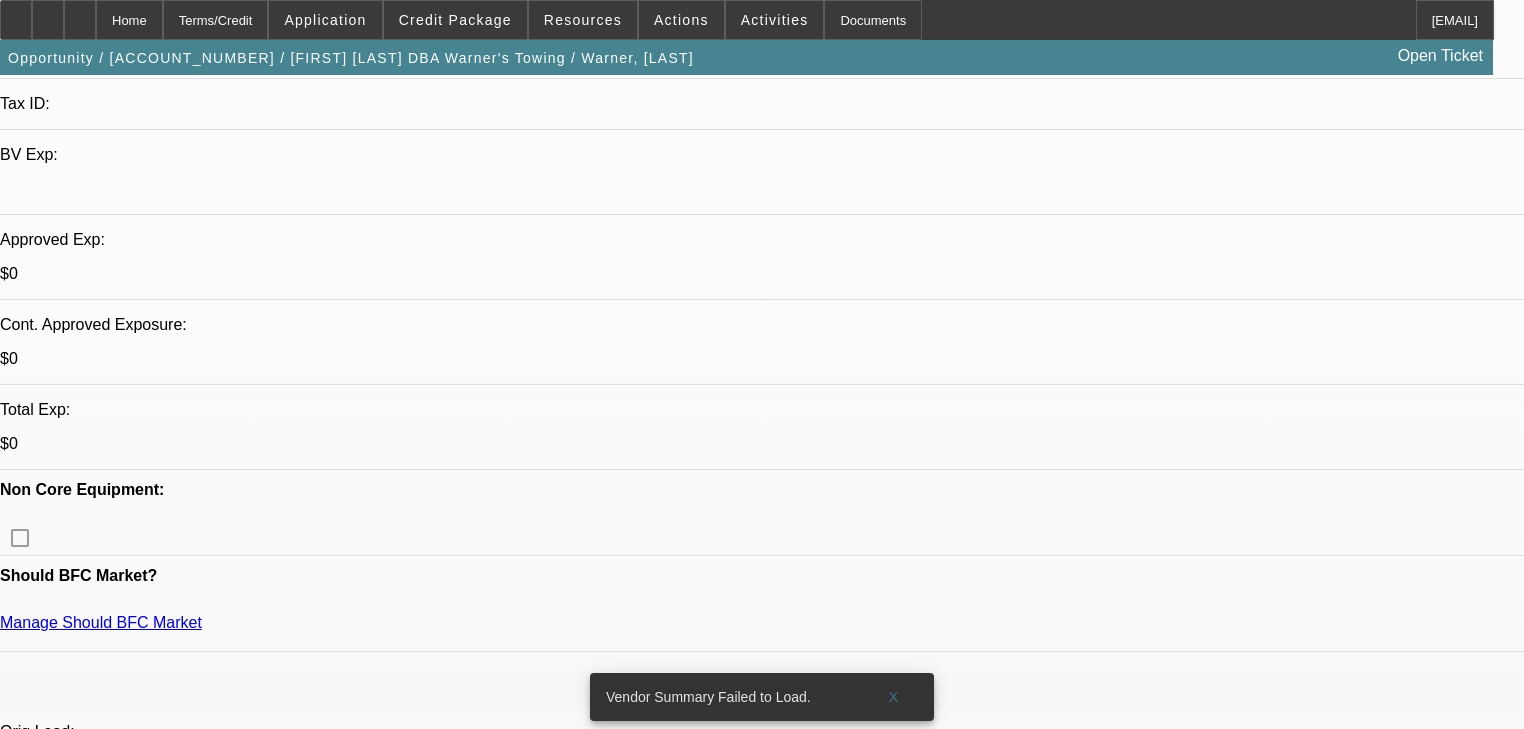 click on "625" at bounding box center (453, 2428) 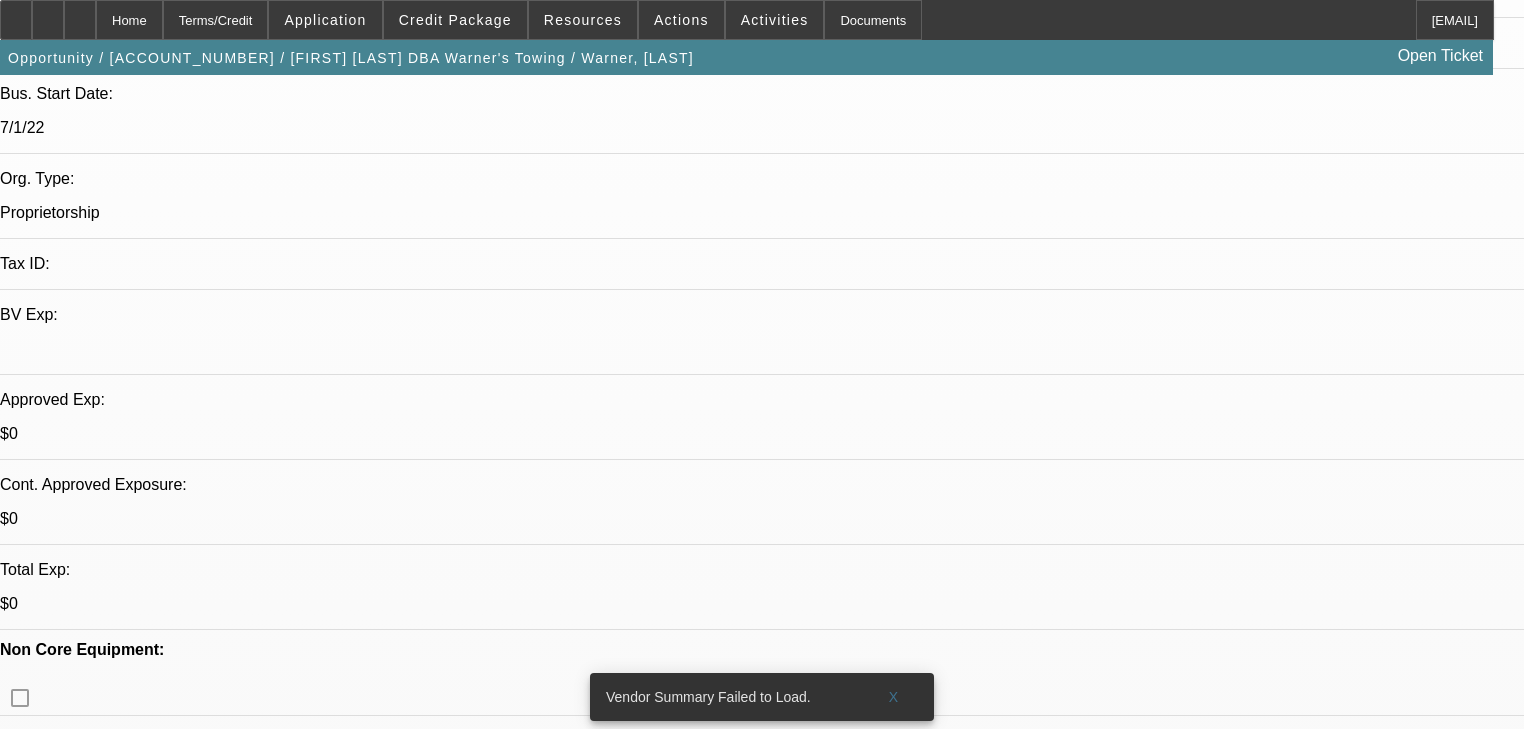scroll, scrollTop: 320, scrollLeft: 0, axis: vertical 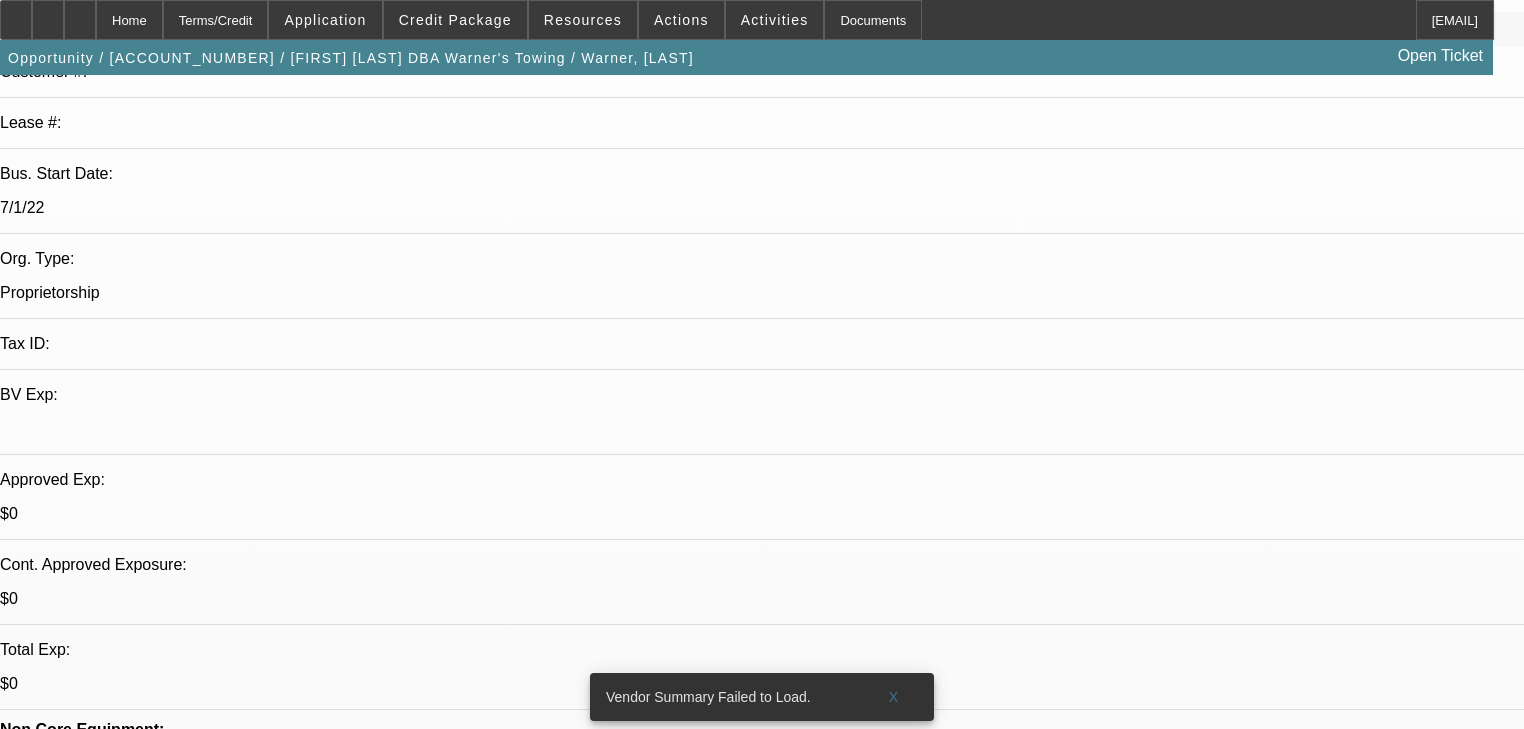 type on "Has one rollback and a older model wrecker has a driver that do it, 2023 black Hino.. [COMPANY] Business license," 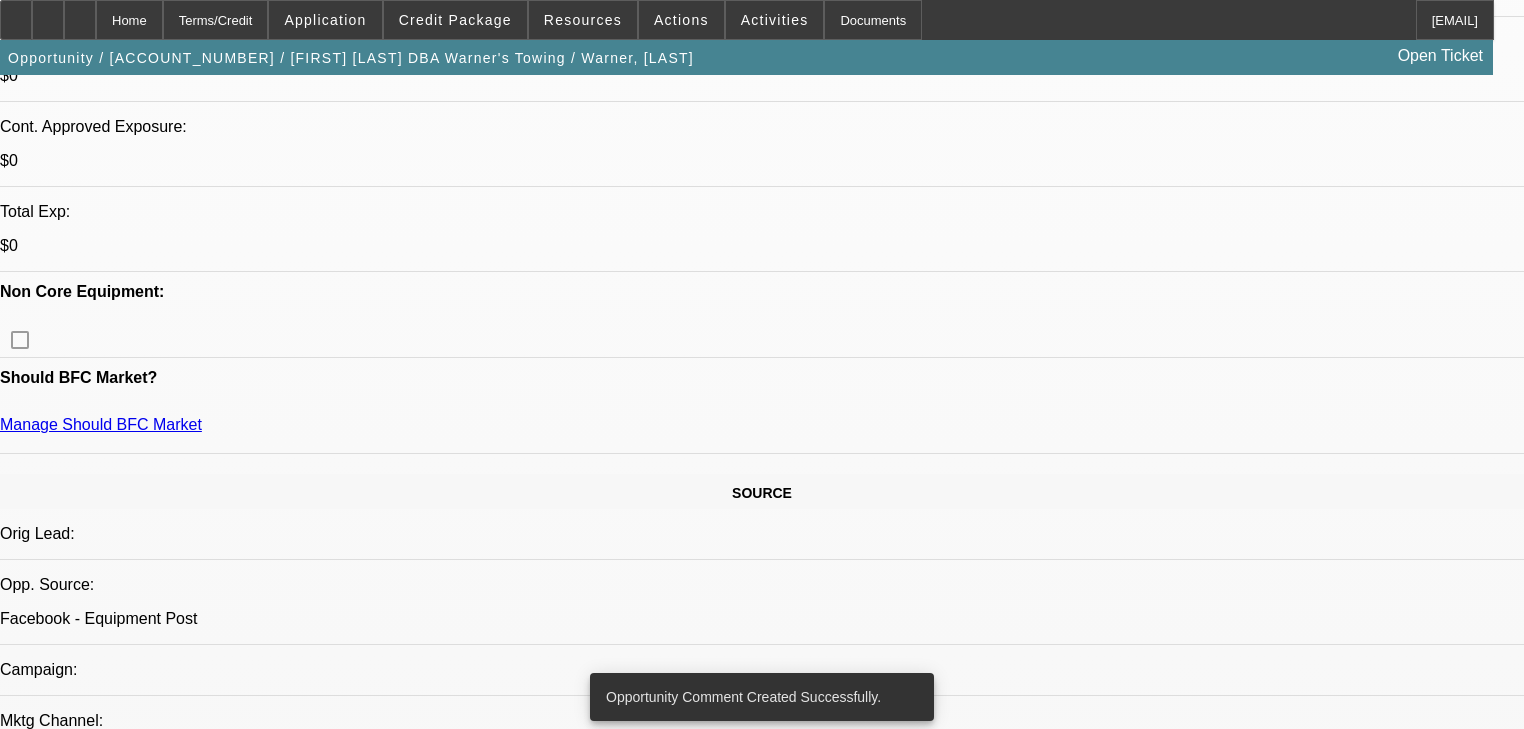scroll, scrollTop: 720, scrollLeft: 0, axis: vertical 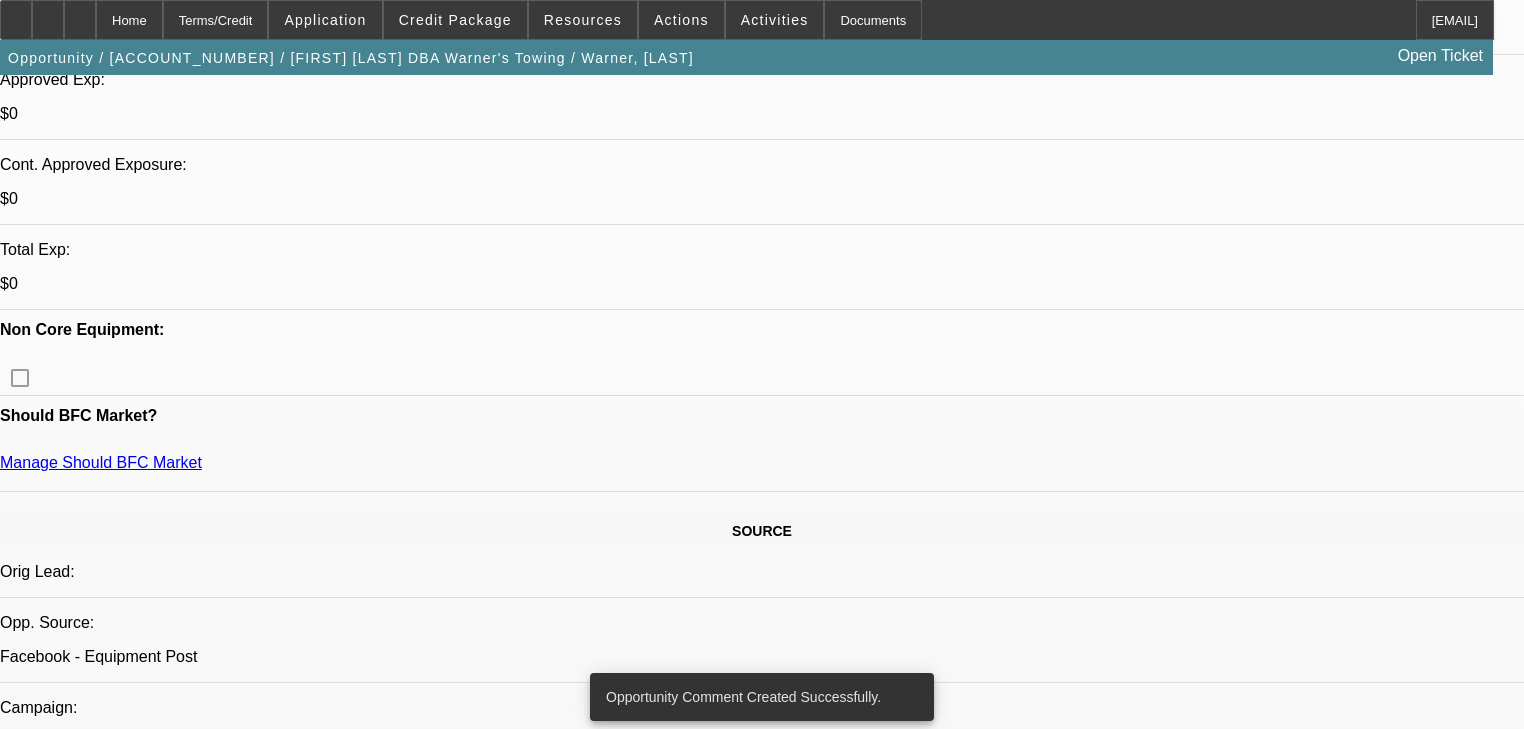 click on "625" at bounding box center (453, 2268) 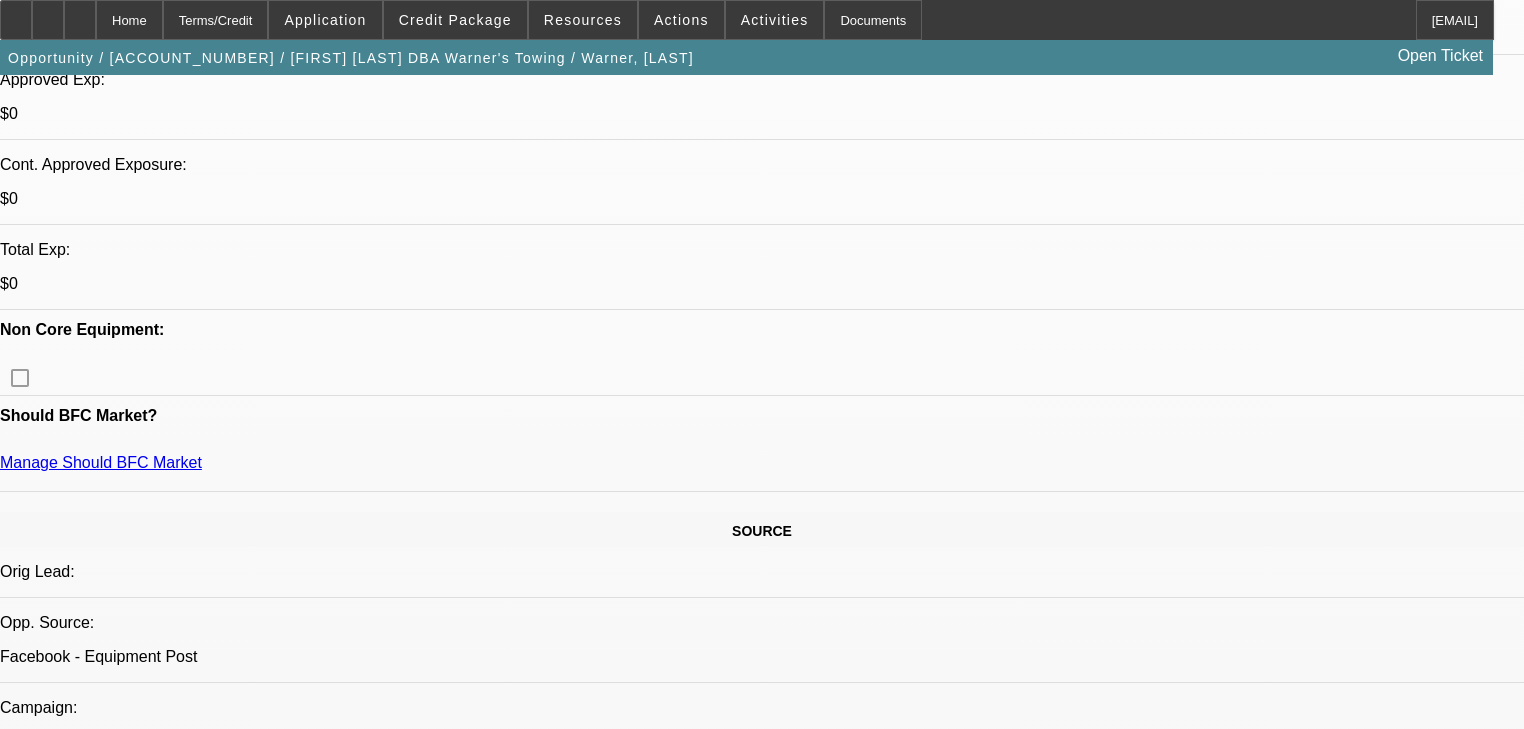 click on "Discussion Board" at bounding box center [20, 6191] 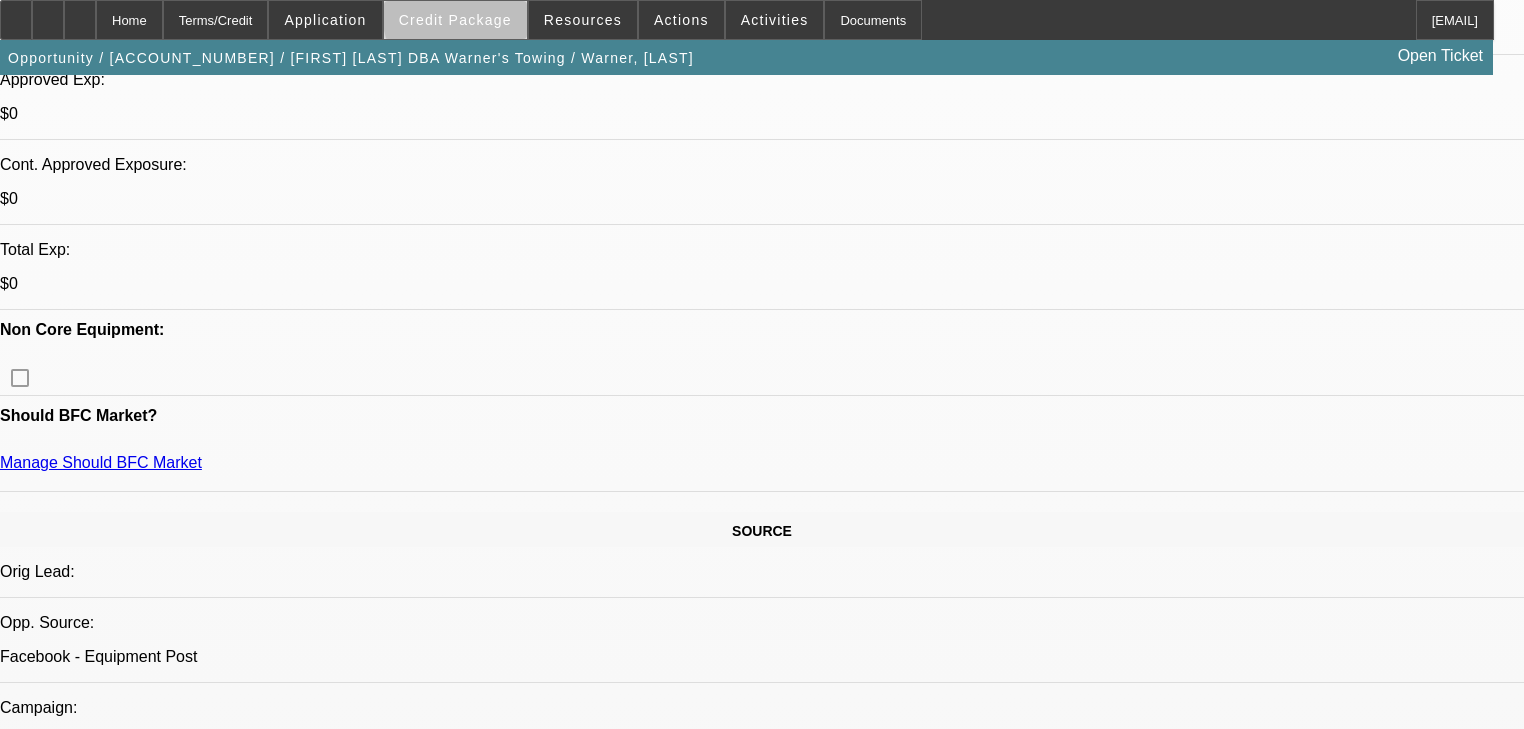 click at bounding box center [455, 20] 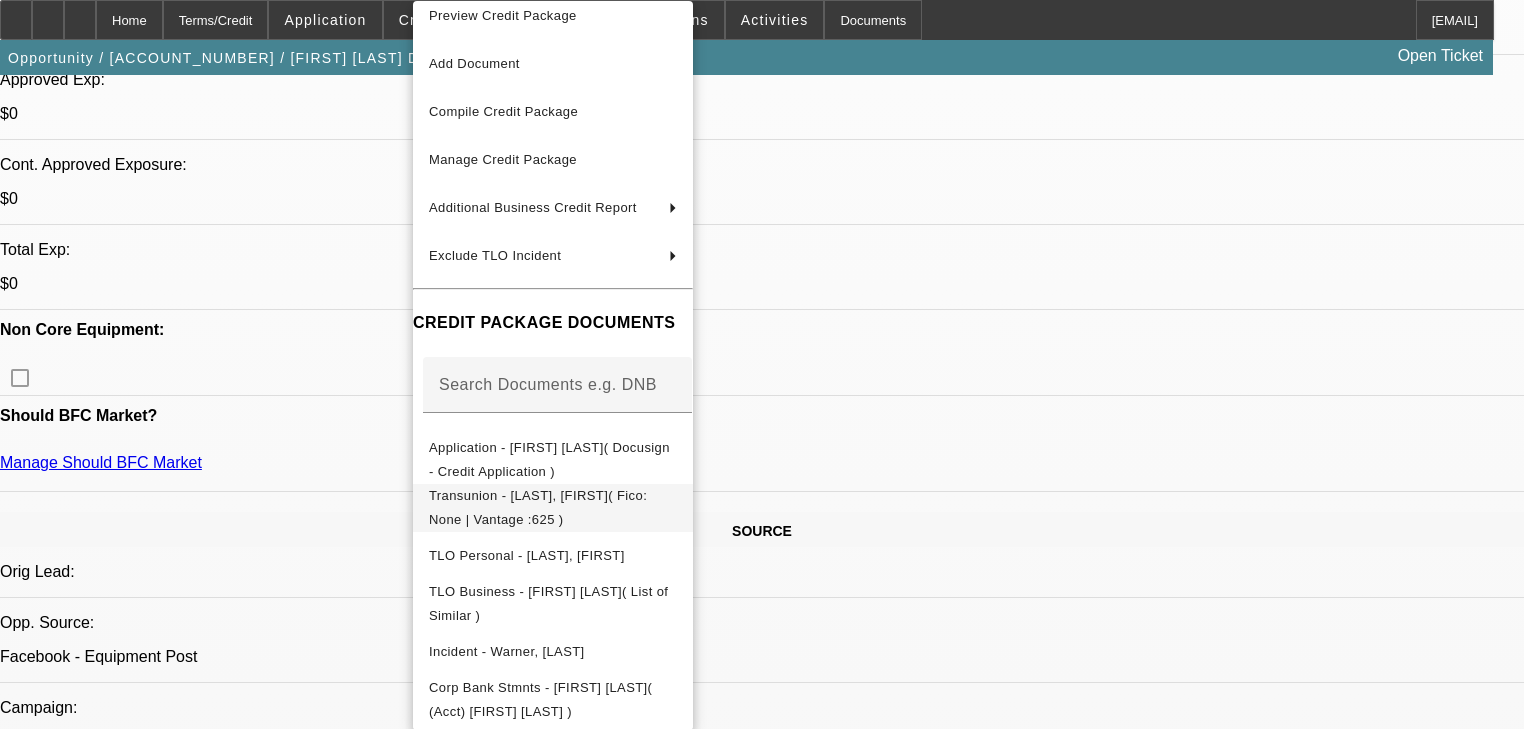 scroll, scrollTop: 22, scrollLeft: 0, axis: vertical 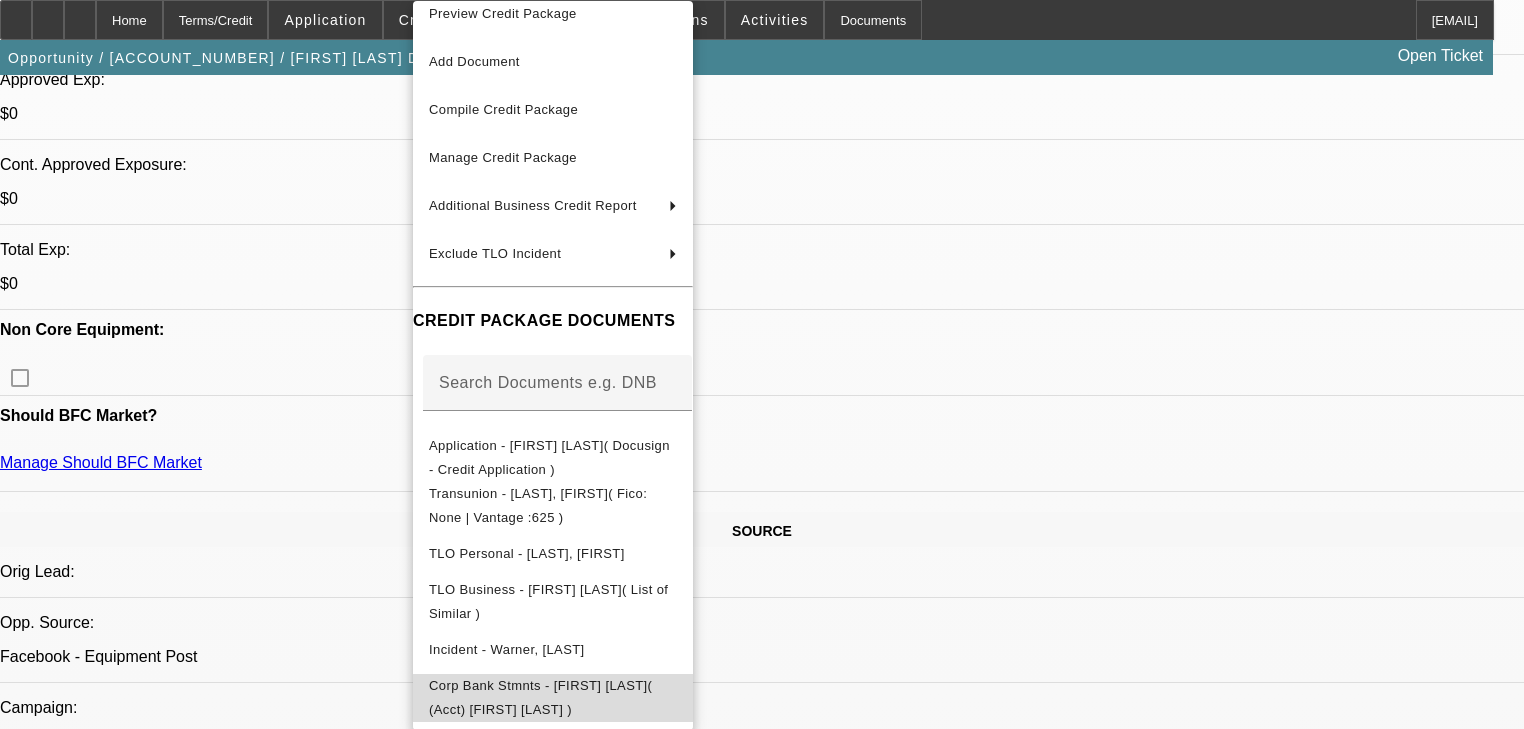 click on "Corp Bank Stmnts - [FIRST] [LAST]( (Acct) [FIRST] [LAST] )" at bounding box center [553, 698] 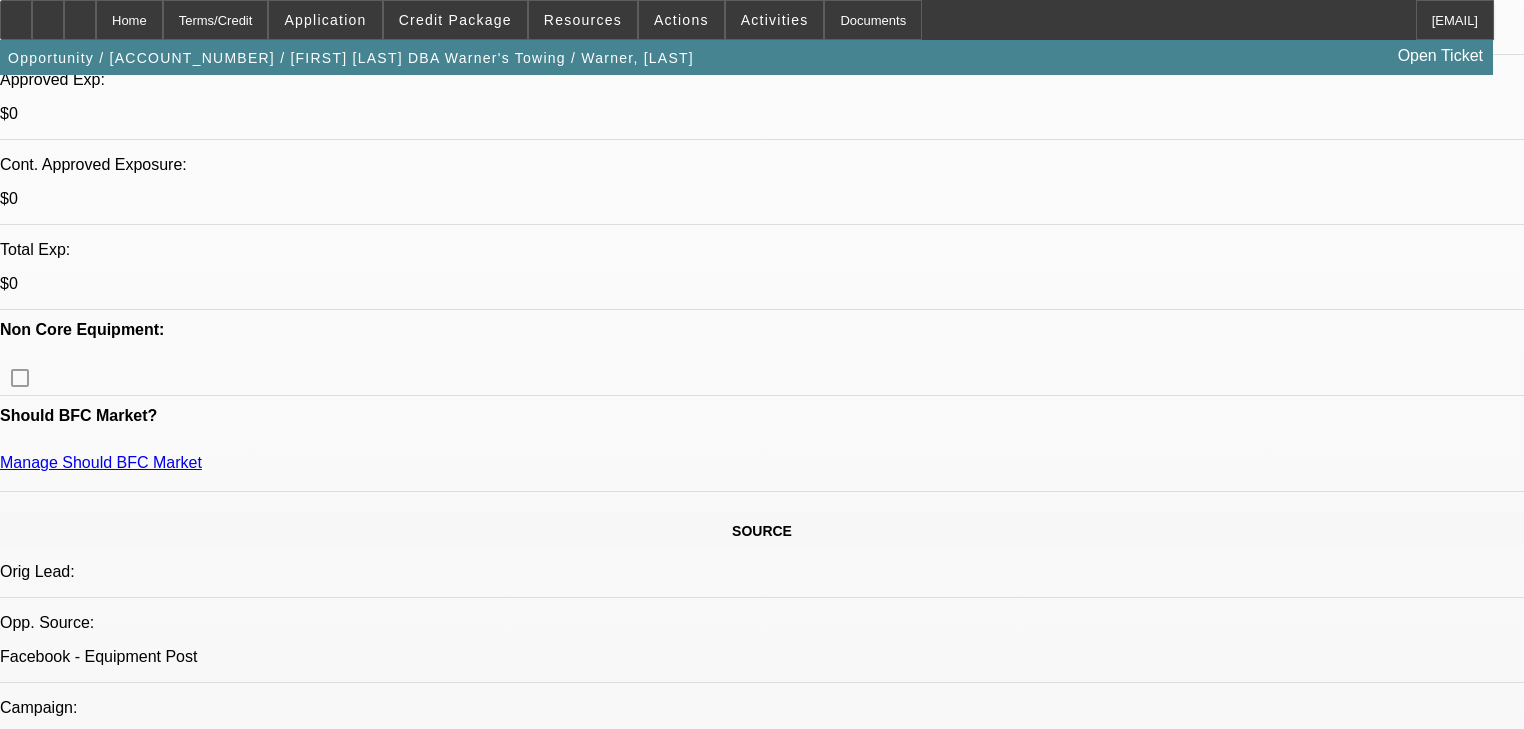 click on "Exter Fin he returned back to them, lot of issues on a small dodge, trans went out within 1,000 miles." at bounding box center (106, 6259) 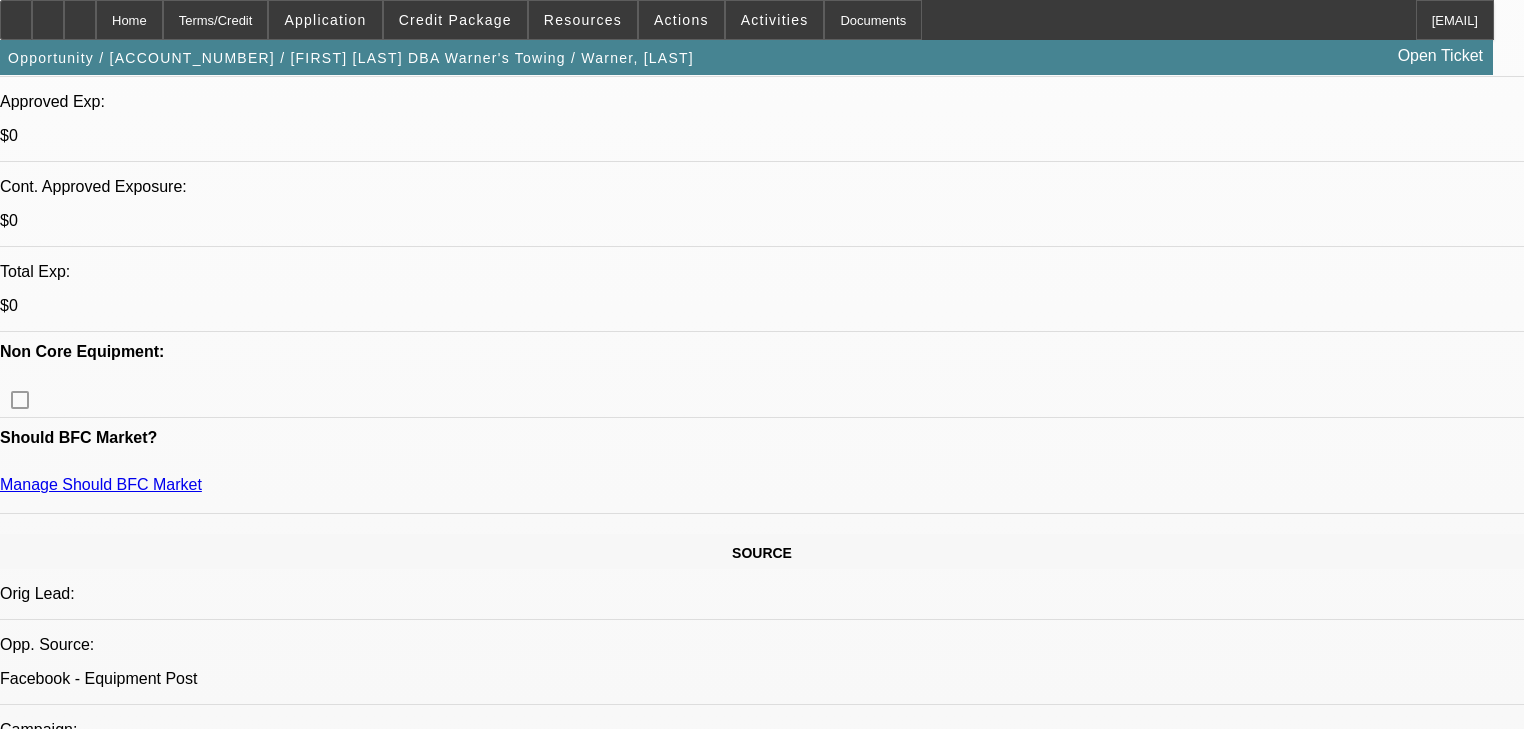 scroll, scrollTop: 720, scrollLeft: 0, axis: vertical 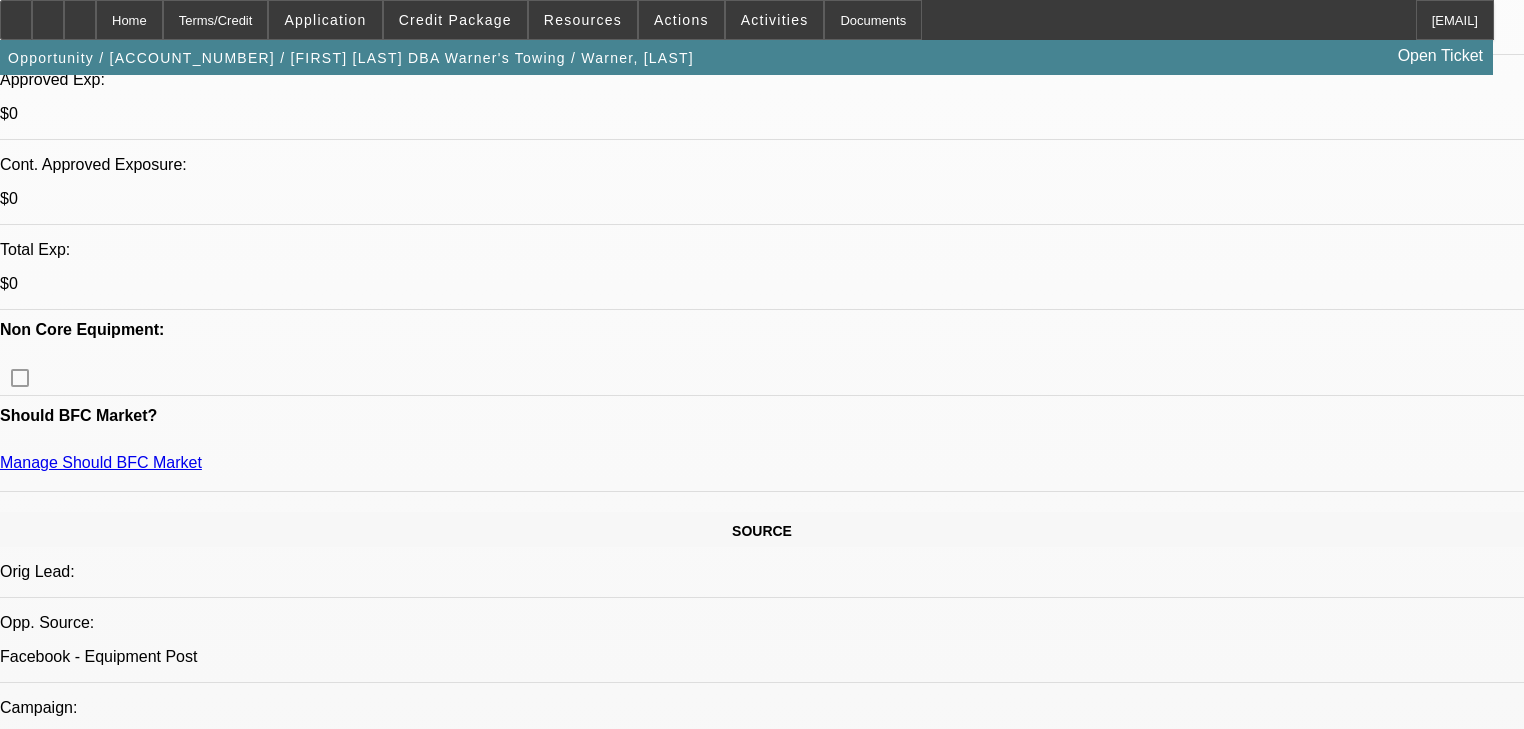 type on "Exter Fin he returned back to them, lot of issues on a small dodge, trans went out within 1,000 miles. Santander ex wife's car." 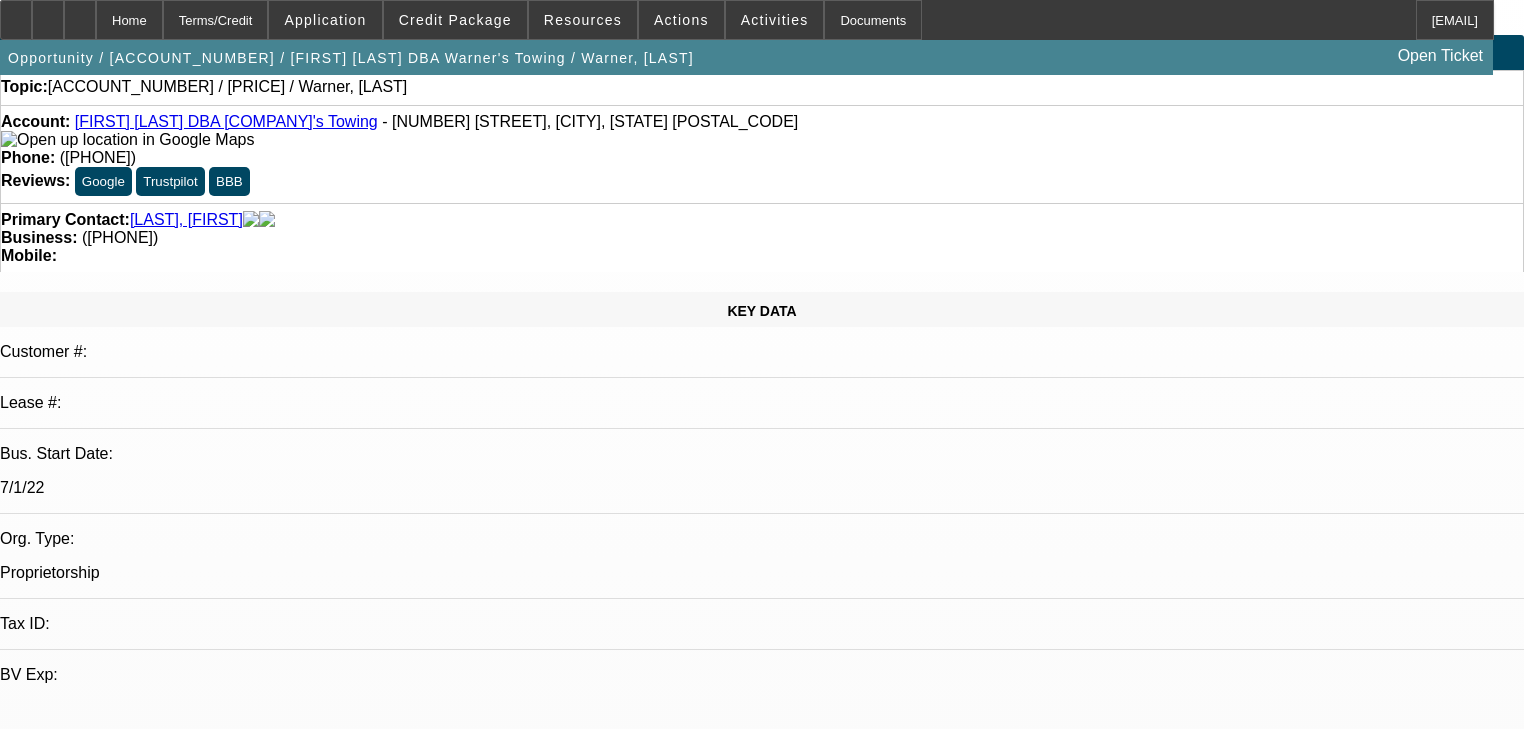 scroll, scrollTop: 0, scrollLeft: 0, axis: both 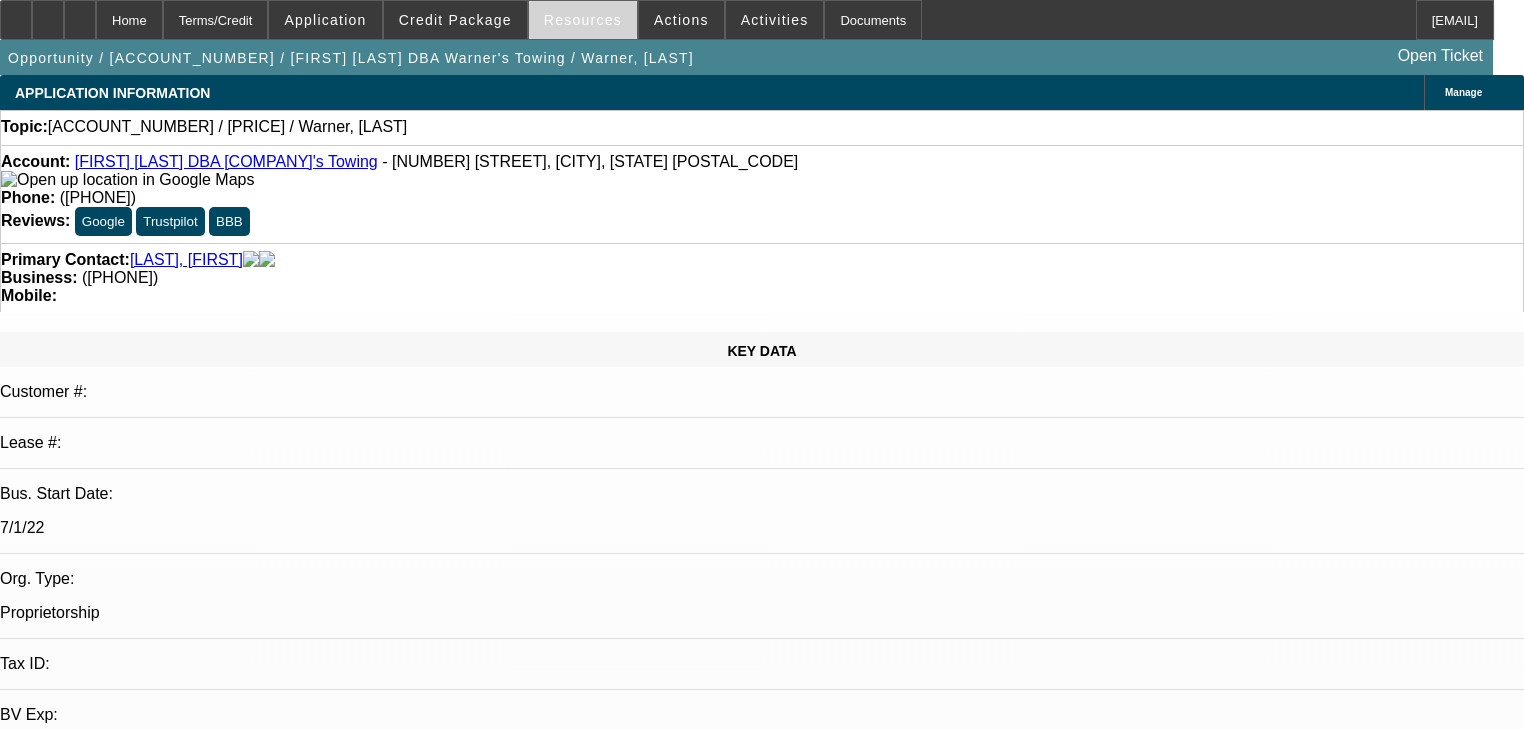 click on "Resources" at bounding box center (583, 20) 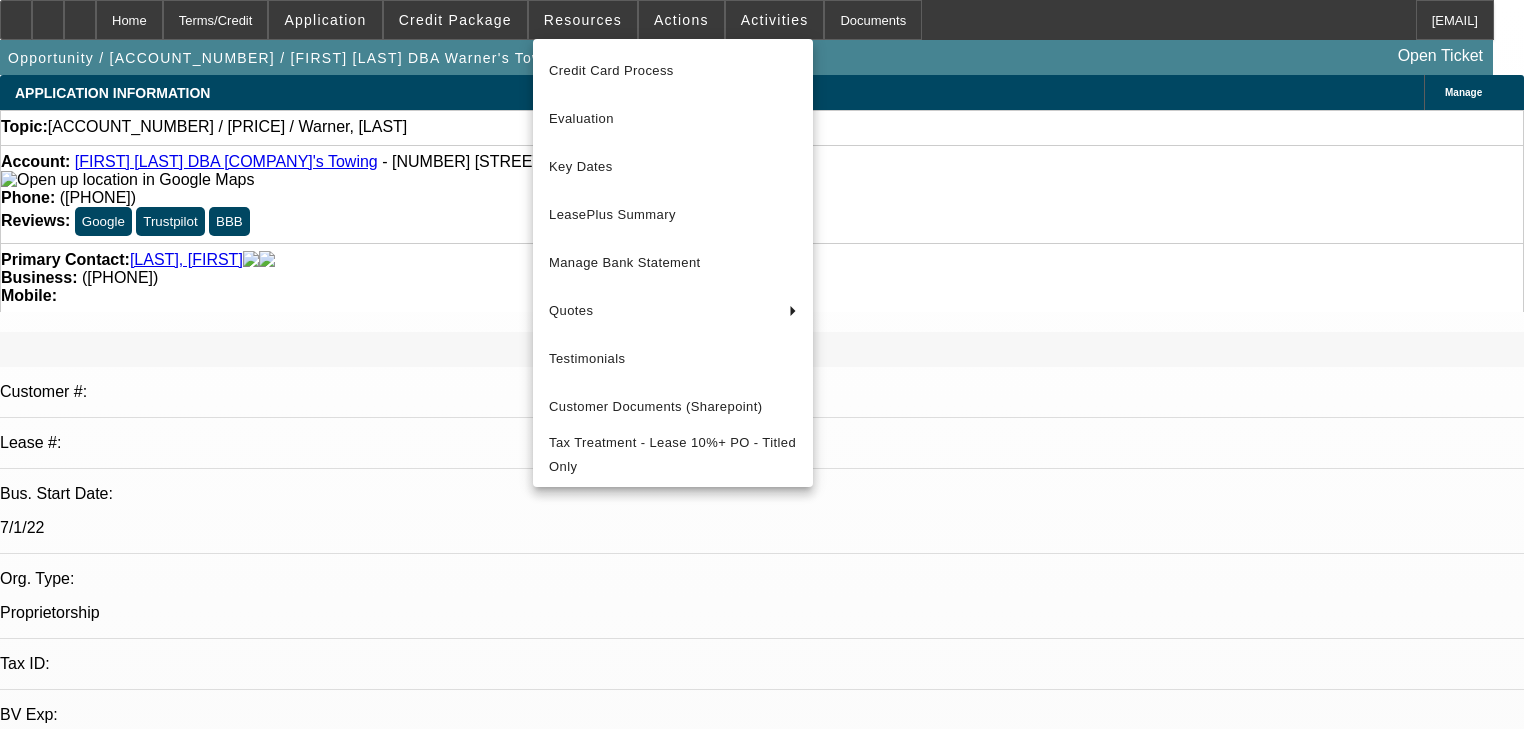 click at bounding box center (762, 364) 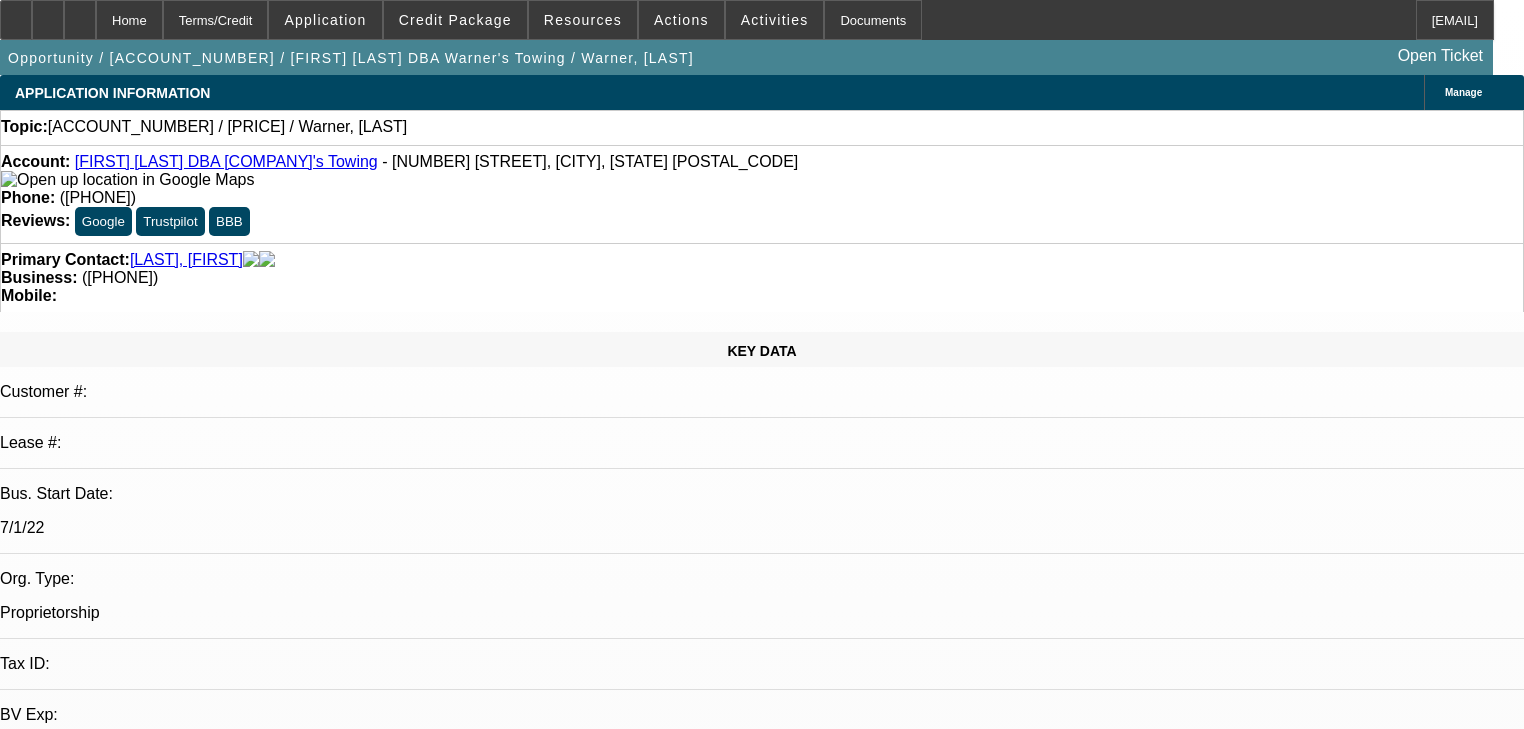 click at bounding box center [681, 20] 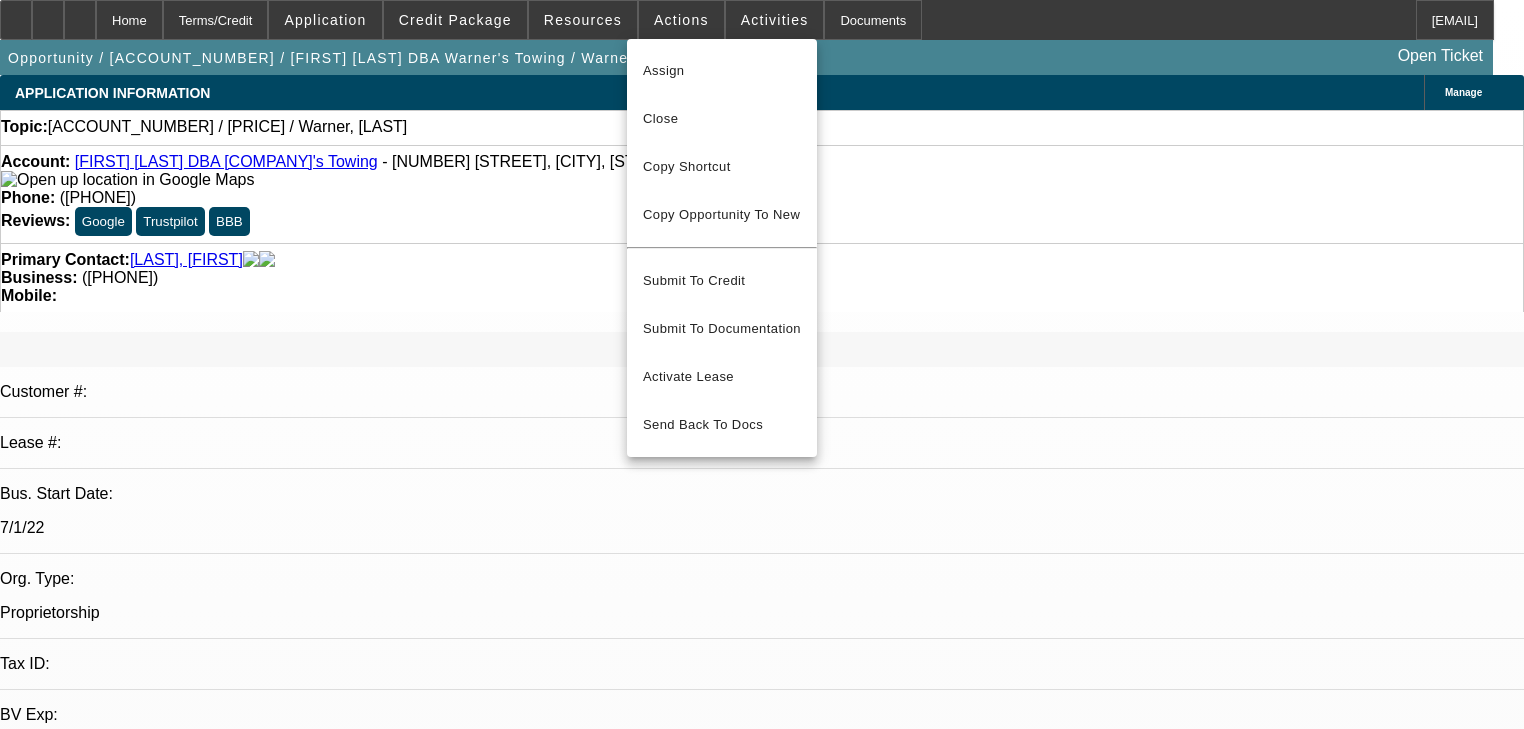 click at bounding box center [762, 364] 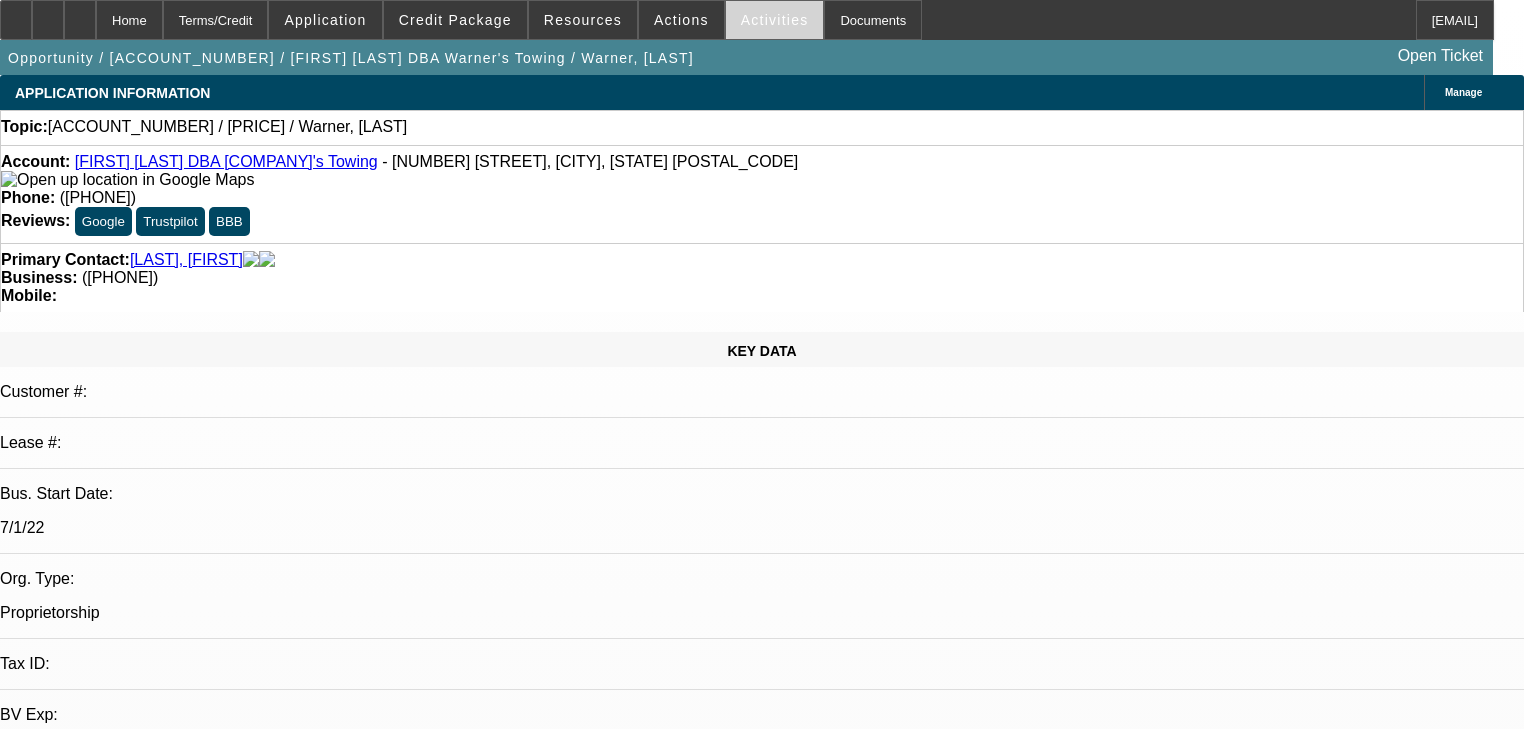 click on "Activities" at bounding box center [775, 20] 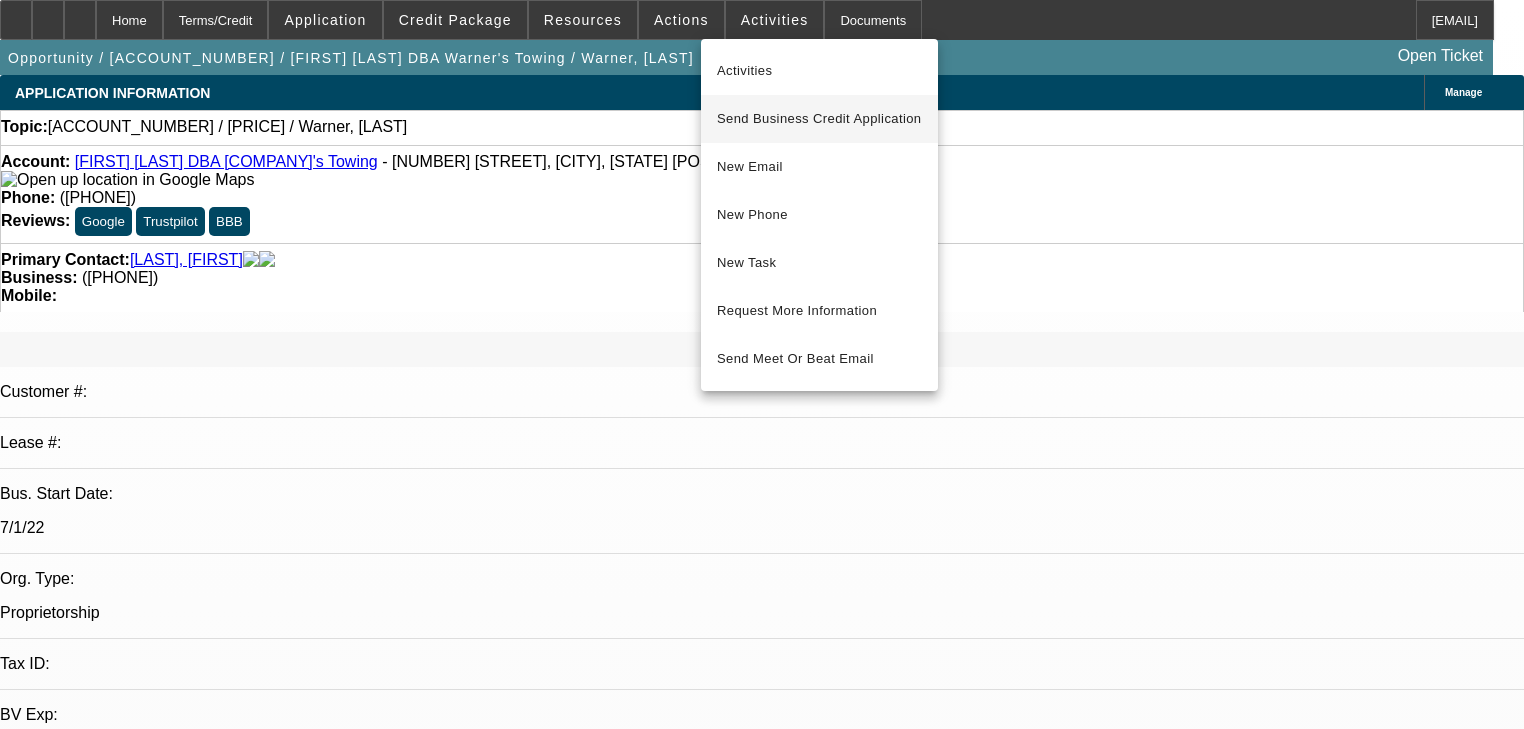 click on "Send Business Credit Application" at bounding box center [819, 119] 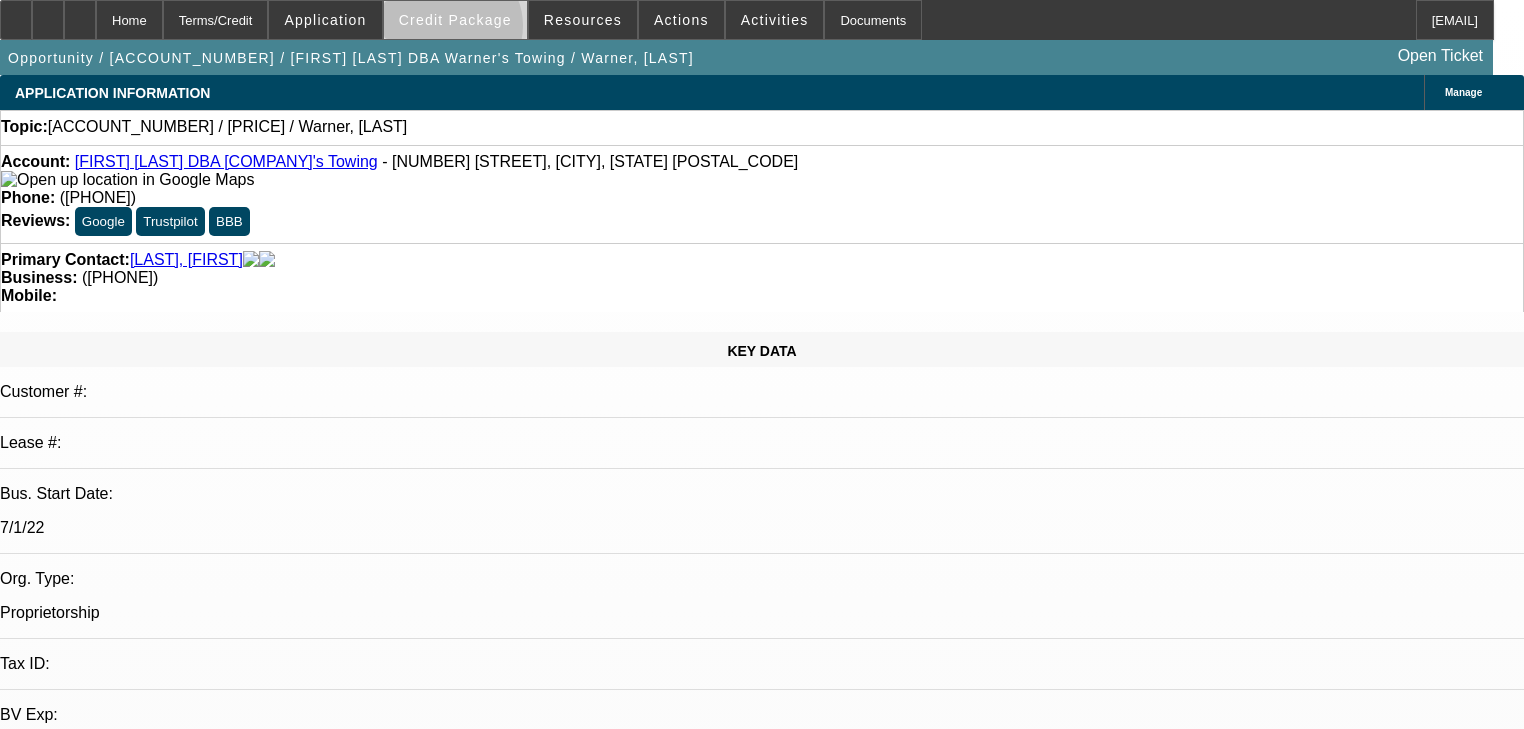 click at bounding box center [455, 20] 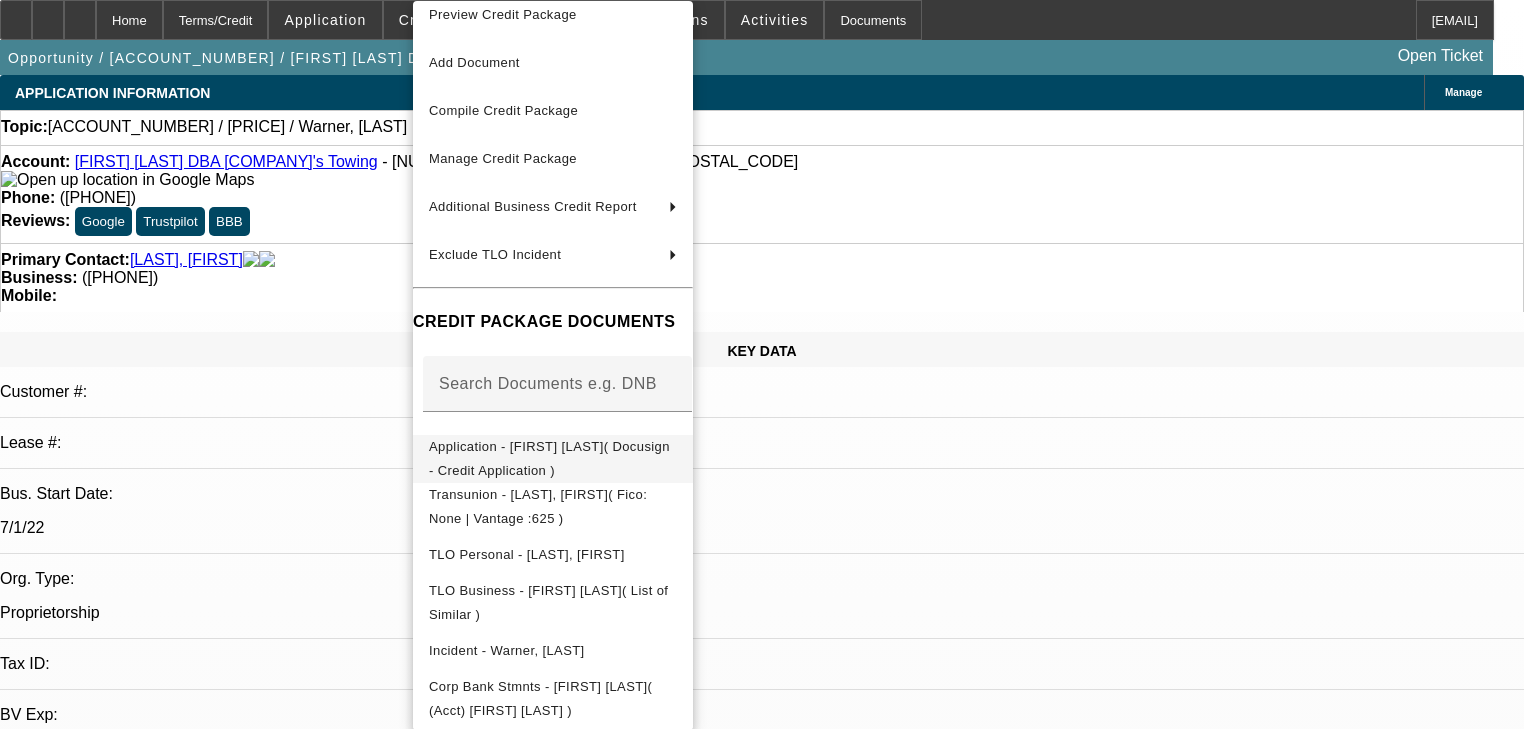 scroll, scrollTop: 22, scrollLeft: 0, axis: vertical 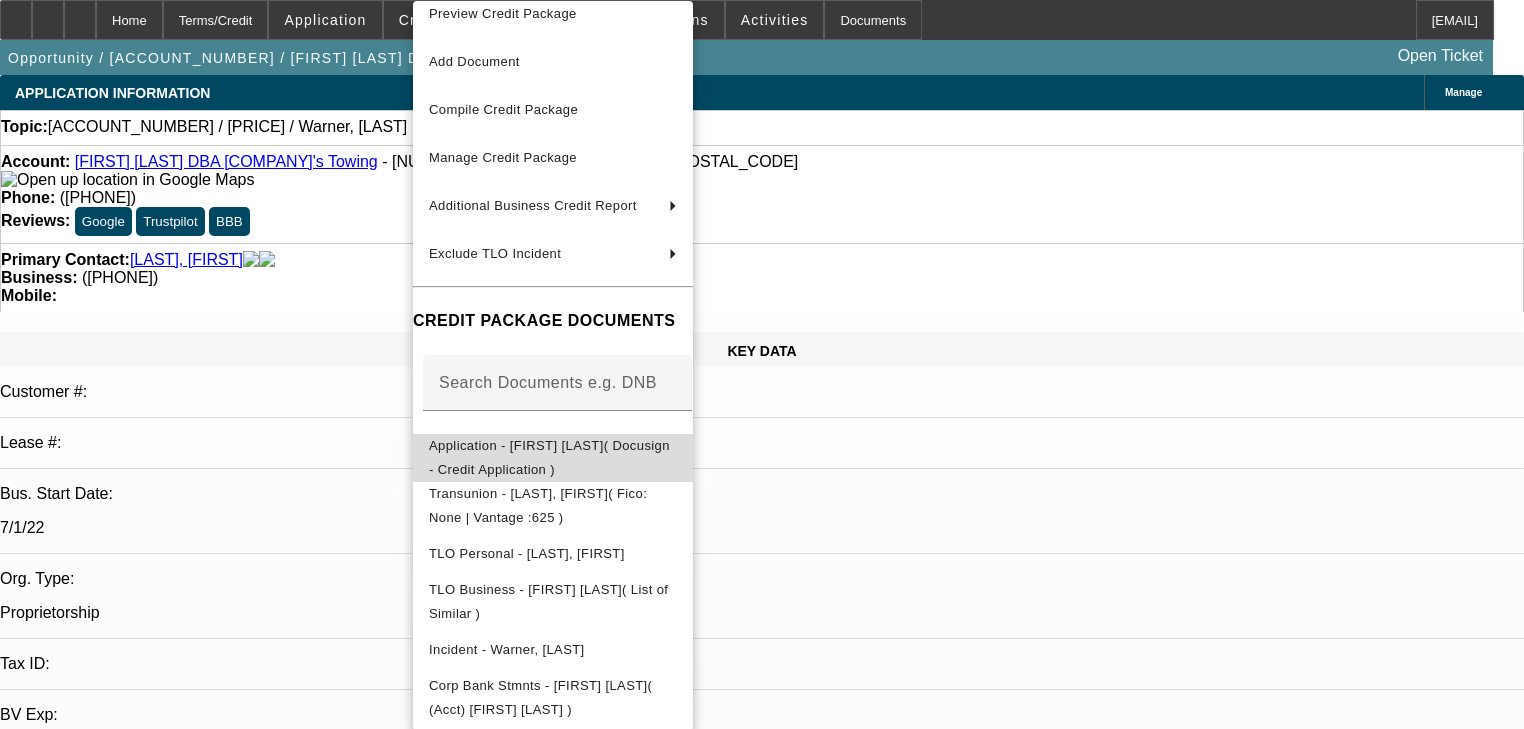 click on "Application - [FIRST] [LAST]( Docusign - Credit Application )" at bounding box center [553, 458] 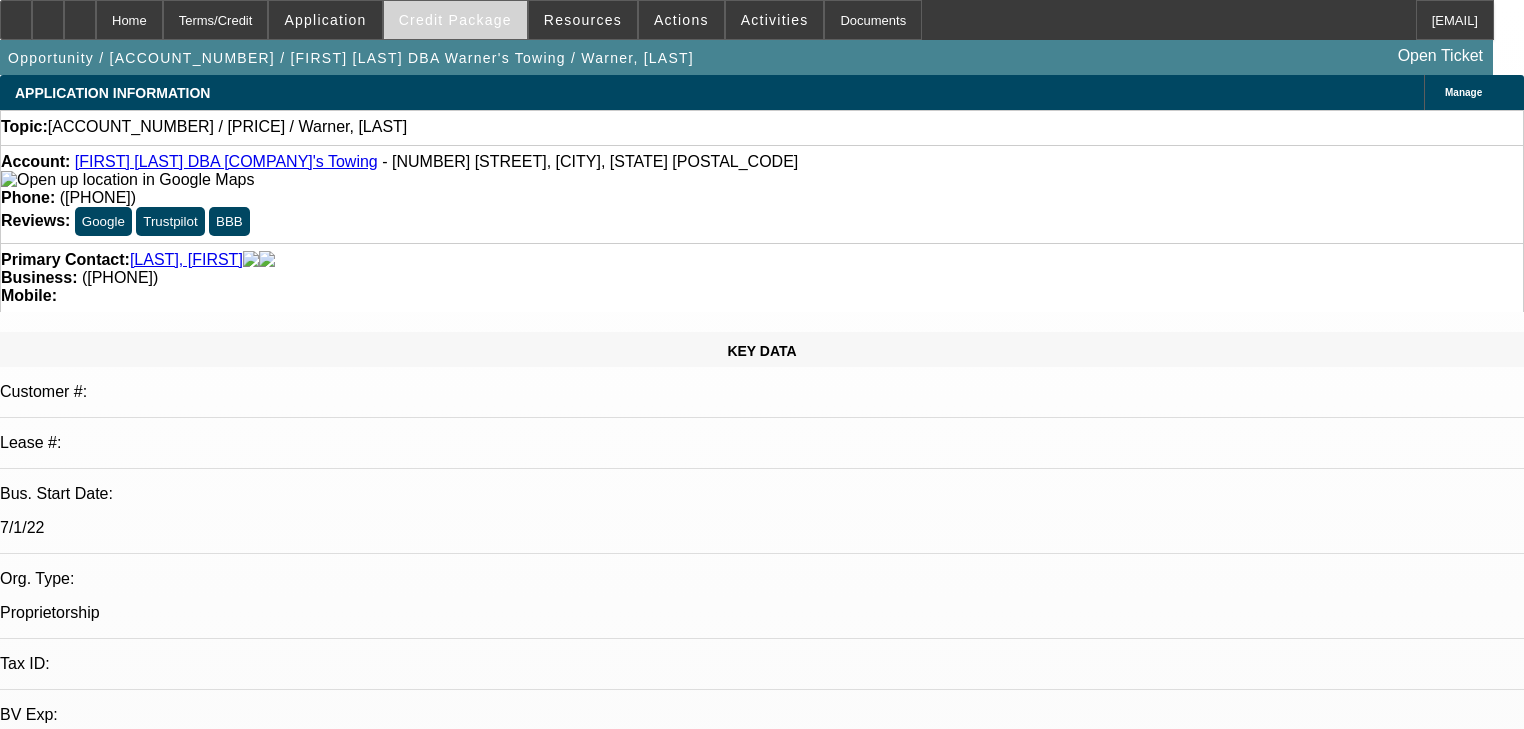 click on "Credit Package" at bounding box center [455, 20] 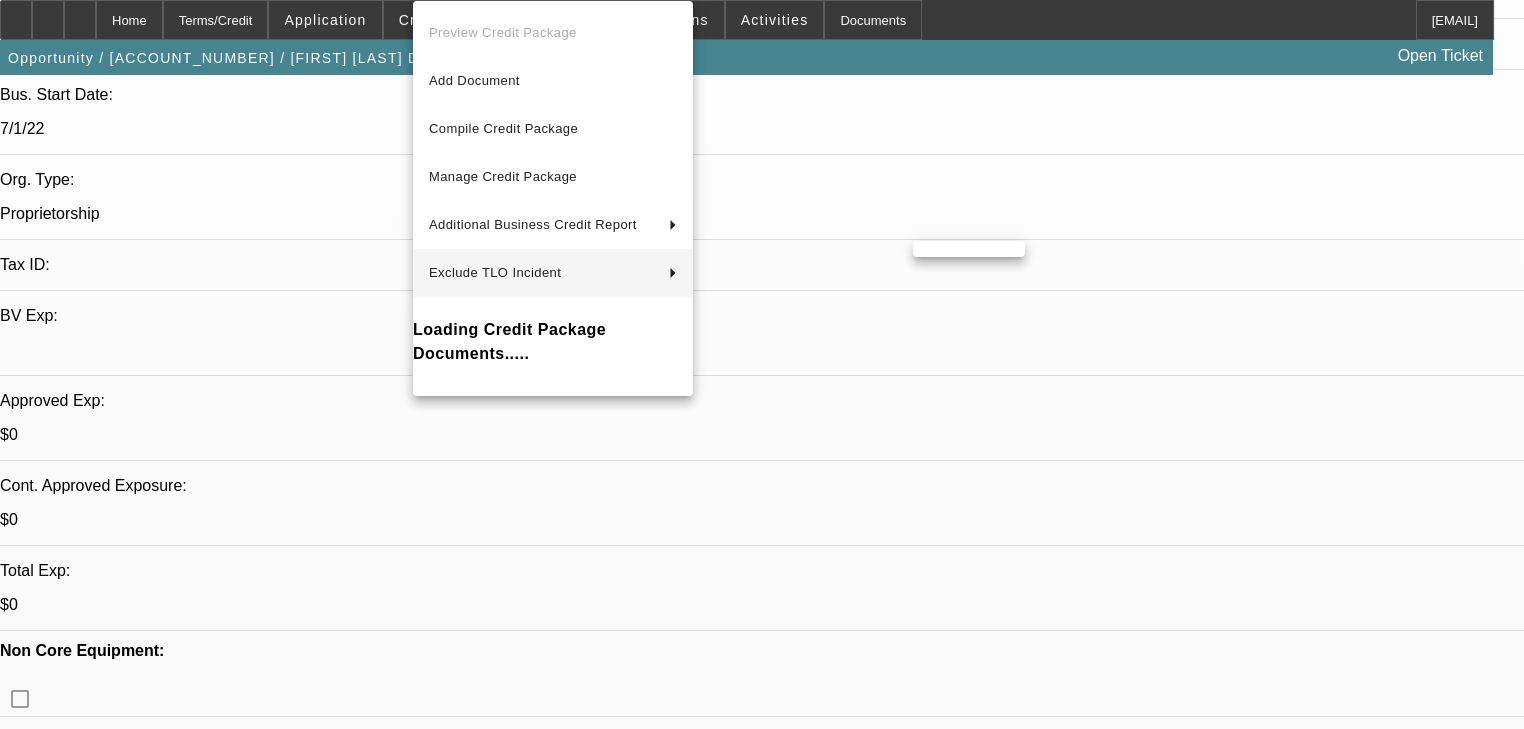 scroll, scrollTop: 400, scrollLeft: 0, axis: vertical 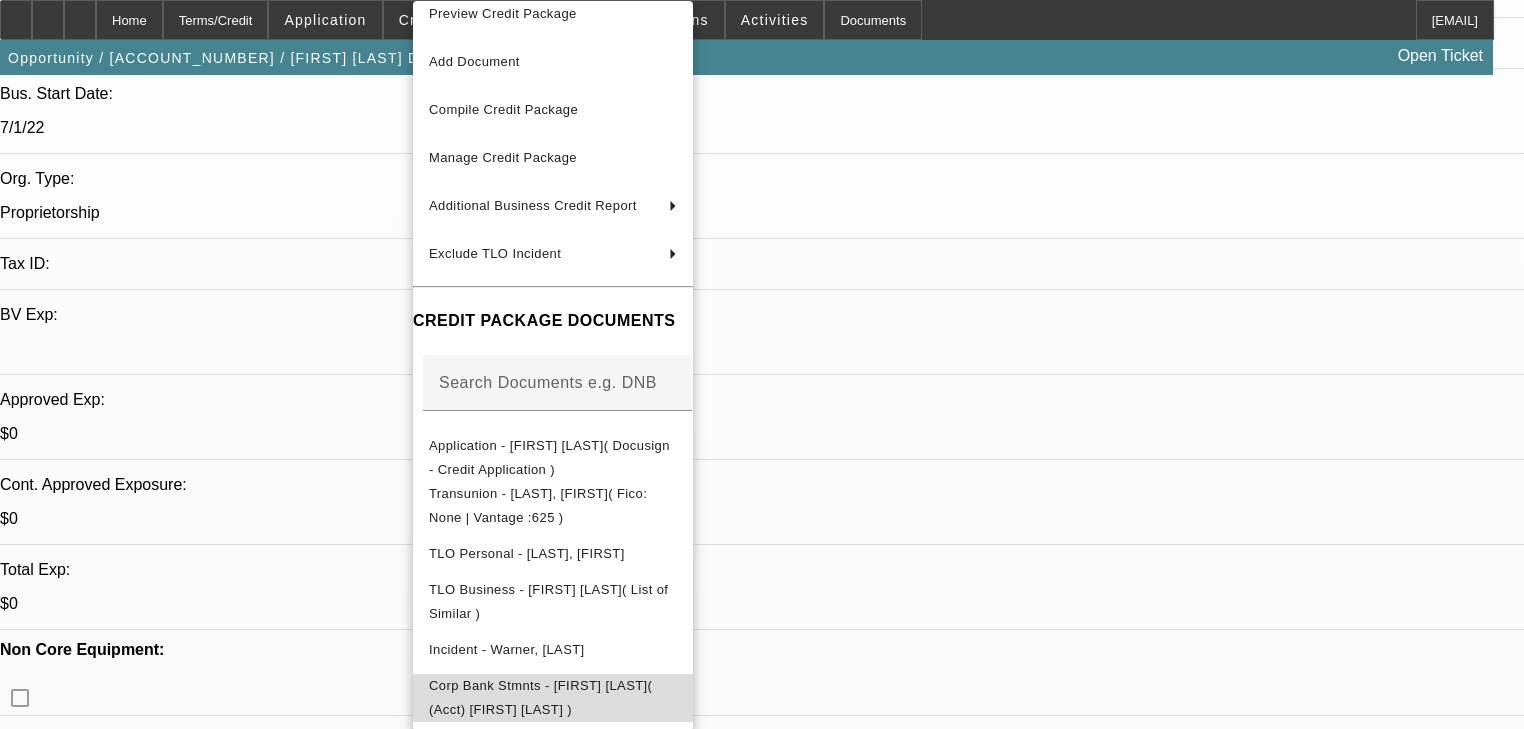 click on "Corp Bank Stmnts - [FIRST] [LAST]( (Acct) [FIRST] [LAST] )" at bounding box center (540, 697) 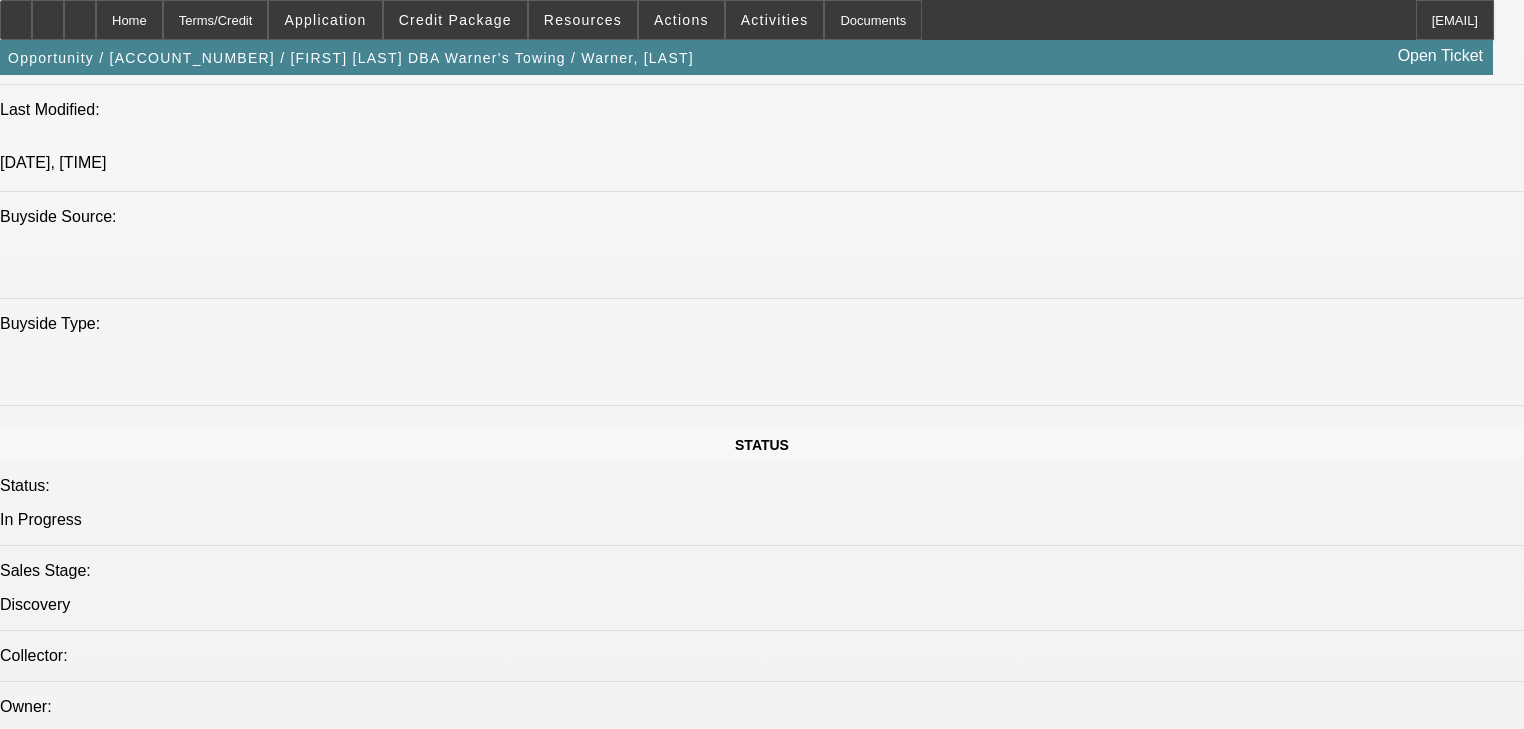 scroll, scrollTop: 2160, scrollLeft: 0, axis: vertical 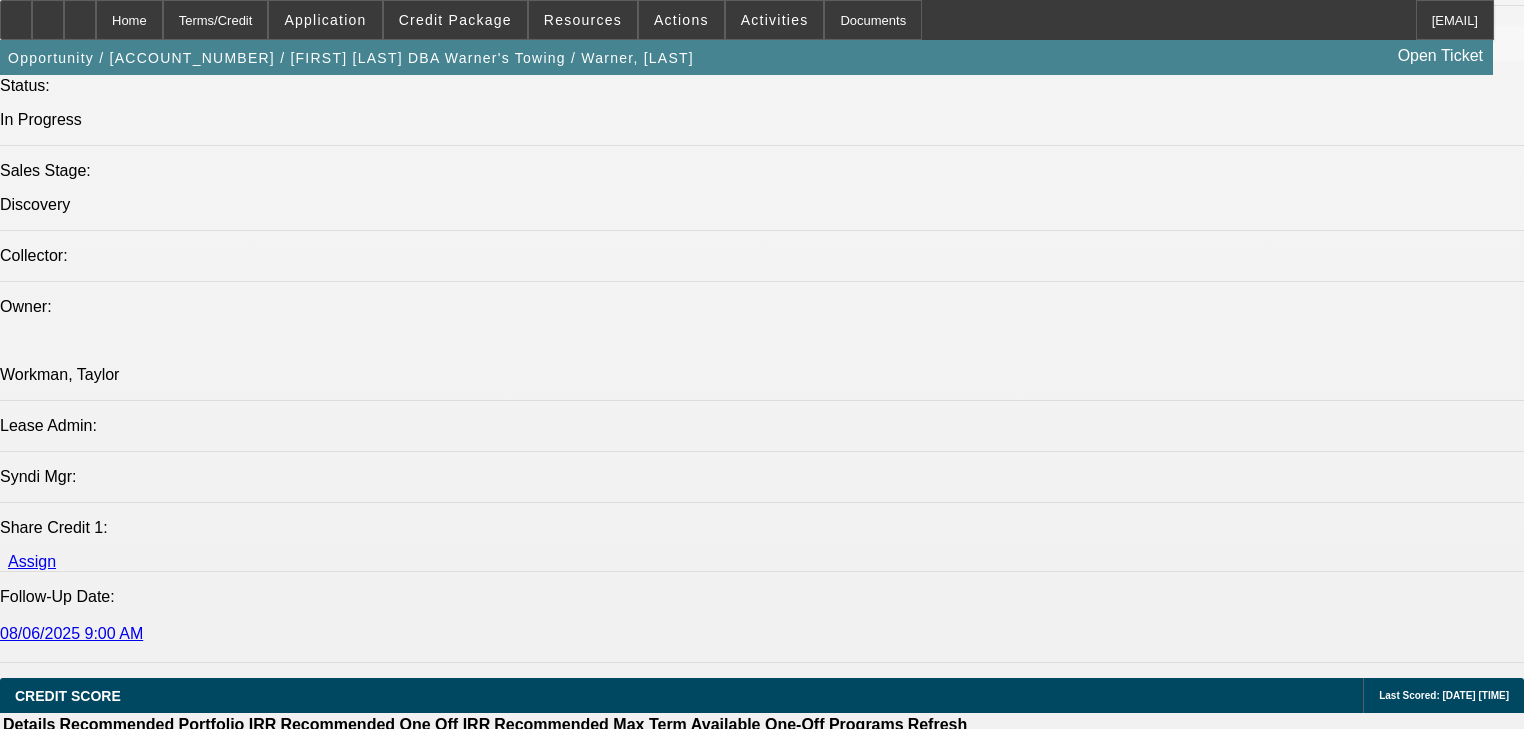 click on "Submit" 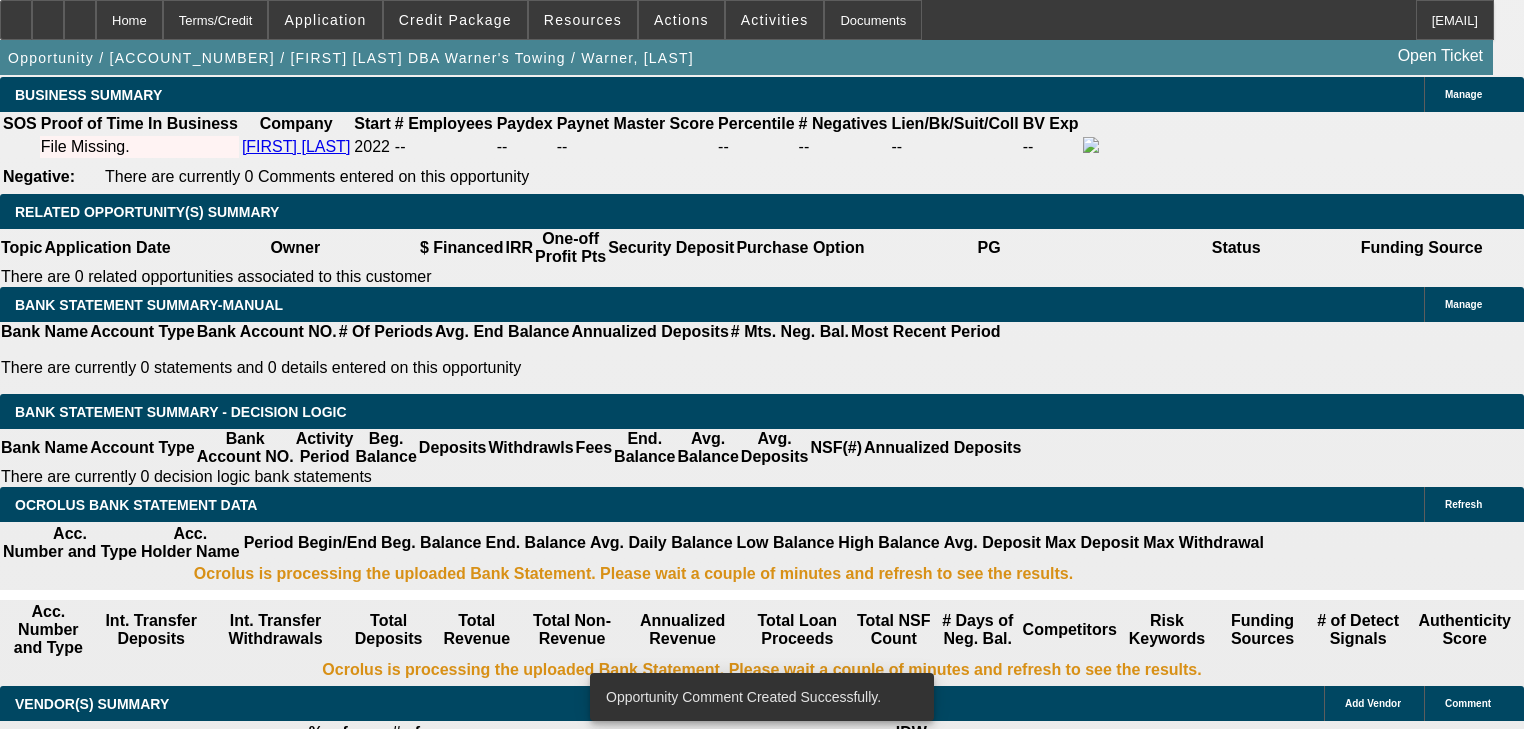scroll, scrollTop: 2800, scrollLeft: 0, axis: vertical 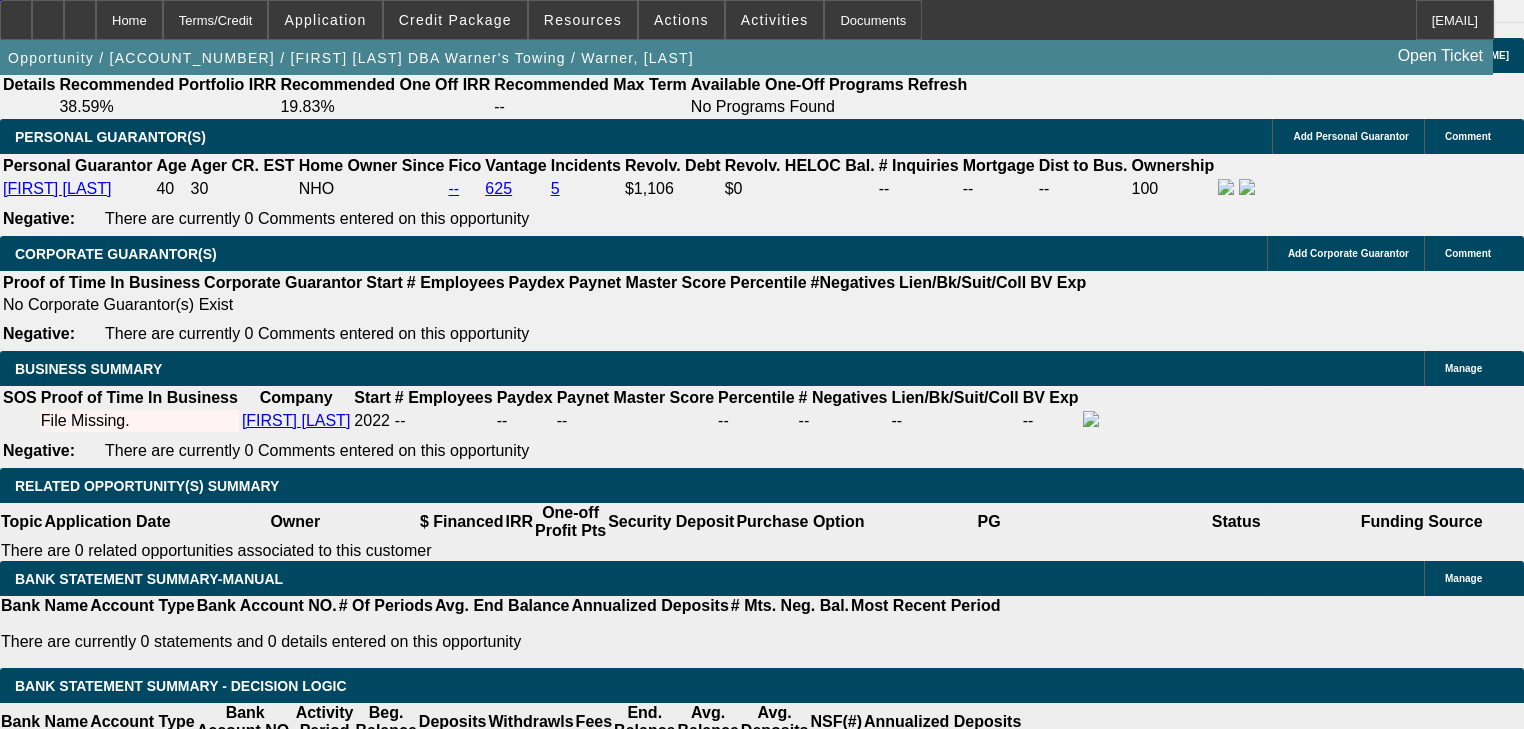 click on "Select Appropriate Vendor" 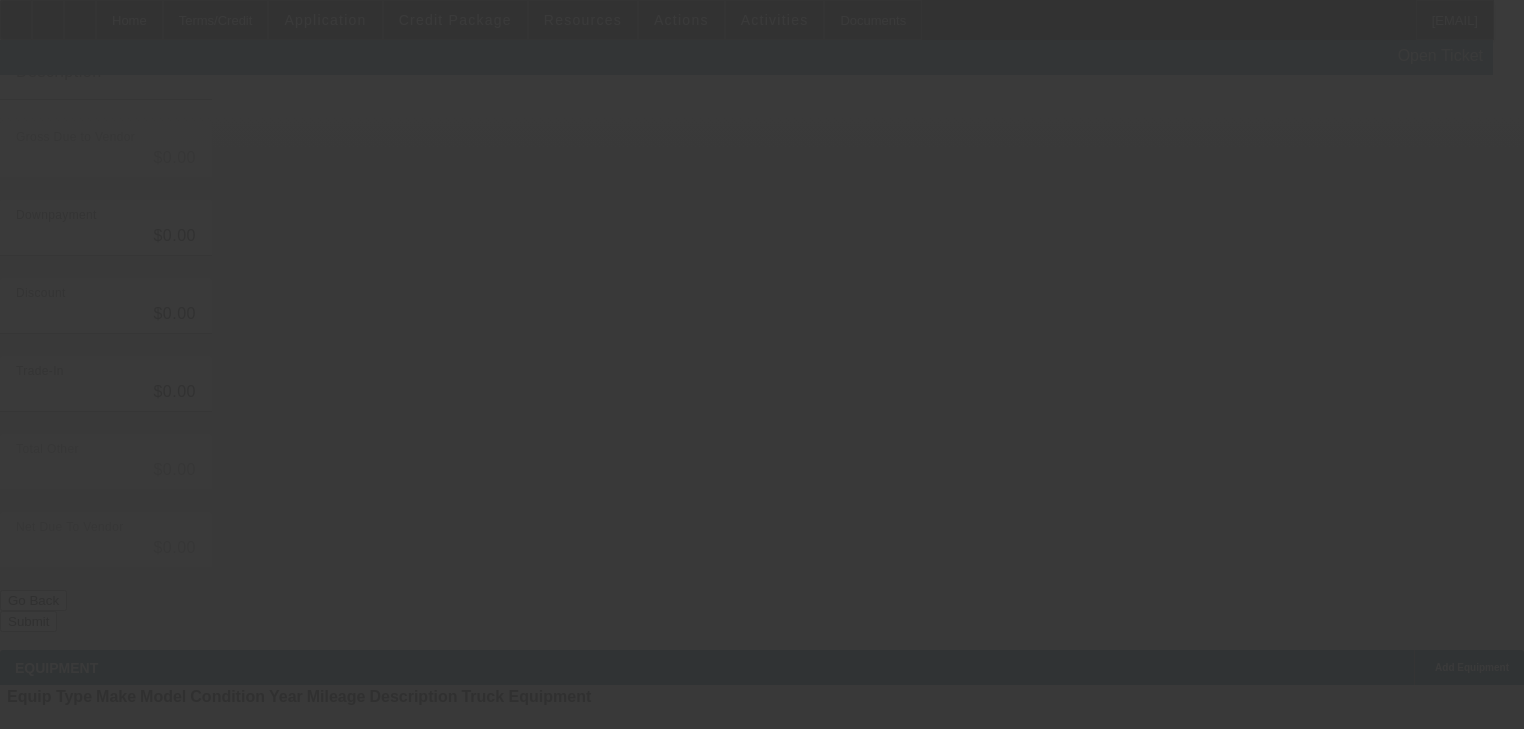 scroll, scrollTop: 0, scrollLeft: 0, axis: both 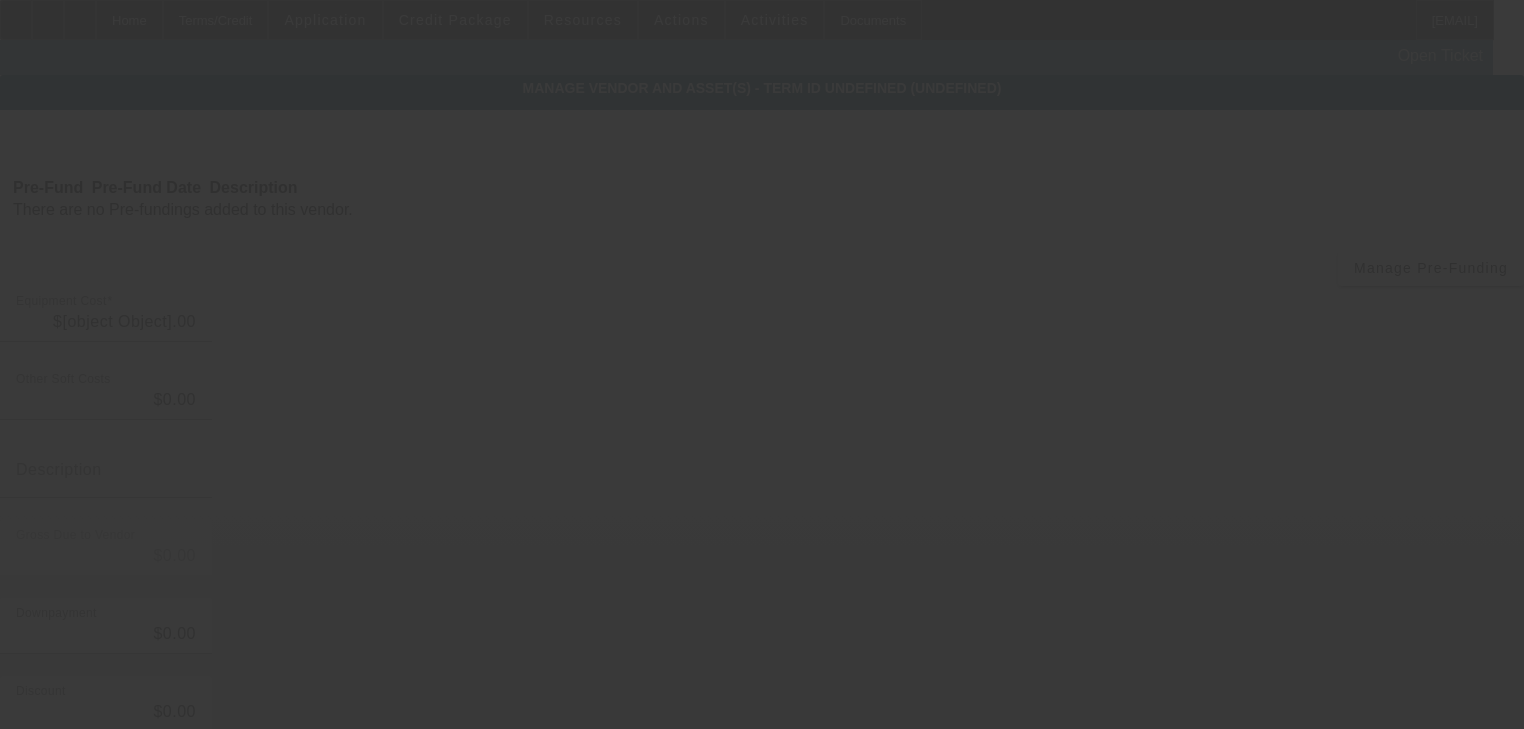 type on "$99,000.00" 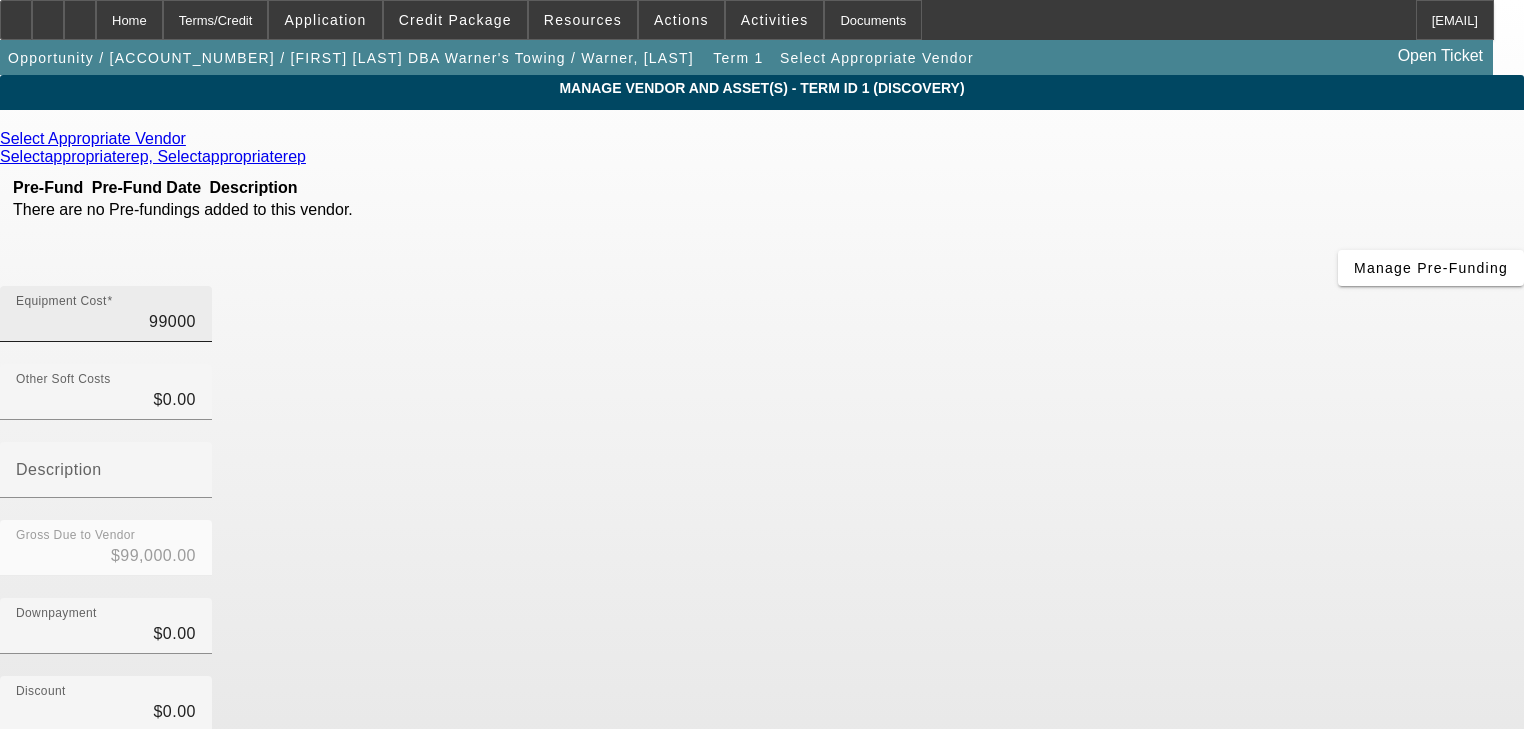 click on "99000" at bounding box center (106, 322) 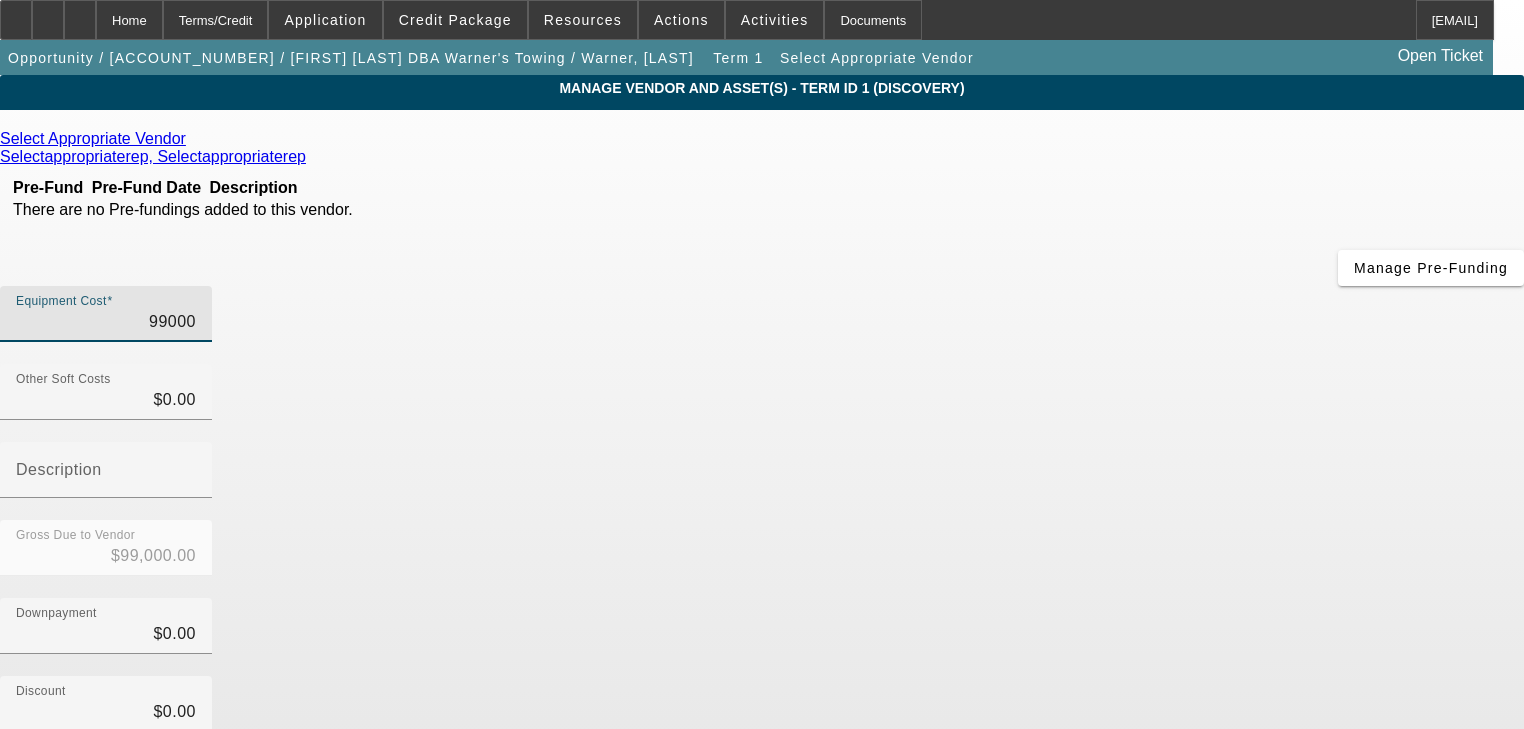 click on "99000" at bounding box center (106, 322) 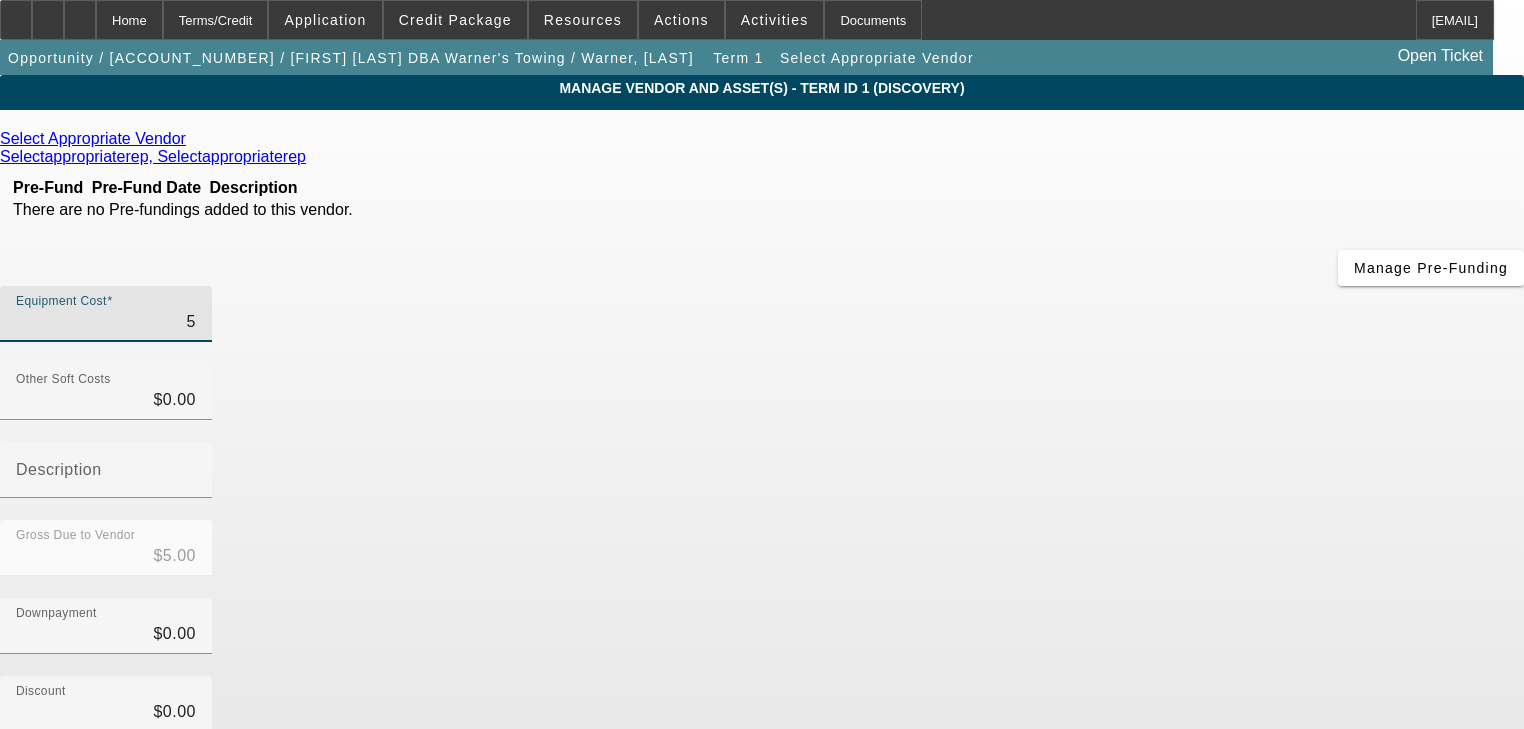 type on "59" 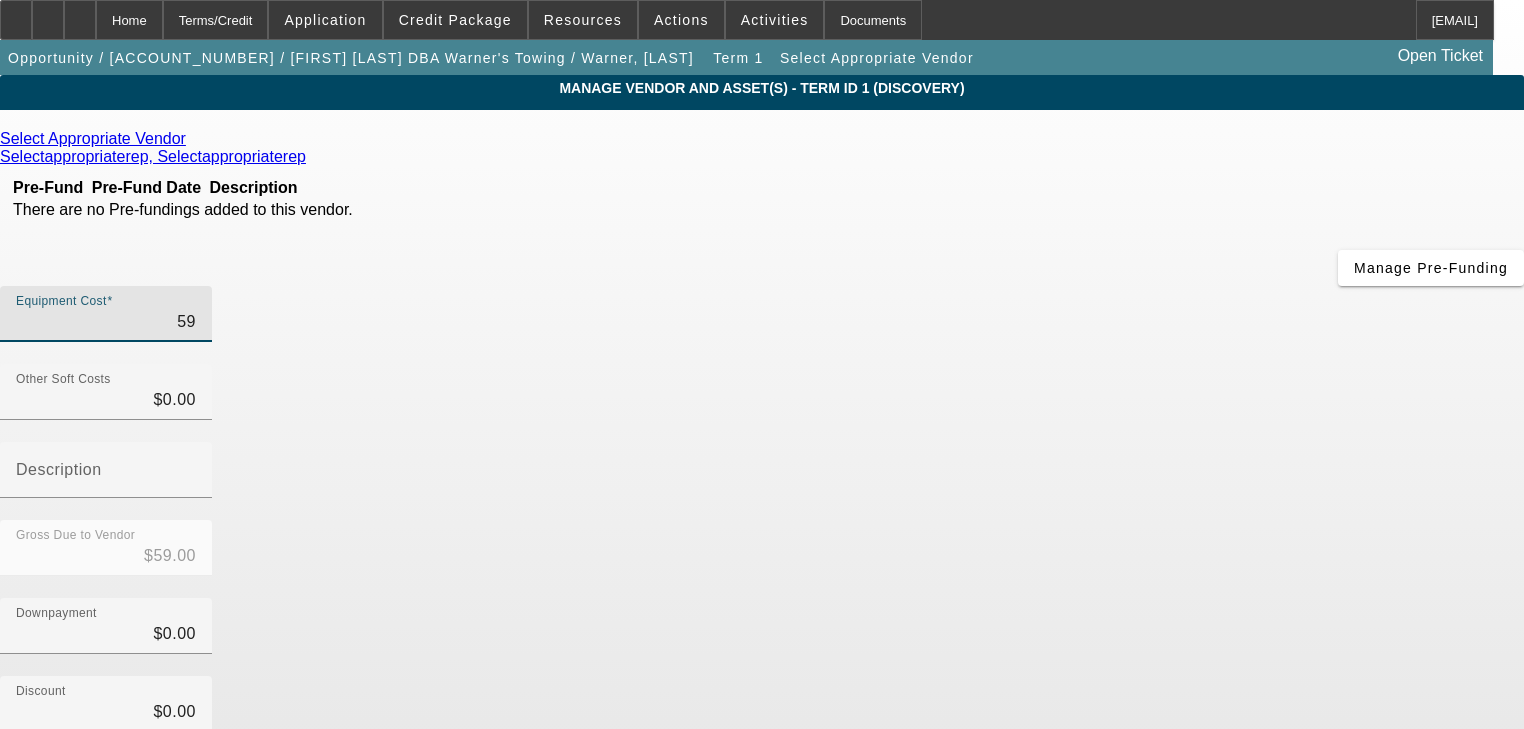 type on "5" 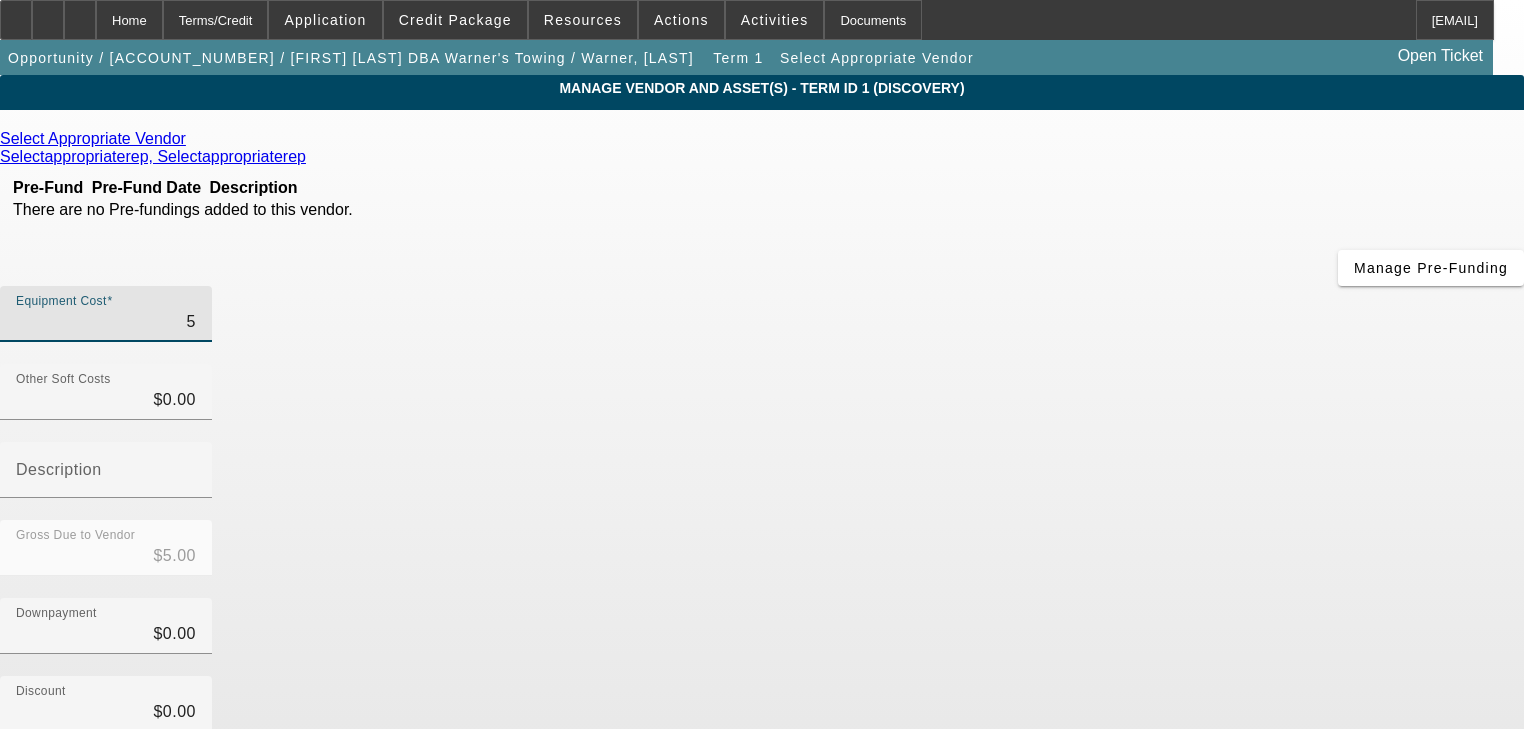 type 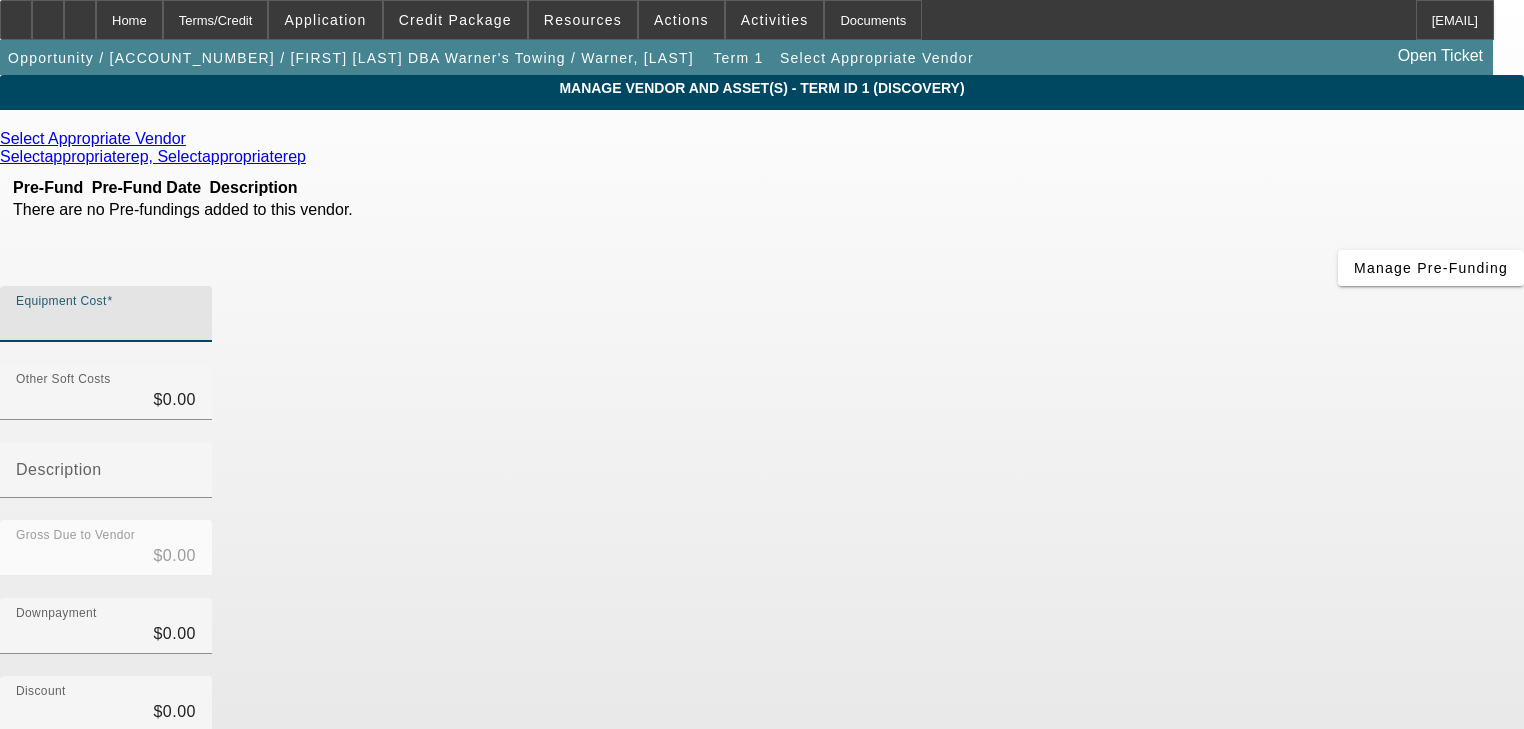 type on "9" 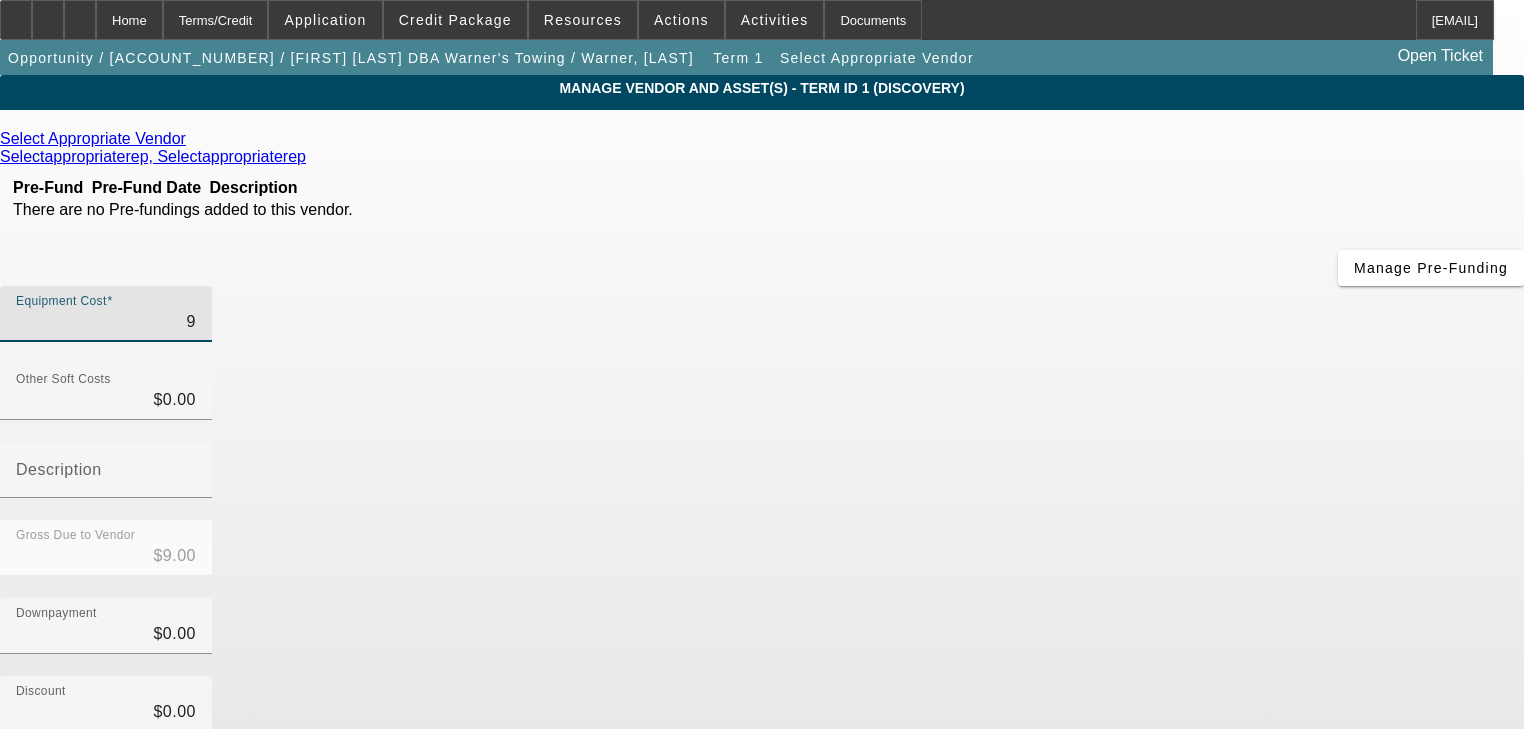 type on "99" 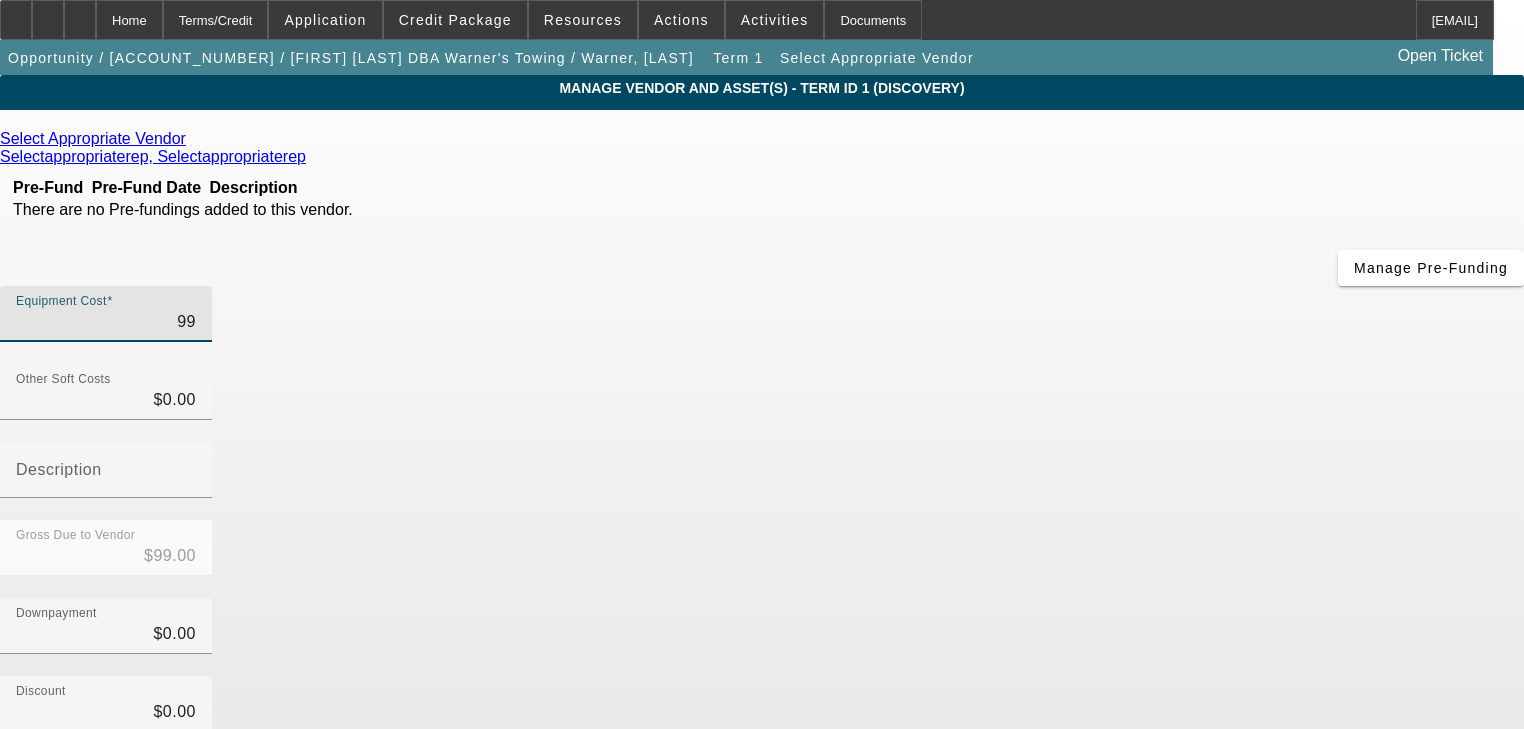 type on "990" 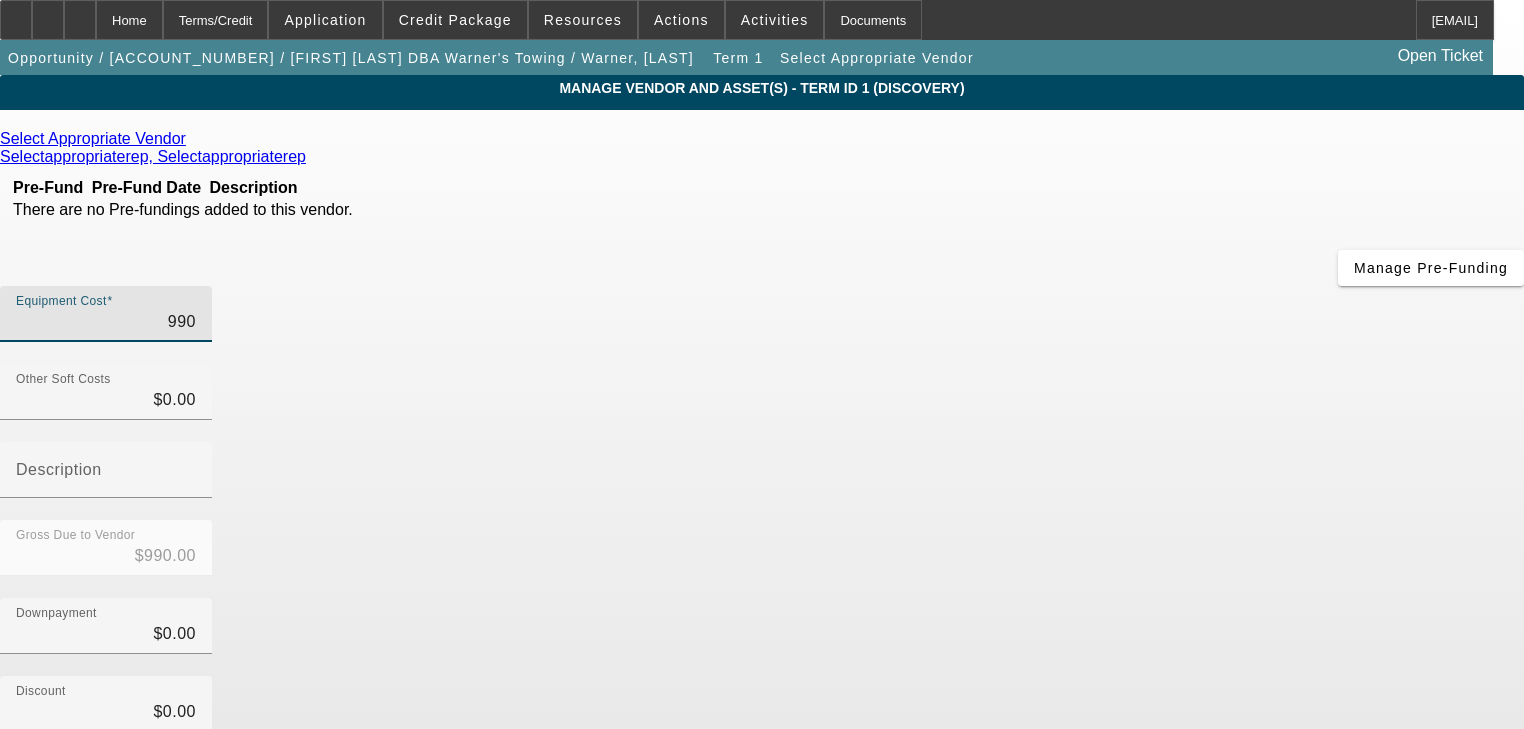 type on "9900" 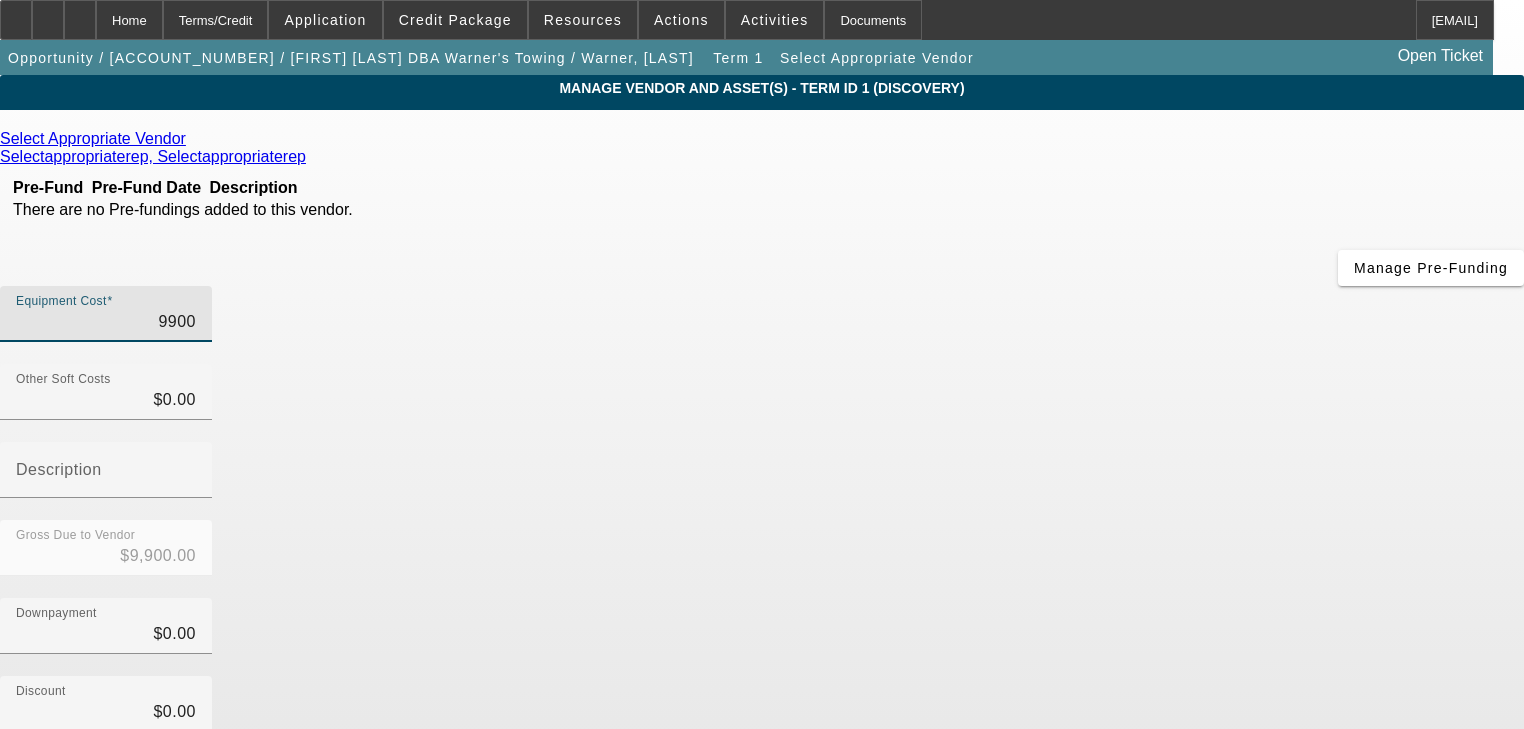 type on "99000" 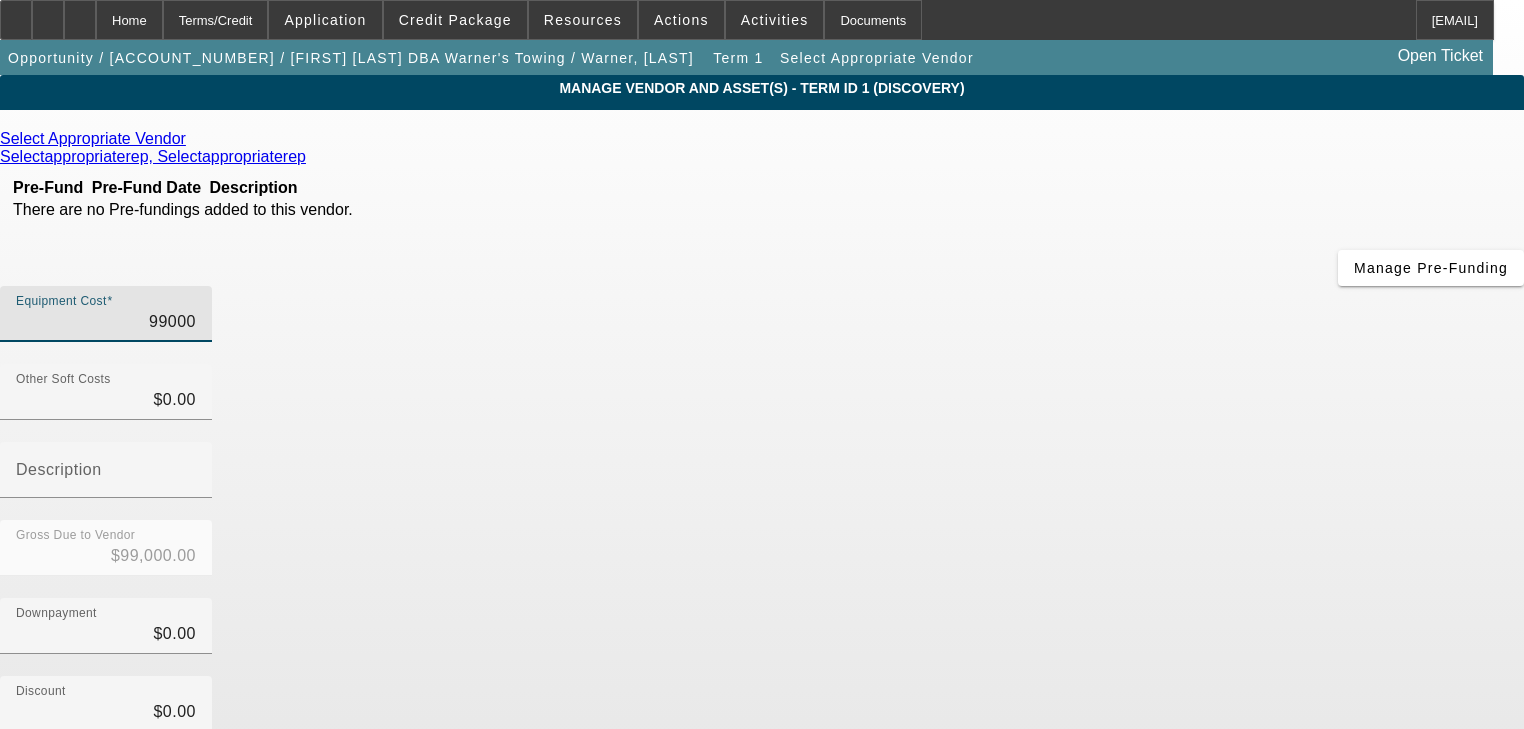 type on "990000" 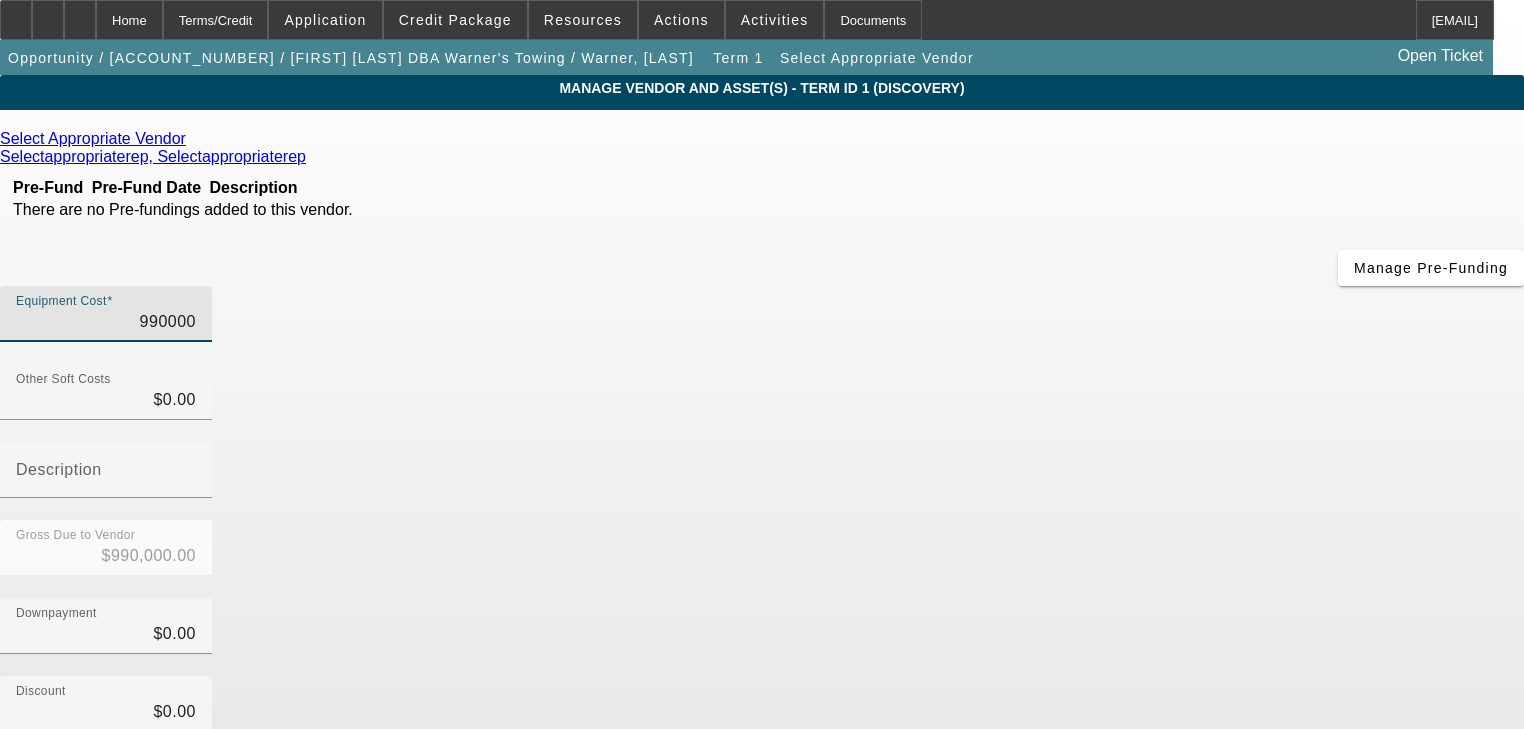 type on "$990,000.00" 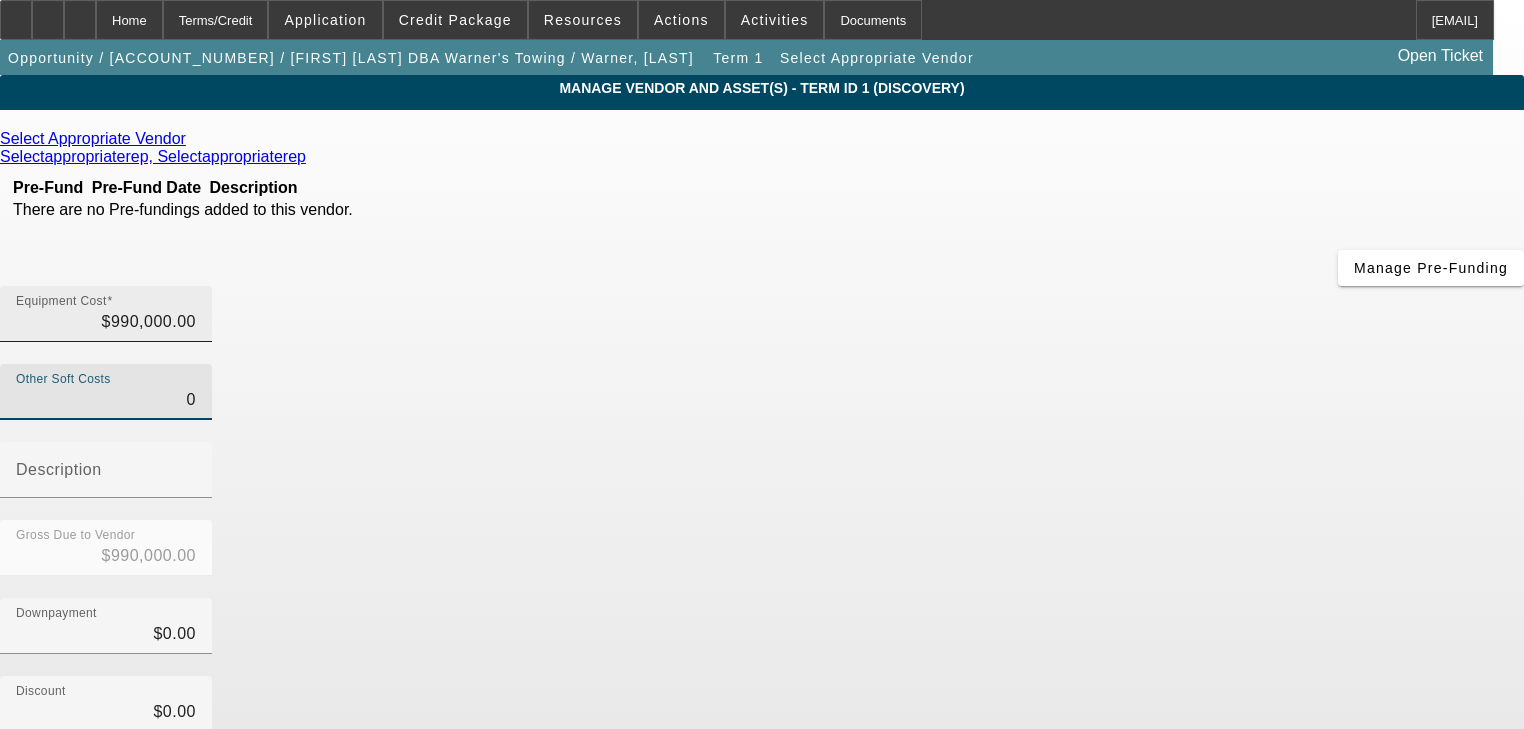 type on "990000" 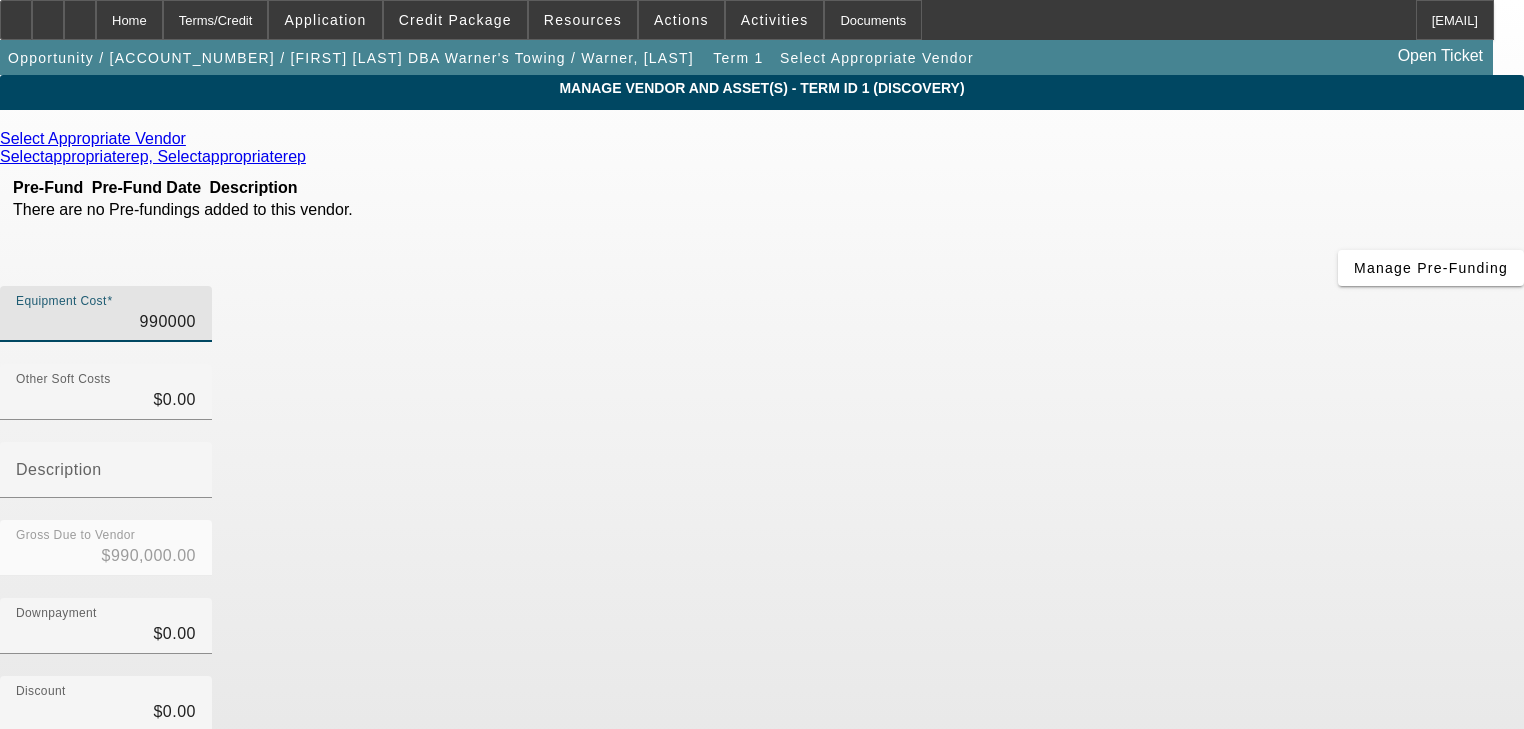 click on "990000" at bounding box center (106, 322) 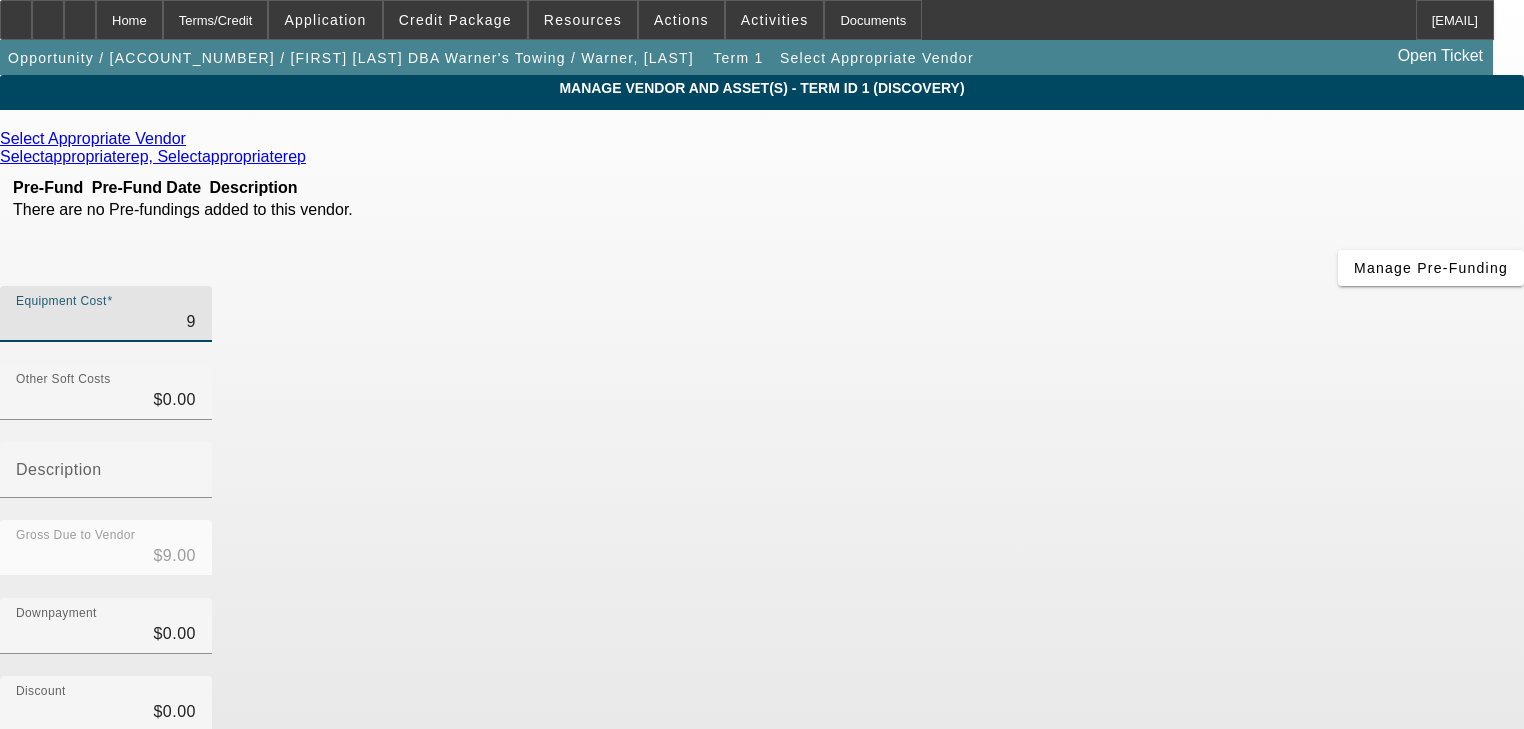 type on "99" 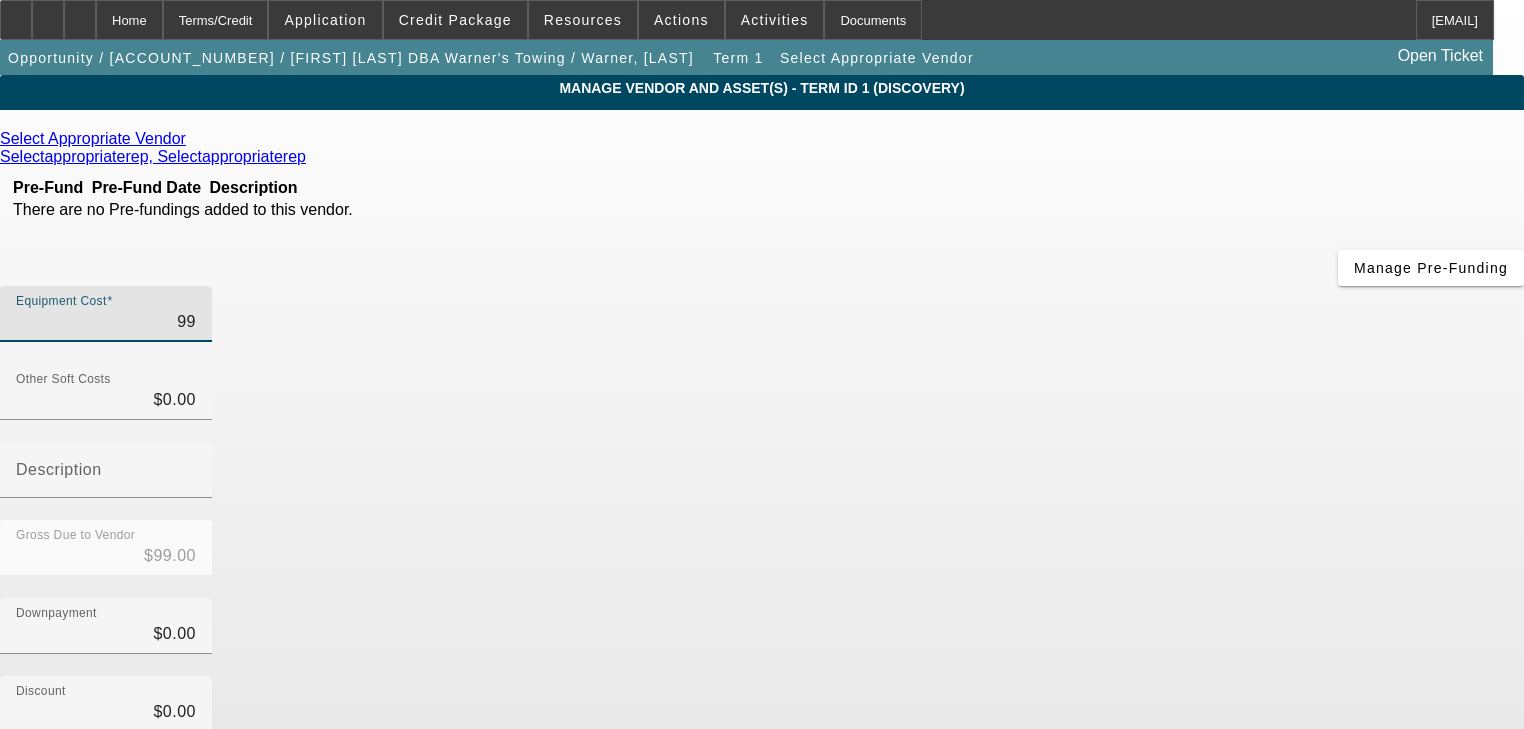 type on "990" 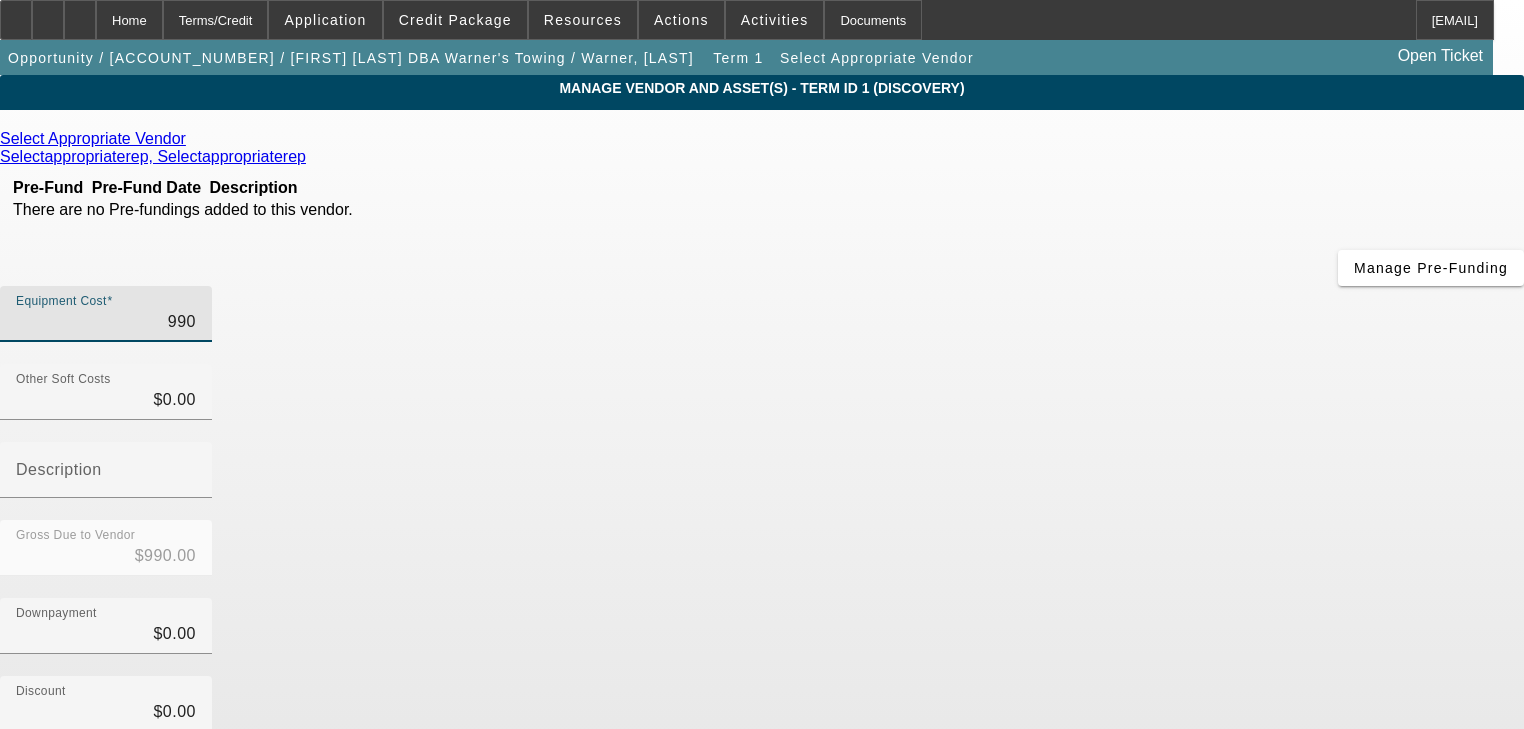 type on "9900" 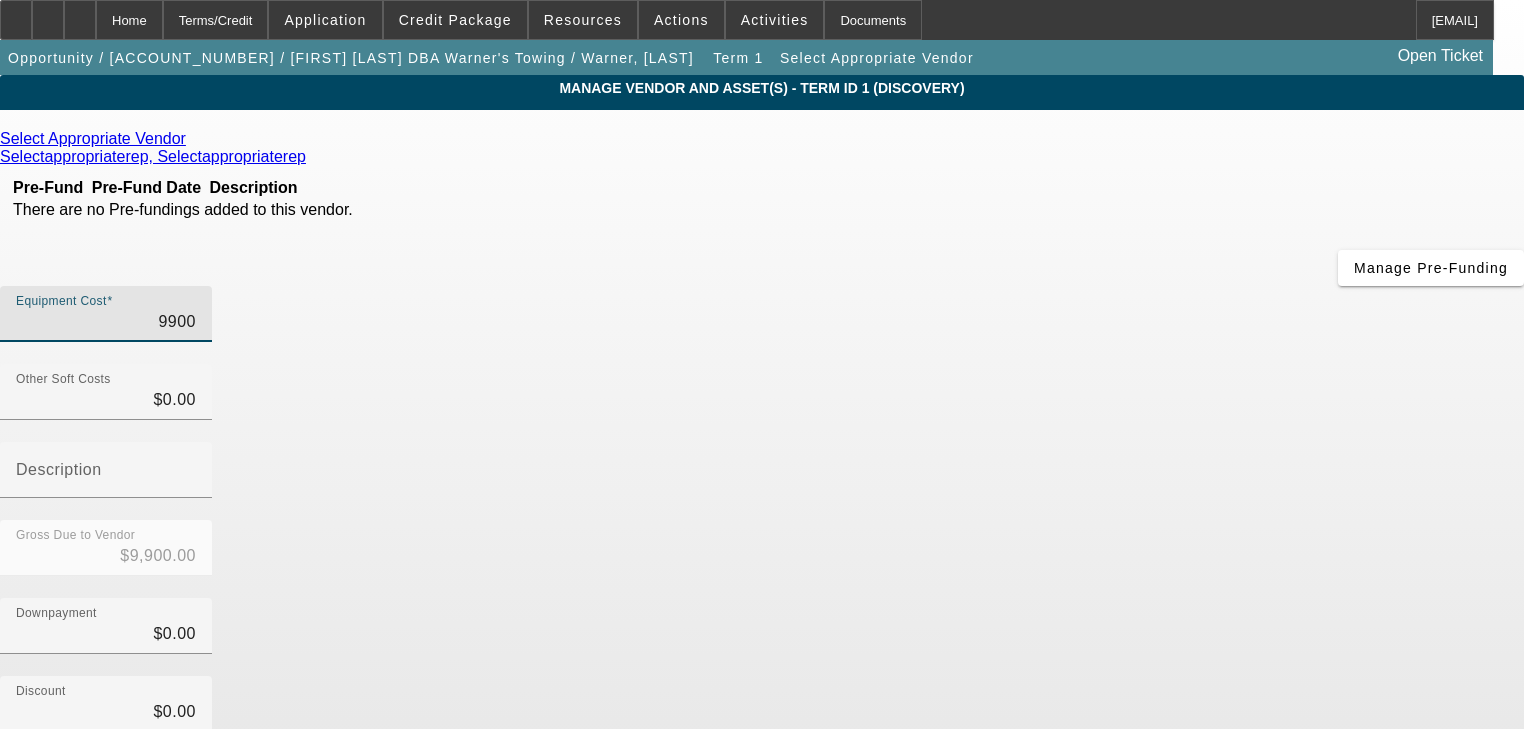 type on "99000" 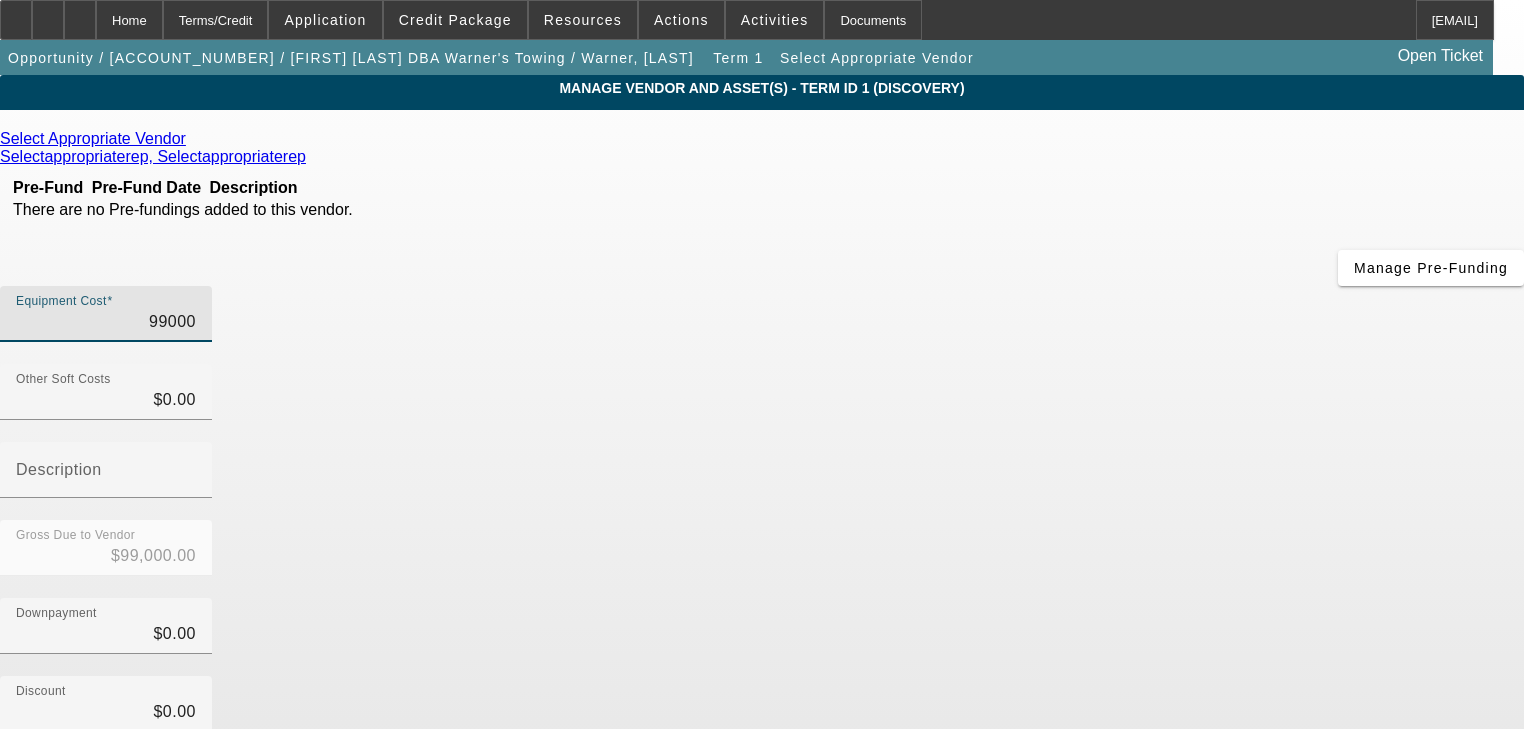 type on "990000" 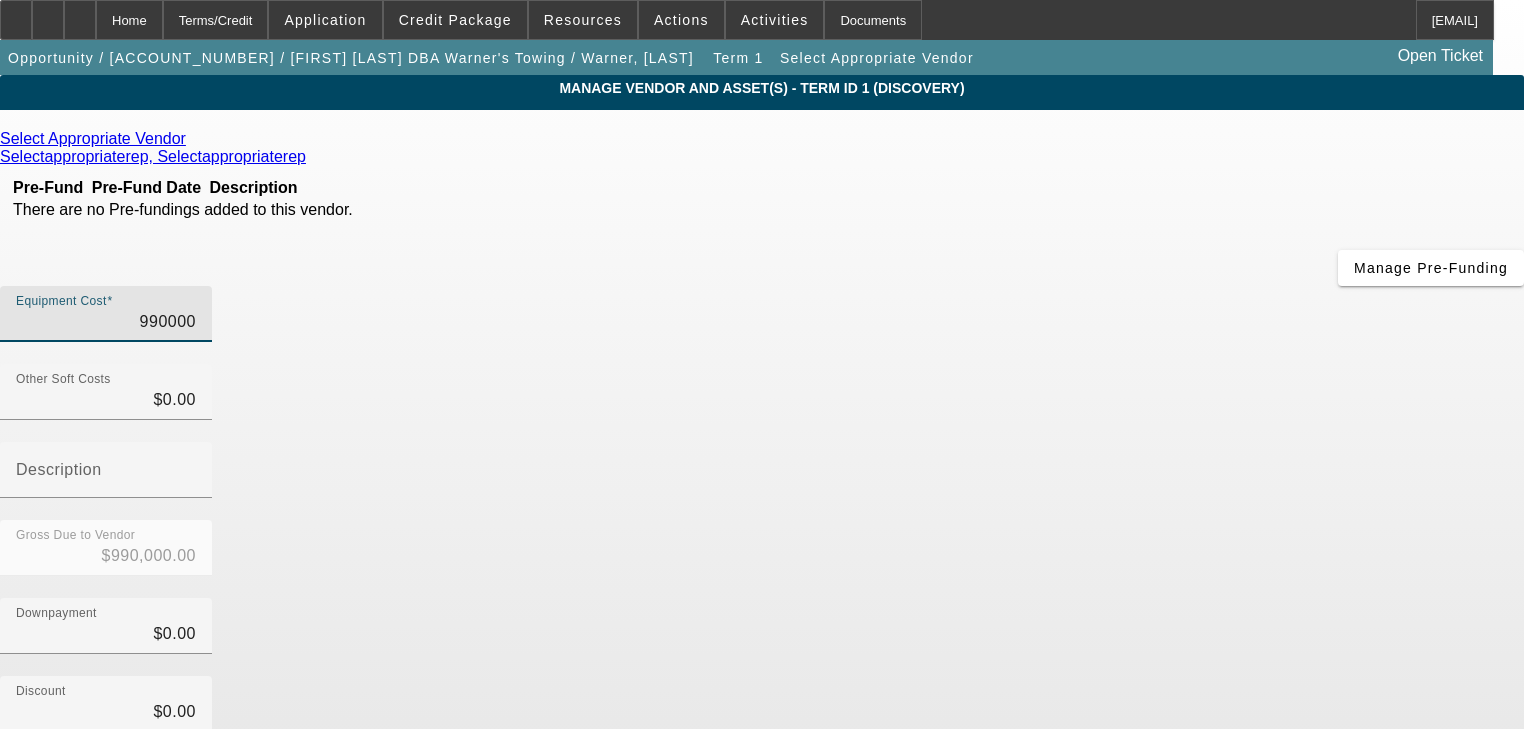 type on "$990,000.00" 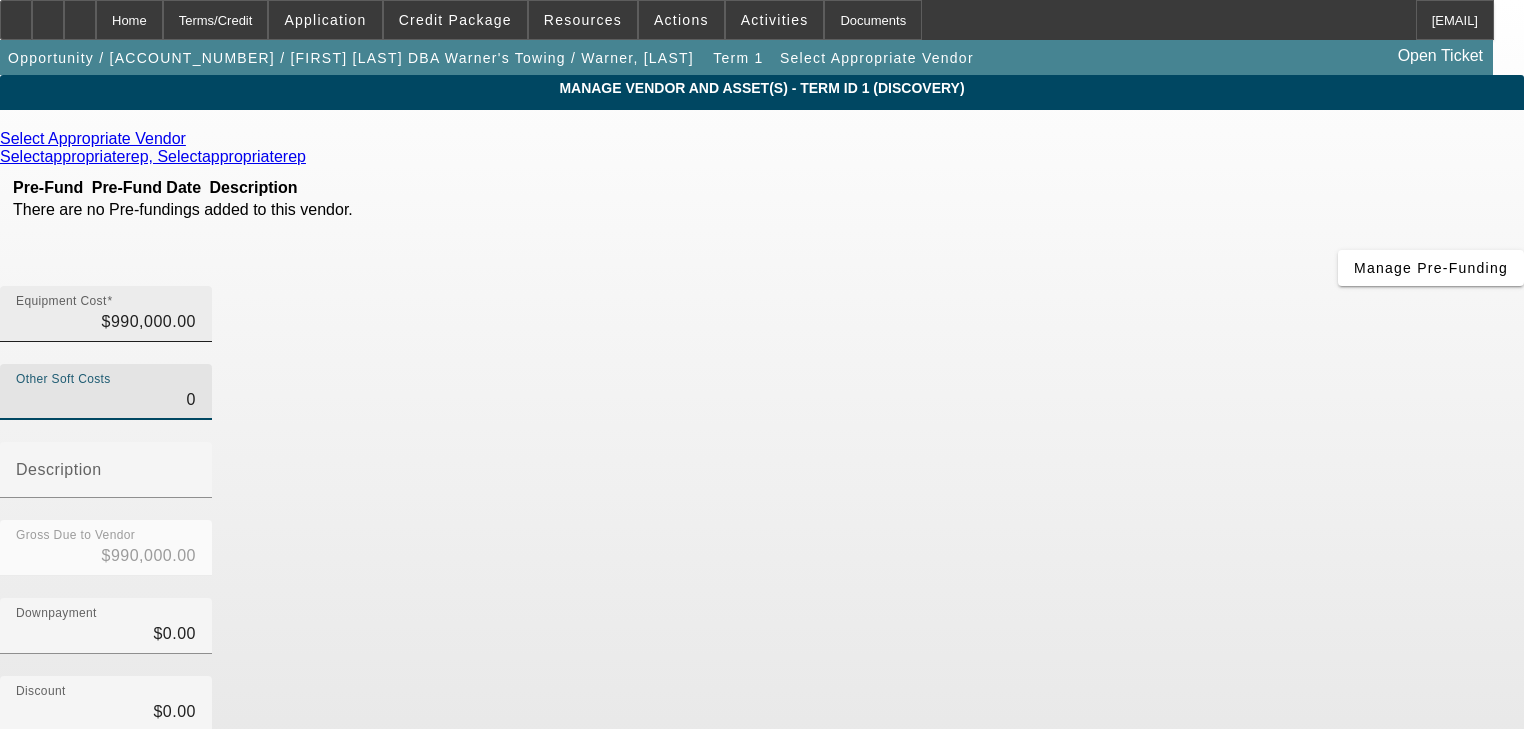 type on "990000" 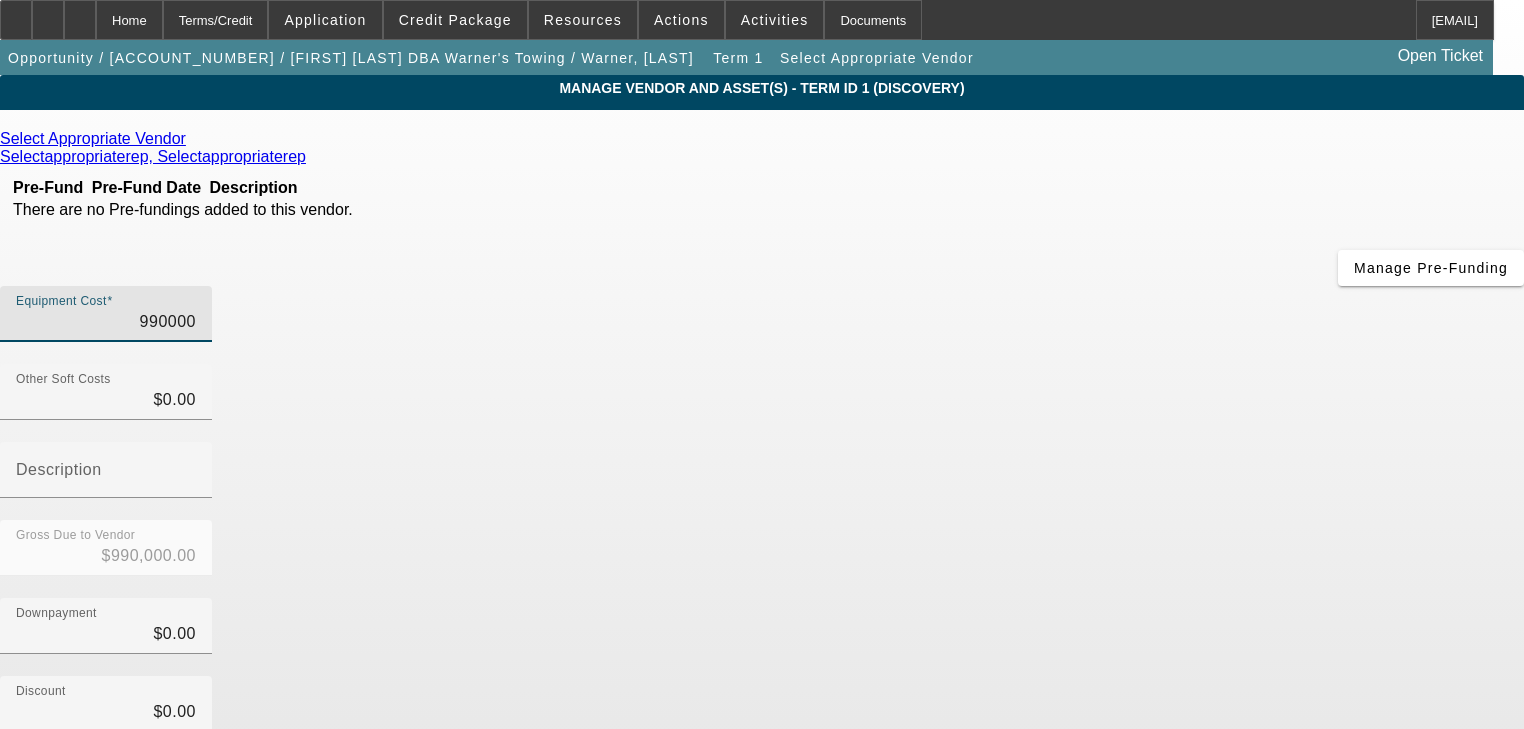 click on "990000" at bounding box center [106, 322] 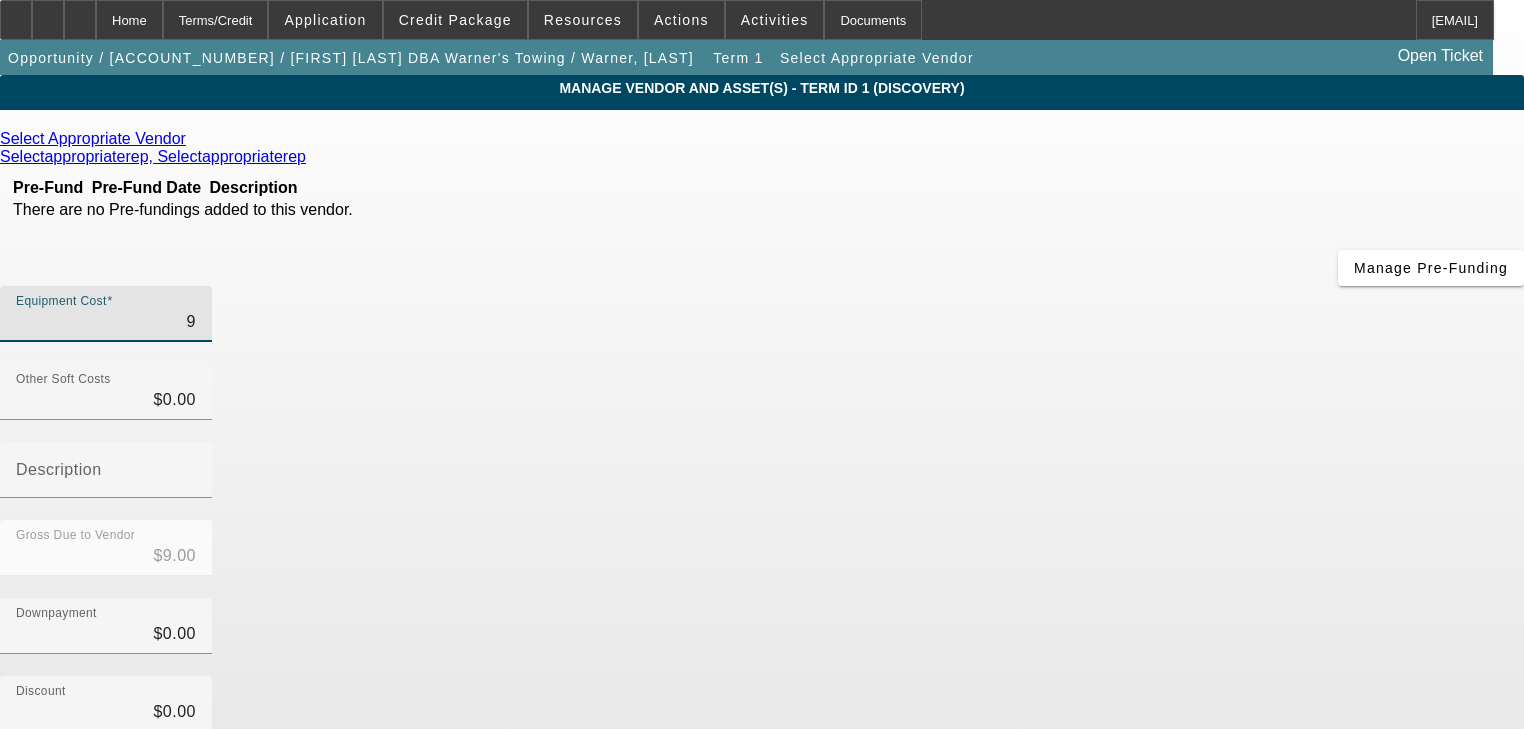 type on "90" 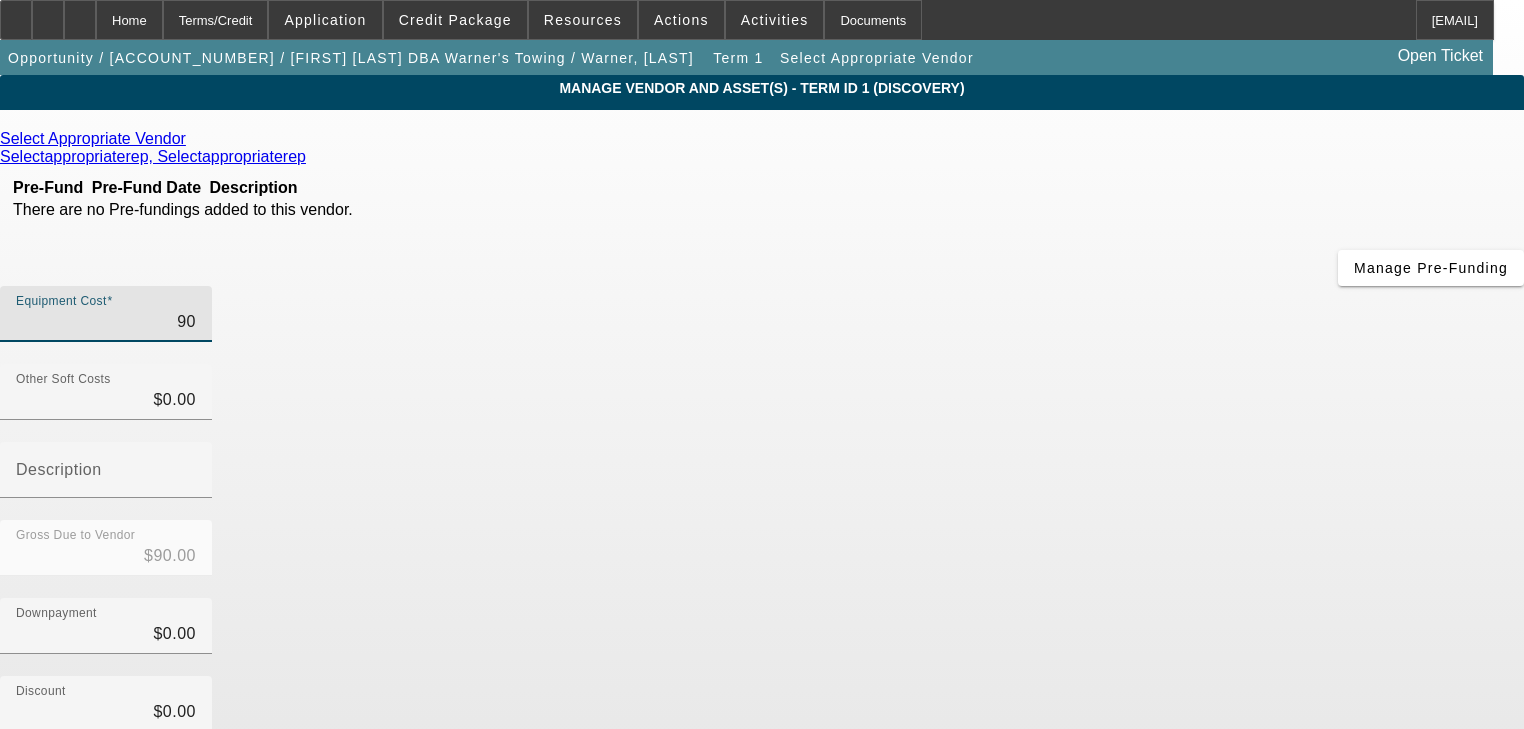 type on "9" 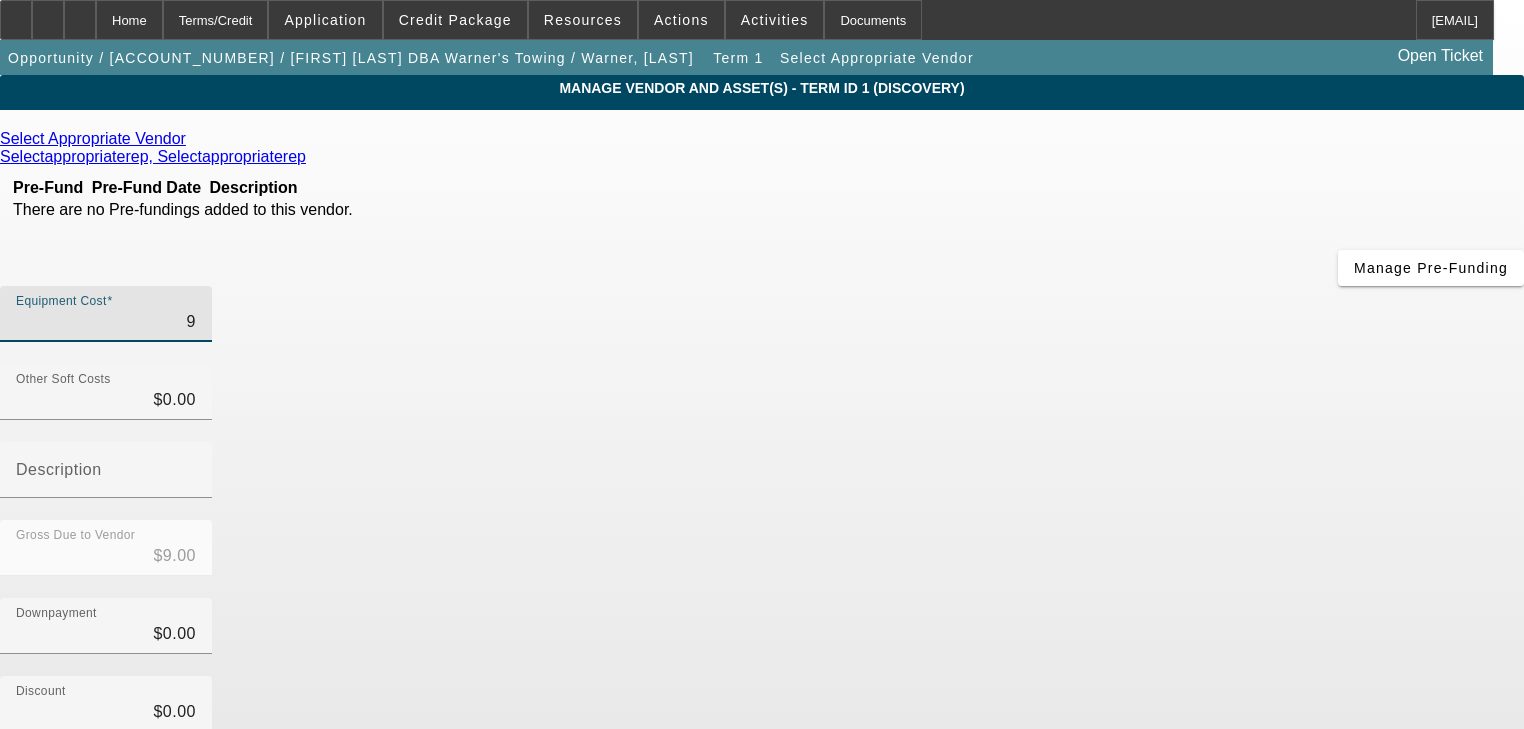type 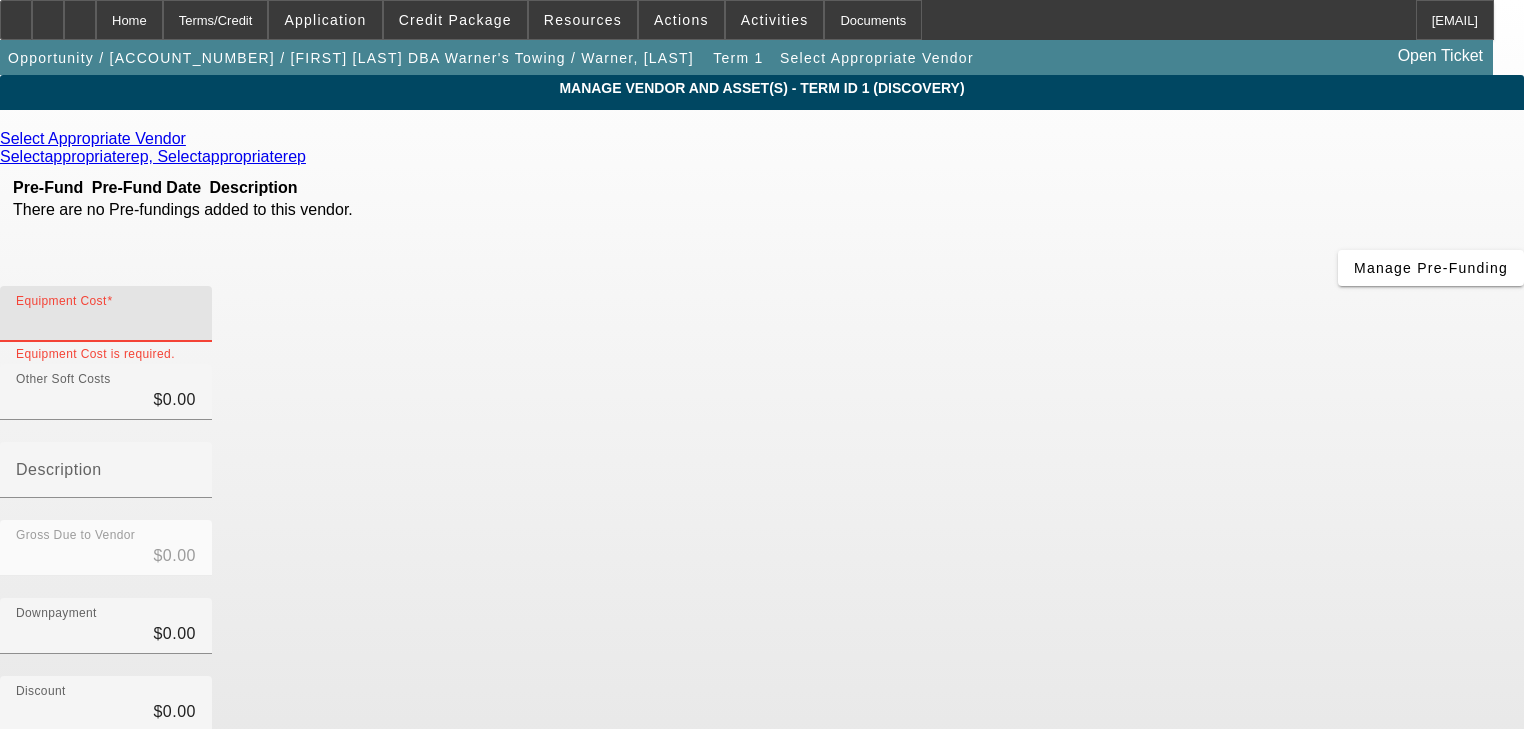 type on "7" 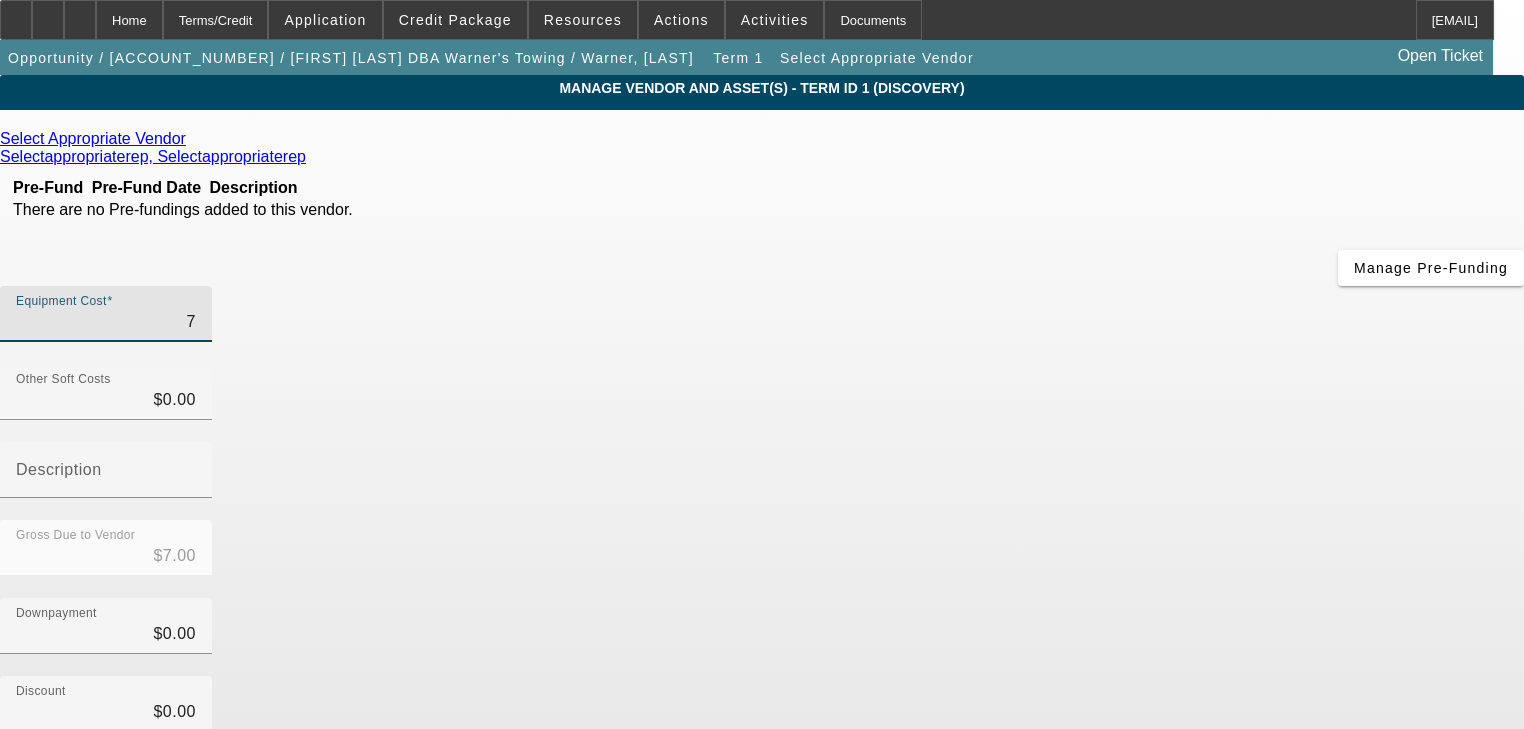 type on "75" 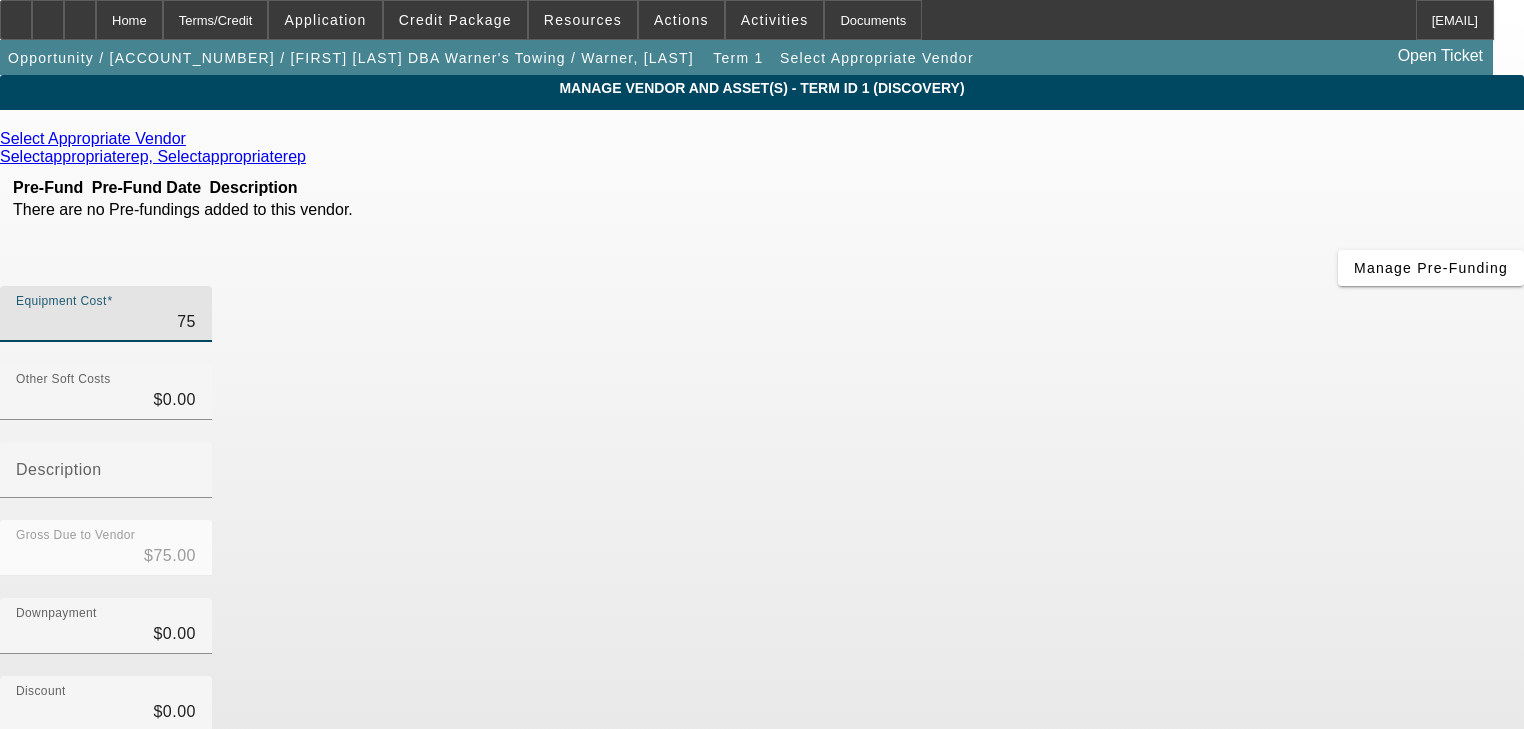 type on "750" 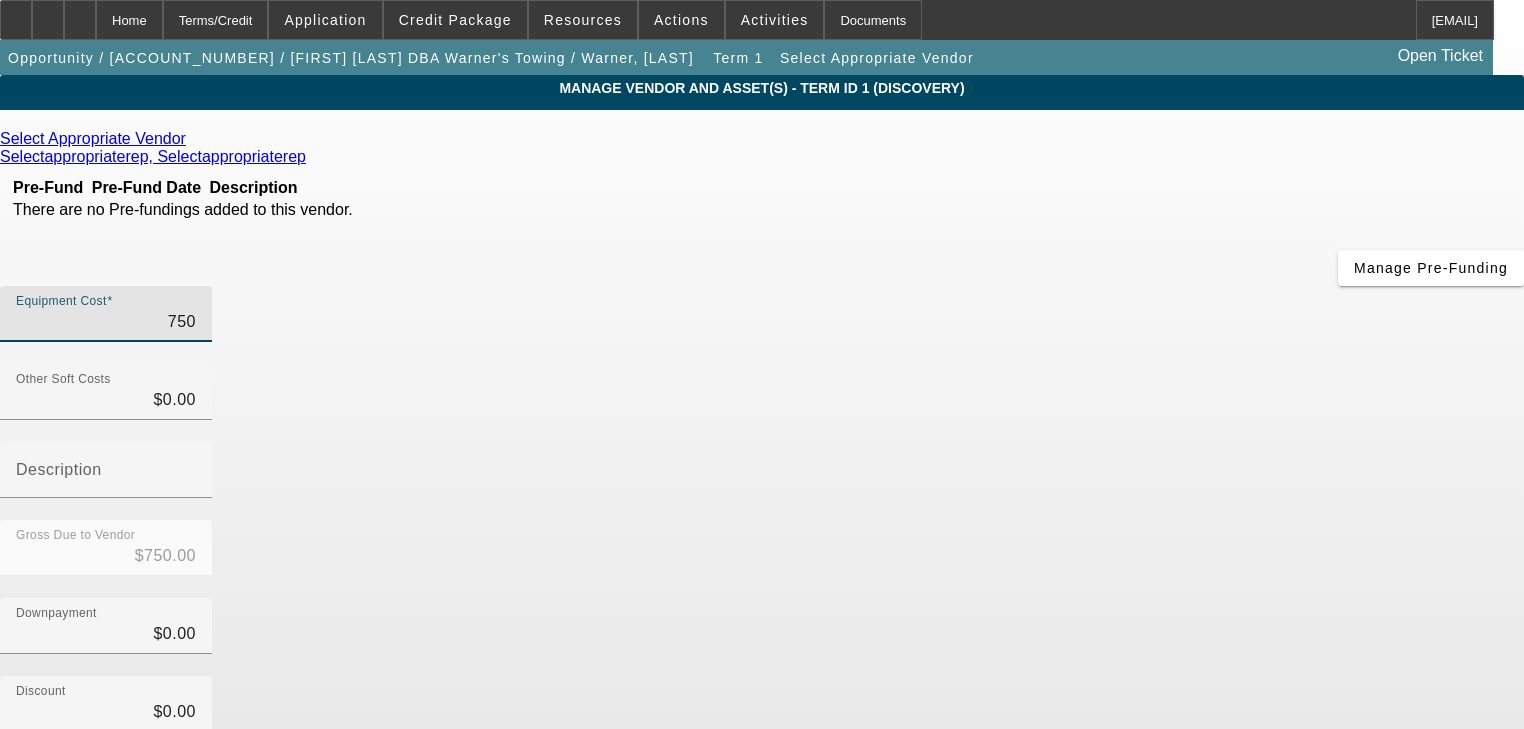 type on "7500" 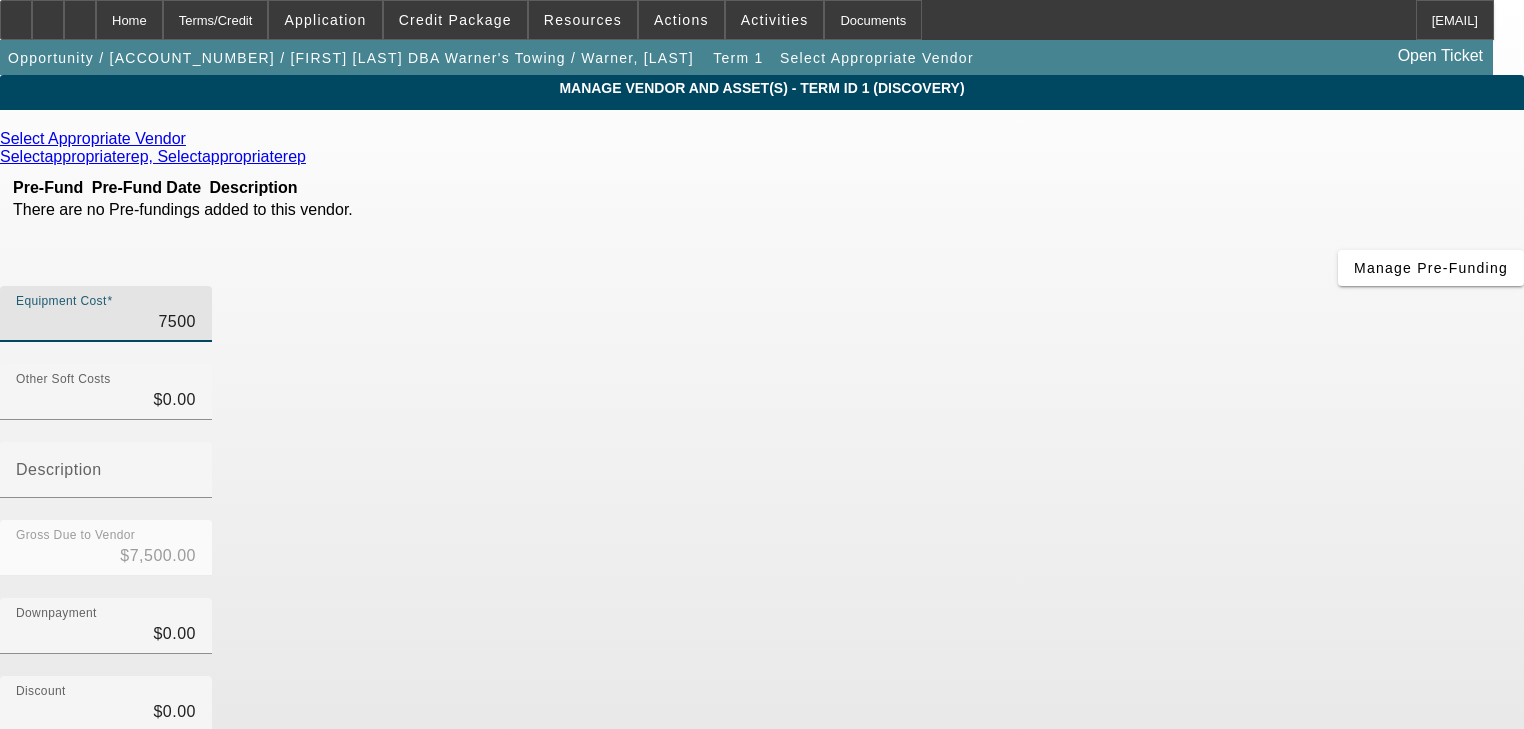 type on "75000" 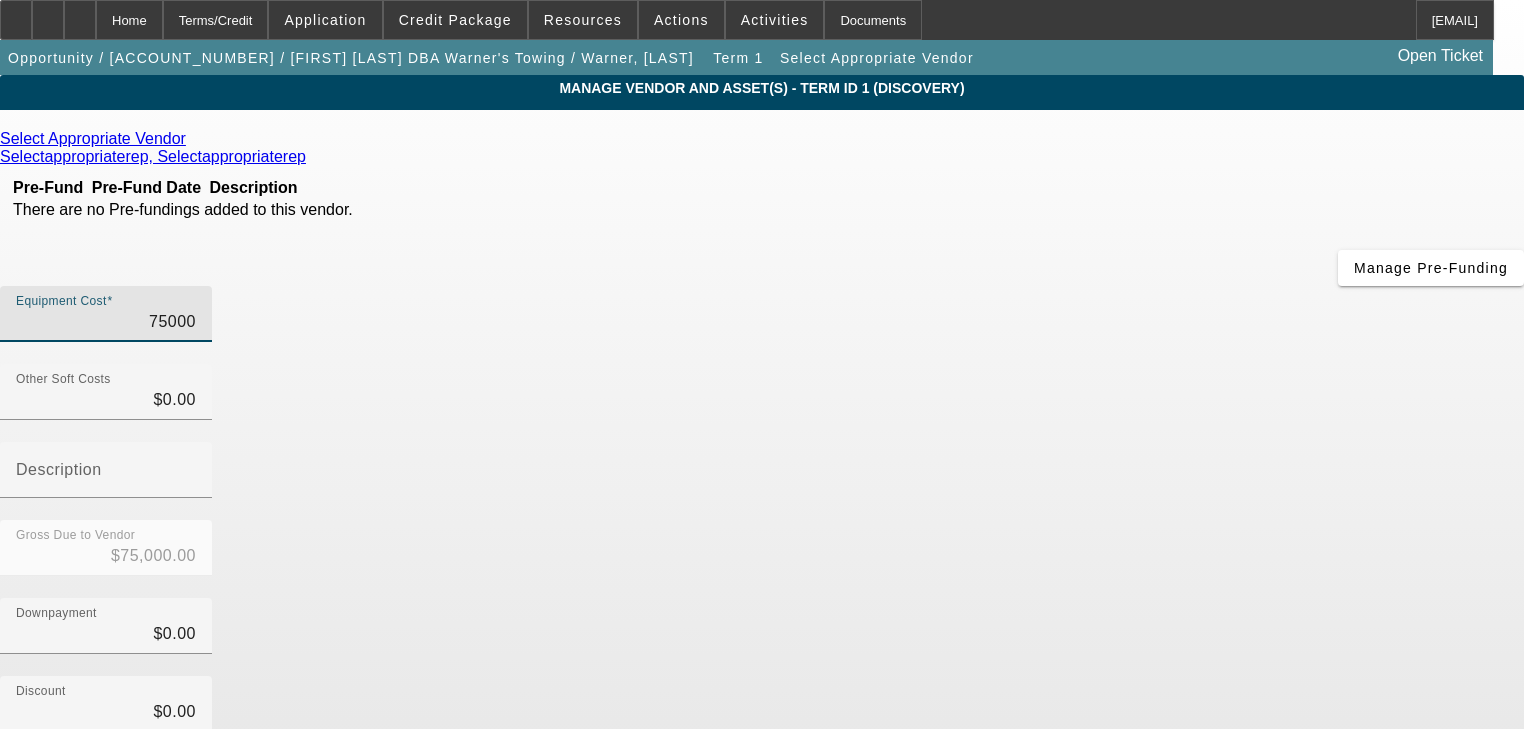 type on "7500" 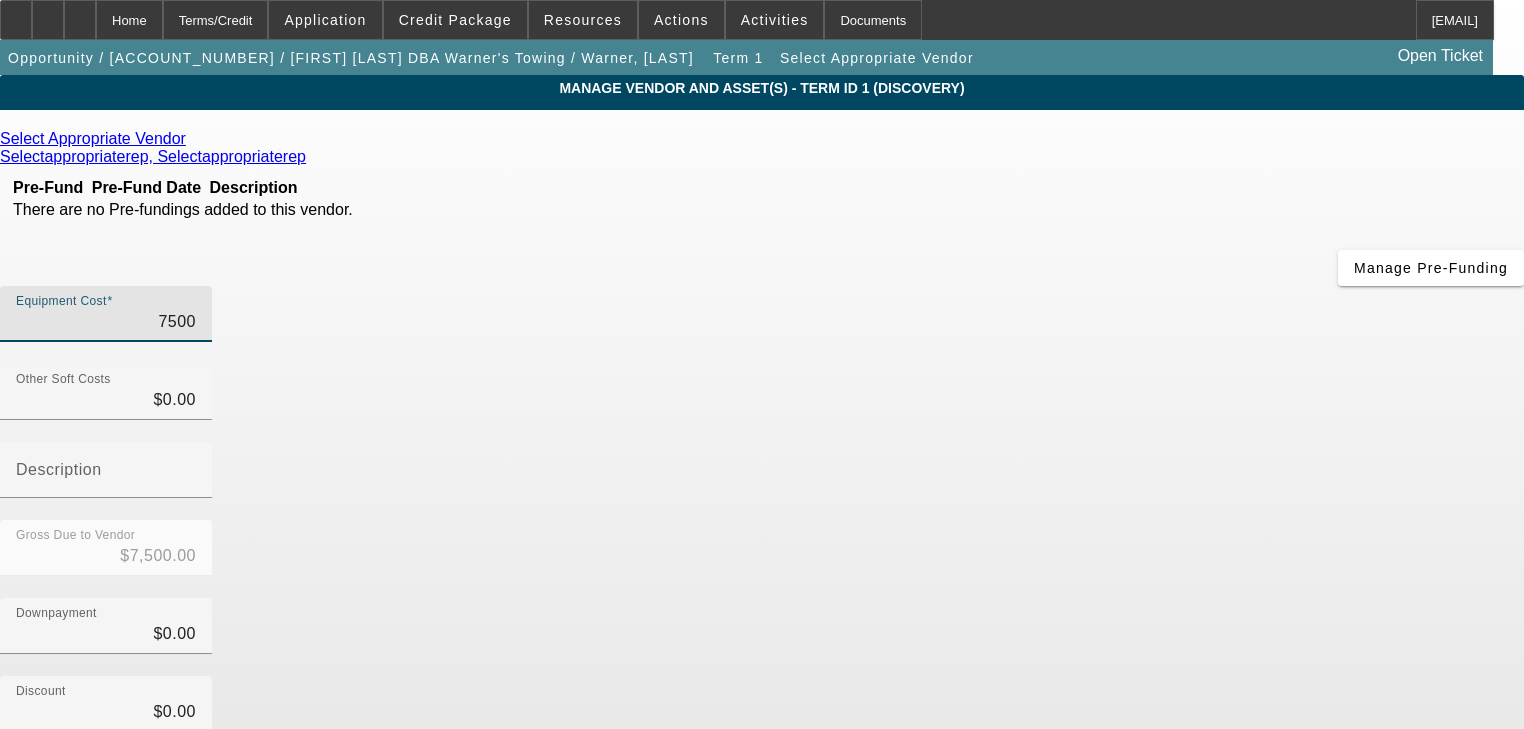 type on "750" 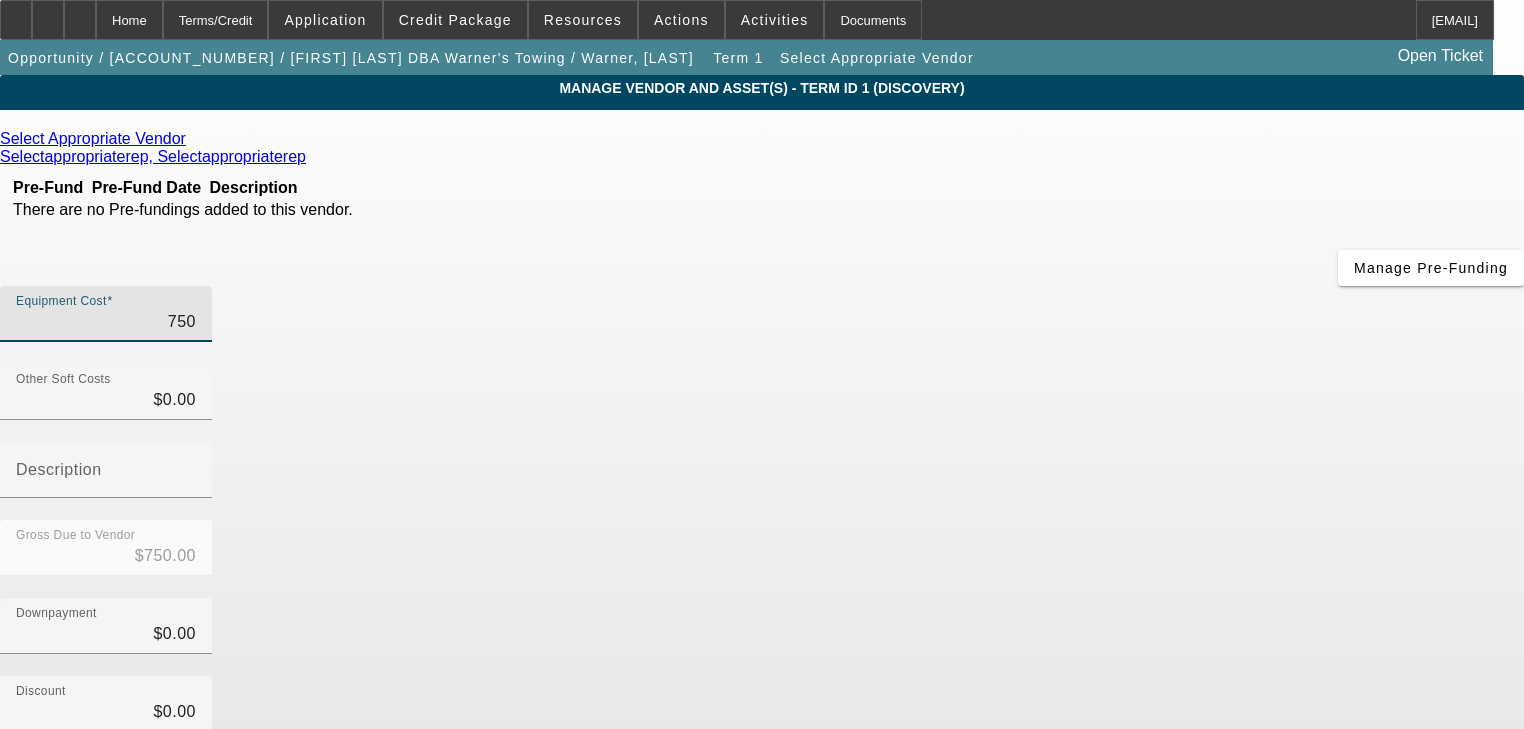 type on "75" 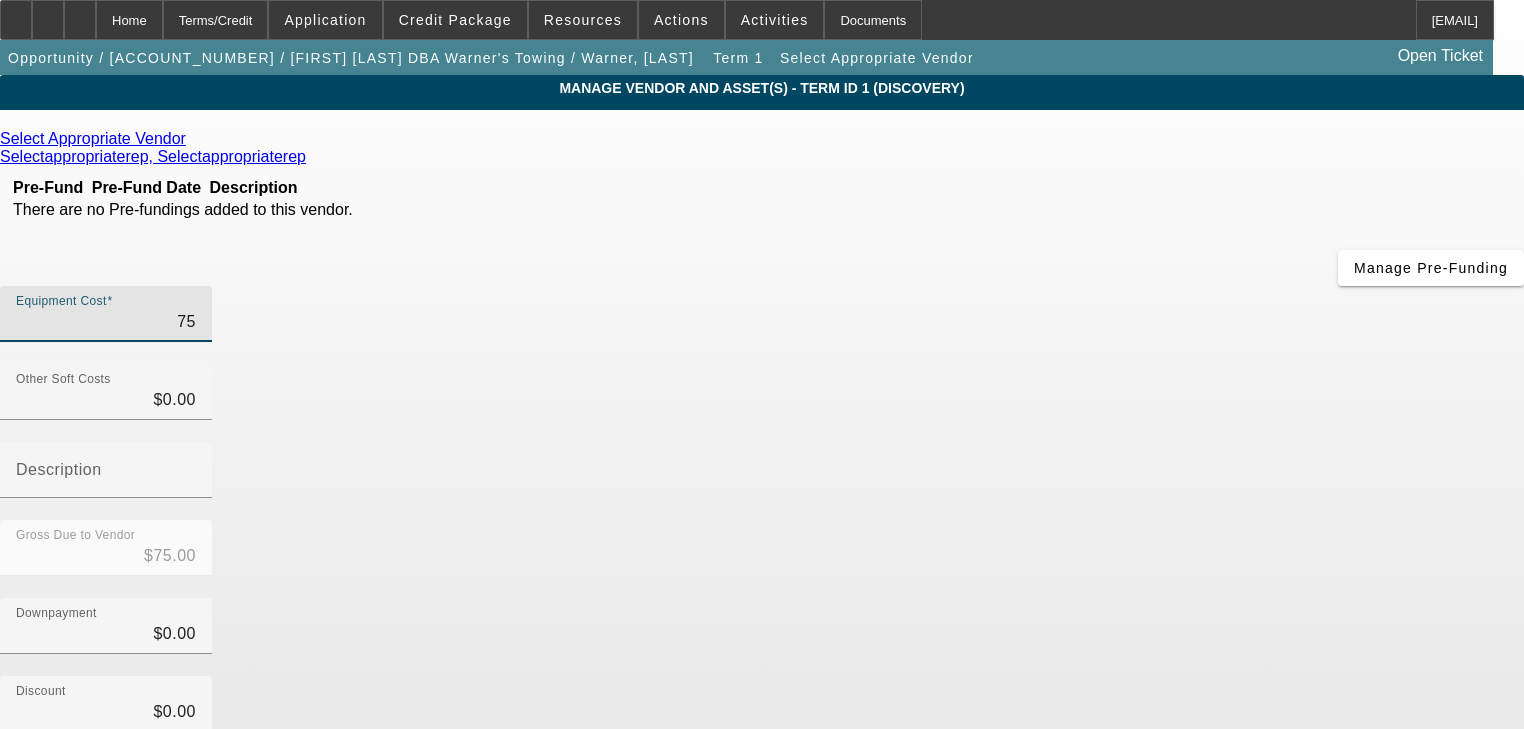 type on "7" 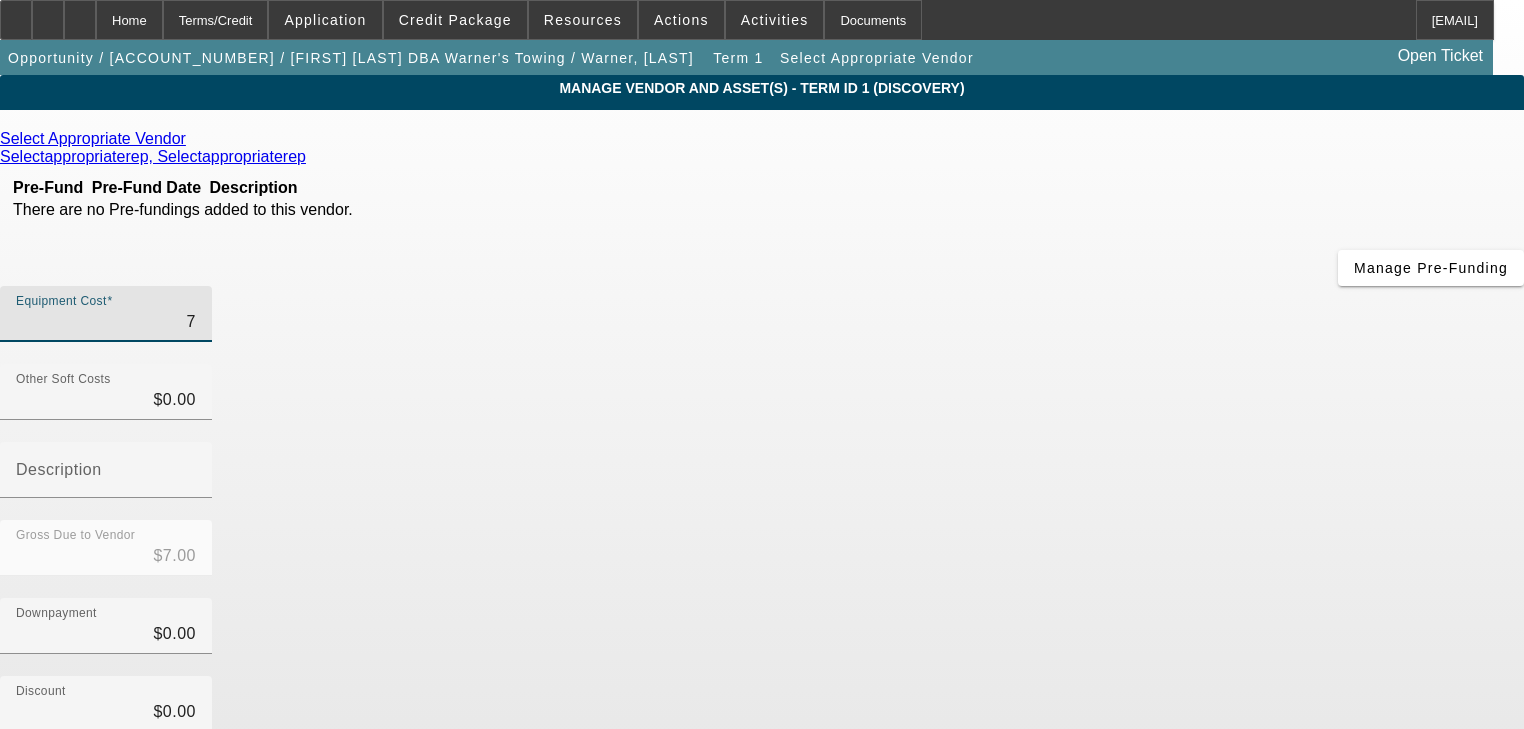 type on "70" 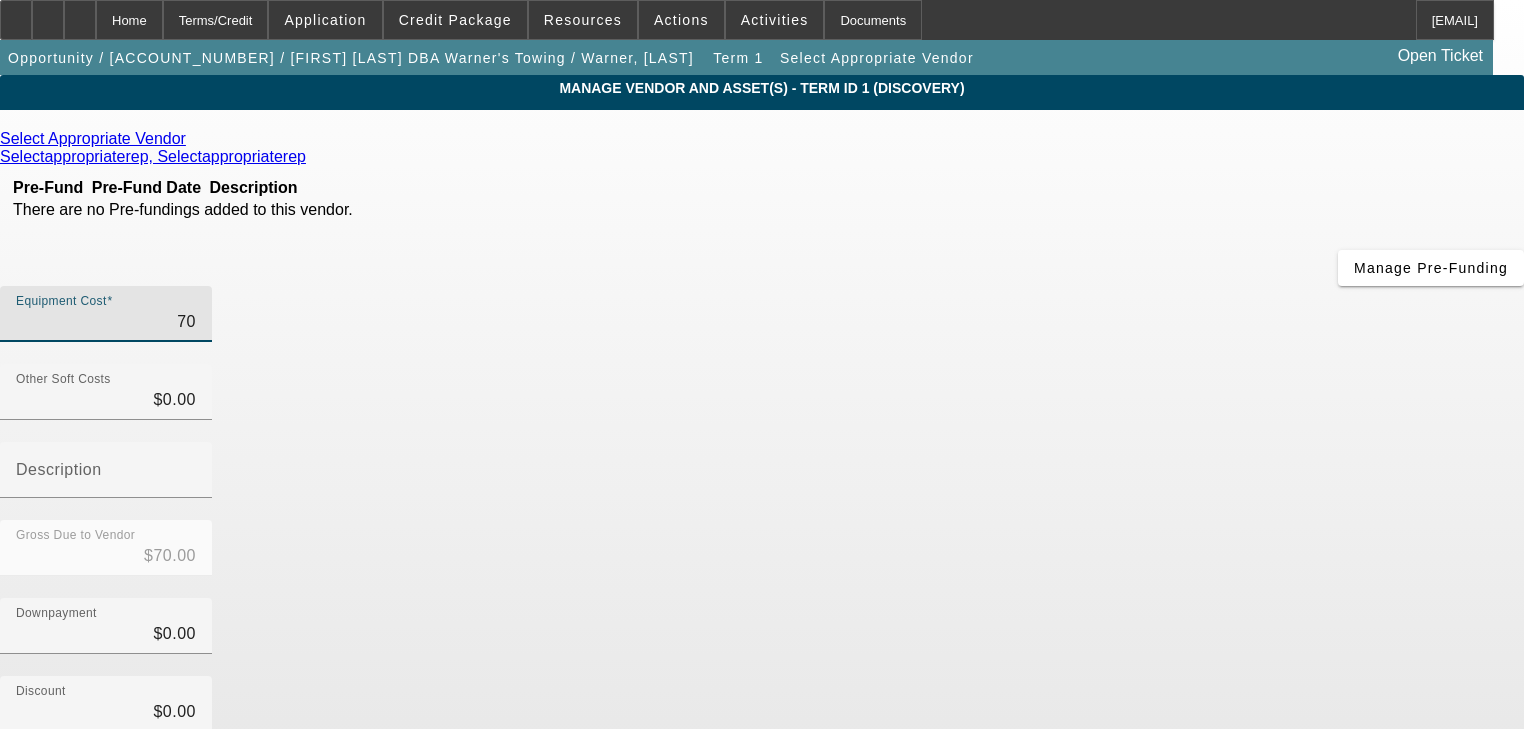 type on "700" 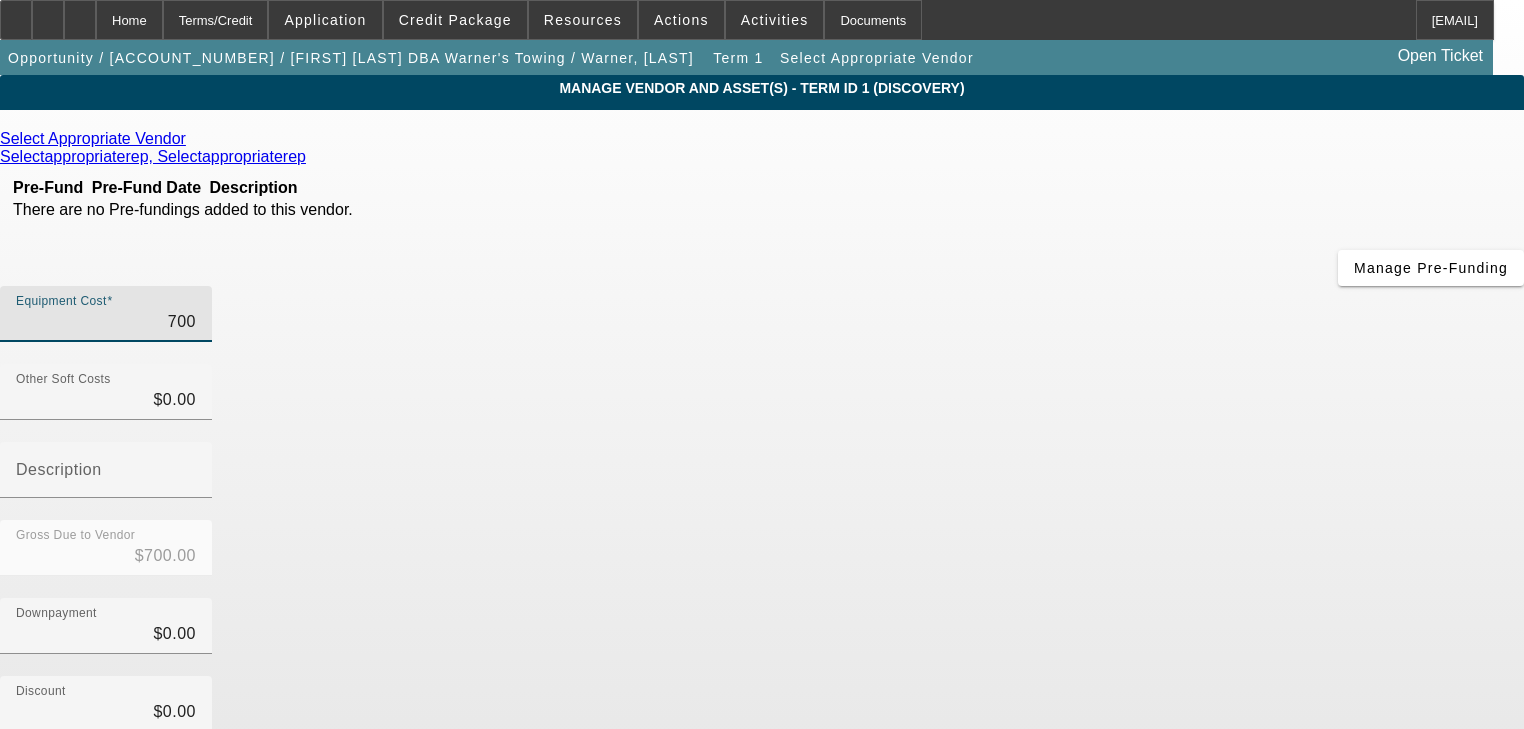 type on "7000" 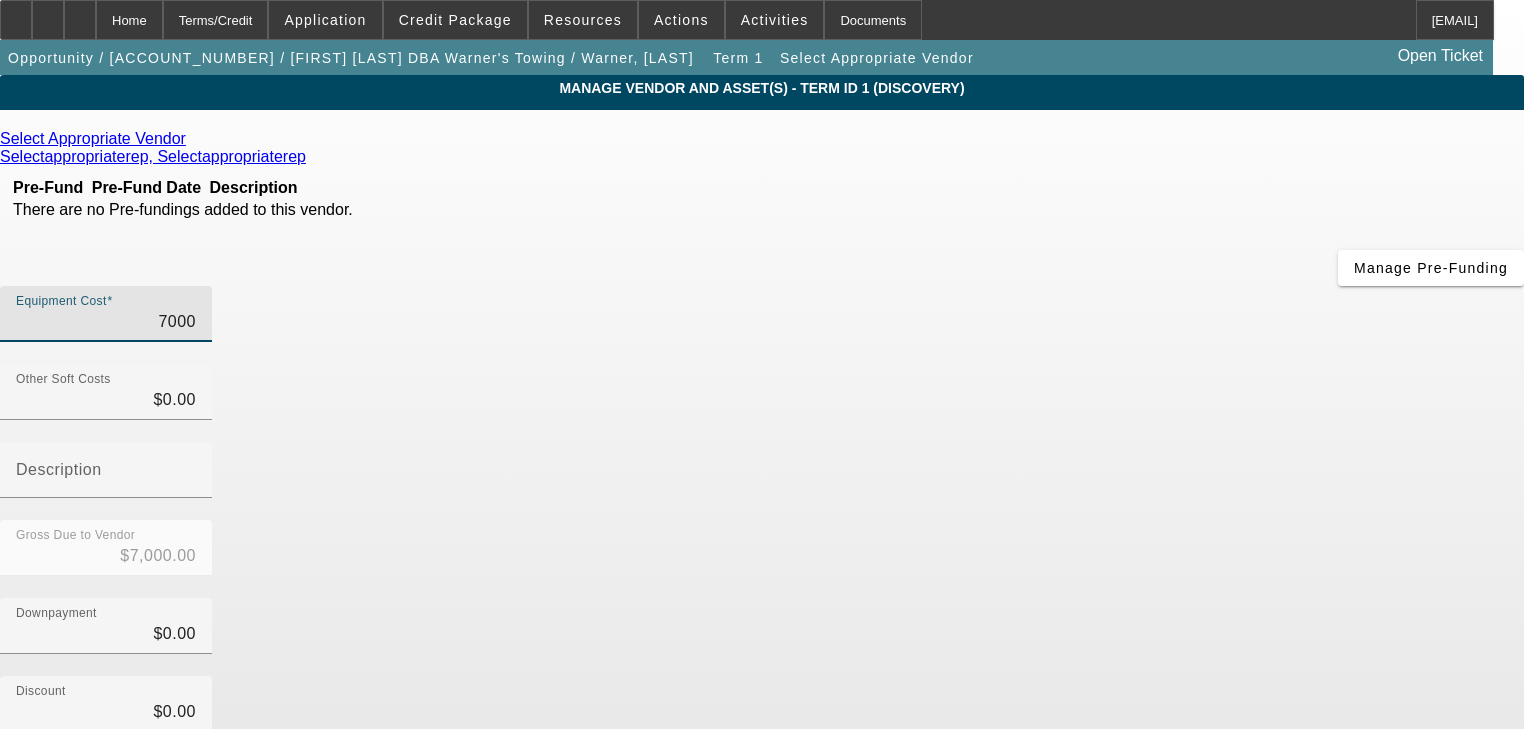 type on "70000" 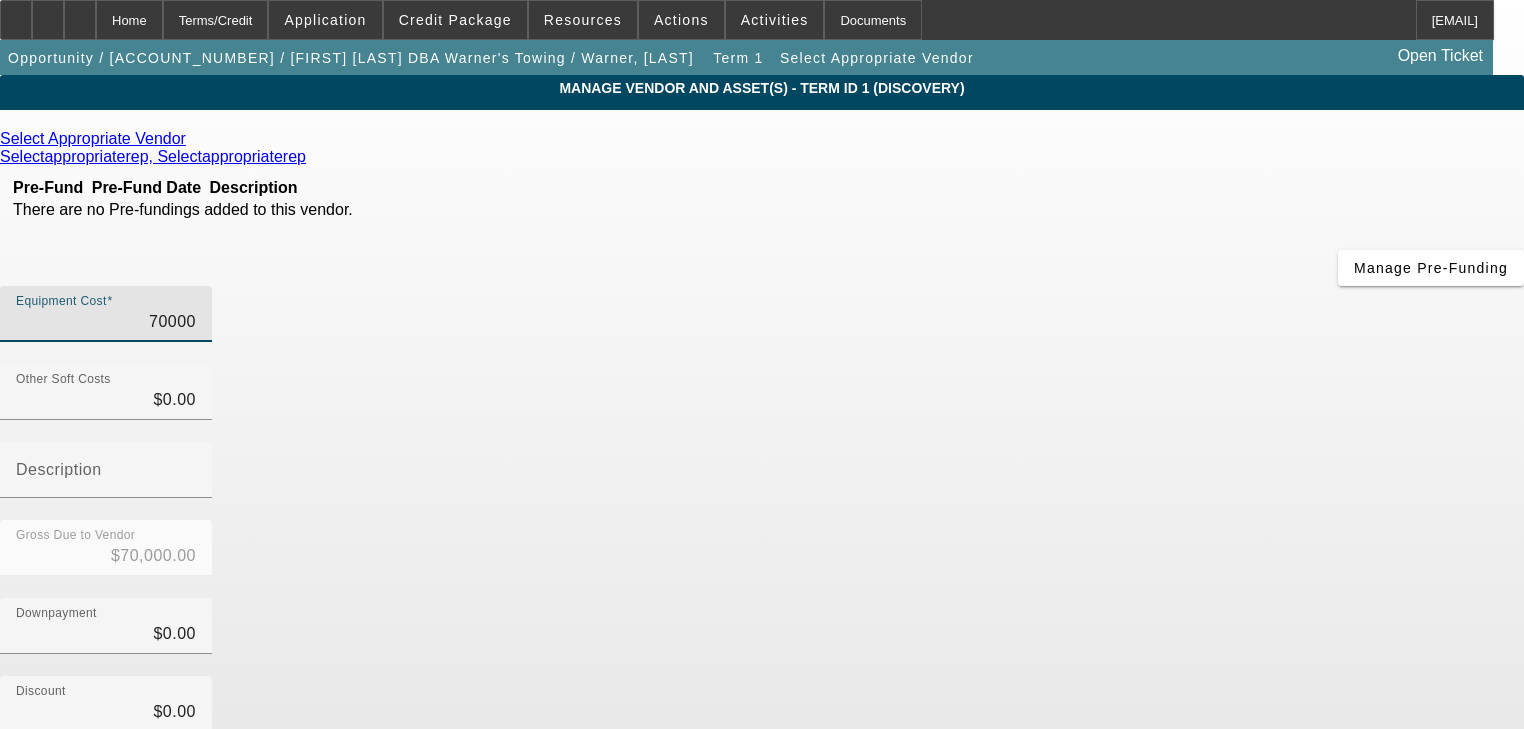 type on "$70,000.00" 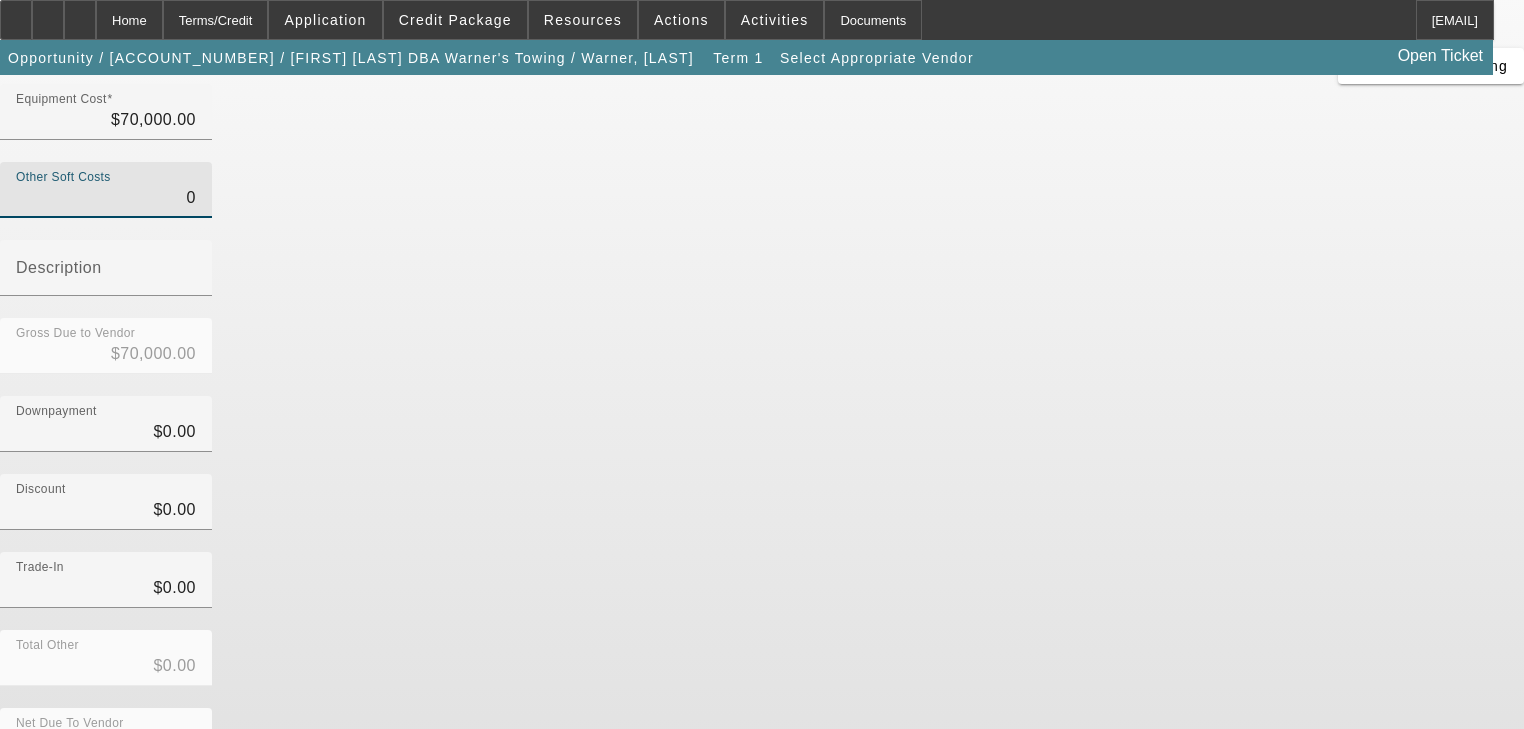 scroll, scrollTop: 204, scrollLeft: 0, axis: vertical 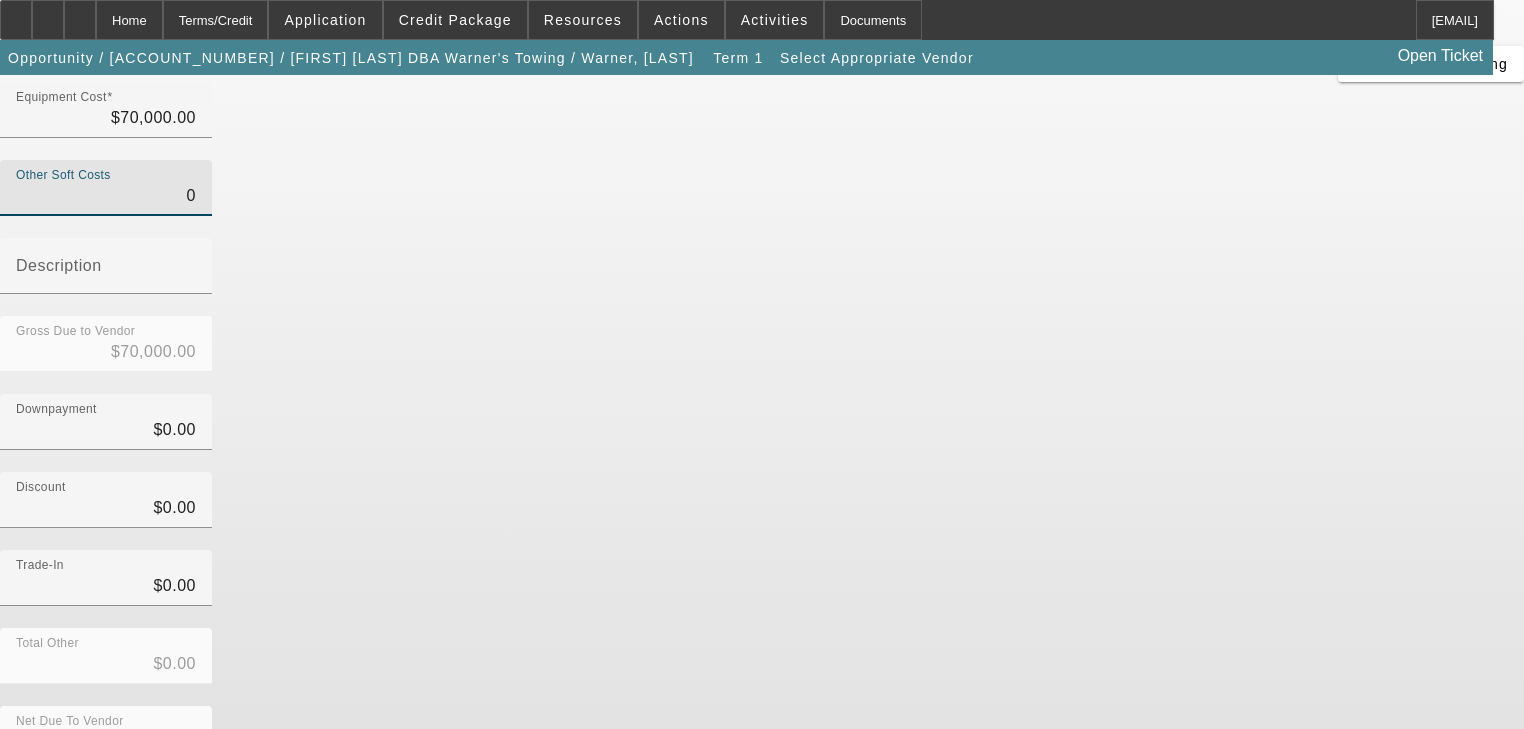 type on "$0.00" 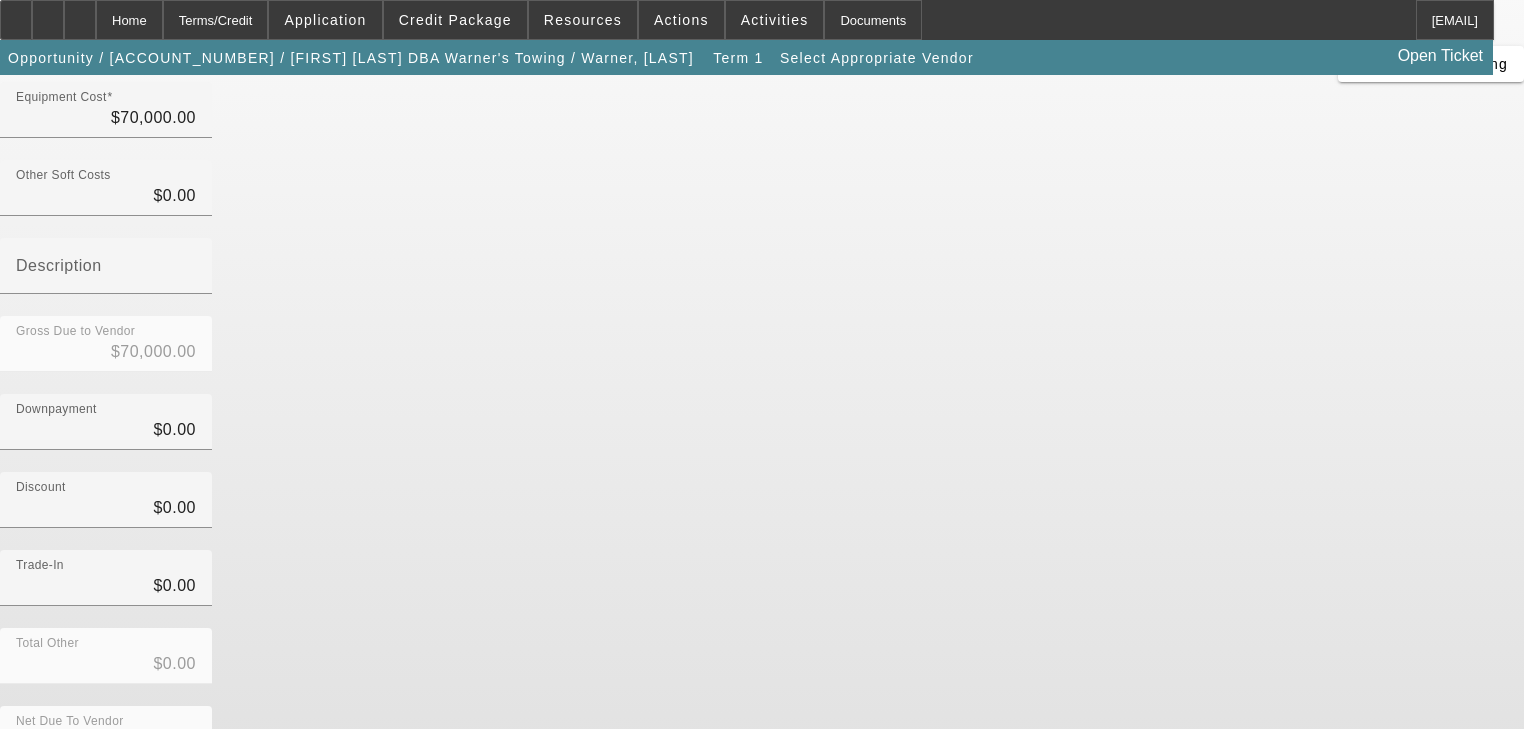 click on "Submit" at bounding box center (28, 815) 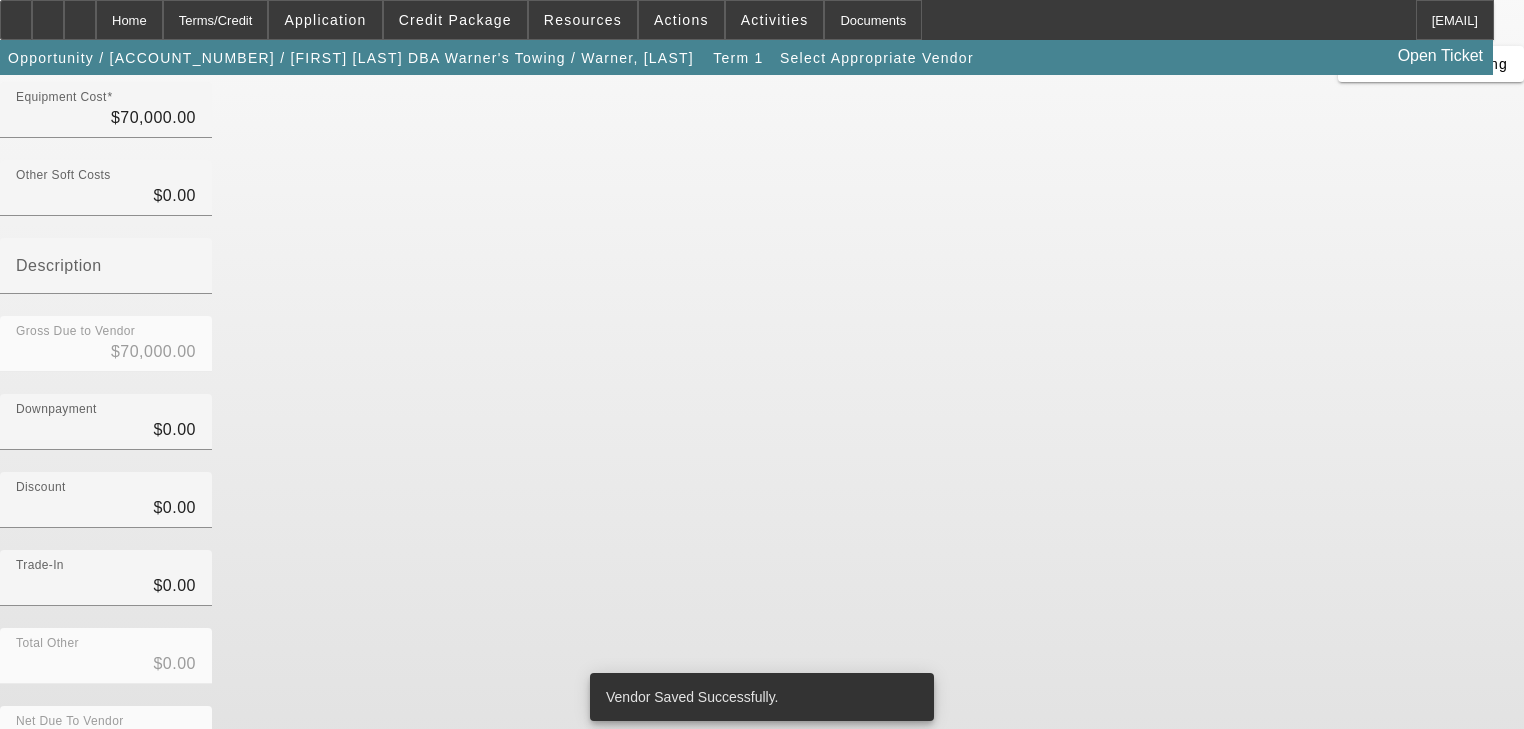 scroll, scrollTop: 0, scrollLeft: 0, axis: both 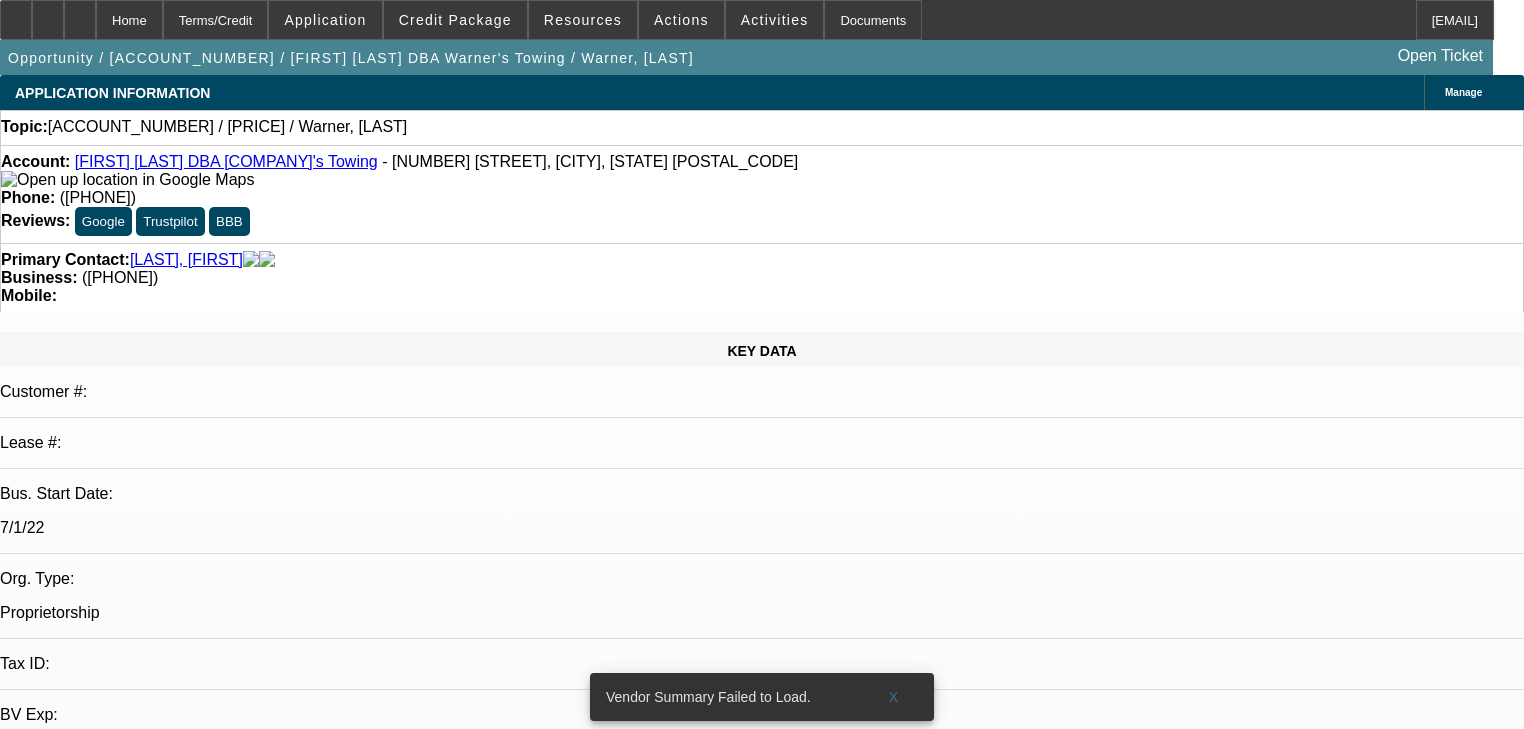 select on "0" 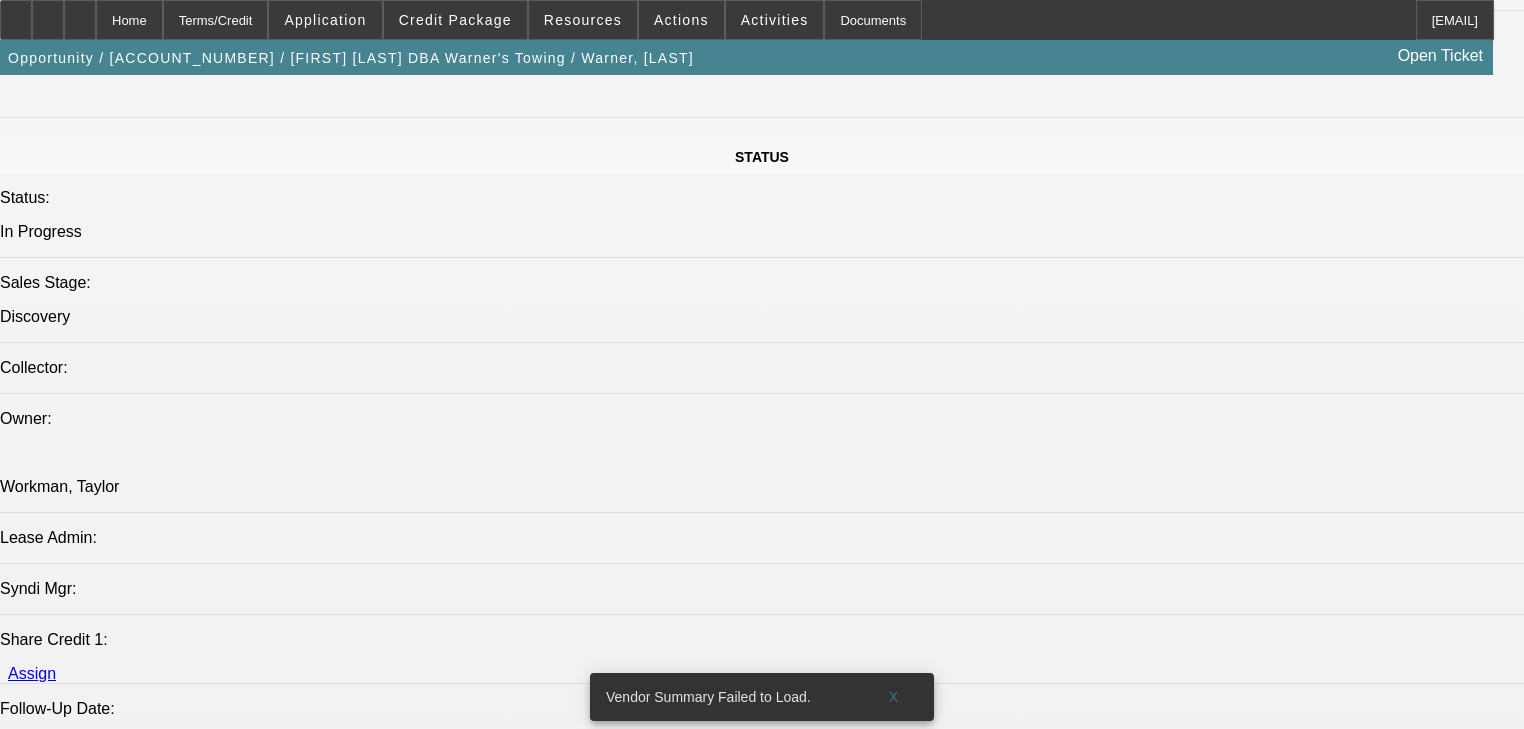 scroll, scrollTop: 1600, scrollLeft: 0, axis: vertical 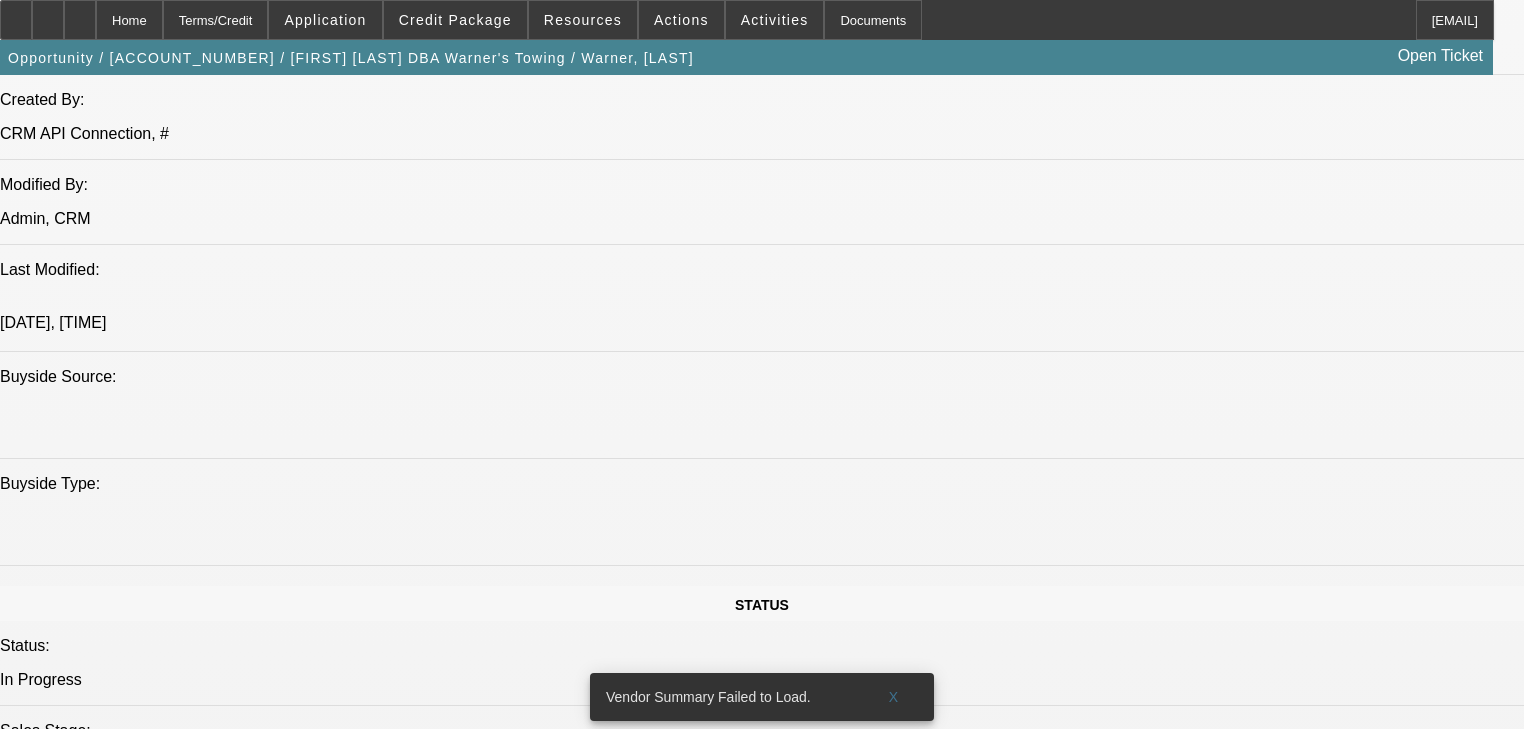 click on "($838)" at bounding box center [1080, 2057] 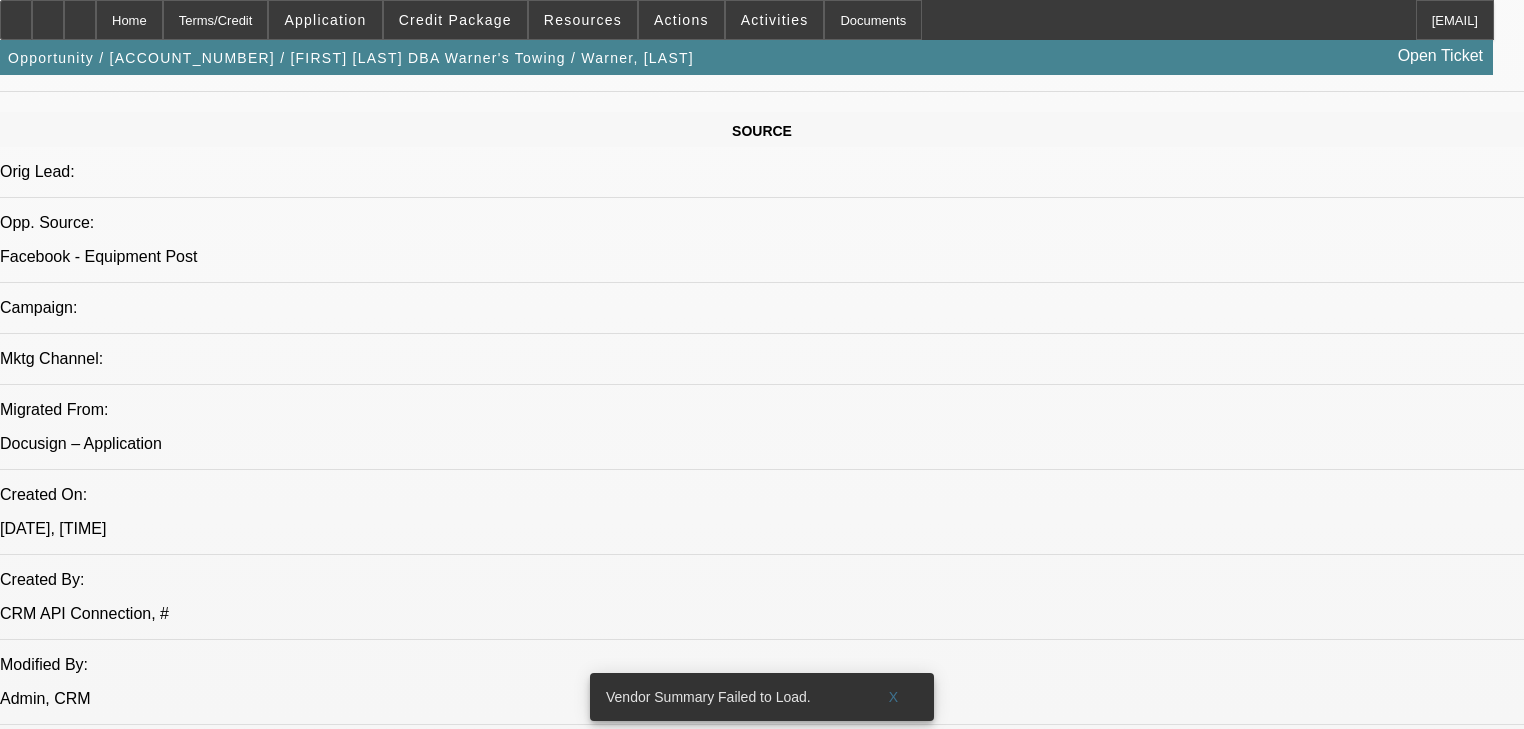 scroll, scrollTop: 640, scrollLeft: 0, axis: vertical 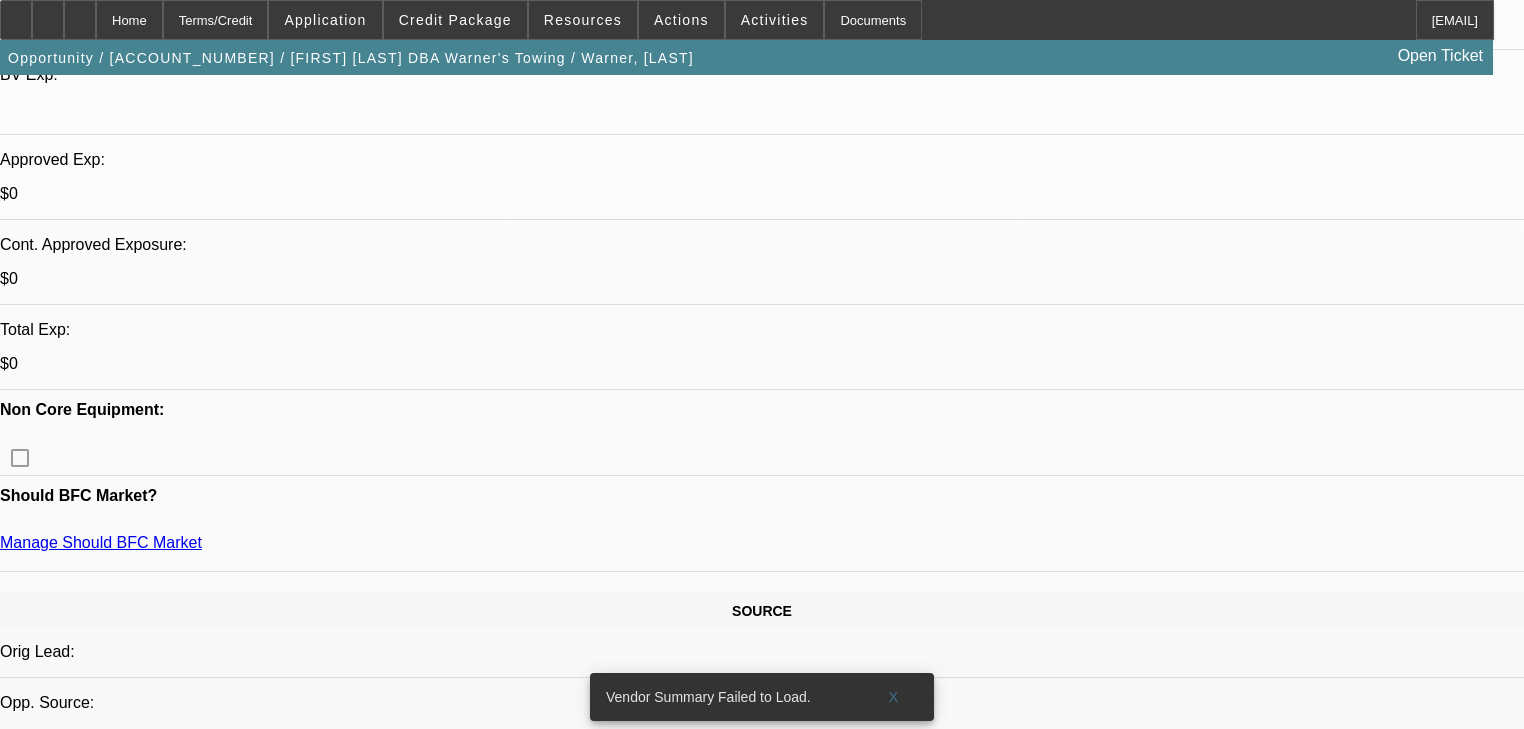 click on "5" at bounding box center [555, 2348] 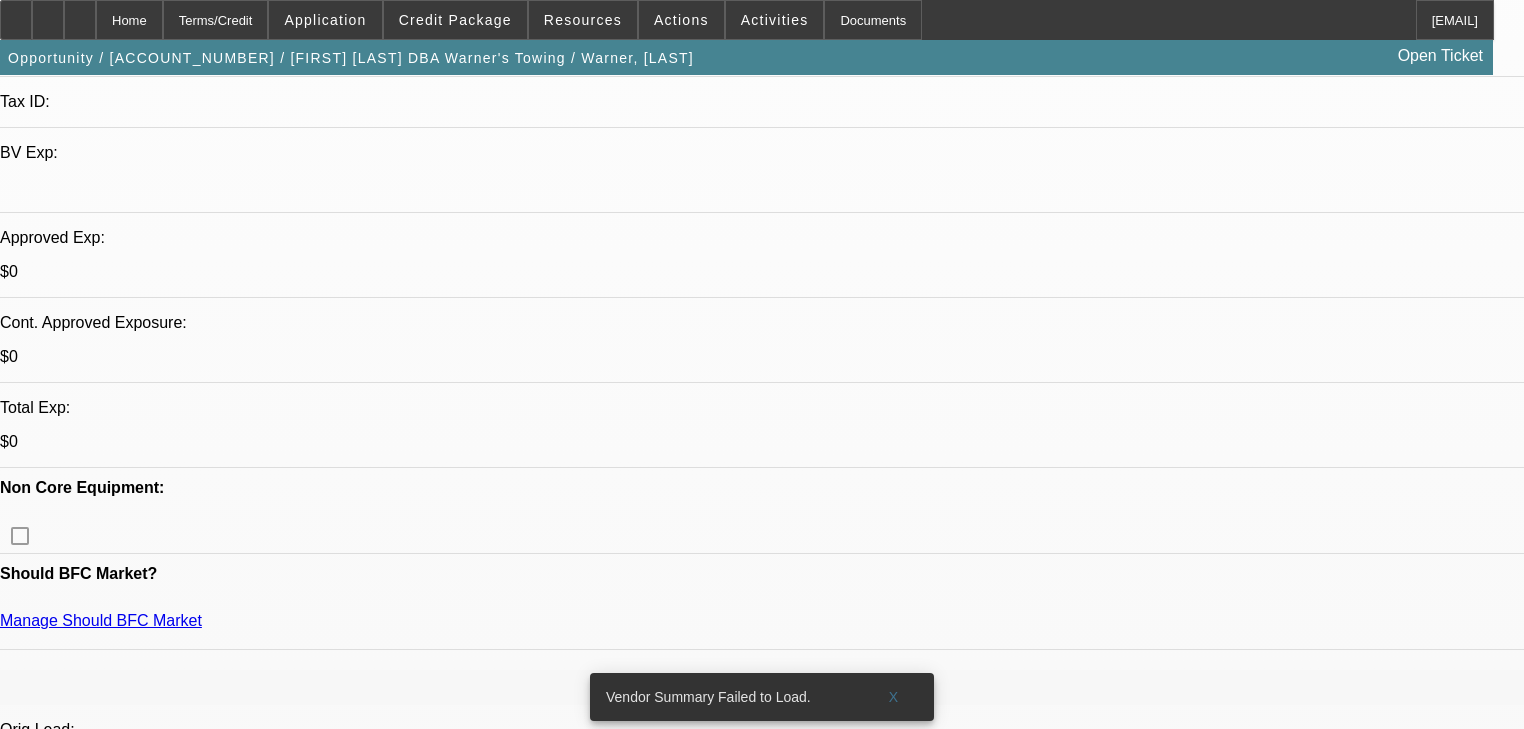 scroll, scrollTop: 480, scrollLeft: 0, axis: vertical 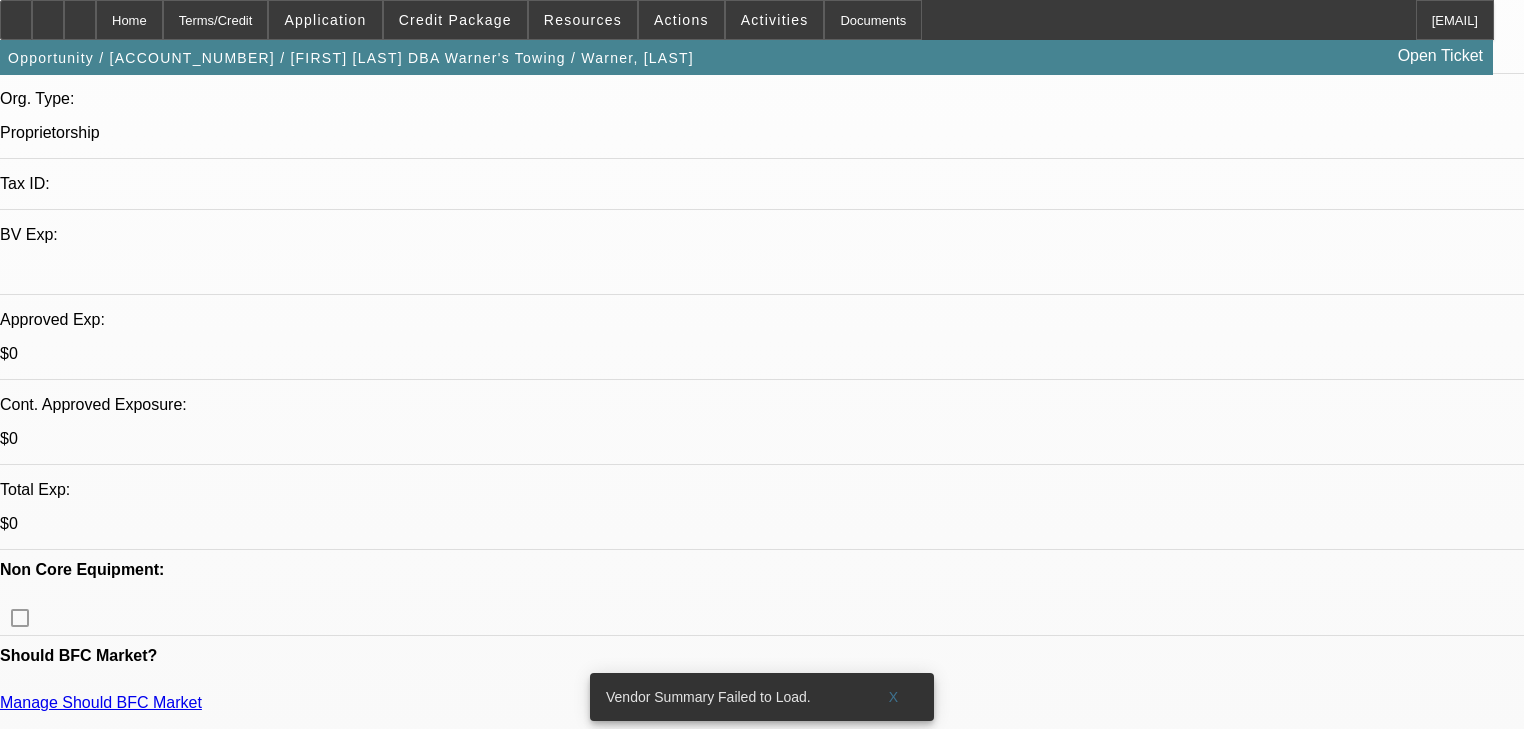 click at bounding box center [918, 2426] 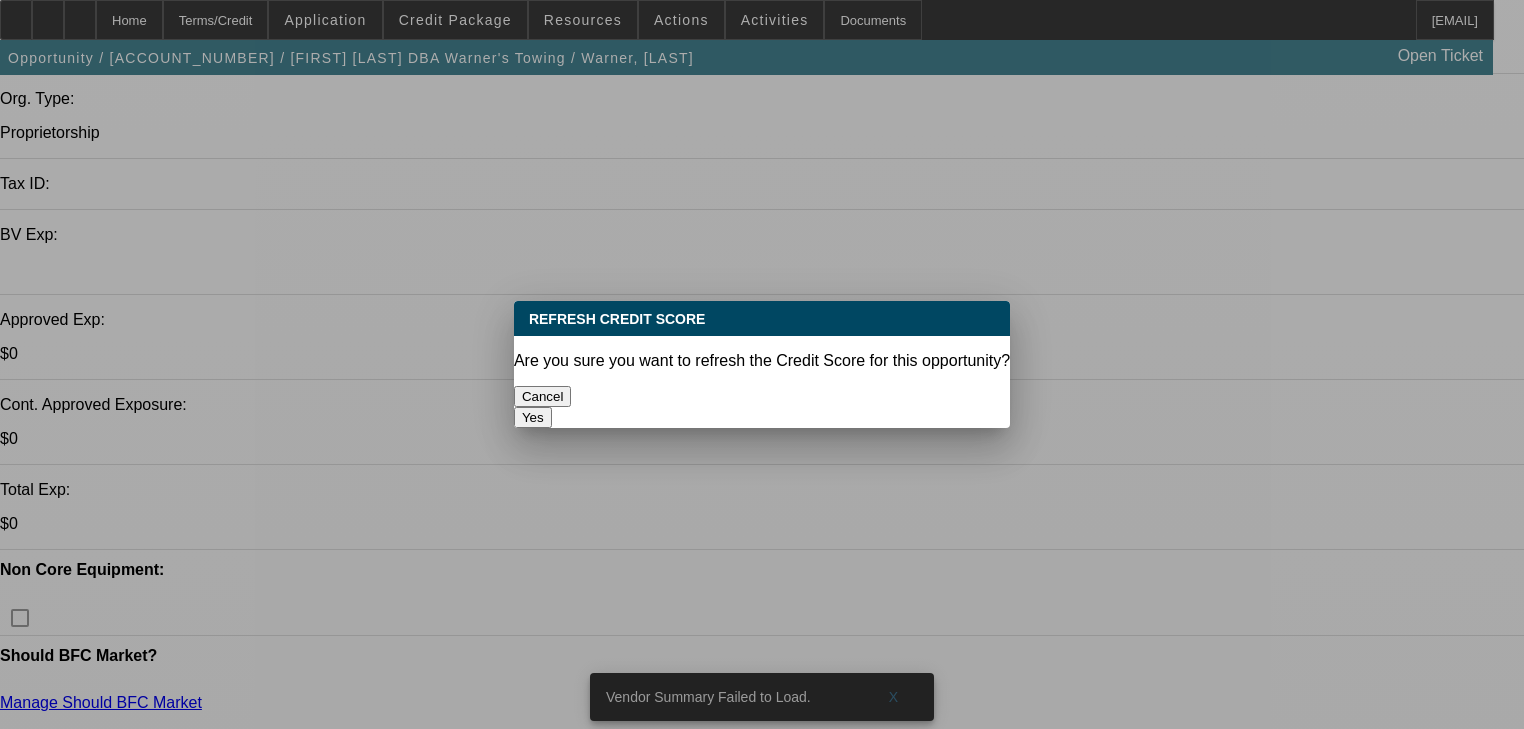 scroll, scrollTop: 0, scrollLeft: 0, axis: both 